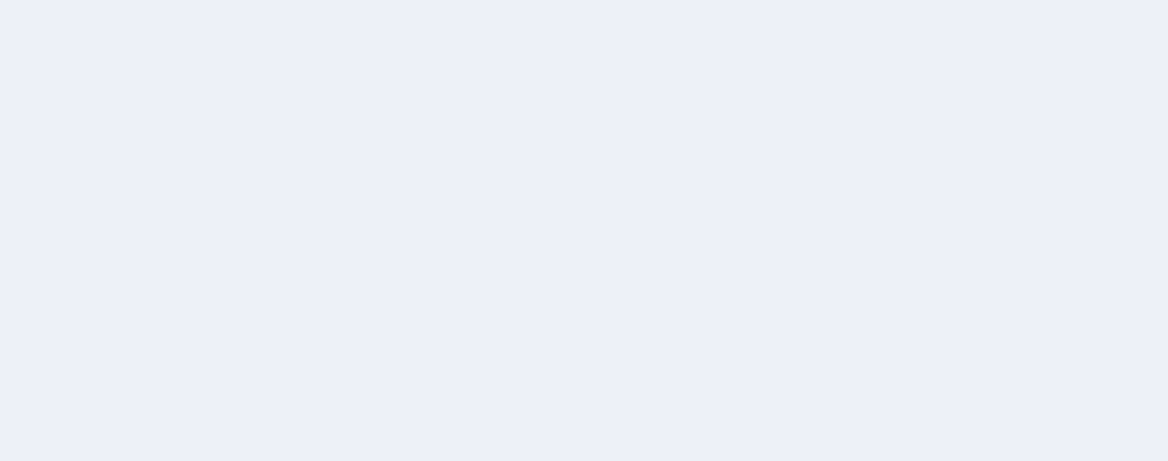 scroll, scrollTop: 0, scrollLeft: 0, axis: both 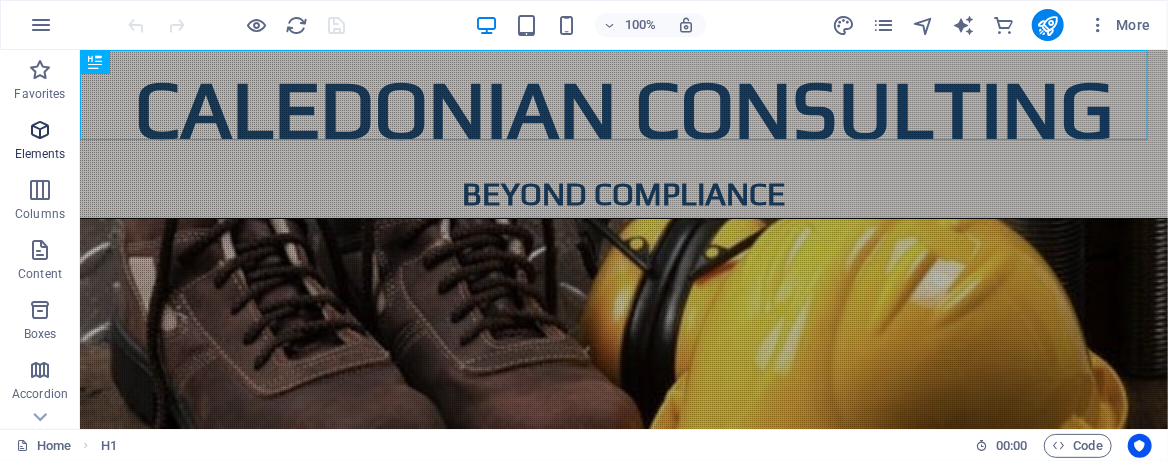 click at bounding box center (40, 130) 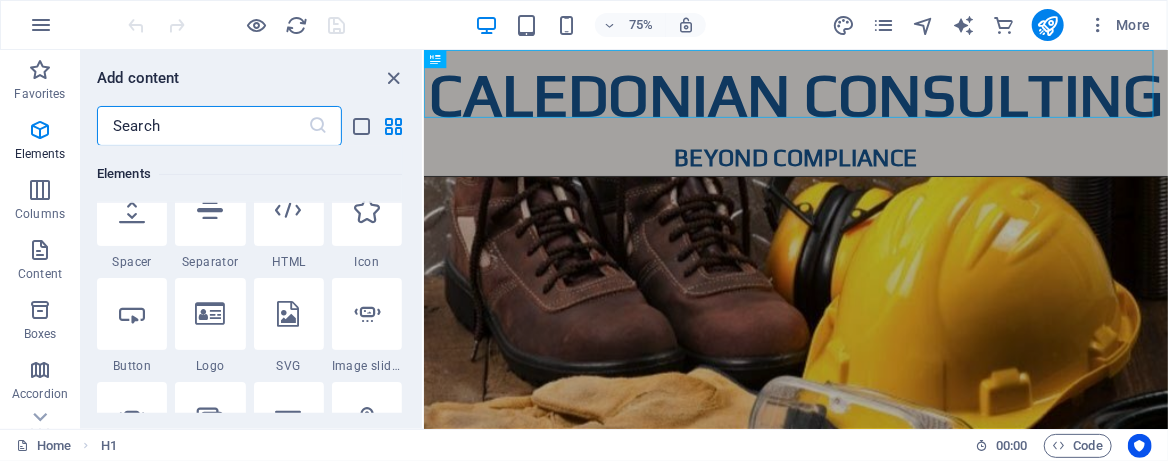 scroll, scrollTop: 479, scrollLeft: 0, axis: vertical 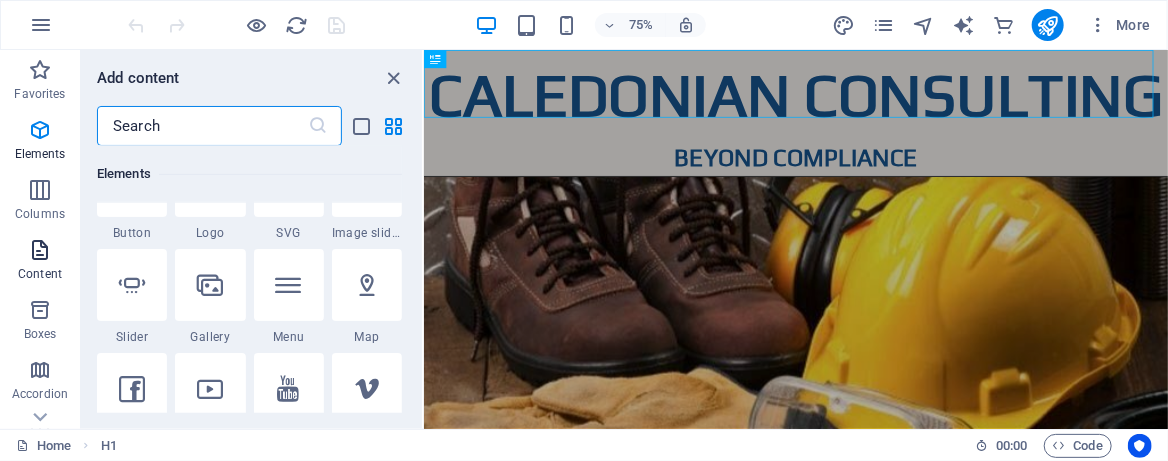 click on "Content" at bounding box center [40, 274] 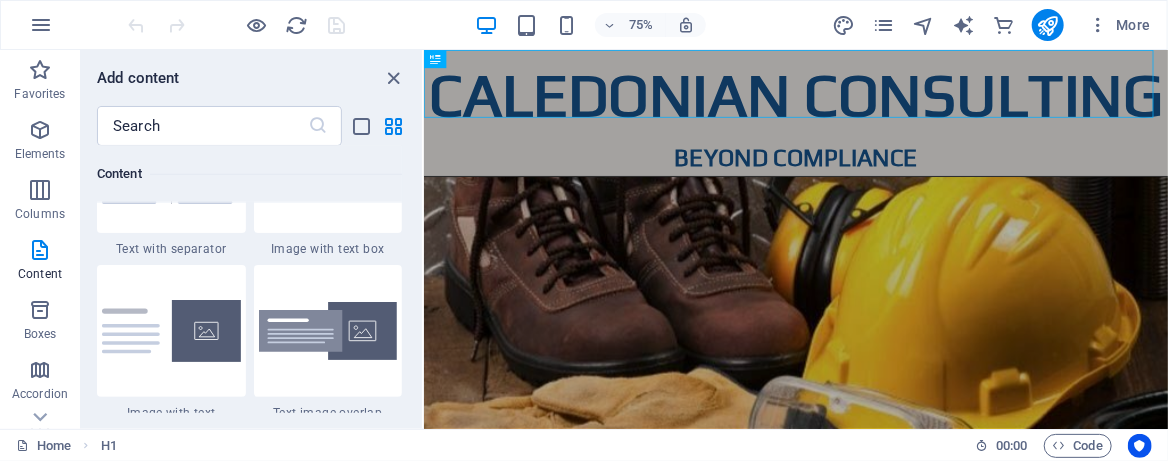 scroll, scrollTop: 3899, scrollLeft: 0, axis: vertical 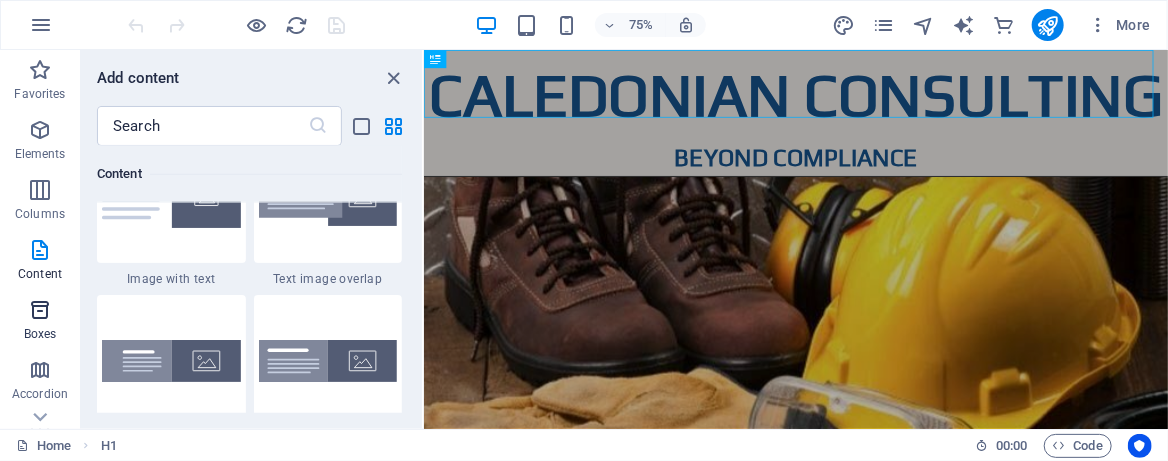 click at bounding box center [40, 310] 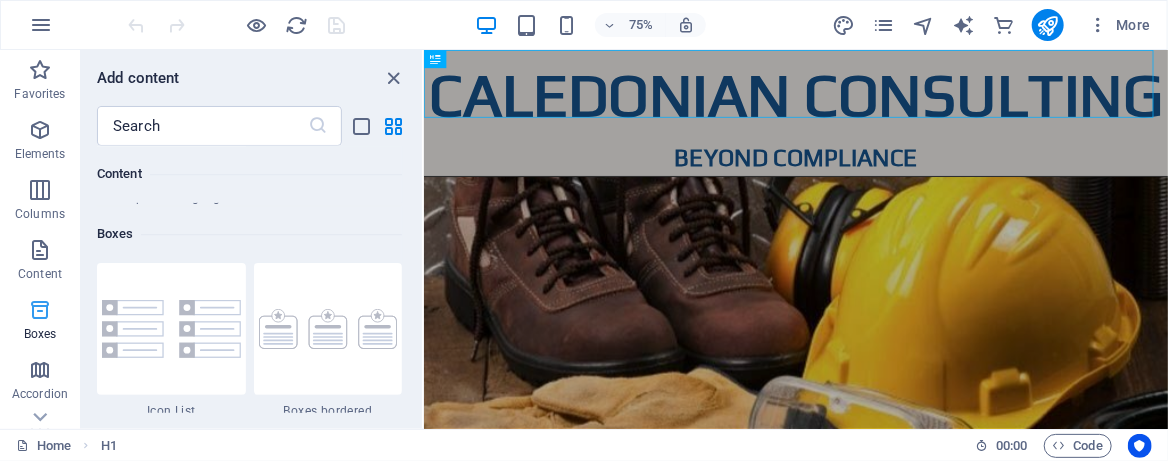 scroll, scrollTop: 5516, scrollLeft: 0, axis: vertical 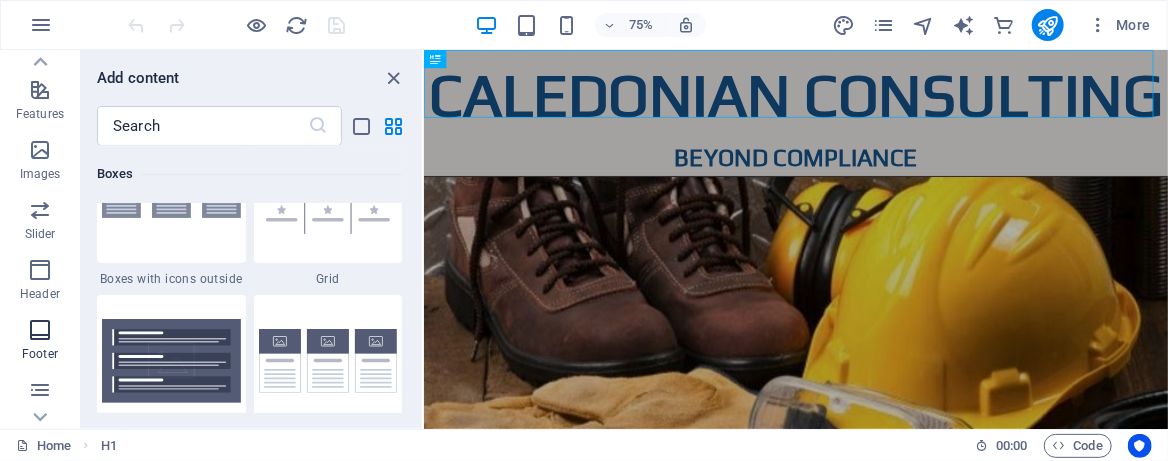 click at bounding box center (40, 330) 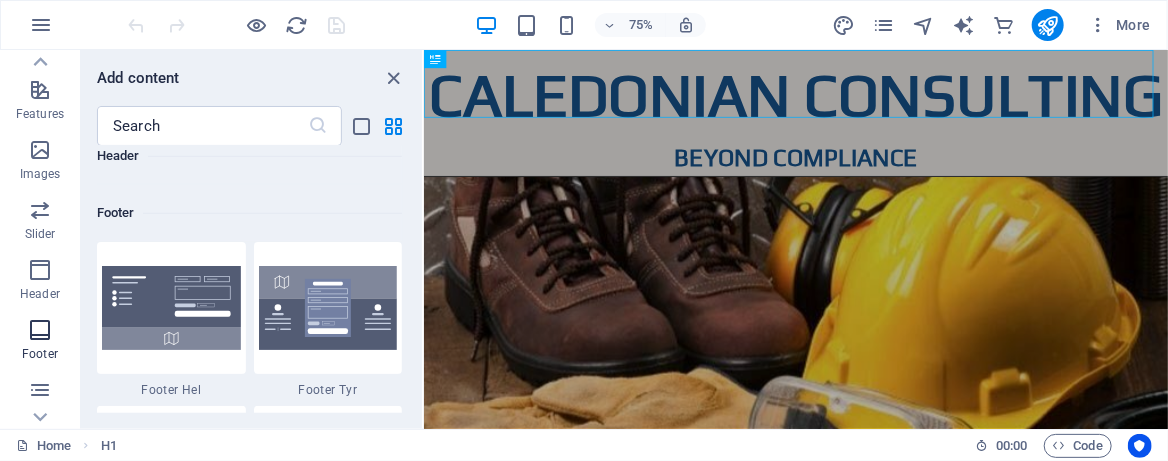 scroll, scrollTop: 13238, scrollLeft: 0, axis: vertical 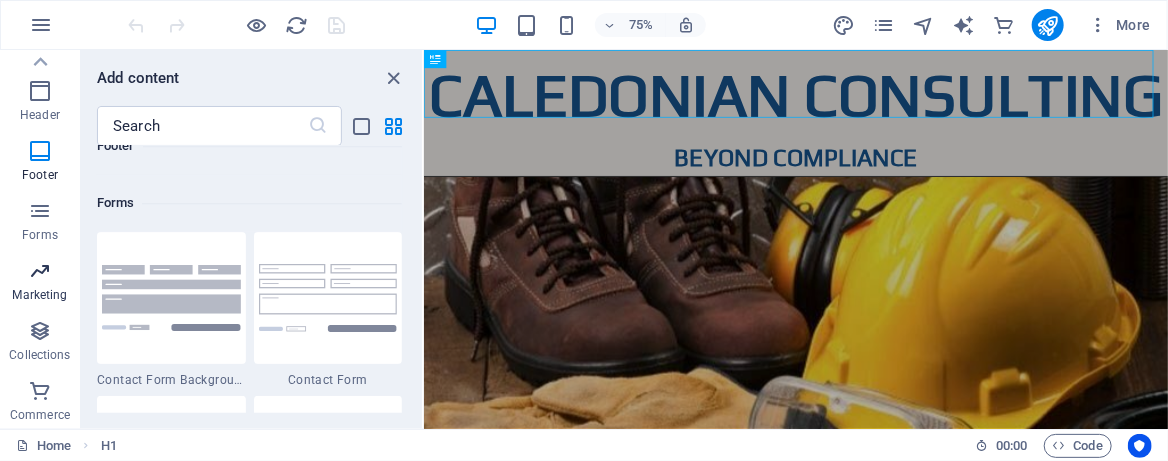 click on "Marketing" at bounding box center (40, 283) 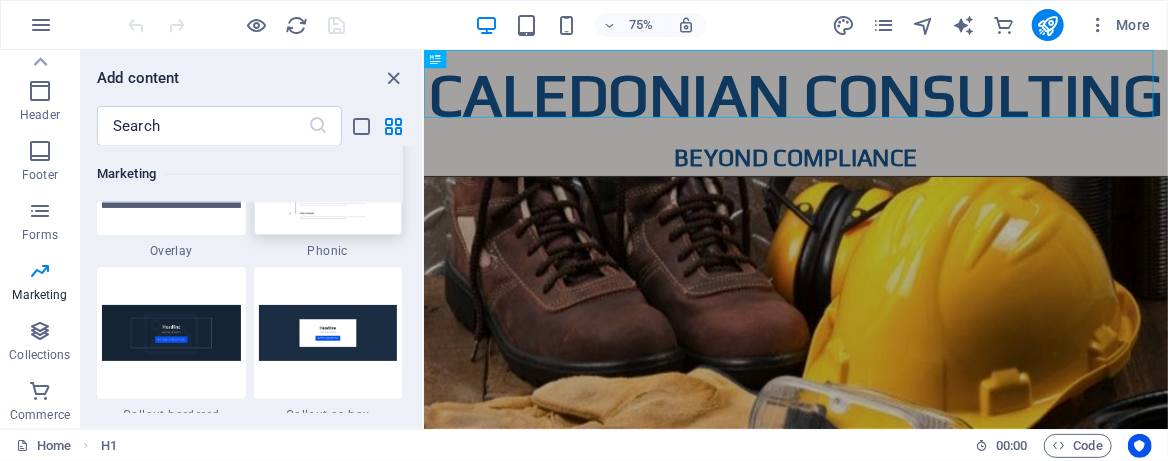 scroll, scrollTop: 16421, scrollLeft: 0, axis: vertical 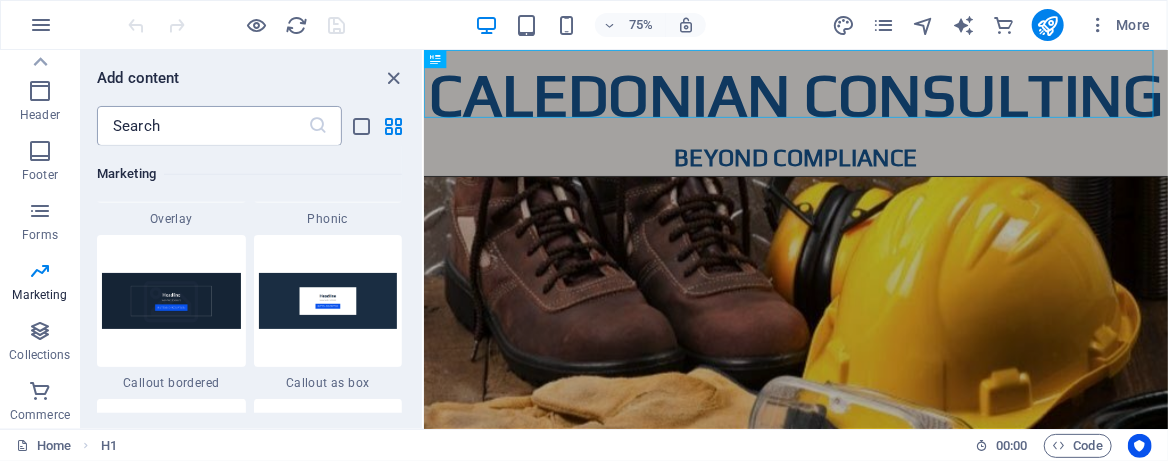 click at bounding box center [202, 126] 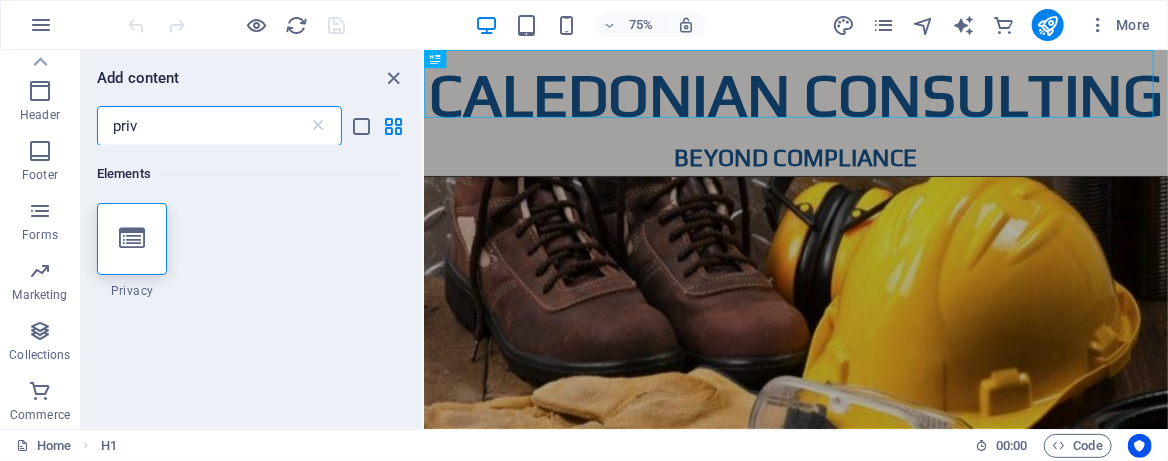 scroll, scrollTop: 0, scrollLeft: 0, axis: both 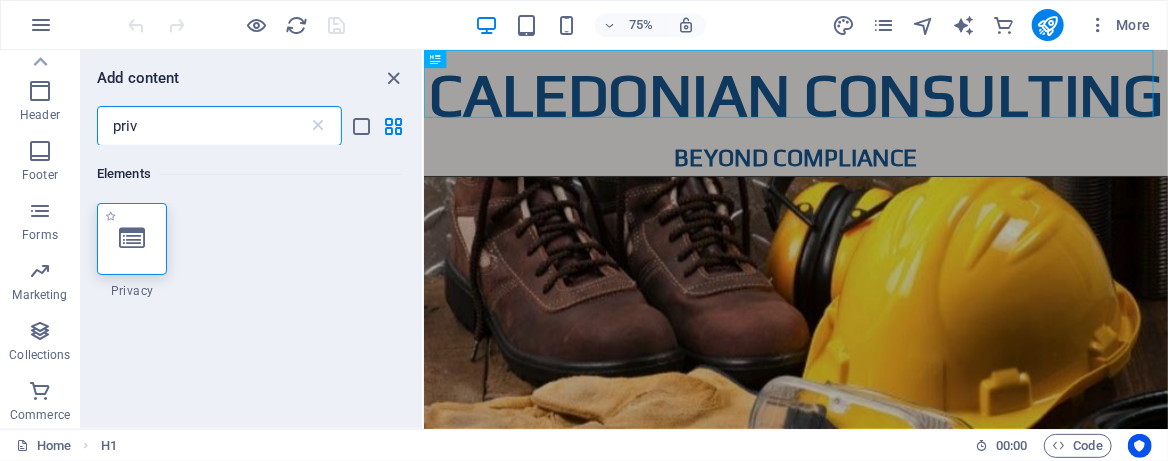 type on "priv" 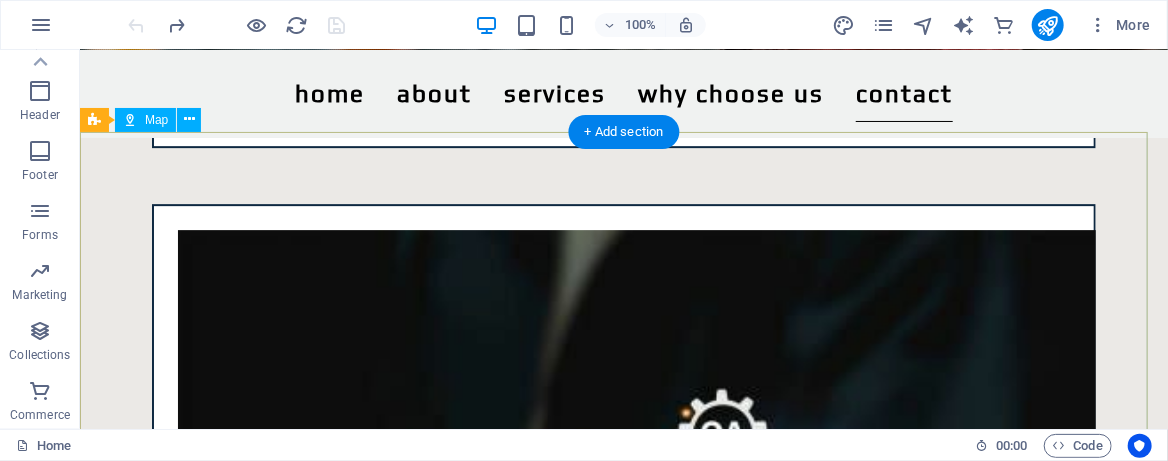 scroll, scrollTop: 2958, scrollLeft: 0, axis: vertical 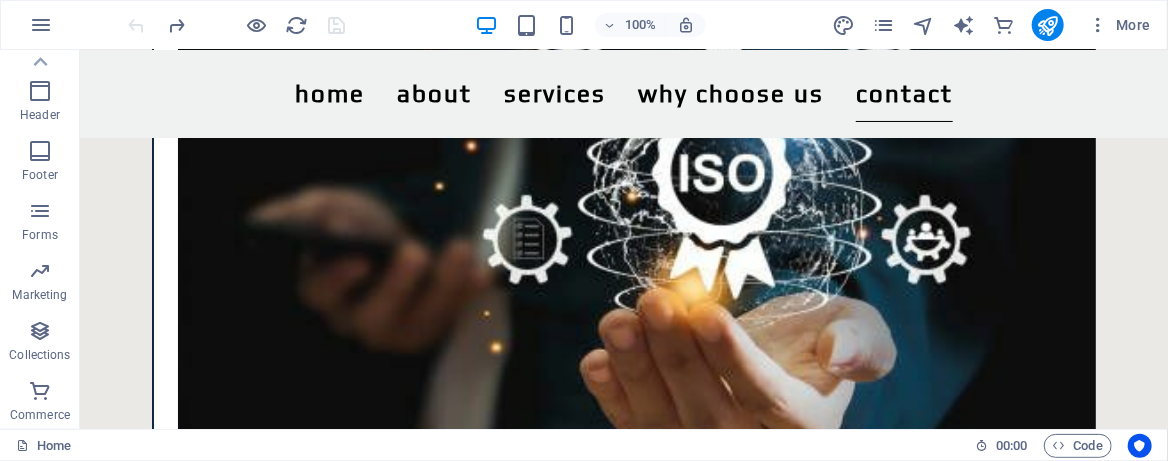 drag, startPoint x: 1160, startPoint y: 387, endPoint x: 1241, endPoint y: 480, distance: 123.32883 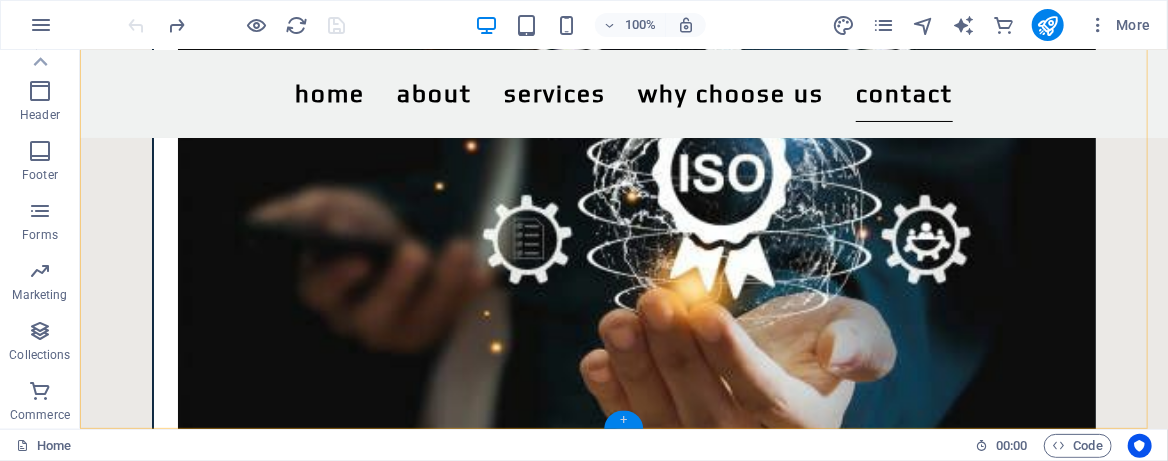 click on "+" at bounding box center [623, 420] 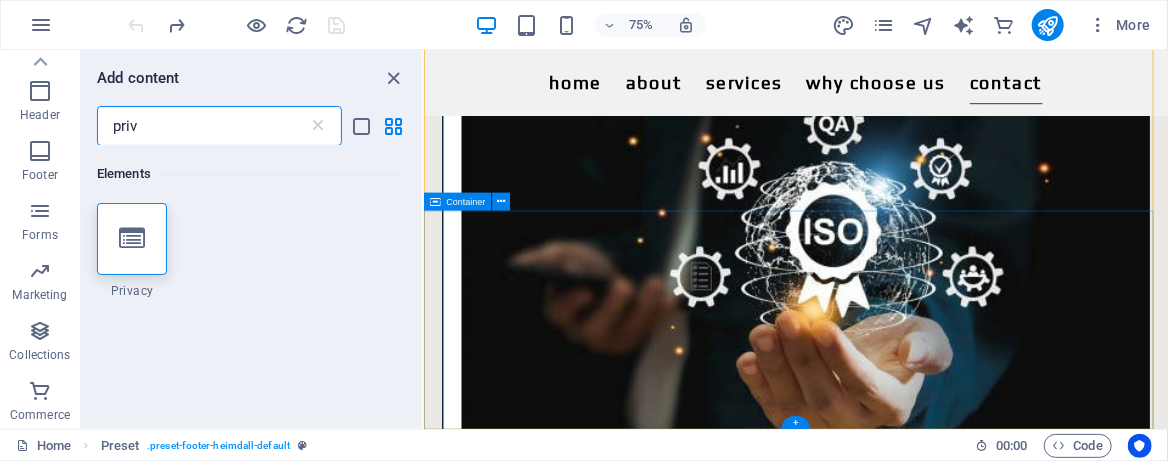 scroll, scrollTop: 2918, scrollLeft: 0, axis: vertical 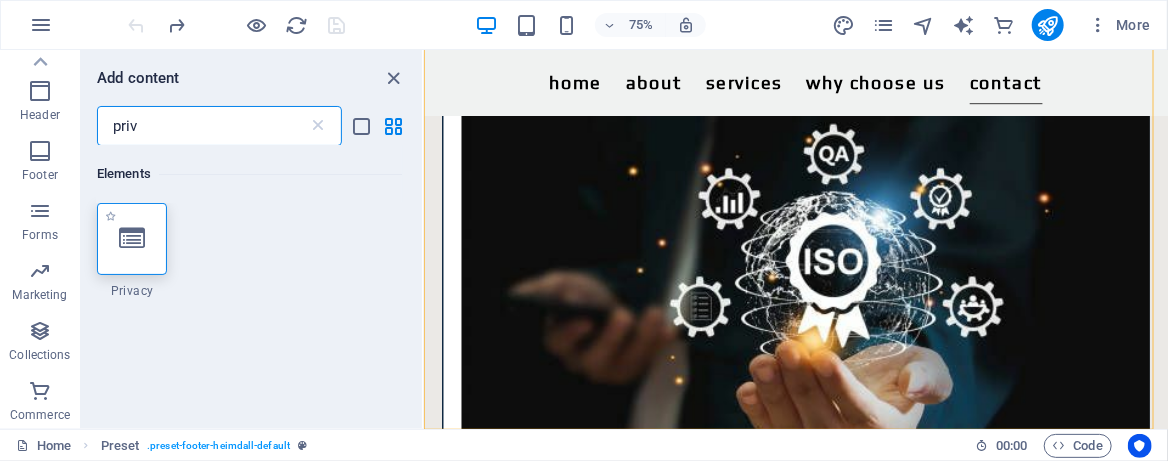 click at bounding box center [132, 239] 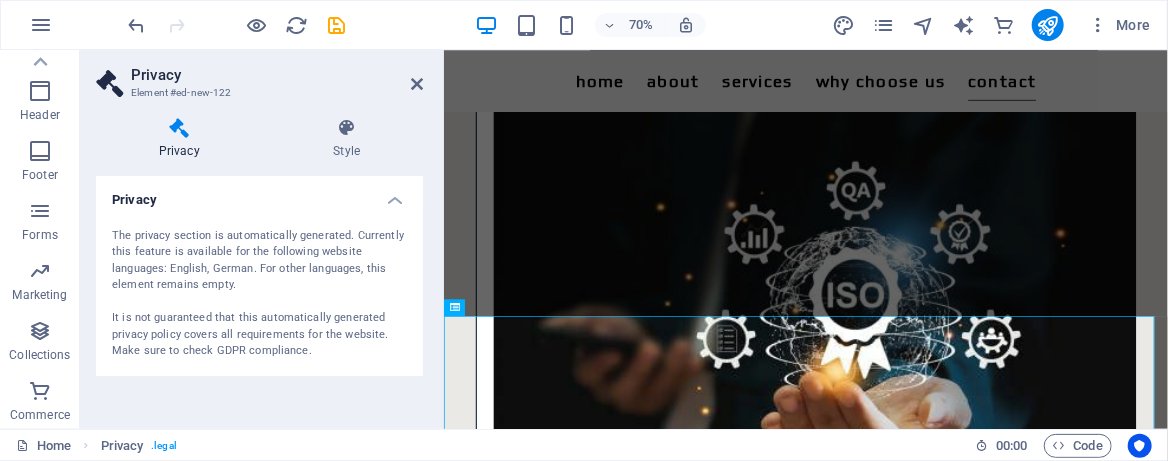 scroll, scrollTop: 3081, scrollLeft: 0, axis: vertical 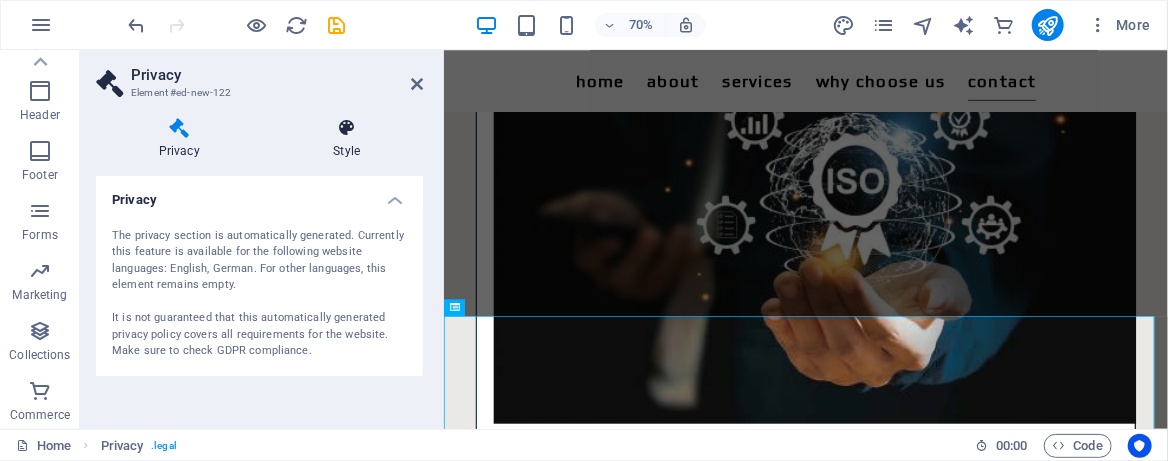 click on "Style" at bounding box center (347, 139) 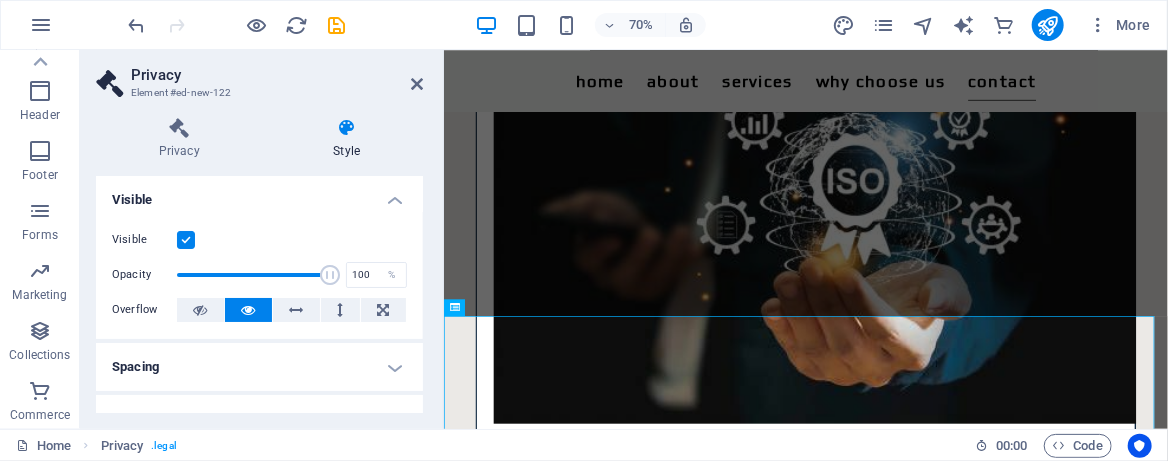 scroll, scrollTop: 133, scrollLeft: 0, axis: vertical 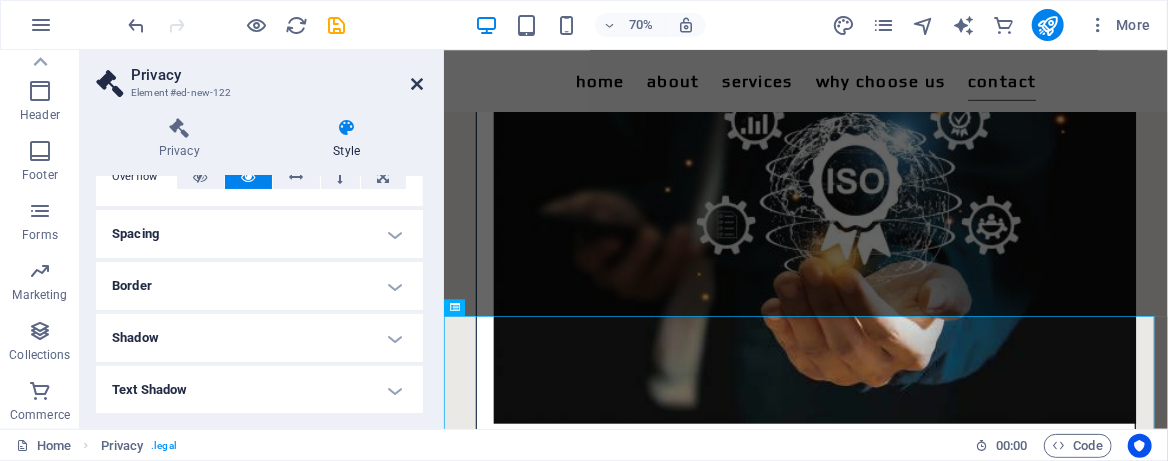 click at bounding box center [417, 84] 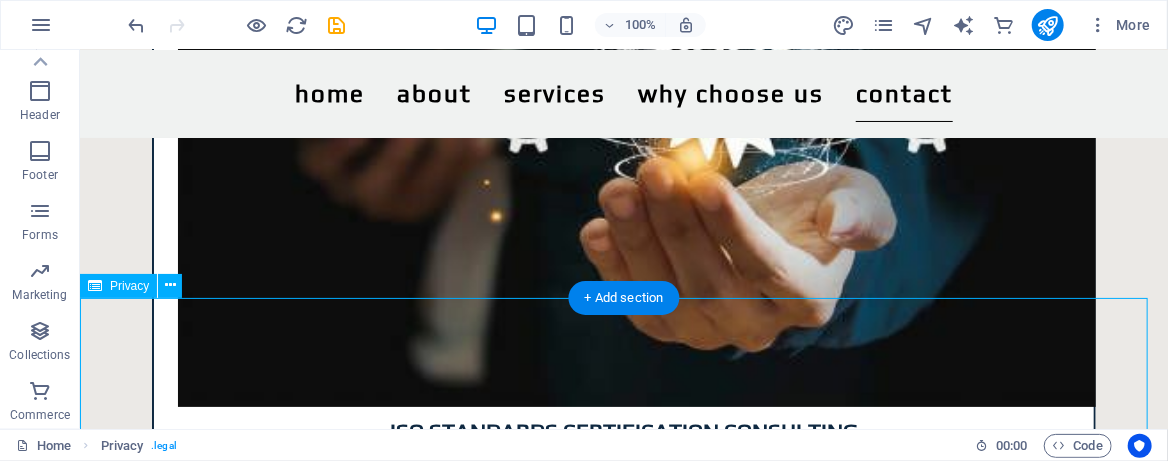 scroll, scrollTop: 3109, scrollLeft: 0, axis: vertical 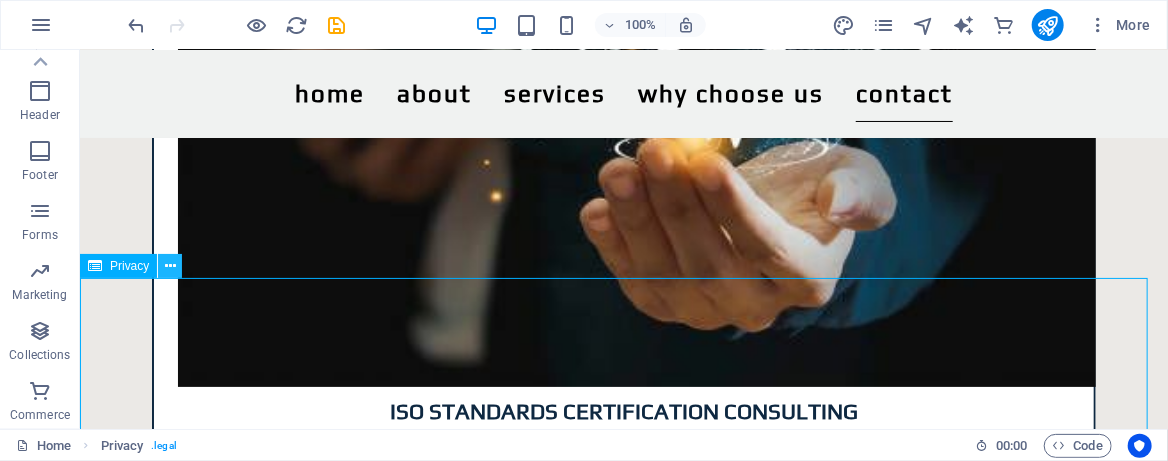 click at bounding box center [170, 266] 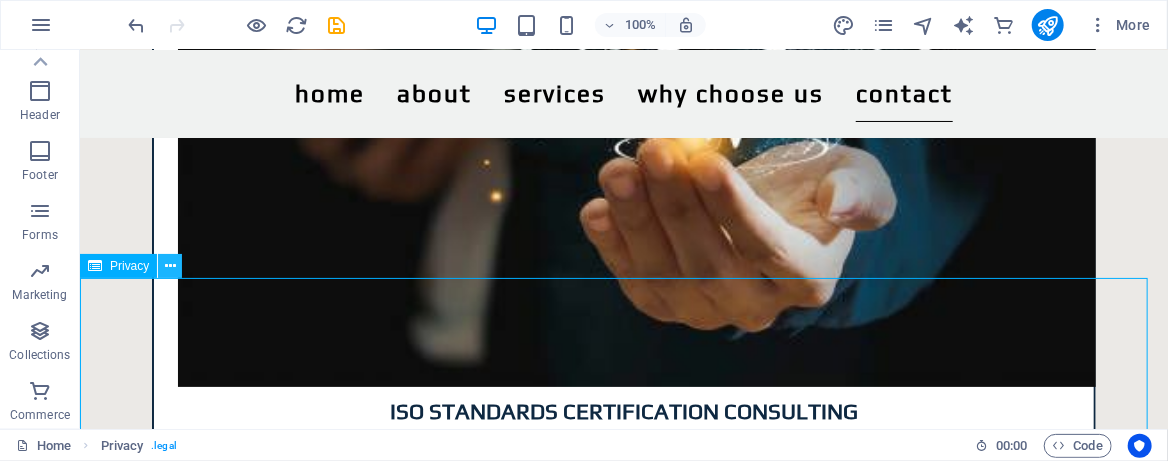 click at bounding box center (170, 266) 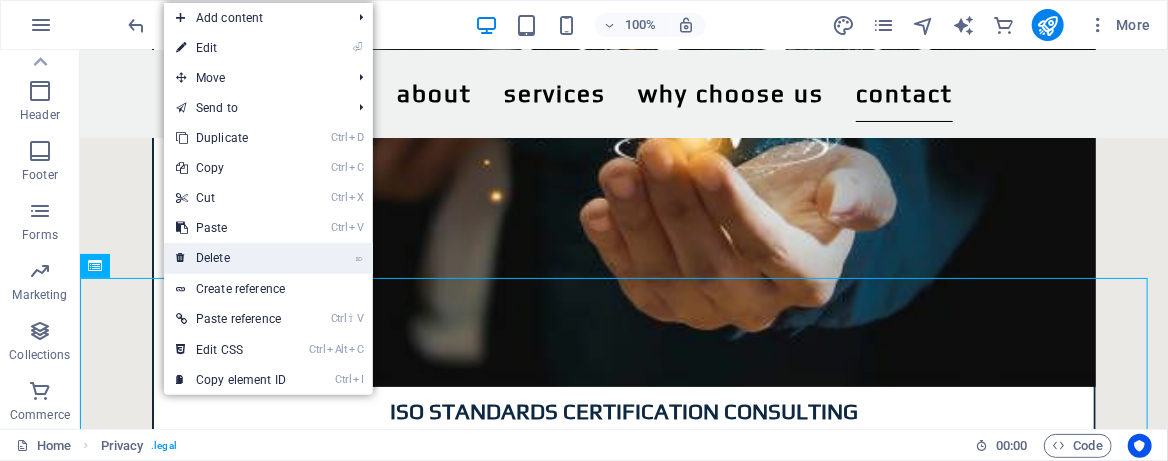 click on "⌦  Delete" at bounding box center (231, 258) 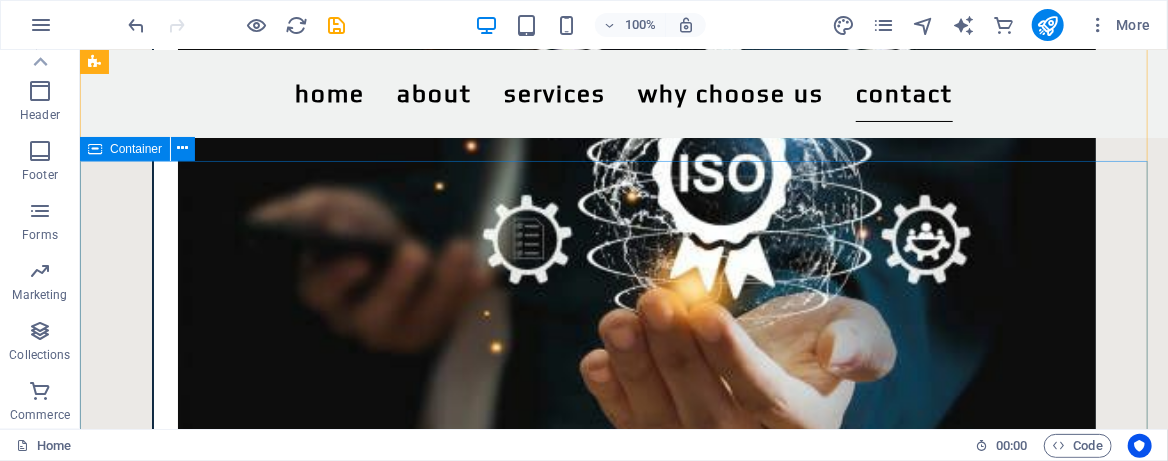 scroll, scrollTop: 2824, scrollLeft: 0, axis: vertical 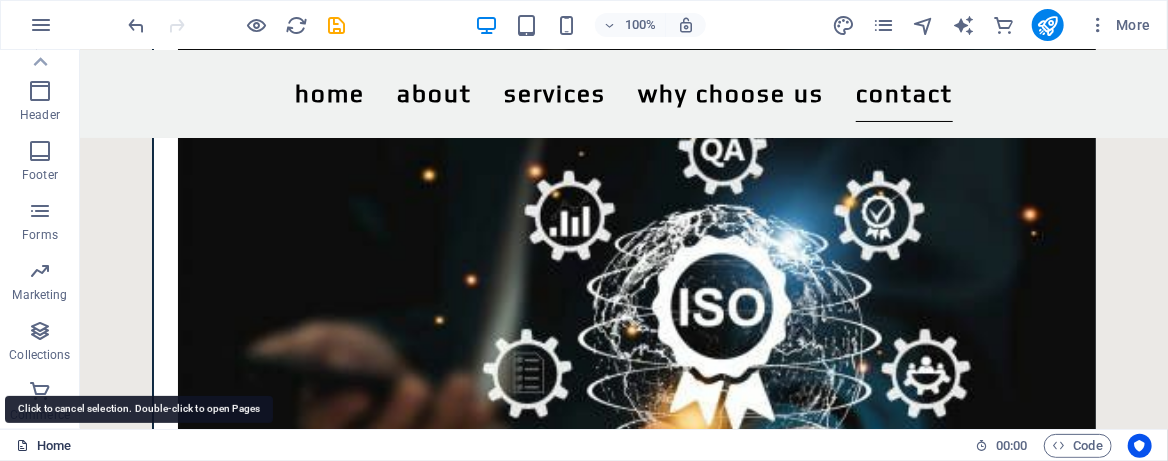 click on "Home" at bounding box center (43, 446) 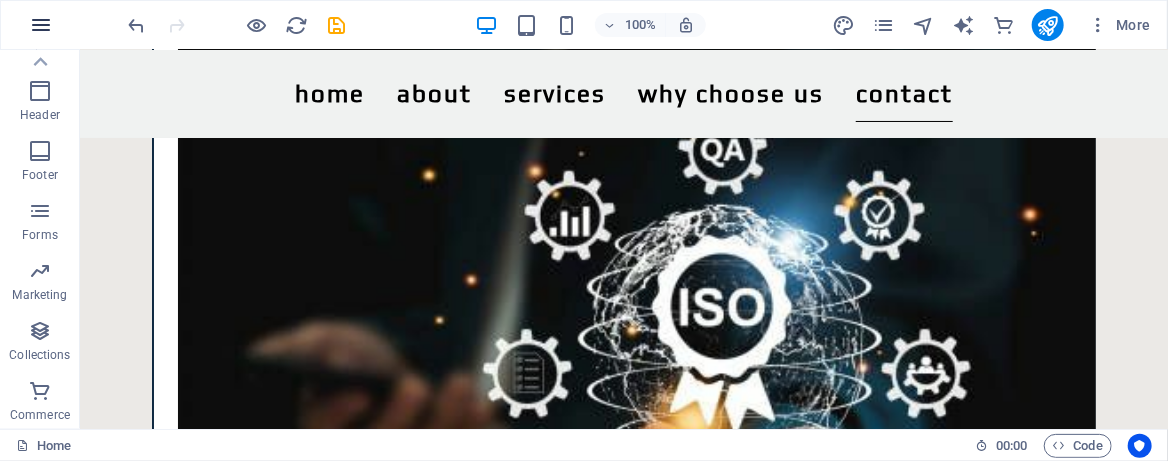 click at bounding box center (41, 25) 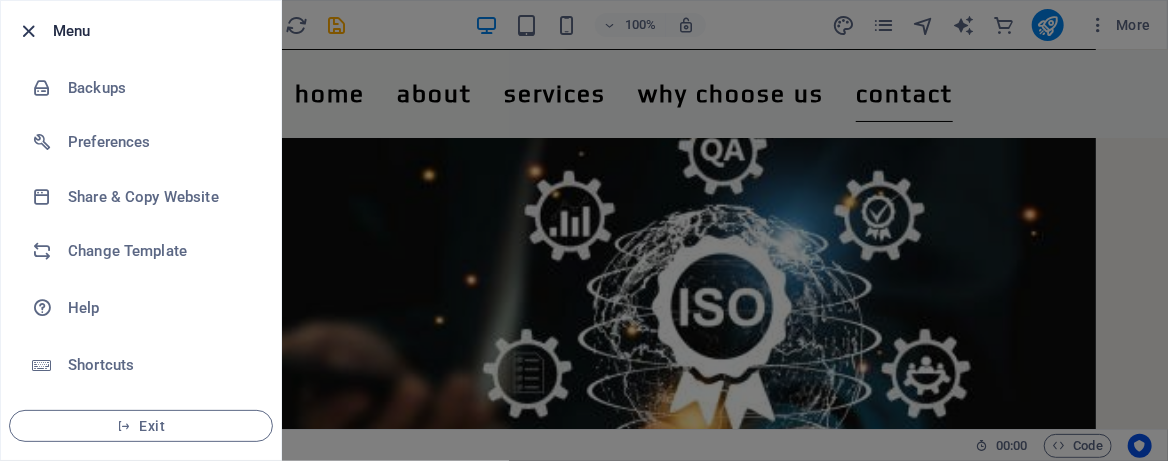 click at bounding box center [29, 31] 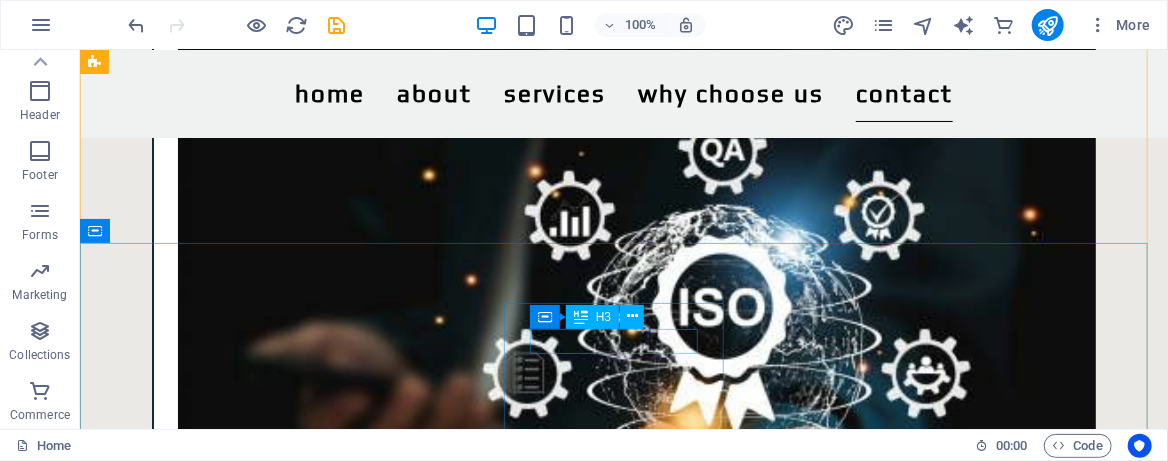 scroll, scrollTop: 2958, scrollLeft: 0, axis: vertical 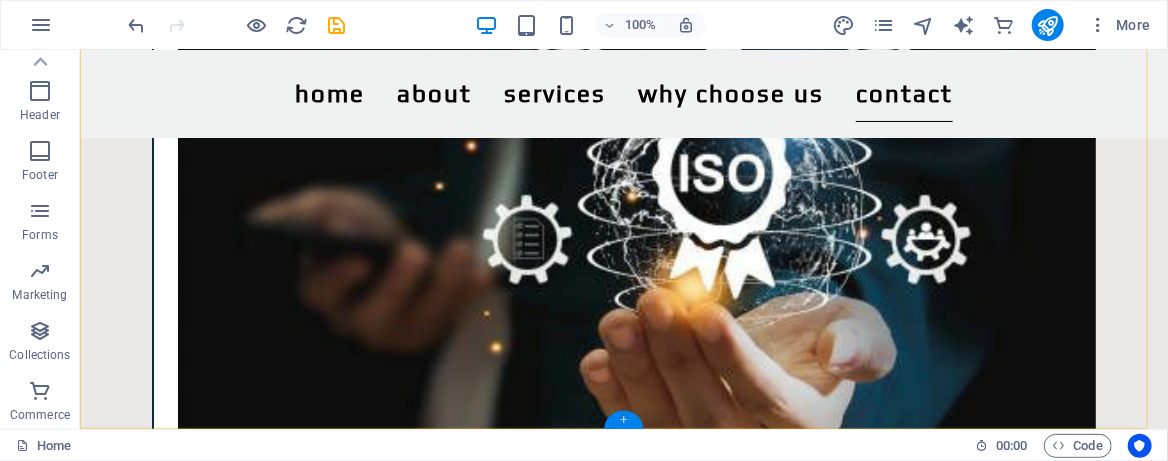 click on "+" at bounding box center (623, 420) 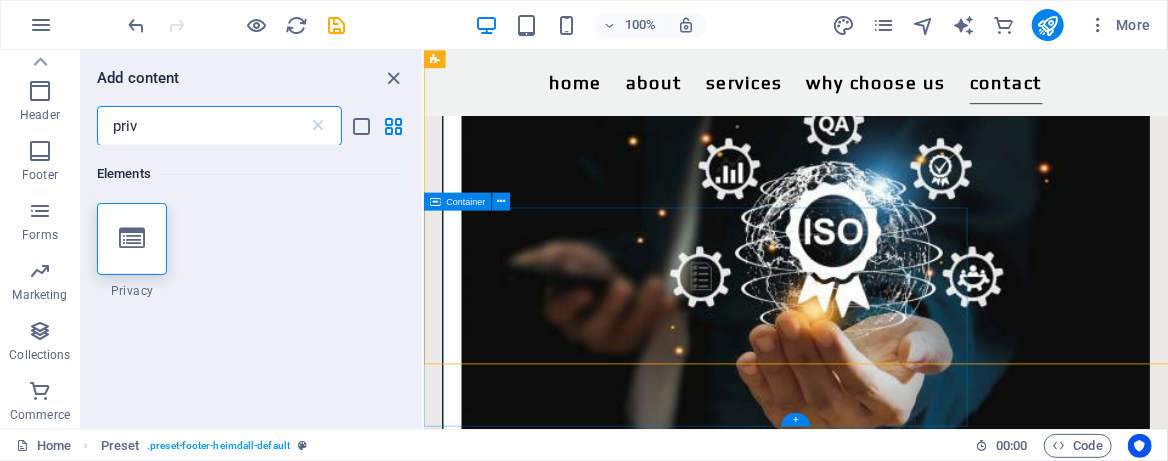 scroll, scrollTop: 2918, scrollLeft: 0, axis: vertical 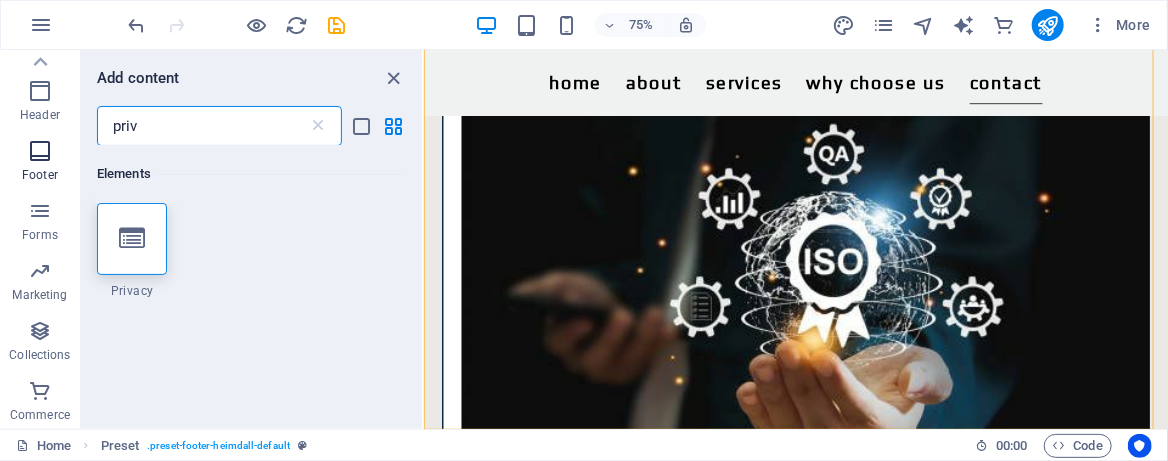 click at bounding box center [40, 151] 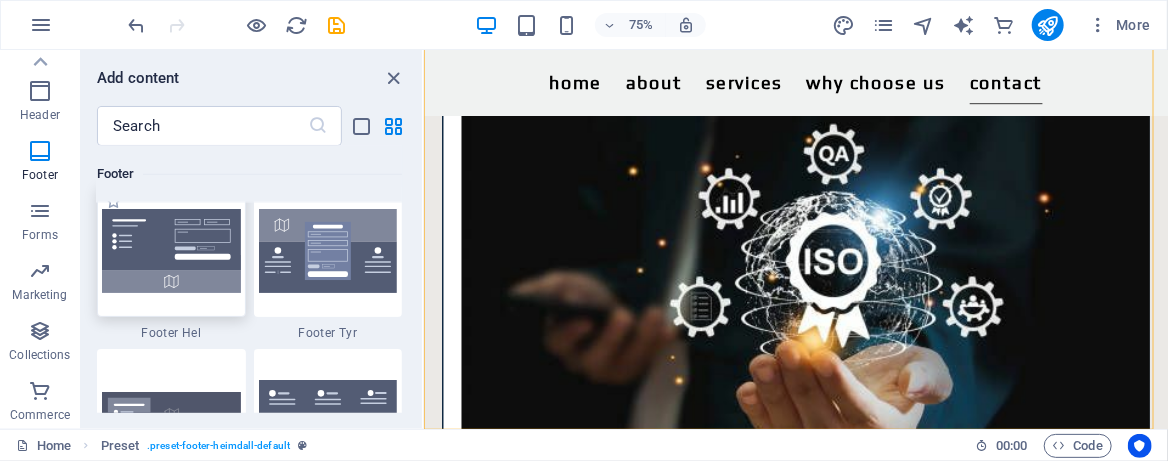 scroll, scrollTop: 13237, scrollLeft: 0, axis: vertical 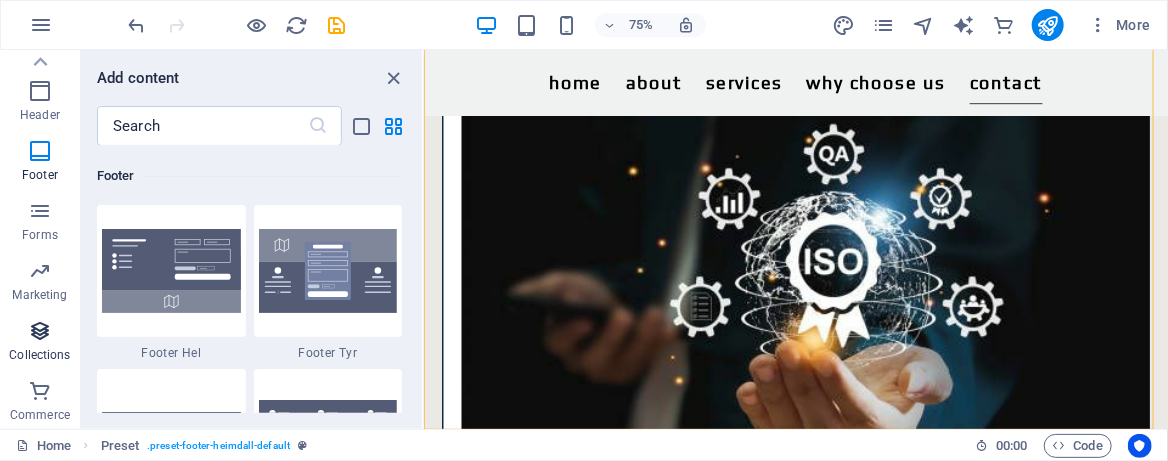 click on "Collections" at bounding box center [39, 355] 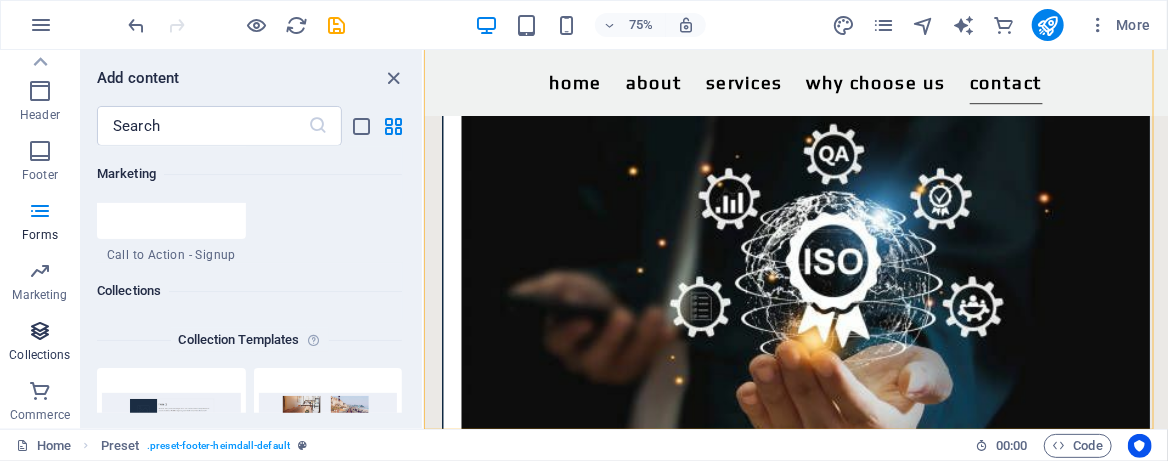 scroll, scrollTop: 18304, scrollLeft: 0, axis: vertical 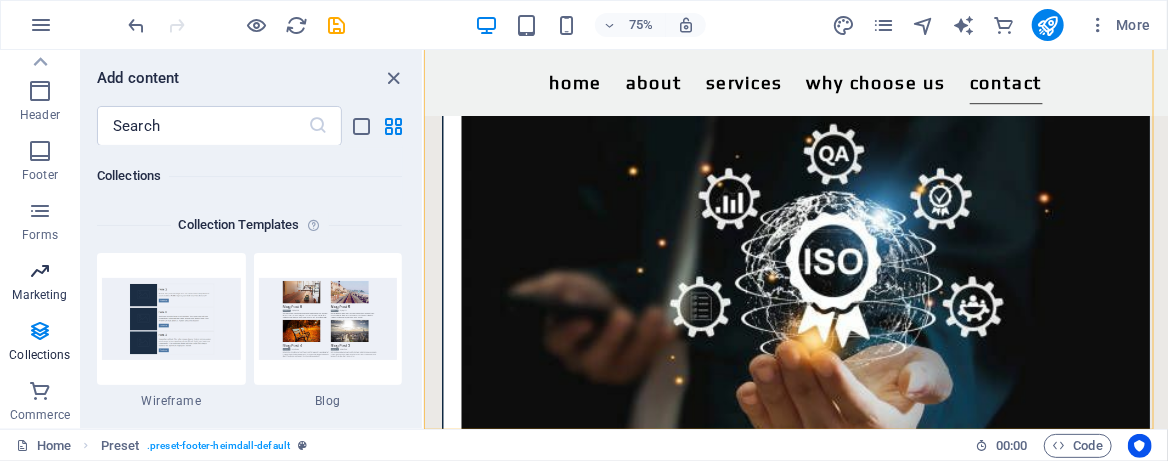 click on "Marketing" at bounding box center [39, 295] 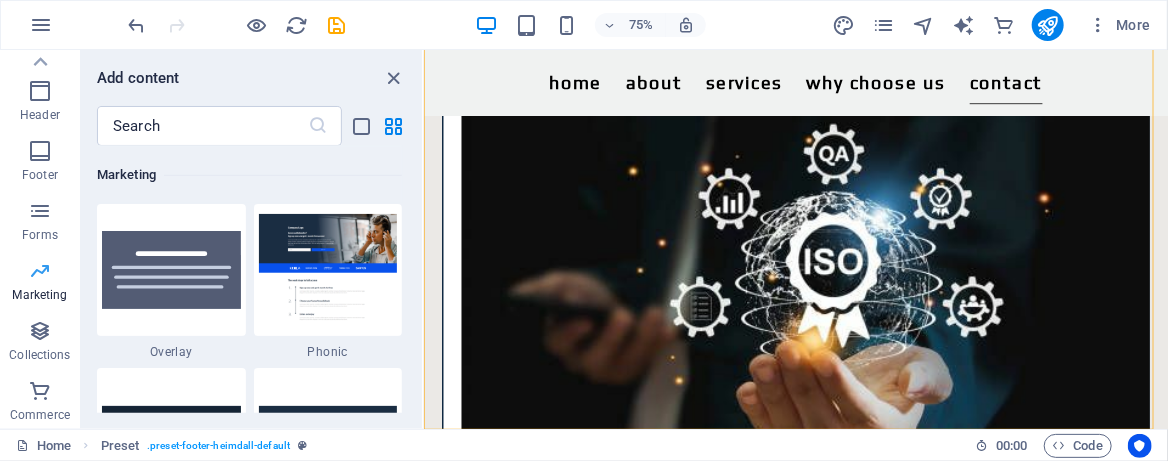 scroll, scrollTop: 16288, scrollLeft: 0, axis: vertical 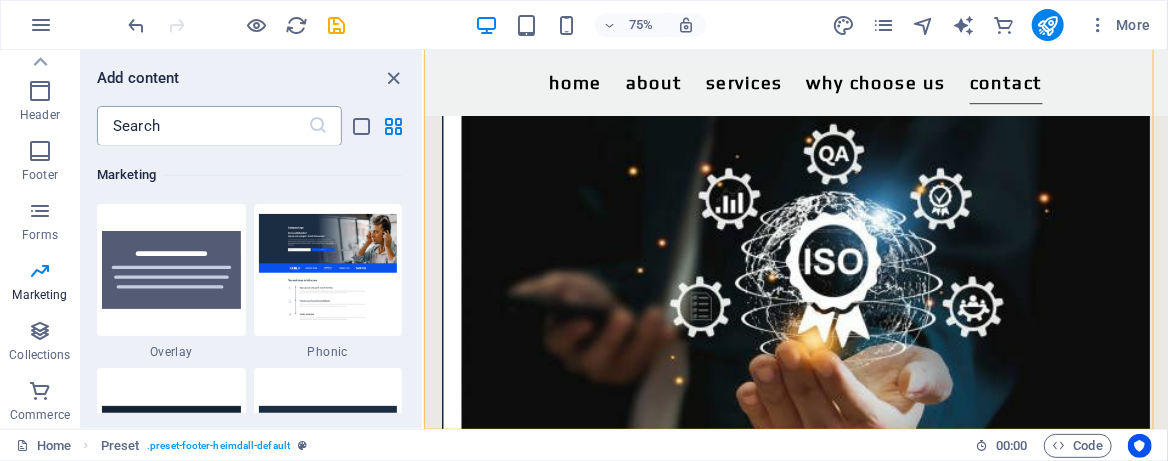 click at bounding box center (202, 126) 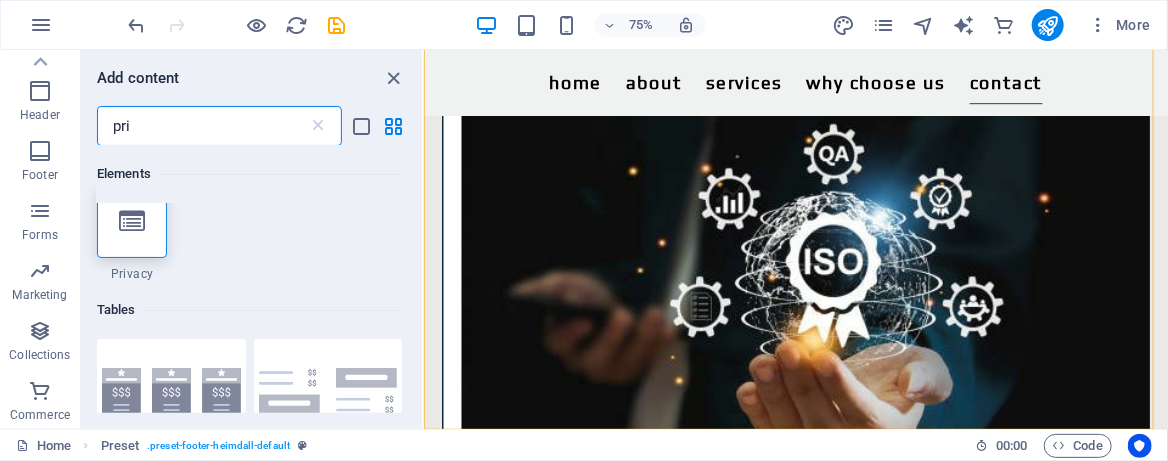scroll, scrollTop: 0, scrollLeft: 0, axis: both 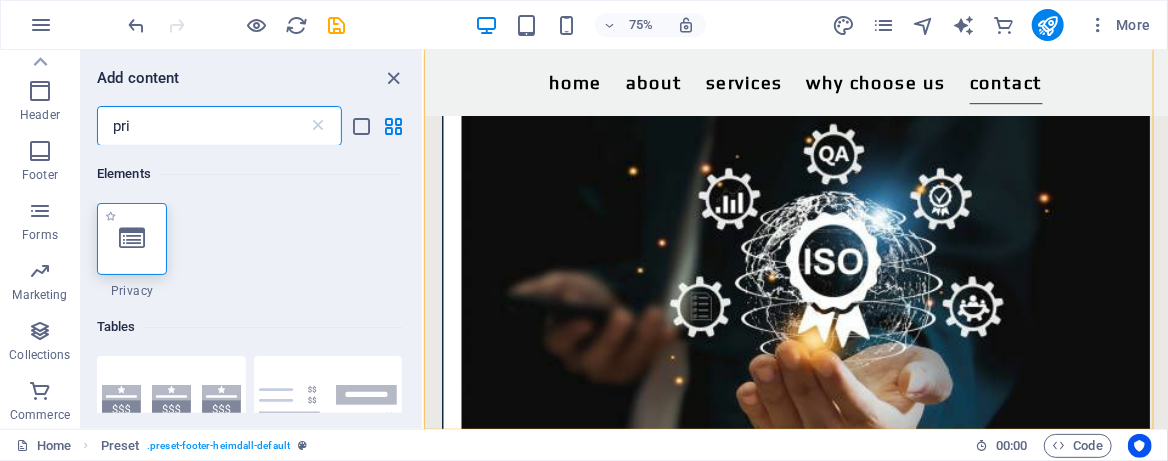 type on "pri" 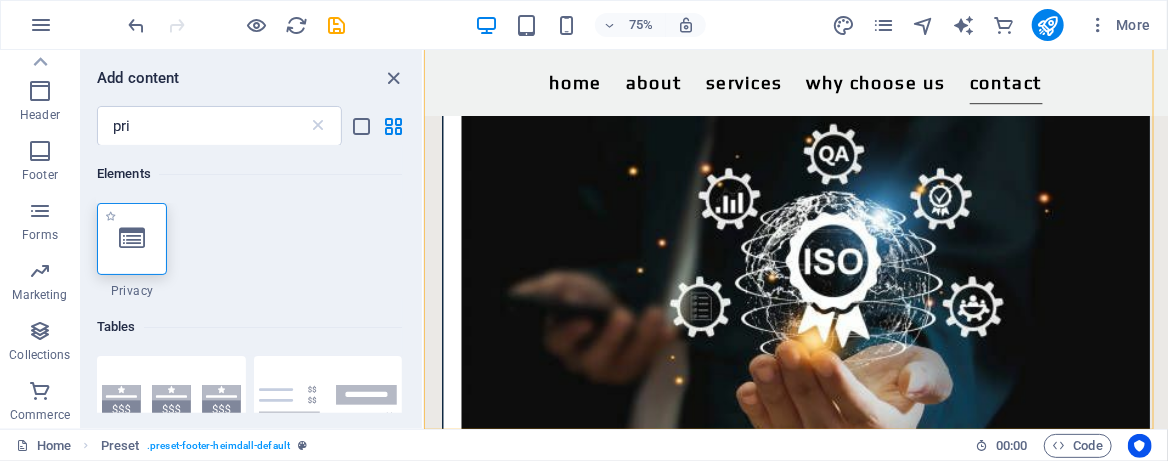 click at bounding box center (132, 239) 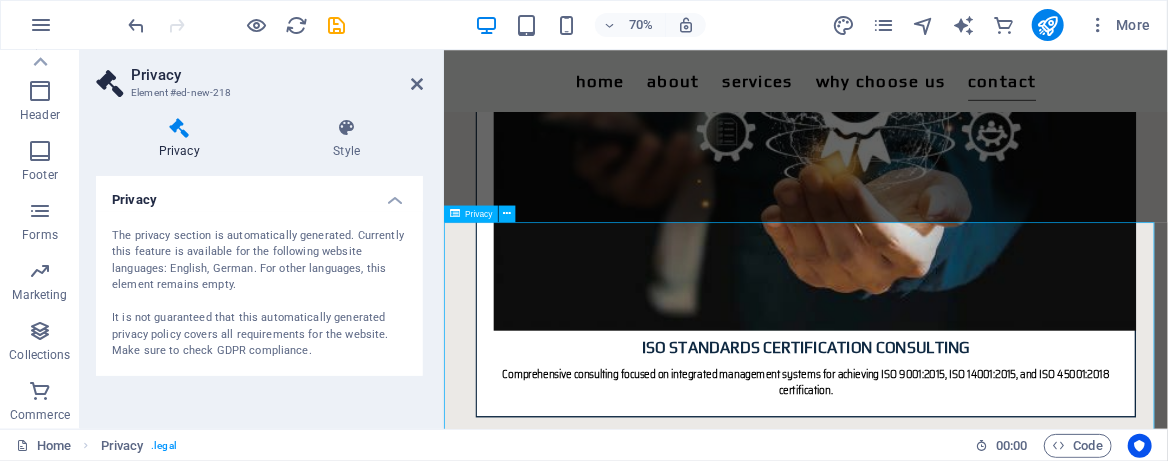 scroll, scrollTop: 3347, scrollLeft: 0, axis: vertical 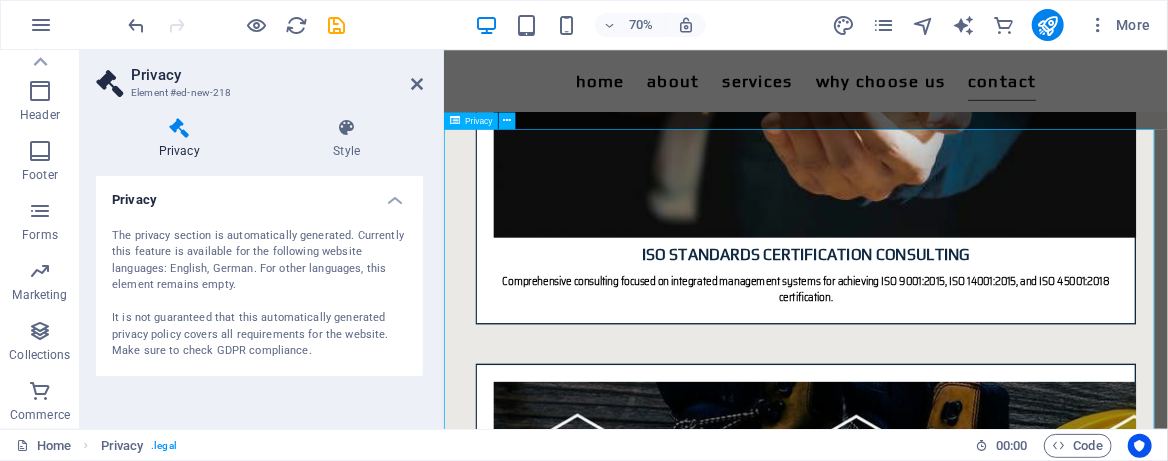 click on "Privacy Policy
An overview of data protection
General
The following gives a simple overview of what kind of personal information we collect, why we collect them and how we handle your data when you are visiting or using our website. Personal information is any data with which you could be personally identified. Detailed information on the subject of data protection can be found in our privacy policy found below.
Data collection on our website
Who is responsible for the data collection on this website?
The data collected on this website are processed by the website operator. The operator's contact details can be found in the website's required legal notice.
How do we collect your data?
Some data are collected when you provide them to us. This could, for example, be data you enter in a contact form.
What do we use your data for?
Part of the data is collected to ensure the proper functioning of the website. Other data can be used to analyze how visitors use the site." at bounding box center [960, 5734] 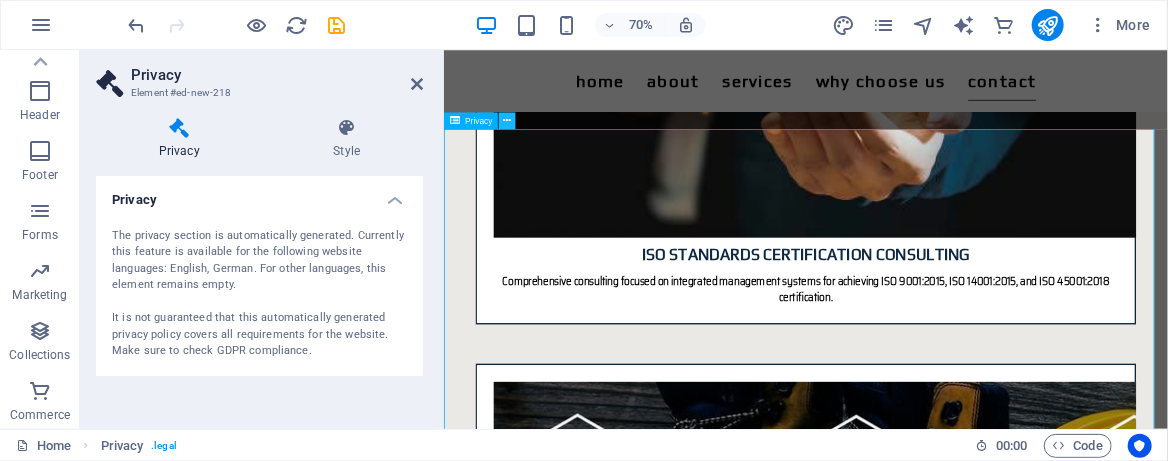 click at bounding box center [507, 120] 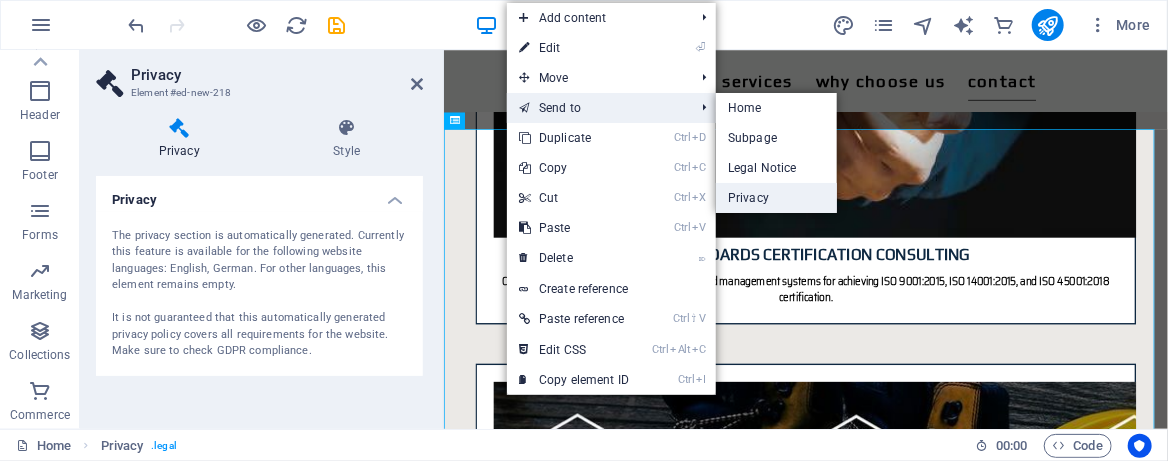 click on "Privacy" at bounding box center [776, 198] 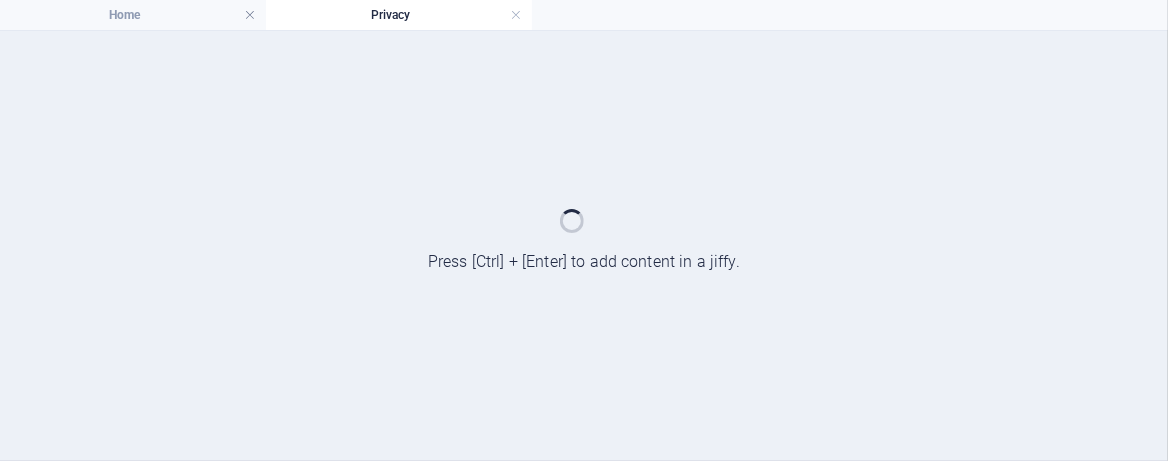 scroll, scrollTop: 0, scrollLeft: 0, axis: both 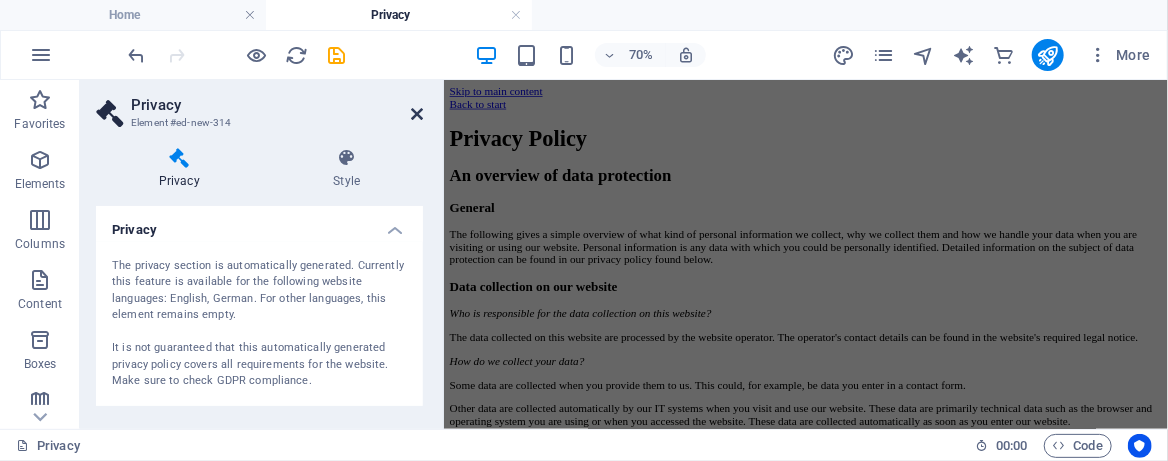 click at bounding box center (417, 114) 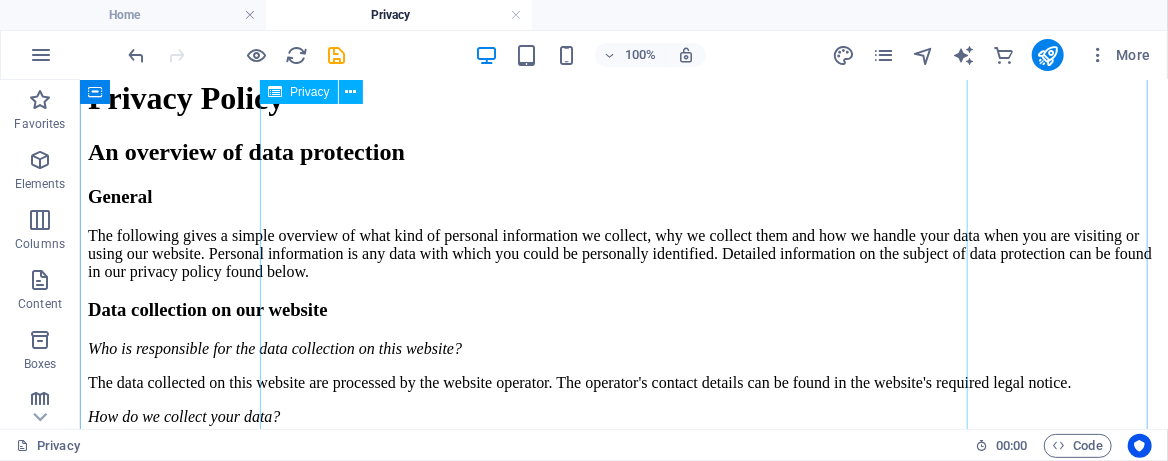 scroll, scrollTop: 0, scrollLeft: 0, axis: both 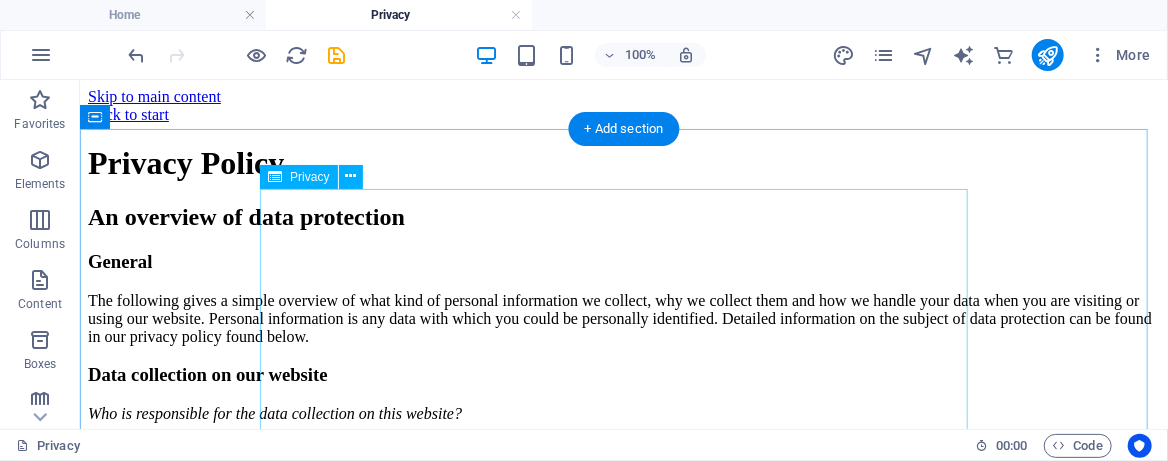 click on "Privacy Policy
An overview of data protection
General
The following gives a simple overview of what kind of personal information we collect, why we collect them and how we handle your data when you are visiting or using our website. Personal information is any data with which you could be personally identified. Detailed information on the subject of data protection can be found in our privacy policy found below.
Data collection on our website
Who is responsible for the data collection on this website?
The data collected on this website are processed by the website operator. The operator's contact details can be found in the website's required legal notice.
How do we collect your data?
Some data are collected when you provide them to us. This could, for example, be data you enter in a contact form.
What do we use your data for?
Part of the data is collected to ensure the proper functioning of the website. Other data can be used to analyze how visitors use the site." at bounding box center (623, 2040) 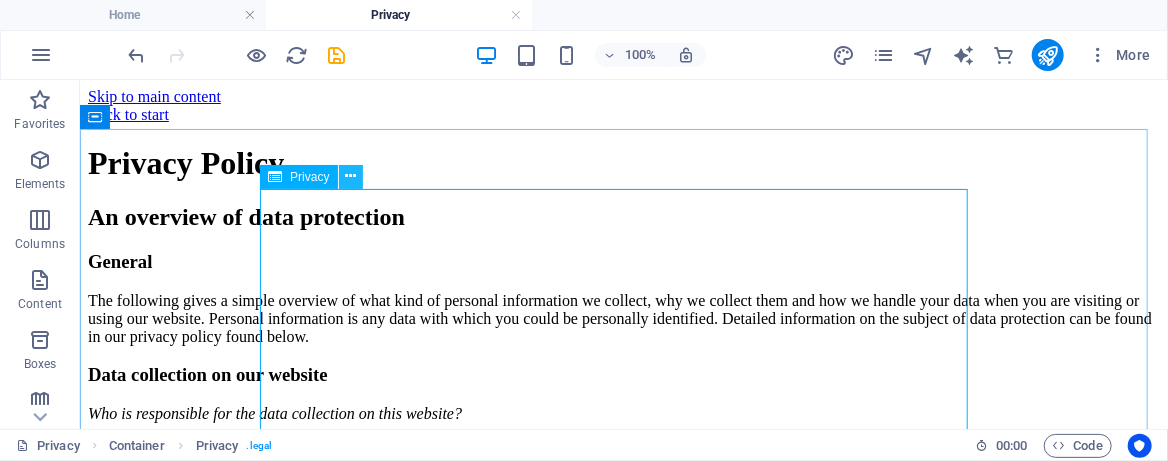 click at bounding box center [350, 176] 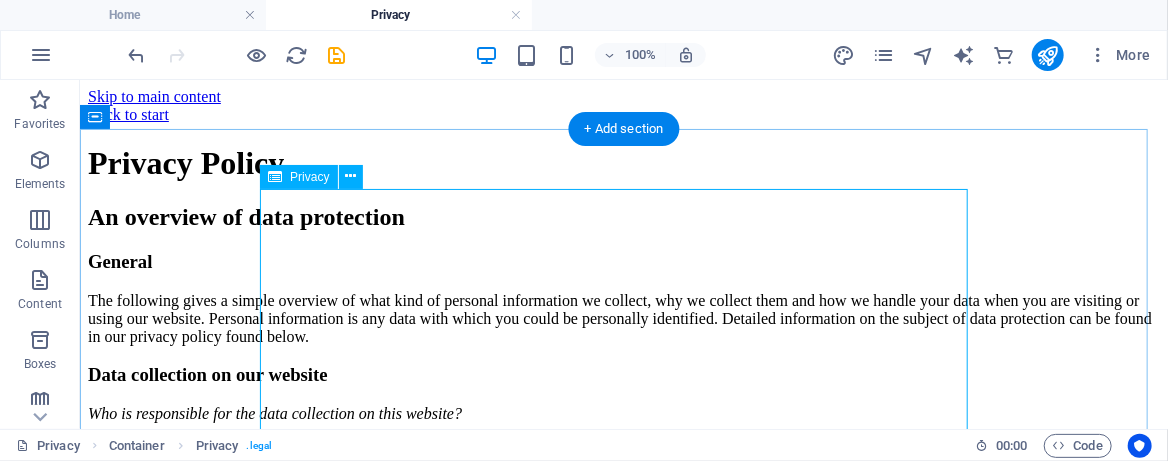 click on "Privacy Policy
An overview of data protection
General
The following gives a simple overview of what kind of personal information we collect, why we collect them and how we handle your data when you are visiting or using our website. Personal information is any data with which you could be personally identified. Detailed information on the subject of data protection can be found in our privacy policy found below.
Data collection on our website
Who is responsible for the data collection on this website?
The data collected on this website are processed by the website operator. The operator's contact details can be found in the website's required legal notice.
How do we collect your data?
Some data are collected when you provide them to us. This could, for example, be data you enter in a contact form.
What do we use your data for?
Part of the data is collected to ensure the proper functioning of the website. Other data can be used to analyze how visitors use the site." at bounding box center (623, 2040) 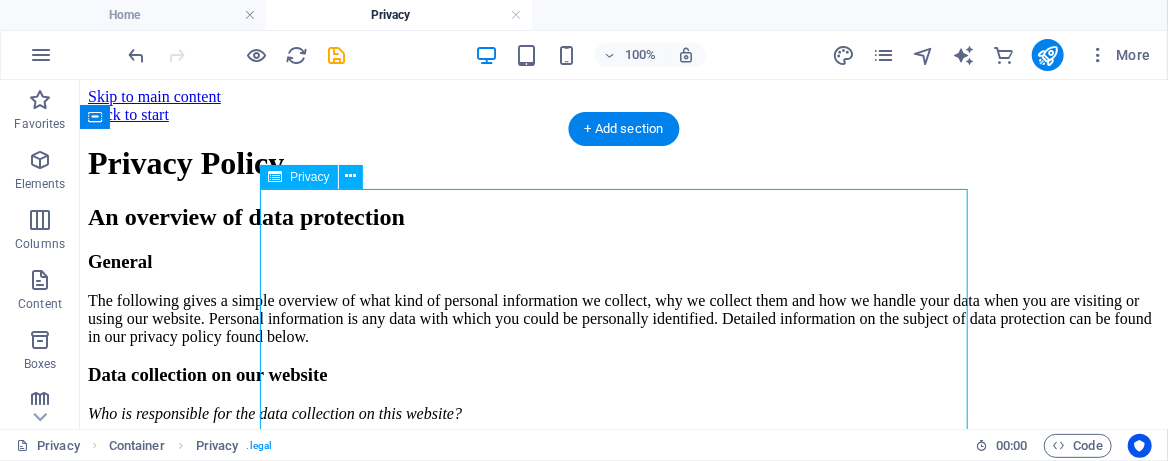 click on "Privacy Policy
An overview of data protection
General
The following gives a simple overview of what kind of personal information we collect, why we collect them and how we handle your data when you are visiting or using our website. Personal information is any data with which you could be personally identified. Detailed information on the subject of data protection can be found in our privacy policy found below.
Data collection on our website
Who is responsible for the data collection on this website?
The data collected on this website are processed by the website operator. The operator's contact details can be found in the website's required legal notice.
How do we collect your data?
Some data are collected when you provide them to us. This could, for example, be data you enter in a contact form.
What do we use your data for?
Part of the data is collected to ensure the proper functioning of the website. Other data can be used to analyze how visitors use the site." at bounding box center [623, 2040] 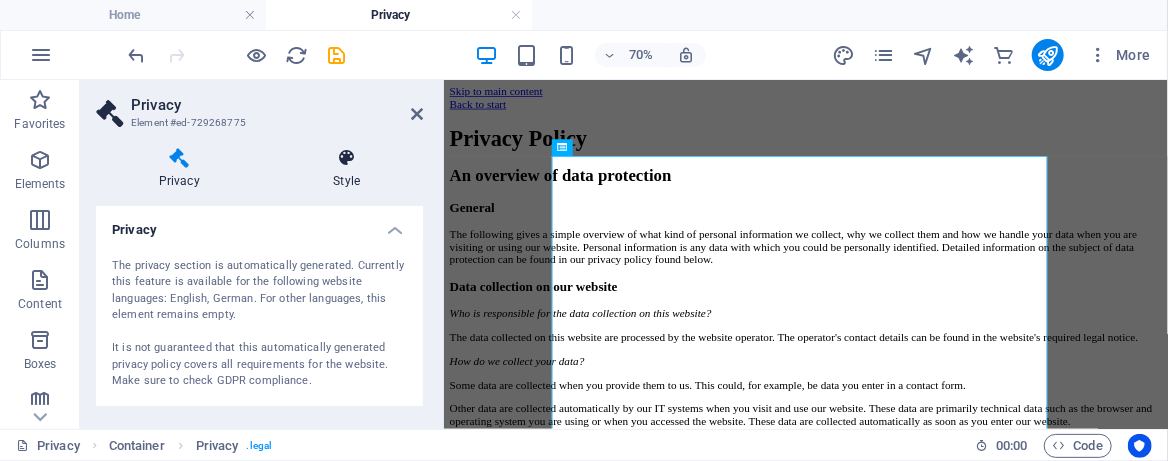 click at bounding box center [347, 158] 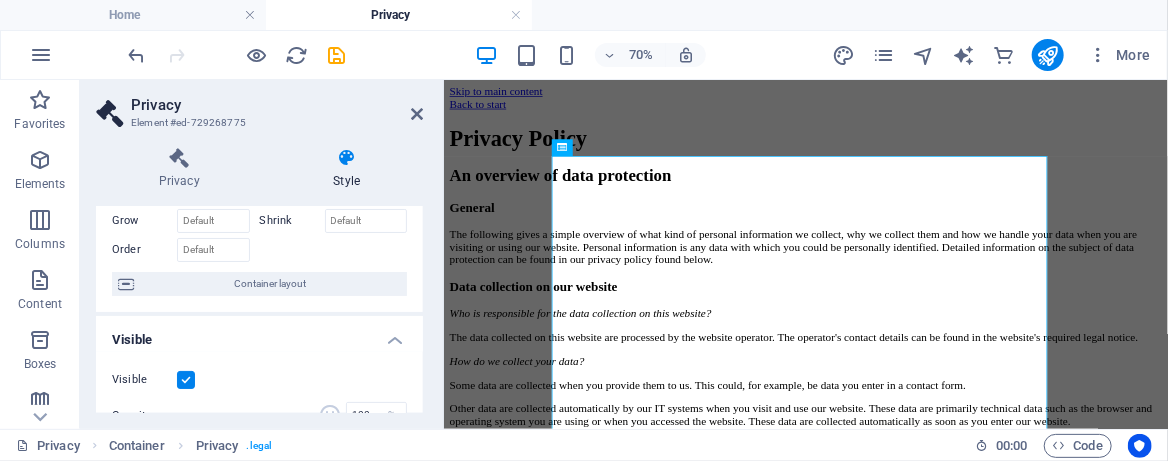scroll, scrollTop: 0, scrollLeft: 0, axis: both 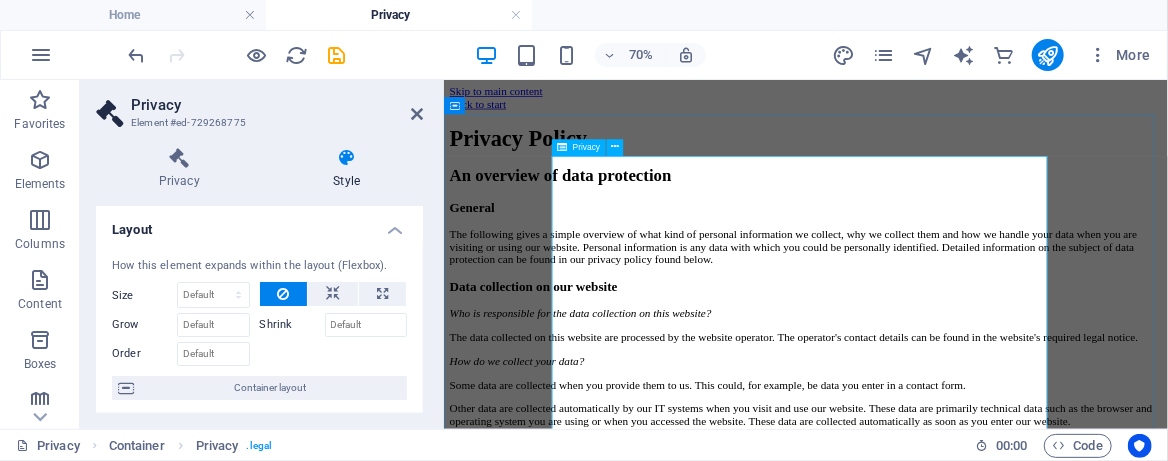 click on "Privacy Policy
An overview of data protection
General
The following gives a simple overview of what kind of personal information we collect, why we collect them and how we handle your data when you are visiting or using our website. Personal information is any data with which you could be personally identified. Detailed information on the subject of data protection can be found in our privacy policy found below.
Data collection on our website
Who is responsible for the data collection on this website?
The data collected on this website are processed by the website operator. The operator's contact details can be found in the website's required legal notice.
How do we collect your data?
Some data are collected when you provide them to us. This could, for example, be data you enter in a contact form.
What do we use your data for?
Part of the data is collected to ensure the proper functioning of the website. Other data can be used to analyze how visitors use the site." at bounding box center [960, 2067] 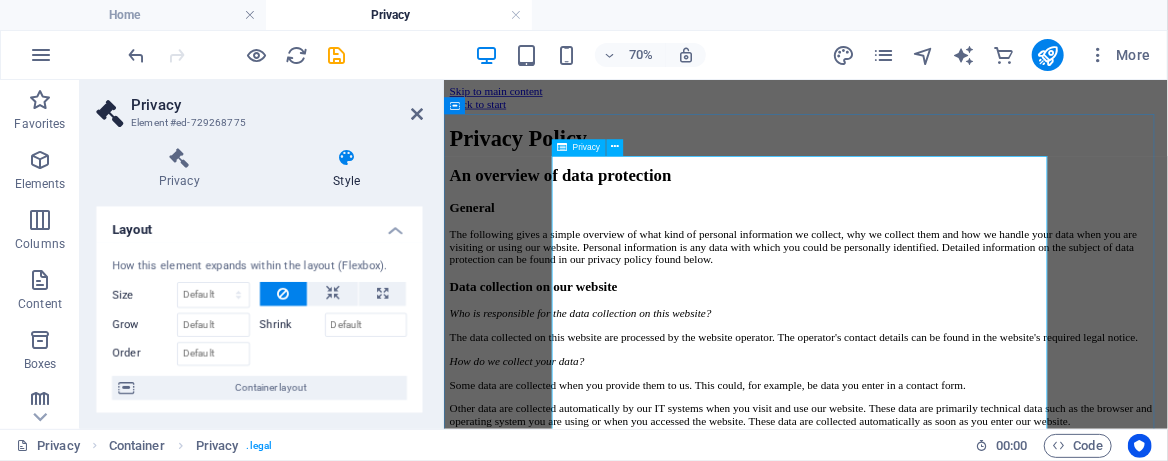 click on "Privacy Policy
An overview of data protection
General
The following gives a simple overview of what kind of personal information we collect, why we collect them and how we handle your data when you are visiting or using our website. Personal information is any data with which you could be personally identified. Detailed information on the subject of data protection can be found in our privacy policy found below.
Data collection on our website
Who is responsible for the data collection on this website?
The data collected on this website are processed by the website operator. The operator's contact details can be found in the website's required legal notice.
How do we collect your data?
Some data are collected when you provide them to us. This could, for example, be data you enter in a contact form.
What do we use your data for?
Part of the data is collected to ensure the proper functioning of the website. Other data can be used to analyze how visitors use the site." at bounding box center (960, 2067) 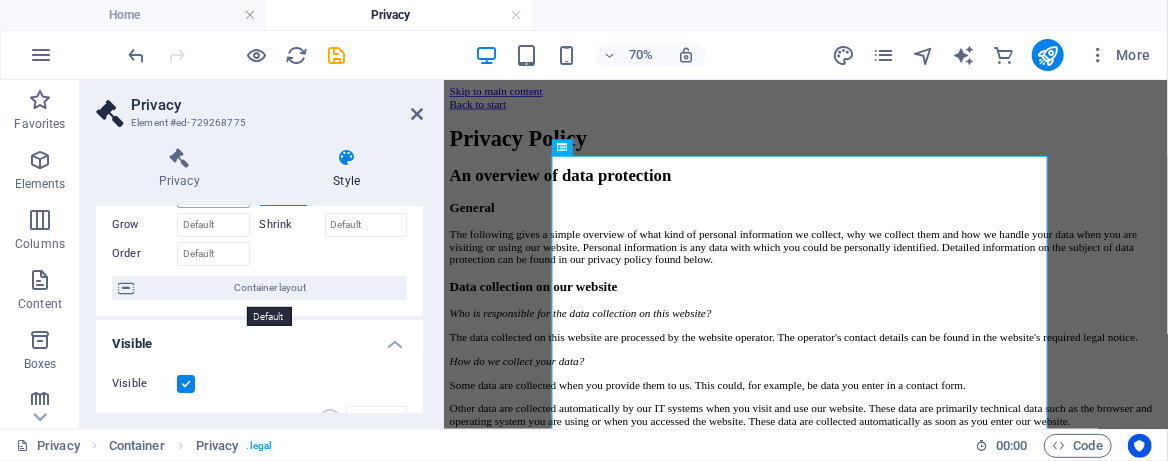 scroll, scrollTop: 133, scrollLeft: 0, axis: vertical 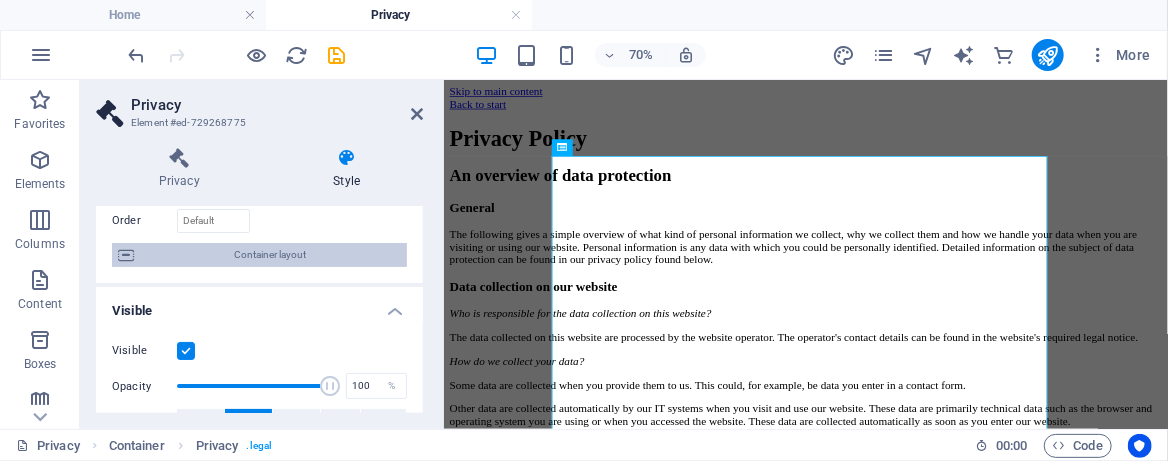click on "Container layout" at bounding box center [270, 255] 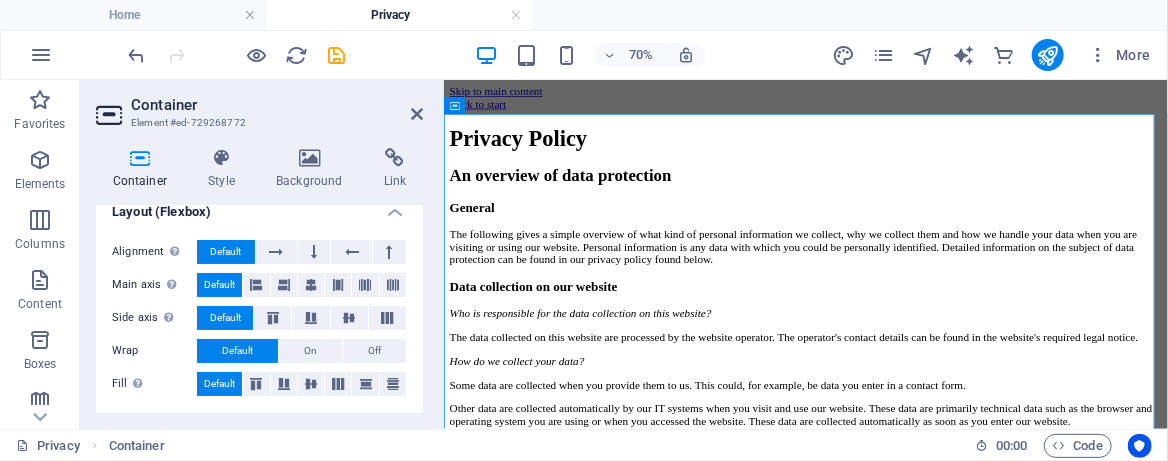 scroll, scrollTop: 39, scrollLeft: 0, axis: vertical 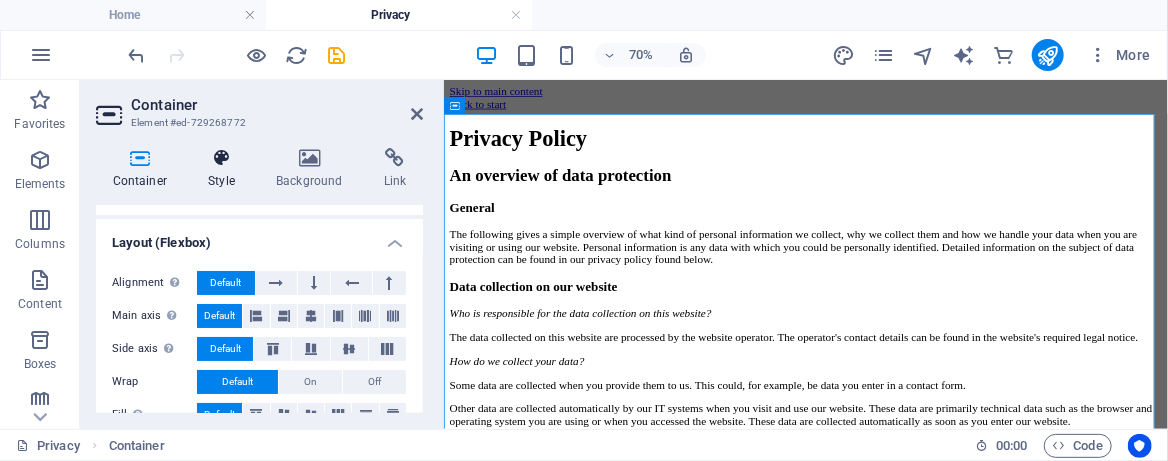 click on "Style" at bounding box center [226, 169] 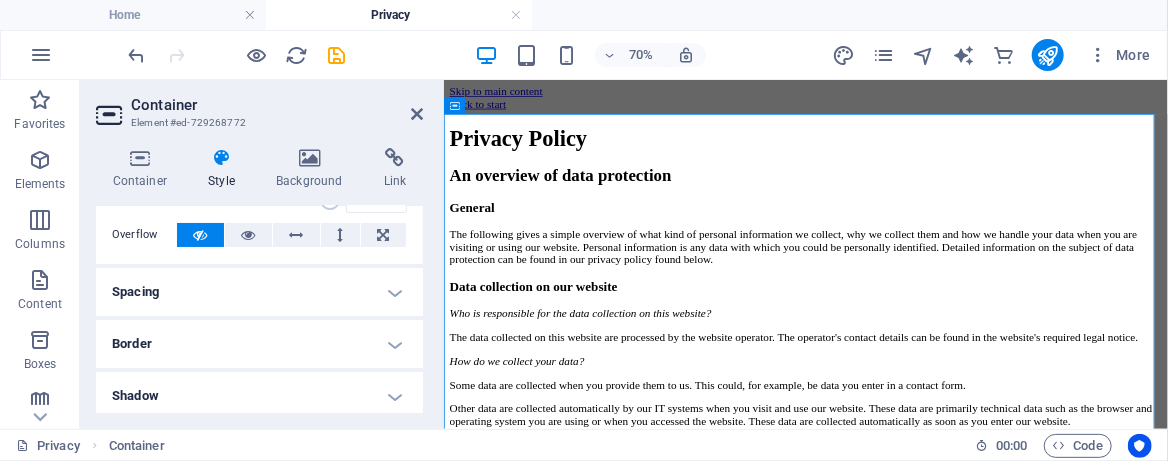 scroll, scrollTop: 133, scrollLeft: 0, axis: vertical 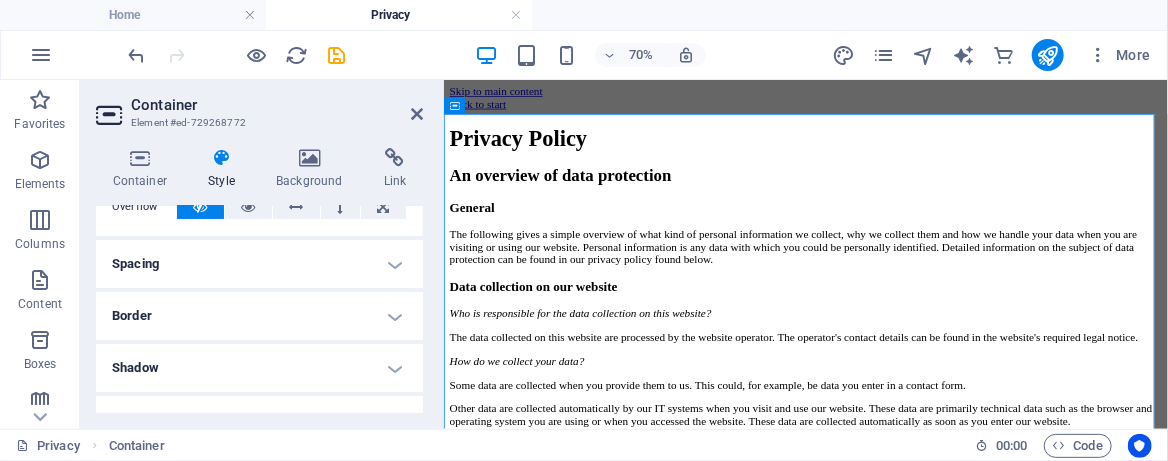 click on "Shadow" at bounding box center (259, 368) 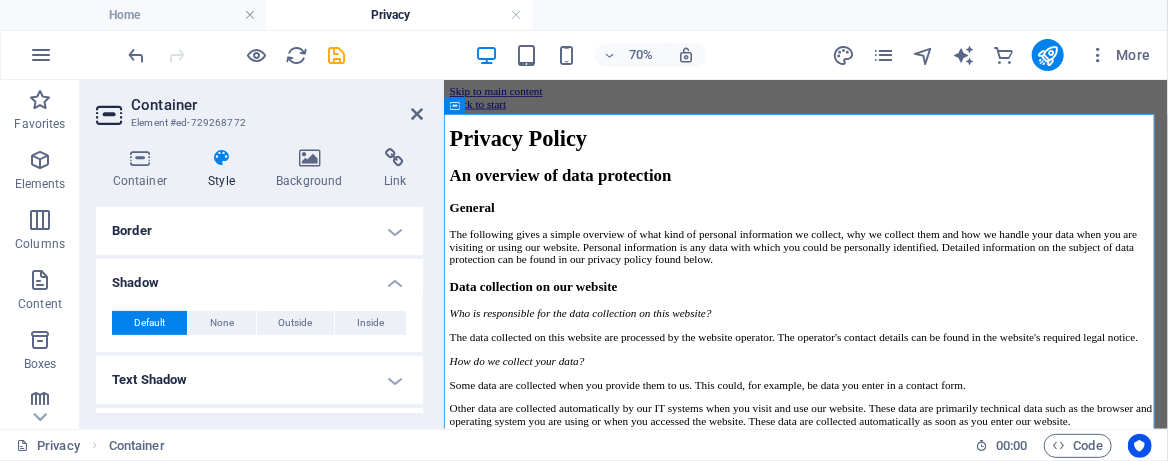 scroll, scrollTop: 266, scrollLeft: 0, axis: vertical 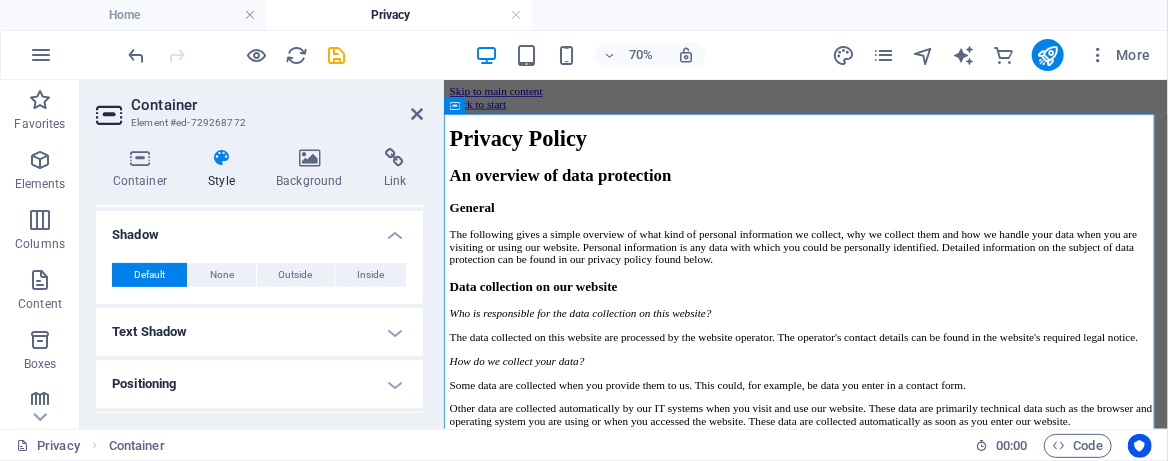 click on "Text Shadow" at bounding box center (259, 332) 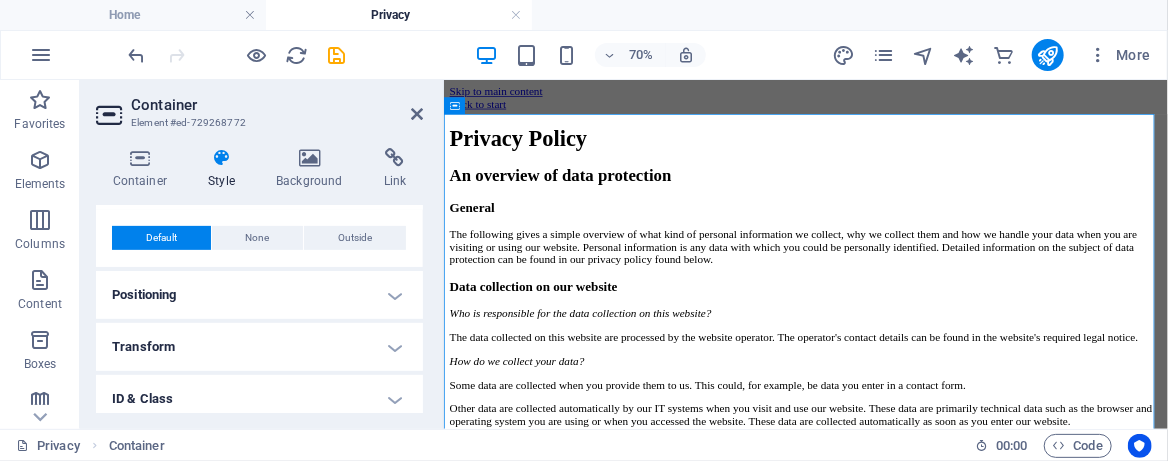 scroll, scrollTop: 512, scrollLeft: 0, axis: vertical 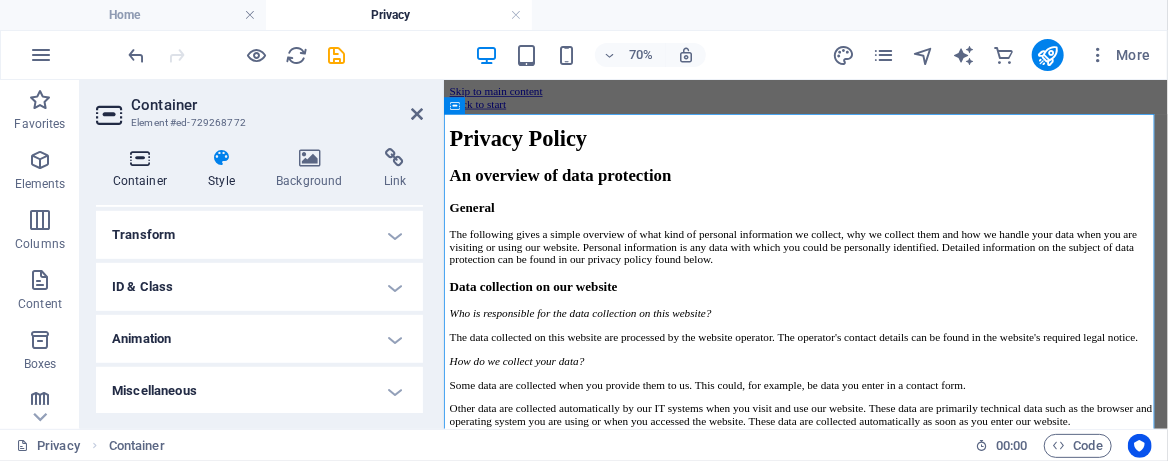 click at bounding box center (140, 158) 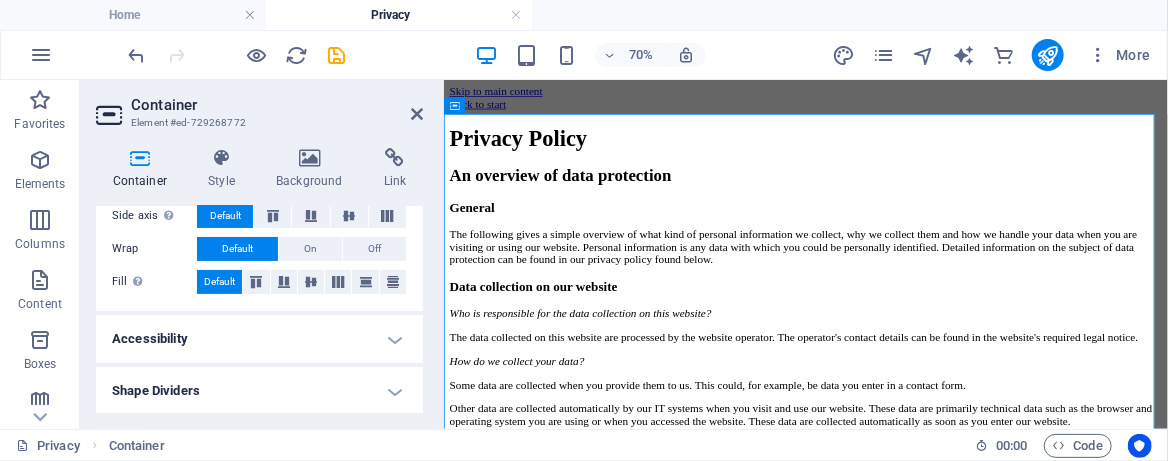 scroll, scrollTop: 39, scrollLeft: 0, axis: vertical 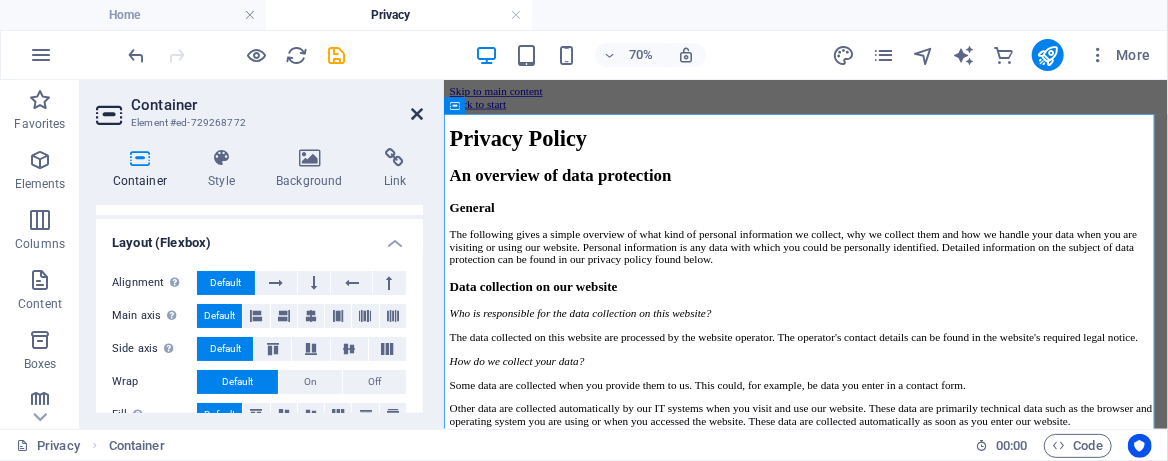 click at bounding box center [417, 114] 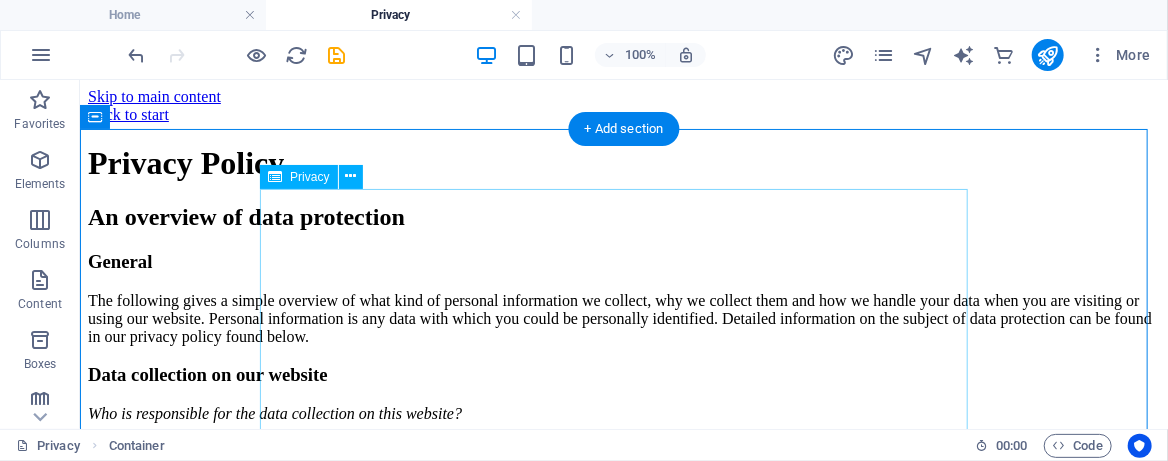 click on "Privacy Policy
An overview of data protection
General
The following gives a simple overview of what kind of personal information we collect, why we collect them and how we handle your data when you are visiting or using our website. Personal information is any data with which you could be personally identified. Detailed information on the subject of data protection can be found in our privacy policy found below.
Data collection on our website
Who is responsible for the data collection on this website?
The data collected on this website are processed by the website operator. The operator's contact details can be found in the website's required legal notice.
How do we collect your data?
Some data are collected when you provide them to us. This could, for example, be data you enter in a contact form.
What do we use your data for?
Part of the data is collected to ensure the proper functioning of the website. Other data can be used to analyze how visitors use the site." at bounding box center [623, 2040] 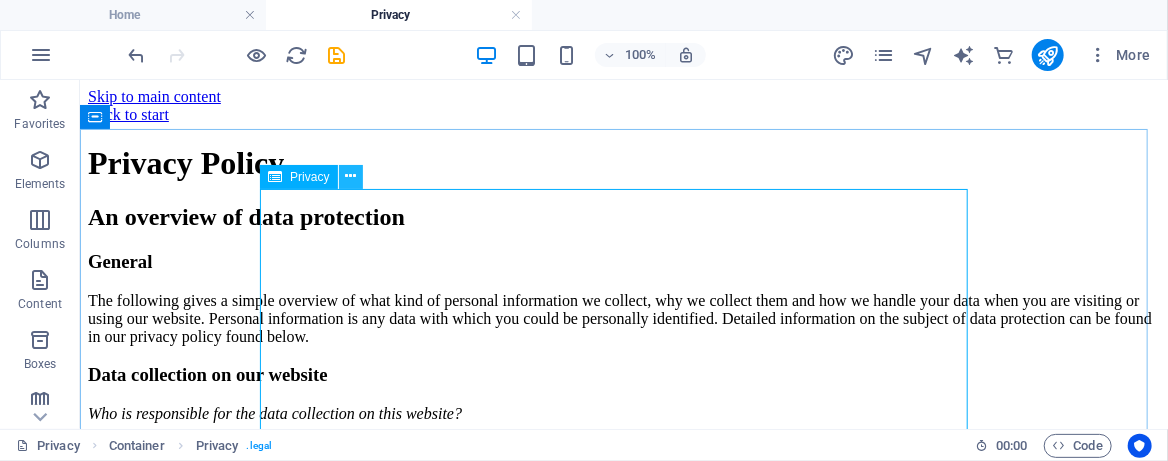 click at bounding box center [350, 176] 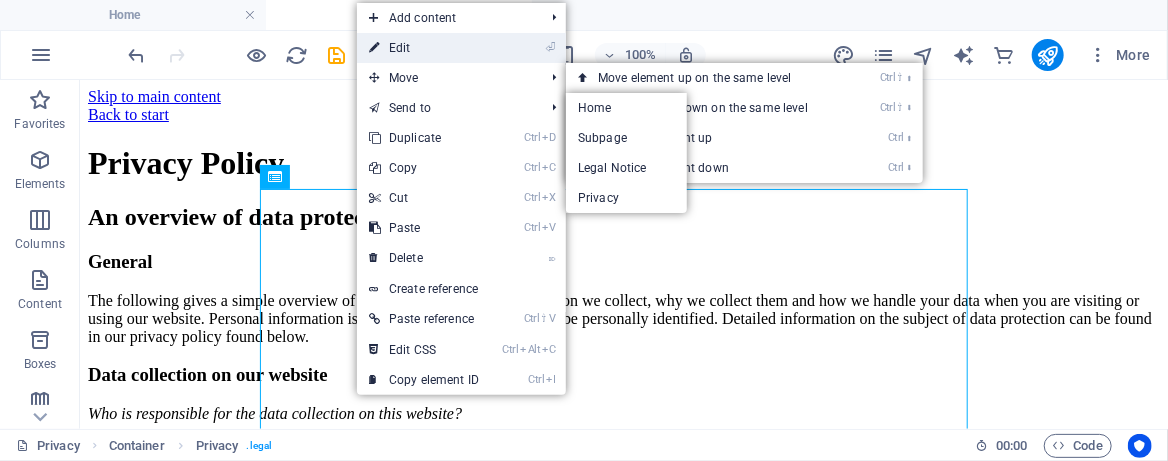 click on "⏎  Edit" at bounding box center (424, 48) 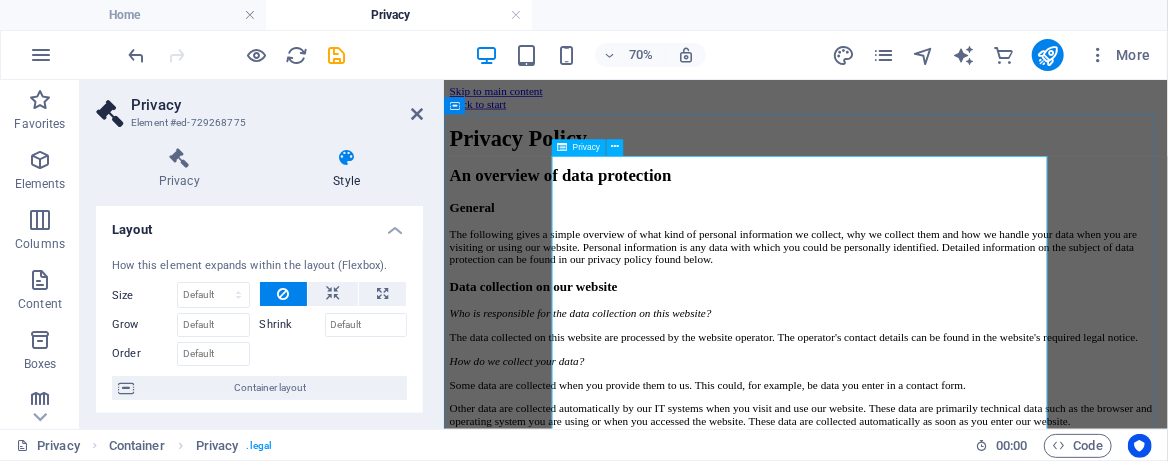 click on "Privacy Policy
An overview of data protection
General
The following gives a simple overview of what kind of personal information we collect, why we collect them and how we handle your data when you are visiting or using our website. Personal information is any data with which you could be personally identified. Detailed information on the subject of data protection can be found in our privacy policy found below.
Data collection on our website
Who is responsible for the data collection on this website?
The data collected on this website are processed by the website operator. The operator's contact details can be found in the website's required legal notice.
How do we collect your data?
Some data are collected when you provide them to us. This could, for example, be data you enter in a contact form.
What do we use your data for?
Part of the data is collected to ensure the proper functioning of the website. Other data can be used to analyze how visitors use the site." at bounding box center (960, 2067) 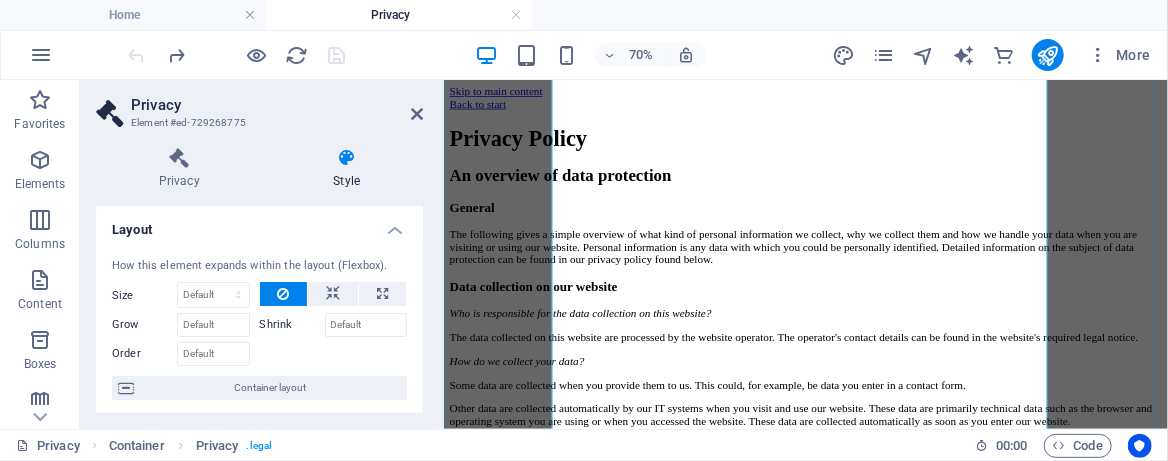 scroll, scrollTop: 4636, scrollLeft: 0, axis: vertical 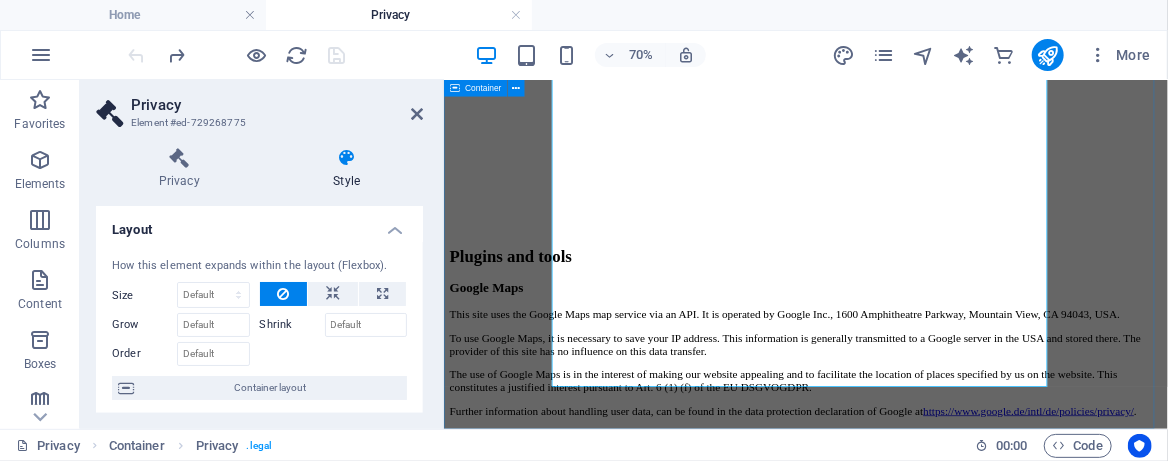 click on "Privacy Policy
An overview of data protection
General
The following gives a simple overview of what kind of personal information we collect, why we collect them and how we handle your data when you are visiting or using our website. Personal information is any data with which you could be personally identified. Detailed information on the subject of data protection can be found in our privacy policy found below.
Data collection on our website
Who is responsible for the data collection on this website?
The data collected on this website are processed by the website operator. The operator's contact details can be found in the website's required legal notice.
How do we collect your data?
Some data are collected when you provide them to us. This could, for example, be data you enter in a contact form.
What do we use your data for?
Part of the data is collected to ensure the proper functioning of the website. Other data can be used to analyze how visitors use the site." at bounding box center [960, -1362] 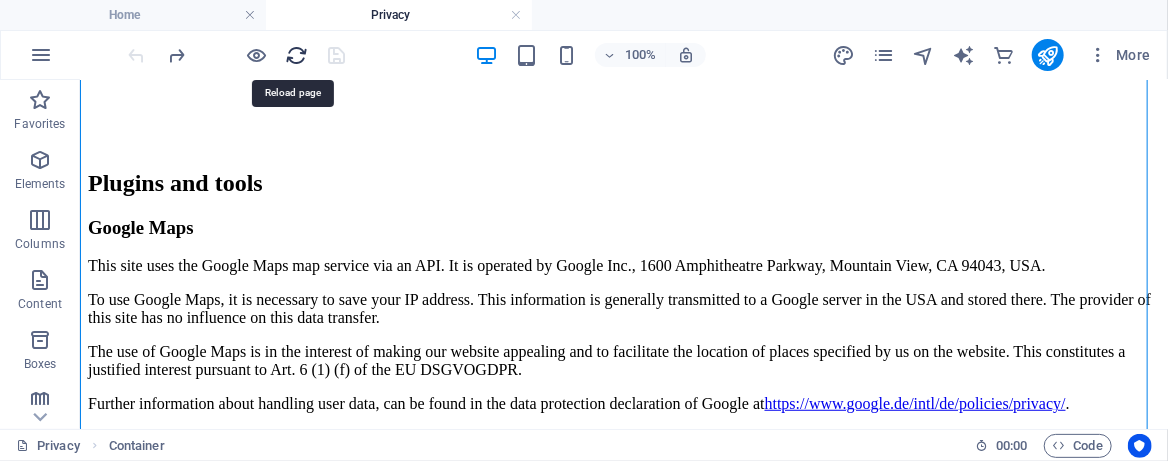 click at bounding box center [297, 55] 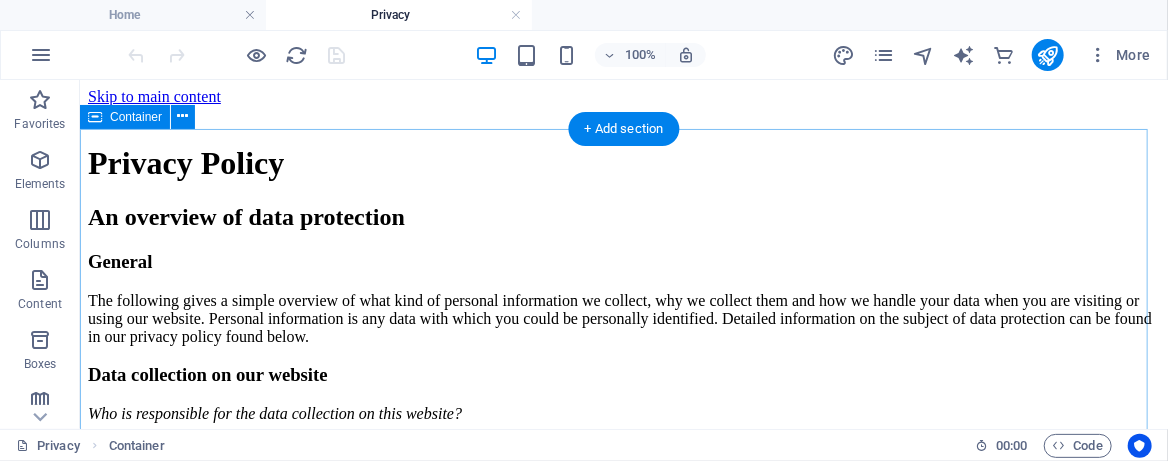 scroll, scrollTop: 0, scrollLeft: 0, axis: both 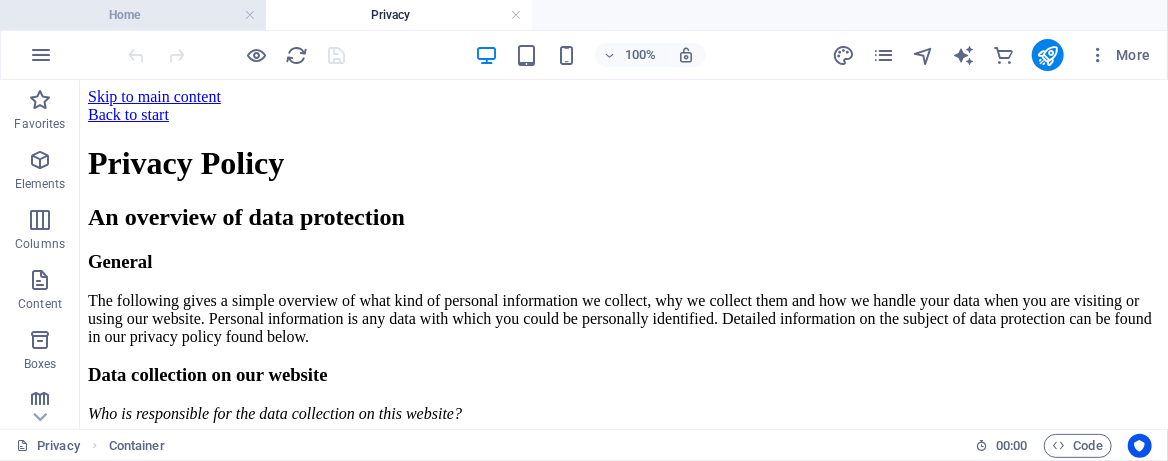 click on "Home" at bounding box center [133, 15] 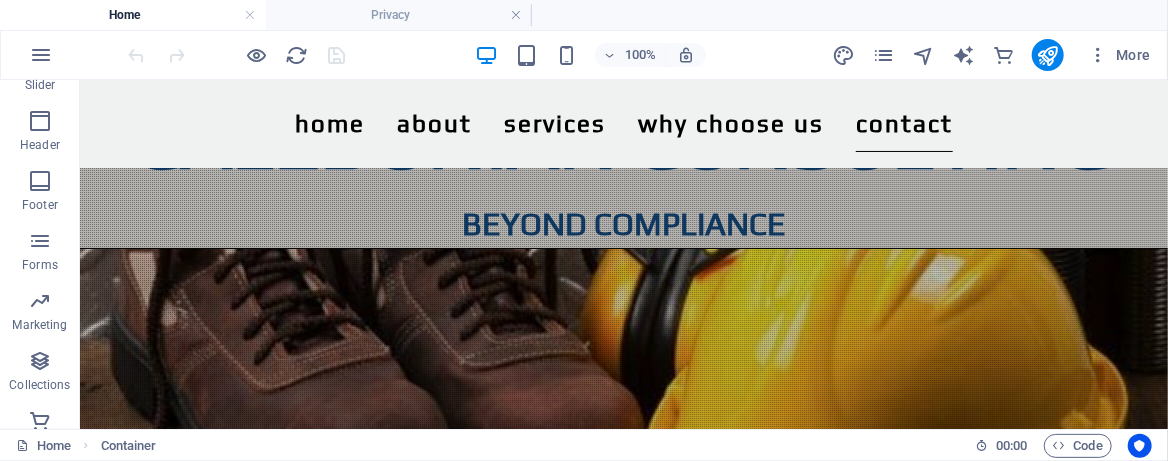 scroll, scrollTop: 2988, scrollLeft: 0, axis: vertical 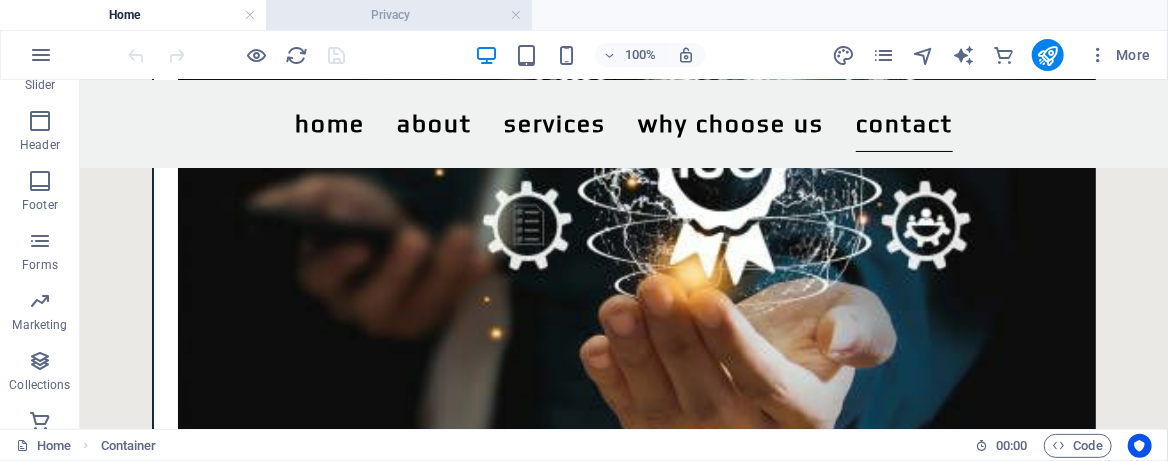 click on "Privacy" at bounding box center (399, 15) 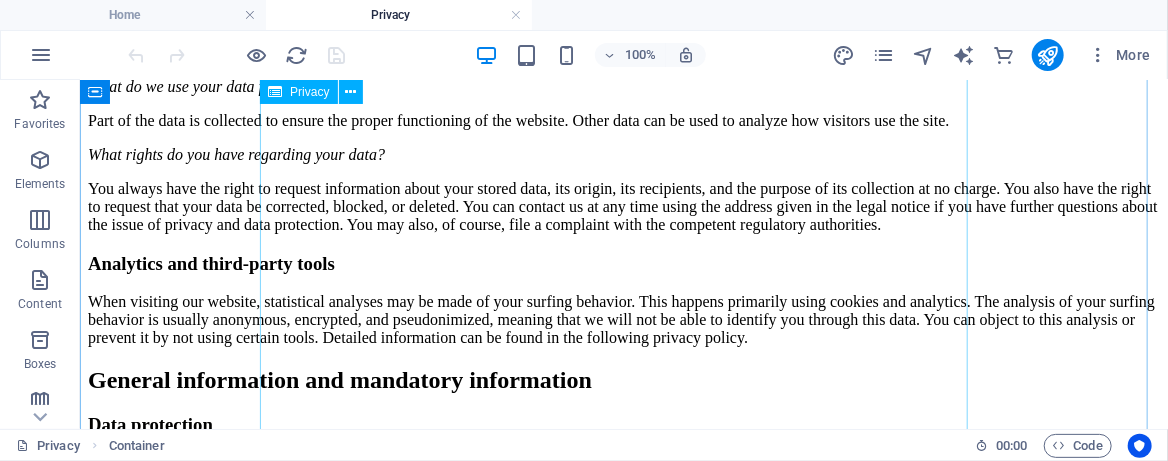 scroll, scrollTop: 533, scrollLeft: 0, axis: vertical 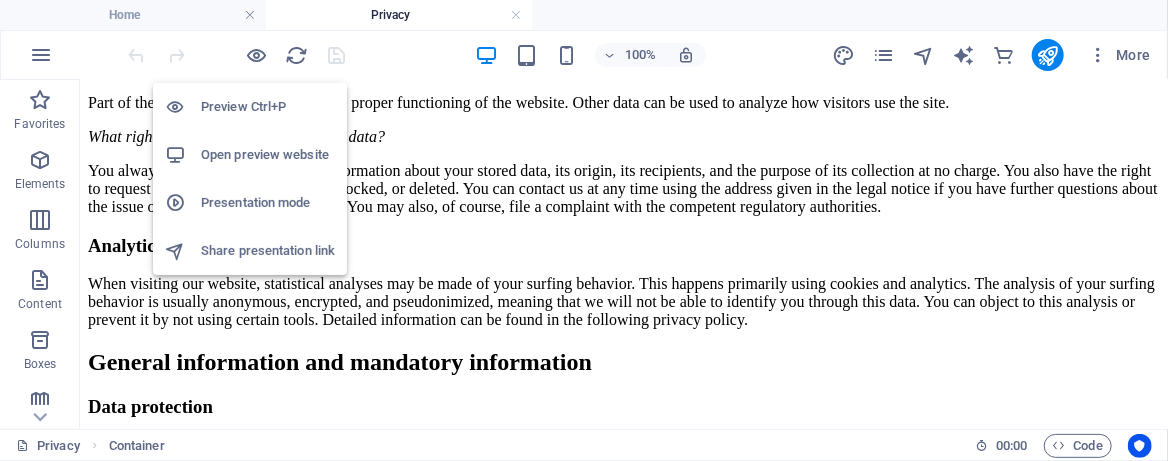 click on "Preview Ctrl+P" at bounding box center [268, 107] 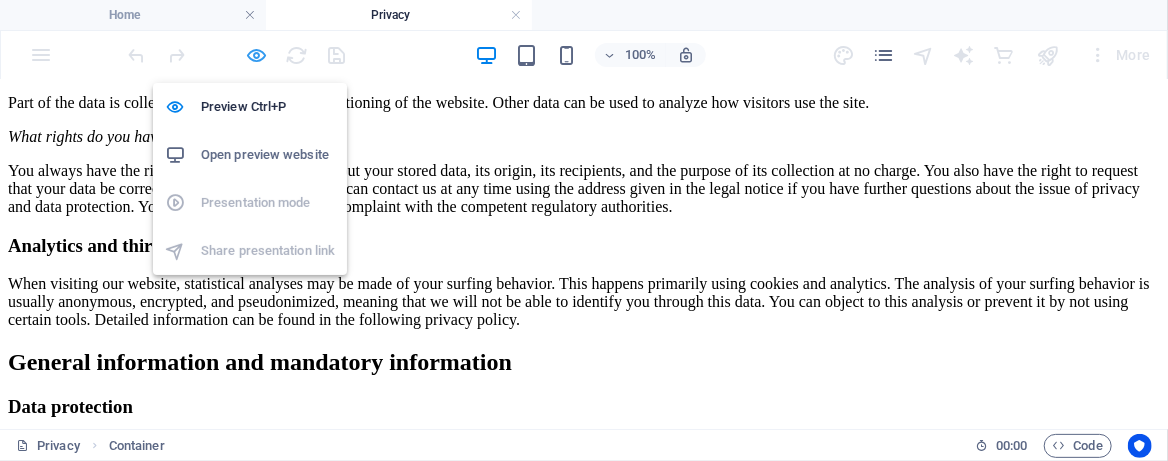 click at bounding box center [257, 55] 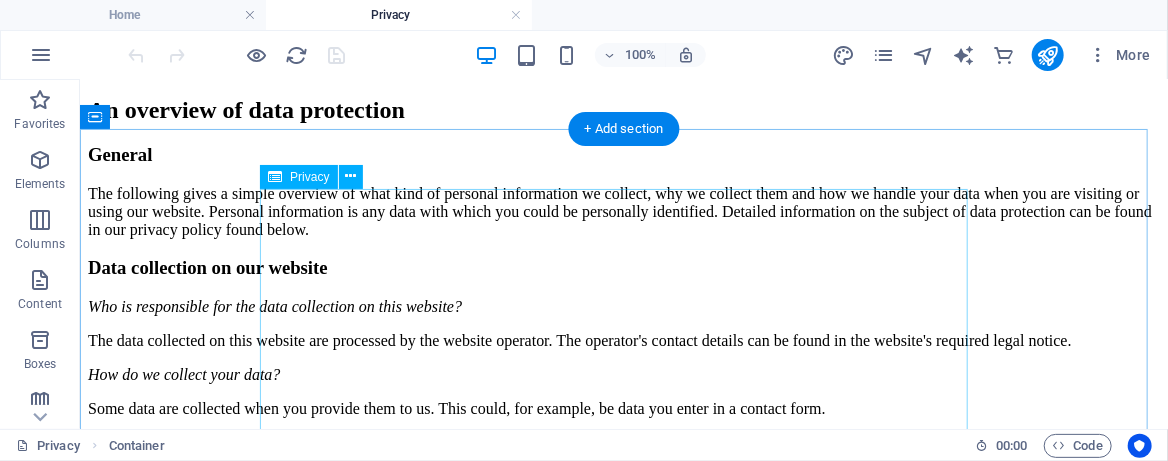 scroll, scrollTop: 0, scrollLeft: 0, axis: both 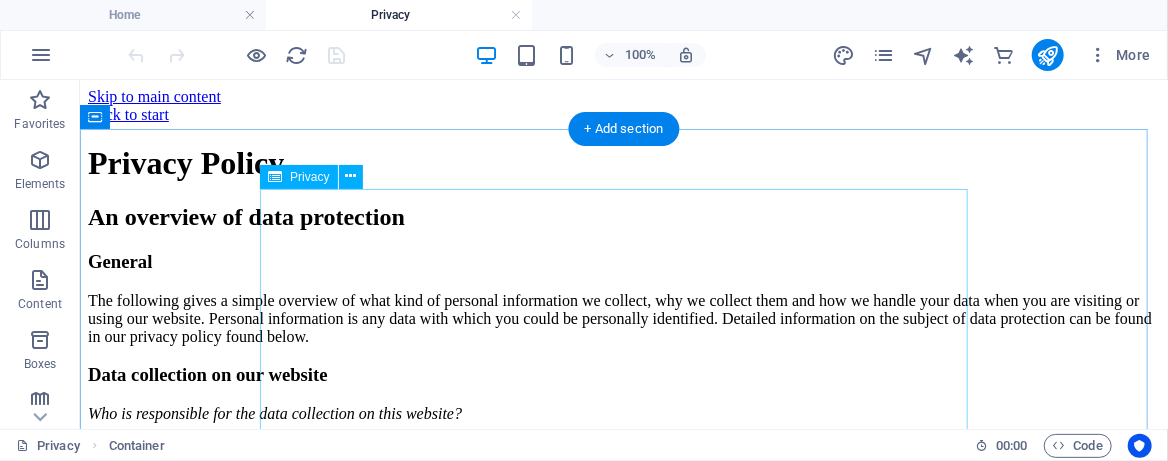 click on "Privacy Policy
An overview of data protection
General
The following gives a simple overview of what kind of personal information we collect, why we collect them and how we handle your data when you are visiting or using our website. Personal information is any data with which you could be personally identified. Detailed information on the subject of data protection can be found in our privacy policy found below.
Data collection on our website
Who is responsible for the data collection on this website?
The data collected on this website are processed by the website operator. The operator's contact details can be found in the website's required legal notice.
How do we collect your data?
Some data are collected when you provide them to us. This could, for example, be data you enter in a contact form.
What do we use your data for?
Part of the data is collected to ensure the proper functioning of the website. Other data can be used to analyze how visitors use the site." at bounding box center (623, 2040) 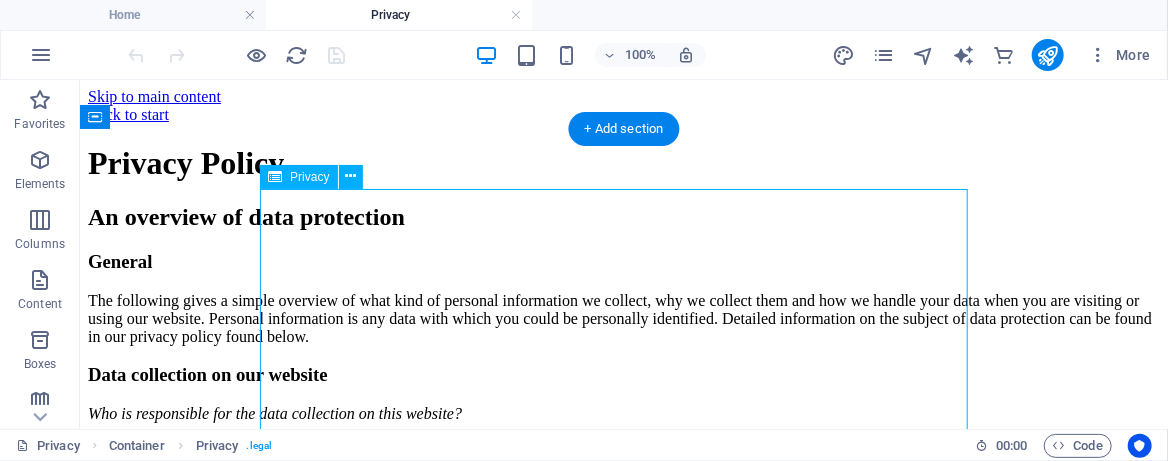 click on "Privacy Policy
An overview of data protection
General
The following gives a simple overview of what kind of personal information we collect, why we collect them and how we handle your data when you are visiting or using our website. Personal information is any data with which you could be personally identified. Detailed information on the subject of data protection can be found in our privacy policy found below.
Data collection on our website
Who is responsible for the data collection on this website?
The data collected on this website are processed by the website operator. The operator's contact details can be found in the website's required legal notice.
How do we collect your data?
Some data are collected when you provide them to us. This could, for example, be data you enter in a contact form.
What do we use your data for?
Part of the data is collected to ensure the proper functioning of the website. Other data can be used to analyze how visitors use the site." at bounding box center [623, 2040] 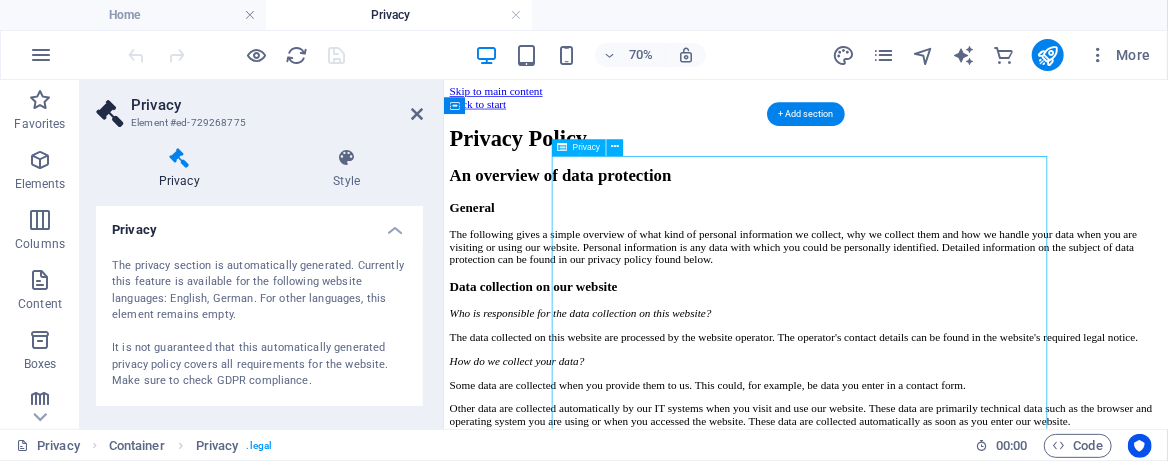 drag, startPoint x: 1055, startPoint y: 235, endPoint x: 477, endPoint y: 403, distance: 601.9203 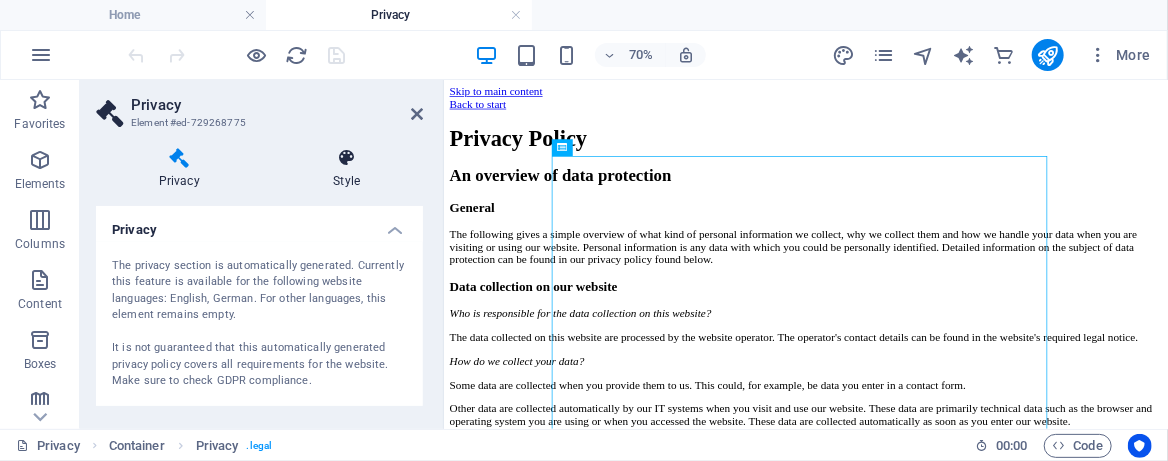 click at bounding box center [347, 158] 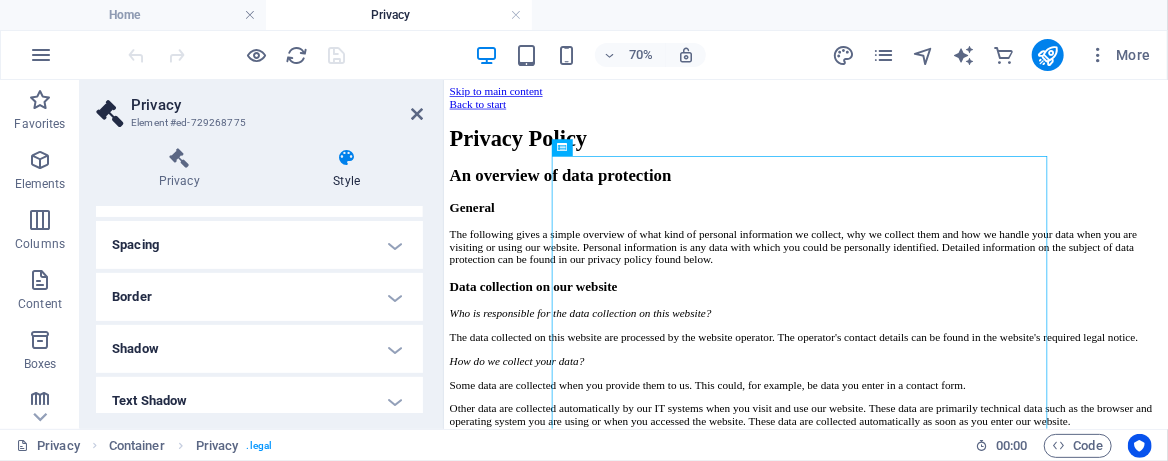 scroll, scrollTop: 400, scrollLeft: 0, axis: vertical 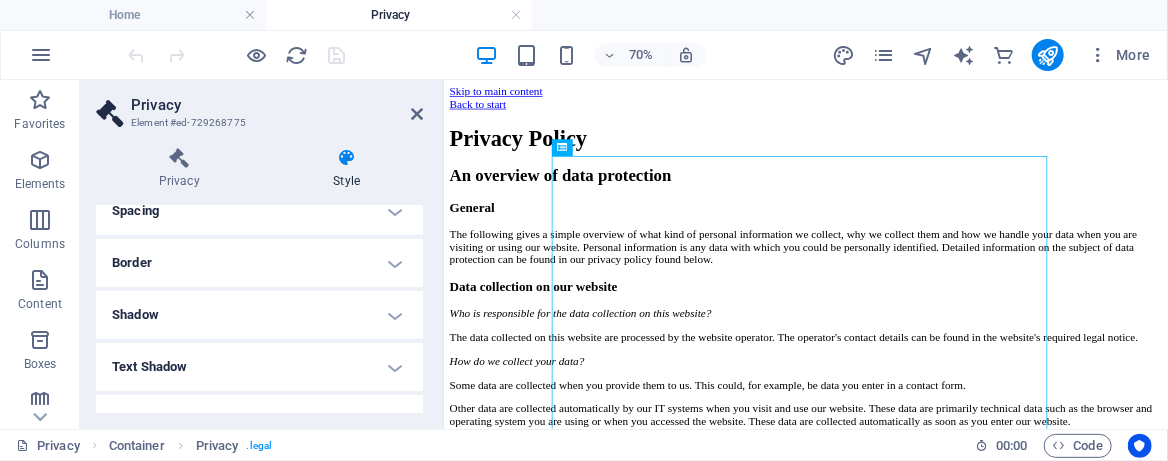 drag, startPoint x: 274, startPoint y: 266, endPoint x: 417, endPoint y: 286, distance: 144.39183 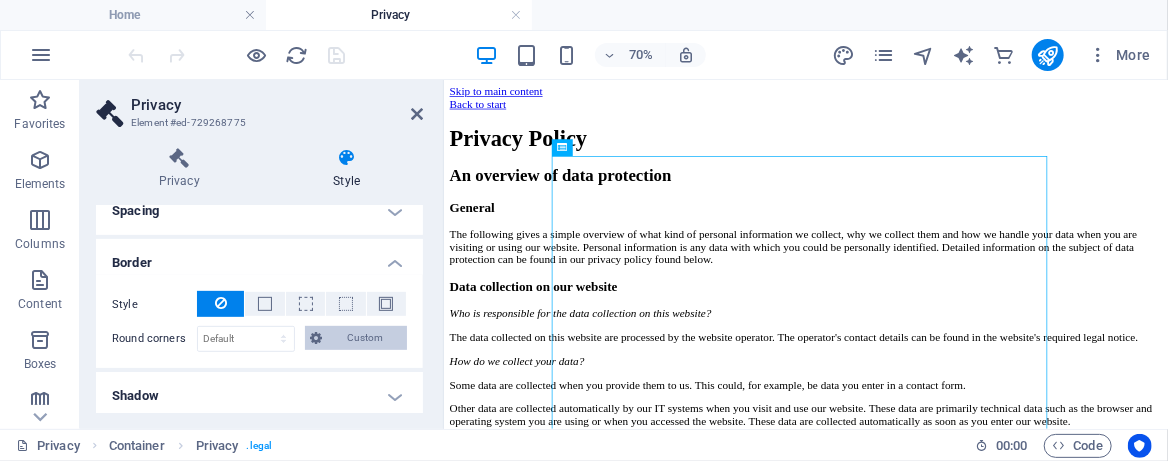 scroll, scrollTop: 533, scrollLeft: 0, axis: vertical 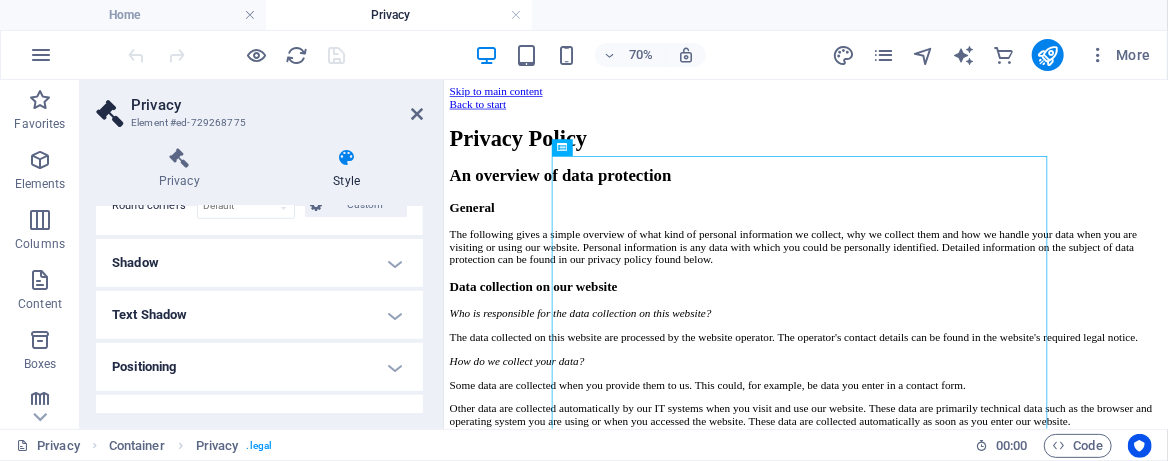 click on "Shadow" at bounding box center [259, 263] 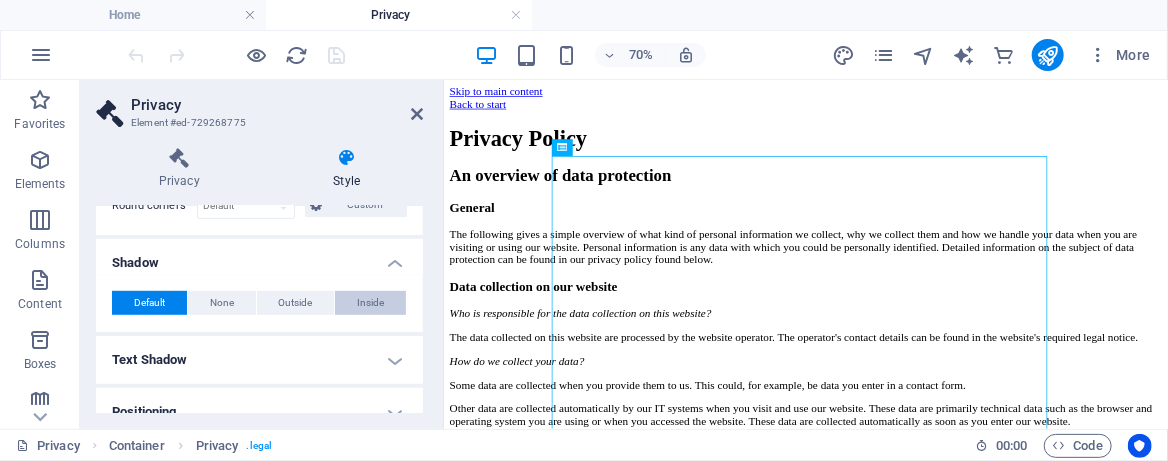 click on "Inside" at bounding box center (370, 303) 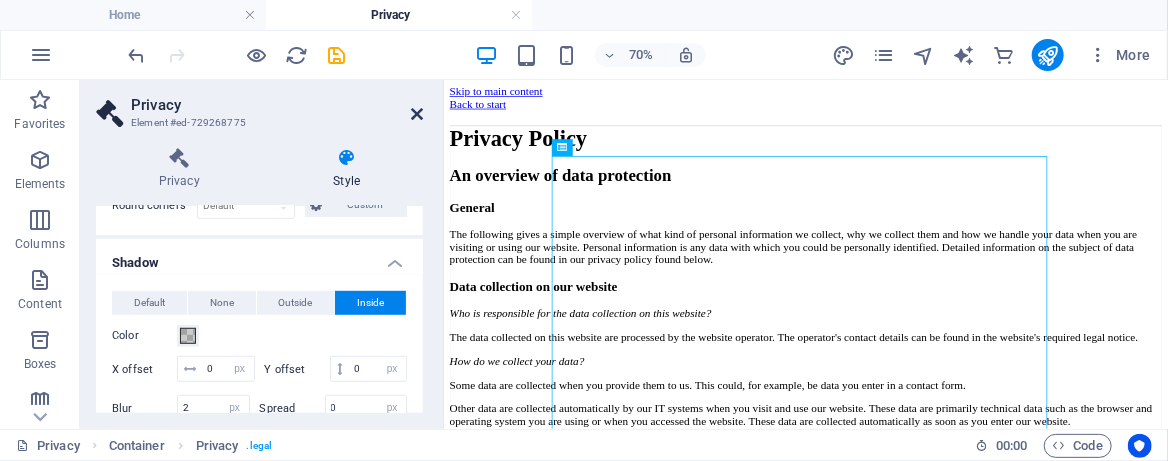click at bounding box center [417, 114] 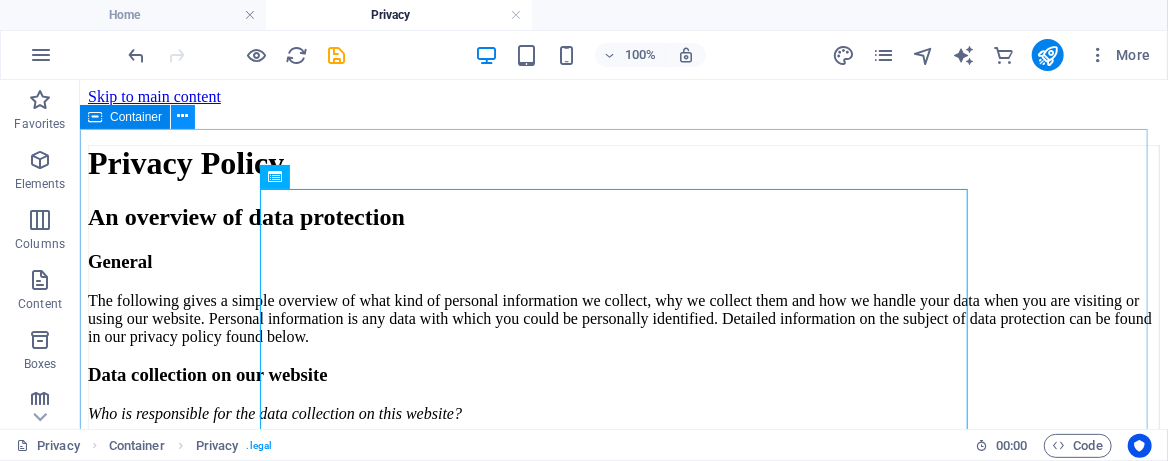 click at bounding box center [183, 116] 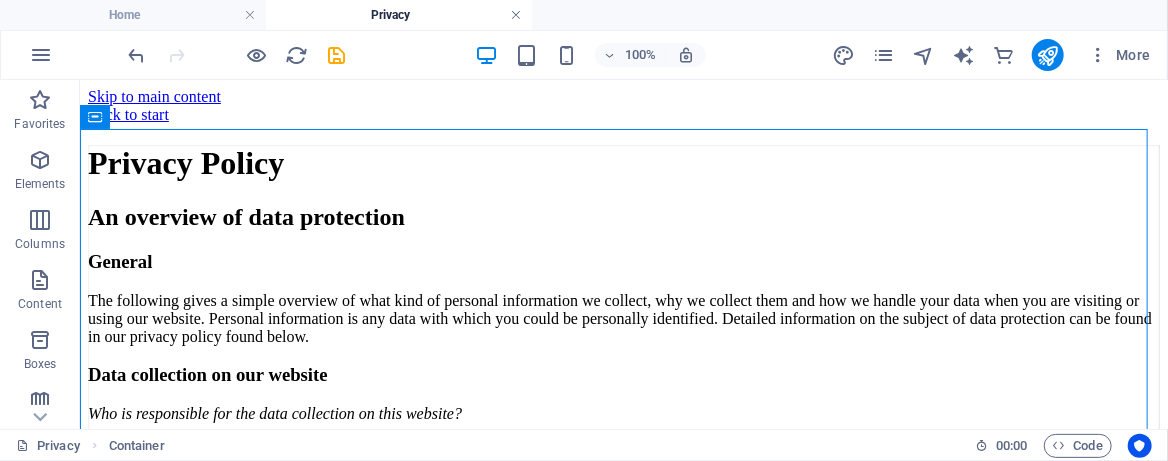 click at bounding box center [516, 15] 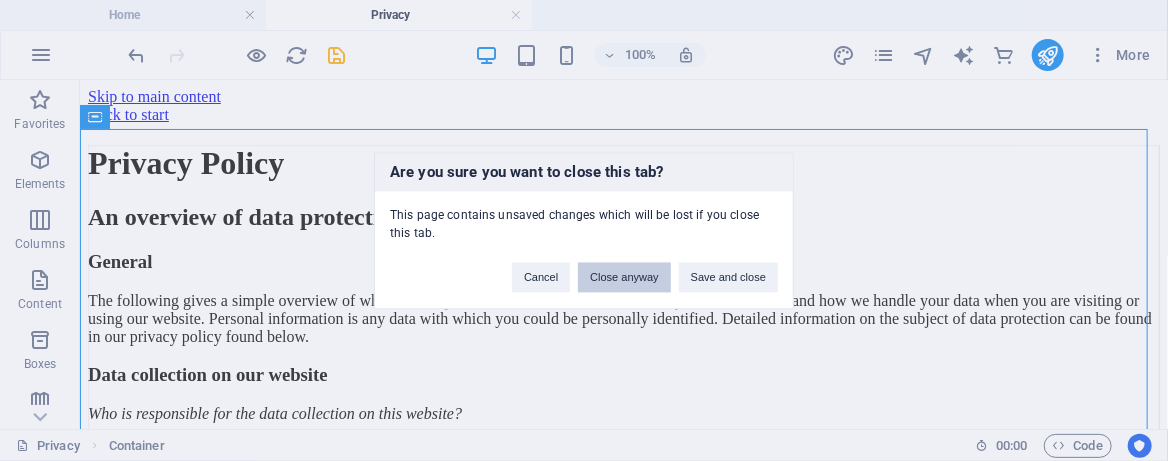 click on "Close anyway" at bounding box center (624, 277) 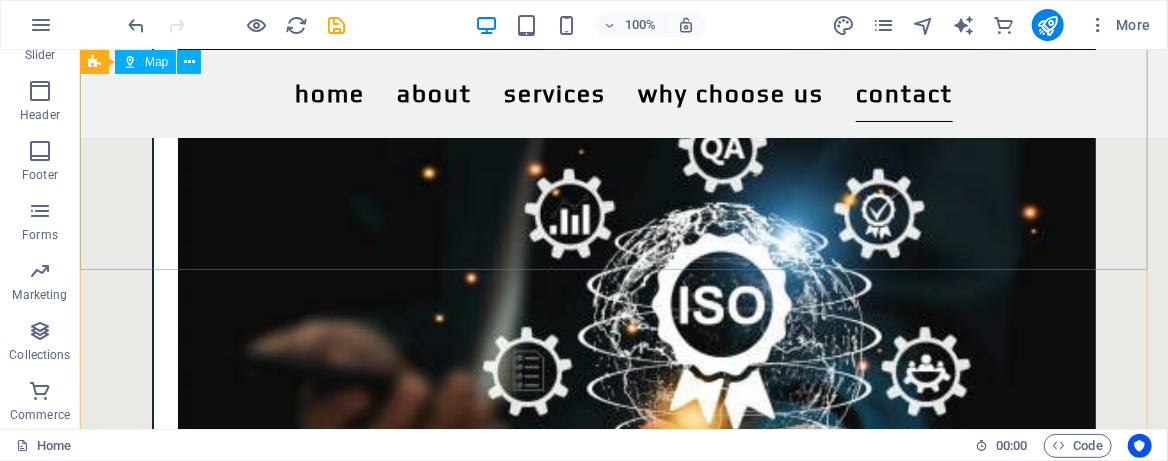 scroll, scrollTop: 2824, scrollLeft: 0, axis: vertical 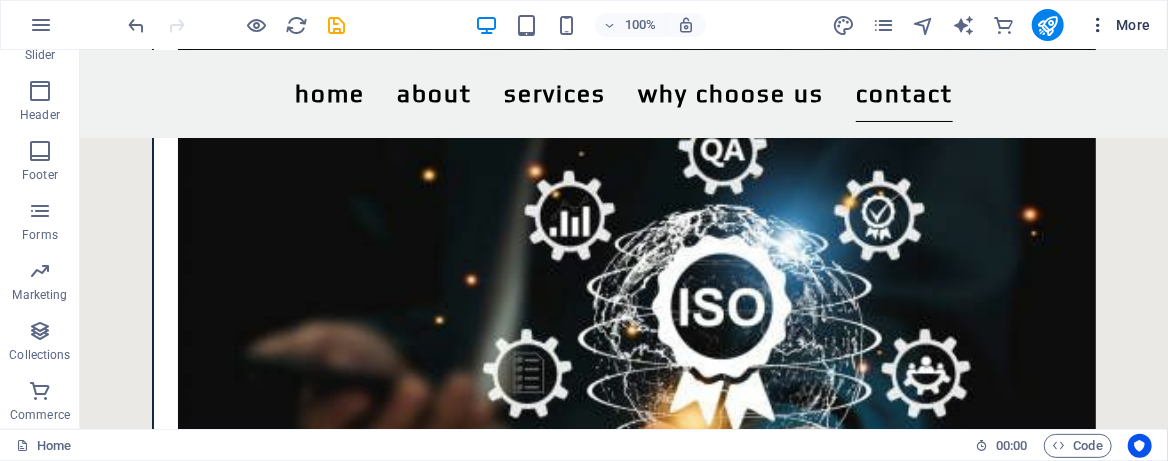 click on "More" at bounding box center (1119, 25) 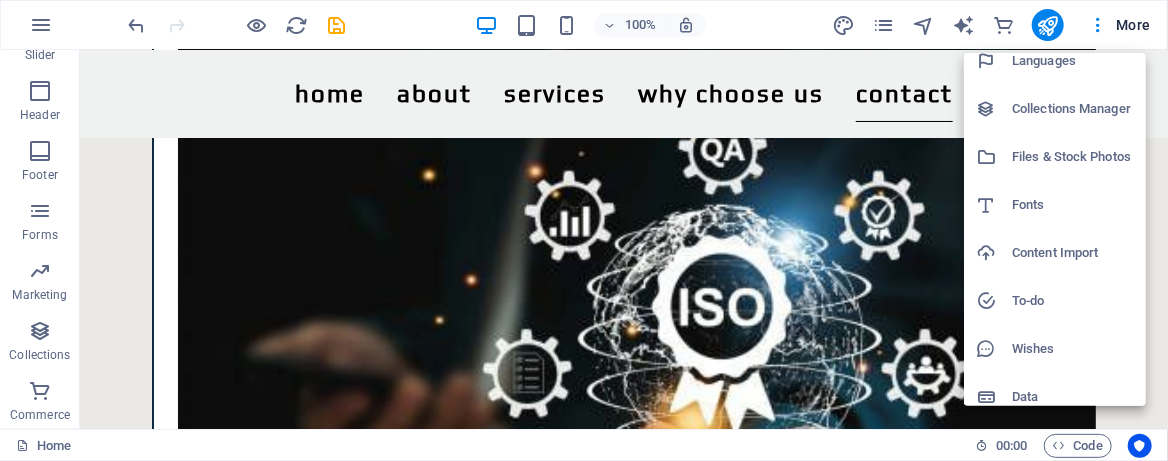 scroll, scrollTop: 174, scrollLeft: 0, axis: vertical 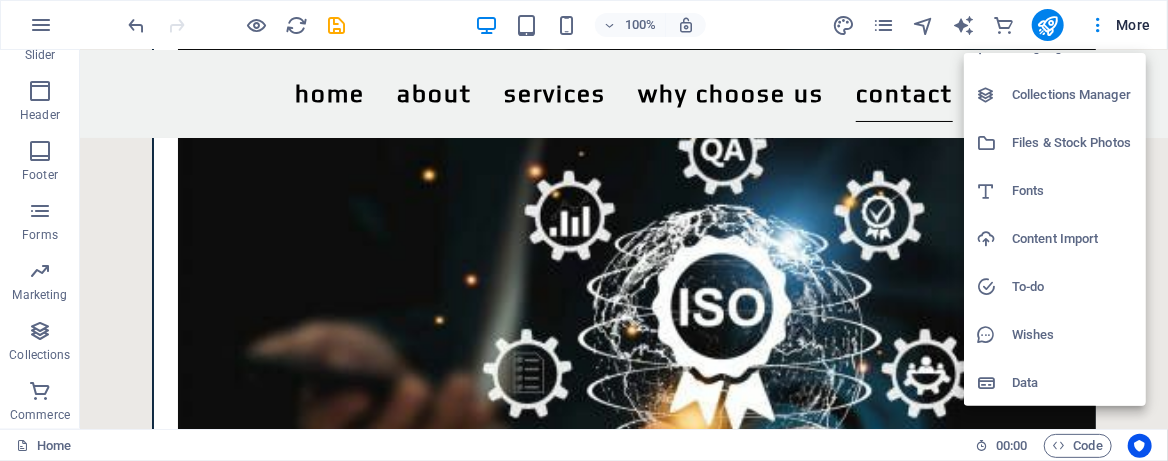 click at bounding box center (584, 230) 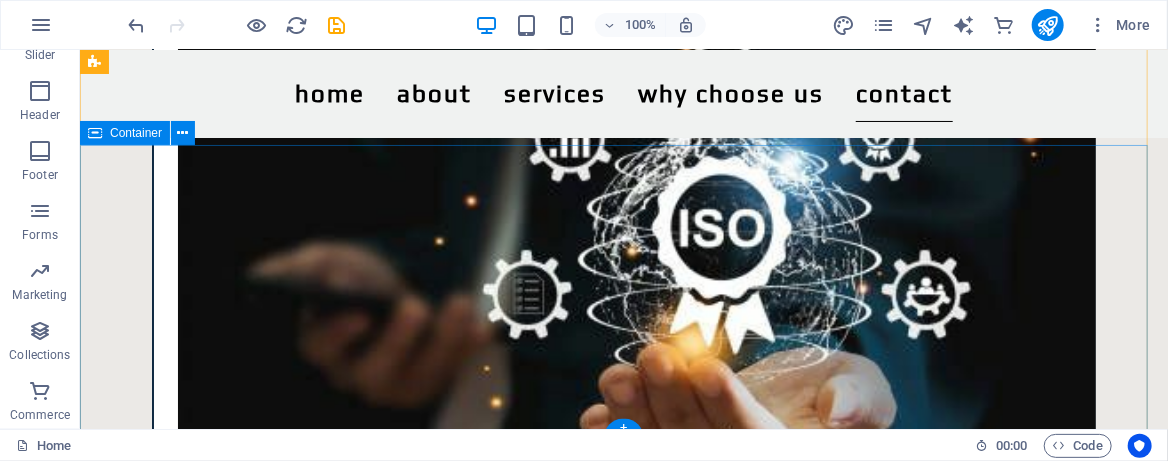 scroll, scrollTop: 2958, scrollLeft: 0, axis: vertical 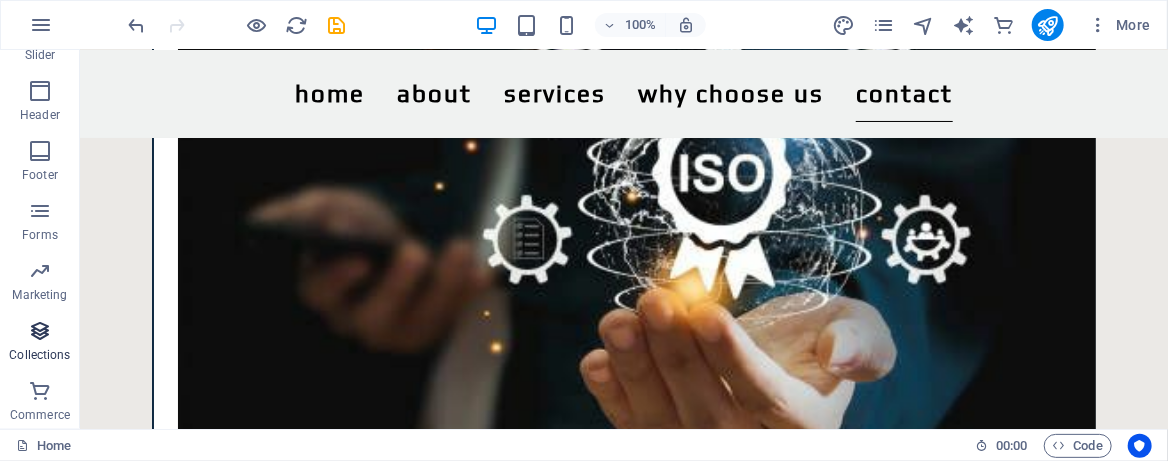click at bounding box center [40, 331] 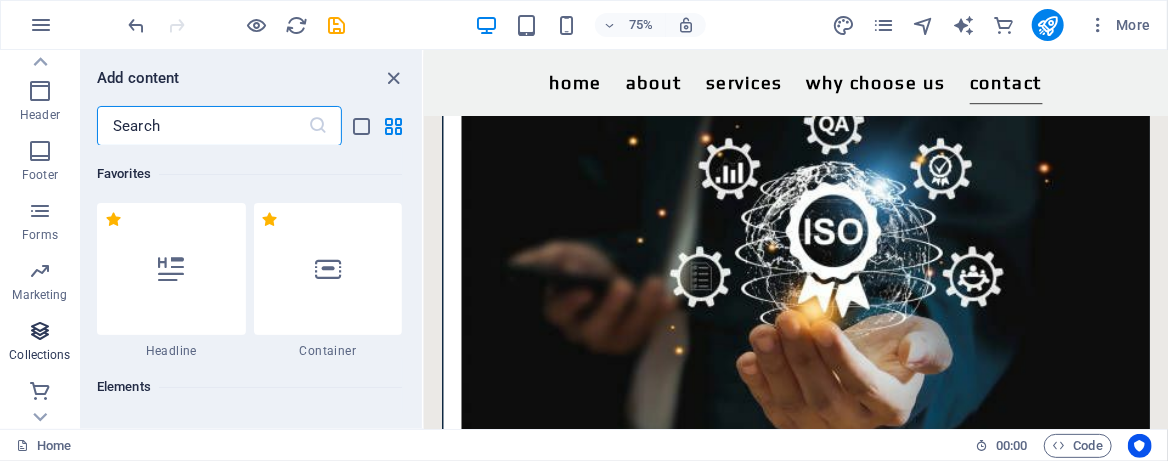 scroll, scrollTop: 2918, scrollLeft: 0, axis: vertical 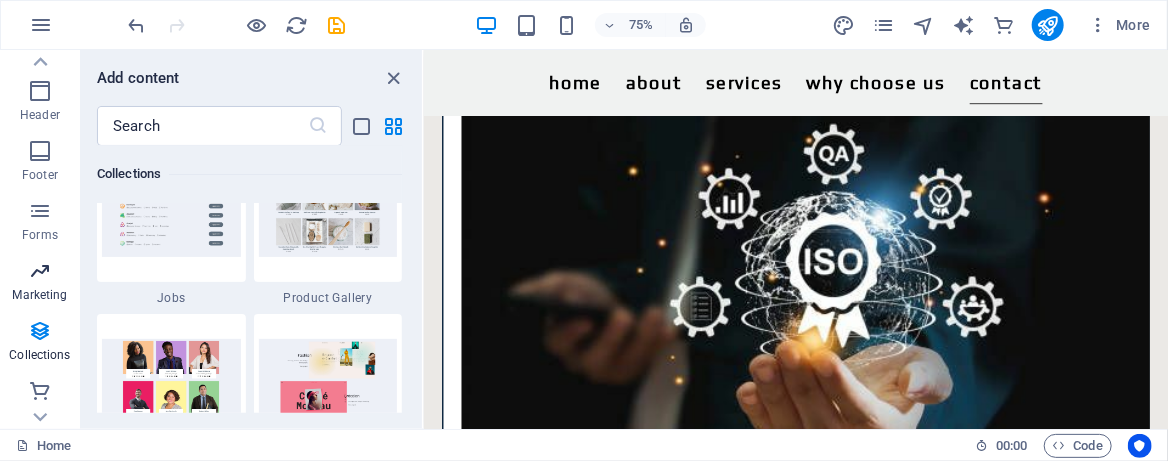 click at bounding box center [40, 271] 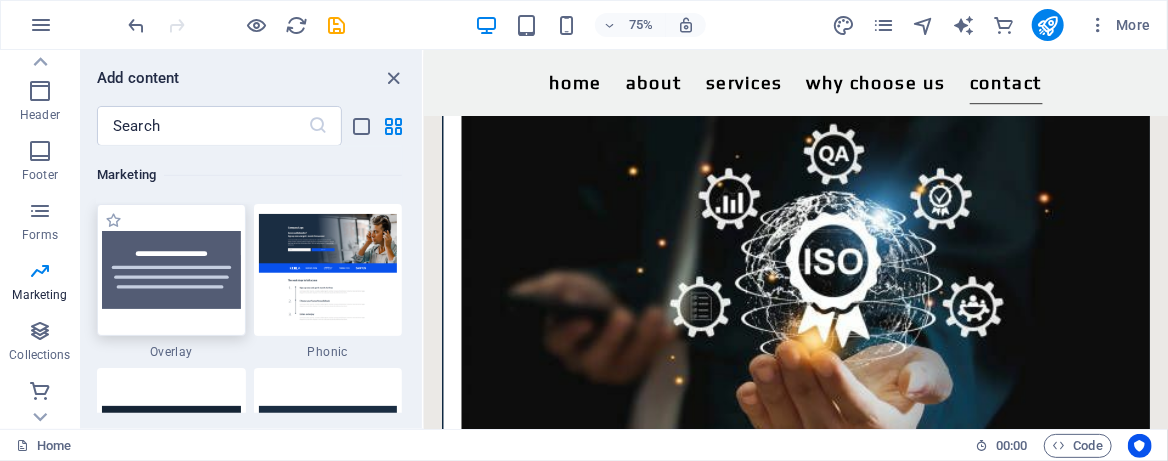 scroll, scrollTop: 16421, scrollLeft: 0, axis: vertical 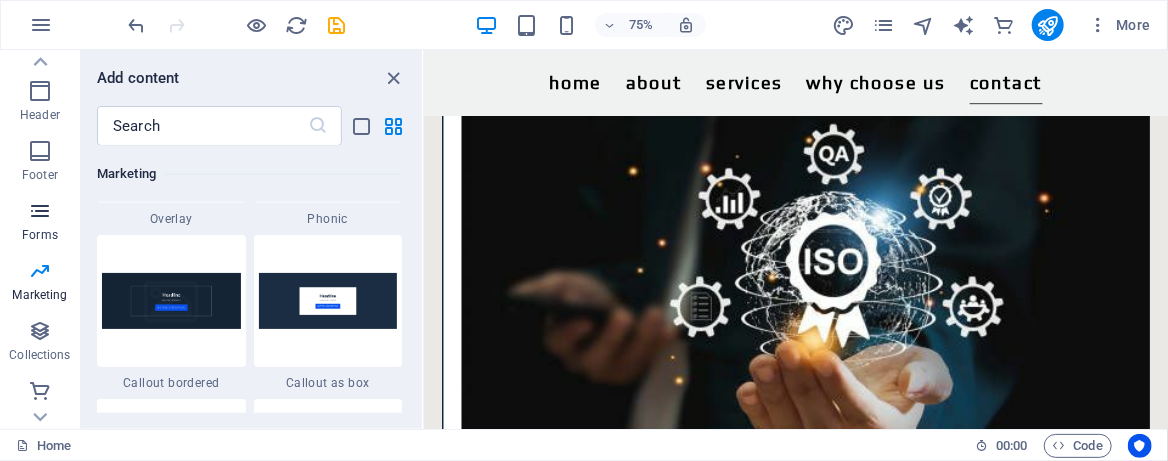 click on "Forms" at bounding box center (40, 223) 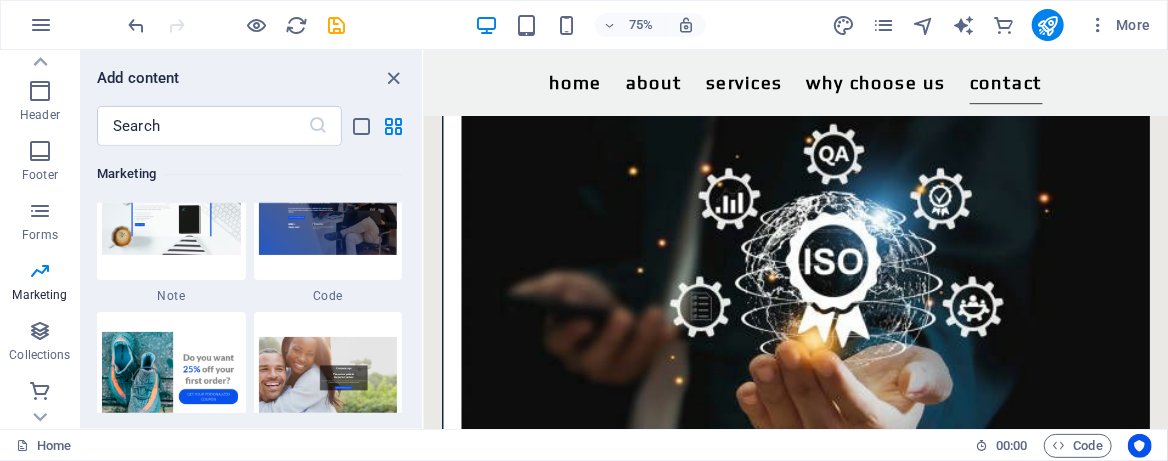 scroll, scrollTop: 17532, scrollLeft: 0, axis: vertical 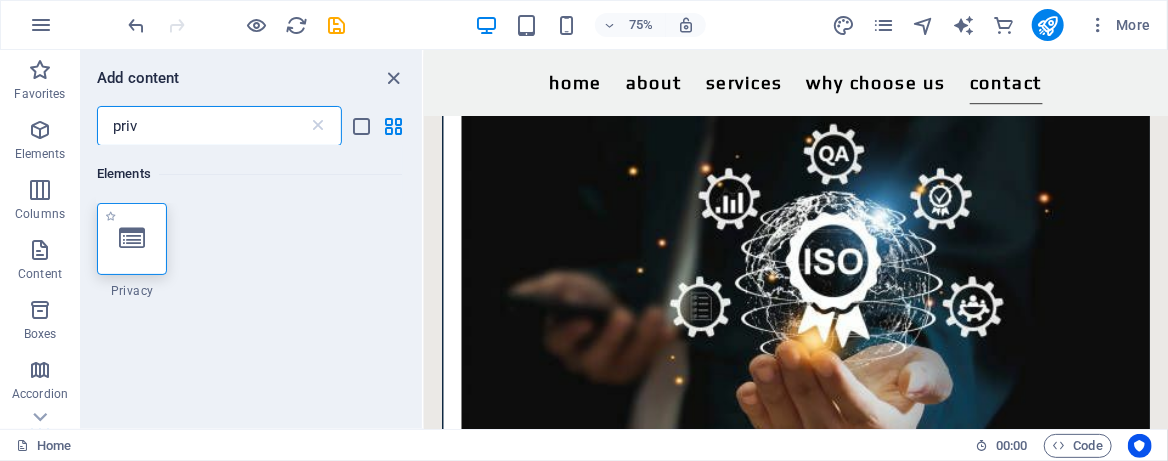 drag, startPoint x: 192, startPoint y: 136, endPoint x: 161, endPoint y: 219, distance: 88.60023 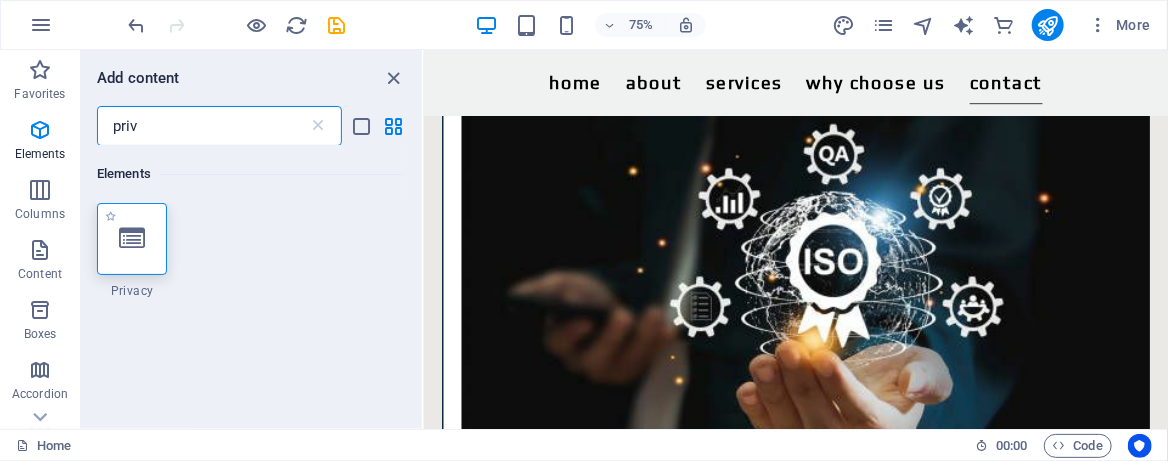 scroll, scrollTop: 0, scrollLeft: 0, axis: both 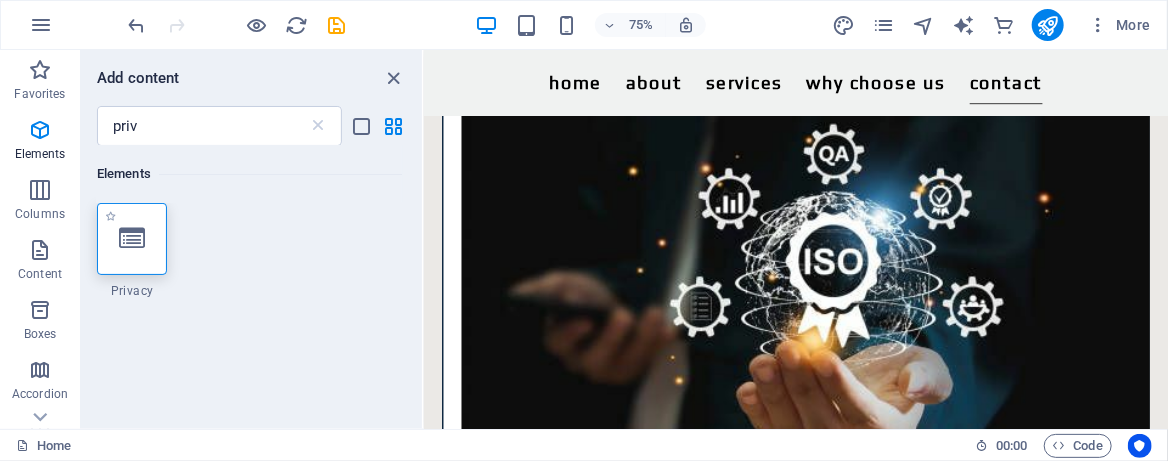 click at bounding box center (132, 239) 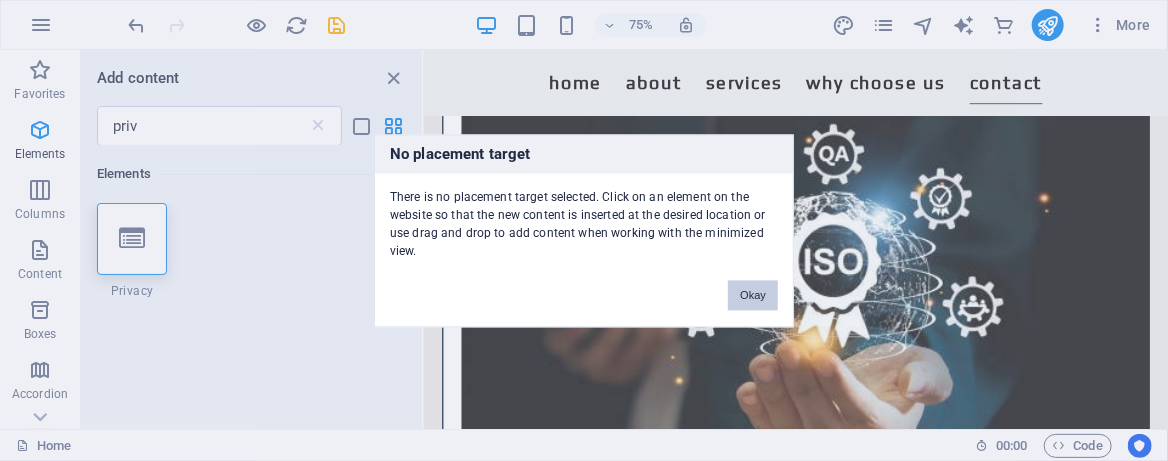 click on "Okay" at bounding box center (753, 295) 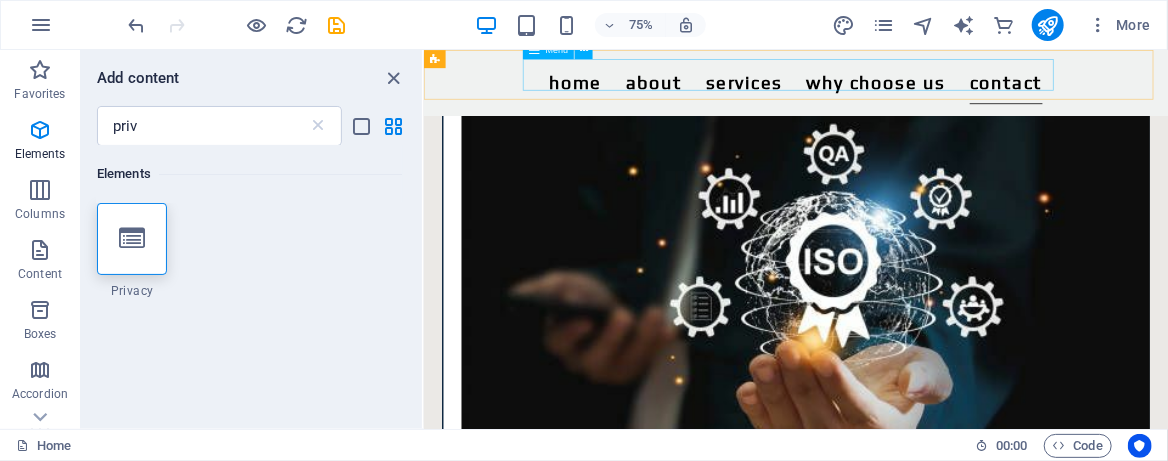 click on "Home About Services Why Choose Us Contact" at bounding box center [919, 94] 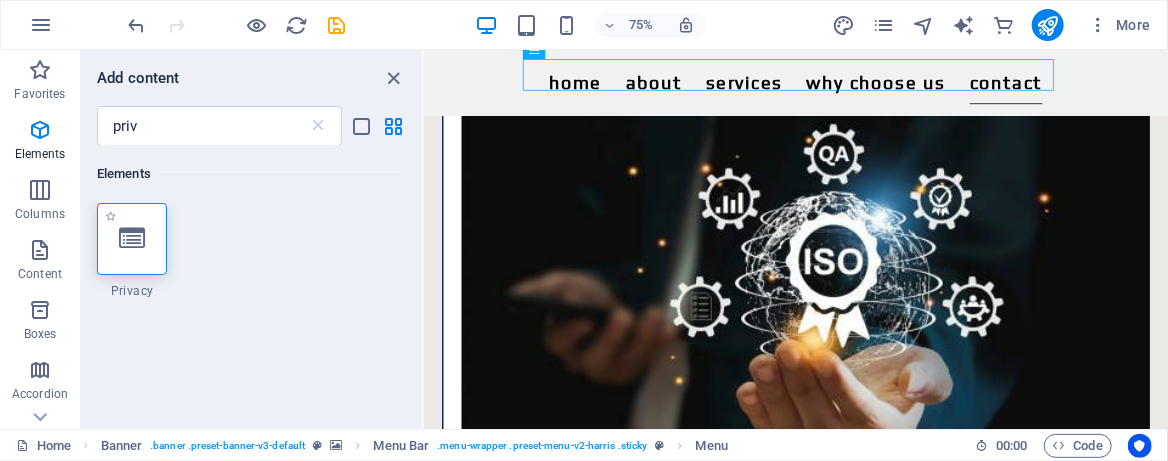 click at bounding box center [132, 239] 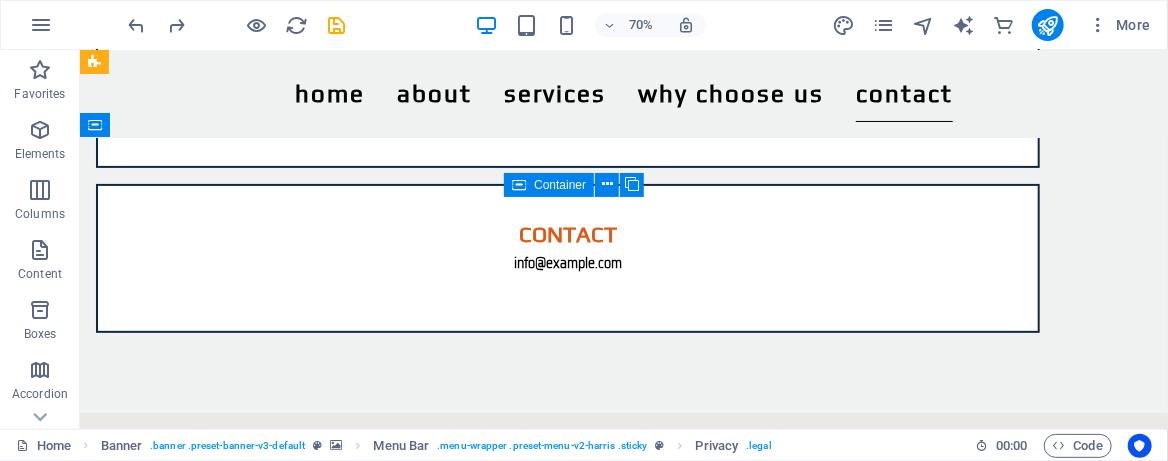 scroll, scrollTop: 2958, scrollLeft: 0, axis: vertical 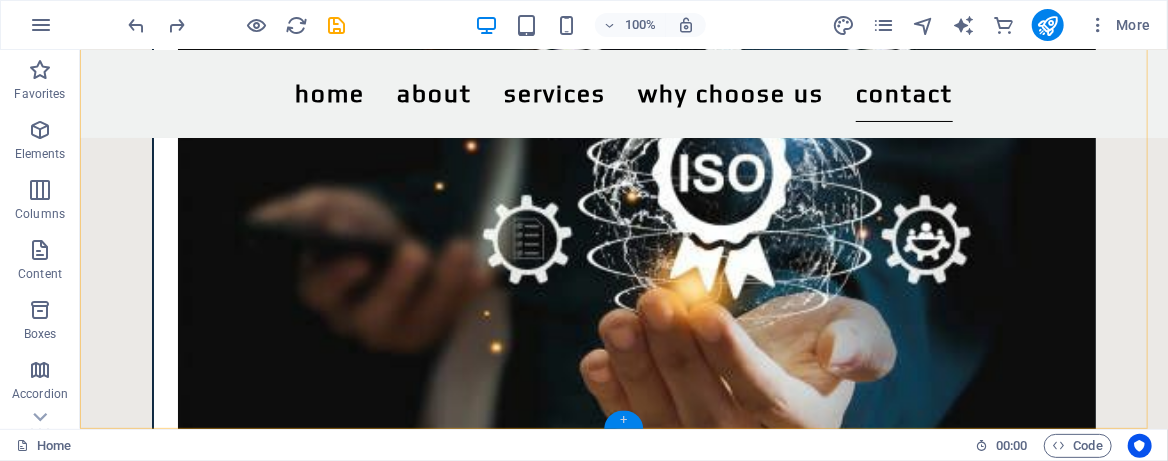 click on "+" at bounding box center [623, 420] 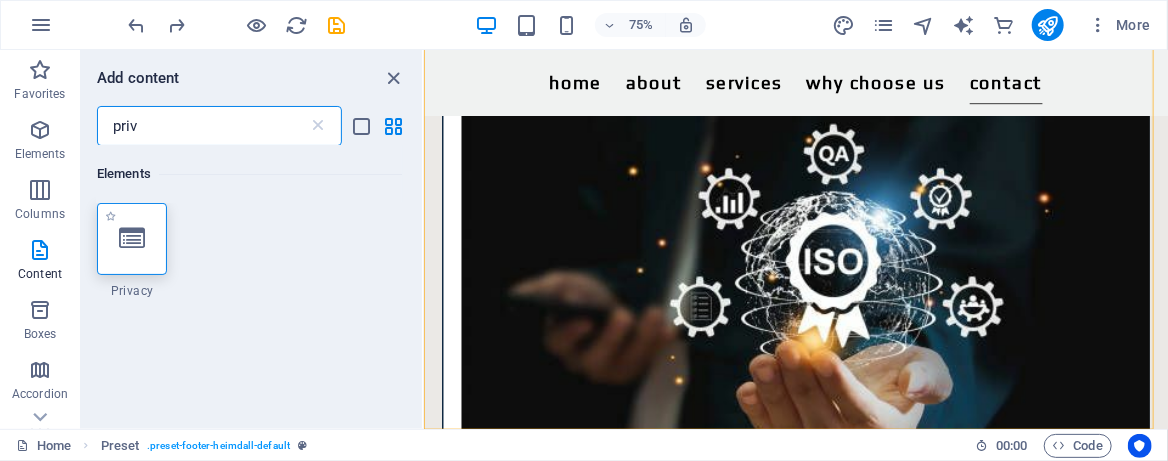 click at bounding box center (132, 239) 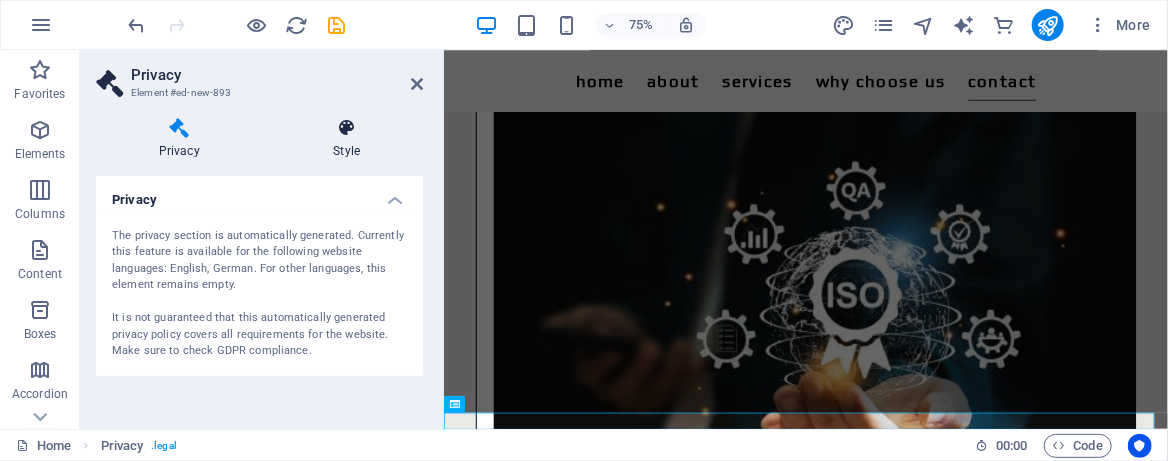 scroll, scrollTop: 3081, scrollLeft: 0, axis: vertical 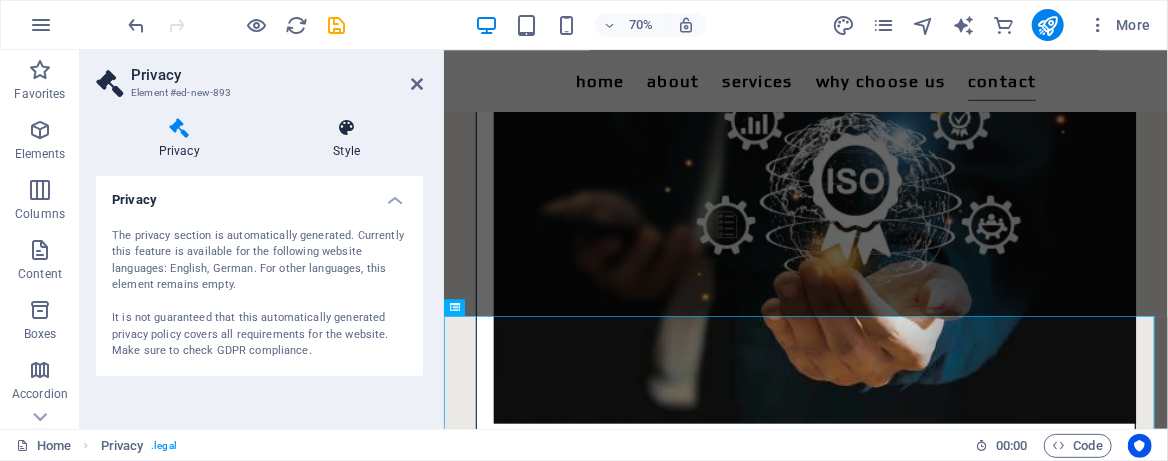 click at bounding box center (347, 128) 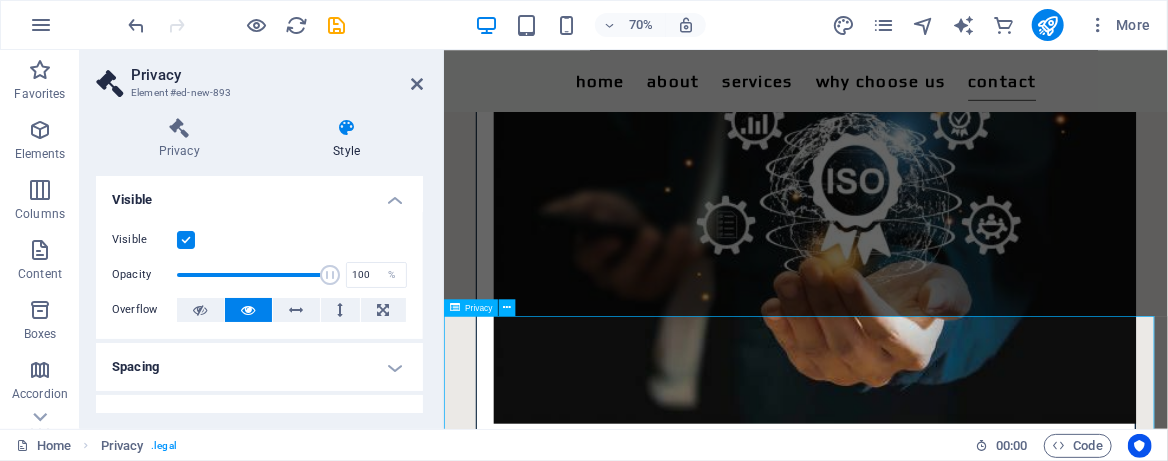 click on "Privacy Policy
An overview of data protection
General
The following gives a simple overview of what kind of personal information we collect, why we collect them and how we handle your data when you are visiting or using our website. Personal information is any data with which you could be personally identified. Detailed information on the subject of data protection can be found in our privacy policy found below.
Data collection on our website
Who is responsible for the data collection on this website?
The data collected on this website are processed by the website operator. The operator's contact details can be found in the website's required legal notice.
How do we collect your data?
Some data are collected when you provide them to us. This could, for example, be data you enter in a contact form.
What do we use your data for?
Part of the data is collected to ensure the proper functioning of the website. Other data can be used to analyze how visitors use the site." at bounding box center [960, 6000] 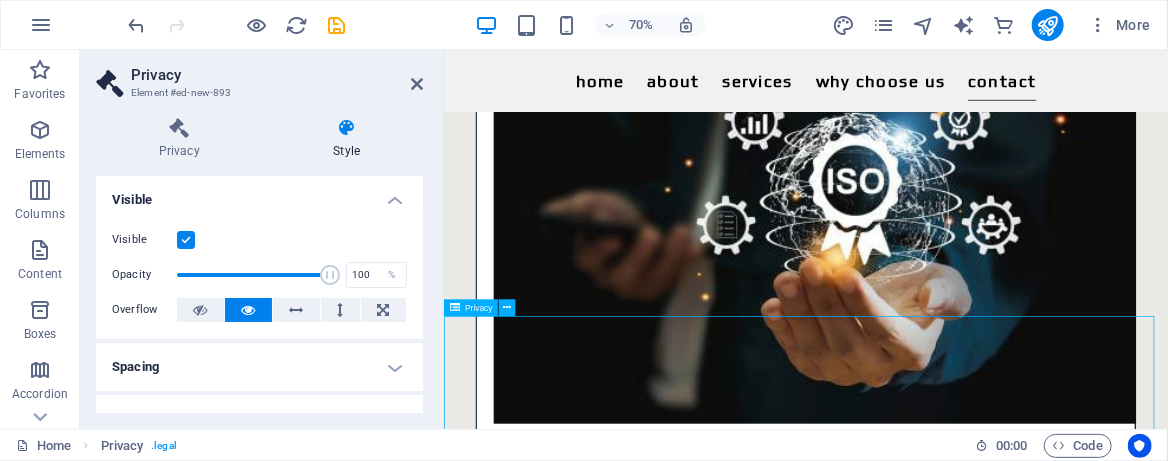 drag, startPoint x: 726, startPoint y: 474, endPoint x: 890, endPoint y: 474, distance: 164 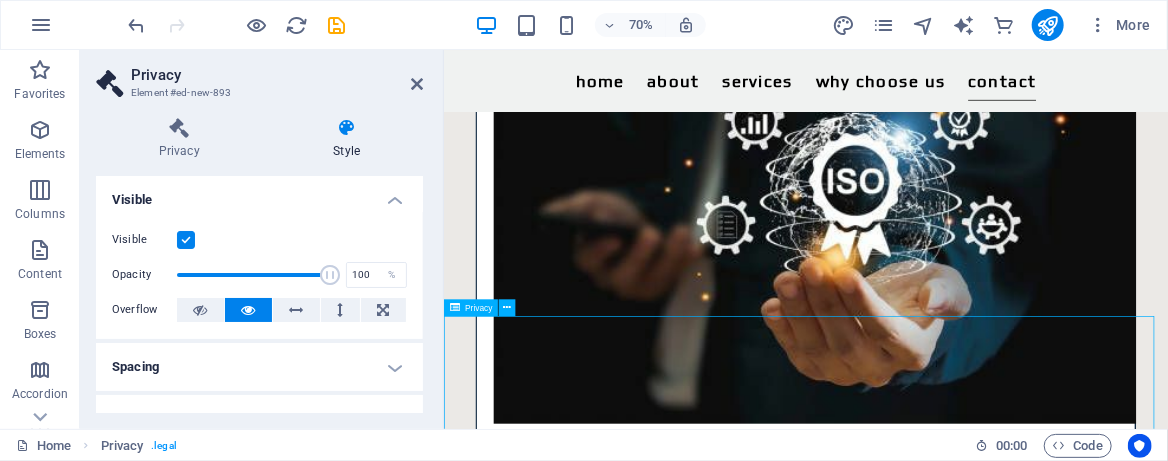 click on "Privacy Policy
An overview of data protection
General
The following gives a simple overview of what kind of personal information we collect, why we collect them and how we handle your data when you are visiting or using our website. Personal information is any data with which you could be personally identified. Detailed information on the subject of data protection can be found in our privacy policy found below.
Data collection on our website
Who is responsible for the data collection on this website?
The data collected on this website are processed by the website operator. The operator's contact details can be found in the website's required legal notice.
How do we collect your data?
Some data are collected when you provide them to us. This could, for example, be data you enter in a contact form.
What do we use your data for?
Part of the data is collected to ensure the proper functioning of the website. Other data can be used to analyze how visitors use the site." at bounding box center (960, 6000) 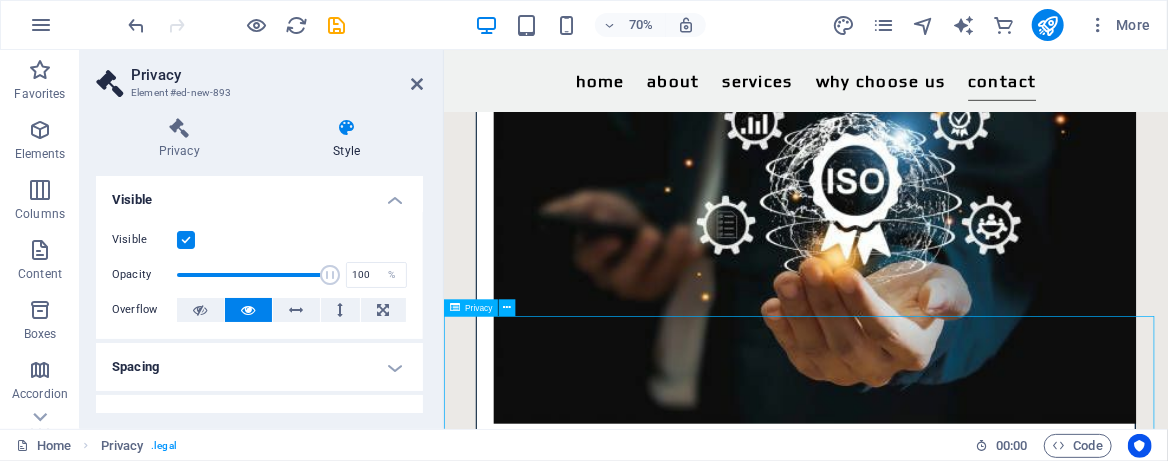 click on "Privacy Policy
An overview of data protection
General
The following gives a simple overview of what kind of personal information we collect, why we collect them and how we handle your data when you are visiting or using our website. Personal information is any data with which you could be personally identified. Detailed information on the subject of data protection can be found in our privacy policy found below.
Data collection on our website
Who is responsible for the data collection on this website?
The data collected on this website are processed by the website operator. The operator's contact details can be found in the website's required legal notice.
How do we collect your data?
Some data are collected when you provide them to us. This could, for example, be data you enter in a contact form.
What do we use your data for?
Part of the data is collected to ensure the proper functioning of the website. Other data can be used to analyze how visitors use the site." at bounding box center [960, 6000] 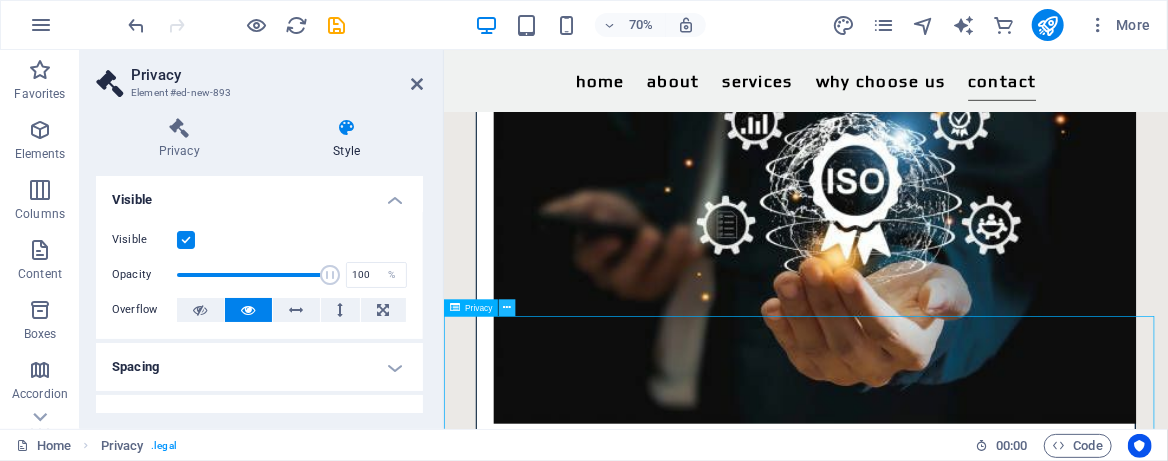 click at bounding box center [507, 307] 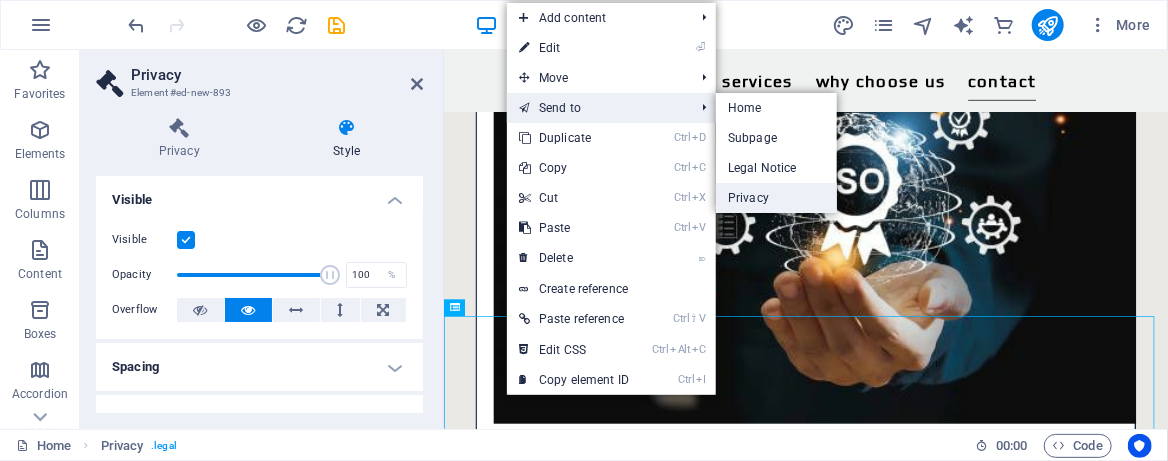 click on "Privacy" at bounding box center [776, 198] 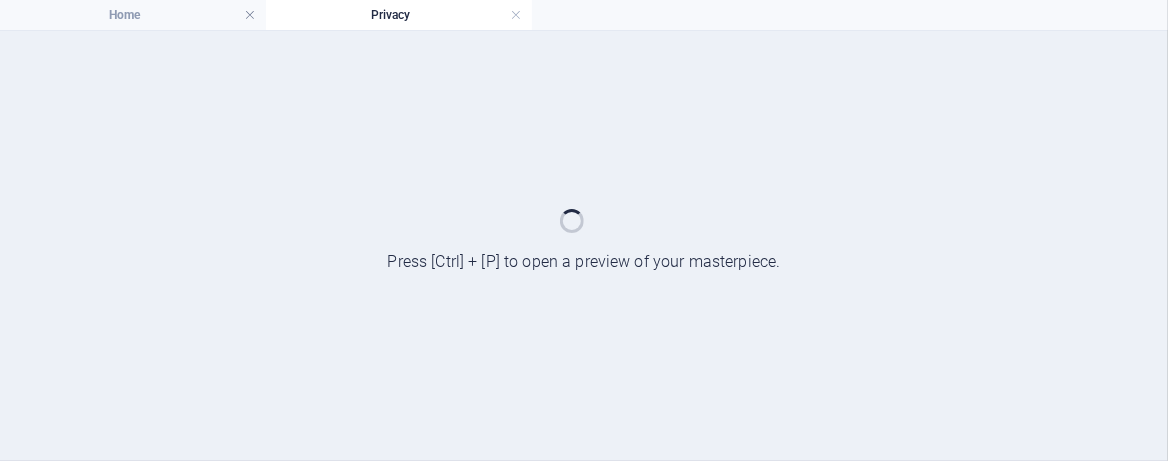 scroll, scrollTop: 0, scrollLeft: 0, axis: both 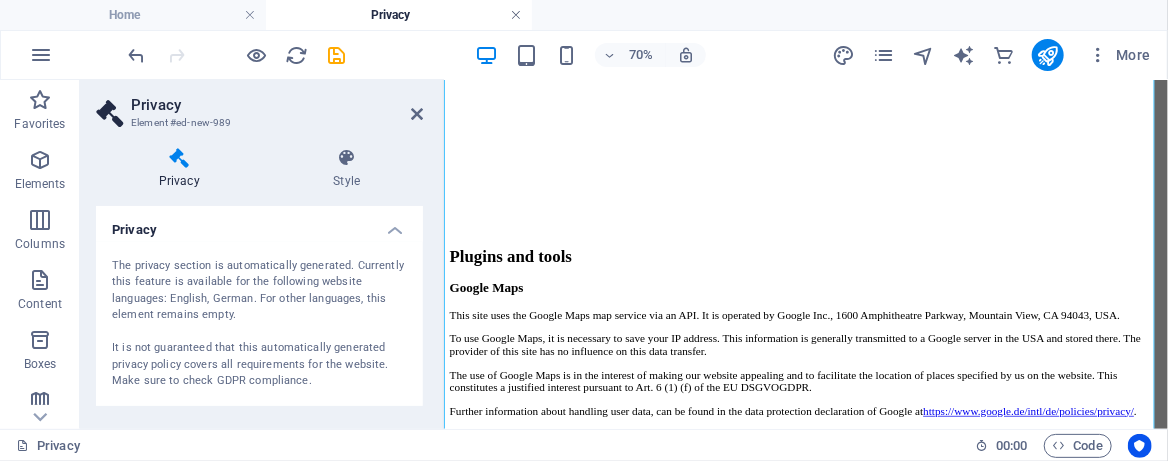 click at bounding box center (516, 15) 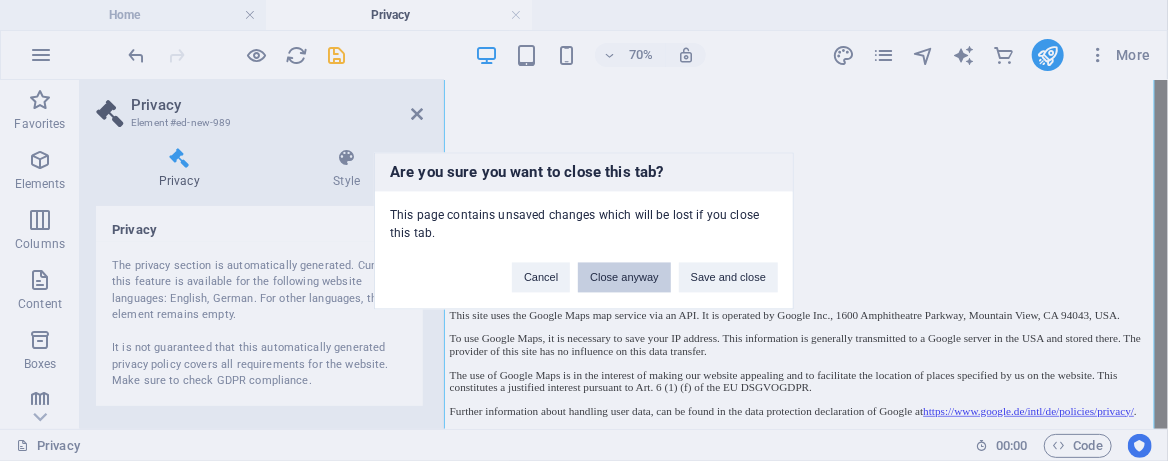 click on "Close anyway" at bounding box center [624, 277] 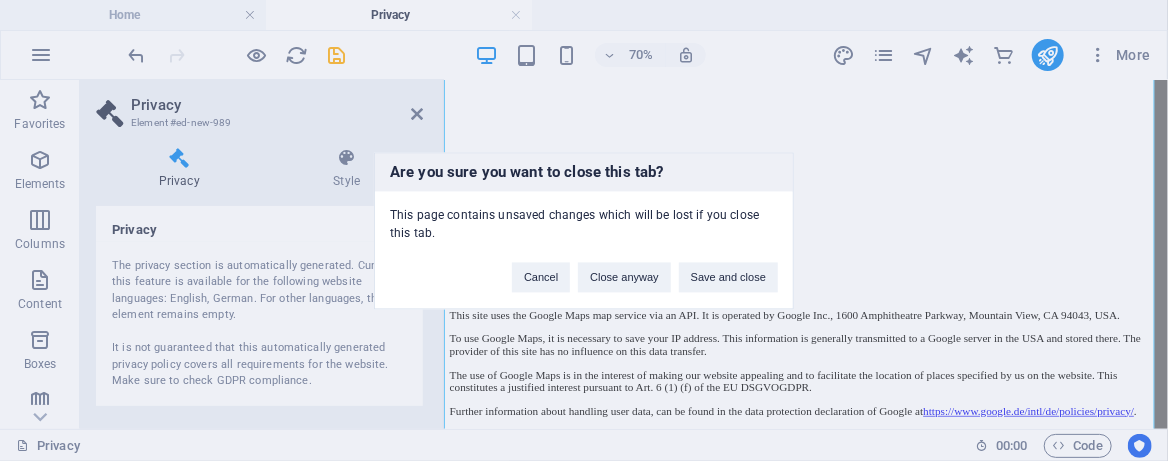 scroll, scrollTop: 2958, scrollLeft: 0, axis: vertical 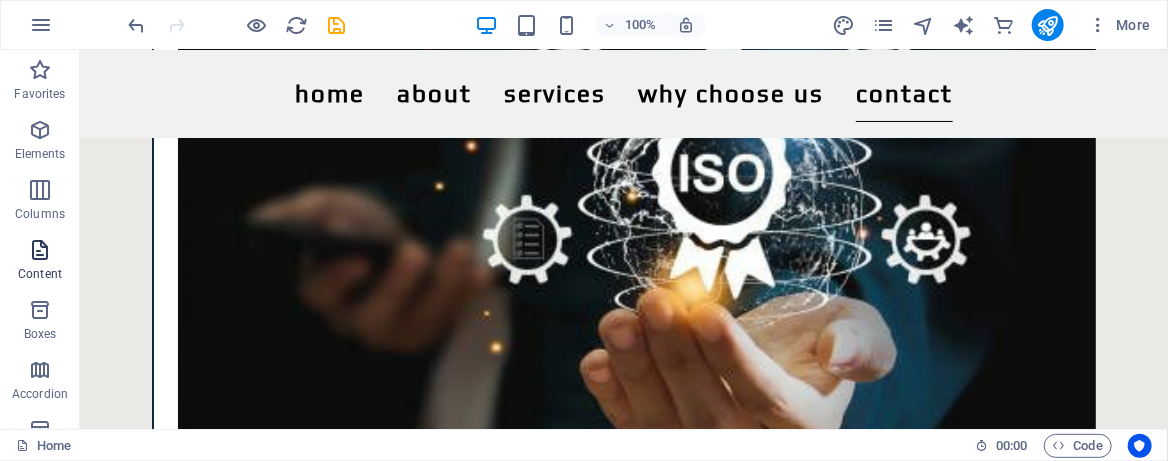 click at bounding box center [40, 250] 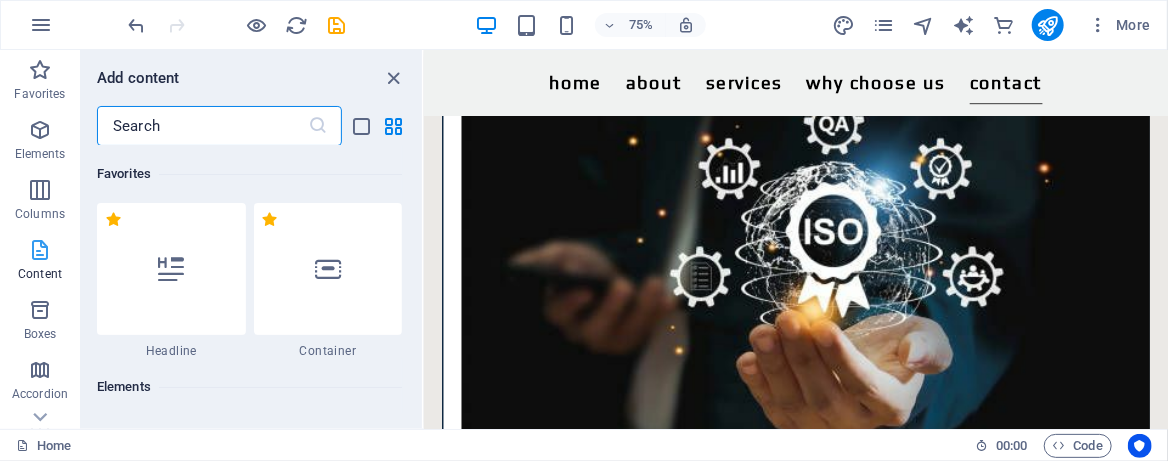 scroll, scrollTop: 2918, scrollLeft: 0, axis: vertical 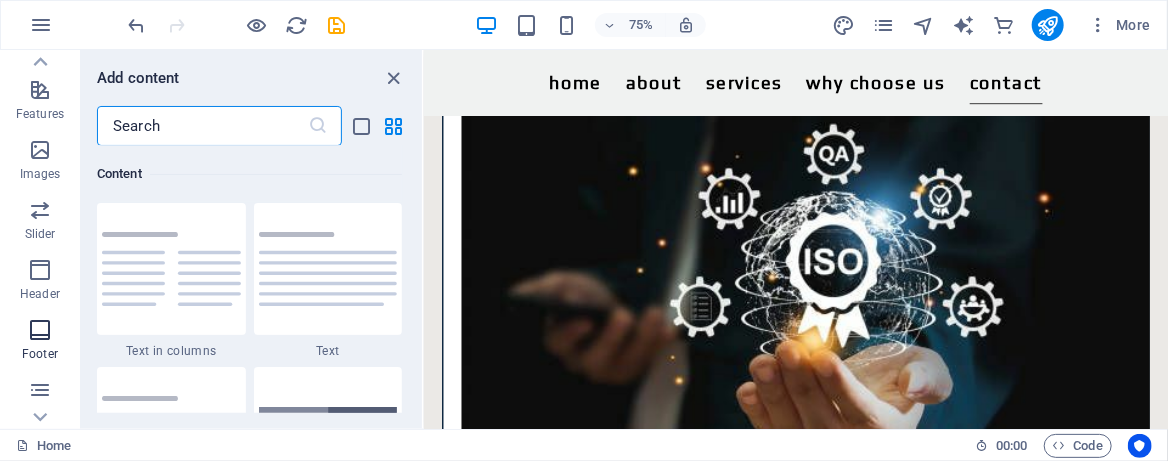 click at bounding box center [40, 330] 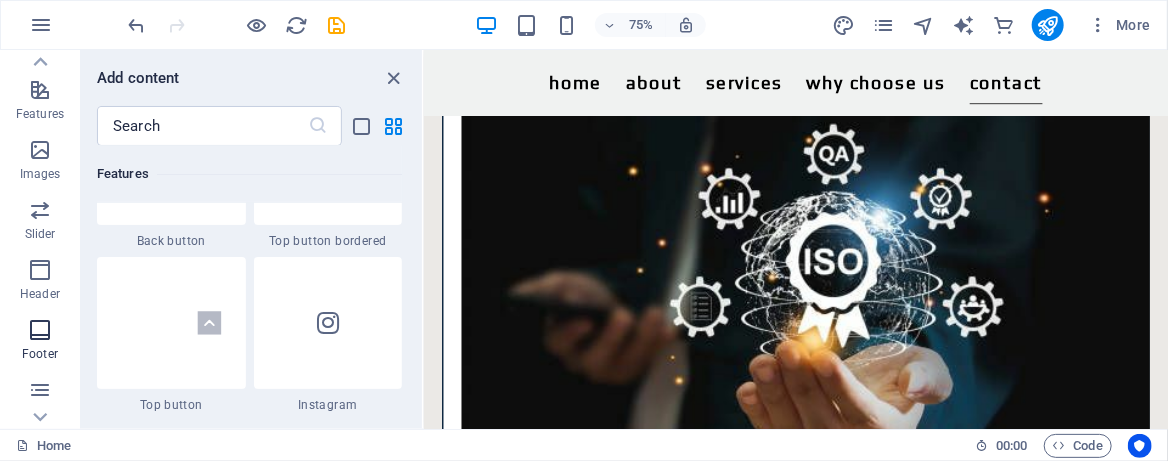 scroll, scrollTop: 13238, scrollLeft: 0, axis: vertical 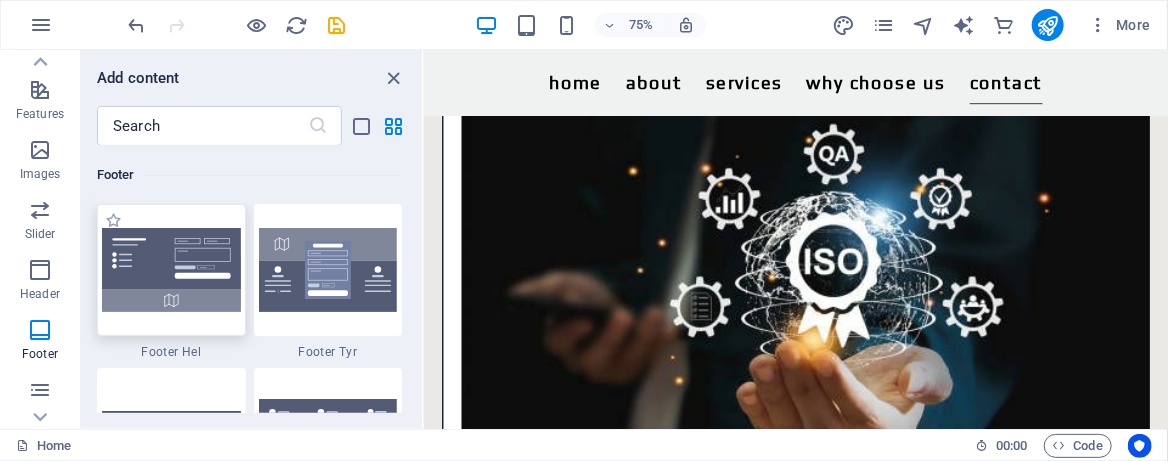 click at bounding box center (171, 270) 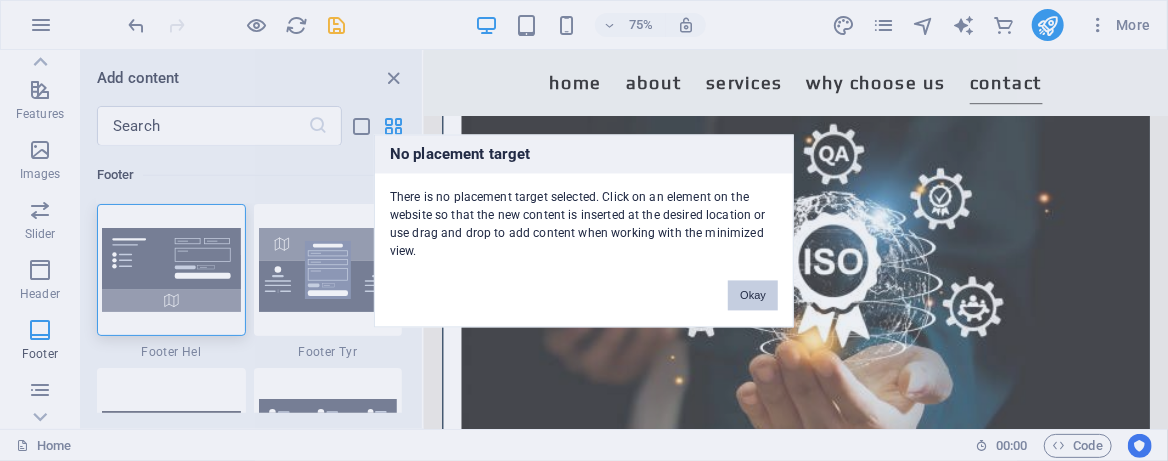 click on "Okay" at bounding box center (753, 295) 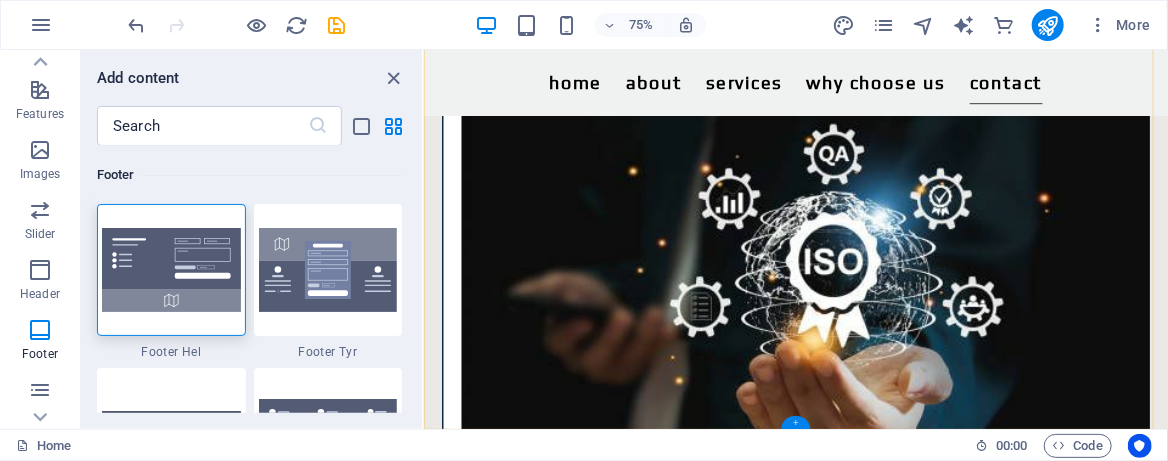 click on "+" at bounding box center (795, 423) 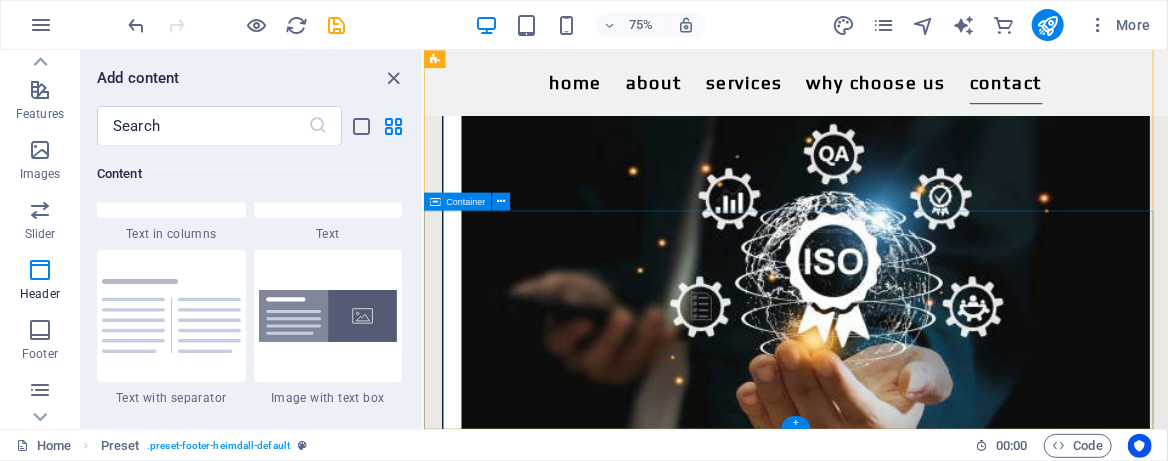 scroll, scrollTop: 3499, scrollLeft: 0, axis: vertical 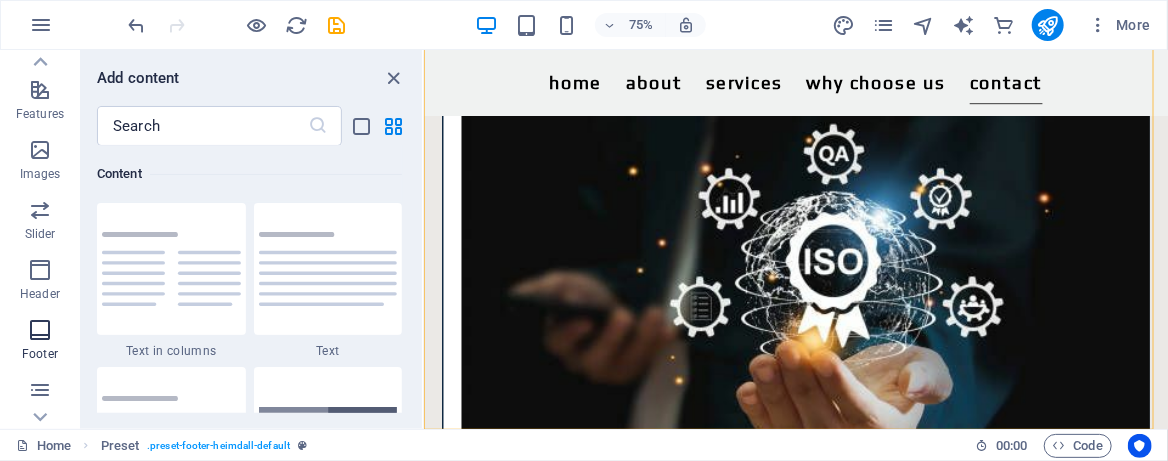click on "Footer" at bounding box center [40, 342] 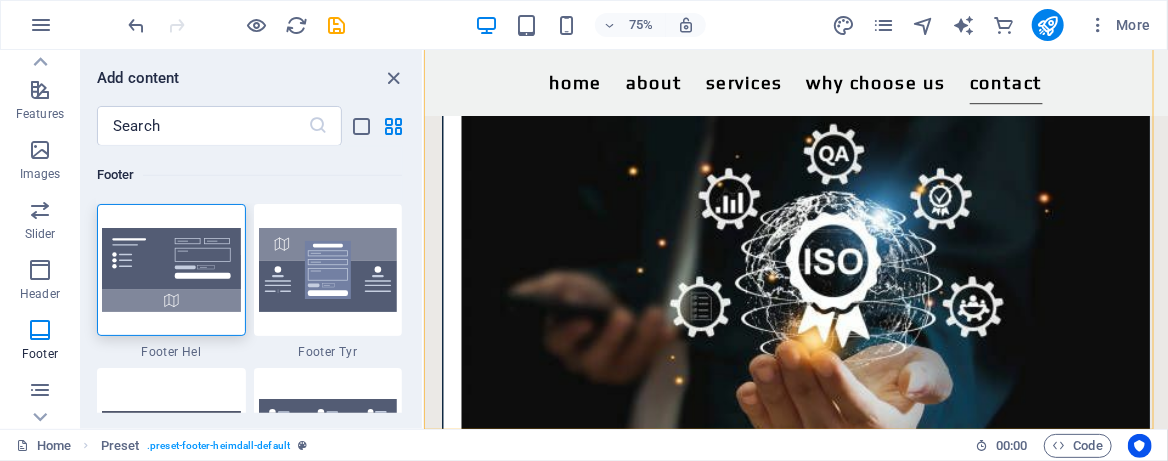 scroll, scrollTop: 13371, scrollLeft: 0, axis: vertical 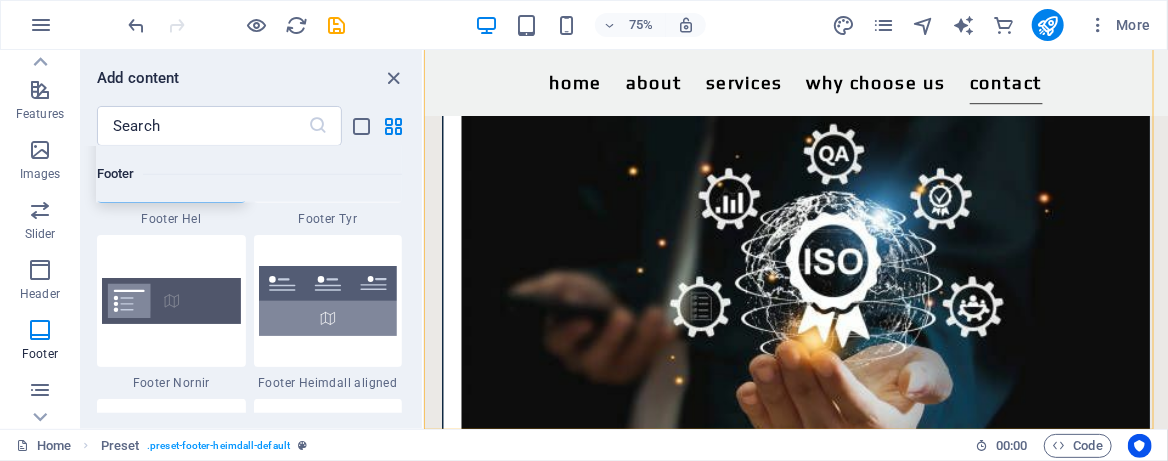 drag, startPoint x: 194, startPoint y: 319, endPoint x: 677, endPoint y: 438, distance: 497.44345 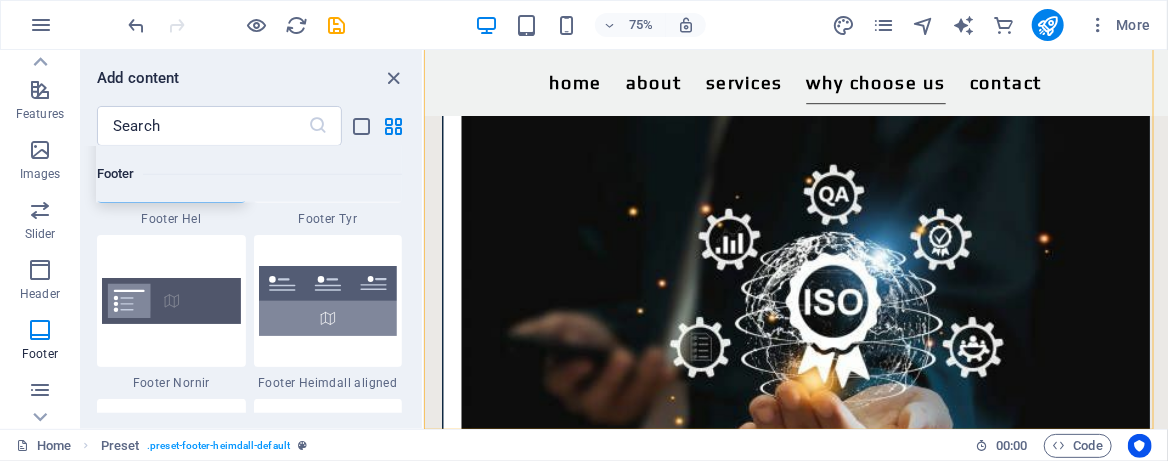 click on "Favorites Elements Columns Content Boxes Accordion Tables Features Images Slider Header Footer Forms Marketing Collections Commerce Add content ​ Favorites 1 Star Headline 1 Star Container Elements 1 Star Headline 1 Star Text 1 Star Image 1 Star Container 1 Star Spacer 1 Star Separator 1 Star HTML 1 Star Icon 1 Star Button 1 Star Logo 1 Star SVG 1 Star Image slider 1 Star Slider 1 Star Gallery 1 Star Menu 1 Star Map 1 Star Facebook 1 Star Video 1 Star YouTube 1 Star Vimeo 1 Star Document 1 Star Audio 1 Star Iframe 1 Star Privacy 1 Star Languages Columns 1 Star Container 1 Star 2 columns 1 Star 3 columns 1 Star 4 columns 1 Star 5 columns 1 Star 6 columns 1 Star 40-60 1 Star 20-80 1 Star 80-20 1 Star 30-70 1 Star 70-30 1 Star Unequal Columns 1 Star 25-25-50 1 Star 25-50-25 1 Star 50-25-25 1 Star 20-60-20 1 Star 50-16-16-16 1 Star 16-16-16-50 1 Star Grid 2-1 1 Star Grid 1-2 1 Star Grid 3-1 1 Star Grid 1-3 1 Star Grid 4-1 1 Star Grid 1-4 1 Star Grid 1-2-1 1 Star Grid 1-1-2 1 Star Grid 2h-2v 1 Star Grid 2v-2h" at bounding box center (584, 239) 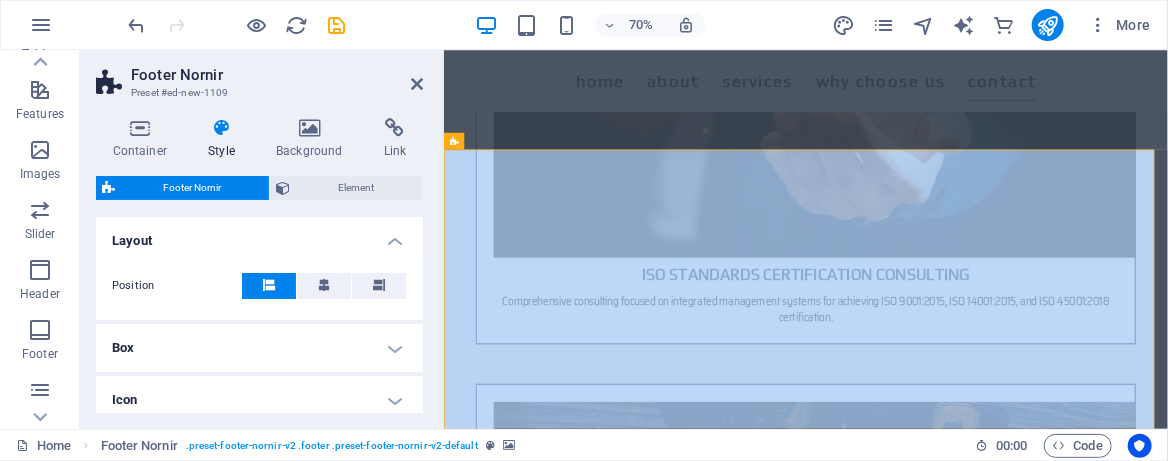 scroll, scrollTop: 2958, scrollLeft: 0, axis: vertical 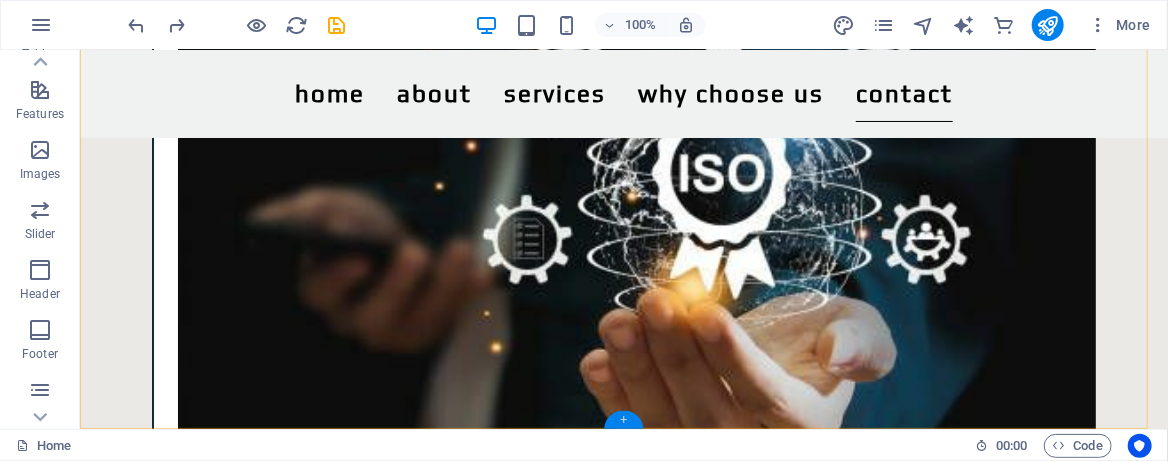 click on "+" at bounding box center (623, 420) 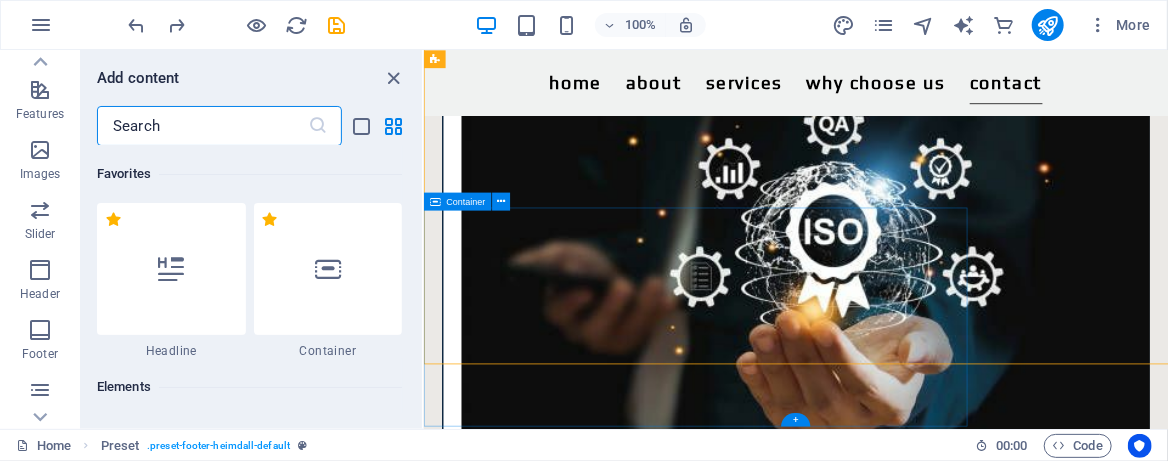 scroll, scrollTop: 2918, scrollLeft: 0, axis: vertical 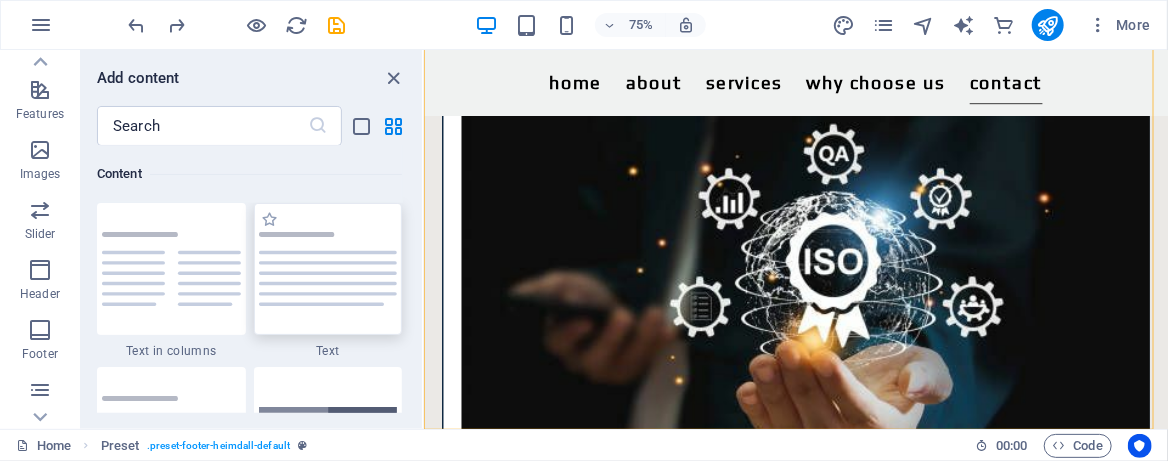 click at bounding box center [328, 269] 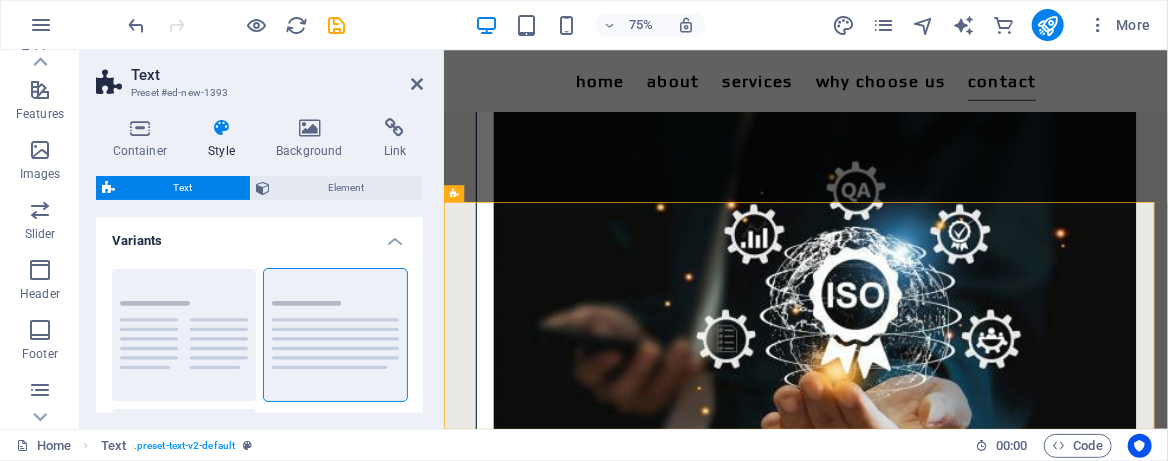 scroll, scrollTop: 3243, scrollLeft: 0, axis: vertical 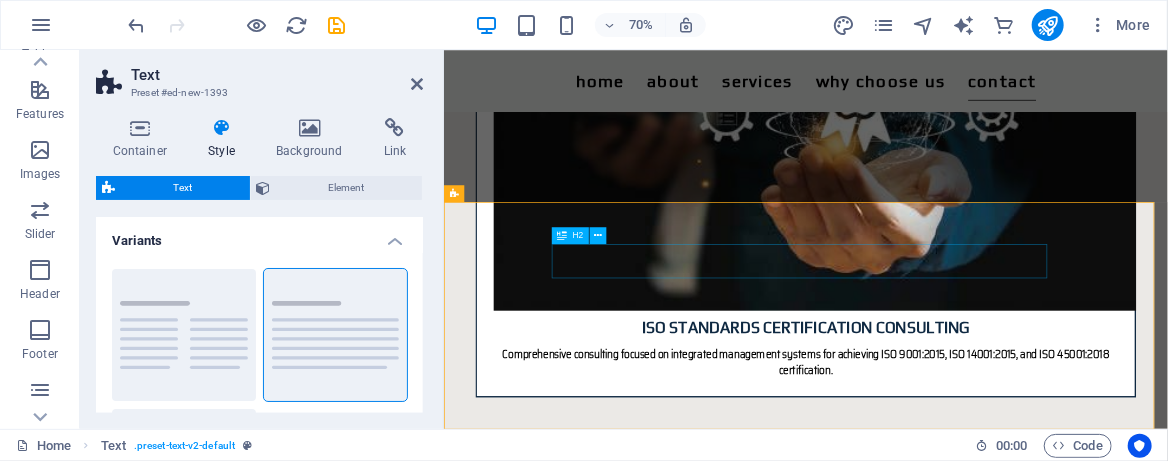 click on "Headline" at bounding box center [960, 3757] 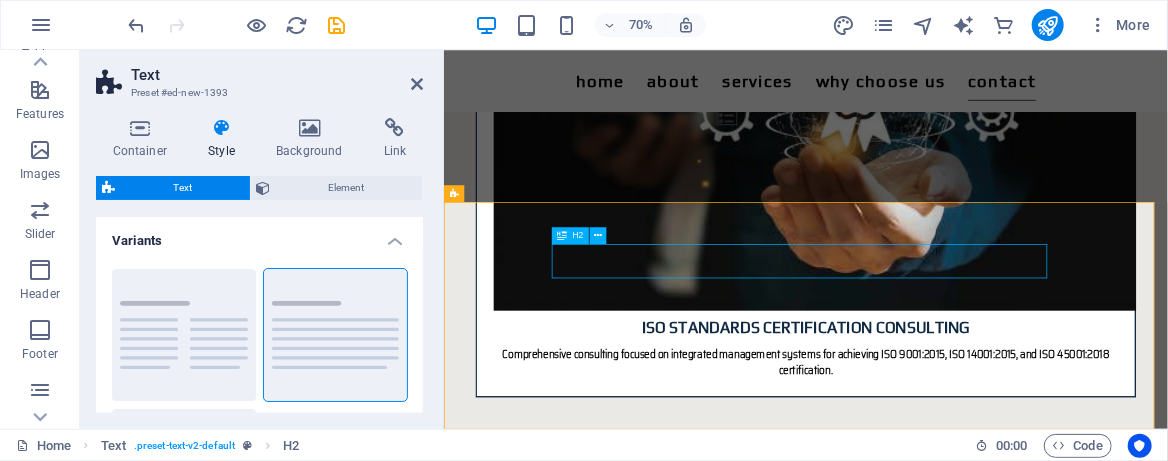 click on "Headline" at bounding box center [960, 3757] 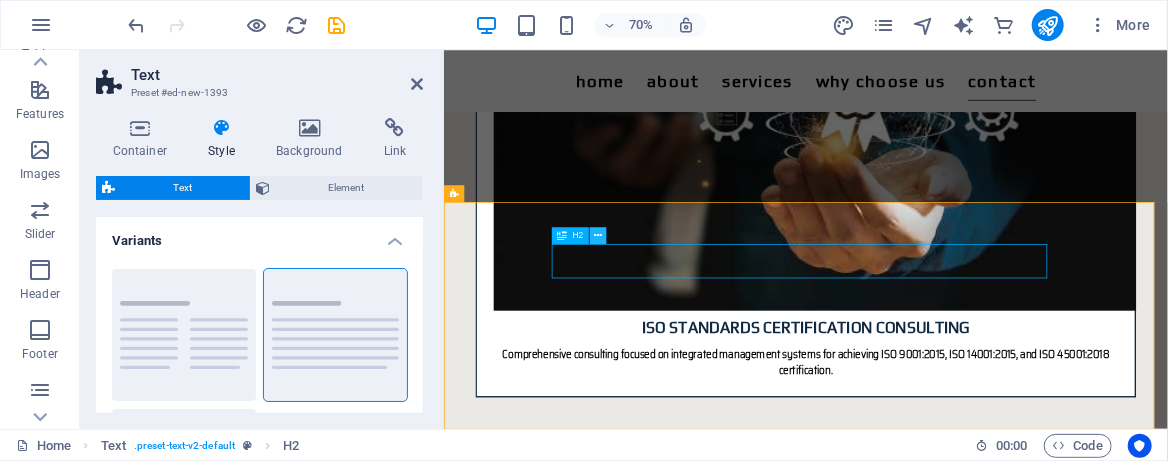 click at bounding box center [598, 235] 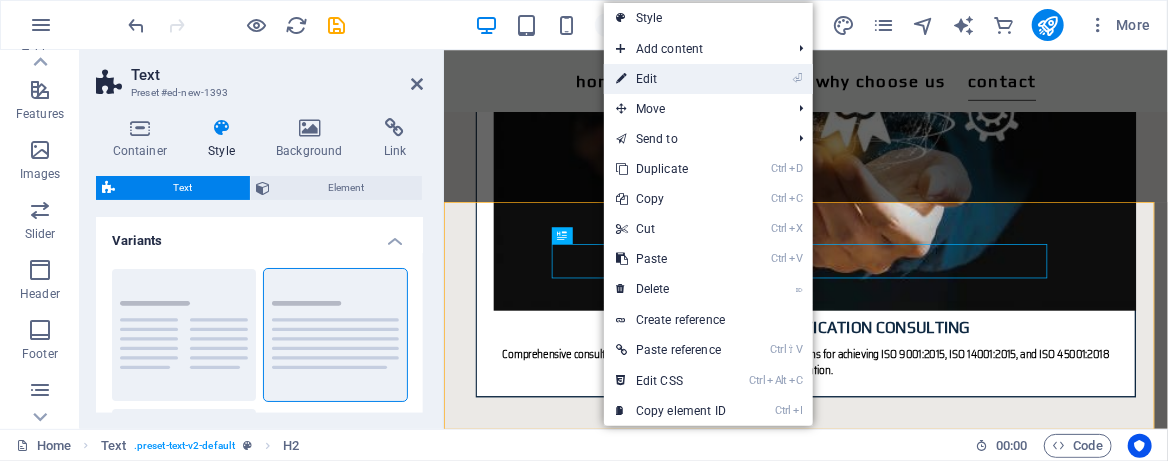 click on "⏎  Edit" at bounding box center [671, 79] 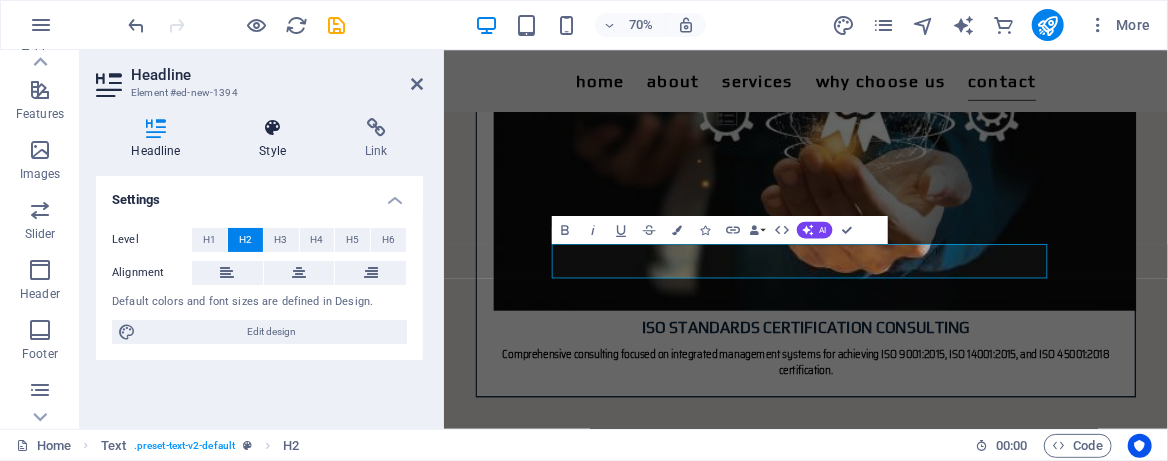 click at bounding box center (273, 128) 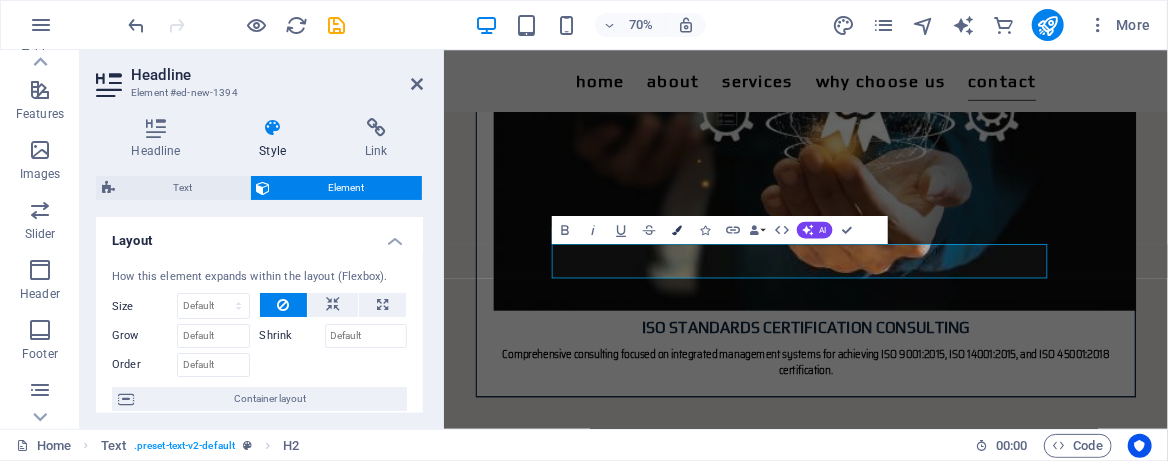 click at bounding box center (677, 230) 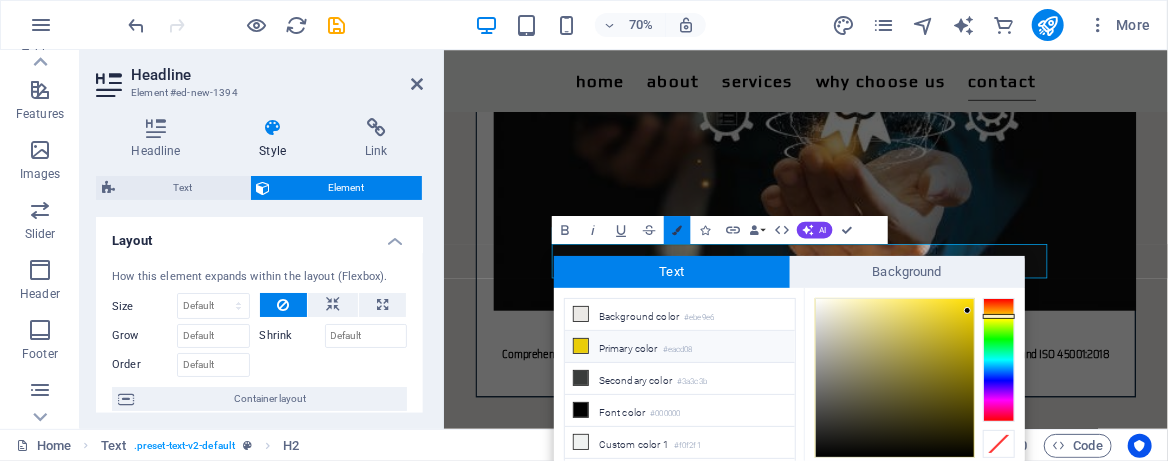 scroll, scrollTop: 74, scrollLeft: 0, axis: vertical 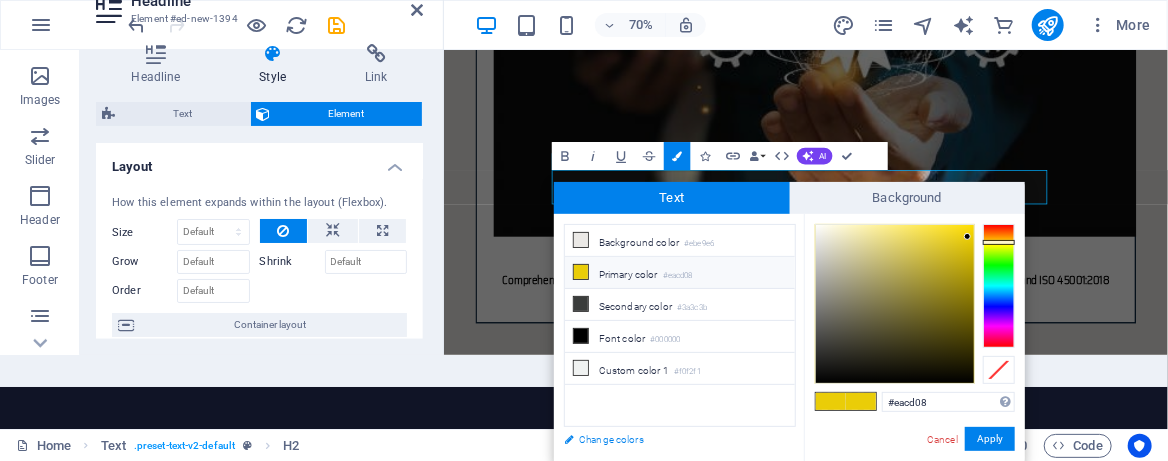 click on "Change colors" at bounding box center [670, 439] 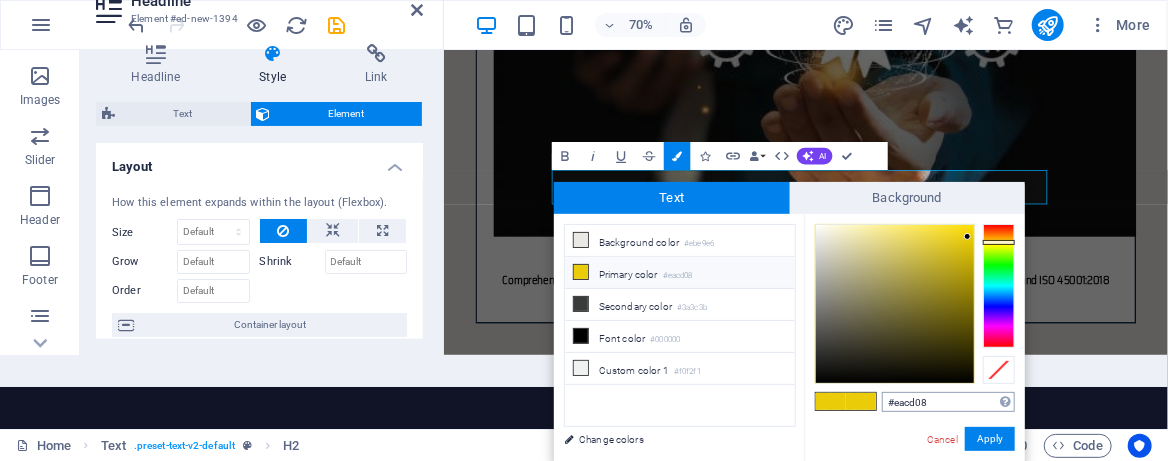 select on "900" 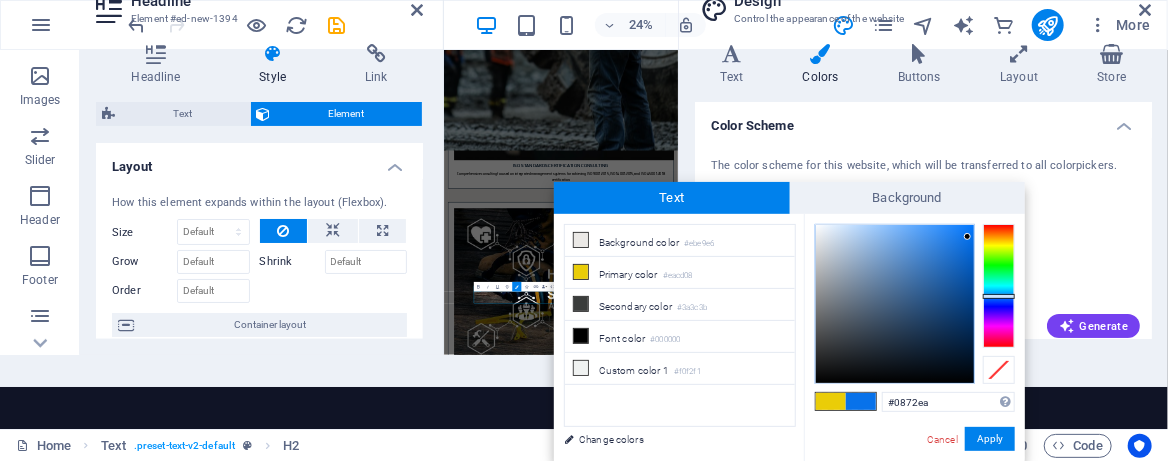 click at bounding box center [999, 286] 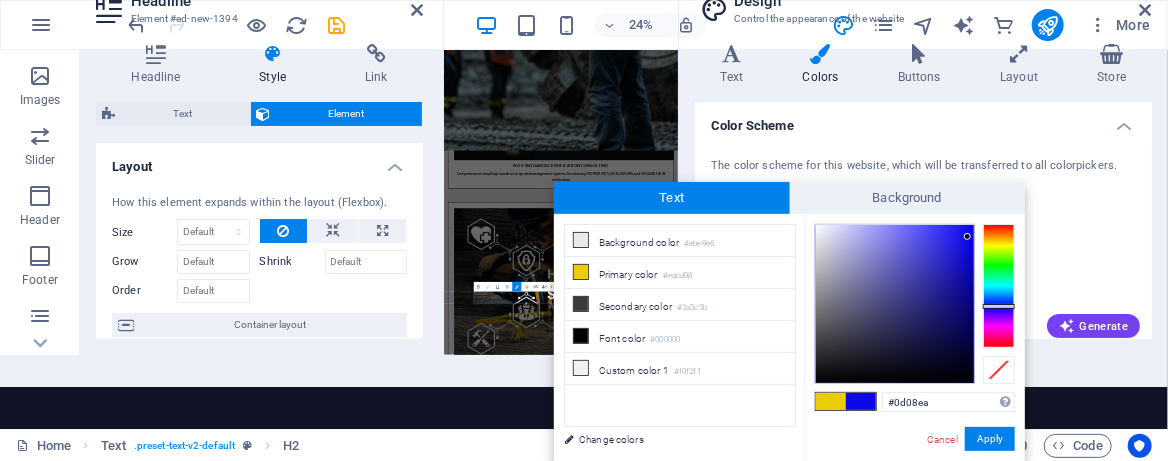 click at bounding box center [999, 286] 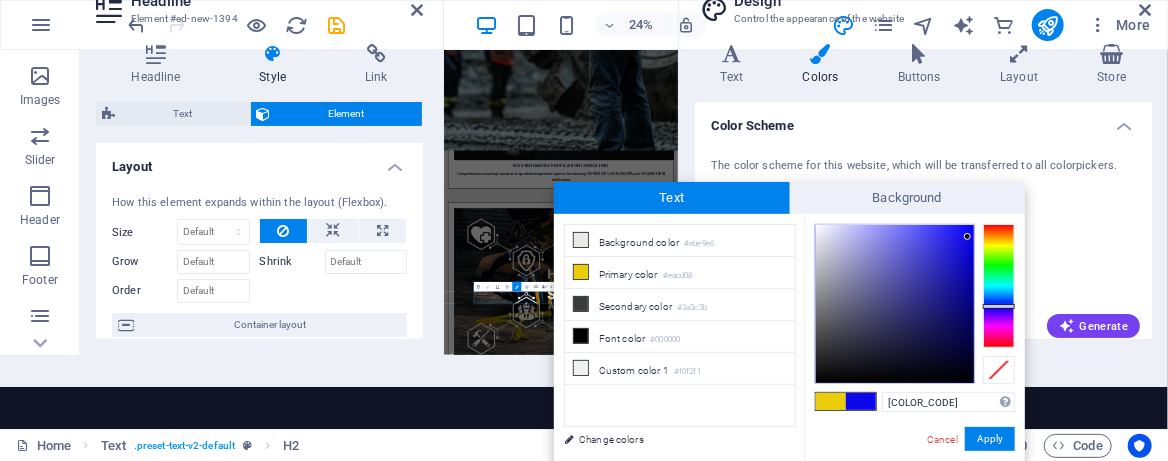 click at bounding box center [999, 286] 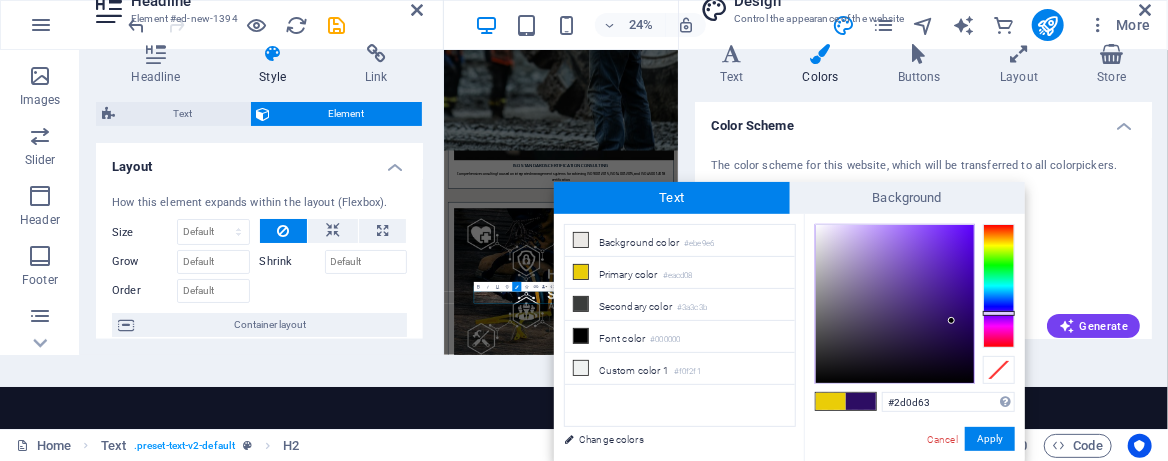click at bounding box center [895, 304] 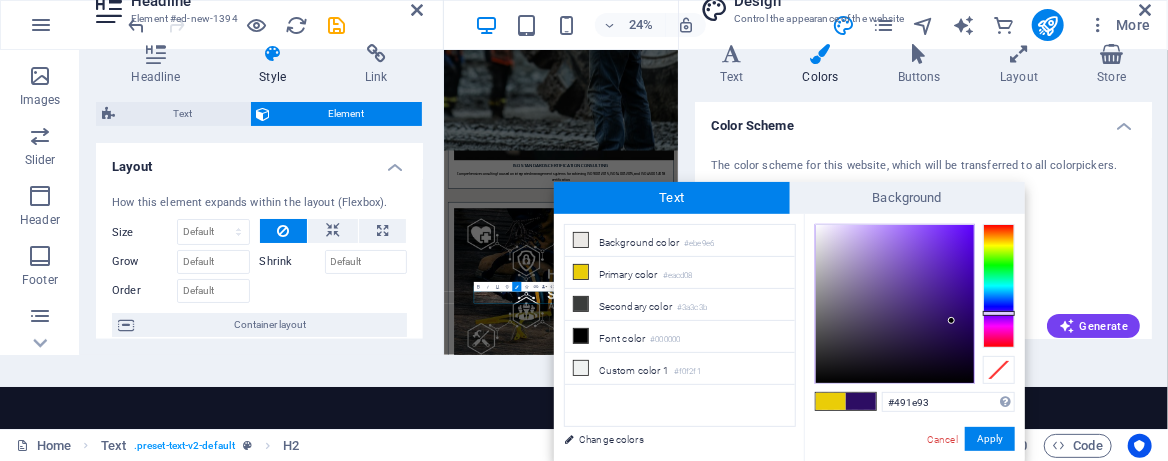 click at bounding box center (895, 304) 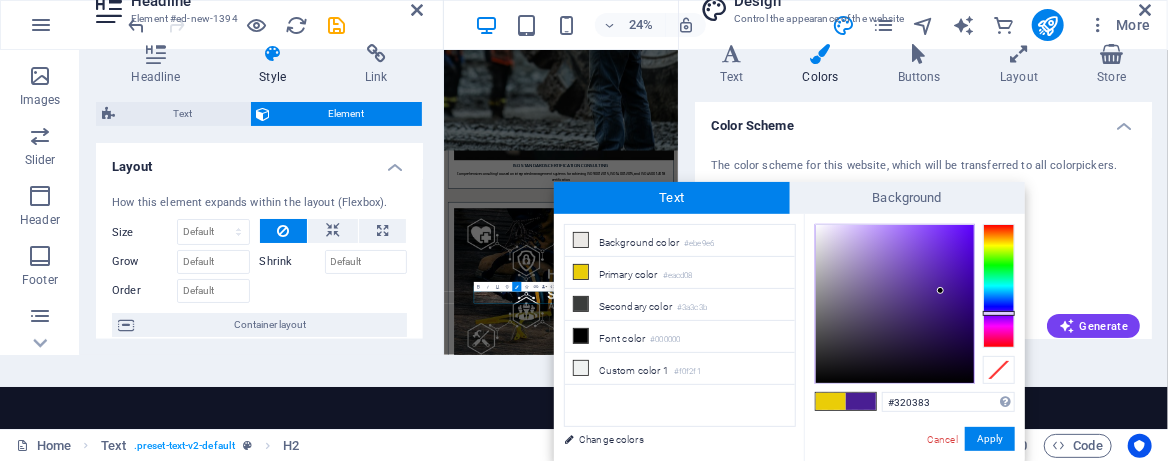 click at bounding box center [895, 304] 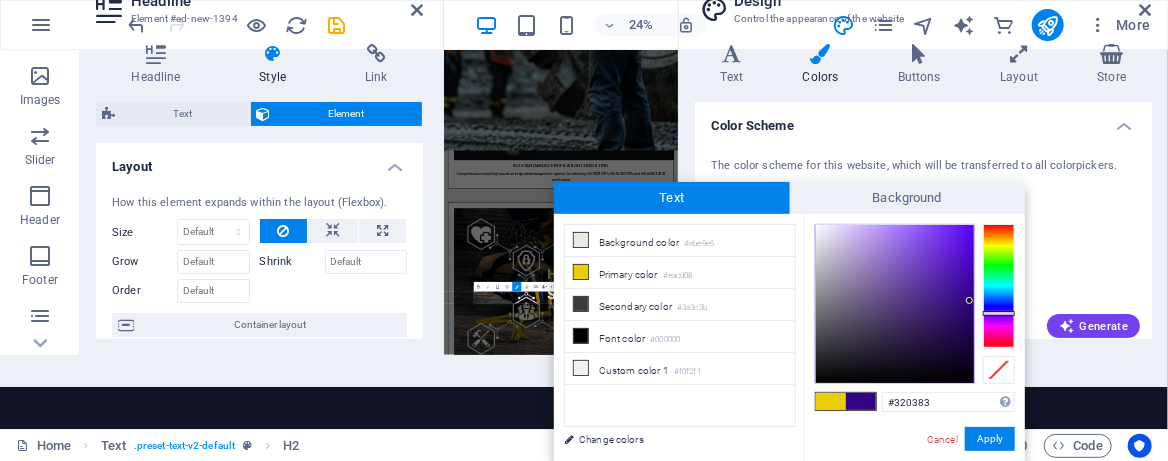 type on "#3f04a5" 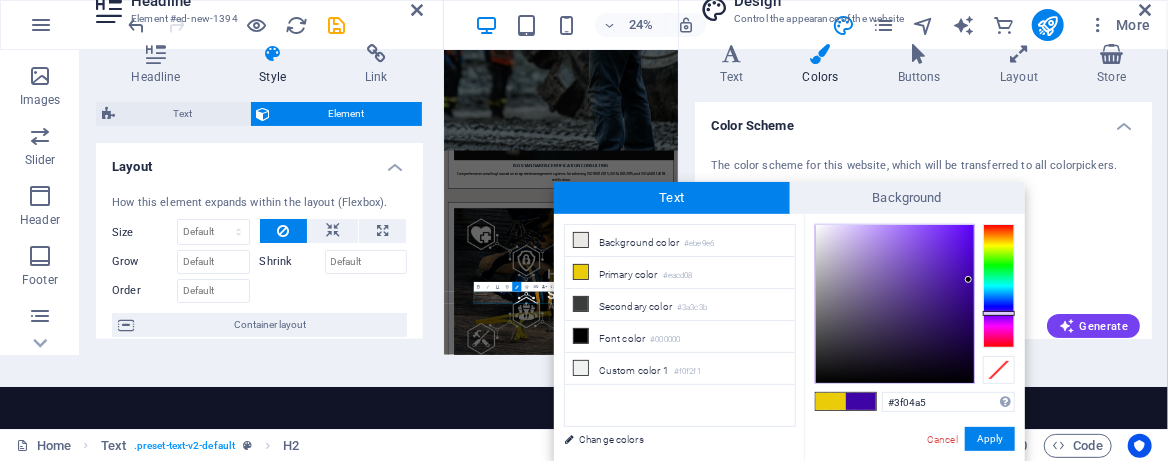 click at bounding box center [895, 304] 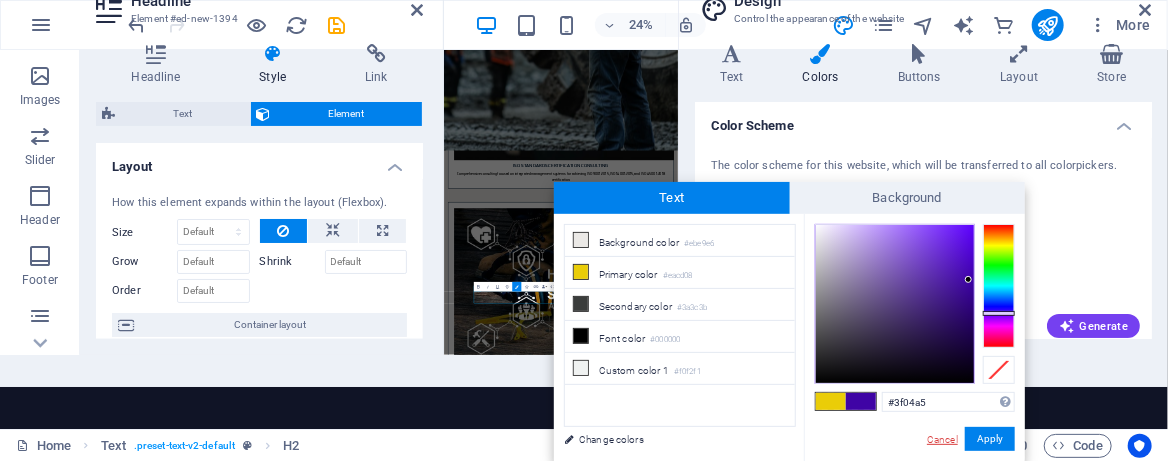 click on "Cancel" at bounding box center (942, 439) 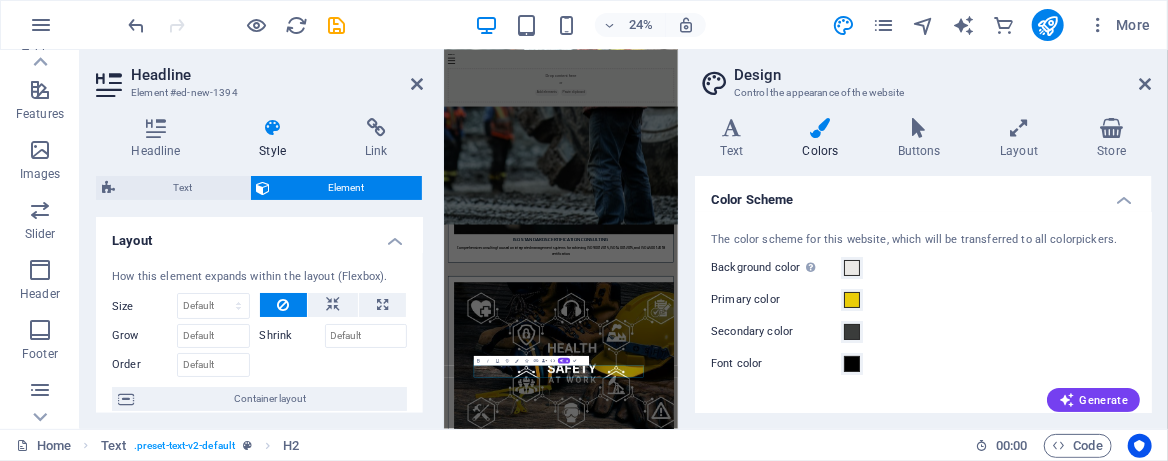 scroll, scrollTop: 0, scrollLeft: 0, axis: both 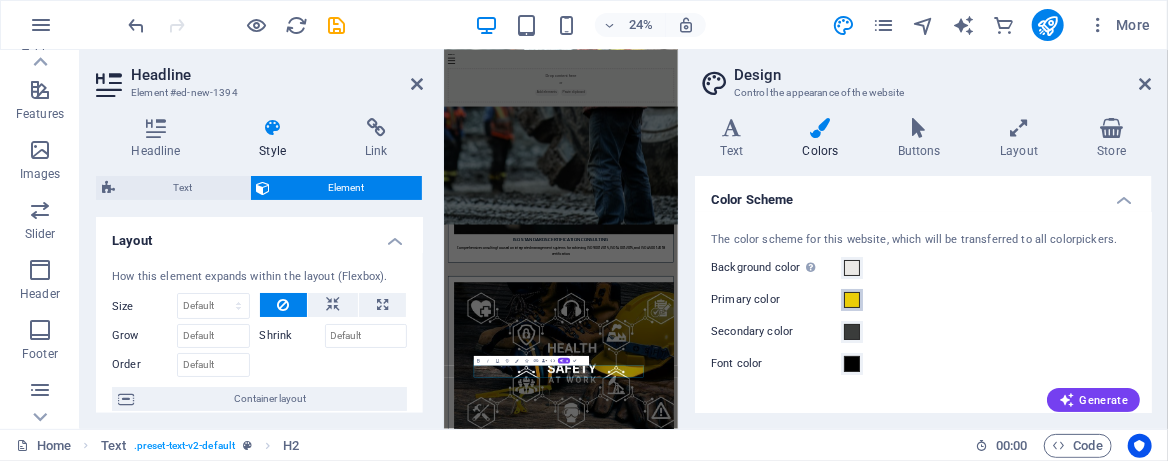 click at bounding box center [852, 300] 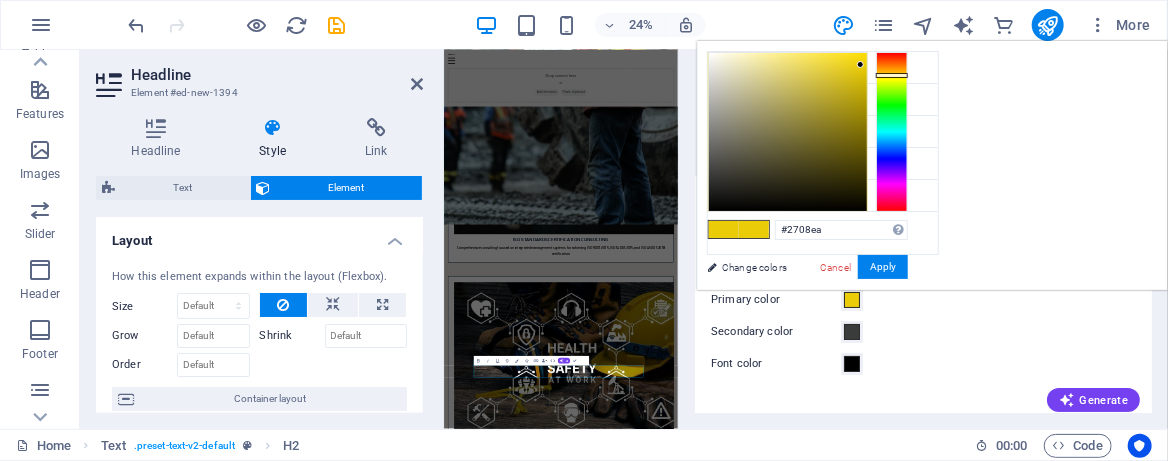 click at bounding box center (892, 132) 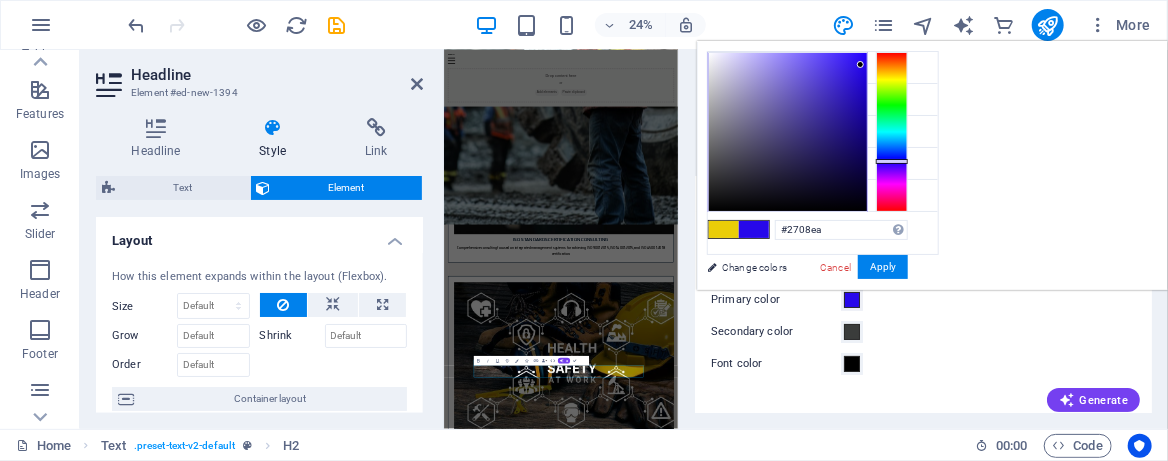 type on "#160e4c" 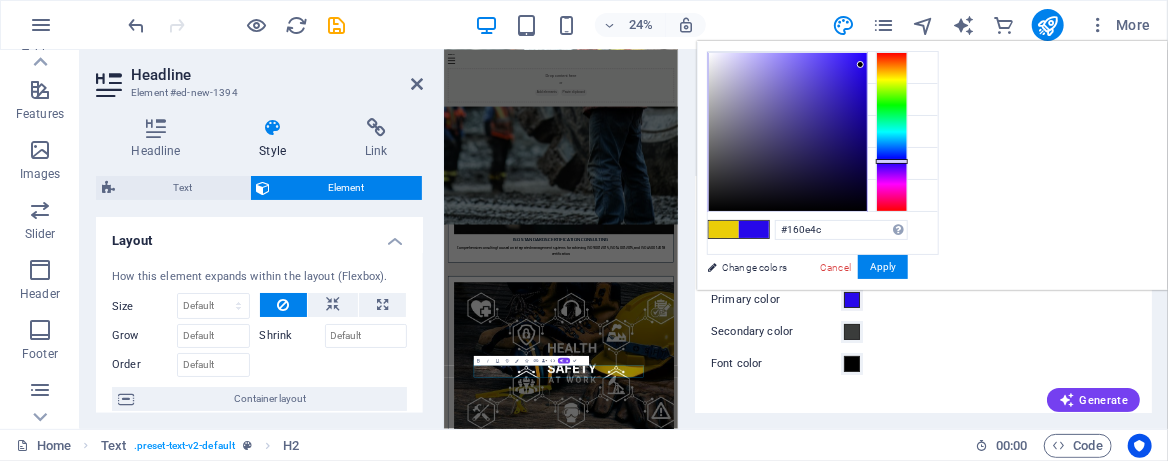 click at bounding box center (788, 132) 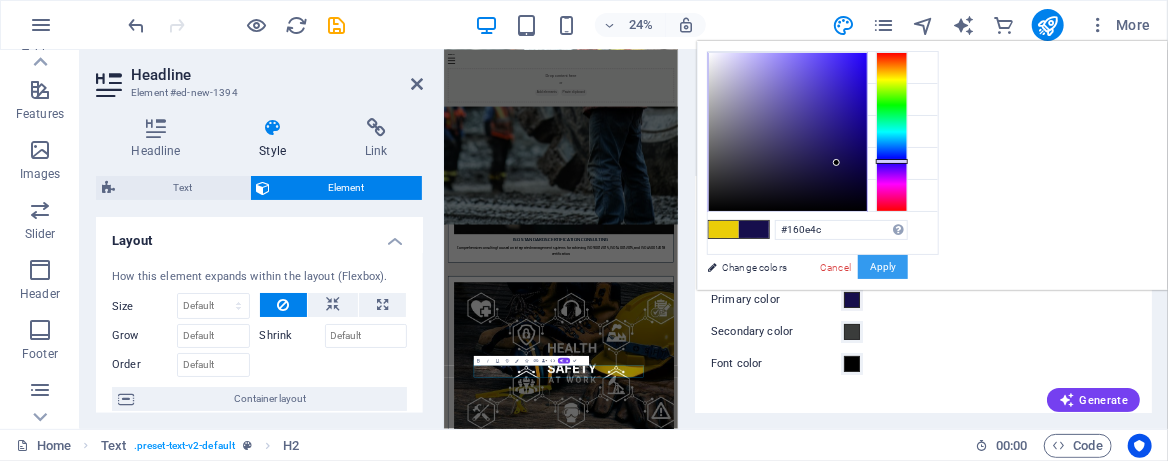 click on "Apply" at bounding box center (883, 267) 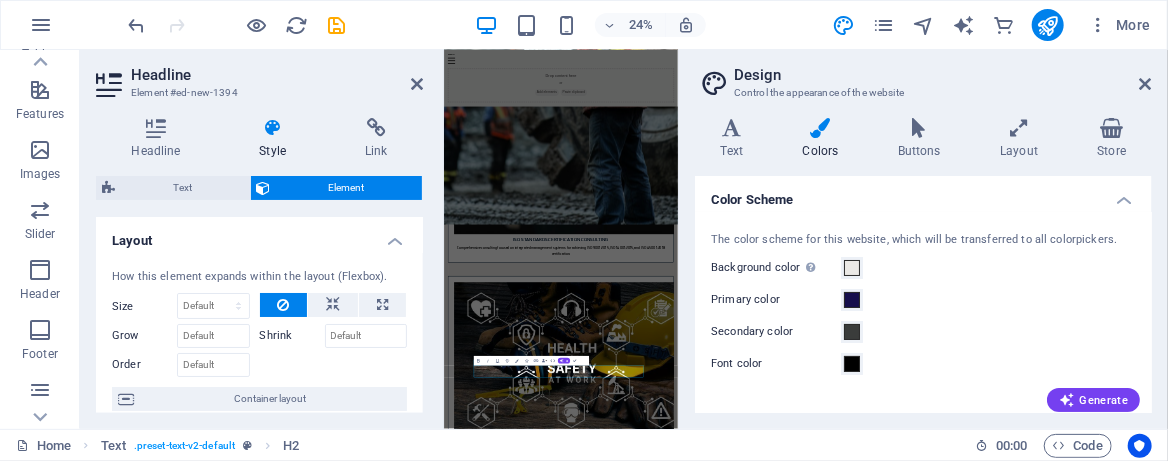 click on "Design Control the appearance of the website Variants  Text  Colors  Buttons  Layout  Store Text Standard Bold Links Font color Font Saira Semi Condensed Font size 16 rem px Line height 1.5 Font weight To display the font weight correctly, it may need to be enabled.  Manage Fonts Thin, 100 Extra-light, 200 Light, 300 Regular, 400 Medium, 500 Semi-bold, 600 Bold, 700 Extra-bold, 800 Black, 900 Letter spacing 0 rem px Font style Text transform Tt TT tt Text align Font weight To display the font weight correctly, it may need to be enabled.  Manage Fonts Thin, 100 Extra-light, 200 Light, 300 Regular, 400 Medium, 500 Semi-bold, 600 Bold, 700 Extra-bold, 800 Black, 900 Default Hover / Active Font color Font color Decoration None Decoration None Transition duration 0.3 s Transition function Ease Ease In Ease Out Ease In/Ease Out Linear Headlines All H1 / Textlogo H2 H3 H4 H5 H6 Font color Font Play Line height 1.5 Font weight To display the font weight correctly, it may need to be enabled.  Manage Fonts Thin, 100 0" at bounding box center [923, 239] 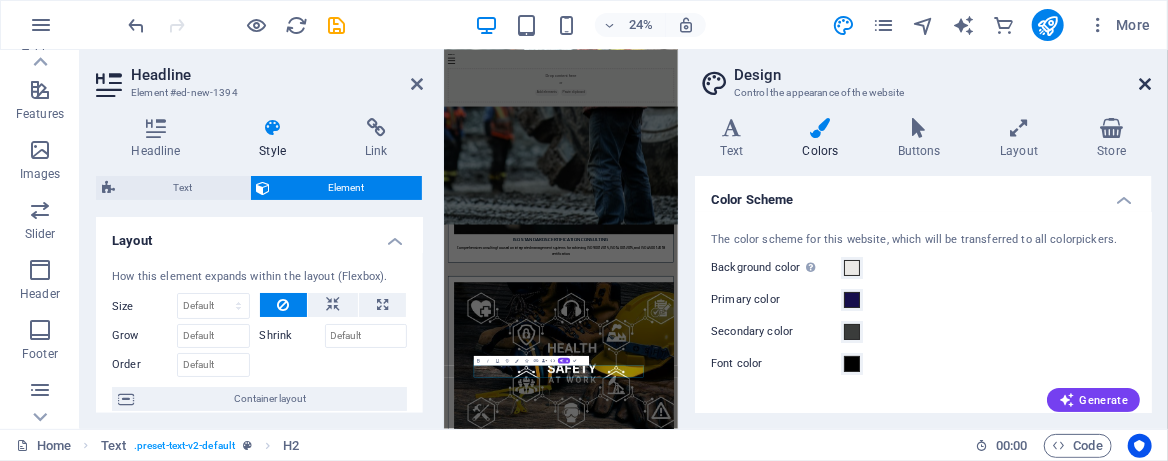 click at bounding box center [1146, 84] 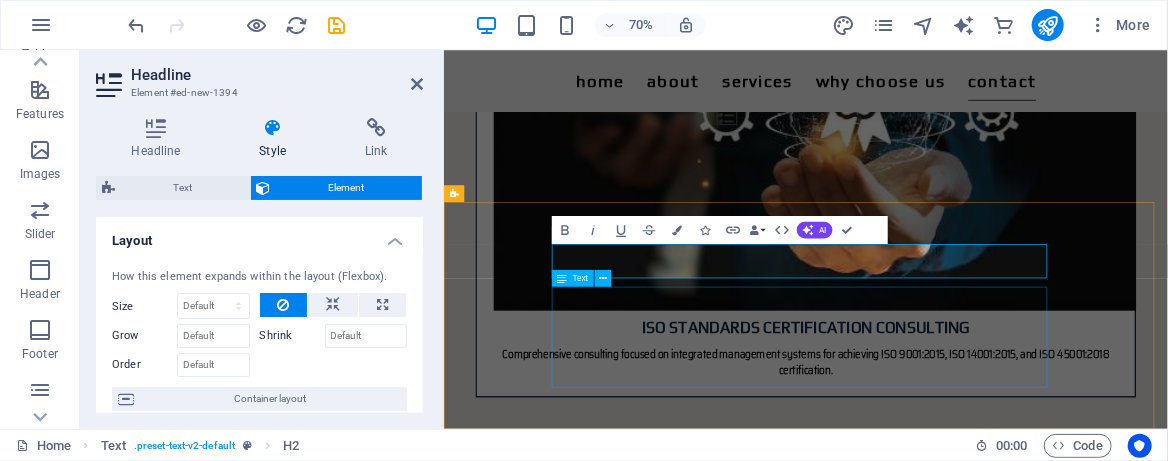 drag, startPoint x: 979, startPoint y: 423, endPoint x: 1021, endPoint y: 355, distance: 79.924965 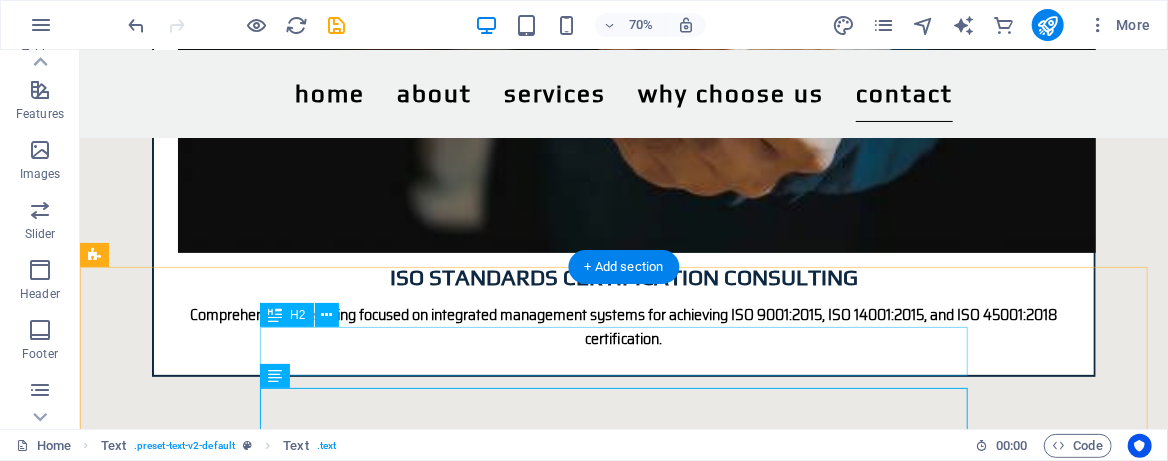 scroll, scrollTop: 3120, scrollLeft: 0, axis: vertical 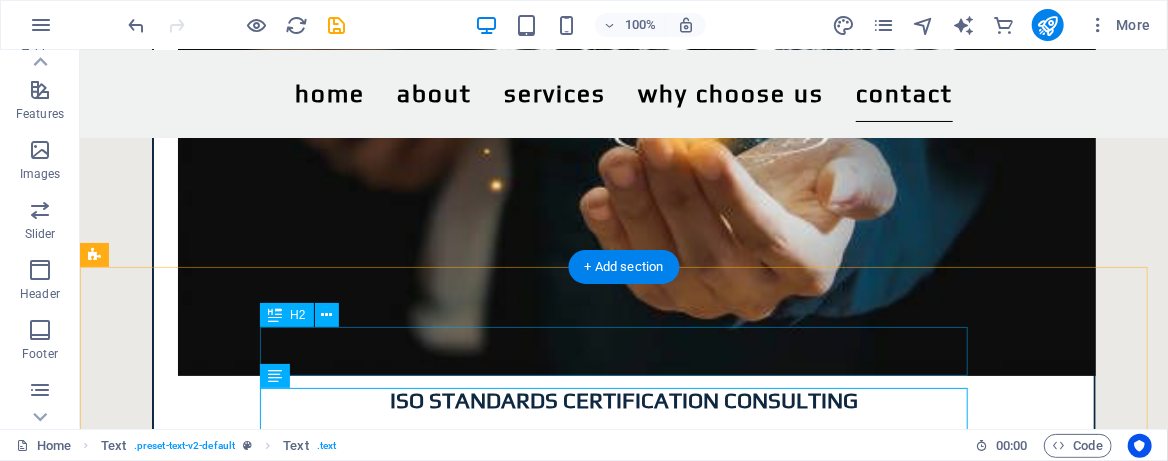 click on "Headline" at bounding box center [623, 3782] 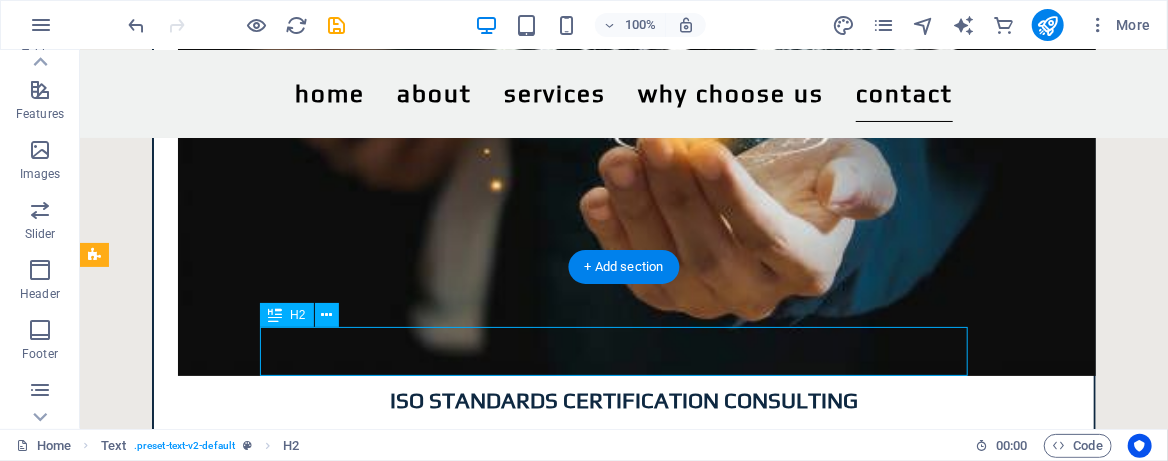 click on "Headline" at bounding box center [623, 3782] 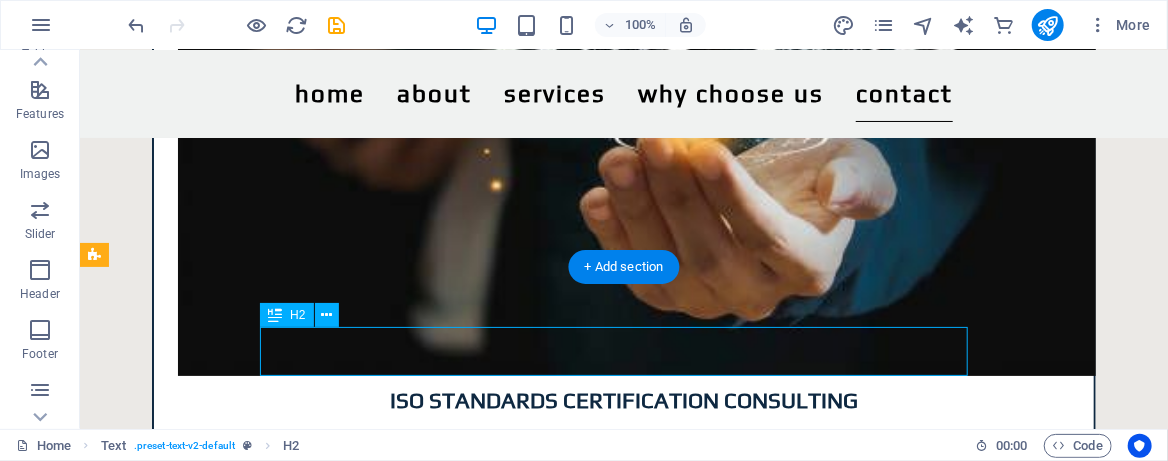 click on "Headline" at bounding box center (623, 3782) 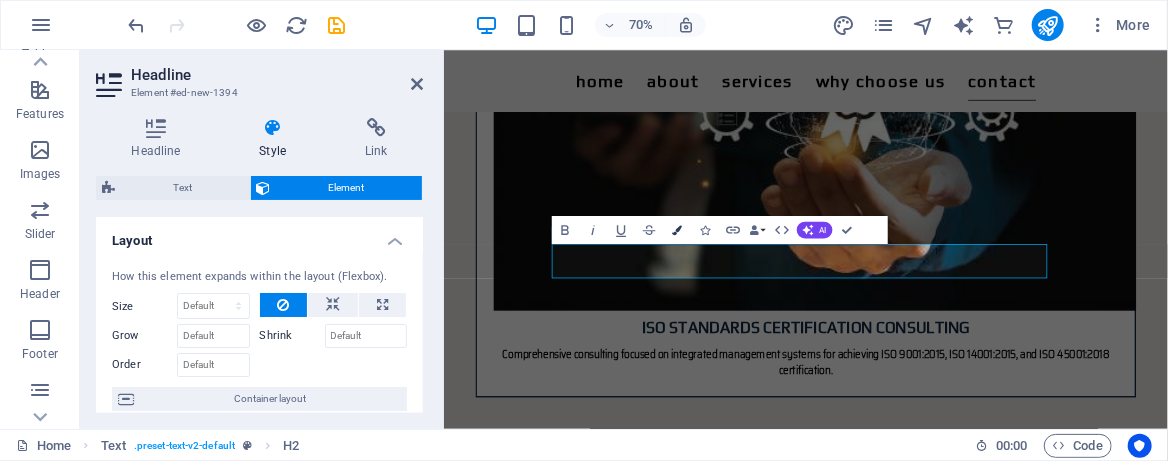 click at bounding box center (677, 230) 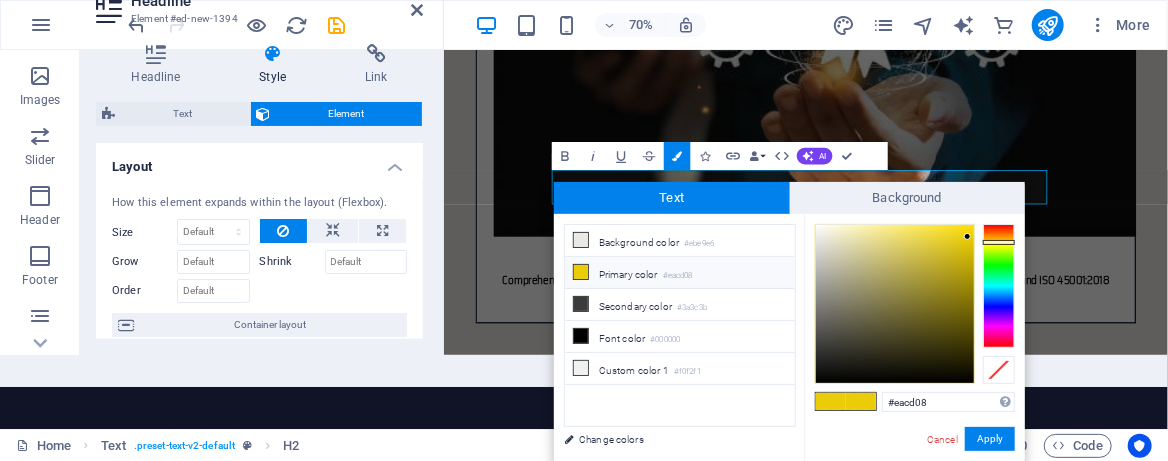 click on "Primary color
#eacd08" at bounding box center [680, 273] 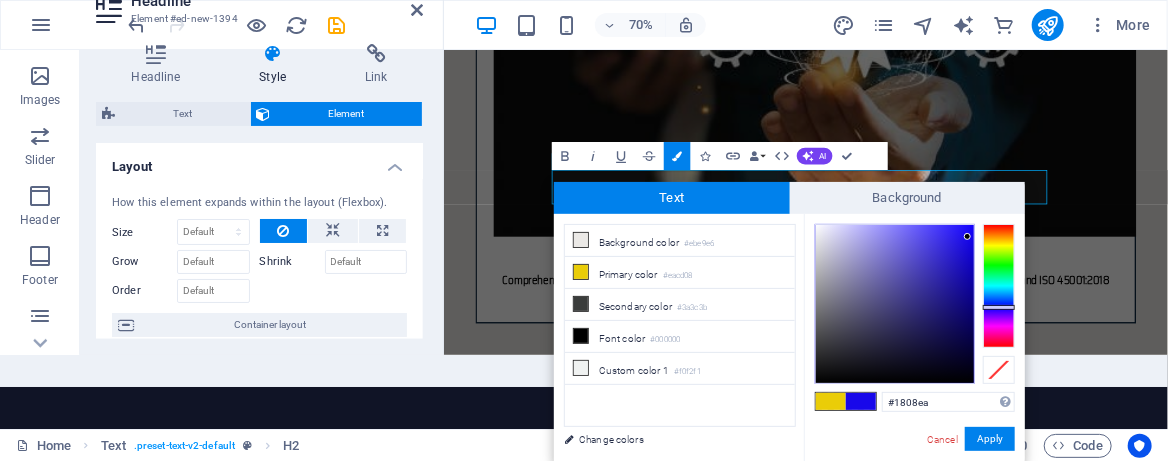 click at bounding box center [999, 286] 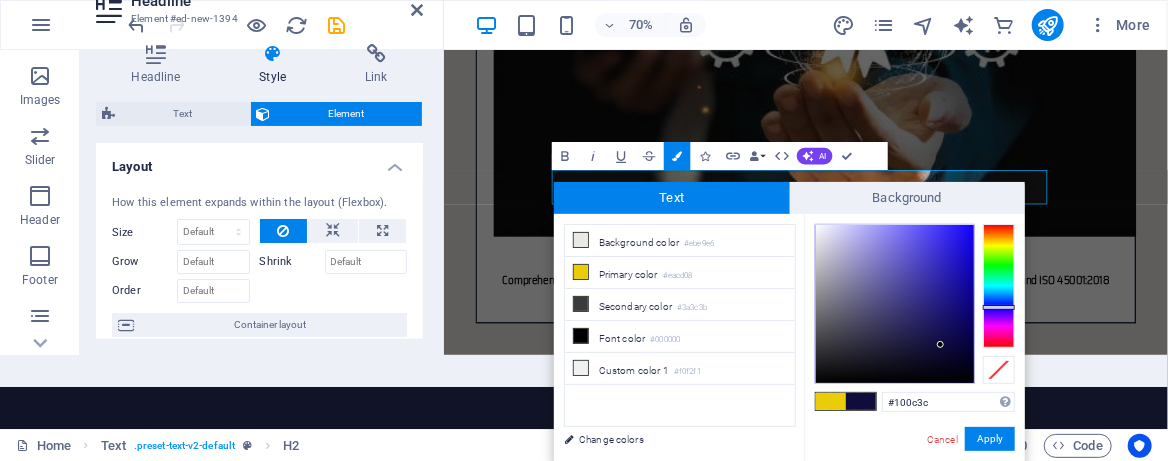 click at bounding box center (895, 304) 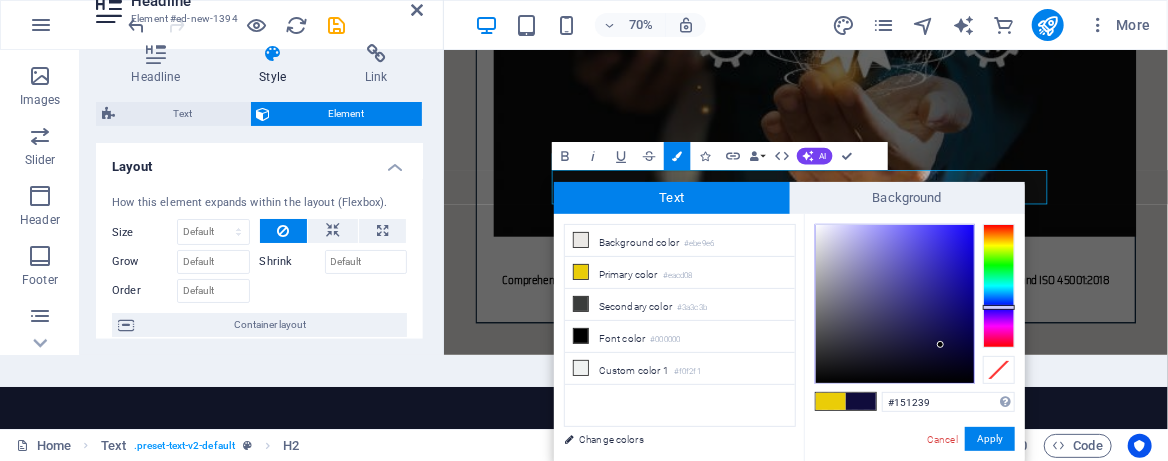 click at bounding box center [895, 304] 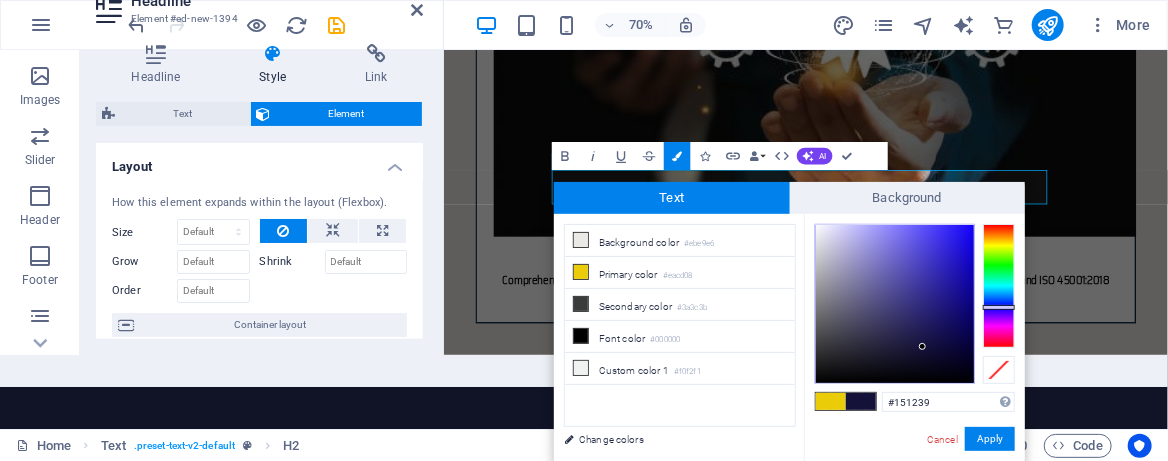 type on "#0c0934" 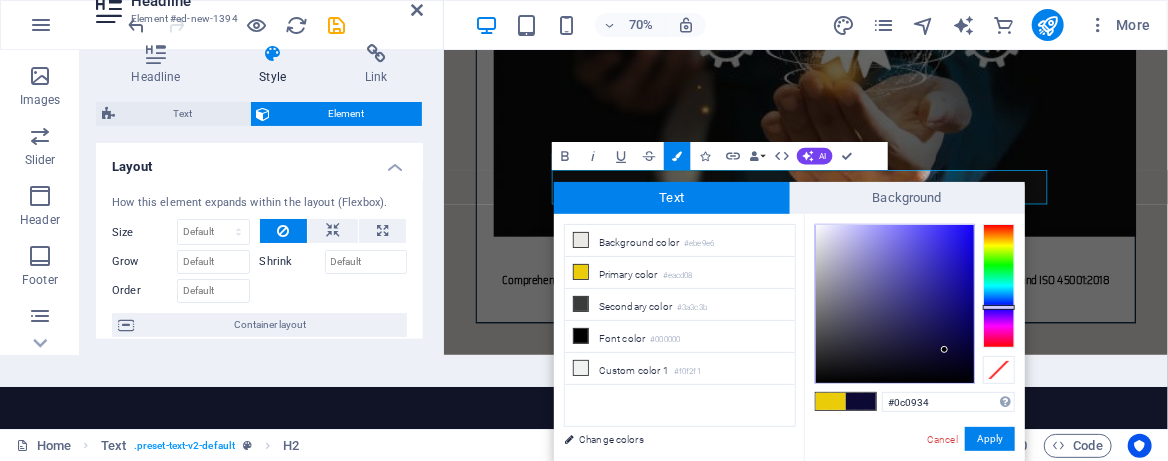 click at bounding box center [895, 304] 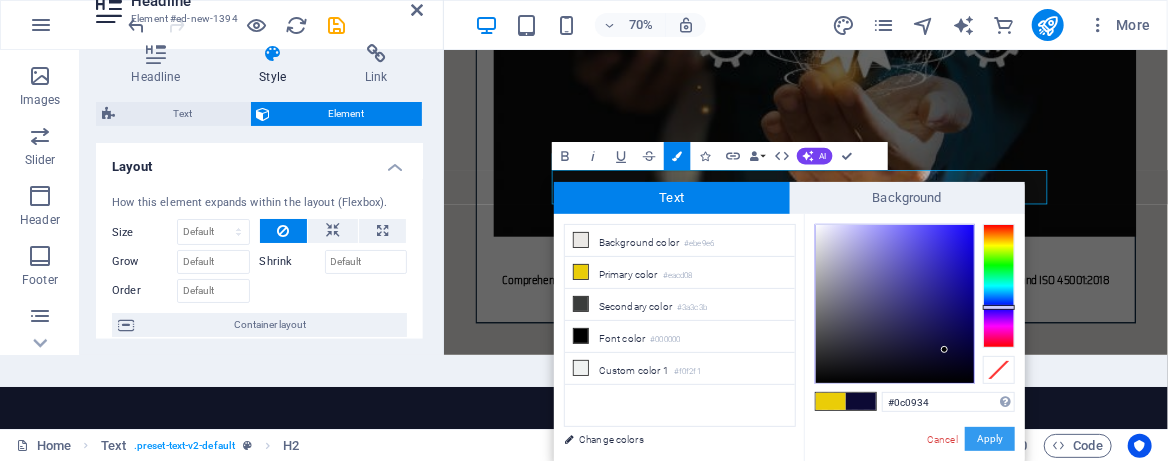 click on "Apply" at bounding box center [990, 439] 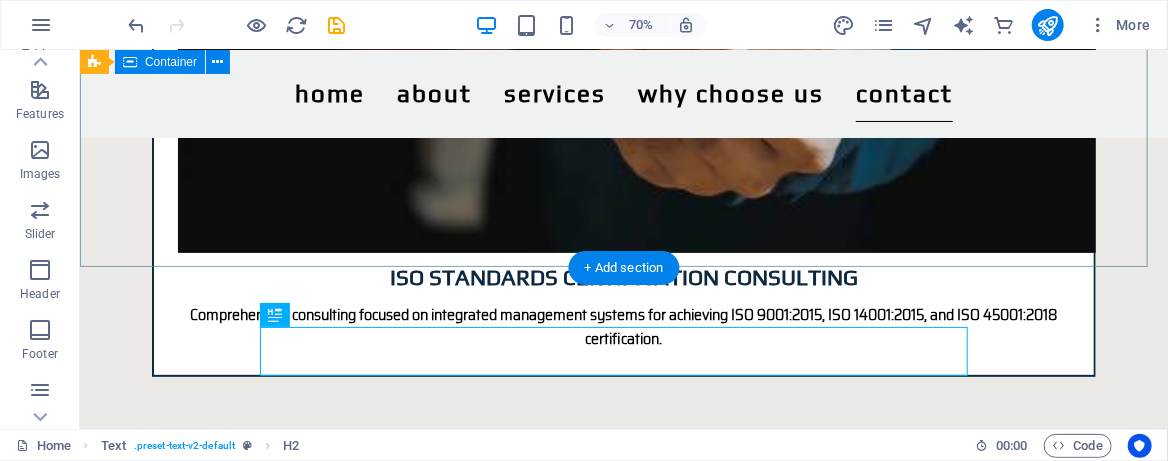 scroll, scrollTop: 3120, scrollLeft: 0, axis: vertical 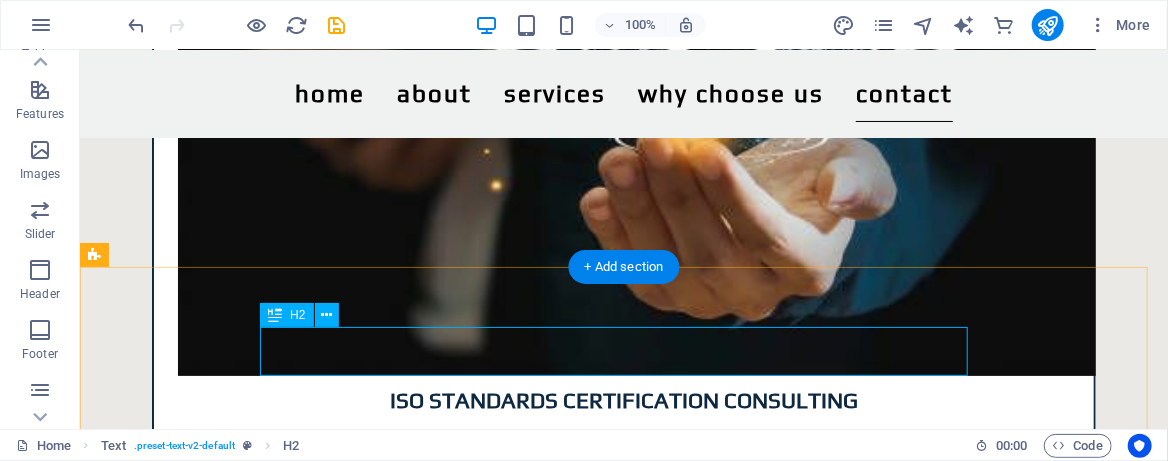 click on "Headline" at bounding box center (623, 3782) 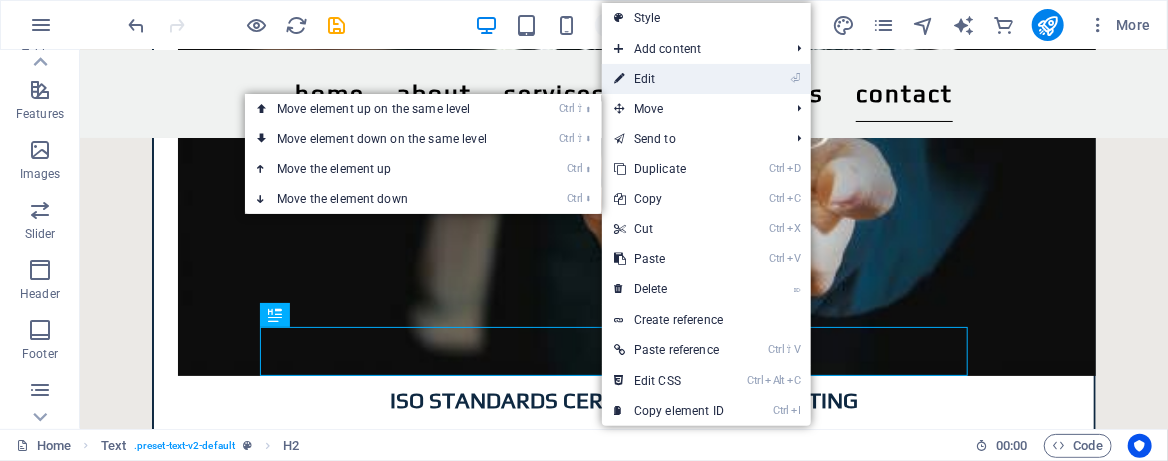click on "⏎  Edit" at bounding box center (669, 79) 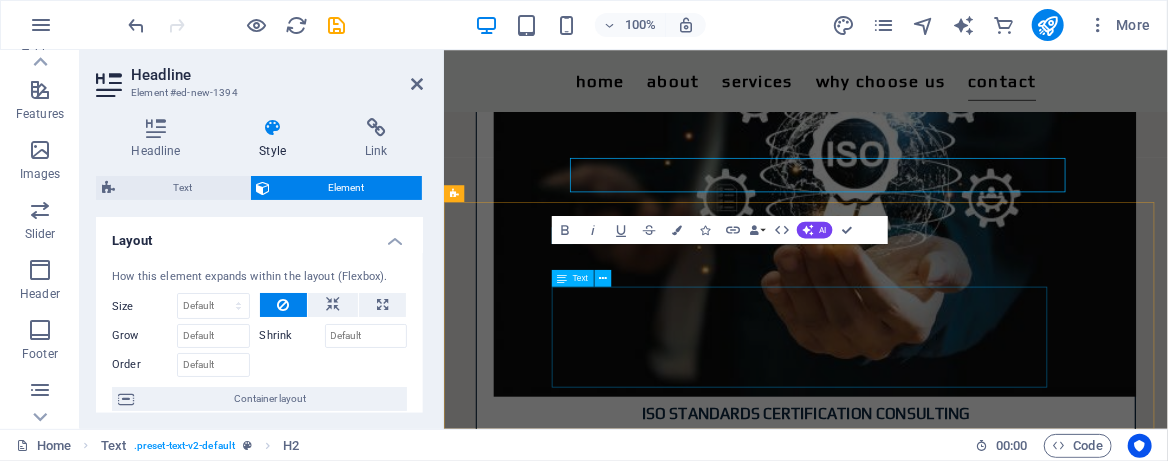 scroll, scrollTop: 3243, scrollLeft: 0, axis: vertical 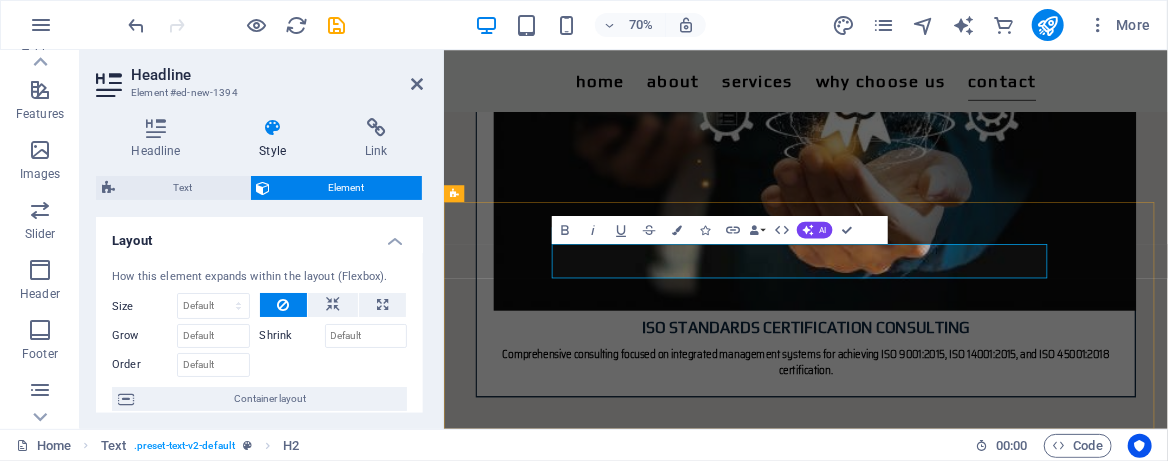 type 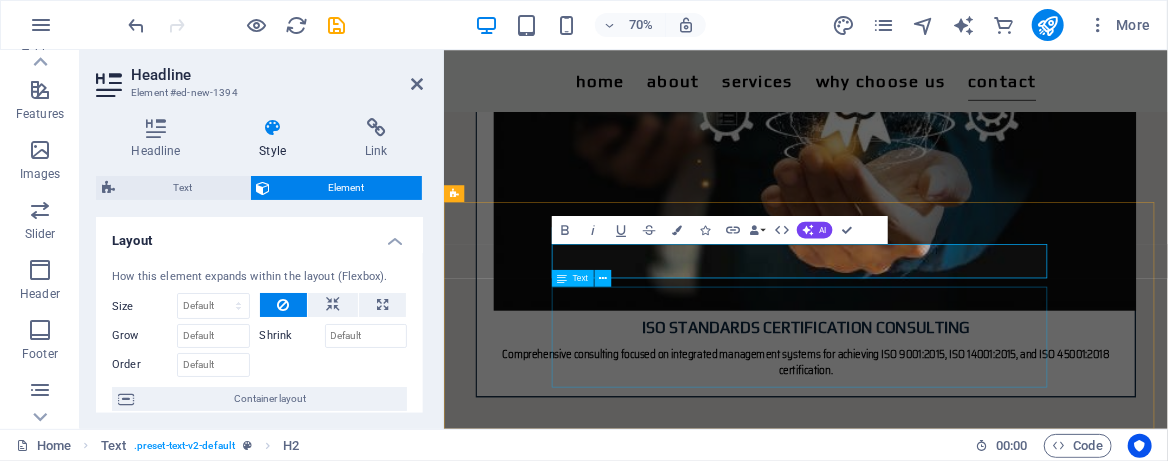 click on "Lorem ipsum dolor sitope amet, consectetur adipisicing elitip. Massumenda, dolore, cum vel modi asperiores consequatur suscipit quidem ducimus eveniet iure expedita consecteture odiogil voluptatum similique fugit voluptates atem accusamus quae quas dolorem tenetur facere tempora maiores adipisci reiciendis accusantium voluptatibus id voluptate tempore dolor harum nisi amet! Nobis, eaque. Aenean commodo ligula eget dolor. Lorem ipsum dolor sit amet, consectetuer adipiscing elit leget odiogil voluptatum similique fugit voluptates dolor. Libero assumenda, dolore, cum vel modi asperiores consequatur." at bounding box center (960, 3858) 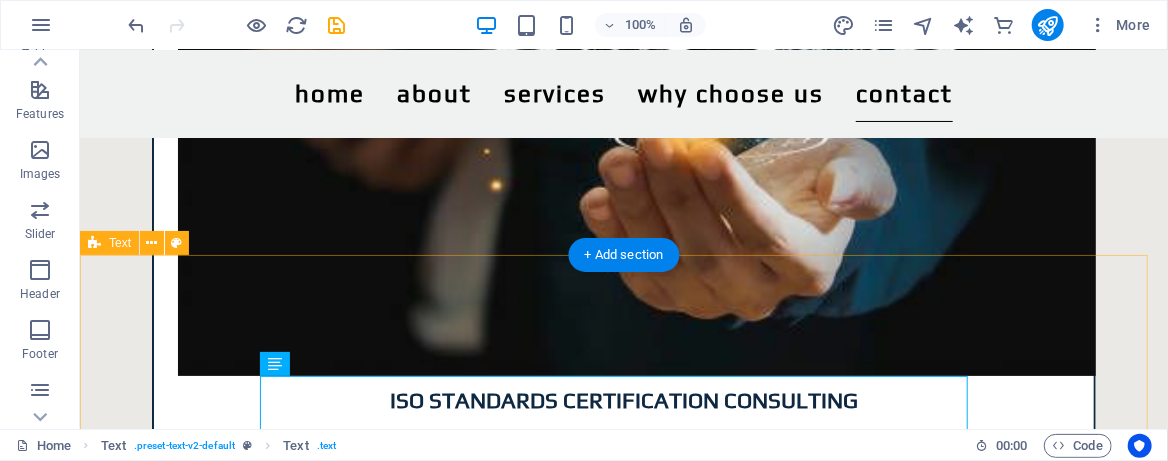 scroll, scrollTop: 3282, scrollLeft: 0, axis: vertical 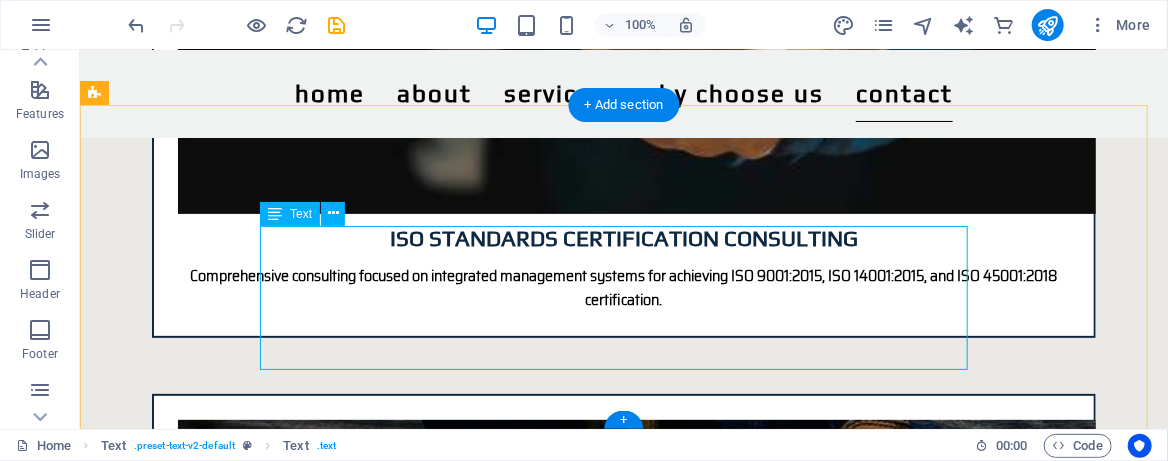 click on "Lorem ipsum dolor sitope amet, consectetur adipisicing elitip. Massumenda, dolore, cum vel modi asperiores consequatur suscipit quidem ducimus eveniet iure expedita consecteture odiogil voluptatum similique fugit voluptates atem accusamus quae quas dolorem tenetur facere tempora maiores adipisci reiciendis accusantium voluptatibus id voluptate tempore dolor harum nisi amet! Nobis, eaque. Aenean commodo ligula eget dolor. Lorem ipsum dolor sit amet, consectetuer adipiscing elit leget odiogil voluptatum similique fugit voluptates dolor. Libero assumenda, dolore, cum vel modi asperiores consequatur." at bounding box center [623, 3721] 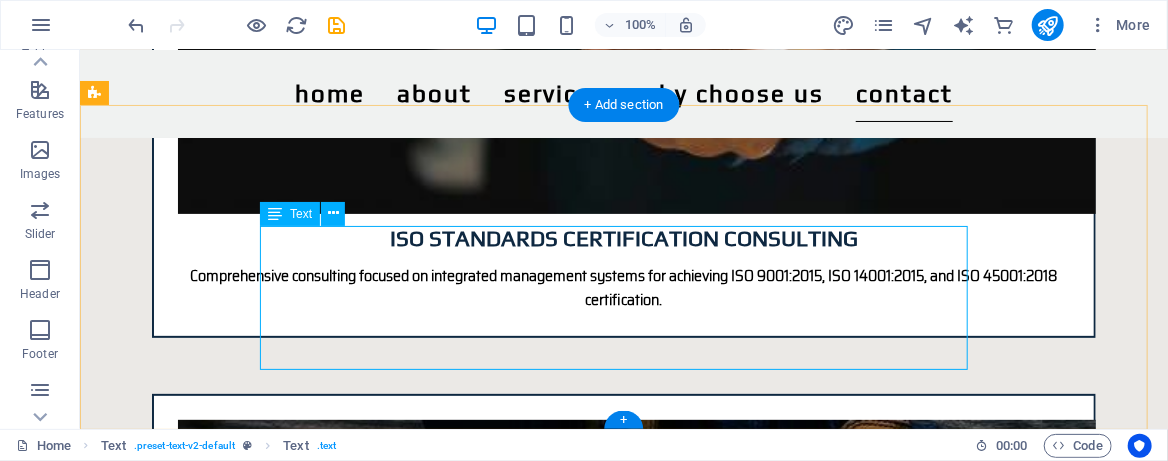 click on "Lorem ipsum dolor sitope amet, consectetur adipisicing elitip. Massumenda, dolore, cum vel modi asperiores consequatur suscipit quidem ducimus eveniet iure expedita consecteture odiogil voluptatum similique fugit voluptates atem accusamus quae quas dolorem tenetur facere tempora maiores adipisci reiciendis accusantium voluptatibus id voluptate tempore dolor harum nisi amet! Nobis, eaque. Aenean commodo ligula eget dolor. Lorem ipsum dolor sit amet, consectetuer adipiscing elit leget odiogil voluptatum similique fugit voluptates dolor. Libero assumenda, dolore, cum vel modi asperiores consequatur." at bounding box center (623, 3721) 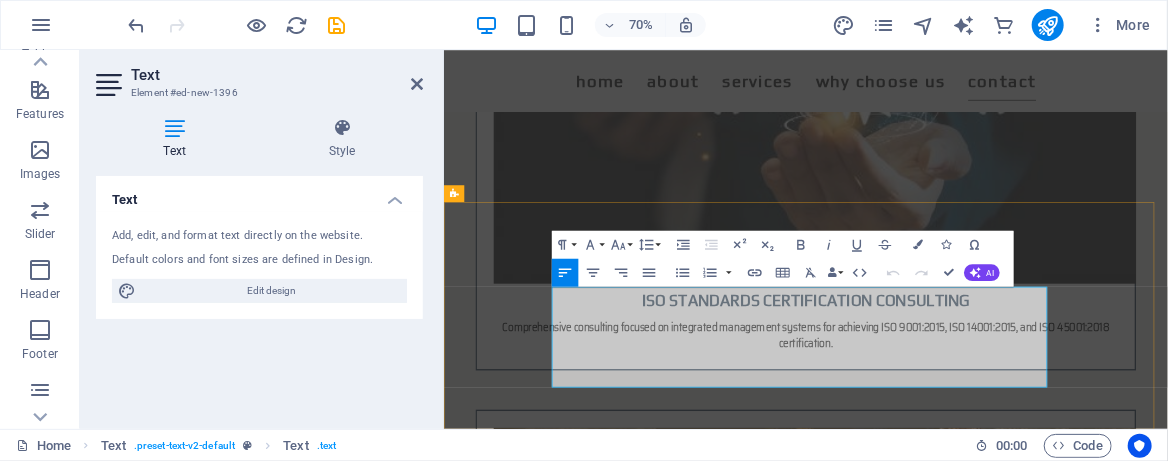scroll, scrollTop: 3243, scrollLeft: 0, axis: vertical 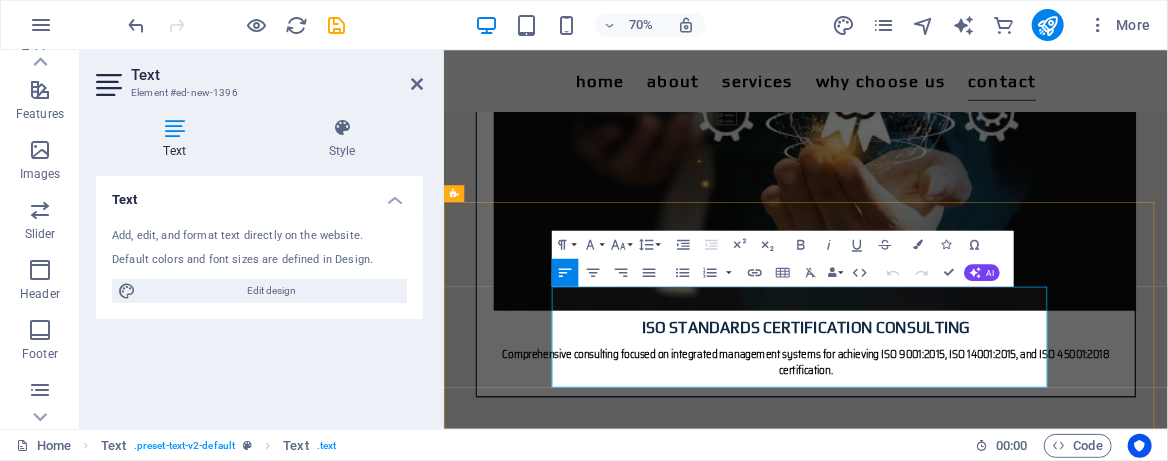 drag, startPoint x: 599, startPoint y: 405, endPoint x: 1188, endPoint y: 517, distance: 599.554 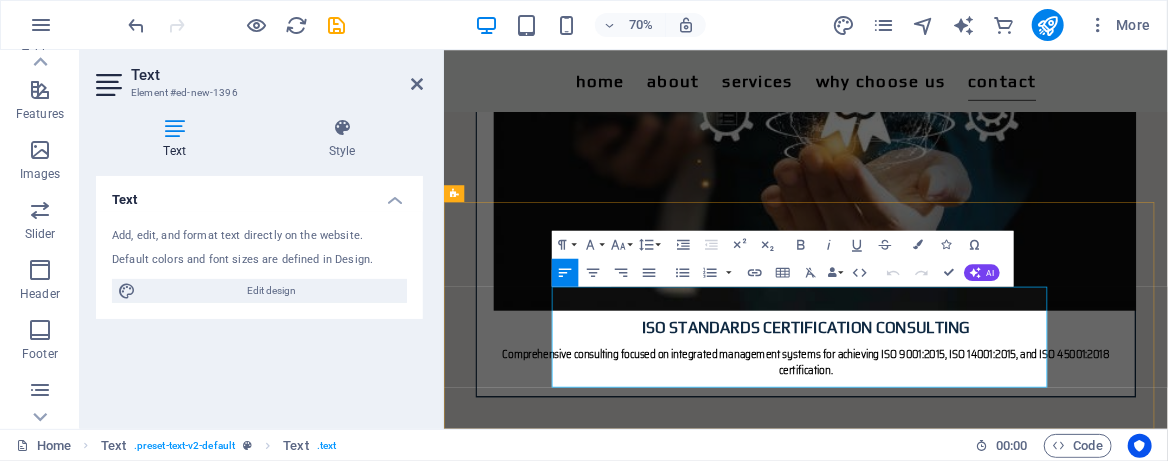 click on "Lorem ipsum dolor sitope amet, consectetur adipisicing elitip. Massumenda, dolore, cum vel modi asperiores consequatur suscipit quidem ducimus eveniet iure expedita consecteture odiogil voluptatum similique fugit voluptates atem accusamus quae quas dolorem tenetur facere tempora maiores adipisci reiciendis accusantium voluptatibus id voluptate tempore dolor harum nisi amet! Nobis, eaque. Aenean commodo ligula eget dolor. Lorem ipsum dolor sit amet, consectetuer adipiscing elit leget odiogil voluptatum similique fugit voluptates dolor. Libero assumenda, dolore, cum vel modi asperiores consequatur." at bounding box center [960, 3858] 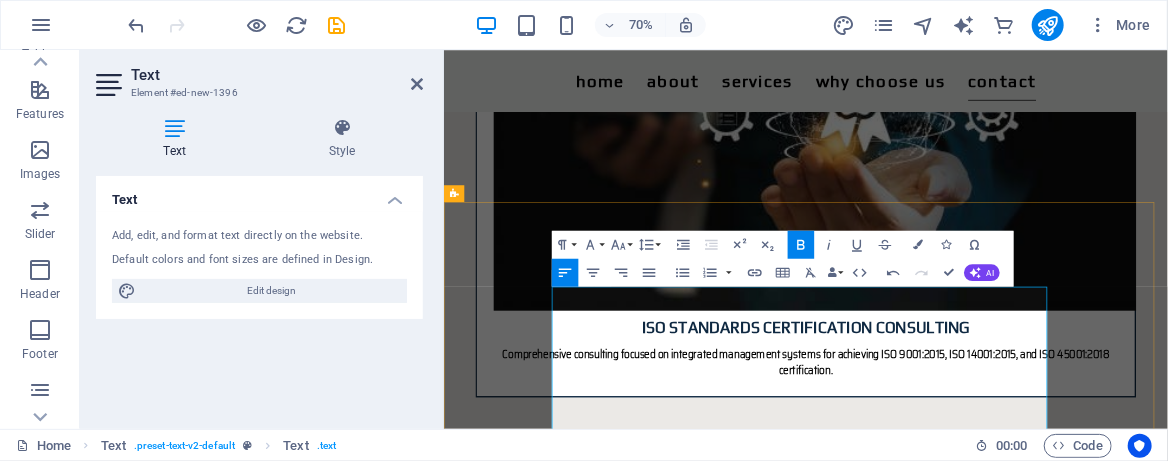 click on "Providing you with consulting services" at bounding box center [968, 3918] 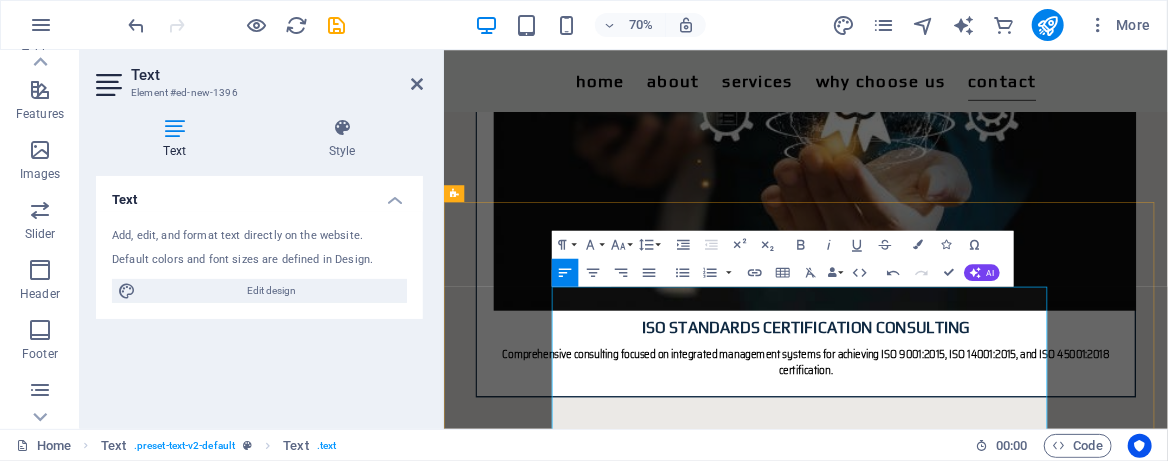 click on "Responding to your enquiries" at bounding box center (968, 3954) 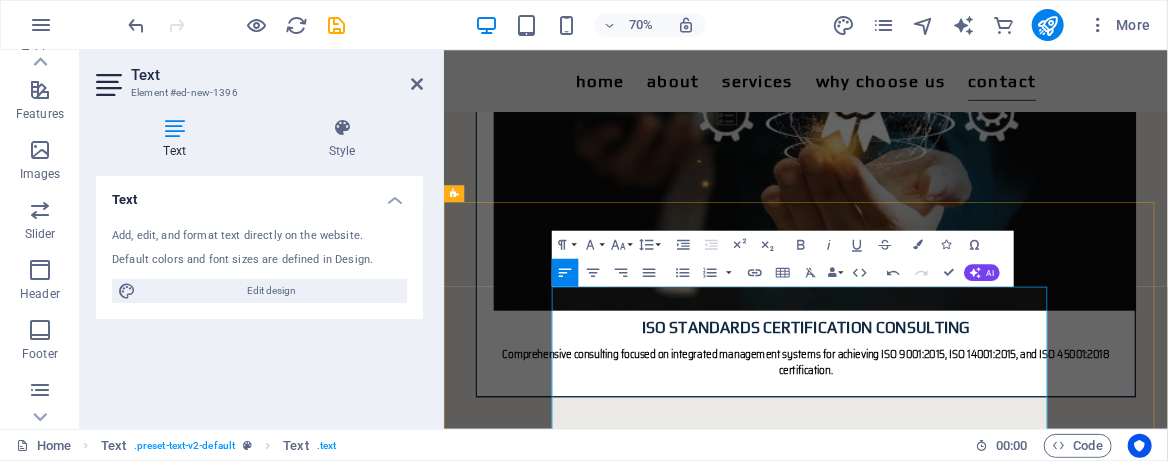 click on "Sending relevant updates or resources related to OHS and ISO compliance" at bounding box center [968, 3966] 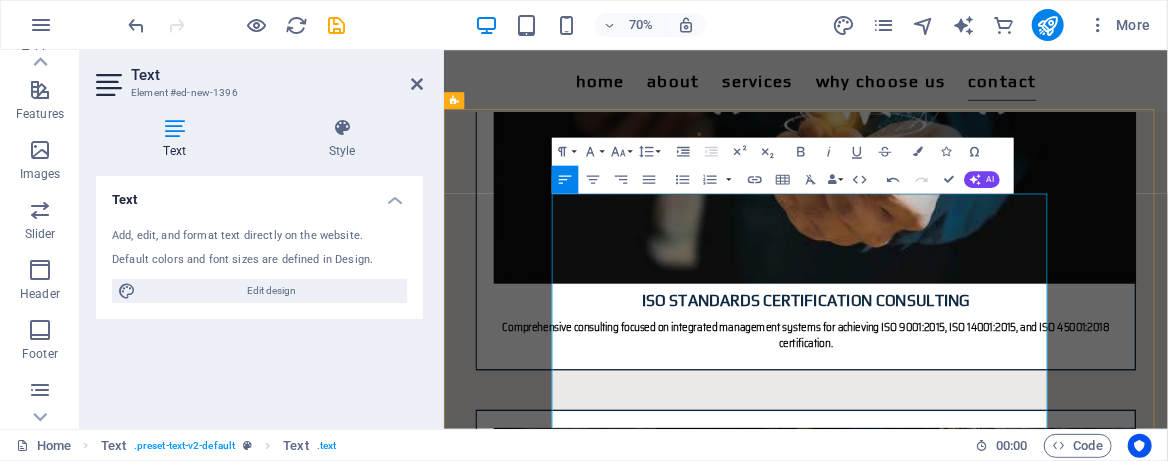 scroll, scrollTop: 3376, scrollLeft: 0, axis: vertical 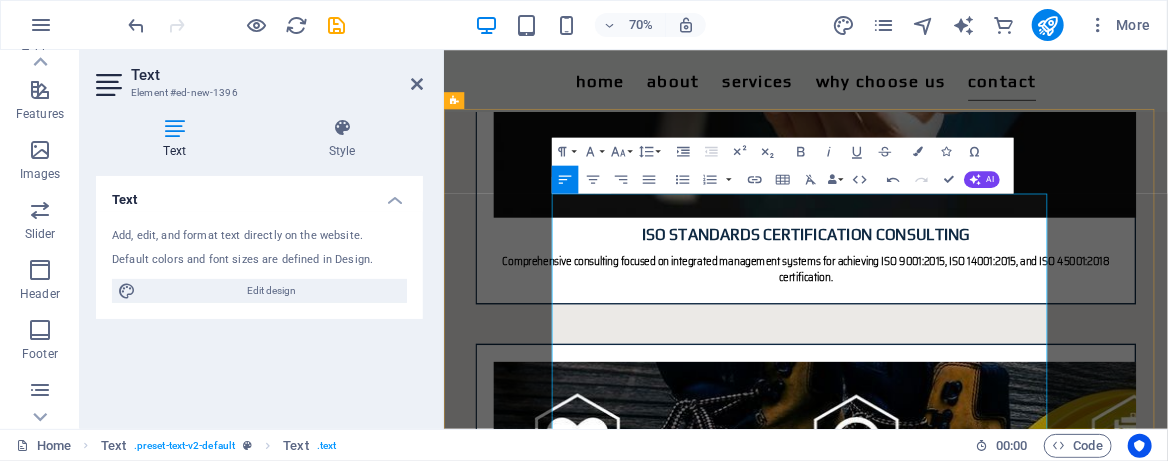click on "Request access to the information we have about you" at bounding box center (968, 3905) 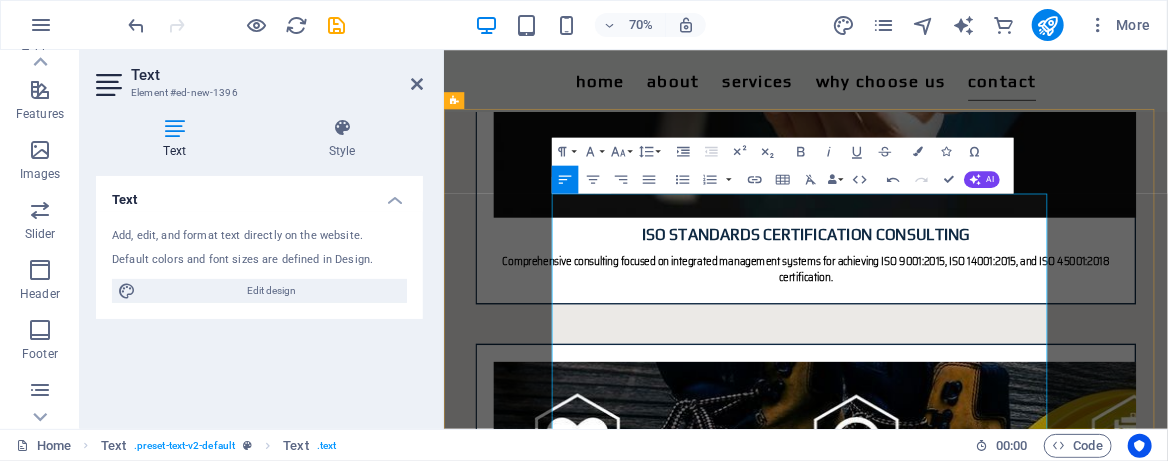 click on "Ask for corrections or deletion of your information" at bounding box center [968, 3929] 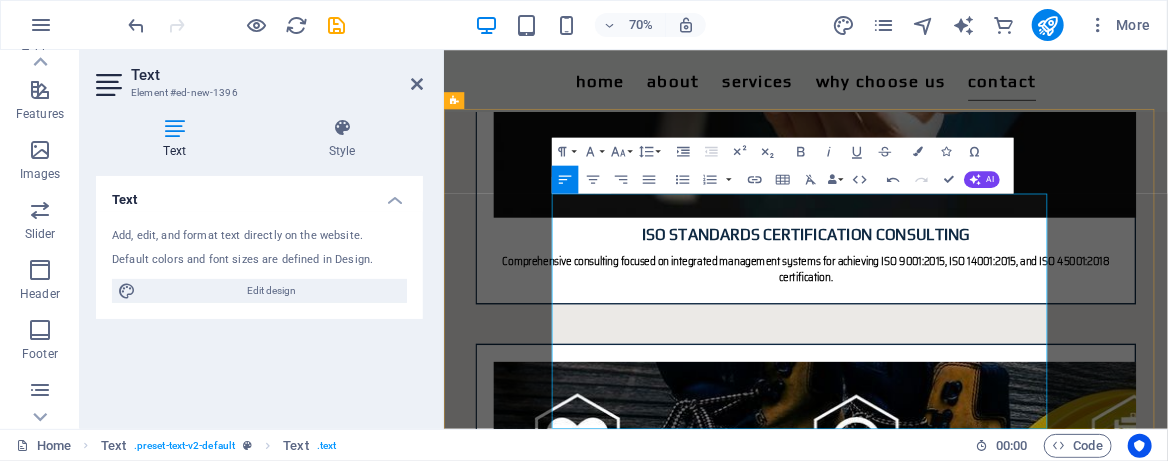 click on "Providing you with consulting services" at bounding box center [960, 3773] 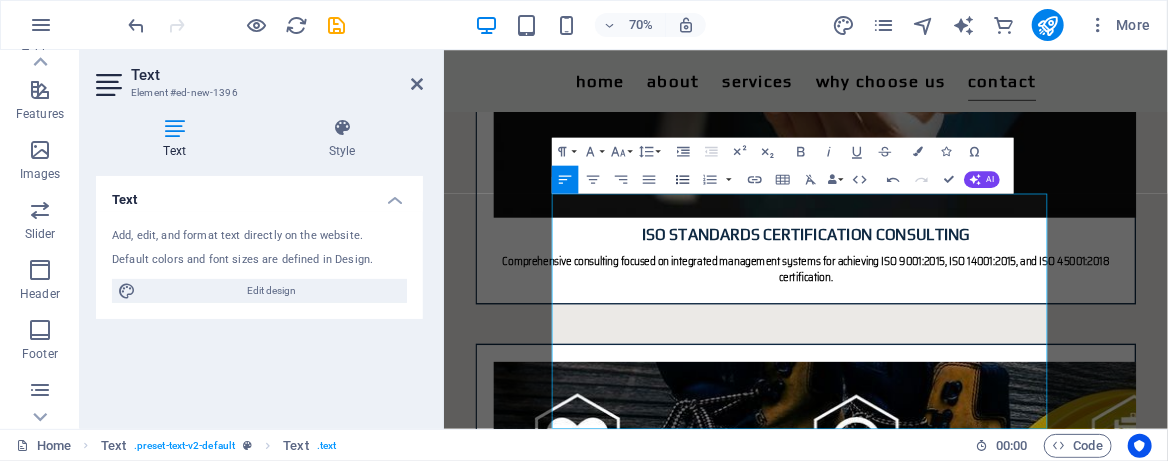 click 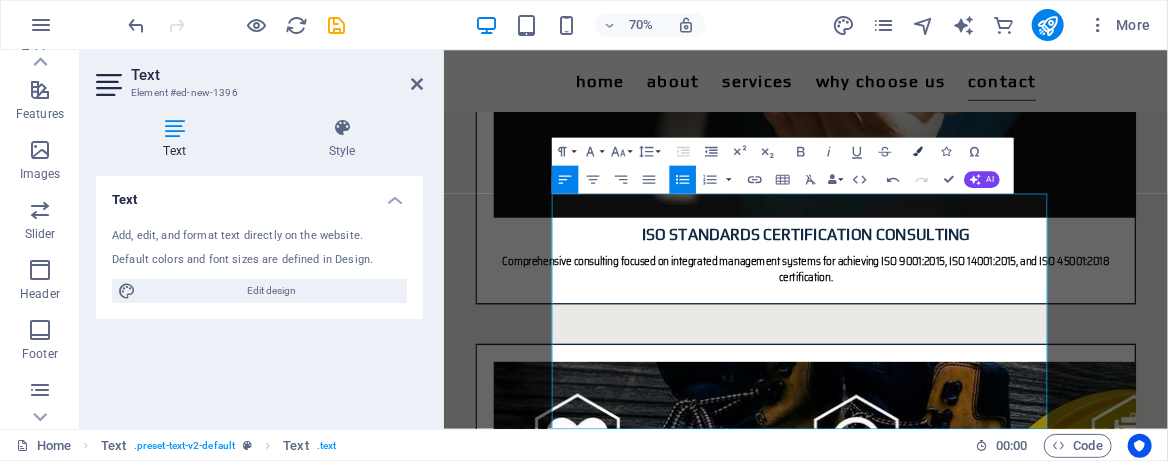 click at bounding box center [918, 151] 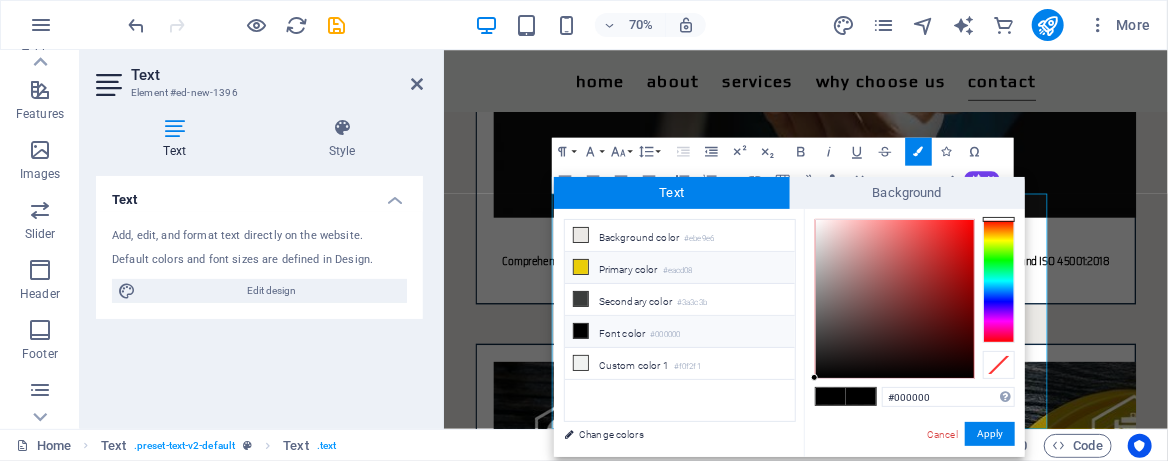 click at bounding box center [581, 267] 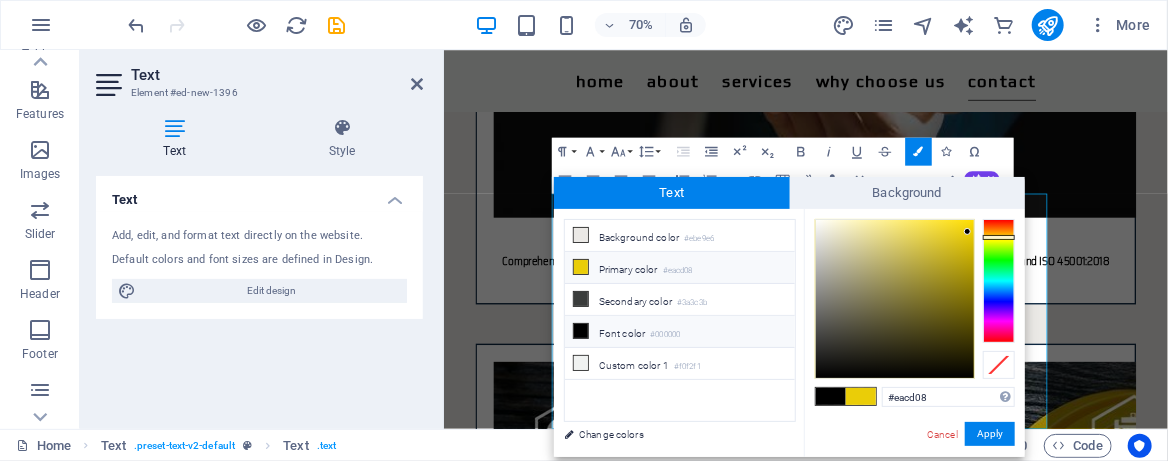 click at bounding box center (581, 331) 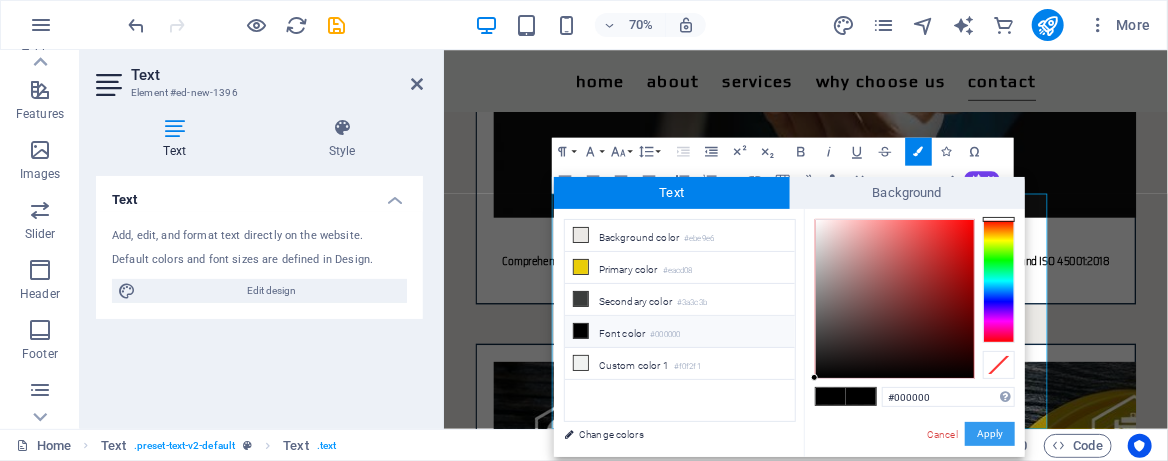 click on "Apply" at bounding box center (990, 434) 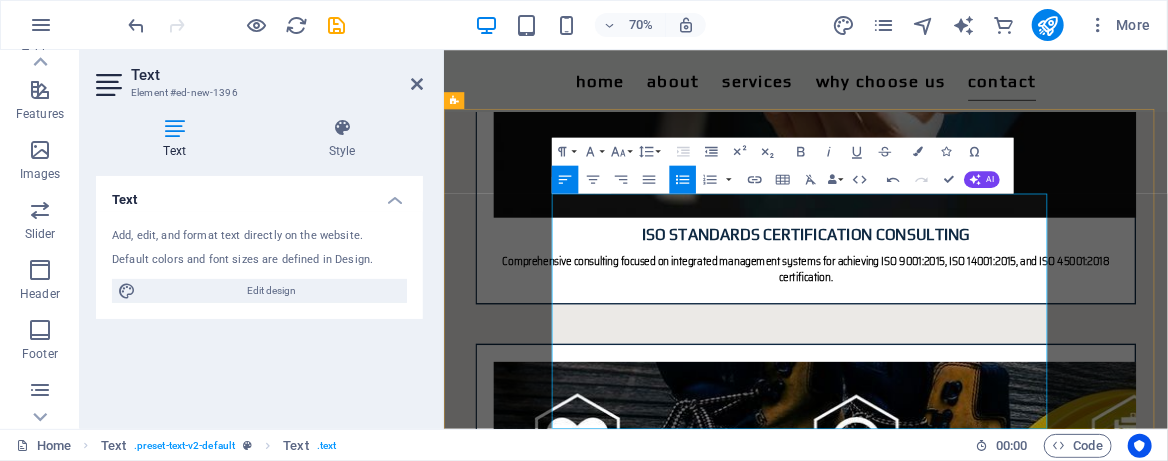 click on "​ ​ Providing you with consulting services" at bounding box center (968, 3773) 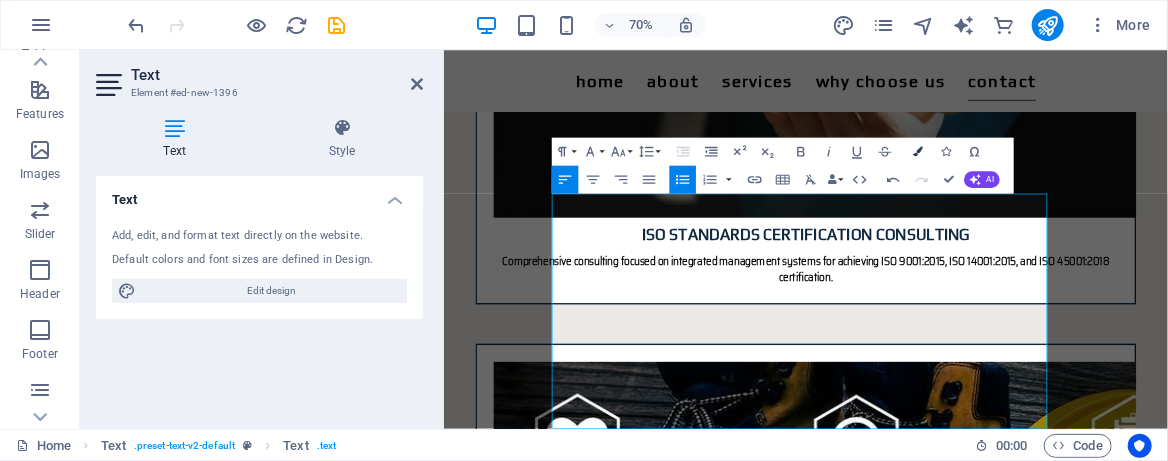 click at bounding box center [918, 151] 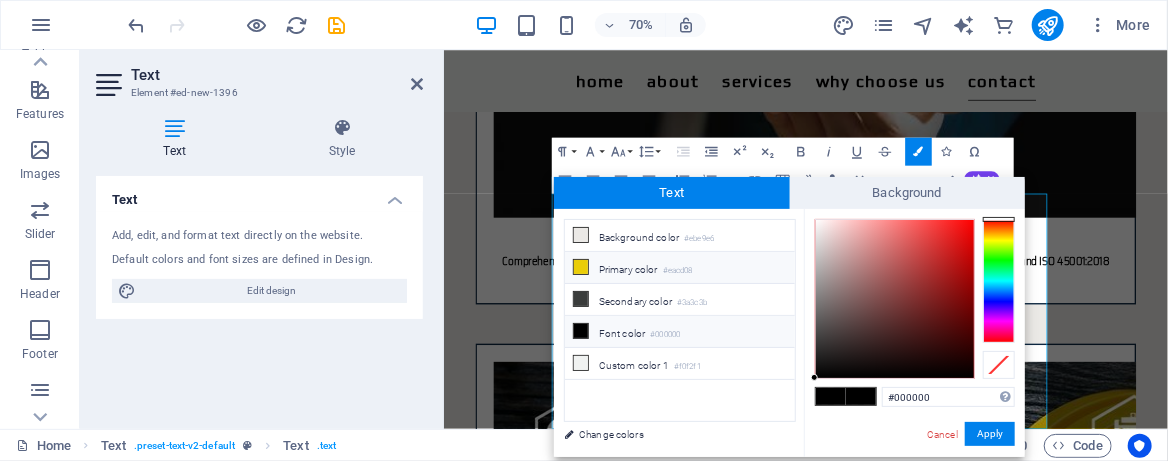 click at bounding box center (581, 267) 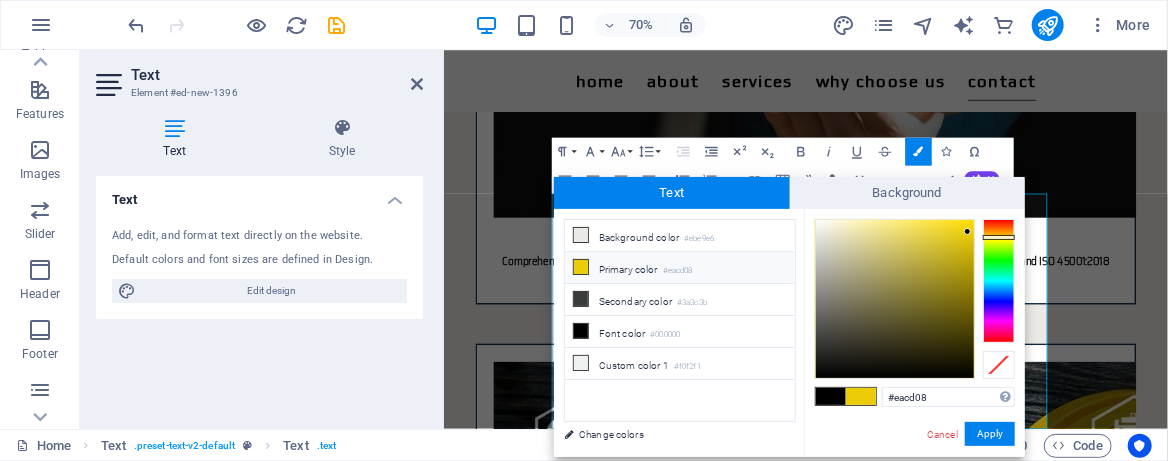 click at bounding box center [831, 396] 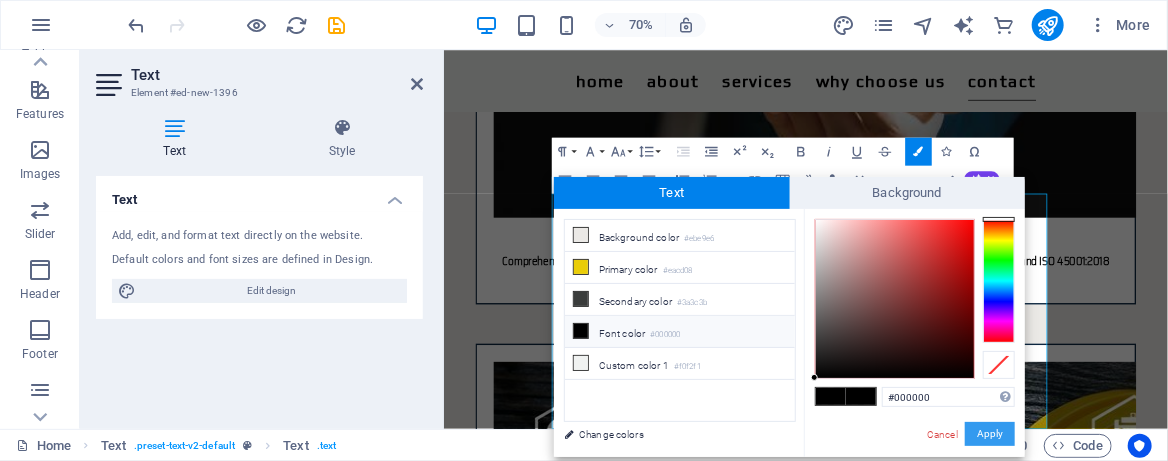 click on "Apply" at bounding box center [990, 434] 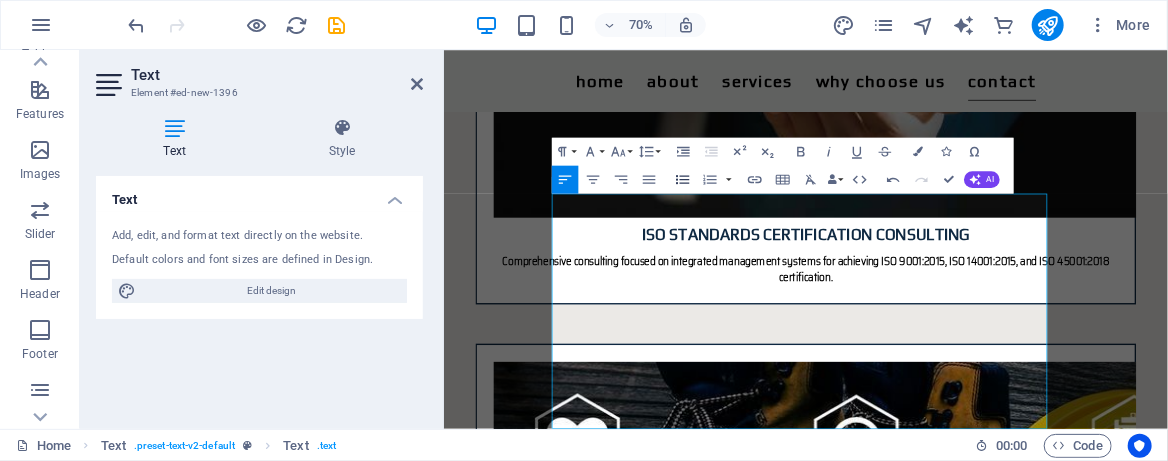 click 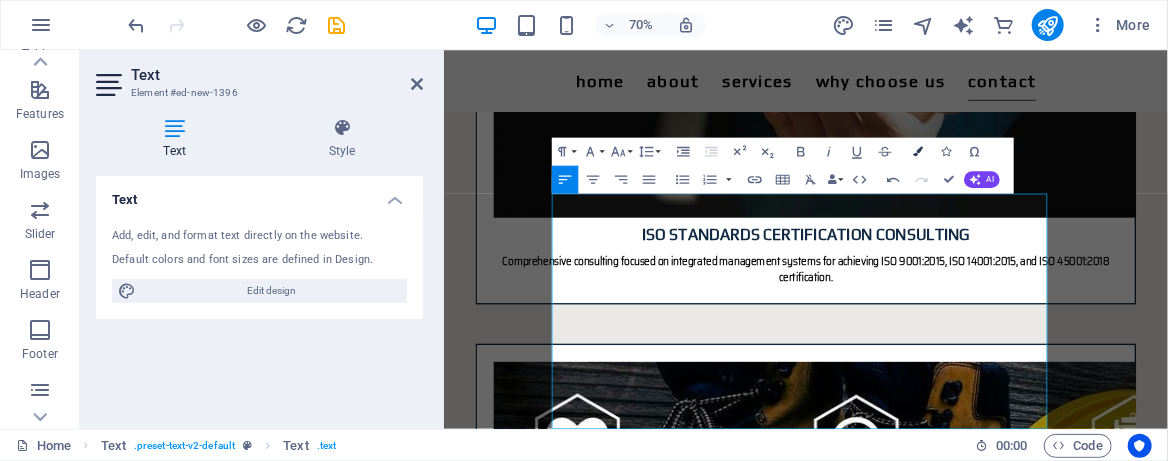 click on "Colors" at bounding box center [918, 151] 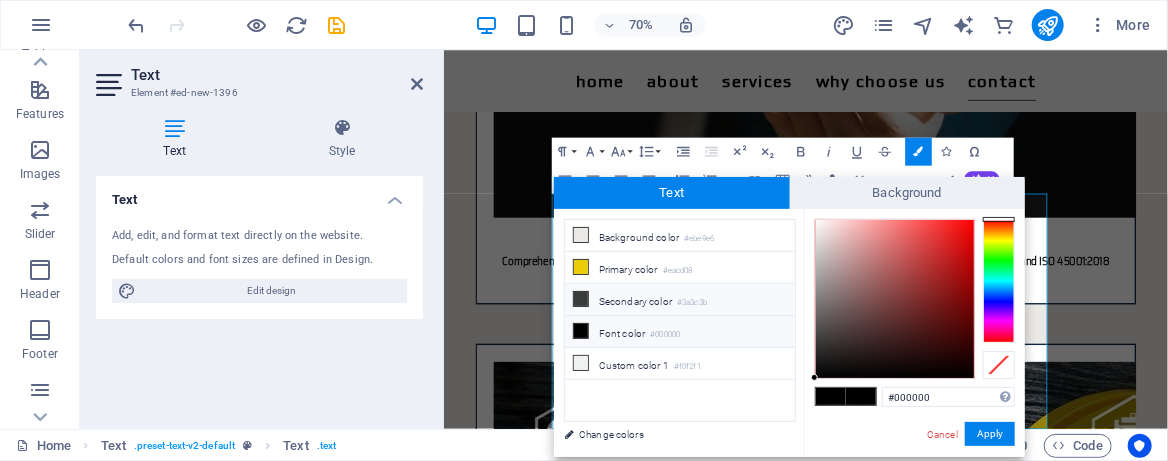 click at bounding box center (581, 299) 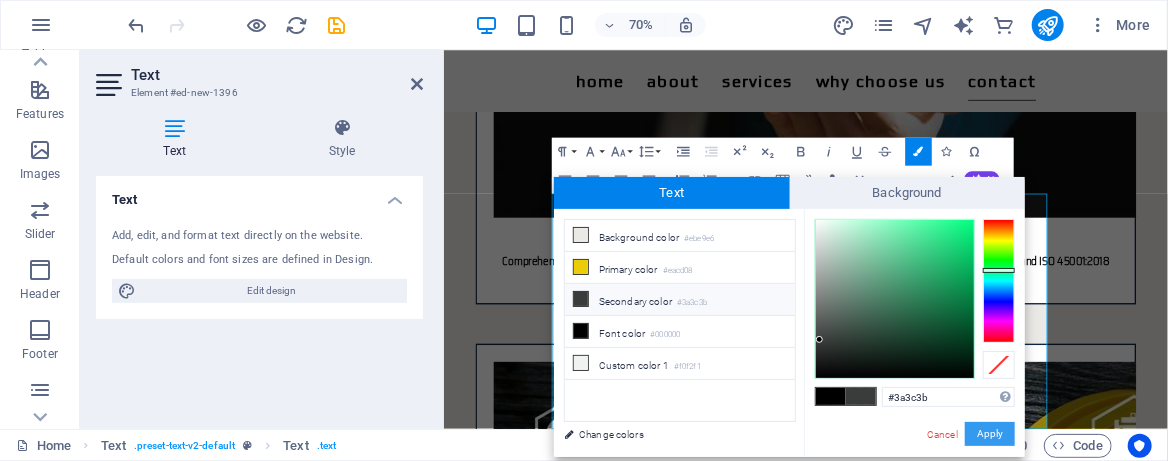 click on "Apply" at bounding box center (990, 434) 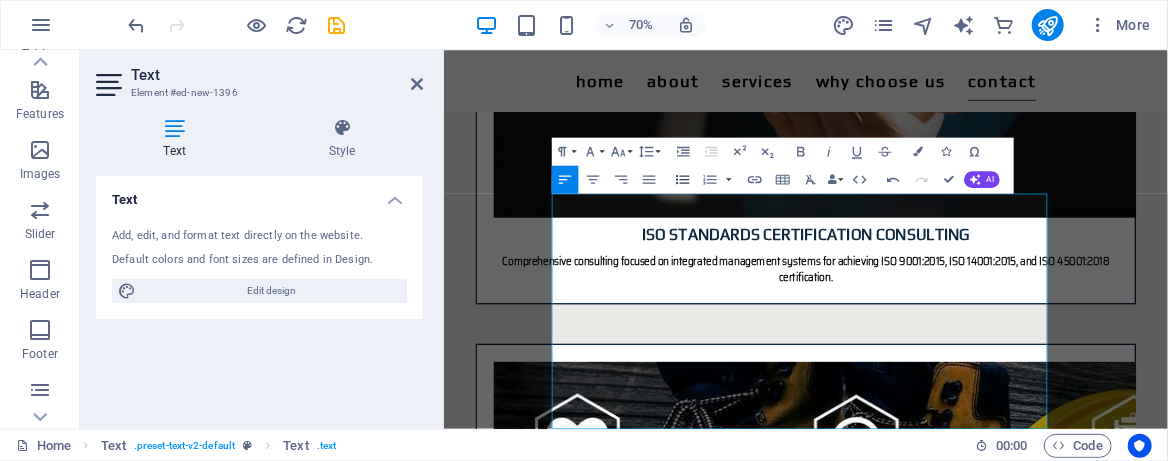 click 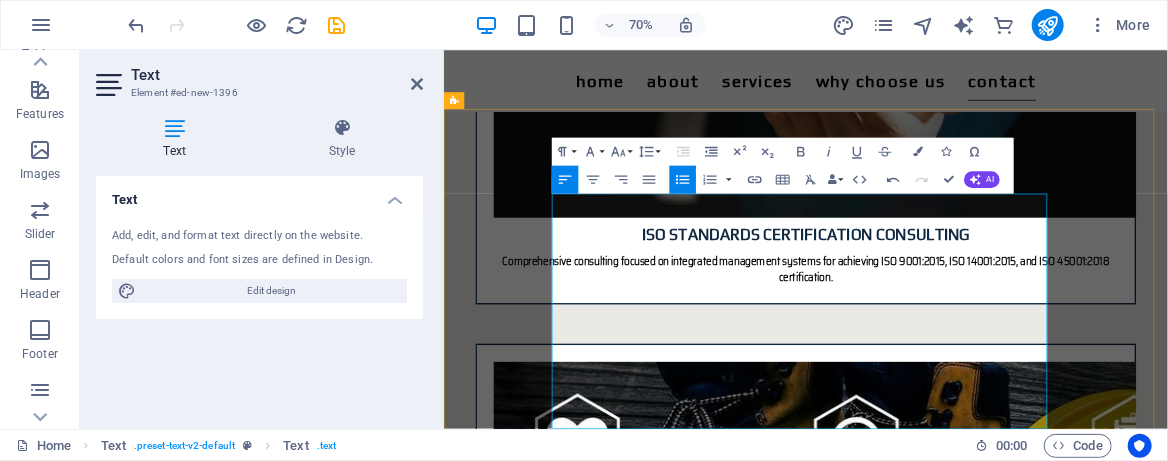 click on "​ ​ Providing you with consulting services" at bounding box center (968, 3773) 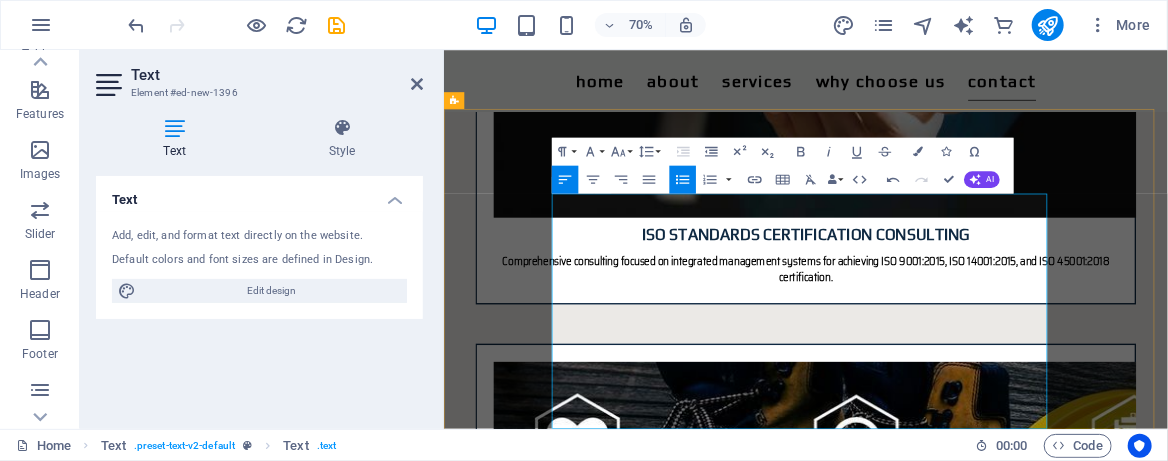 click on "​ ​ Providing you with consulting services" at bounding box center [968, 3773] 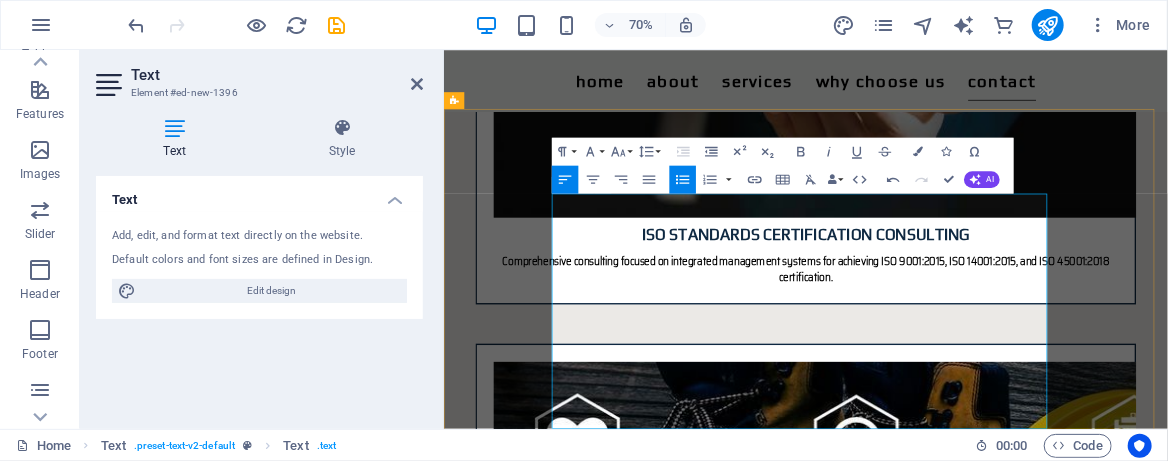 click on "​ ​ Providing you with consulting services" at bounding box center [968, 3773] 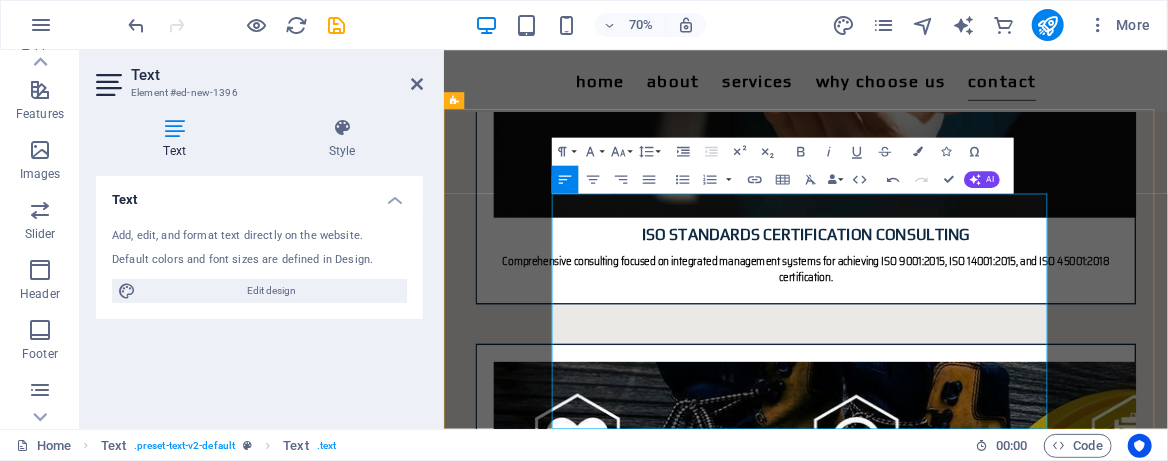 click on "We will not share, sell, or distribute your personal information to any third party without your express consent, unless required by law." at bounding box center [960, 3845] 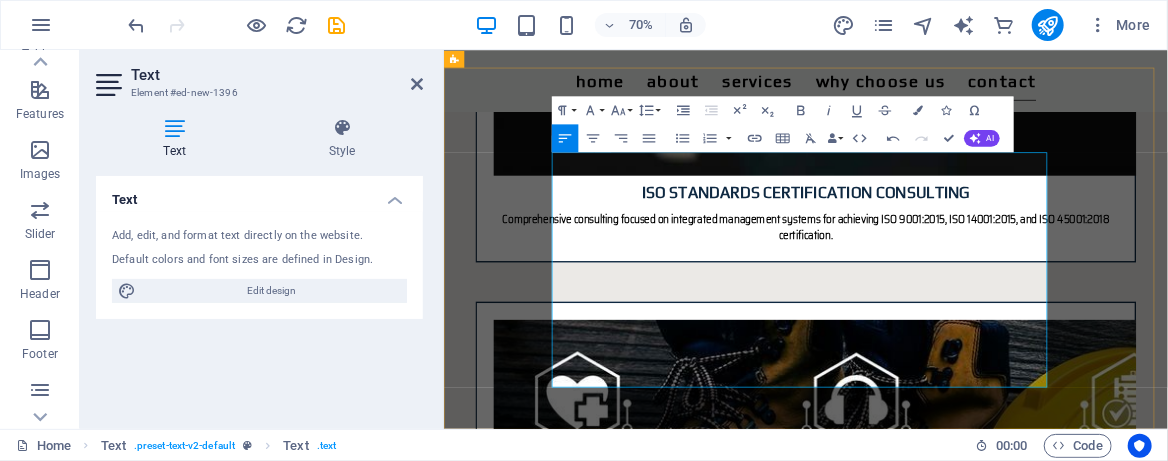 drag, startPoint x: 1028, startPoint y: 279, endPoint x: 1126, endPoint y: 279, distance: 98 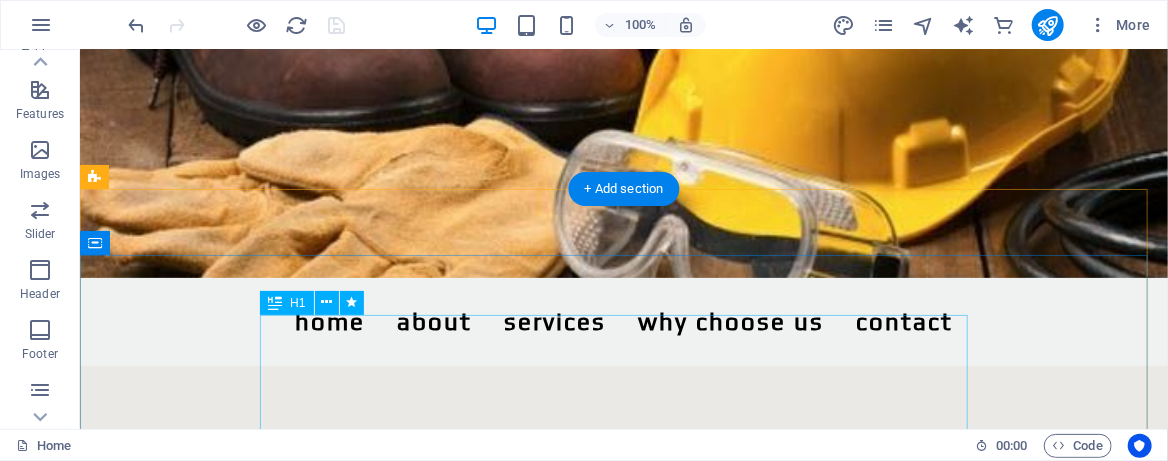 scroll, scrollTop: 0, scrollLeft: 0, axis: both 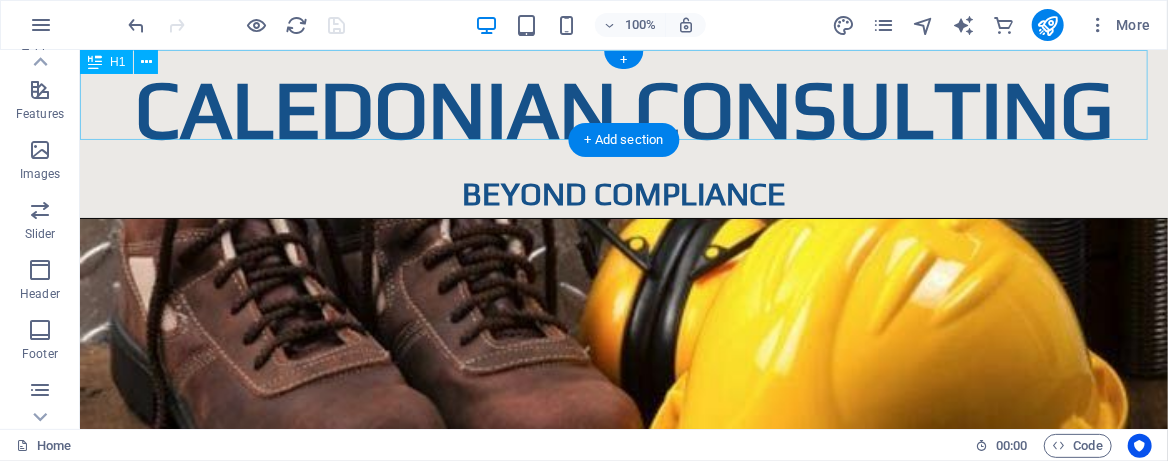 click on "caledonian consulting" at bounding box center (623, 109) 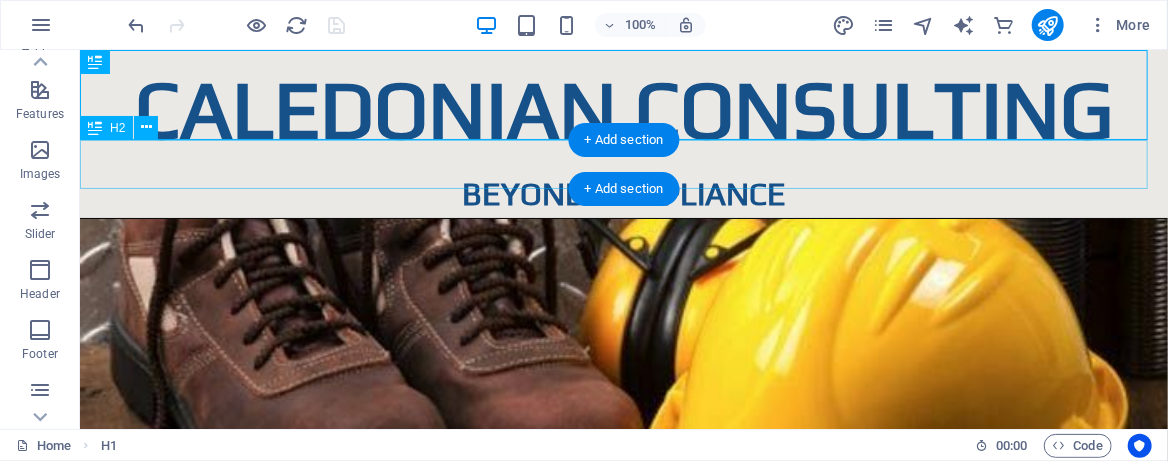 click on "beyond compliance" at bounding box center (623, 193) 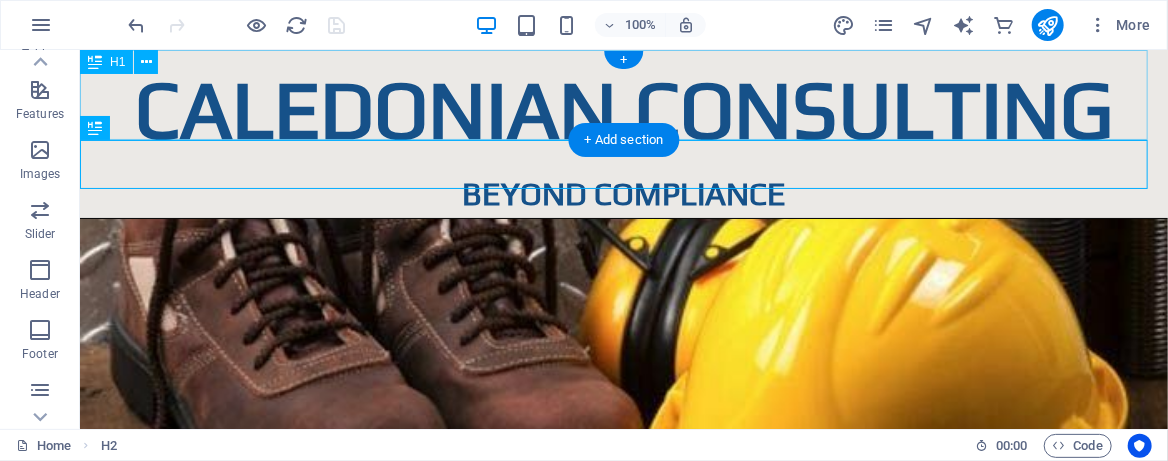 click on "caledonian consulting" at bounding box center (623, 109) 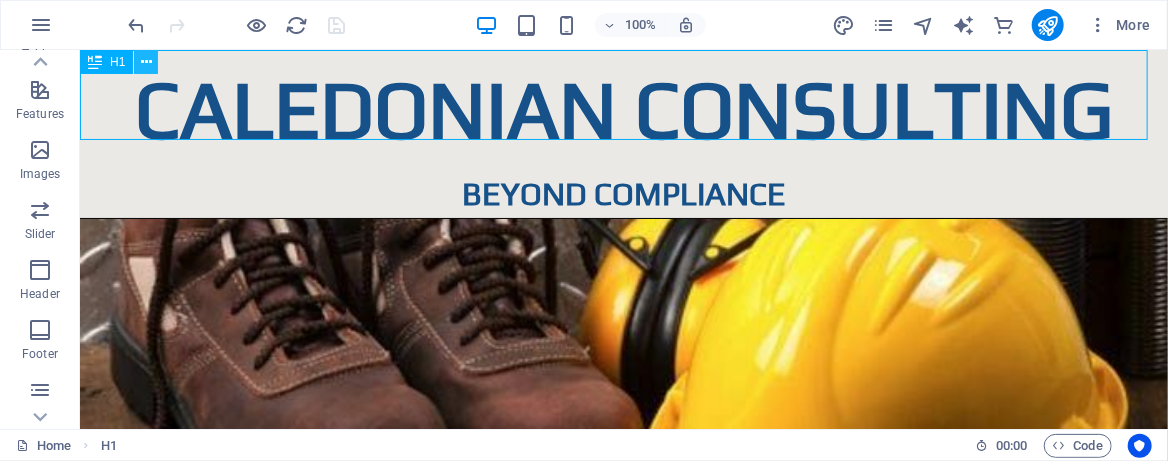 click at bounding box center [146, 62] 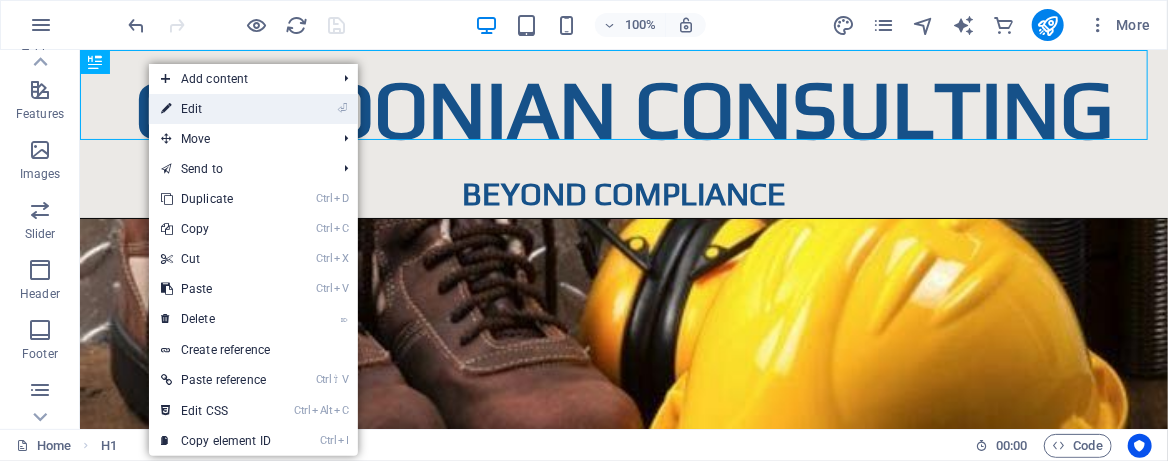 click on "⏎  Edit" at bounding box center (216, 109) 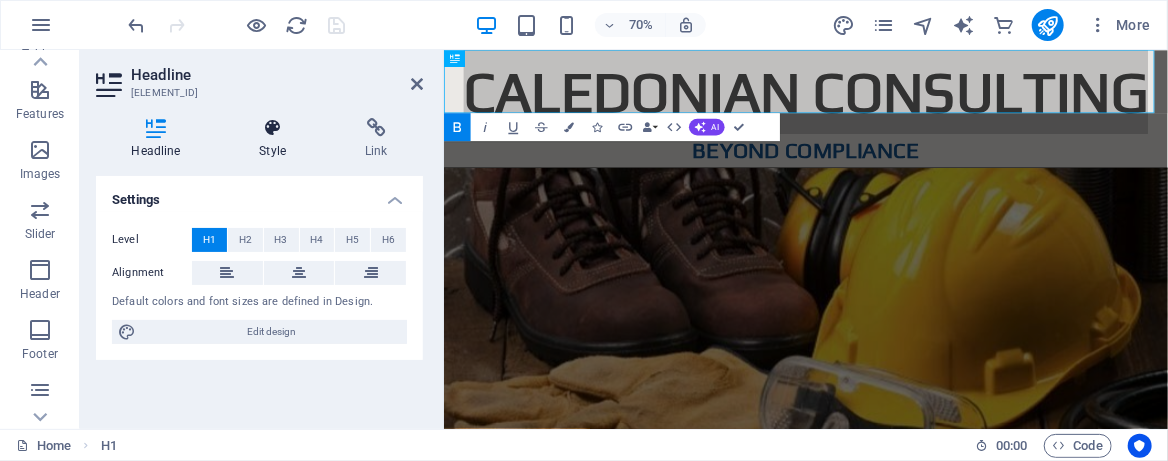 click at bounding box center (273, 128) 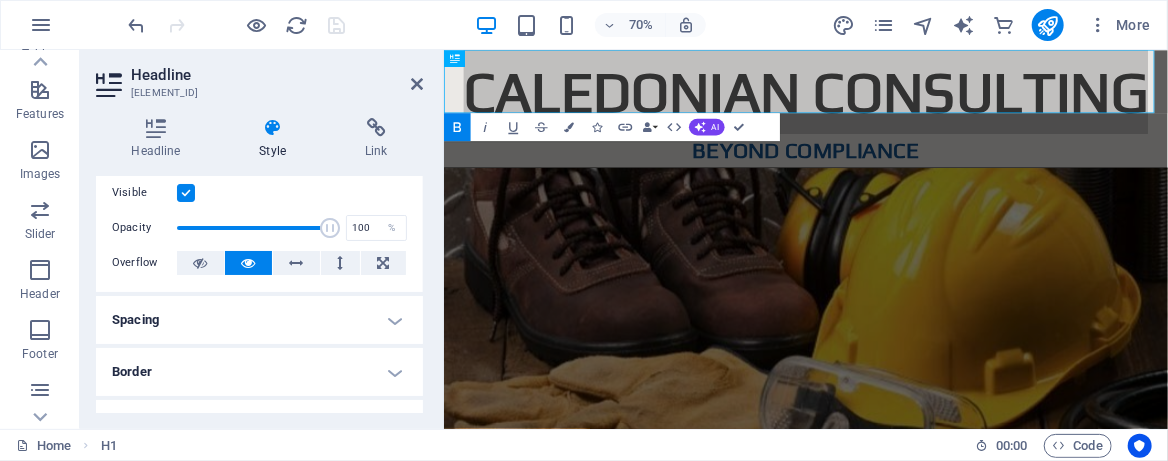 scroll, scrollTop: 133, scrollLeft: 0, axis: vertical 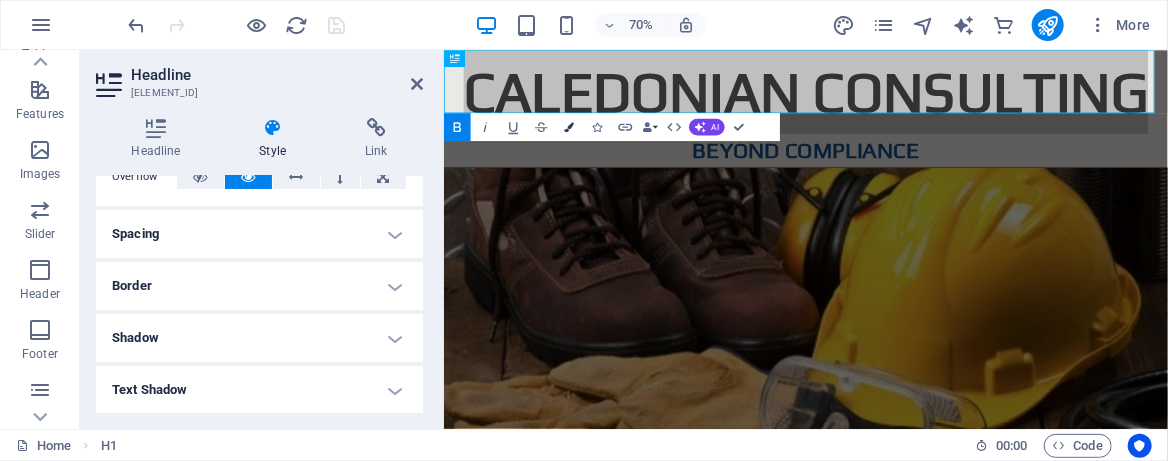 click at bounding box center [569, 127] 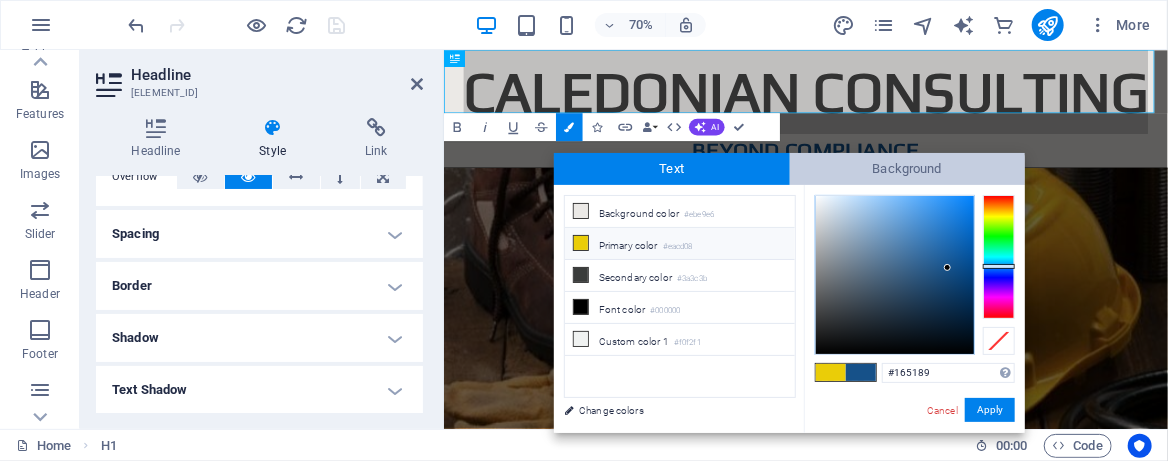 click on "Background" at bounding box center [908, 169] 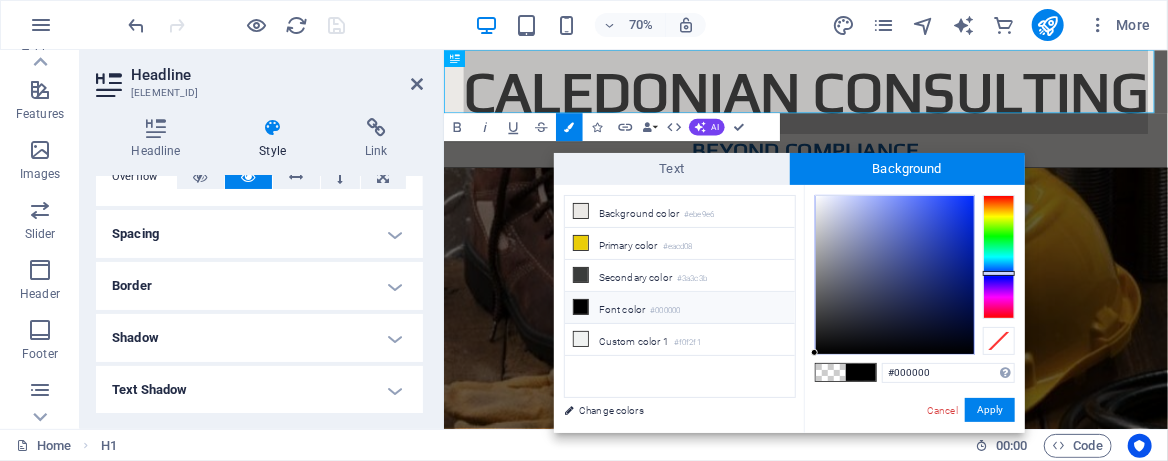 click at bounding box center [999, 257] 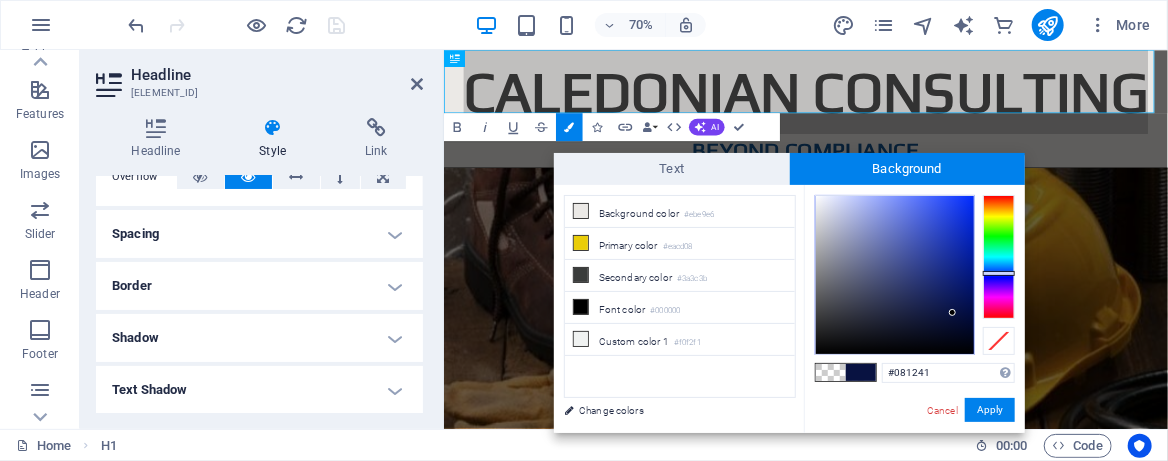 click at bounding box center (895, 275) 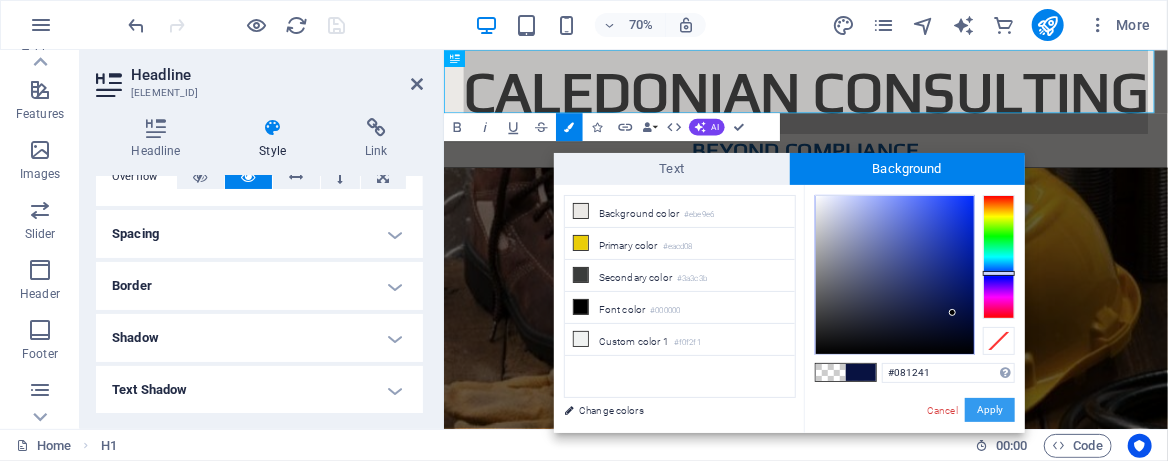 click on "Apply" at bounding box center [990, 410] 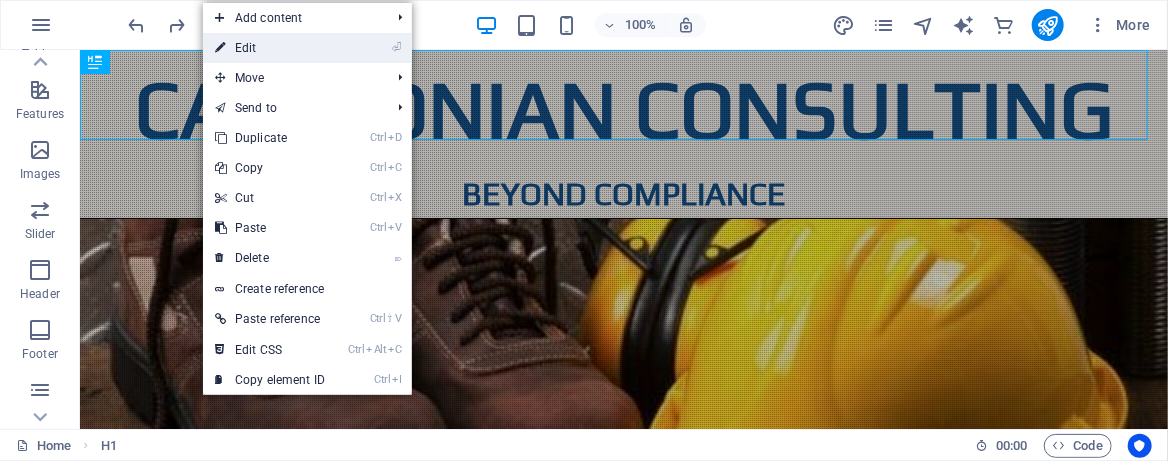 click on "⏎  Edit" at bounding box center [270, 48] 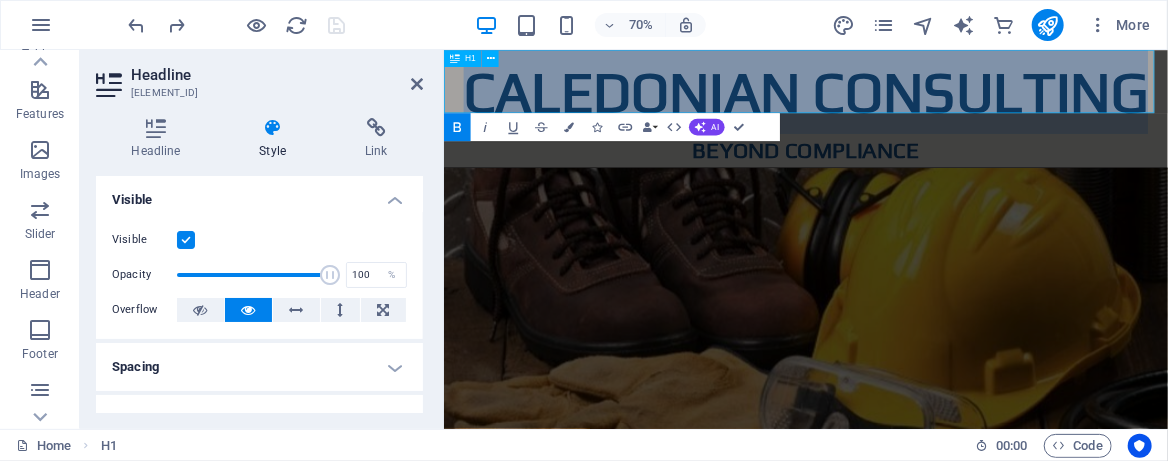click on "caledonian consulting" at bounding box center [960, 110] 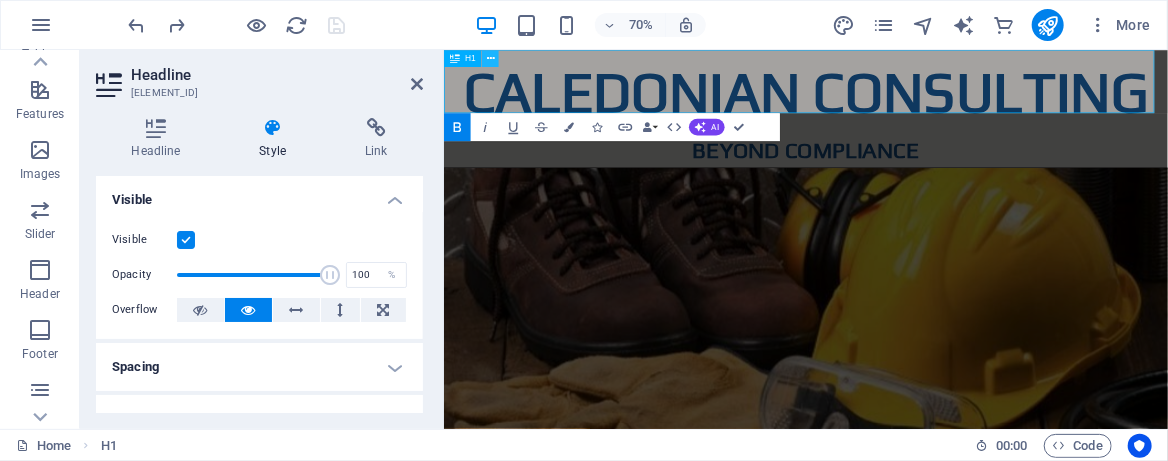 click at bounding box center (491, 58) 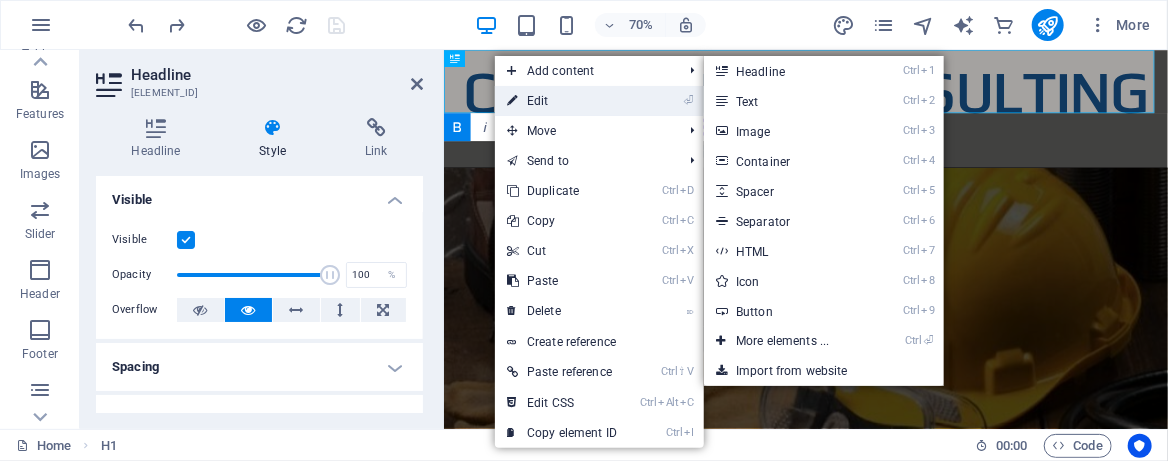 click on "⏎  Edit" at bounding box center (562, 101) 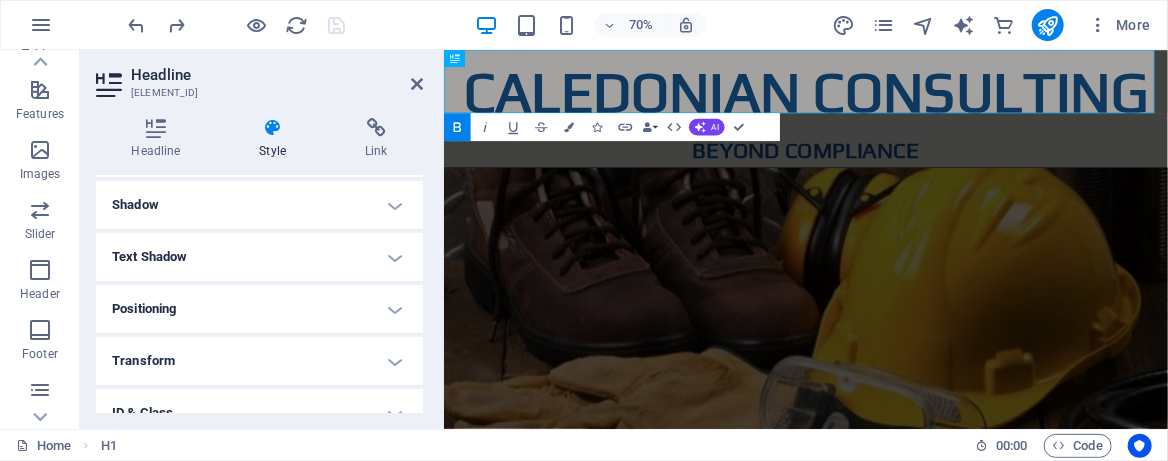 scroll, scrollTop: 392, scrollLeft: 0, axis: vertical 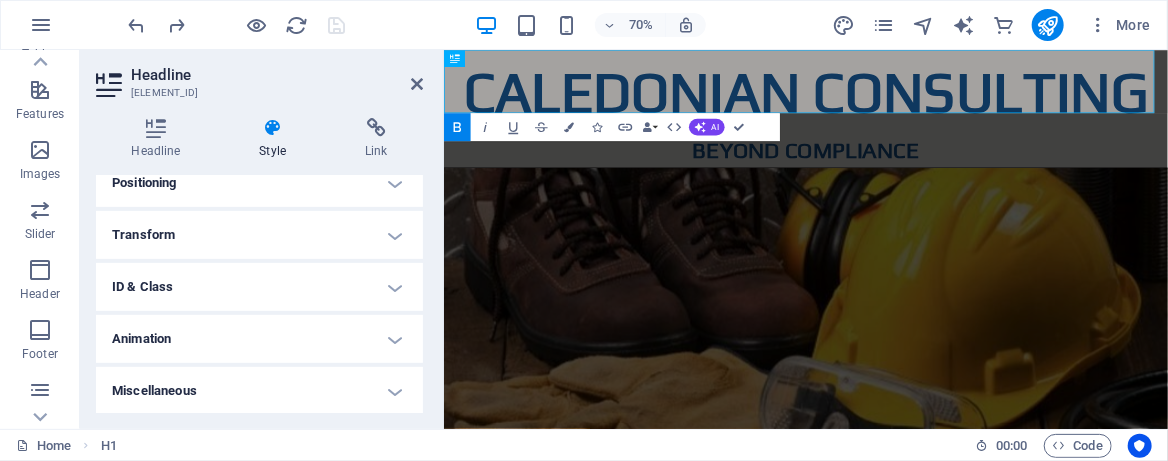 click on "Transform" at bounding box center [259, 235] 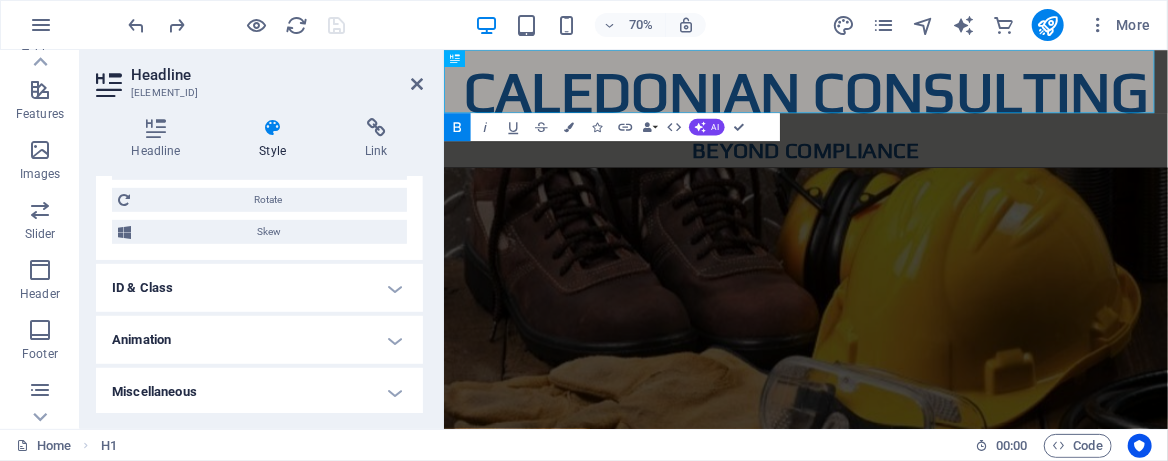scroll, scrollTop: 532, scrollLeft: 0, axis: vertical 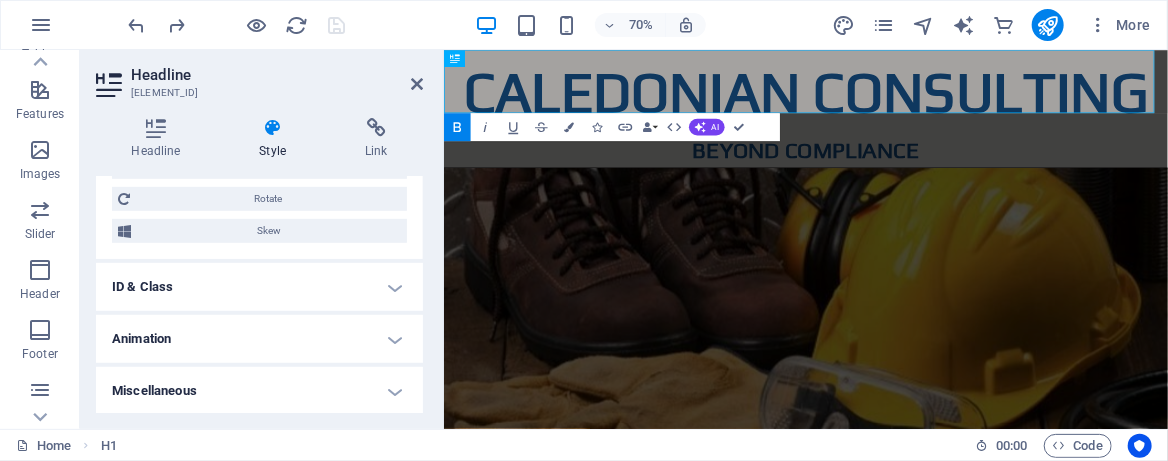 click on "Miscellaneous" at bounding box center [259, 391] 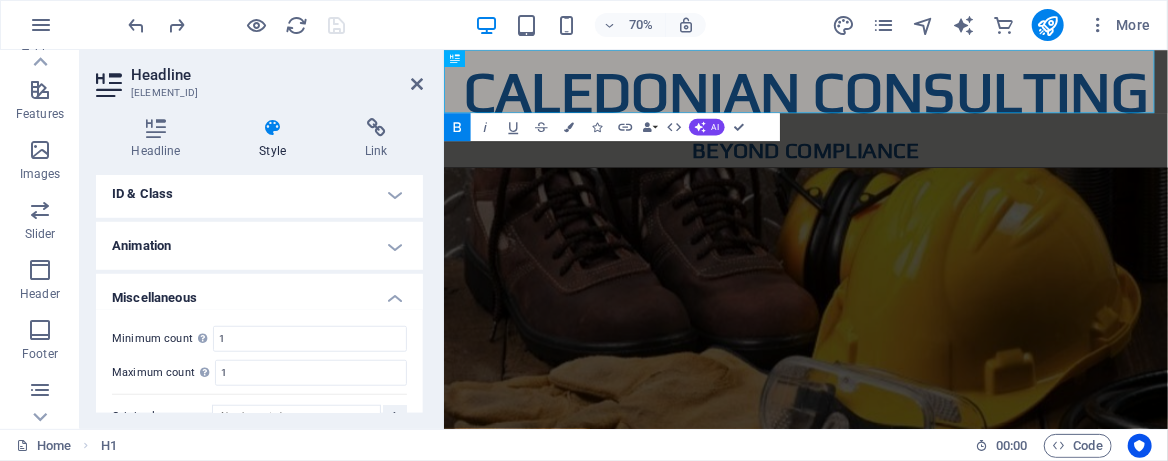 scroll, scrollTop: 656, scrollLeft: 0, axis: vertical 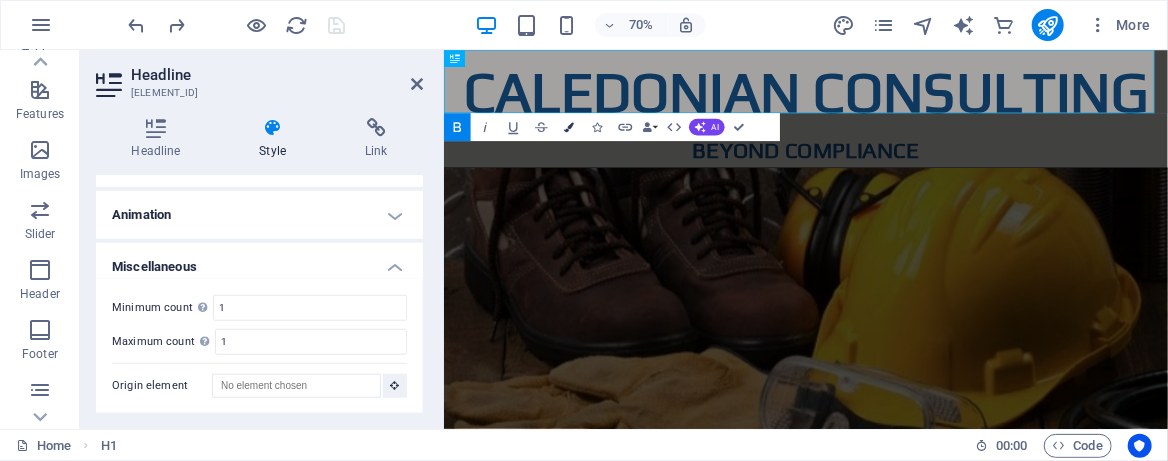 click at bounding box center (569, 127) 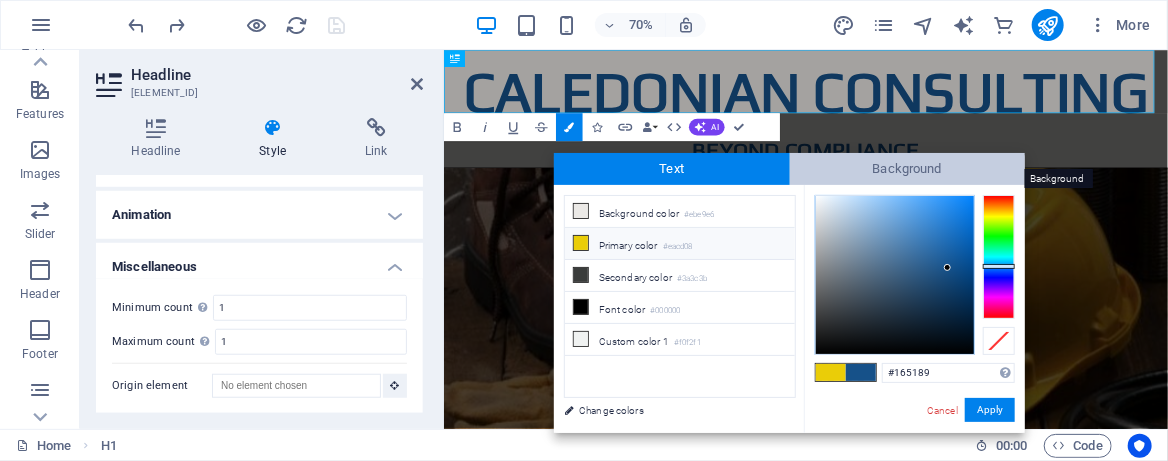 click on "Background" at bounding box center (908, 169) 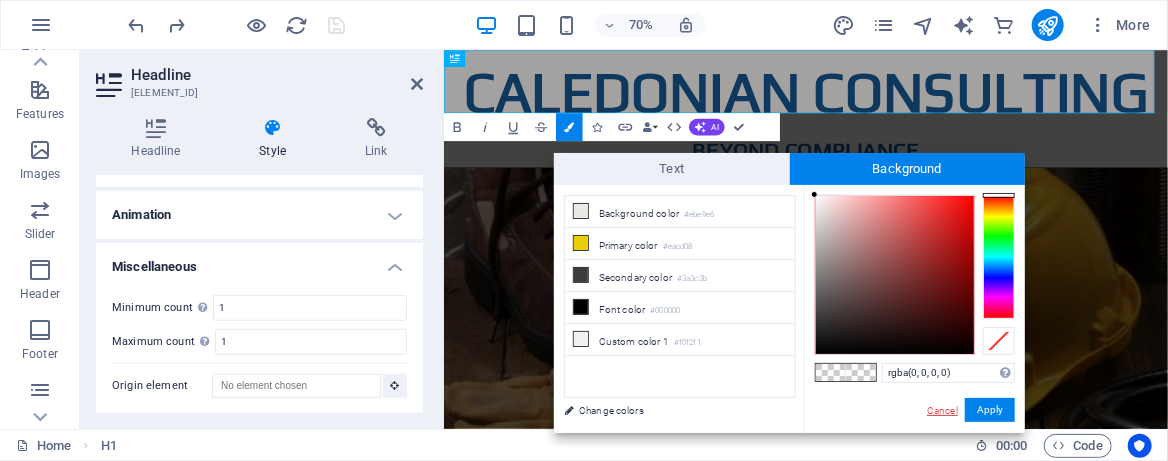 click on "Cancel" at bounding box center [942, 410] 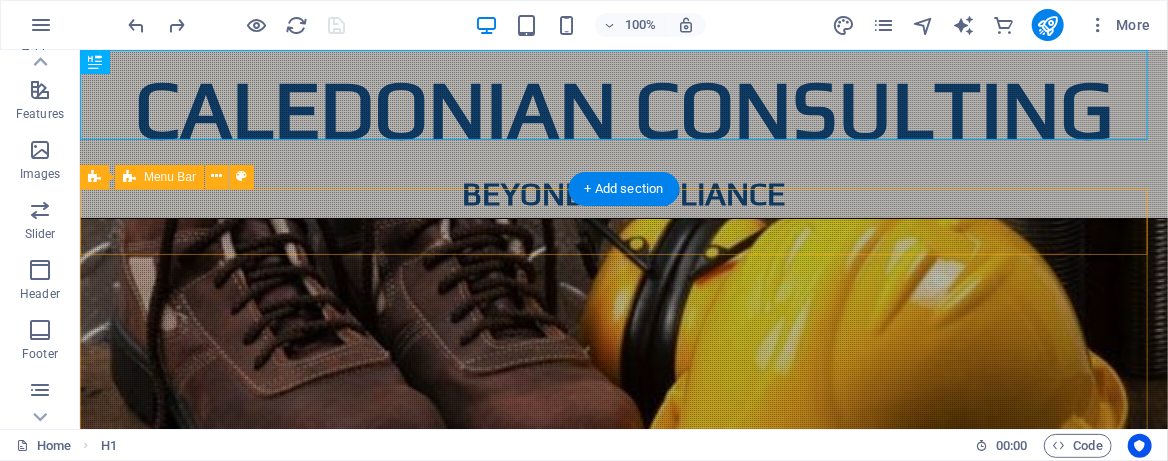 click on "Home About Services Why Choose Us Contact Drop content here or  Add elements  Paste clipboard" at bounding box center (623, 681) 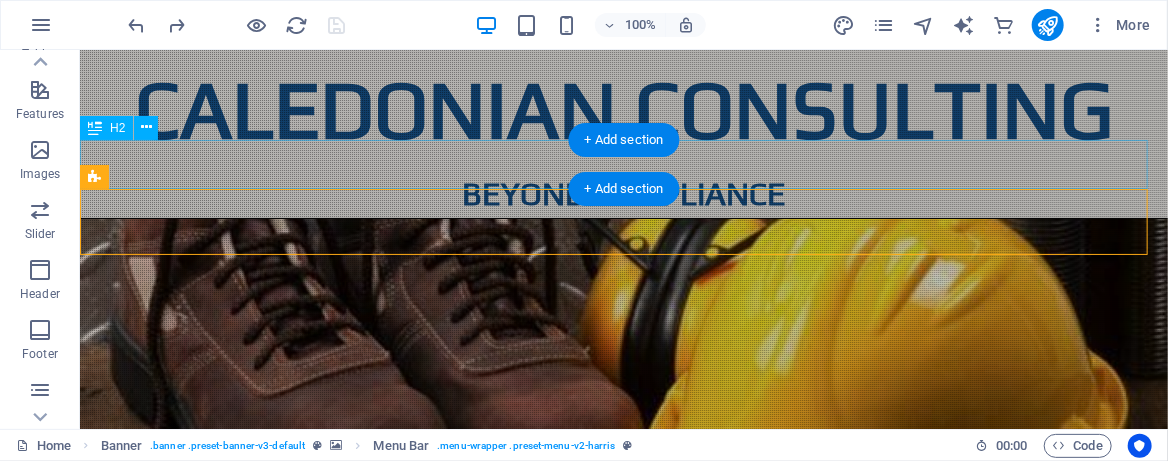 click on "beyond compliance" at bounding box center (623, 193) 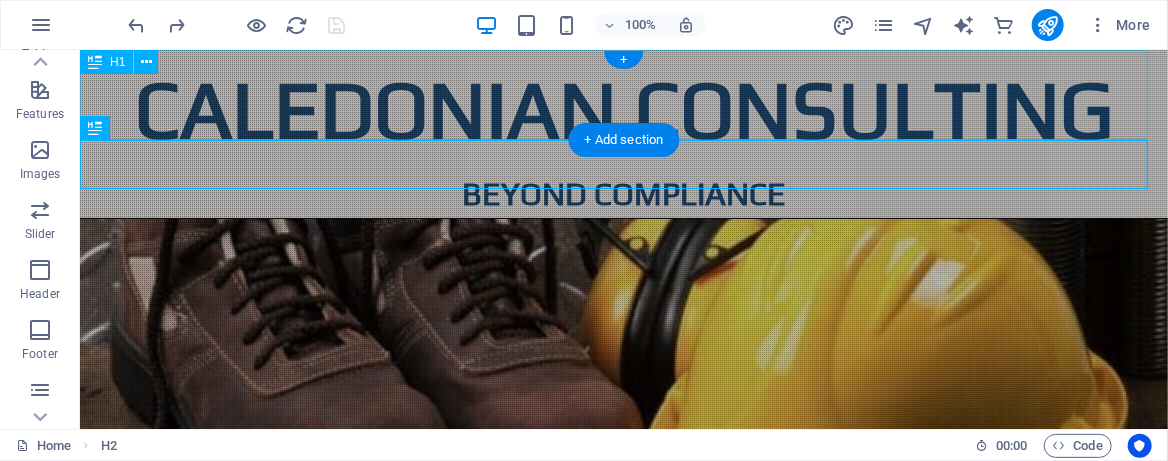 drag, startPoint x: 117, startPoint y: 87, endPoint x: 82, endPoint y: 115, distance: 44.82187 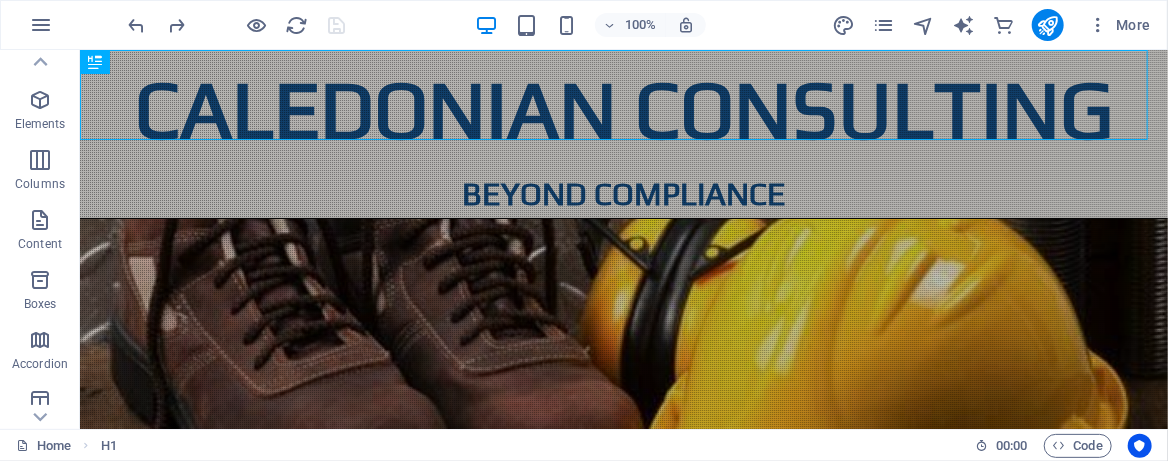 scroll, scrollTop: 0, scrollLeft: 0, axis: both 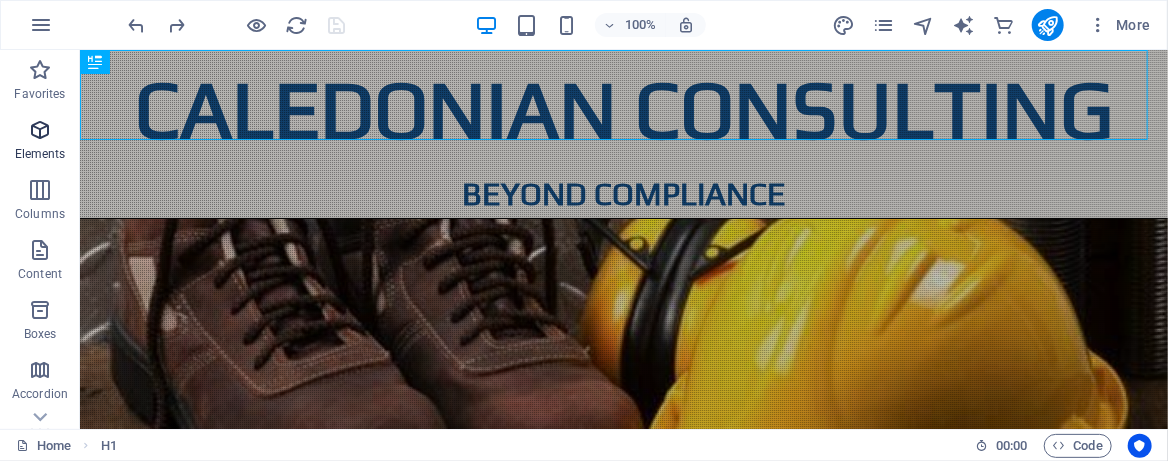 click at bounding box center (40, 130) 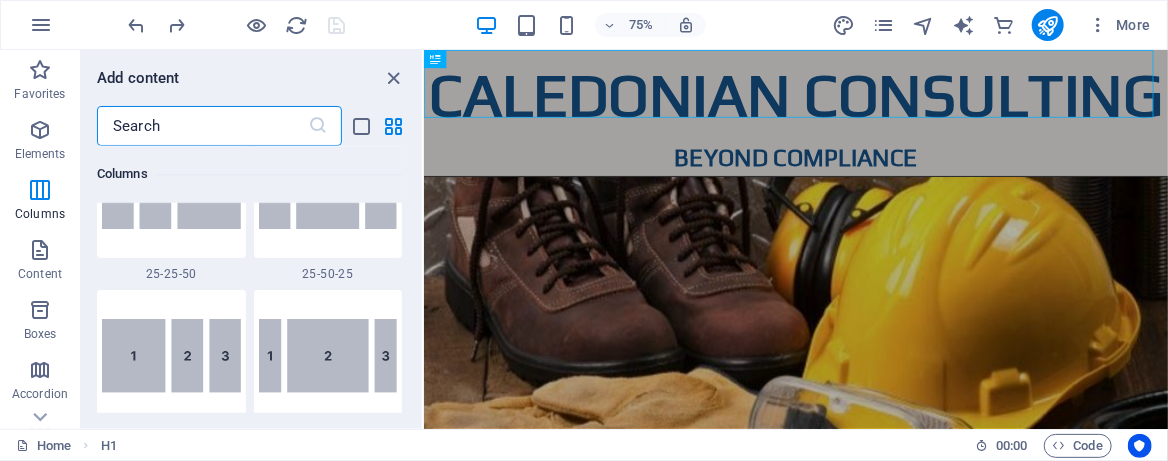 scroll, scrollTop: 2079, scrollLeft: 0, axis: vertical 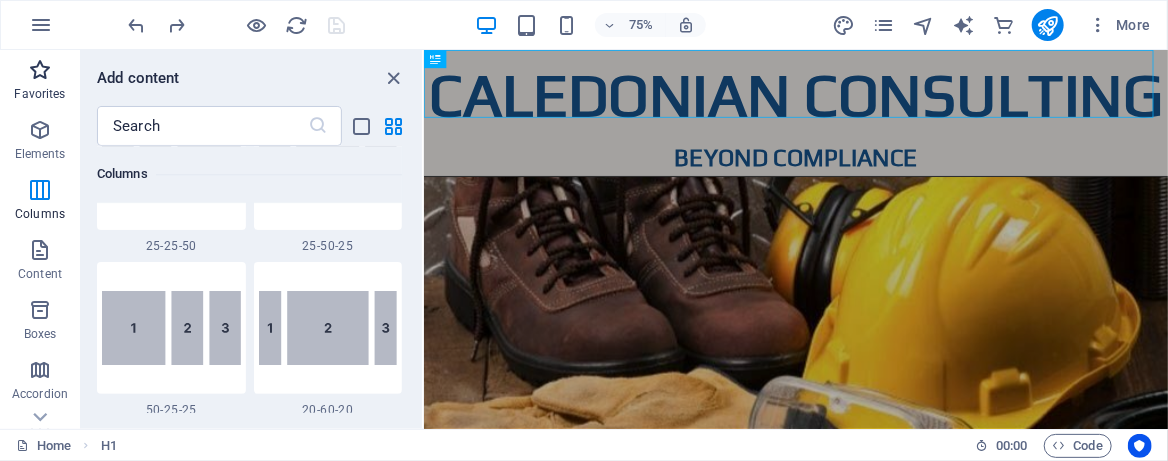 click at bounding box center [40, 70] 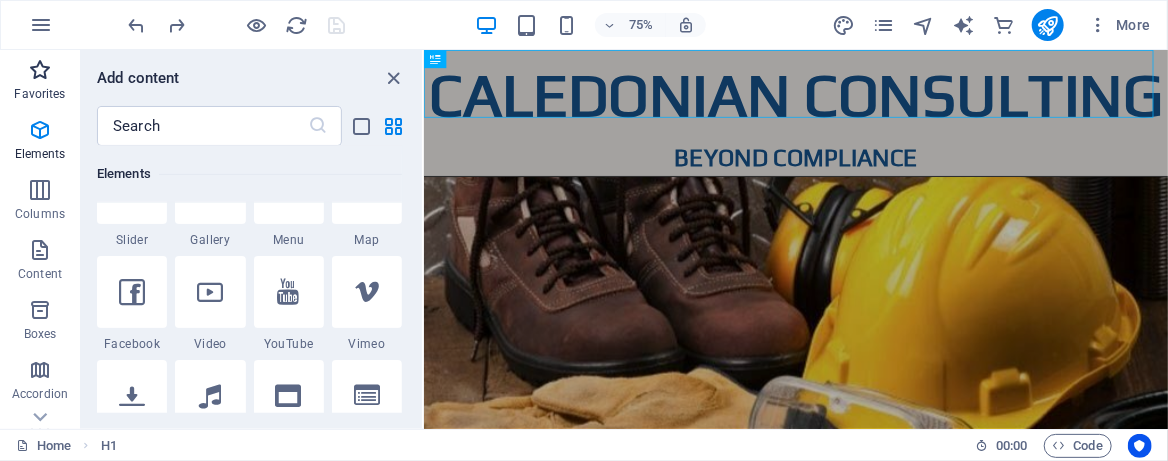 scroll, scrollTop: 0, scrollLeft: 0, axis: both 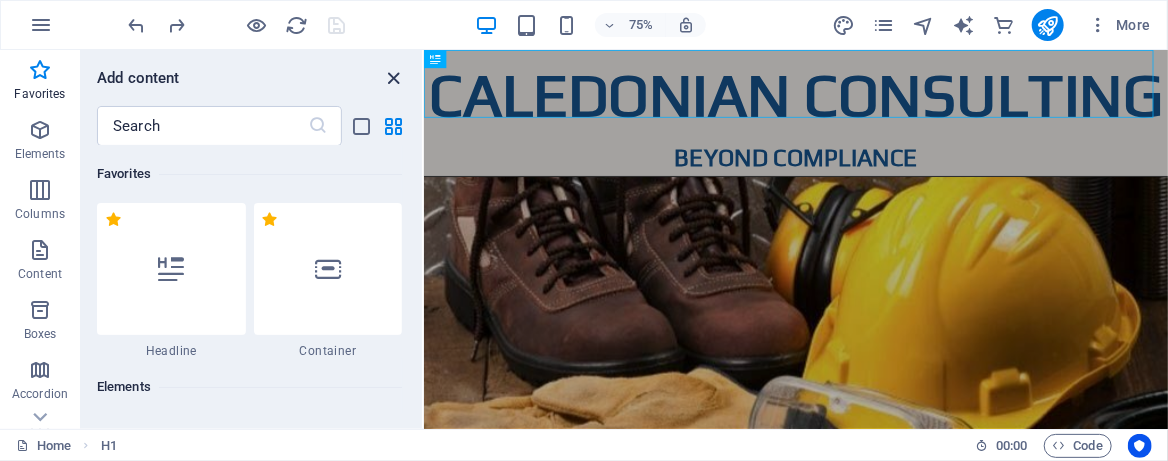 click at bounding box center [394, 78] 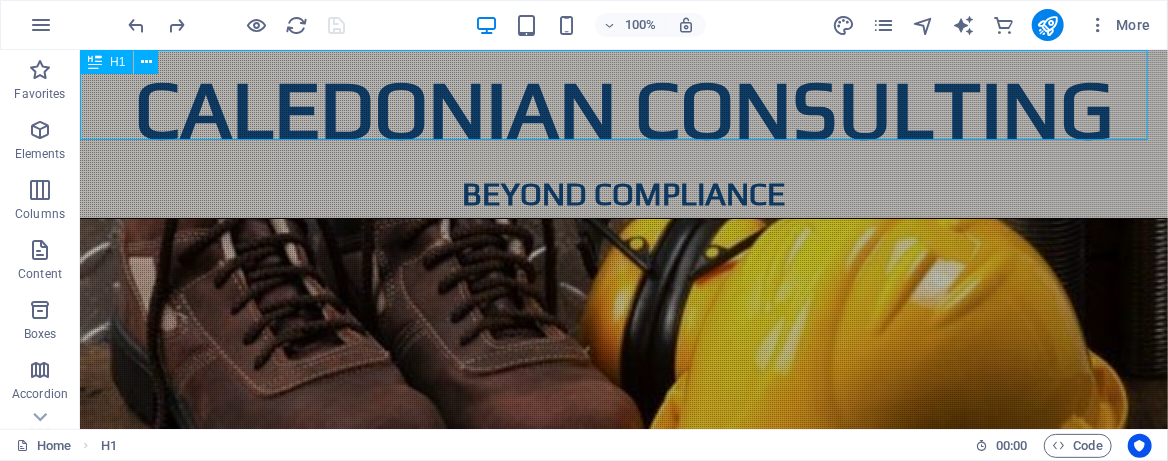 click on "H1" at bounding box center (117, 62) 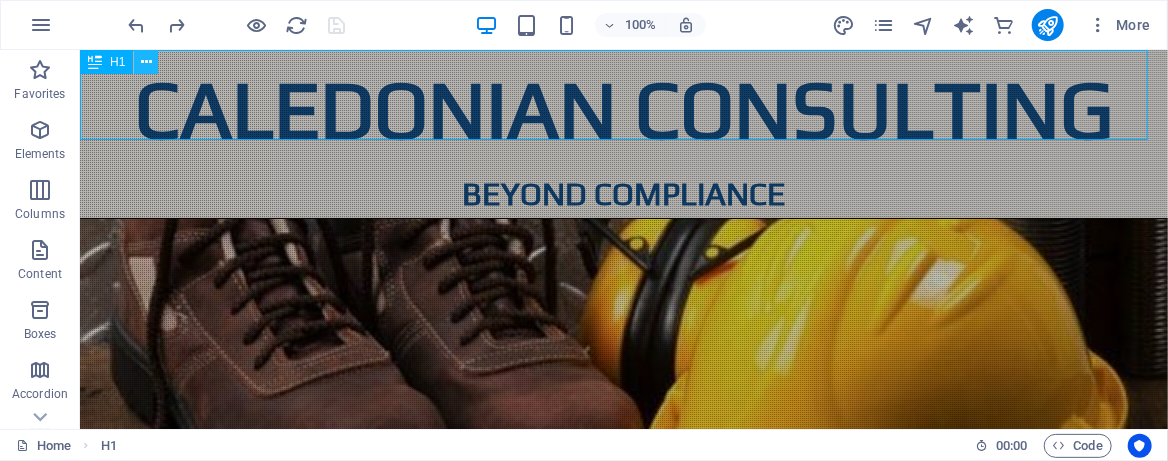 click at bounding box center (146, 62) 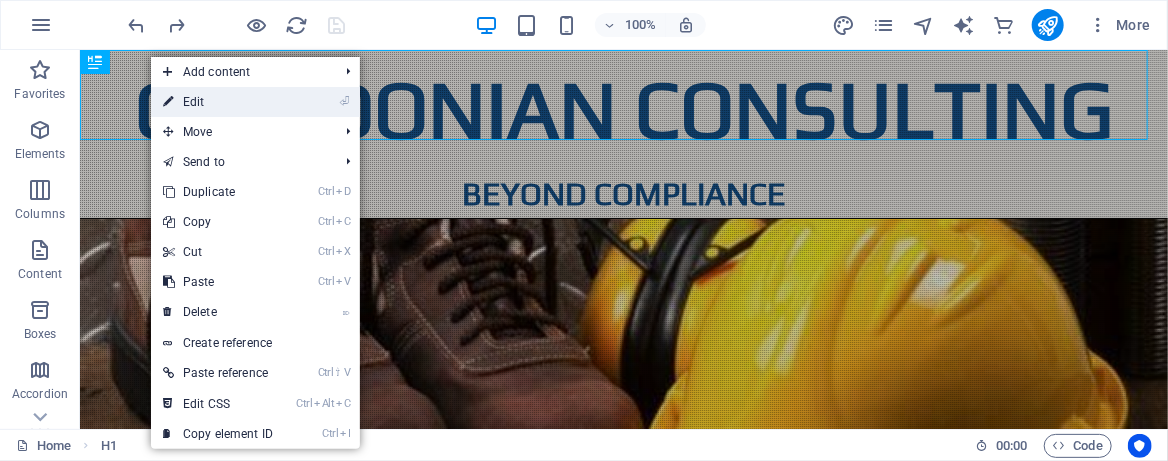 click on "⏎  Edit" at bounding box center [218, 102] 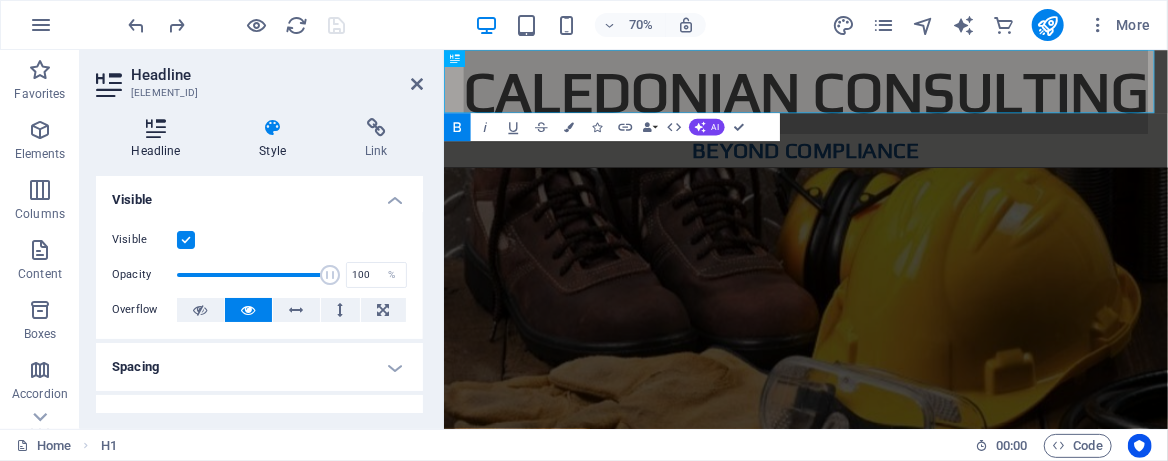 click on "Headline" at bounding box center (160, 139) 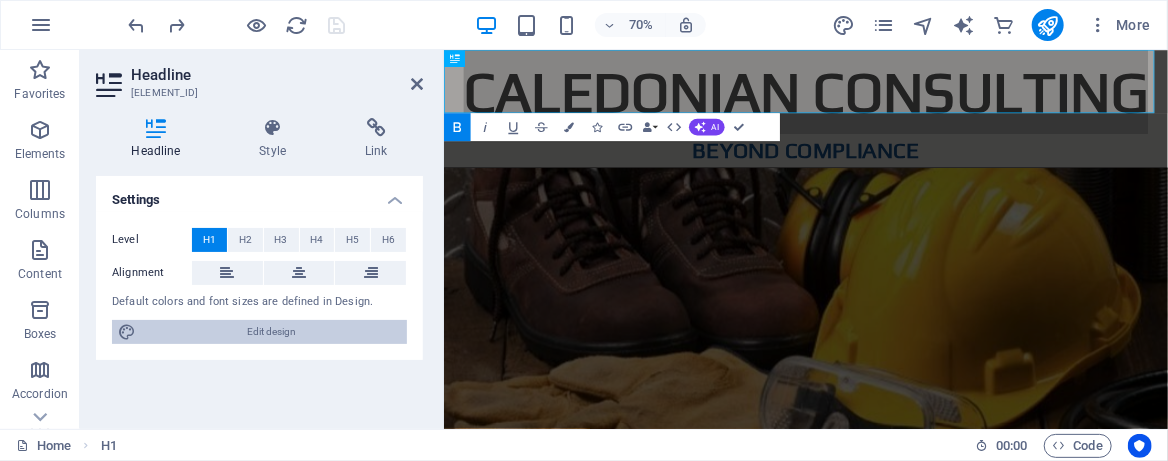 click on "Edit design" at bounding box center (271, 332) 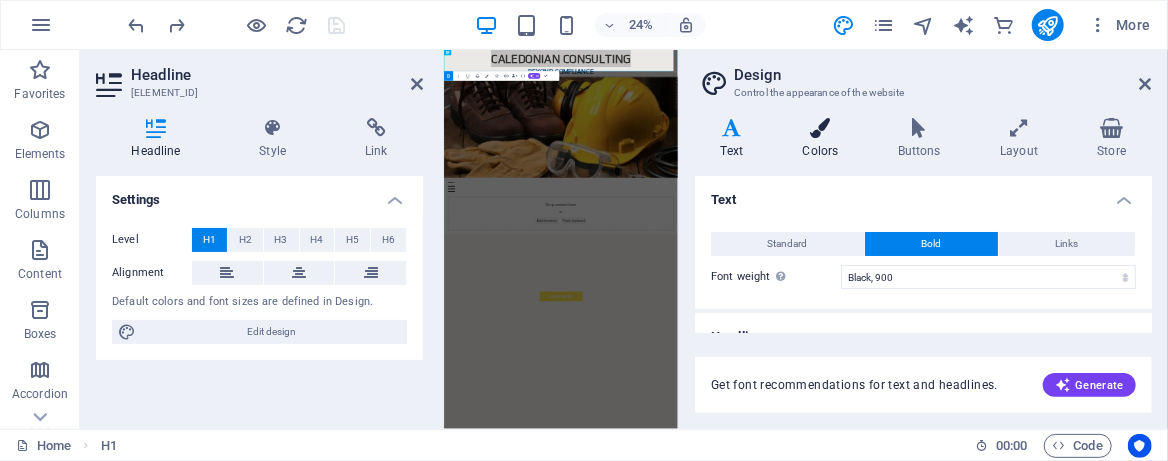 click at bounding box center [820, 128] 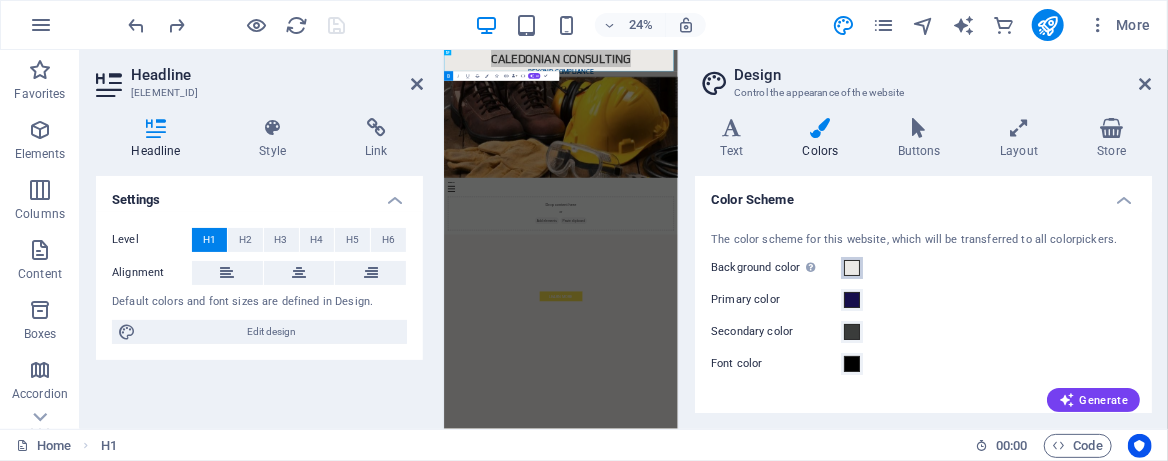 click at bounding box center [852, 268] 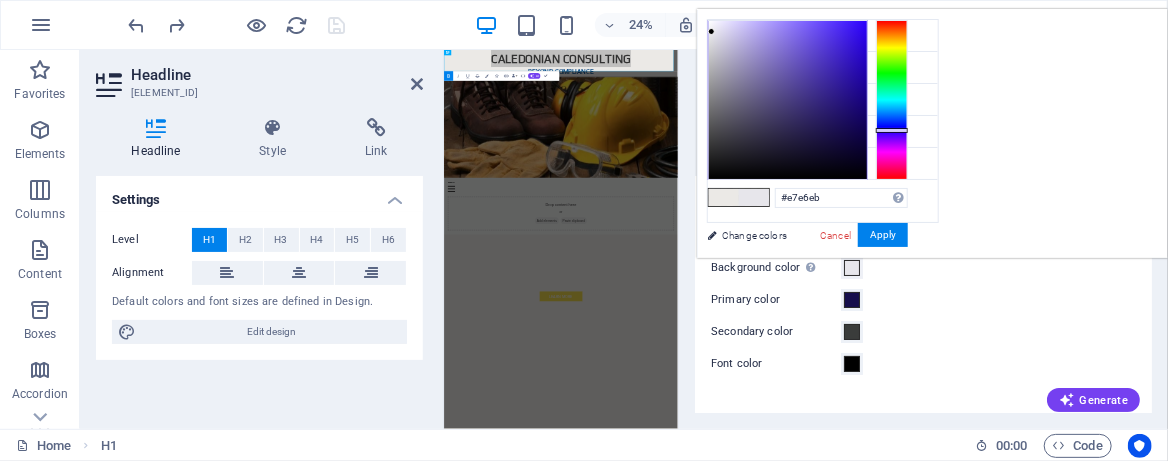 click at bounding box center [892, 100] 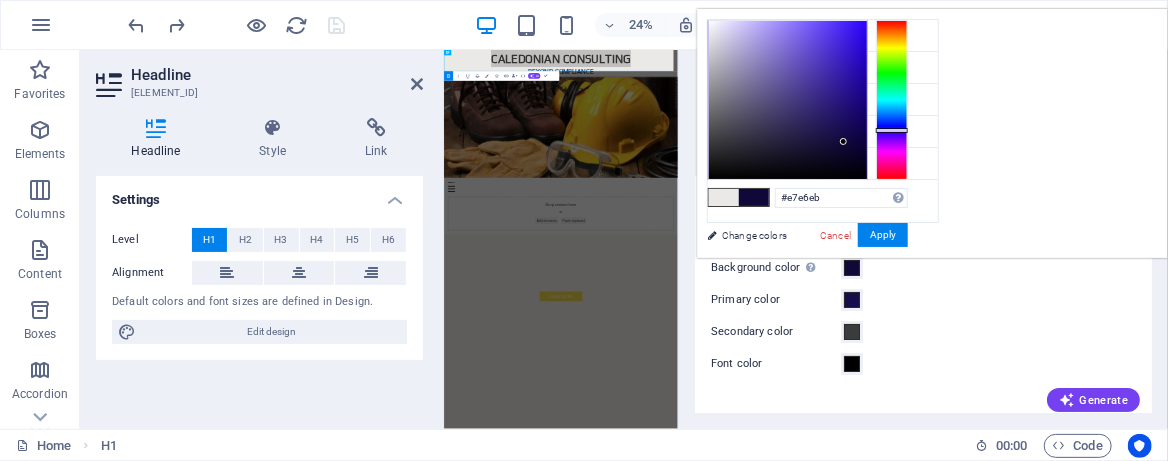type on "#11083a" 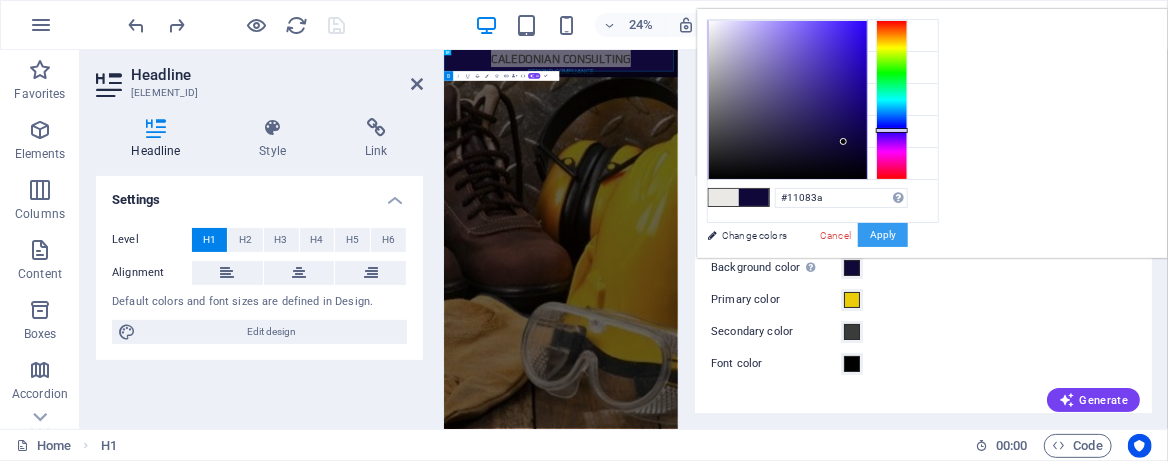 click on "Apply" at bounding box center (883, 235) 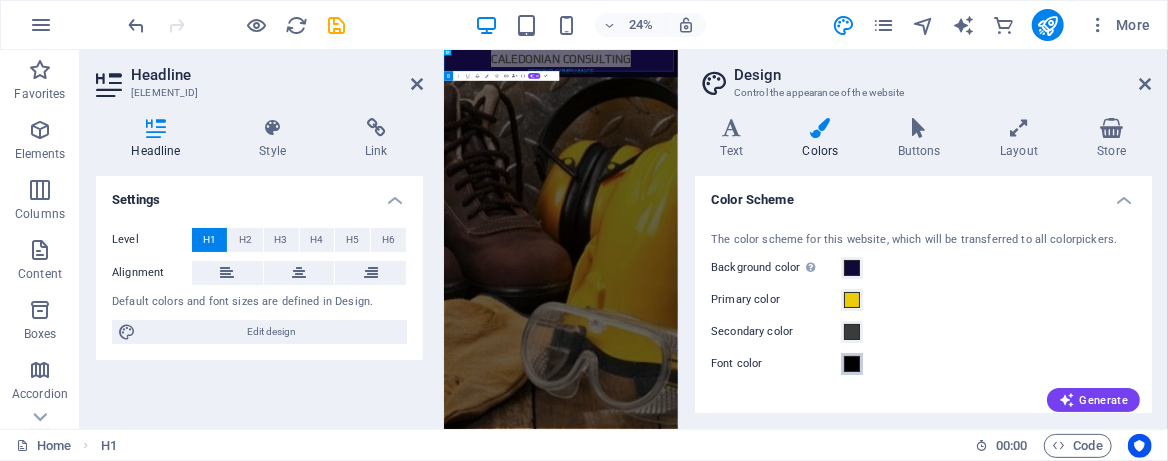 click at bounding box center [852, 364] 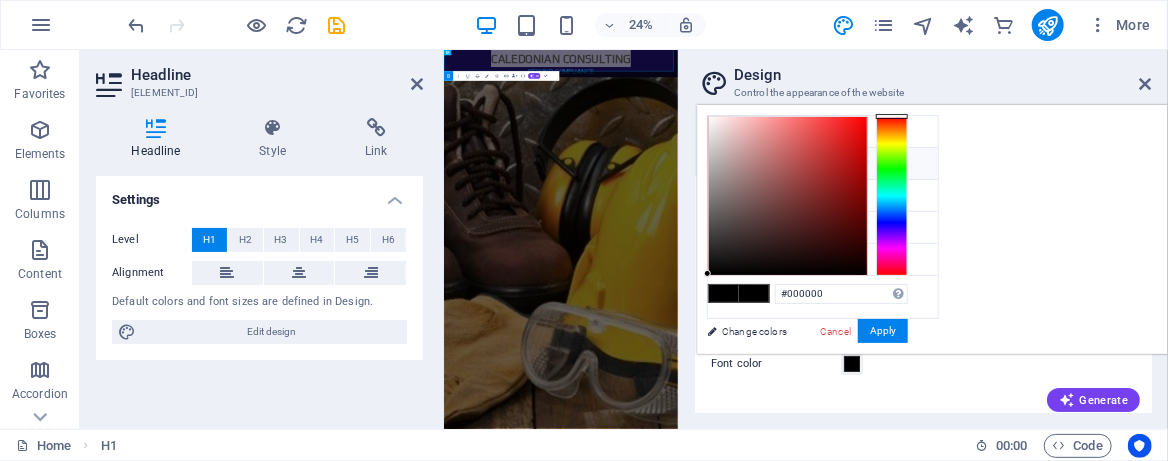 click on "Primary color
#eacd08" at bounding box center (823, 164) 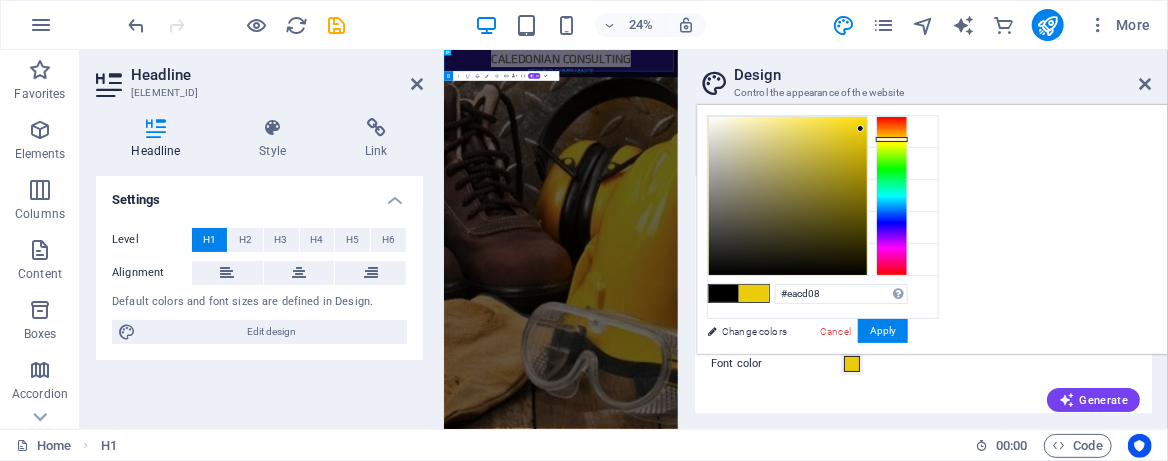 type on "#ea7008" 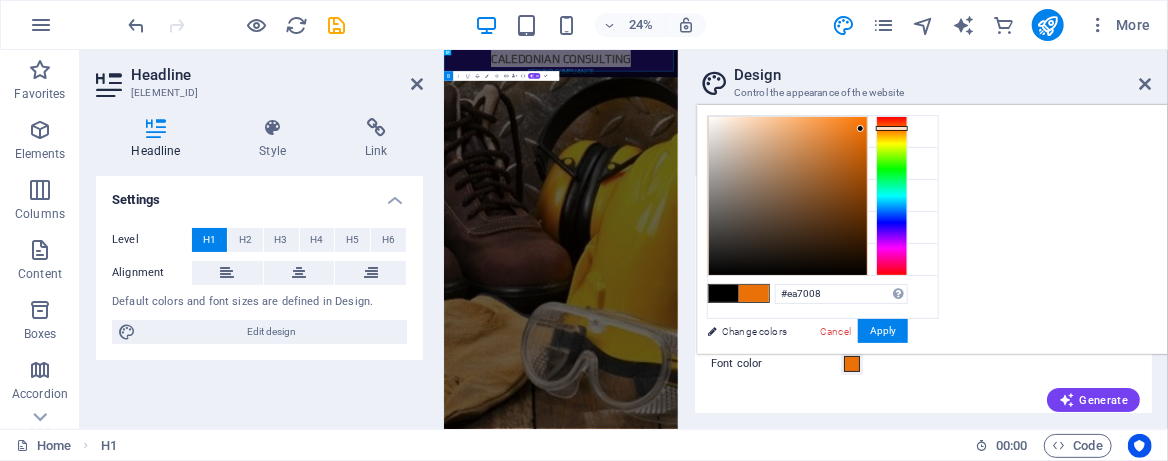 click at bounding box center (892, 196) 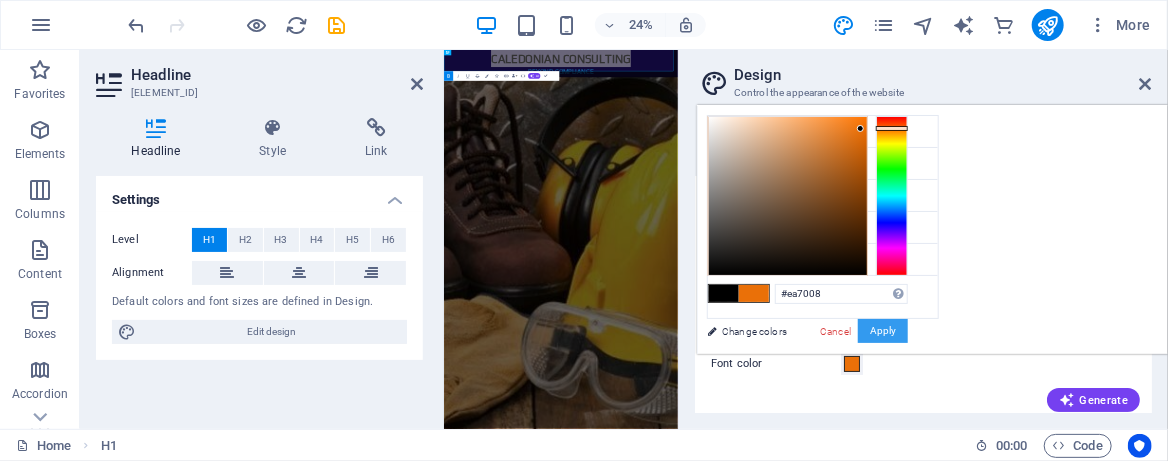 click on "Apply" at bounding box center [883, 331] 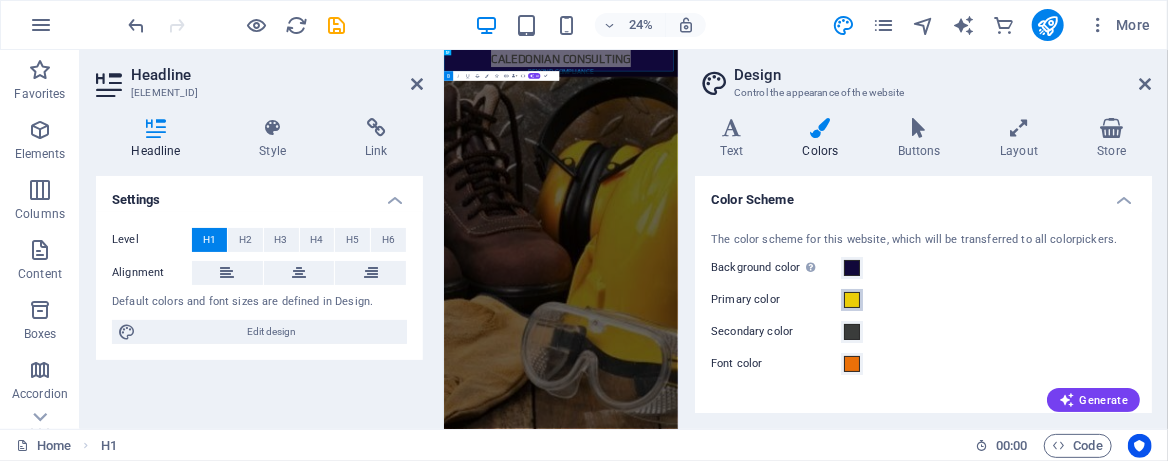 click at bounding box center [852, 300] 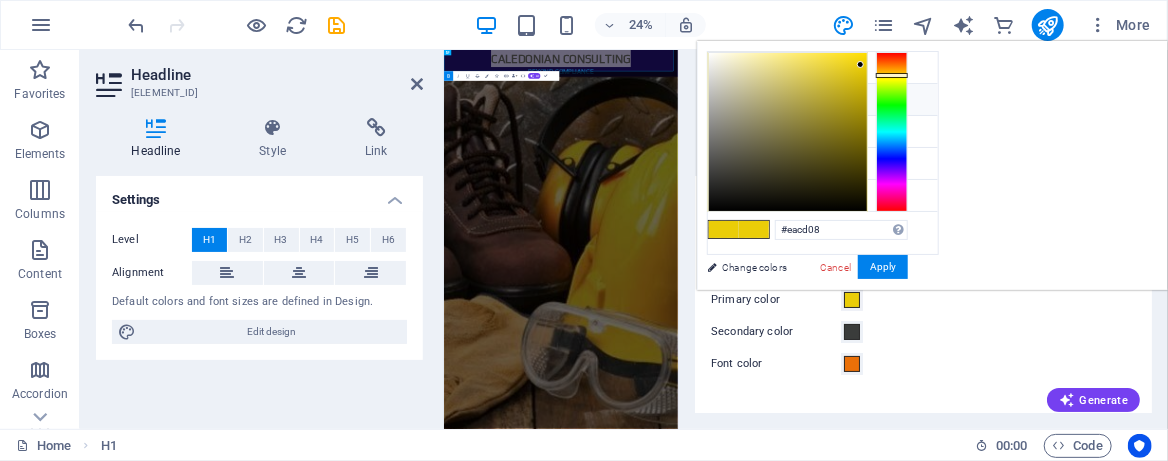 click on "Primary color
#eacd08" at bounding box center [823, 100] 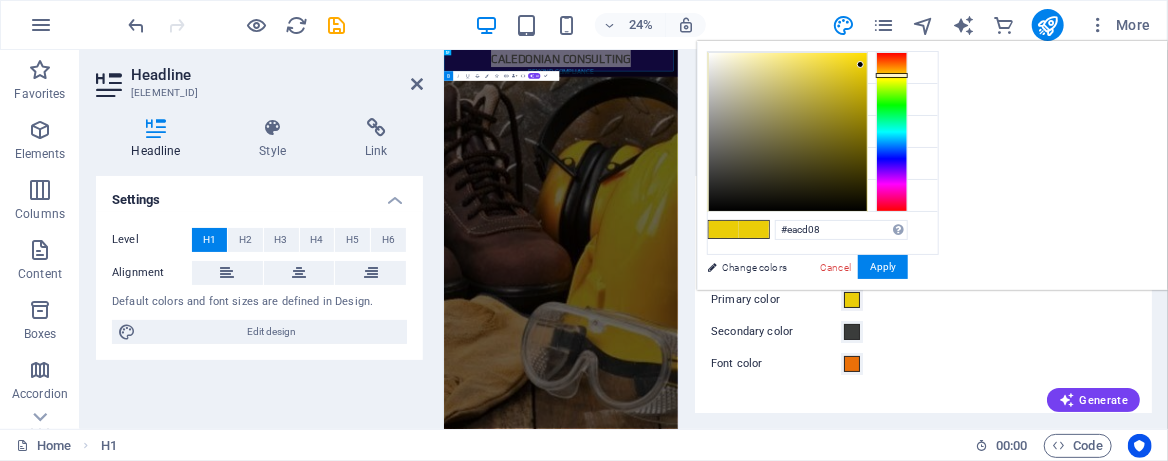 type on "#fafaf7" 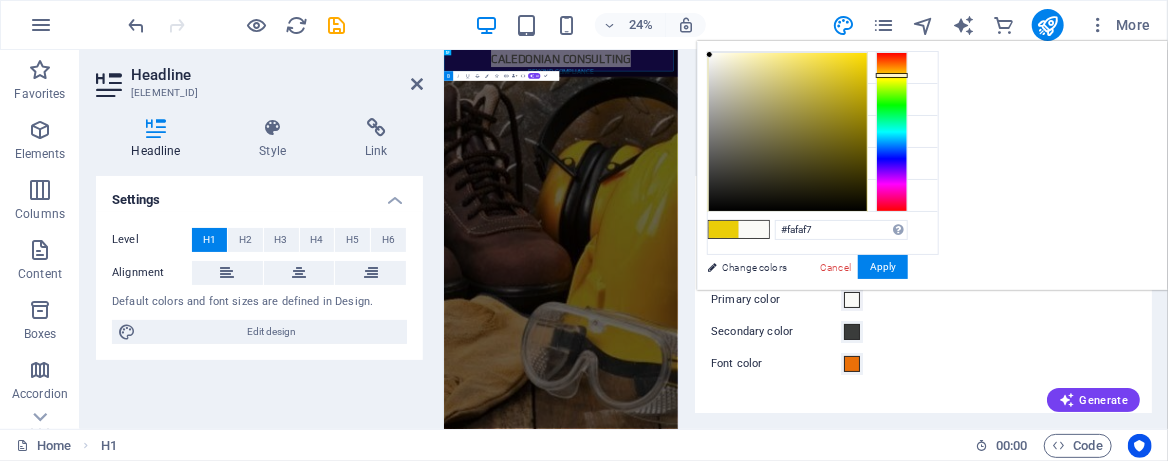 click at bounding box center [788, 132] 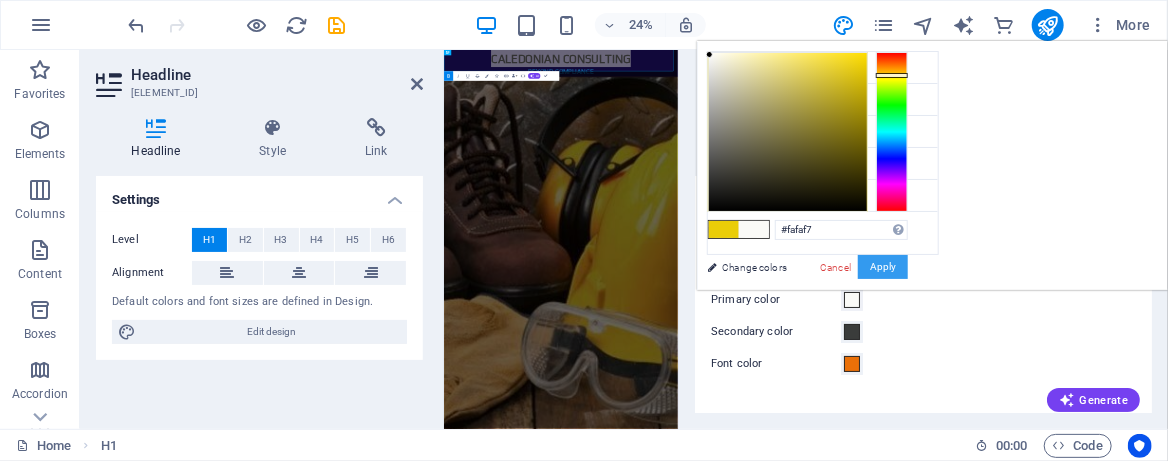 click on "Apply" at bounding box center [883, 267] 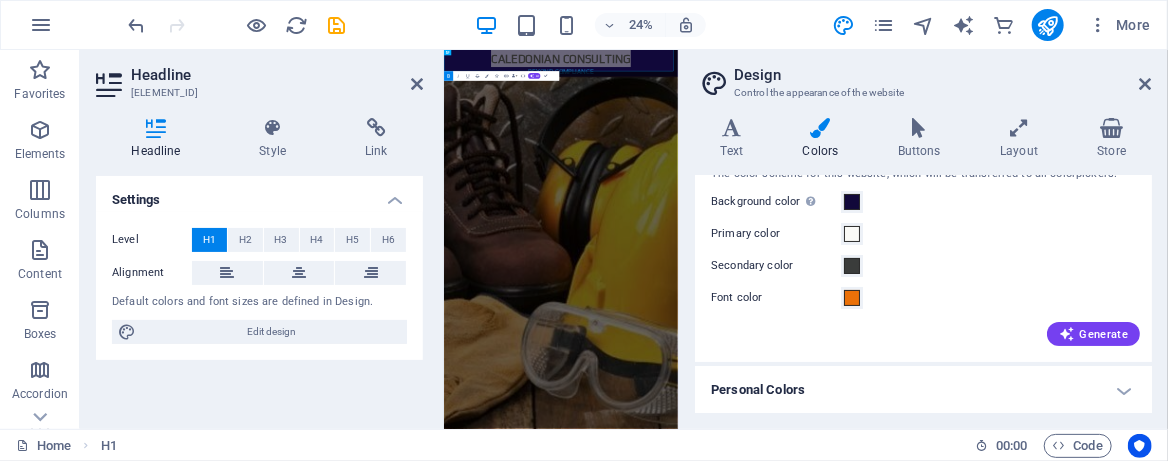 scroll, scrollTop: 0, scrollLeft: 0, axis: both 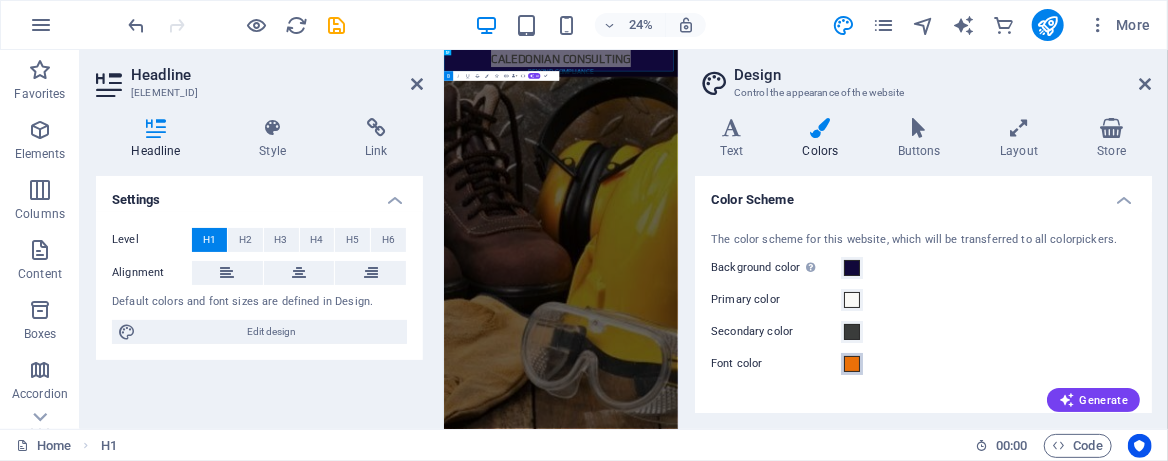 click at bounding box center [852, 364] 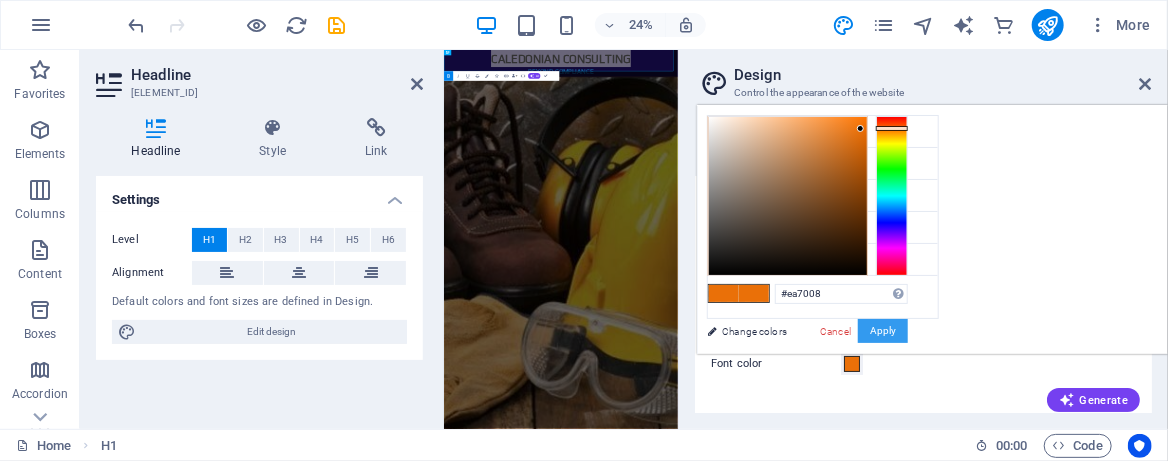 click on "Apply" at bounding box center [883, 331] 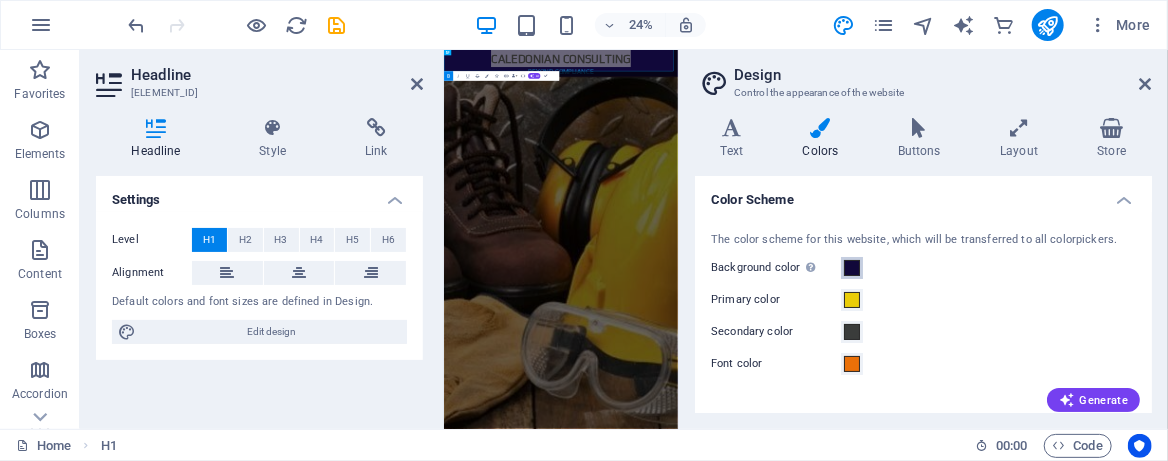 click at bounding box center (852, 268) 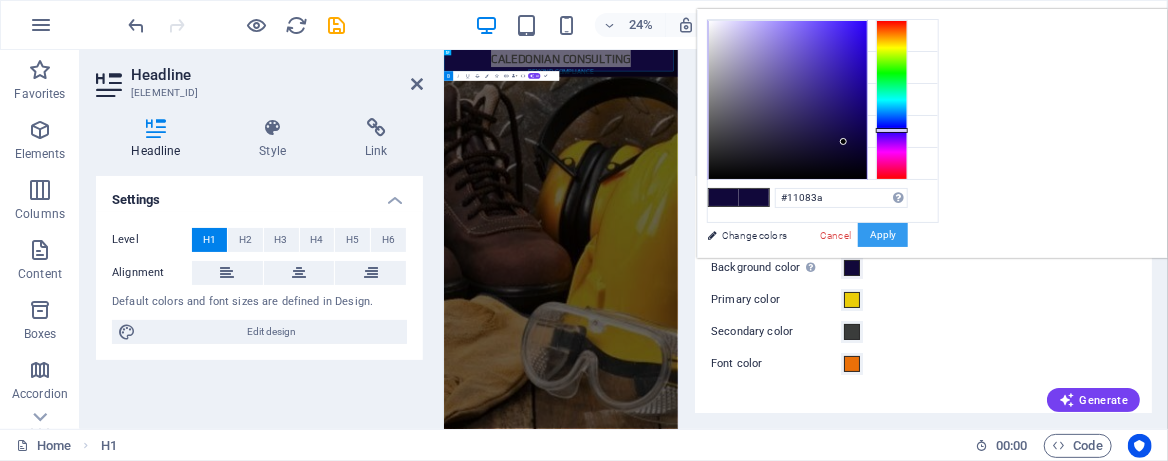 click on "Apply" at bounding box center [883, 235] 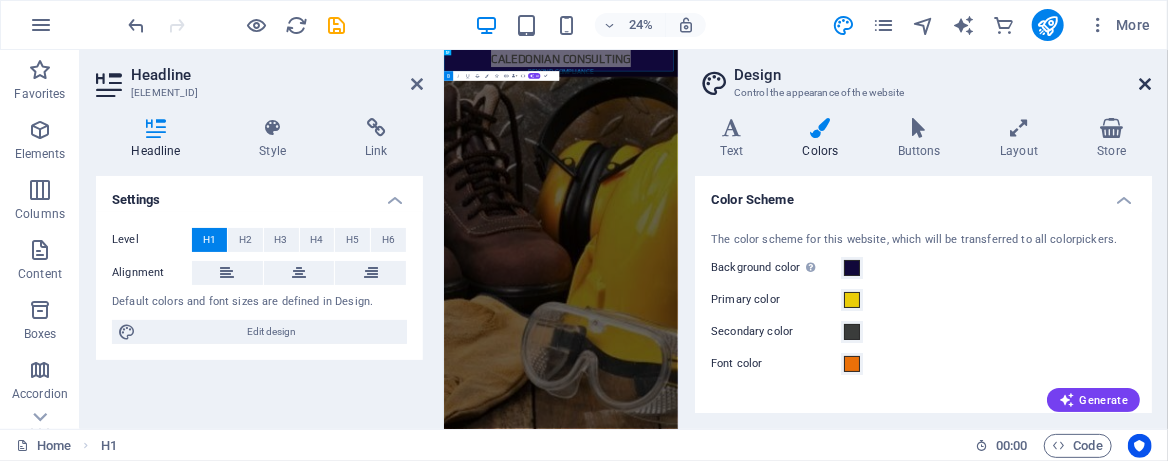 click at bounding box center (1146, 84) 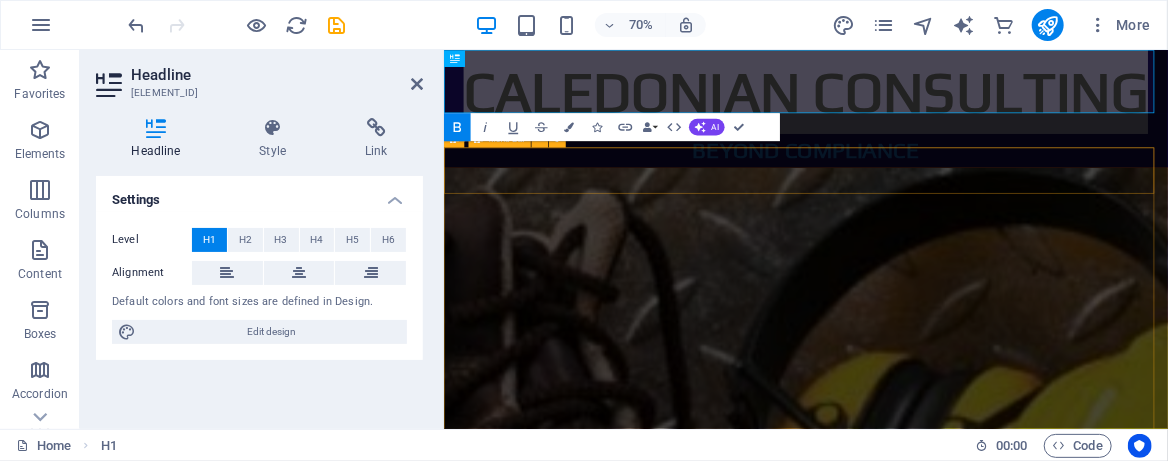 click on "Home About Services Why Choose Us Contact Drop content here or  Add elements  Paste clipboard" at bounding box center [960, 1843] 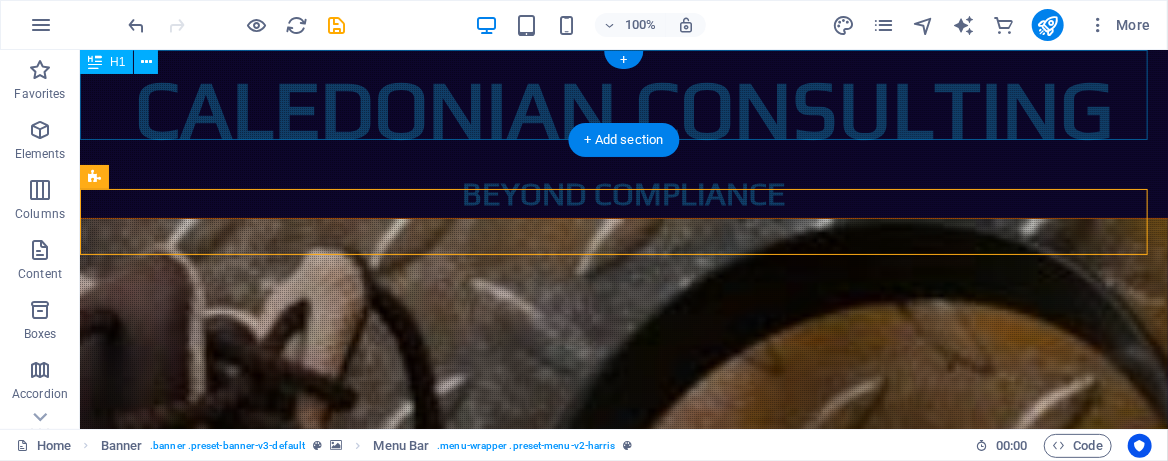 click on "caledonian consulting" at bounding box center [623, 109] 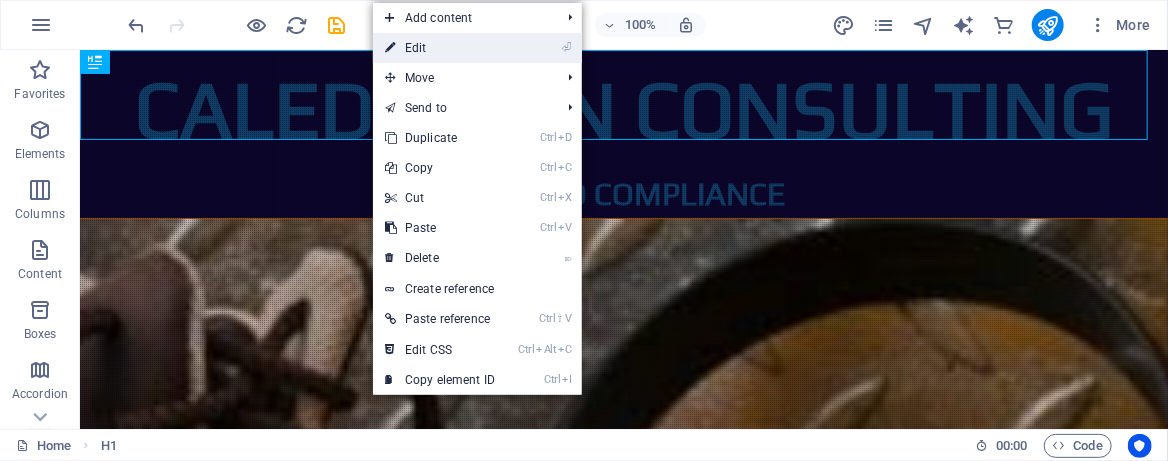 click on "⏎  Edit" at bounding box center [440, 48] 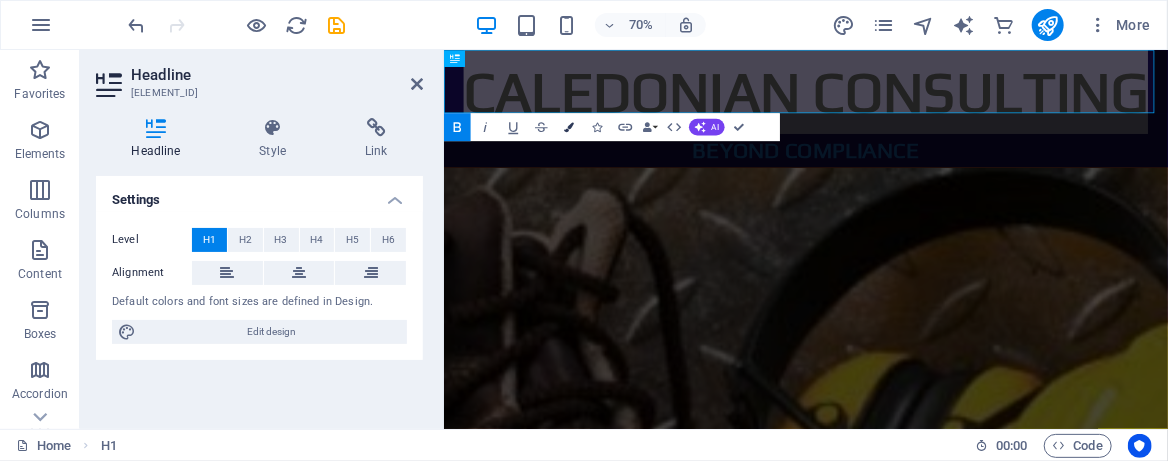 click at bounding box center (569, 127) 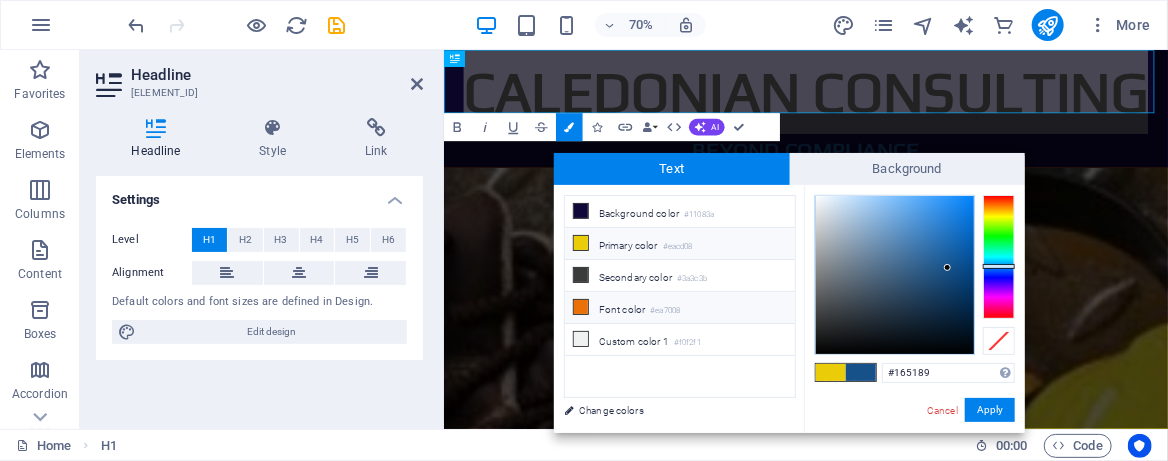 click at bounding box center (581, 307) 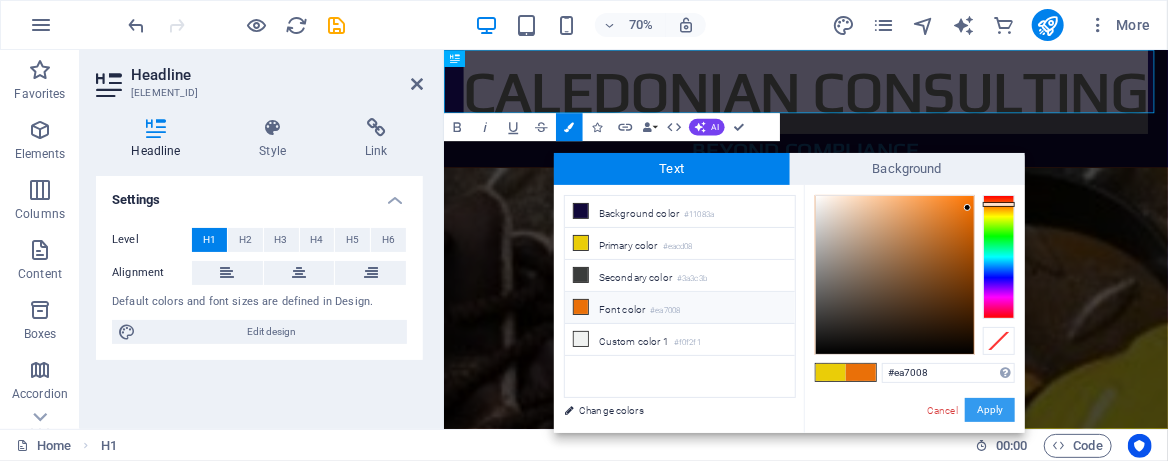 click on "Apply" at bounding box center (990, 410) 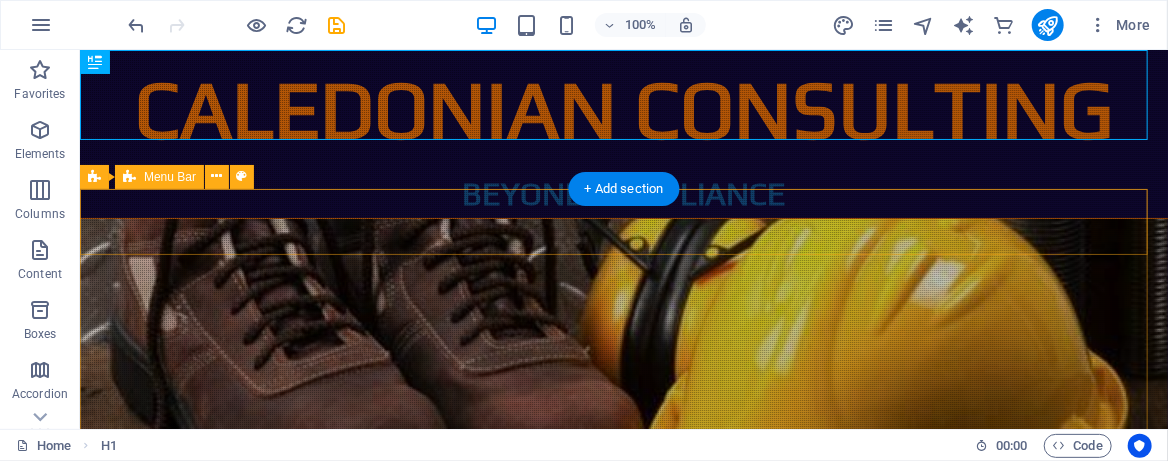 click on "Home About Services Why Choose Us Contact Drop content here or  Add elements  Paste clipboard" at bounding box center (623, 681) 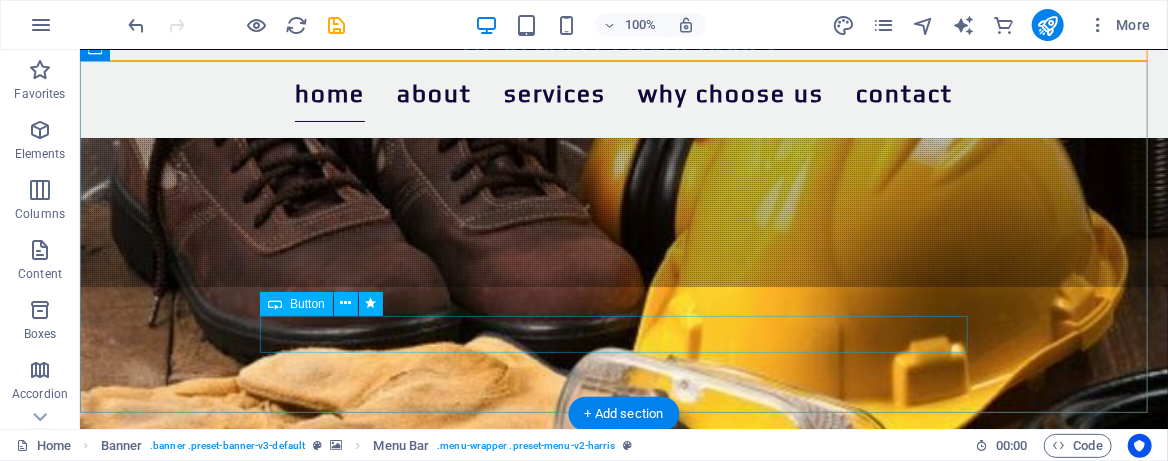 scroll, scrollTop: 266, scrollLeft: 0, axis: vertical 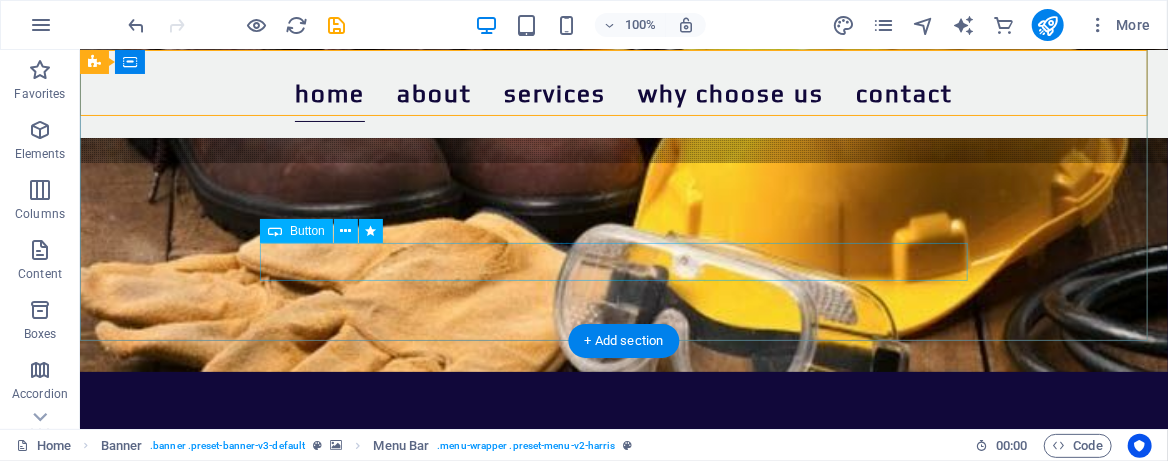 click on "Learn more" at bounding box center (623, 793) 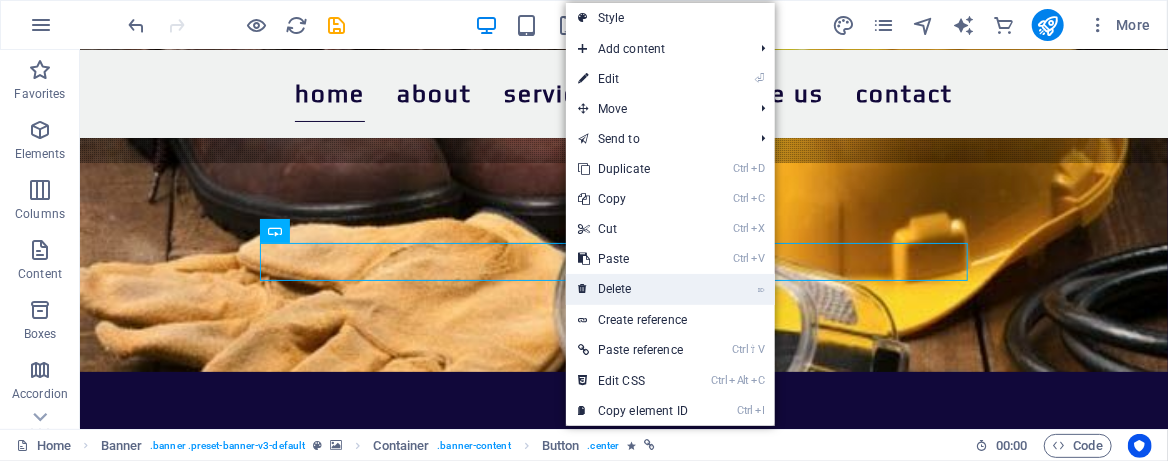 click on "⌦  Delete" at bounding box center [633, 289] 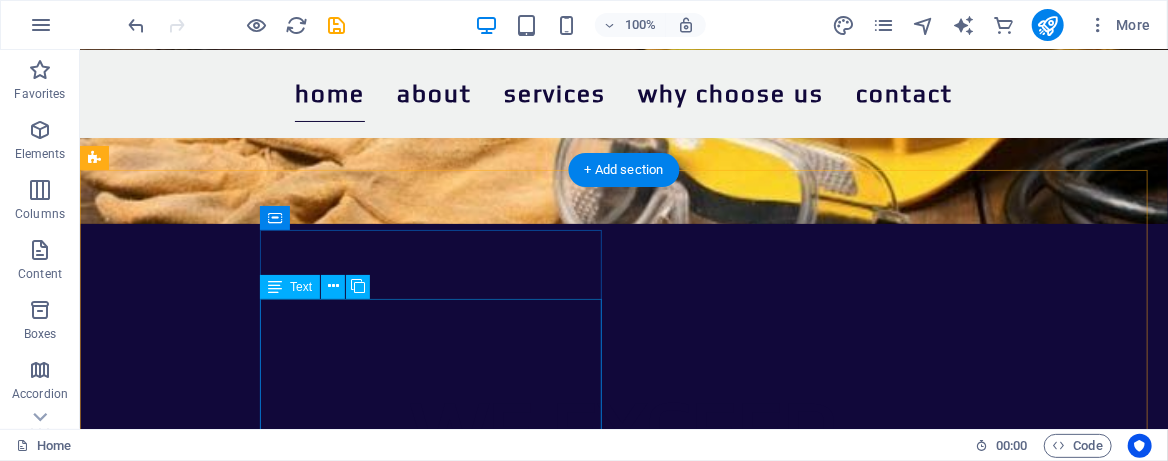 scroll, scrollTop: 400, scrollLeft: 0, axis: vertical 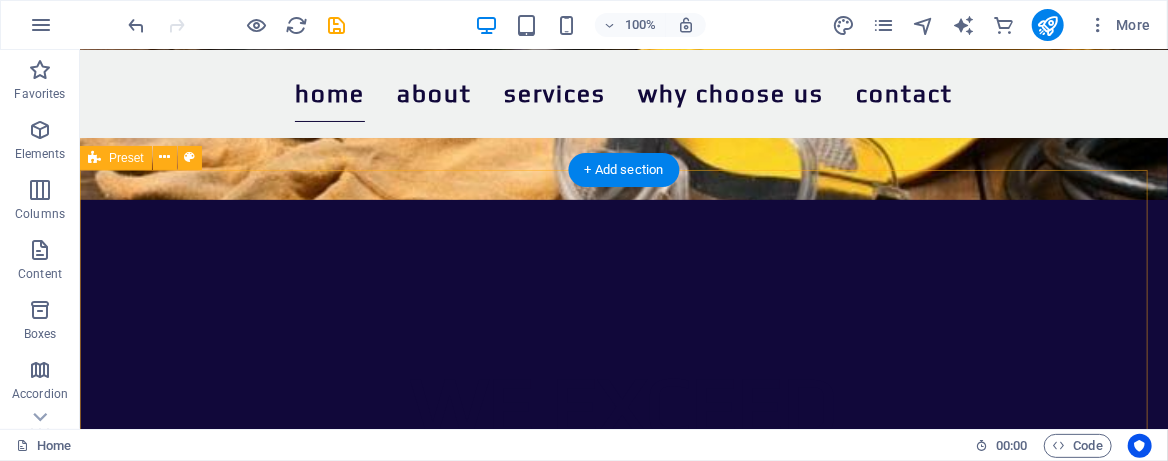 click on "ABOUT US Caledonian Consulting Services is a premier consulting firm with over 30 years of experience. We specialise in Occupational Health and Safety (OHS) and certification consulting for internationally recognised standards, including ISO 9001:2015, ISO 14001:2018, and ISO 45001:2018. Our mission is to empower organisations to create safer, healthier, and more sustainable workplaces through expert guidance and tailored solutions." at bounding box center [623, 900] 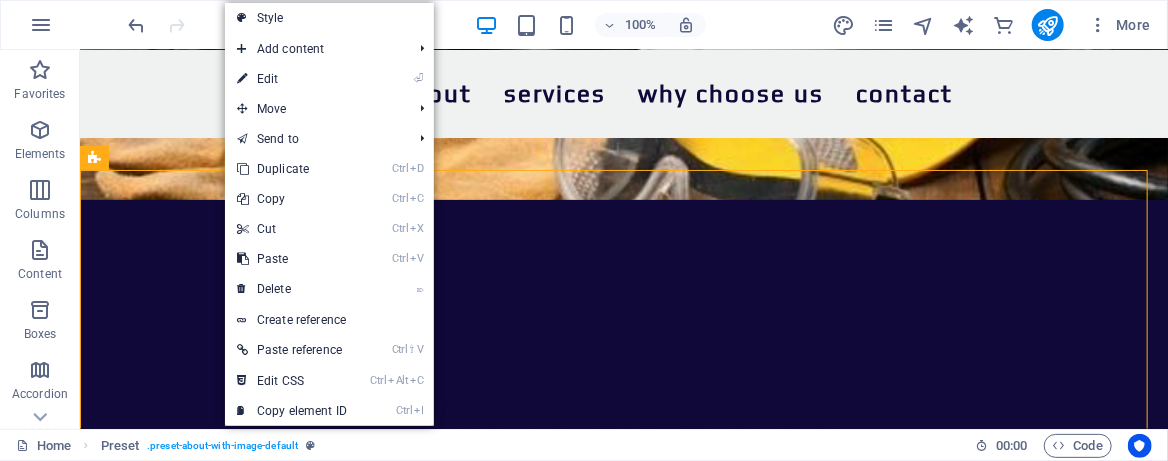 drag, startPoint x: 330, startPoint y: 79, endPoint x: 346, endPoint y: 81, distance: 16.124516 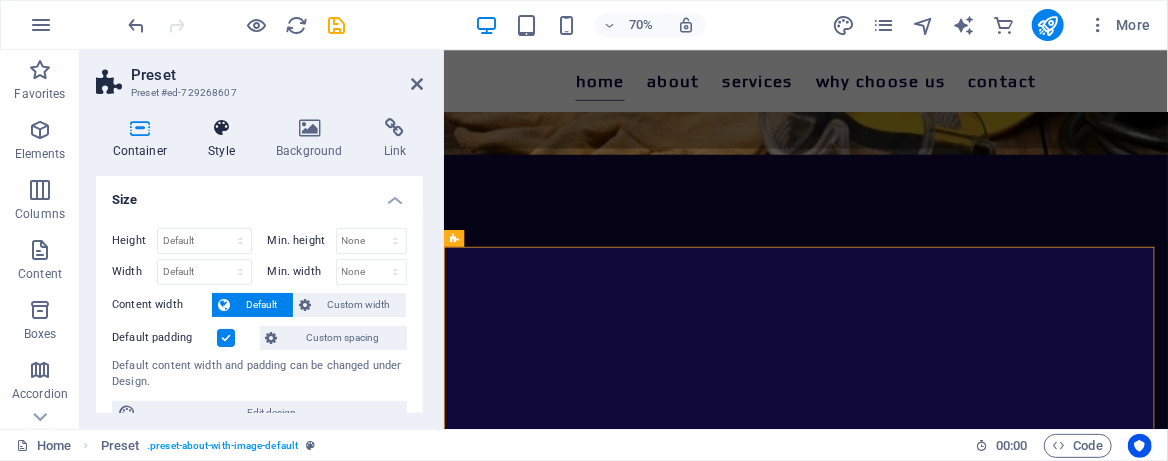 drag, startPoint x: 211, startPoint y: 134, endPoint x: 266, endPoint y: 149, distance: 57.00877 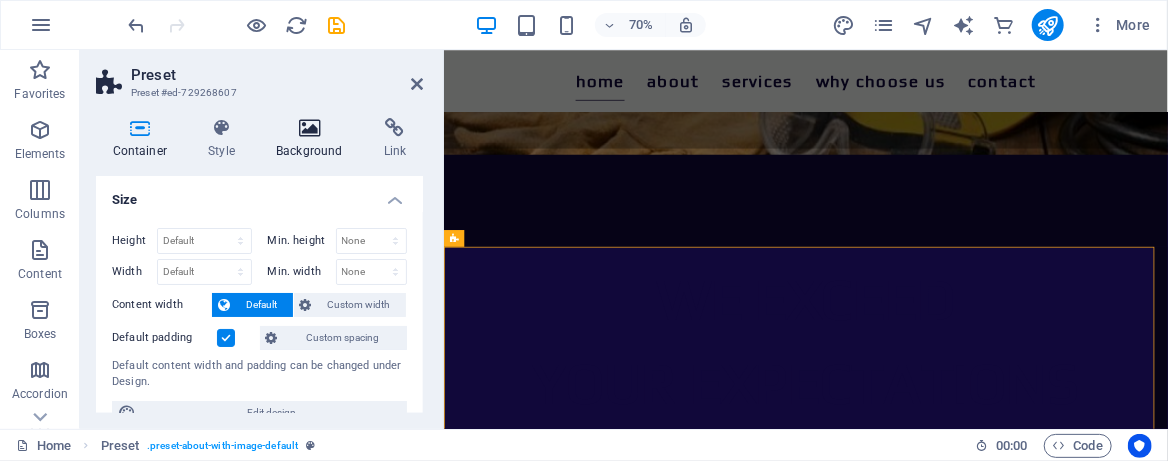 click at bounding box center (222, 128) 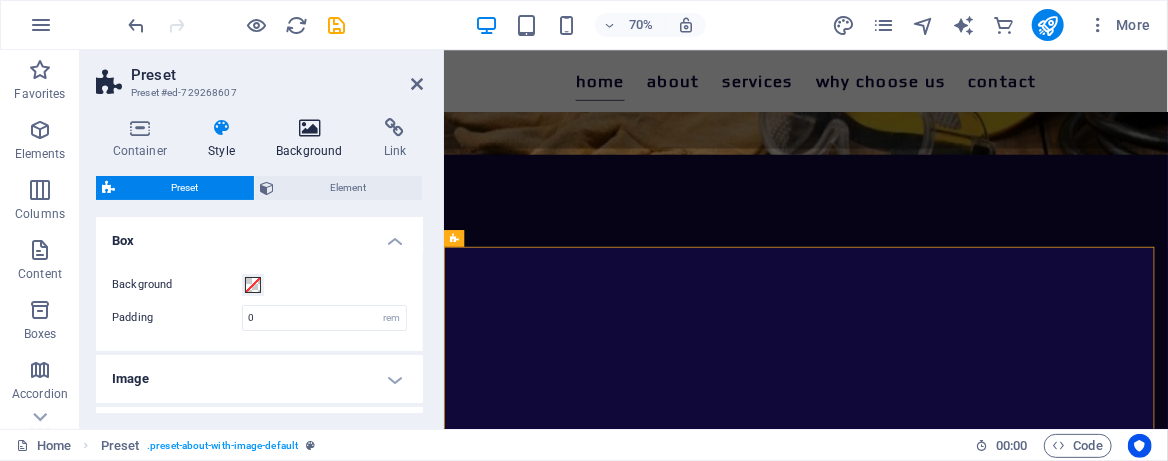 click at bounding box center [310, 128] 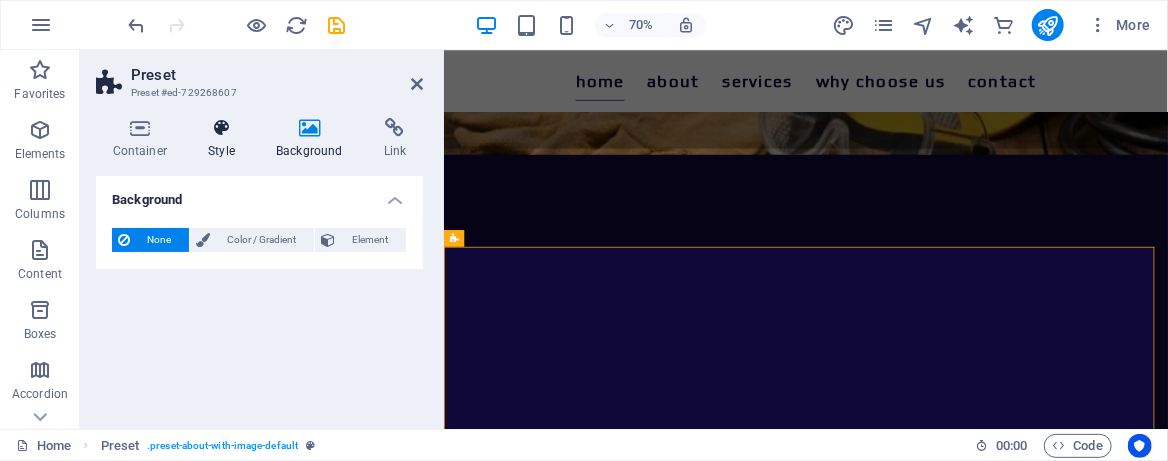 click at bounding box center [222, 128] 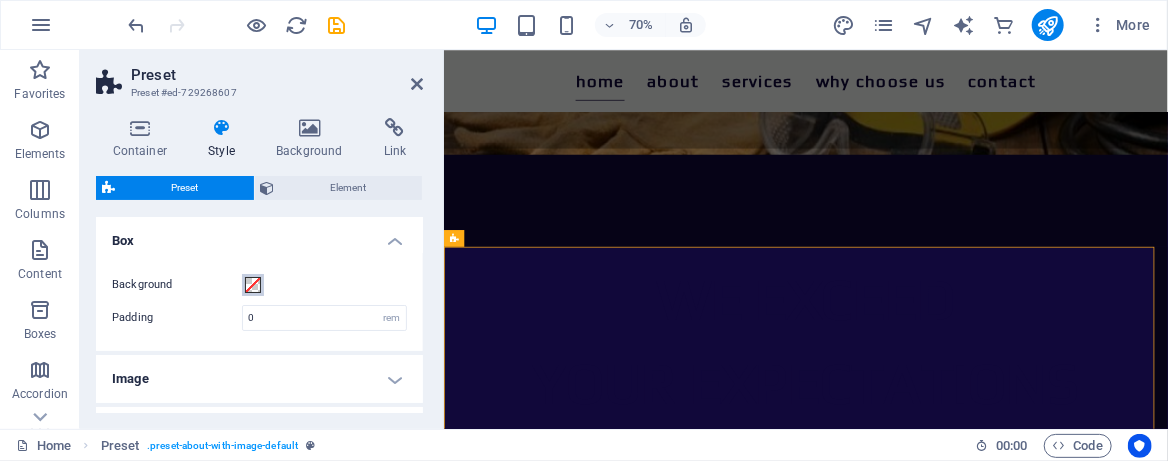 click at bounding box center [253, 285] 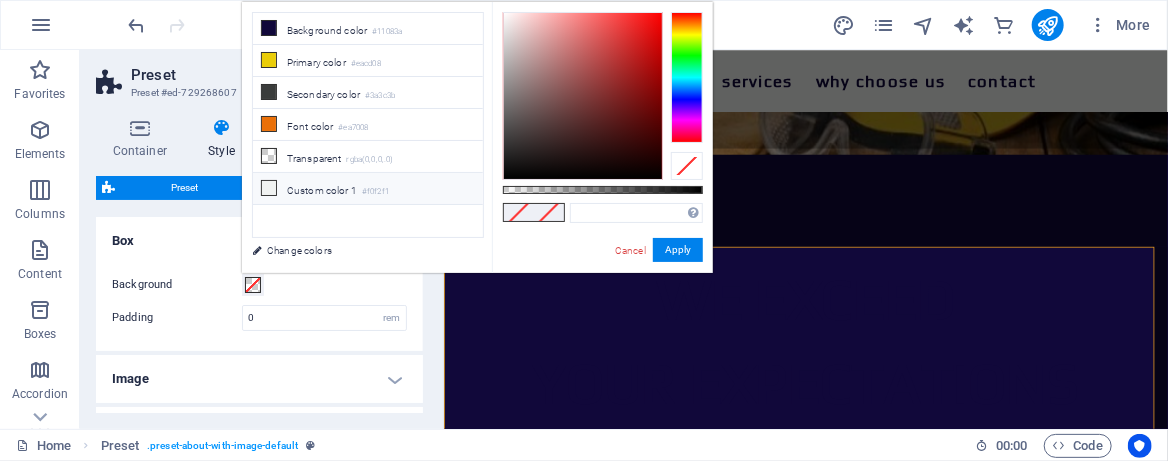 click on "Custom color 1
#f0f2f1" at bounding box center (368, 189) 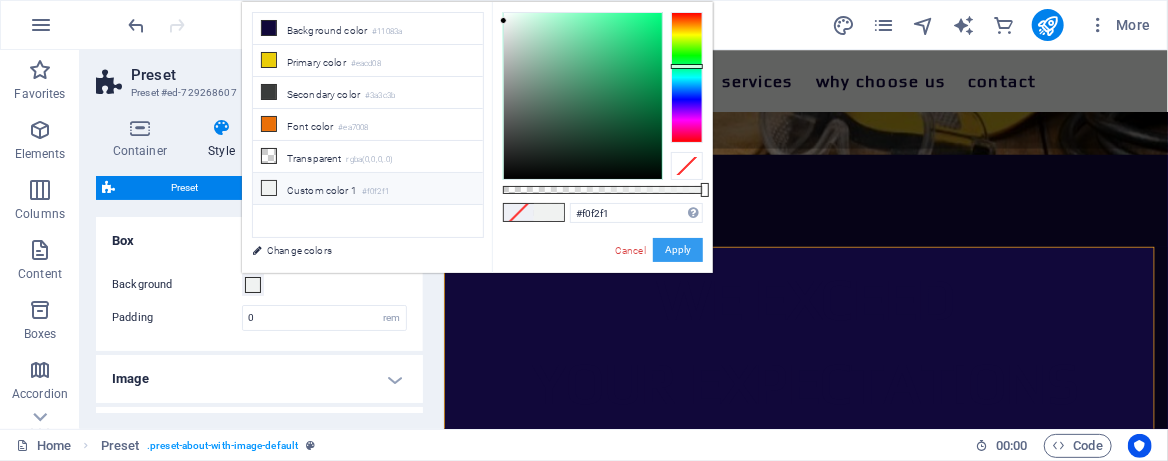 click on "Apply" at bounding box center (678, 250) 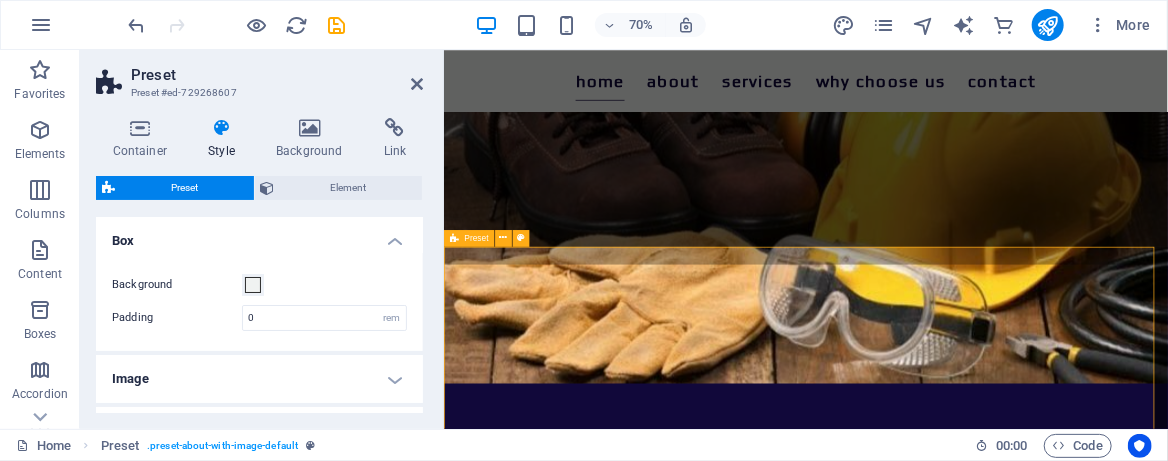 scroll, scrollTop: 400, scrollLeft: 0, axis: vertical 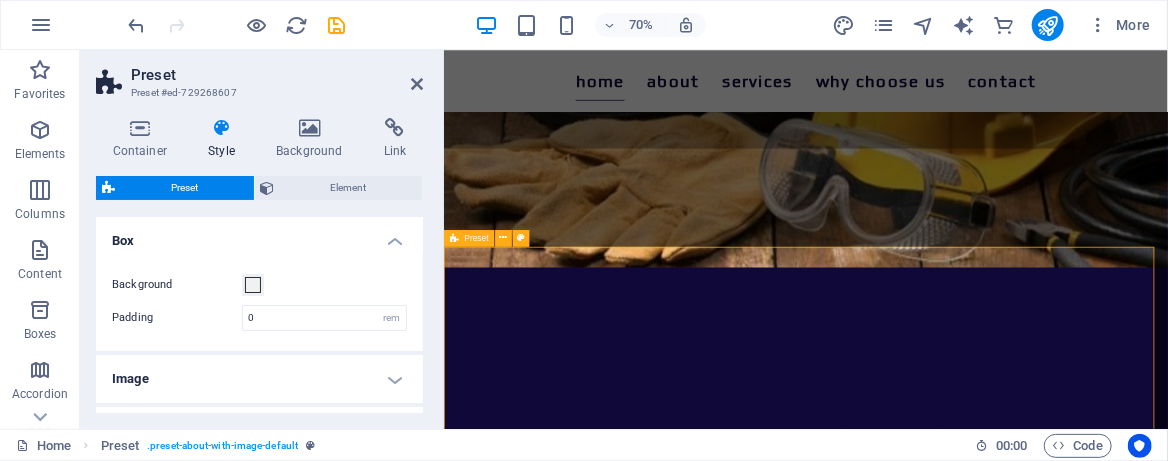 click on "ABOUT US Caledonian Consulting Services is a premier consulting firm with over 30 years of experience. We specialise in Occupational Health and Safety (OHS) and certification consulting for internationally recognised standards, including ISO 9001:2015, ISO 14001:2018, and ISO 45001:2018. Our mission is to empower organisations to create safer, healthier, and more sustainable workplaces through expert guidance and tailored solutions." at bounding box center (960, 1062) 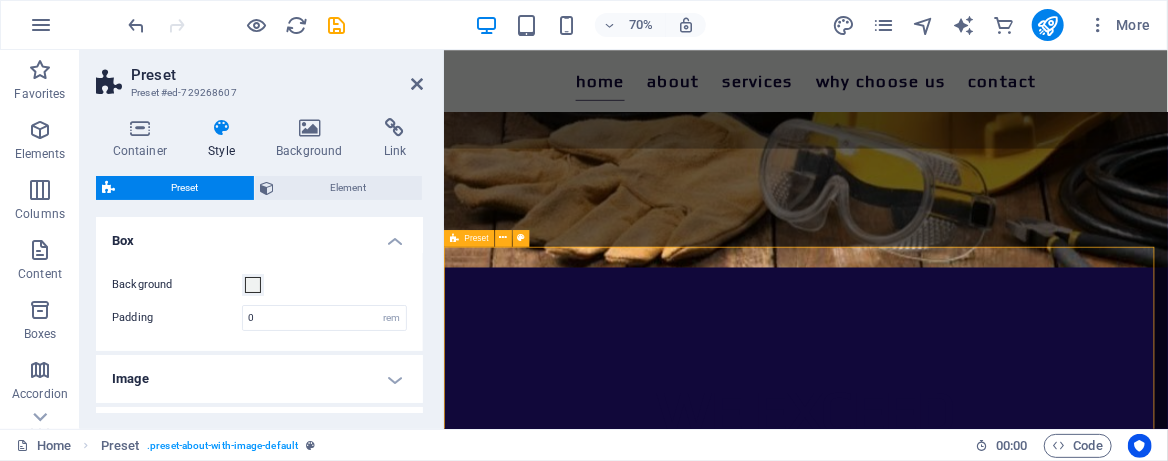 scroll, scrollTop: 533, scrollLeft: 0, axis: vertical 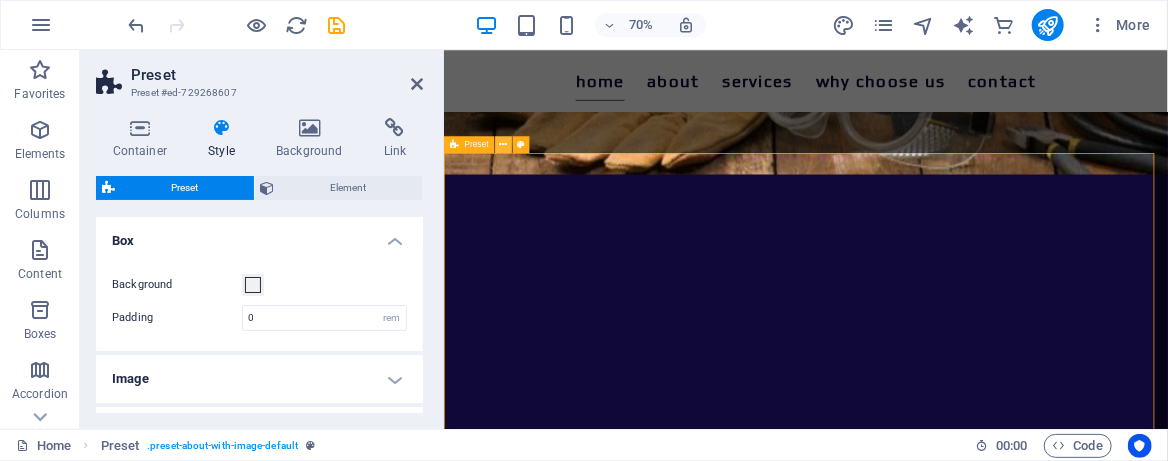 click at bounding box center [503, 144] 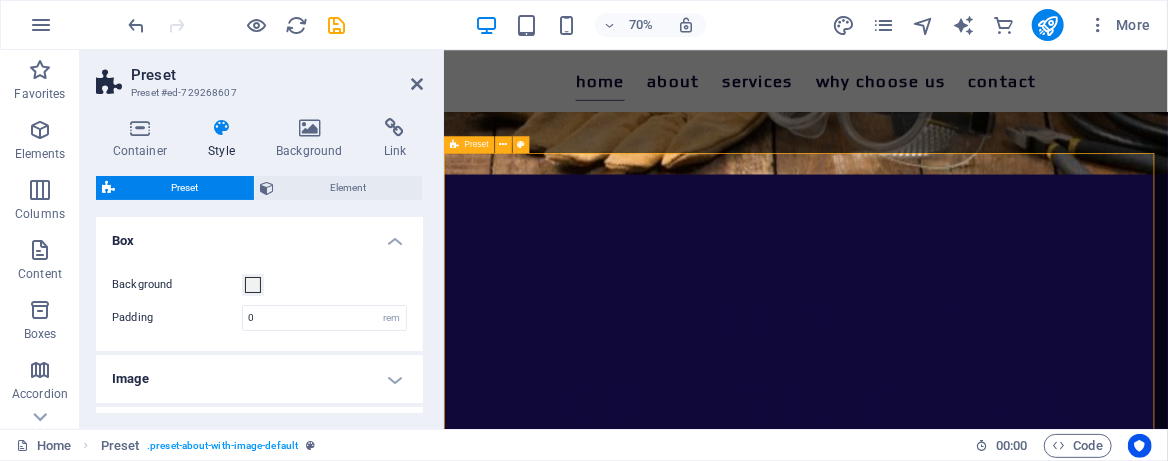 click on "ABOUT US Caledonian Consulting Services is a premier consulting firm with over 30 years of experience. We specialise in Occupational Health and Safety (OHS) and certification consulting for internationally recognised standards, including ISO 9001:2015, ISO 14001:2018, and ISO 45001:2018. Our mission is to empower organisations to create safer, healthier, and more sustainable workplaces through expert guidance and tailored solutions." at bounding box center [960, 929] 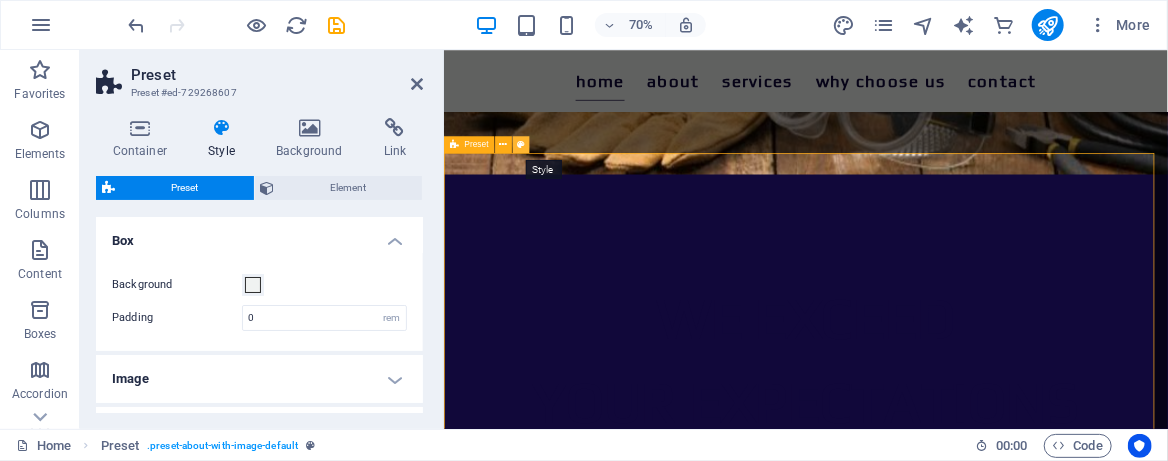 click at bounding box center [521, 144] 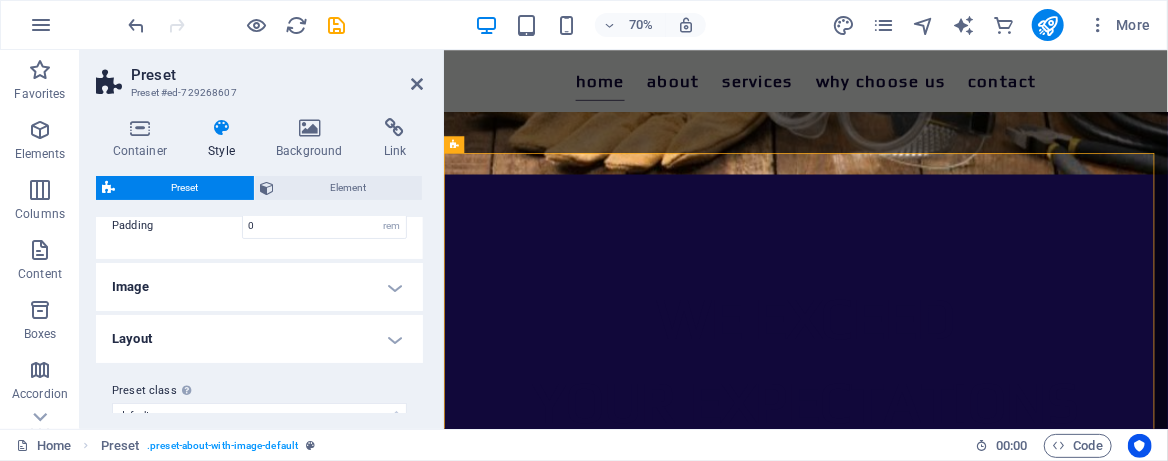 scroll, scrollTop: 120, scrollLeft: 0, axis: vertical 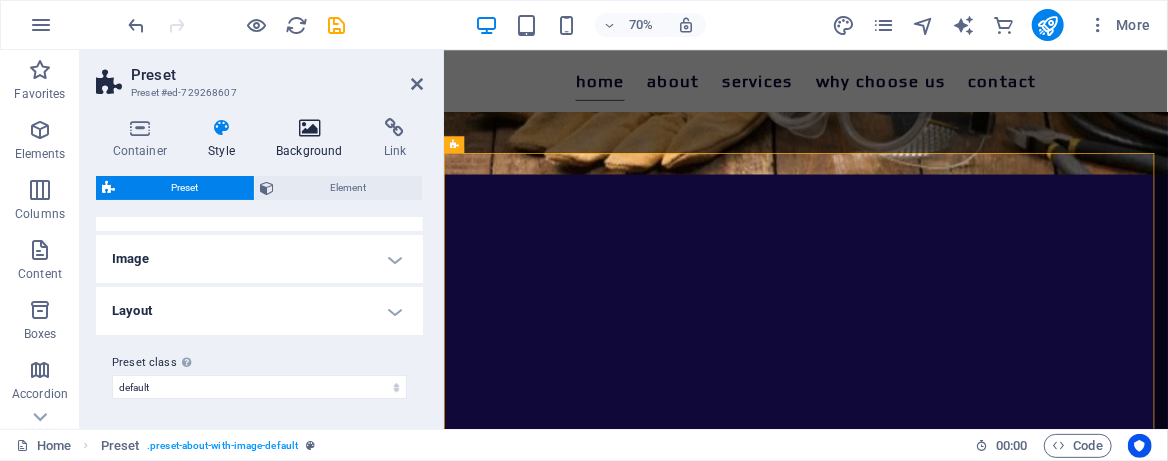 drag, startPoint x: 309, startPoint y: 125, endPoint x: 294, endPoint y: 154, distance: 32.649654 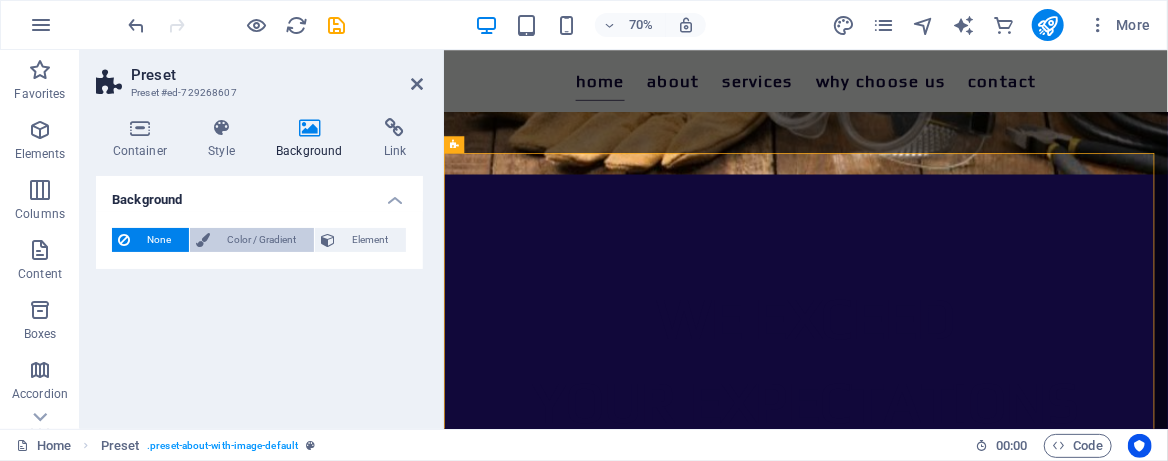 click on "Color / Gradient" at bounding box center (262, 240) 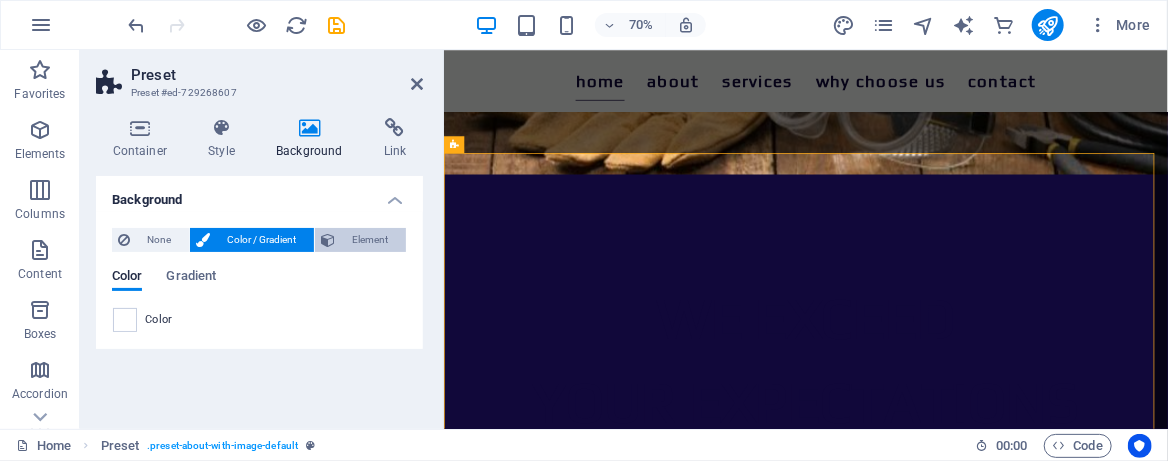 click on "Element" at bounding box center [370, 240] 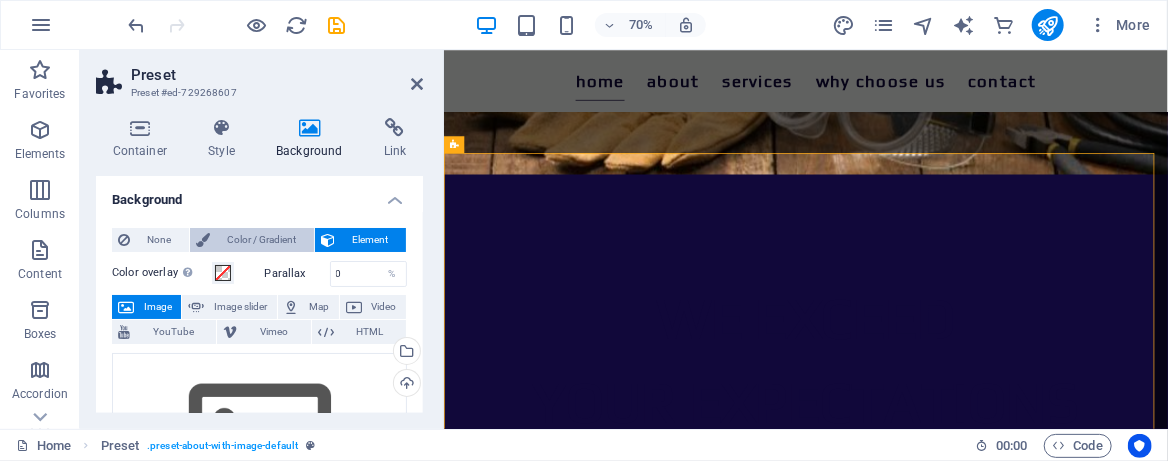 click on "Color / Gradient" at bounding box center [262, 240] 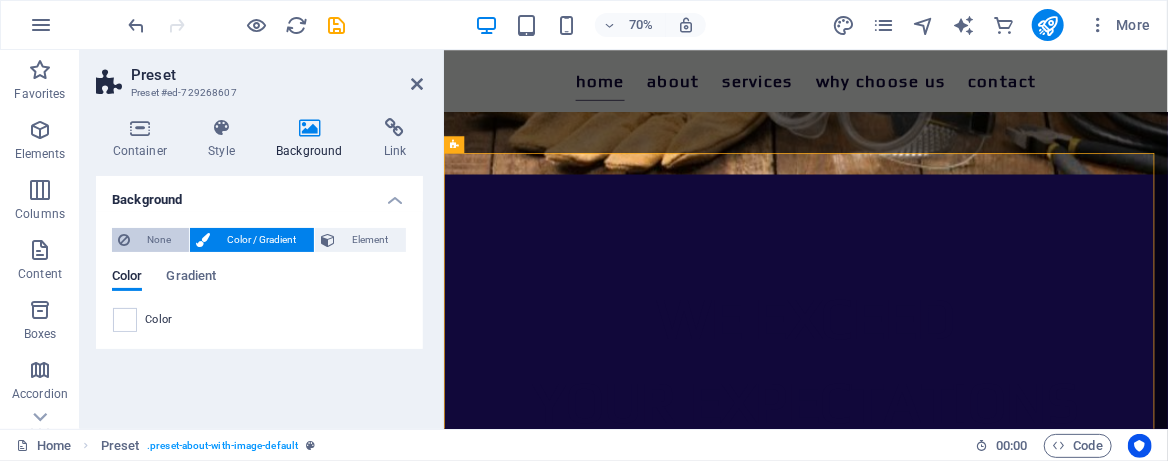 click on "None" at bounding box center (159, 240) 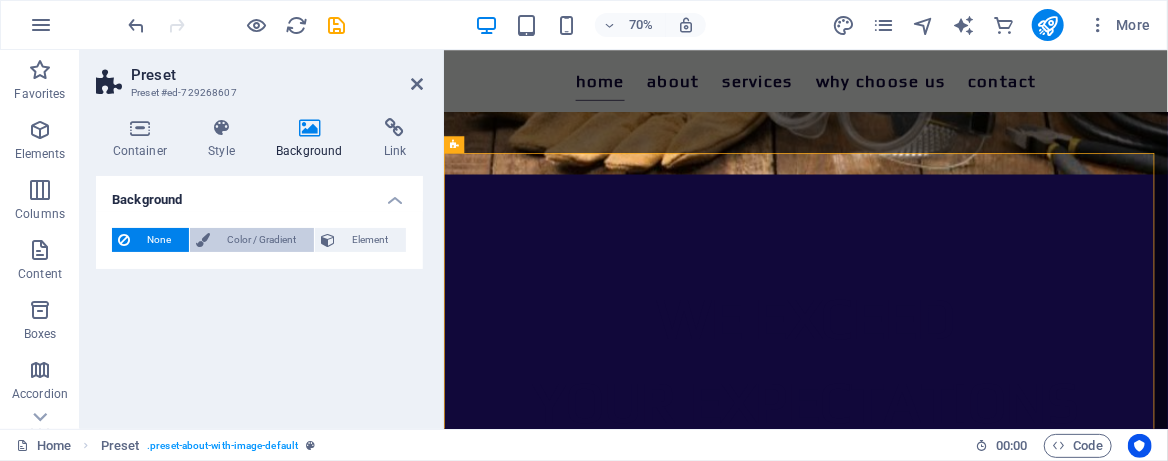 click on "Color / Gradient" at bounding box center (262, 240) 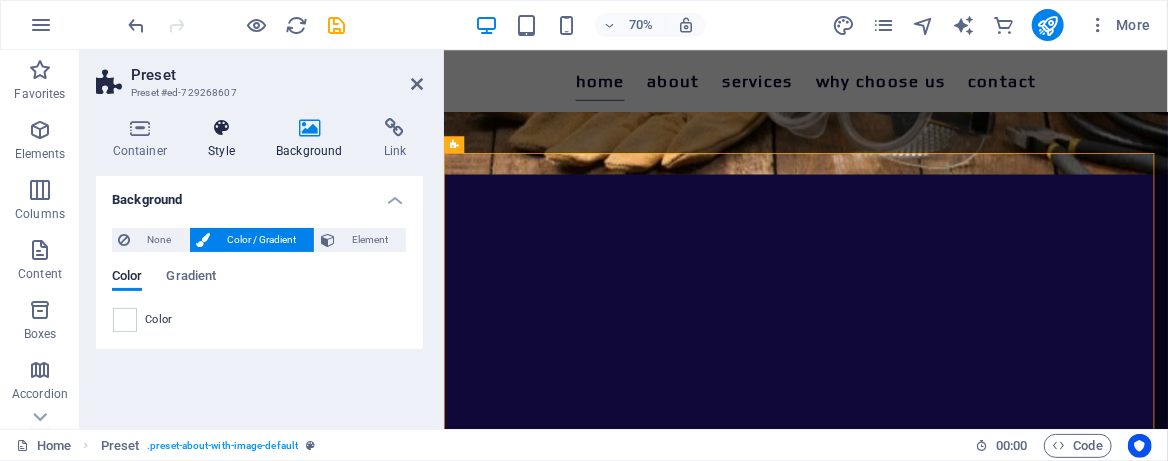 click at bounding box center (222, 128) 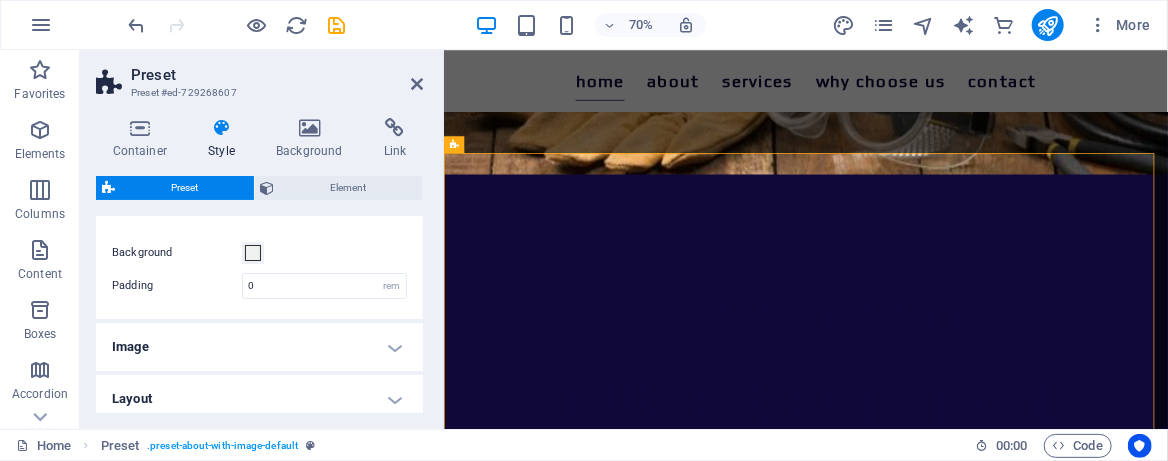 scroll, scrollTop: 0, scrollLeft: 0, axis: both 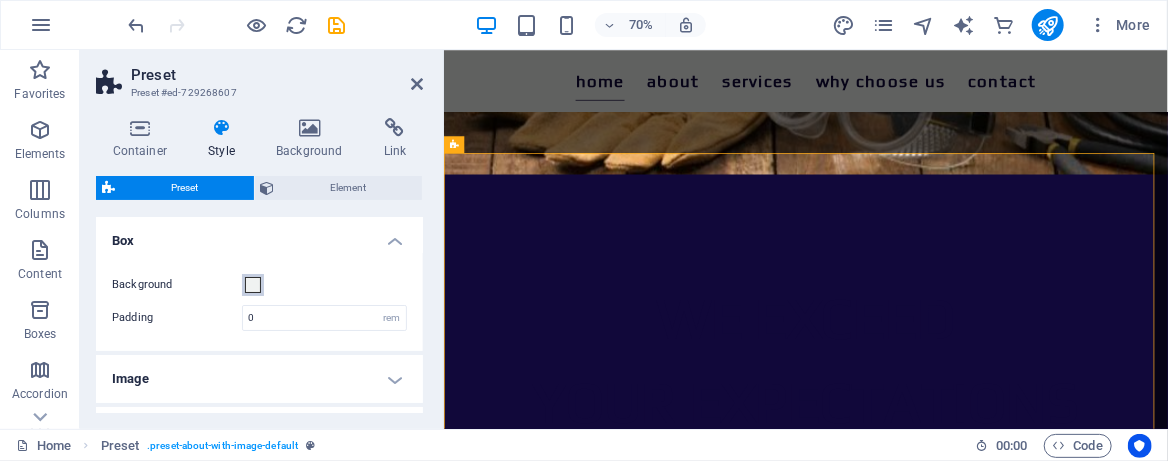 click at bounding box center (253, 285) 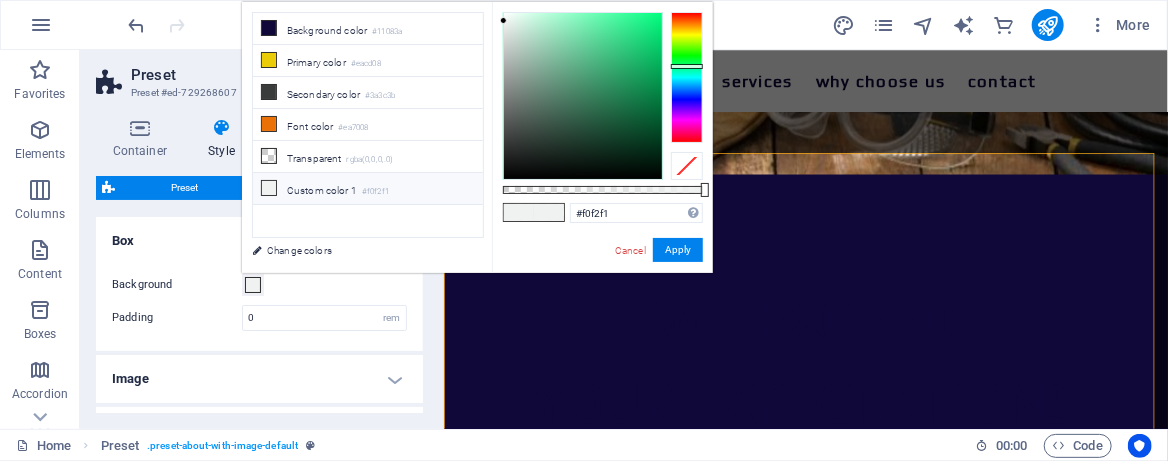 click at bounding box center [269, 188] 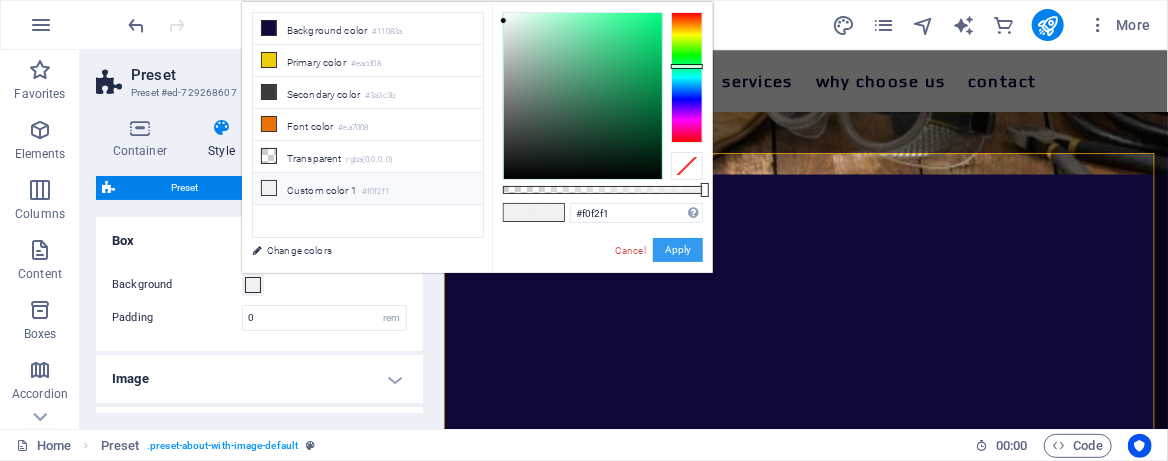 click on "Apply" at bounding box center [678, 250] 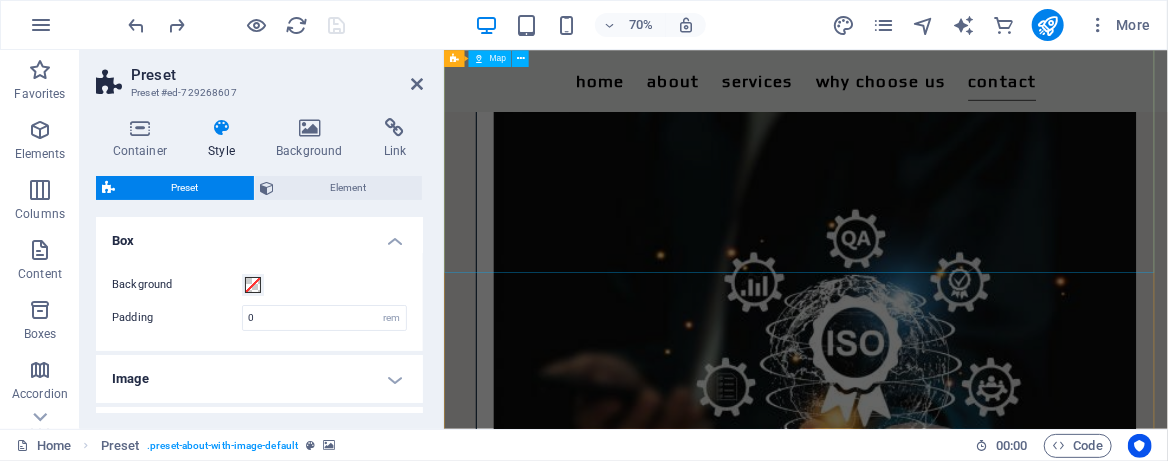 scroll, scrollTop: 2843, scrollLeft: 0, axis: vertical 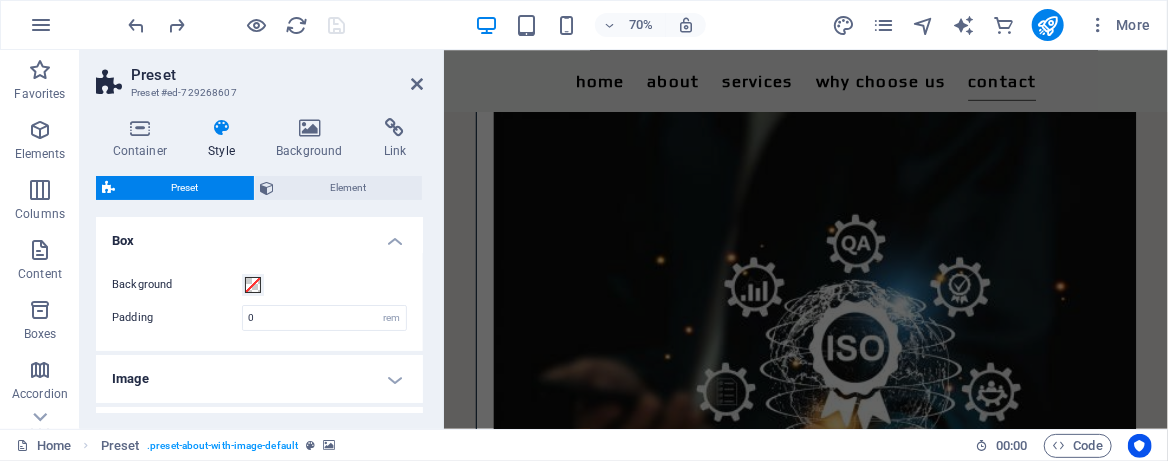 click on "Preset Preset #ed-729268607
Container Style Background Link Size Height Default px rem % vh vw Min. height None px rem % vh vw Width Default px rem % em vh vw Min. width None px rem % vh vw Content width Default Custom width Width Default px rem % em vh vw Min. width None px rem % vh vw Default padding Custom spacing Default content width and padding can be changed under Design. Edit design Layout (Flexbox) Alignment Determines the flex direction. Default Main axis Determine how elements should behave along the main axis inside this container (justify content). Default Side axis Control the vertical direction of the element inside of the container (align items). Default Wrap Default On Off Fill Controls the distances and direction of elements on the y-axis across several lines (align content). Default Accessibility ARIA helps assistive technologies (like screen readers) to understand the role, state, and behavior of web elements Role The ARIA role defines the purpose of an element.  None None" at bounding box center (262, 239) 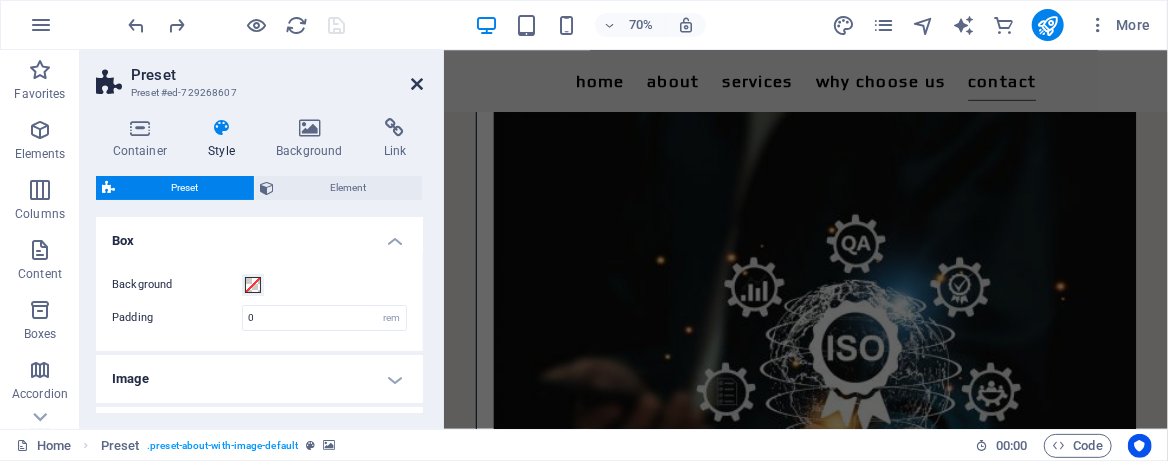 click at bounding box center [417, 84] 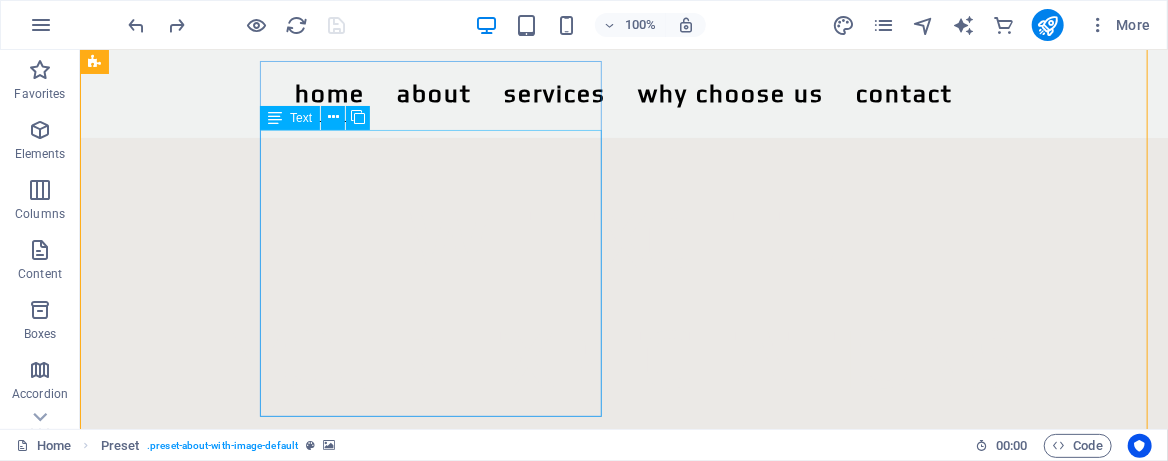 scroll, scrollTop: 0, scrollLeft: 0, axis: both 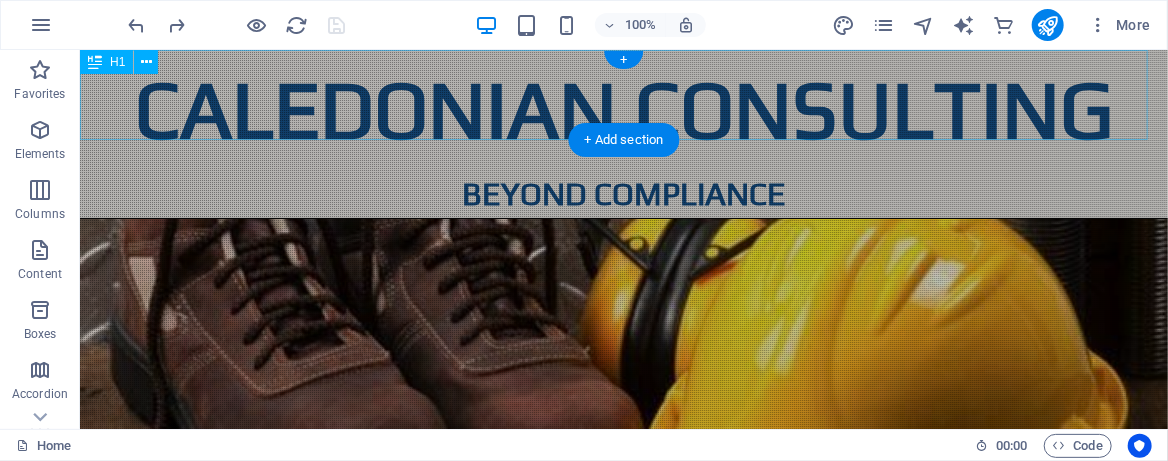 click on "caledonian consulting" at bounding box center [623, 109] 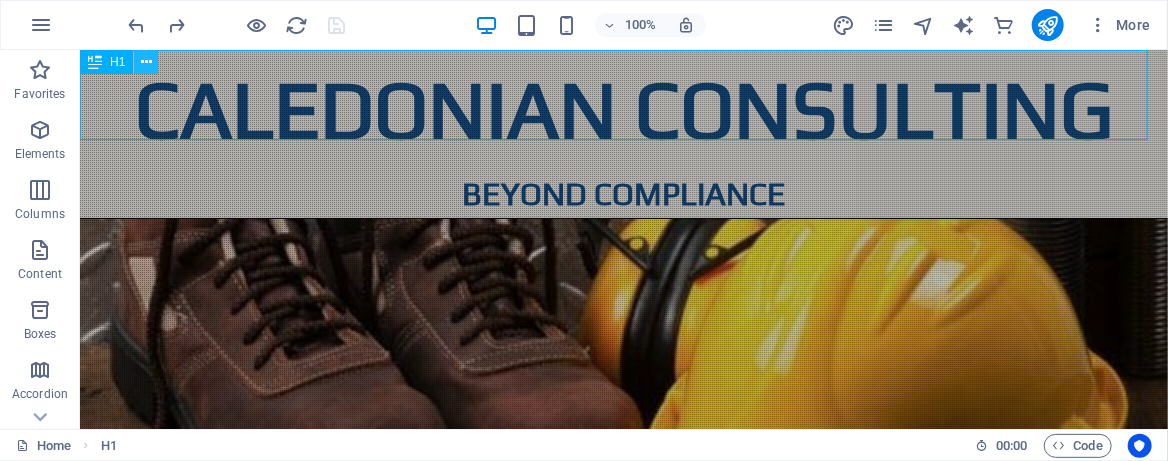 click at bounding box center [146, 62] 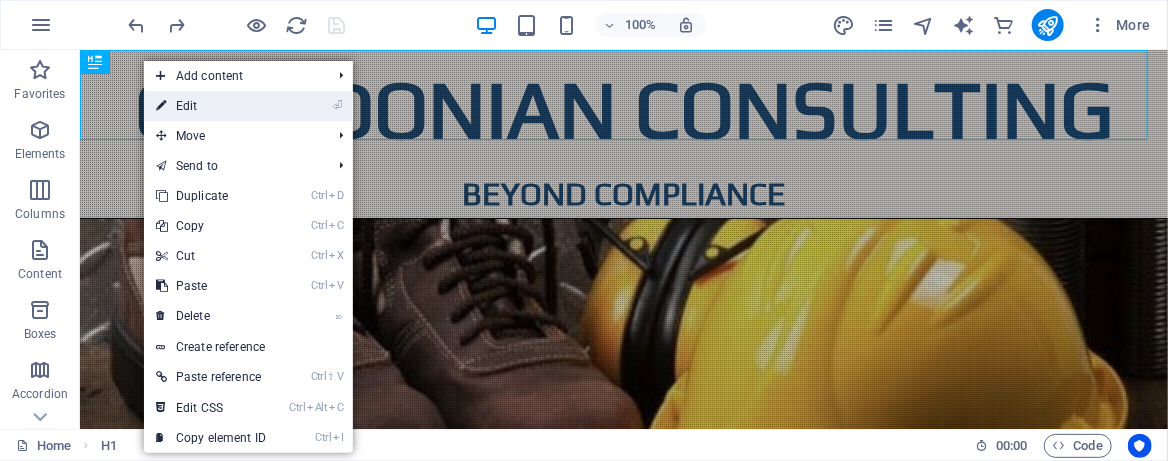 click on "⏎  Edit" at bounding box center [211, 106] 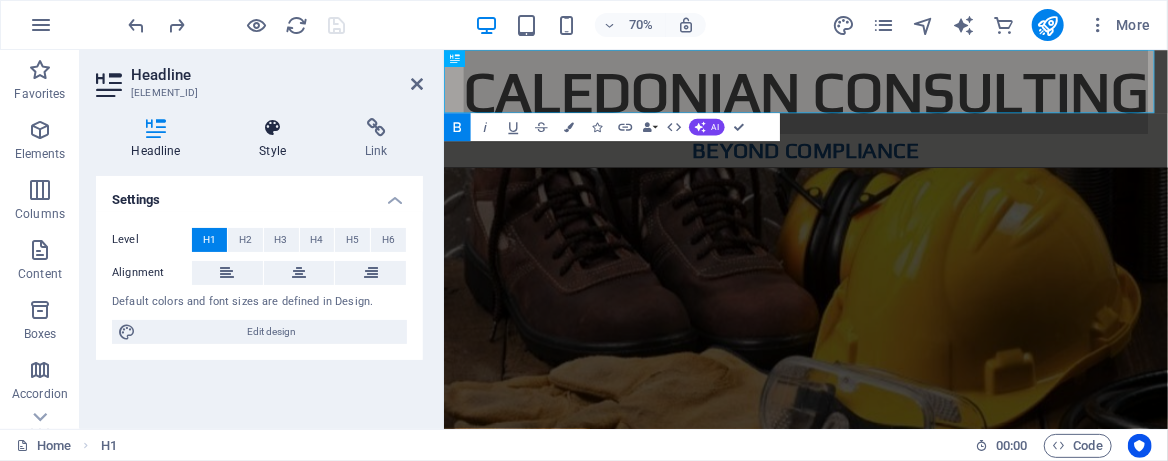 click on "Style" at bounding box center [277, 139] 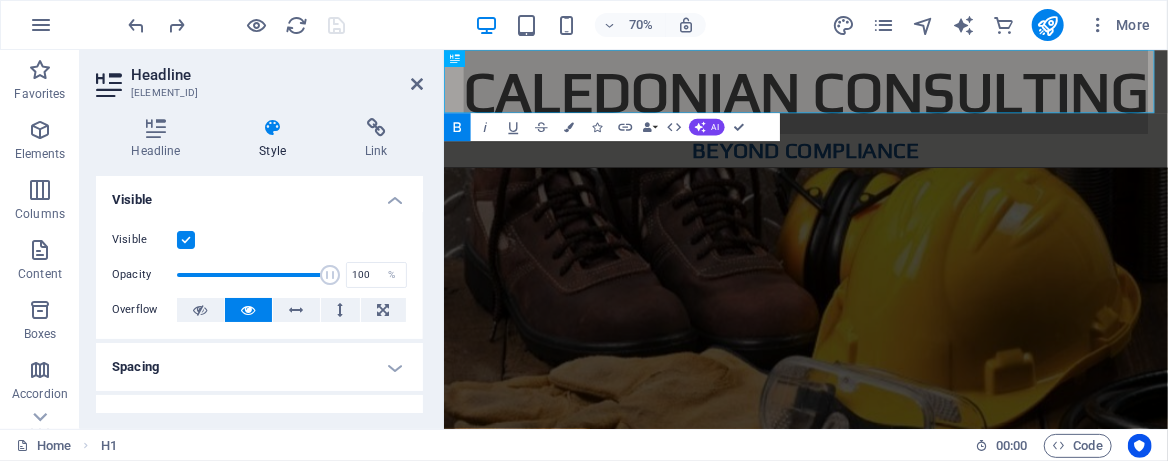 scroll, scrollTop: 133, scrollLeft: 0, axis: vertical 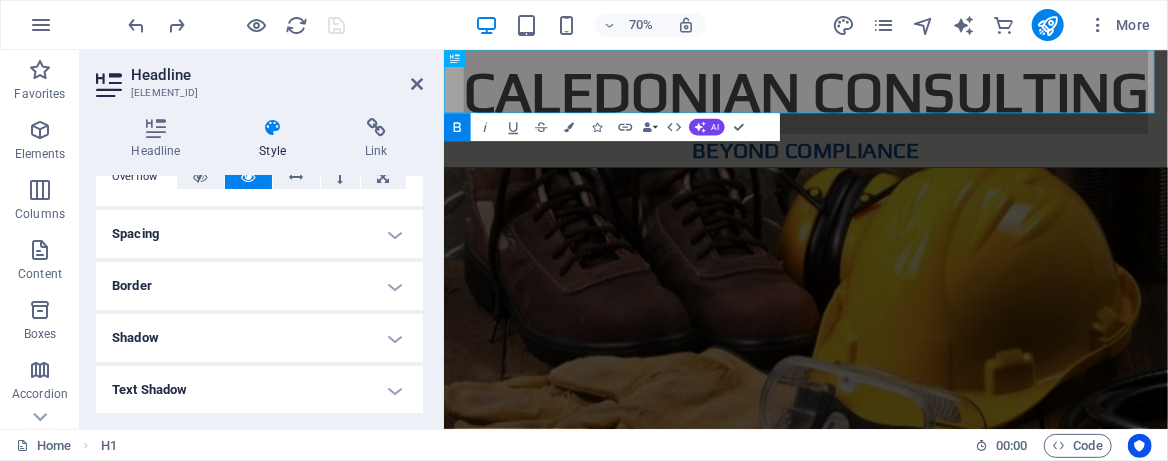 click on "Border" at bounding box center [259, 286] 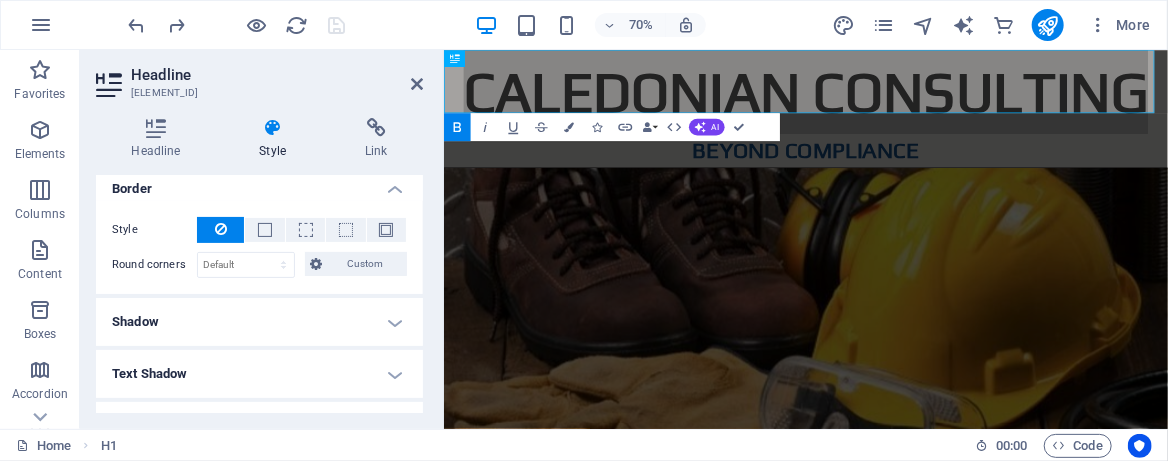 scroll, scrollTop: 266, scrollLeft: 0, axis: vertical 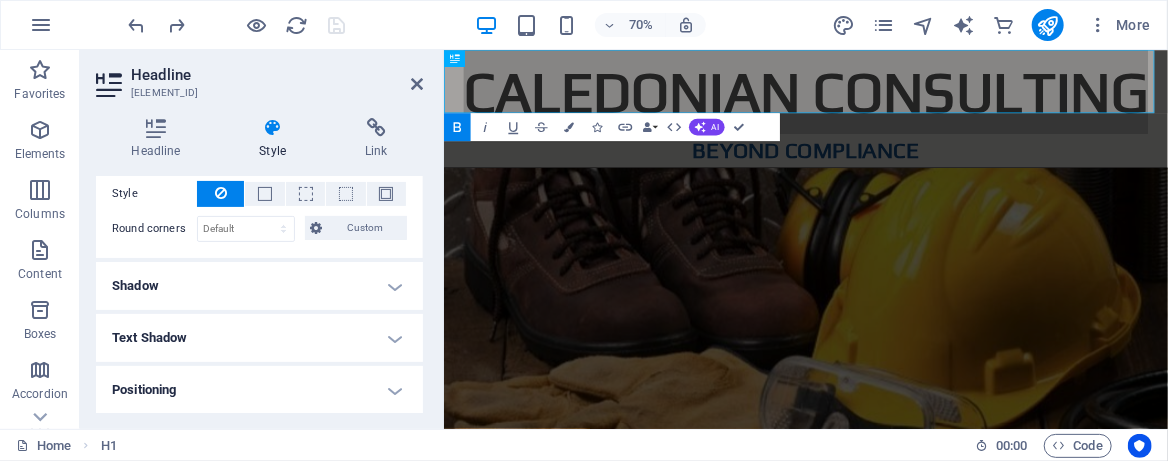 click on "Headline" at bounding box center [277, 75] 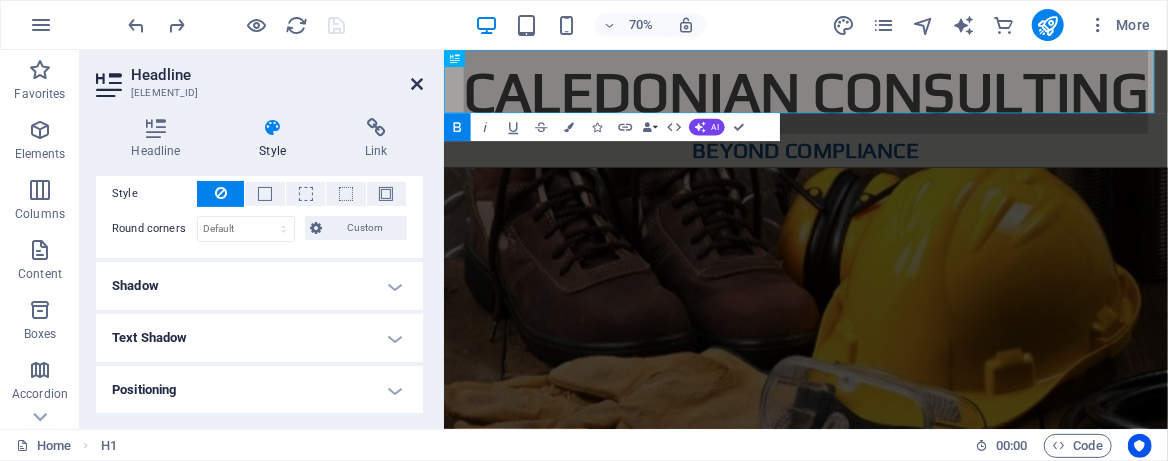 click at bounding box center [417, 84] 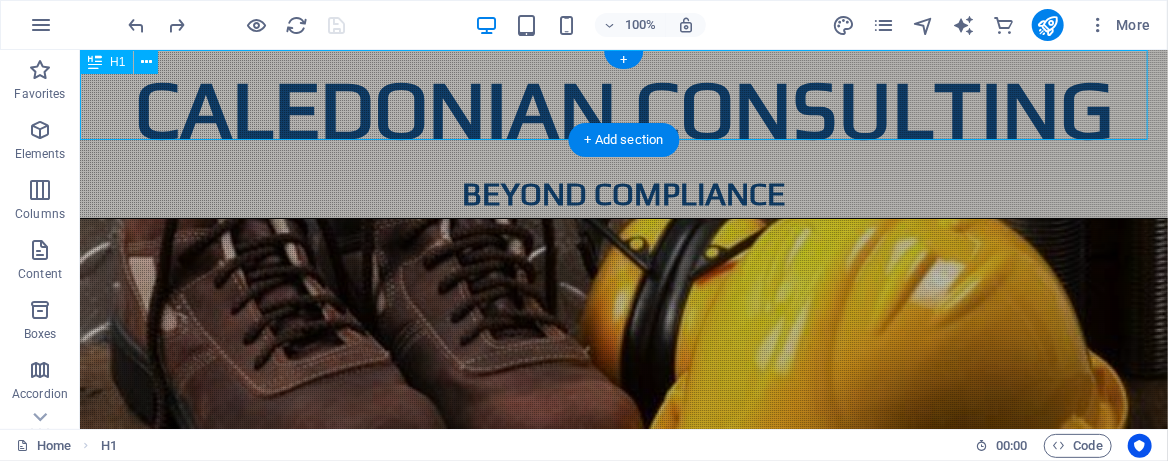 click on "caledonian consulting" at bounding box center (623, 109) 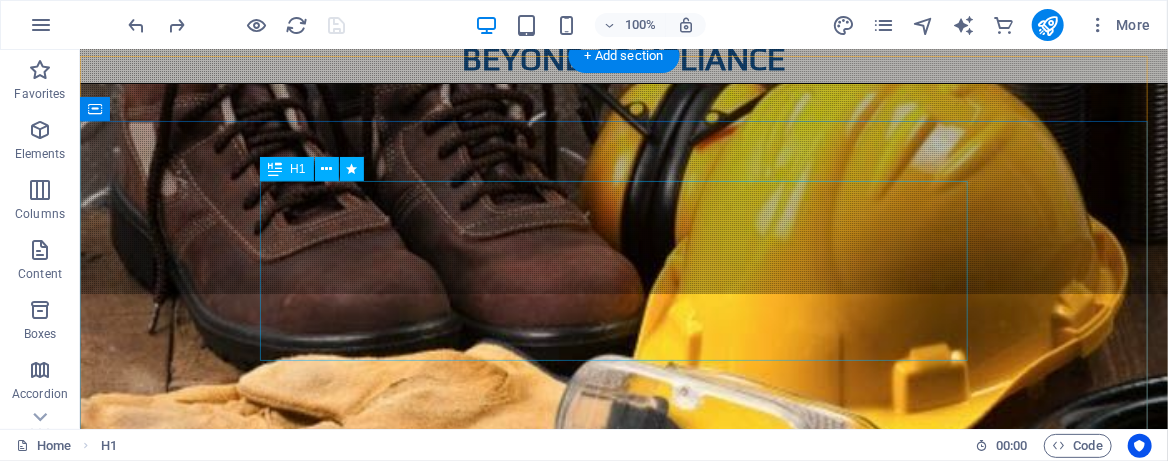 scroll, scrollTop: 266, scrollLeft: 0, axis: vertical 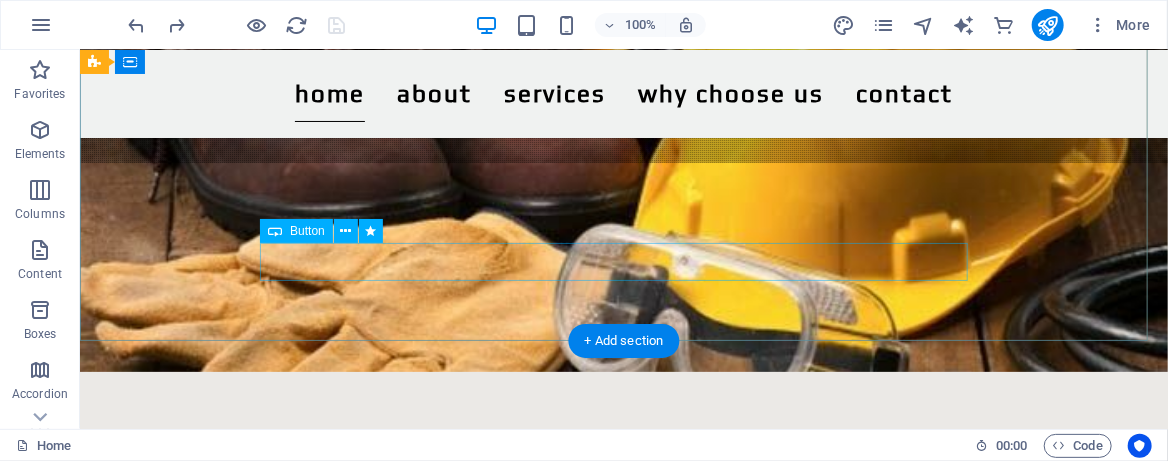 click on "Learn more" at bounding box center (623, 793) 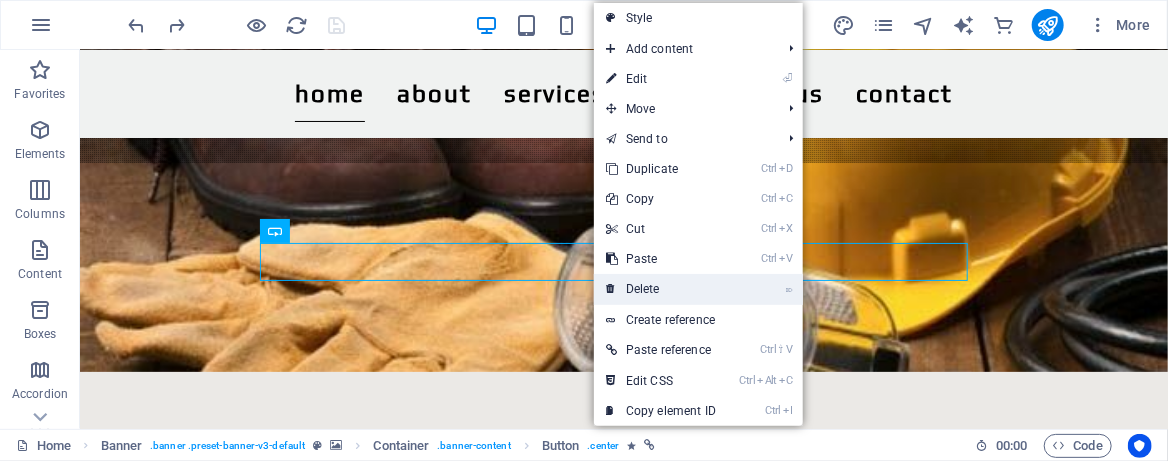 click on "⌦  Delete" at bounding box center (661, 289) 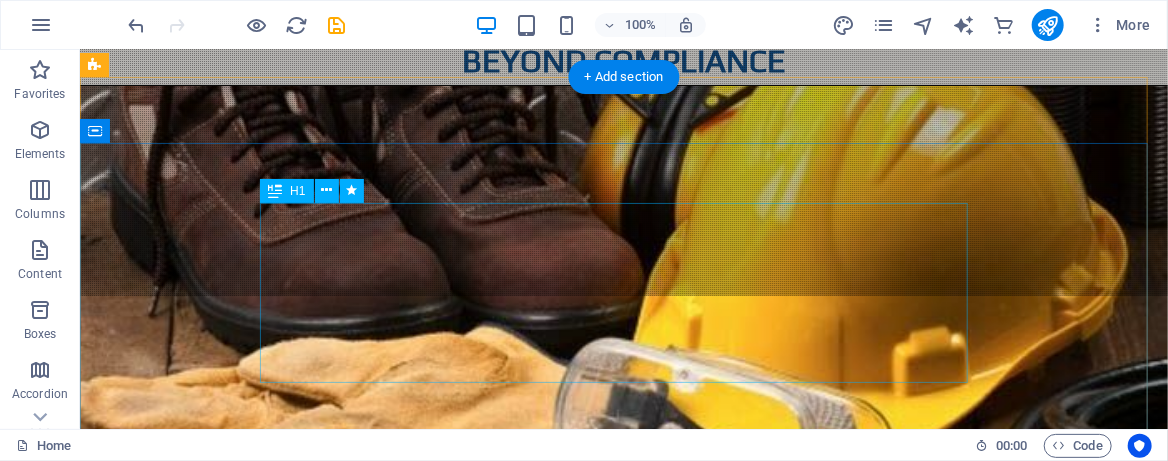 scroll, scrollTop: 0, scrollLeft: 0, axis: both 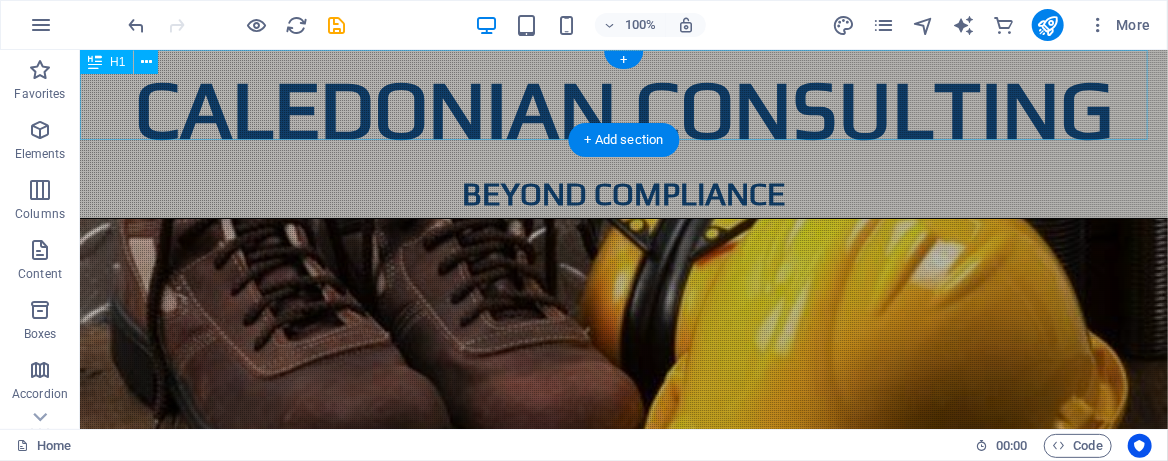 click on "caledonian consulting" at bounding box center [623, 109] 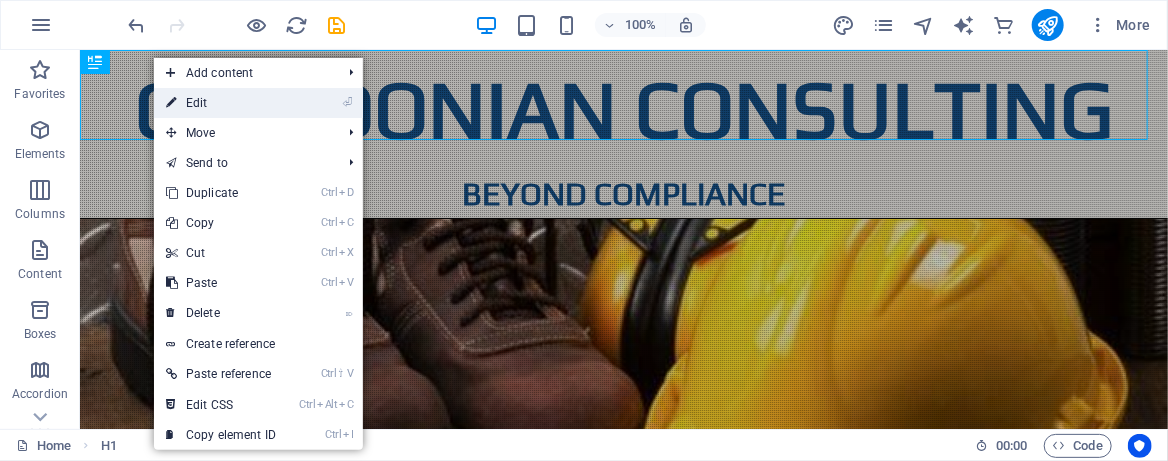 click on "⏎  Edit" at bounding box center (221, 103) 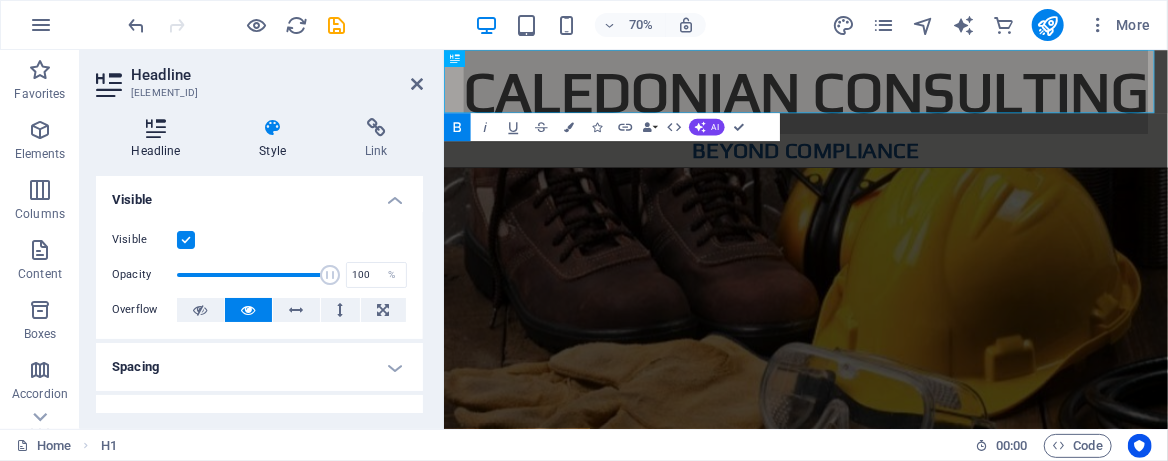 click at bounding box center [156, 128] 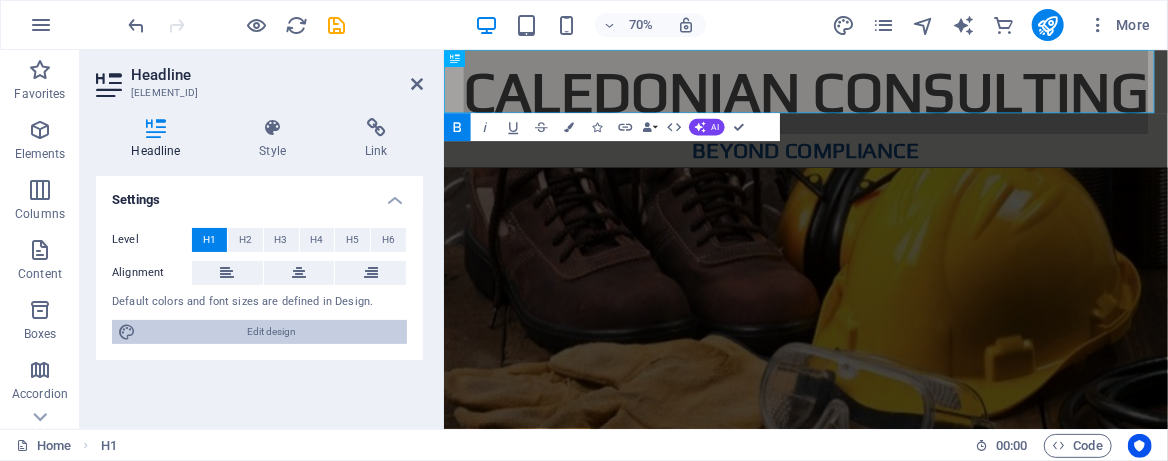 click on "Edit design" at bounding box center (271, 332) 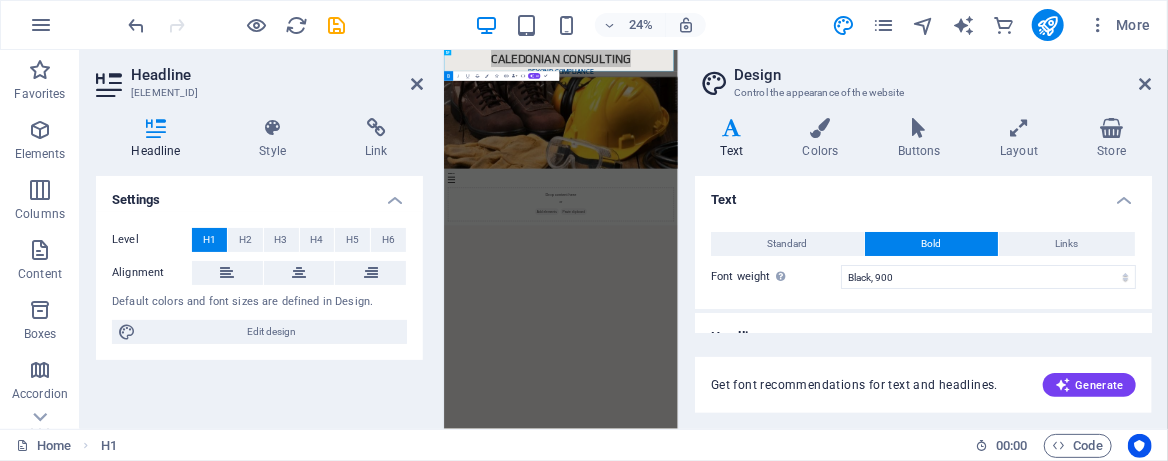 scroll, scrollTop: 26, scrollLeft: 0, axis: vertical 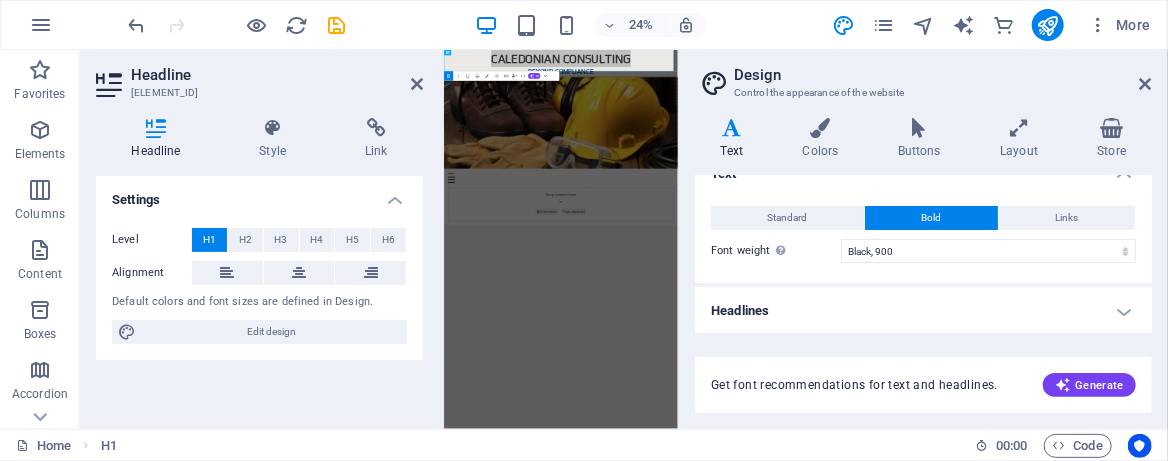 click on "Headlines" at bounding box center (923, 311) 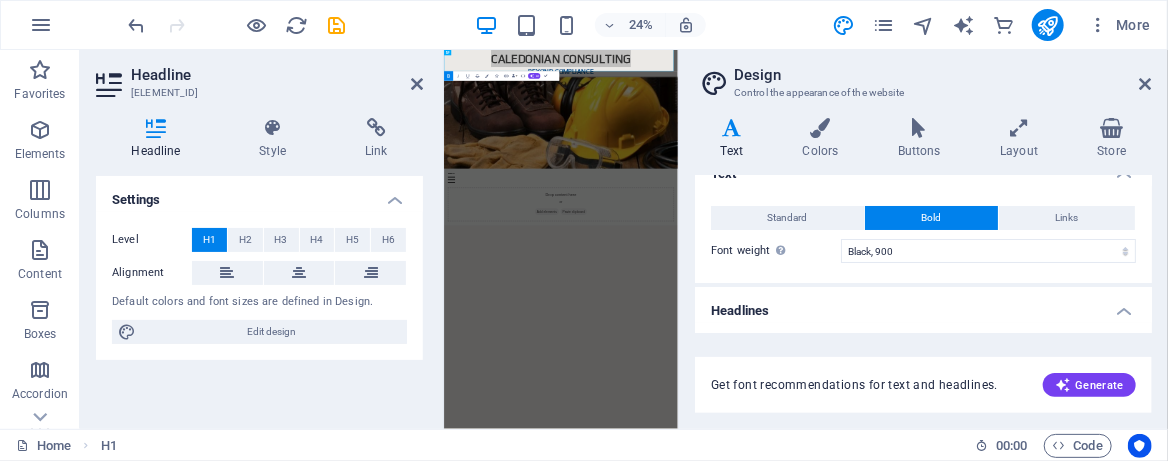scroll, scrollTop: 159, scrollLeft: 0, axis: vertical 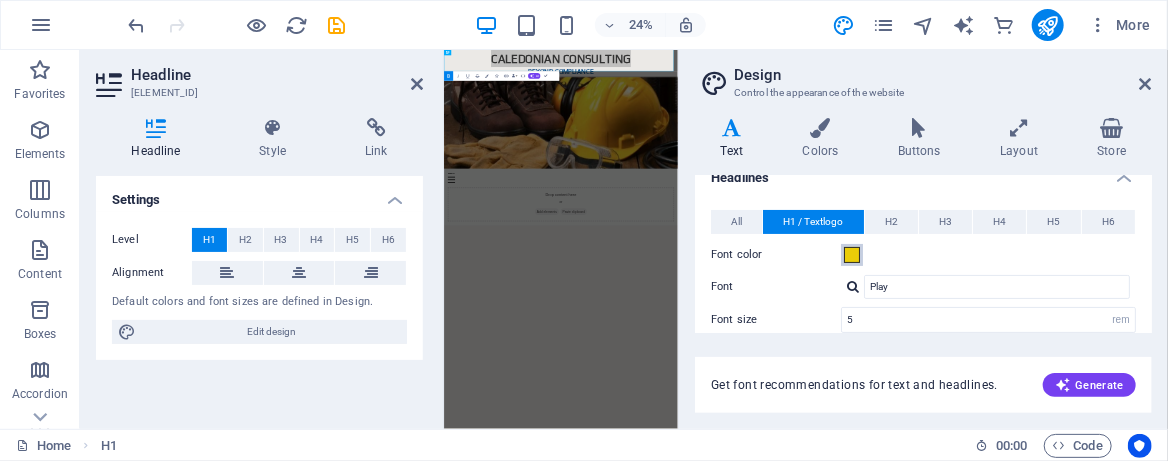 click at bounding box center [852, 255] 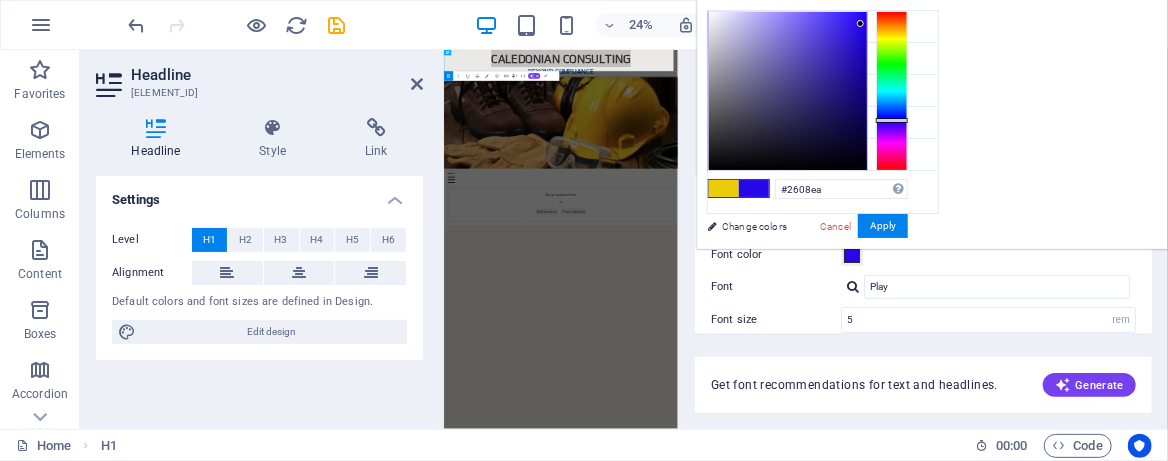 click at bounding box center (892, 91) 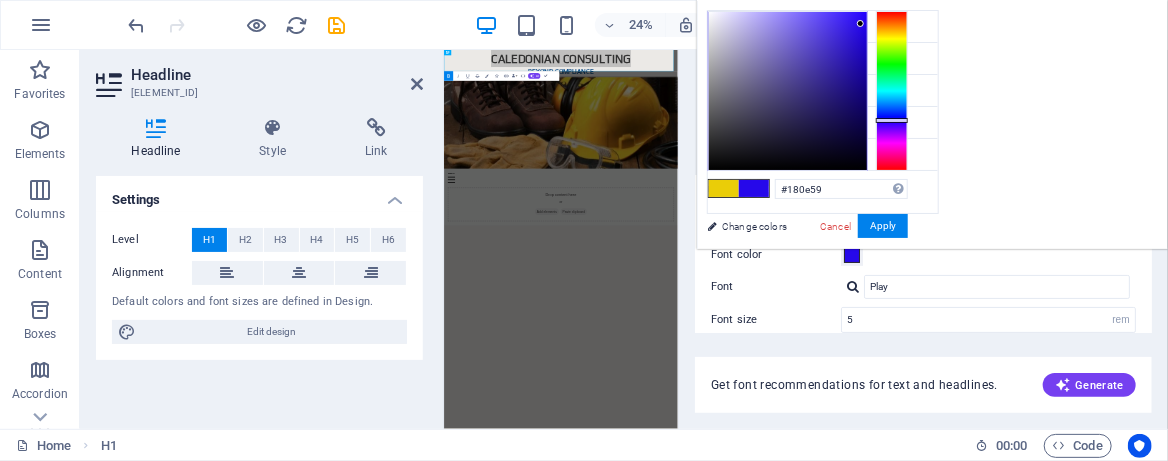 click at bounding box center (788, 91) 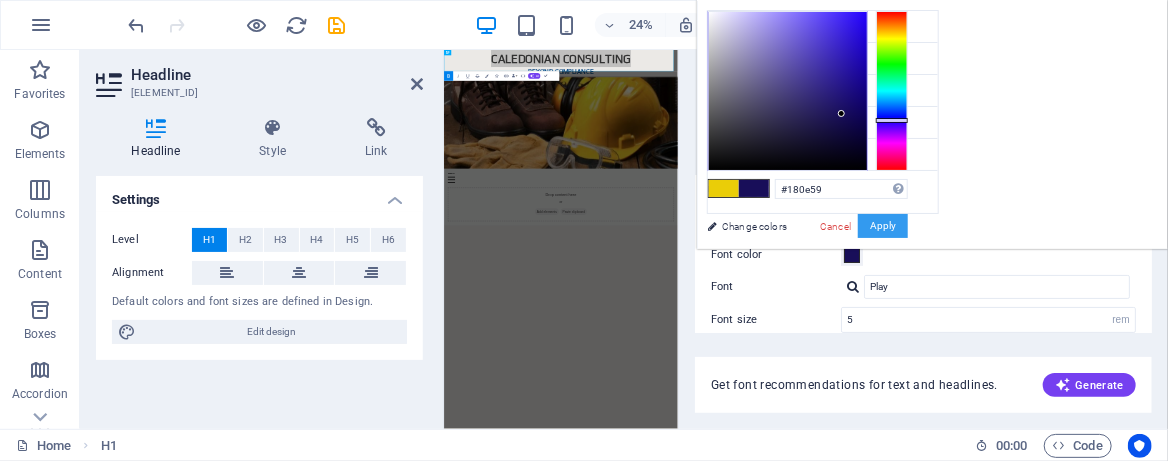 click on "Apply" at bounding box center (883, 226) 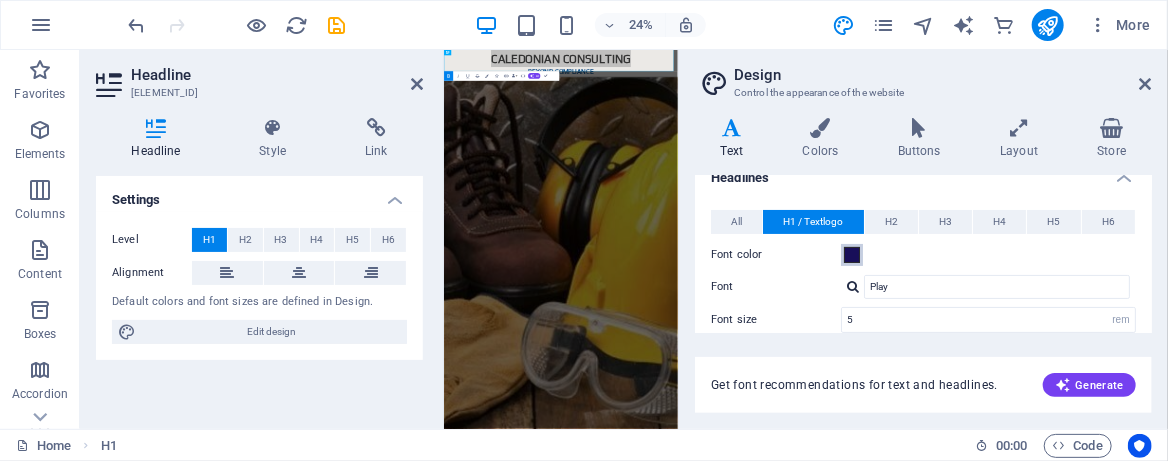 click at bounding box center [852, 255] 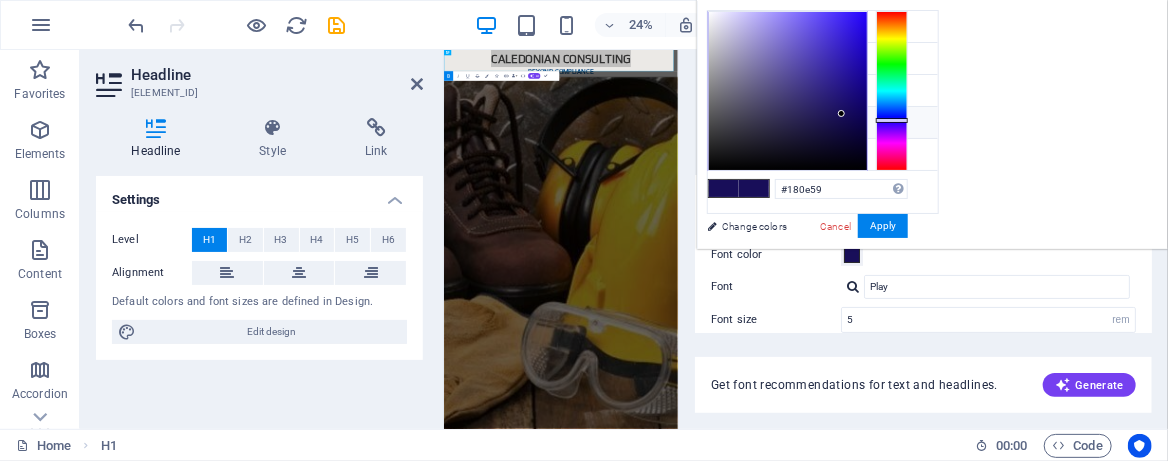 click at bounding box center (724, 122) 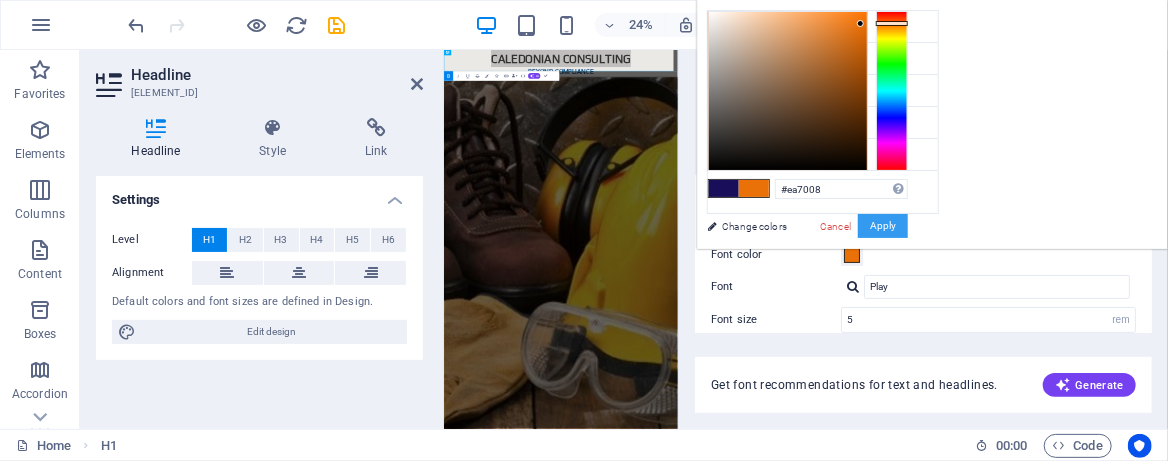 click on "Apply" at bounding box center (883, 226) 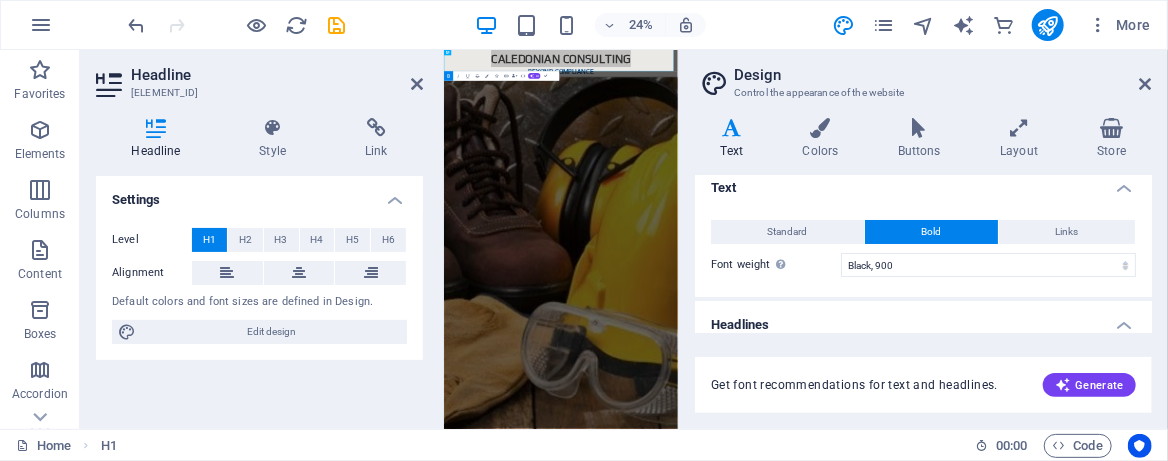 scroll, scrollTop: 0, scrollLeft: 0, axis: both 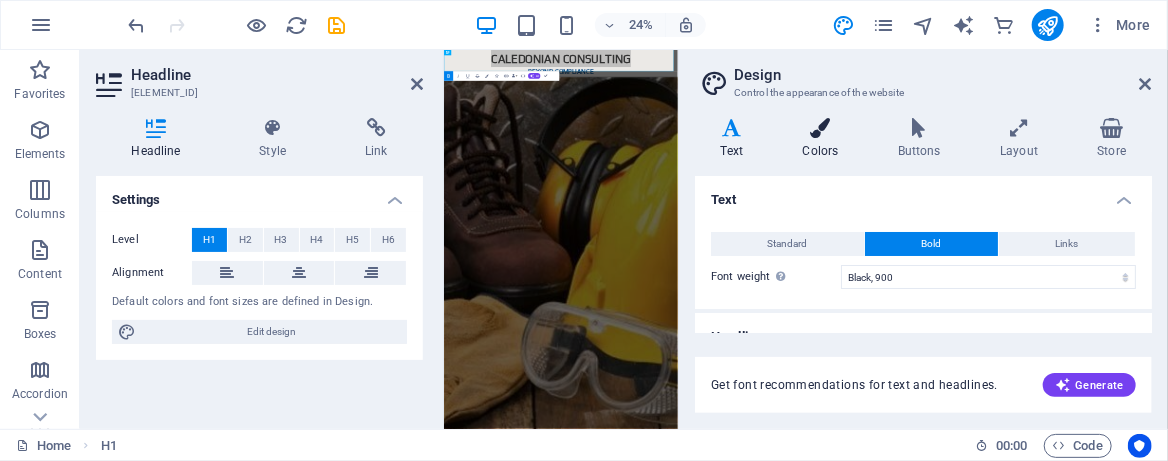 click on "Colors" at bounding box center (824, 139) 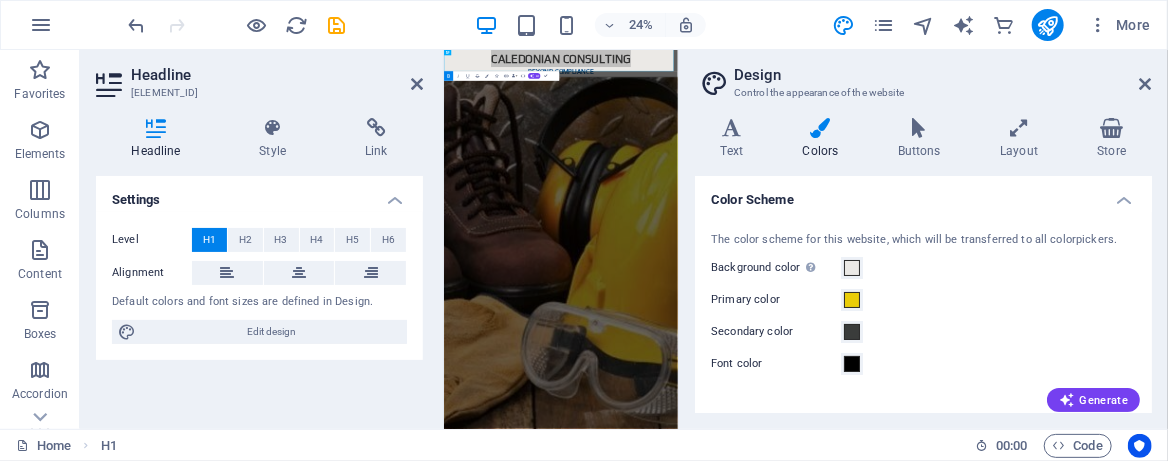 scroll, scrollTop: 66, scrollLeft: 0, axis: vertical 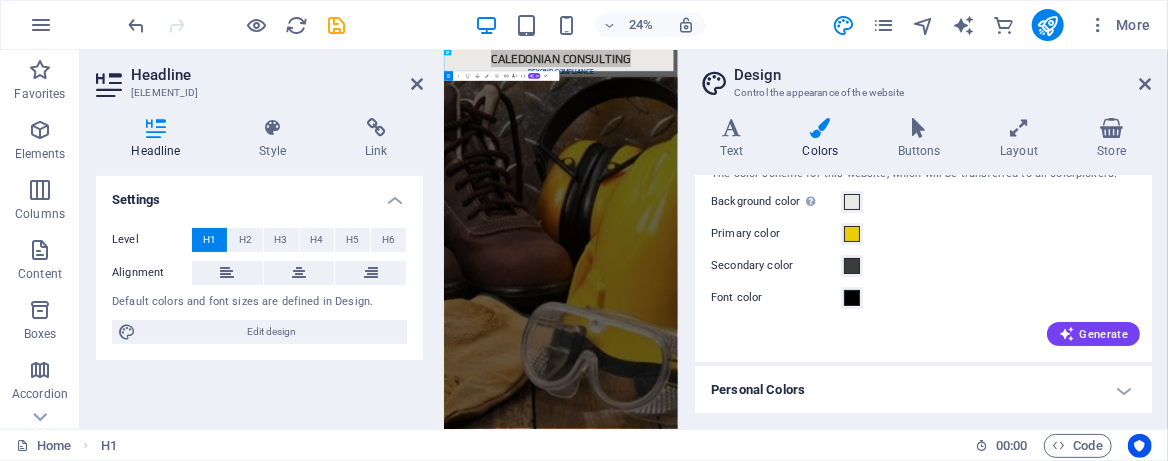 click on "Personal Colors" at bounding box center [923, 390] 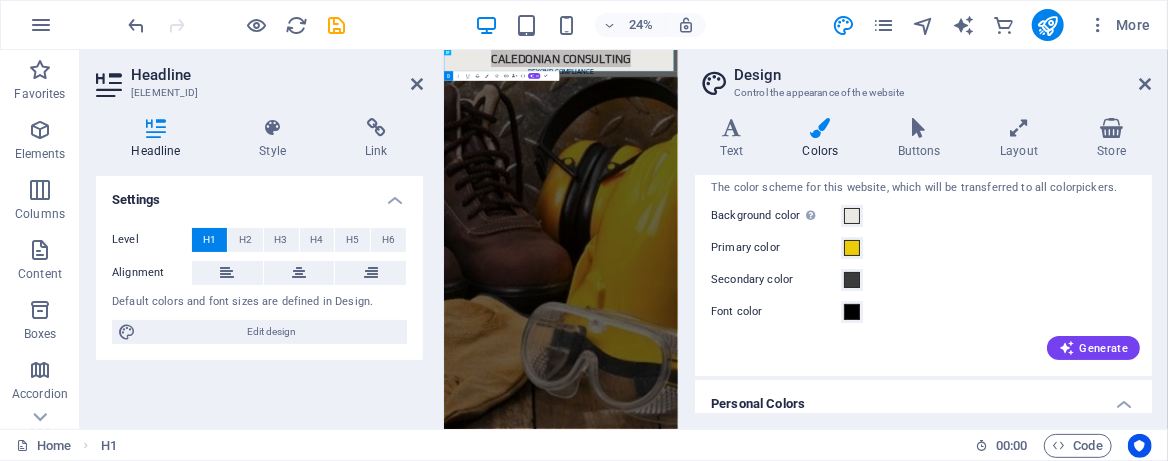 scroll, scrollTop: 0, scrollLeft: 0, axis: both 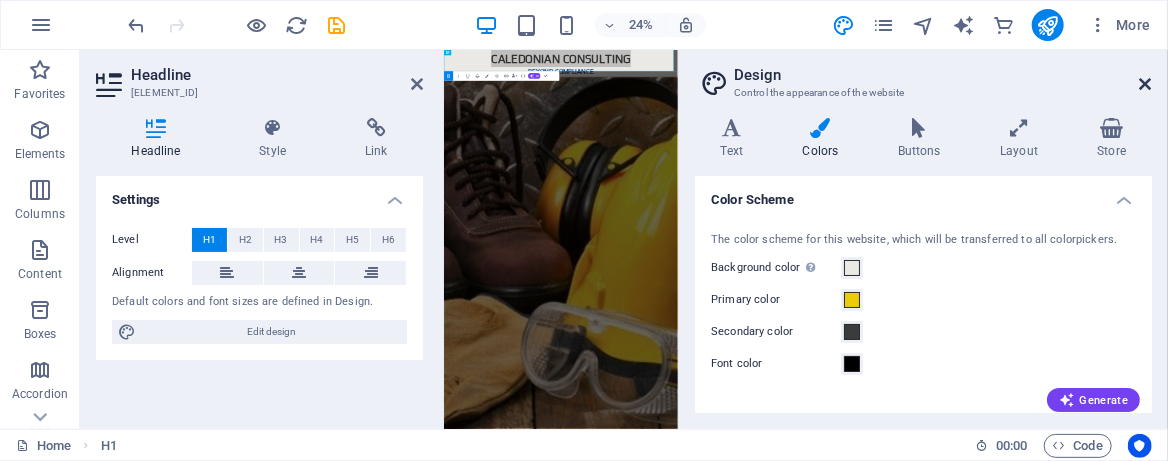 click at bounding box center (1146, 84) 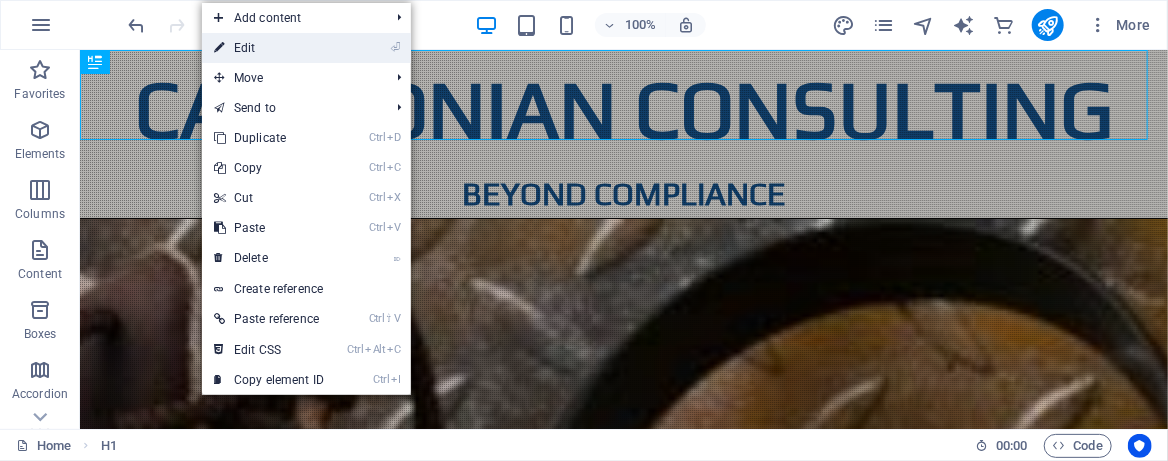 click on "⏎  Edit" at bounding box center [269, 48] 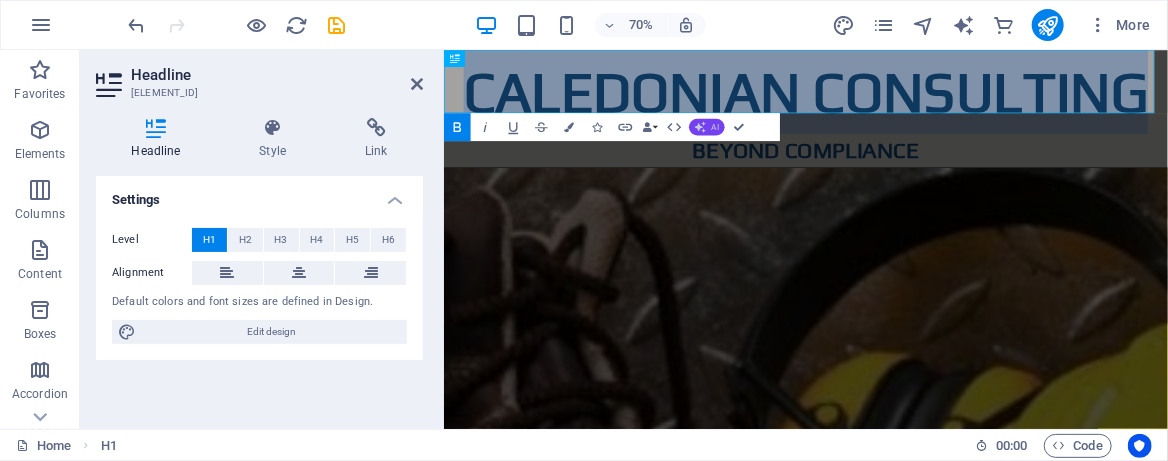 click on "AI" at bounding box center [707, 127] 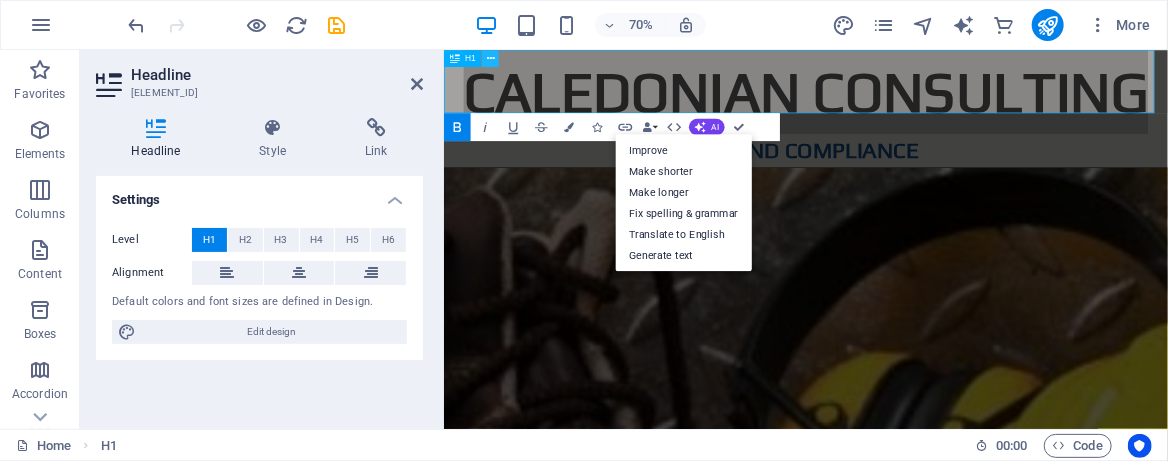 click at bounding box center (491, 58) 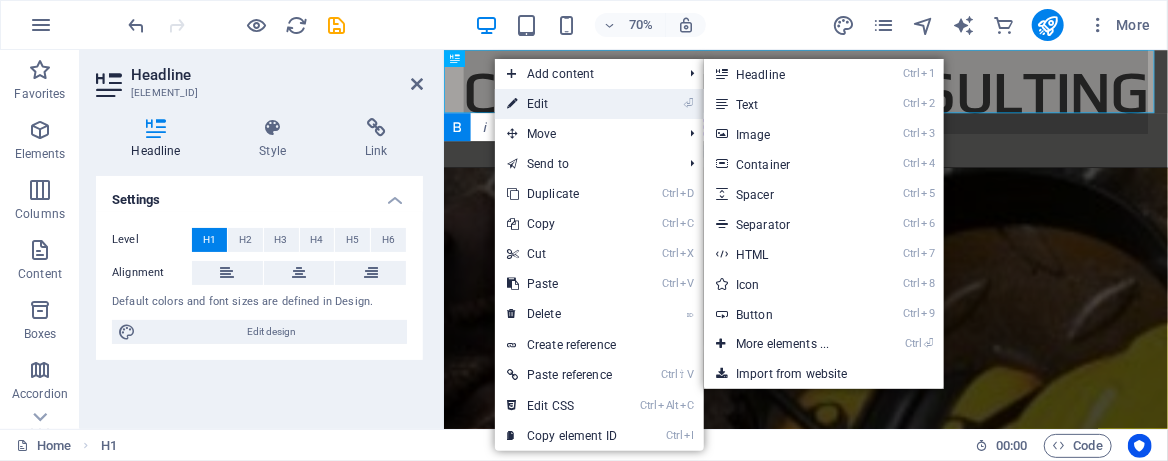 click on "⏎  Edit" at bounding box center (562, 104) 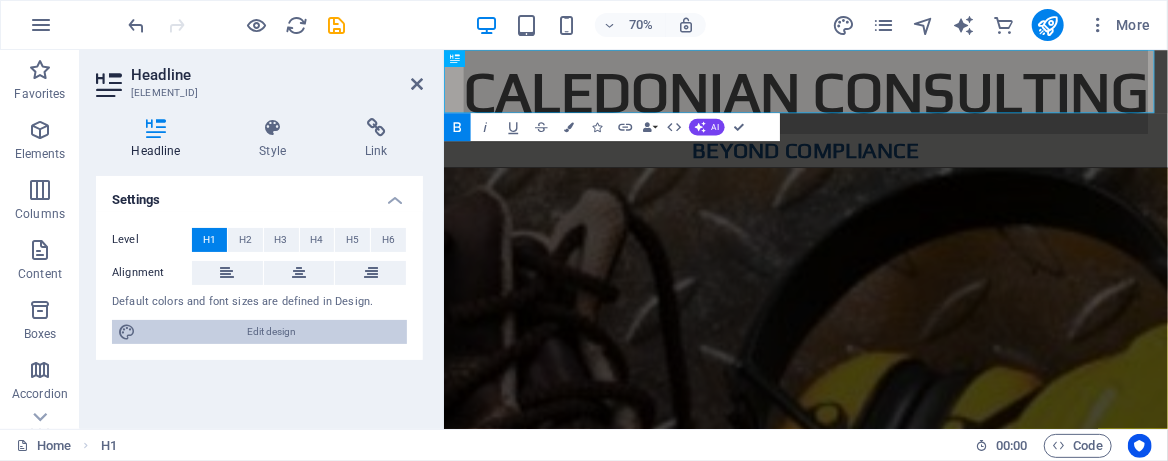 click on "Edit design" at bounding box center (271, 332) 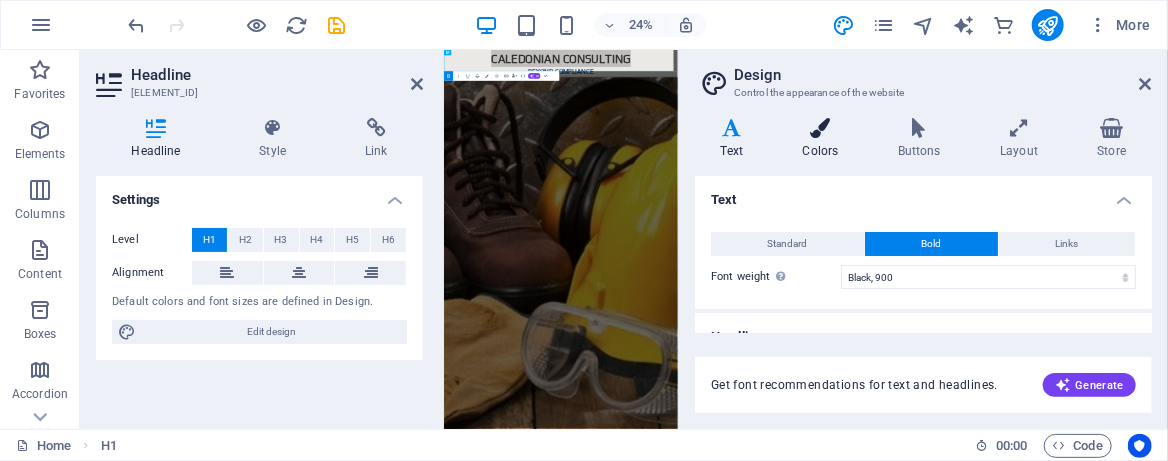click on "Colors" at bounding box center [824, 139] 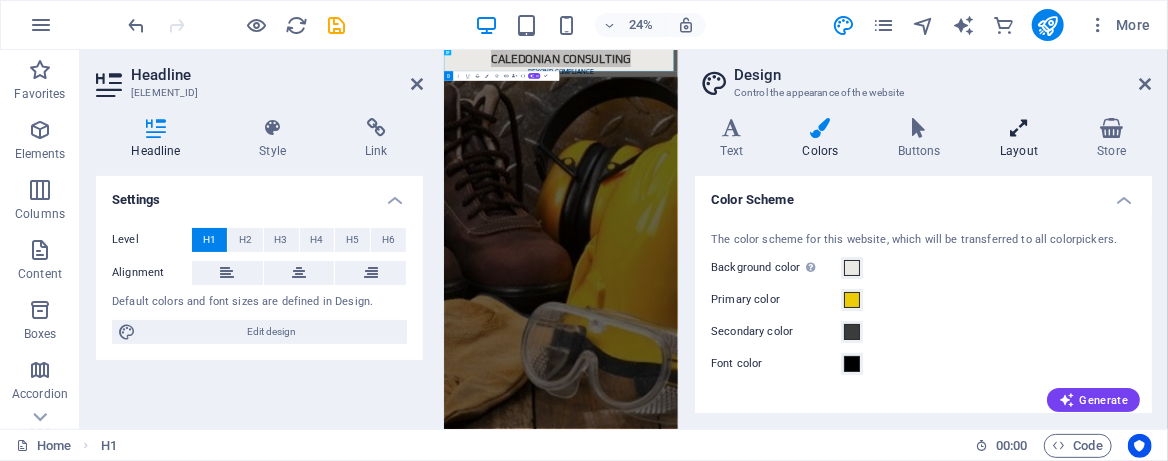 click on "Layout" at bounding box center (1023, 139) 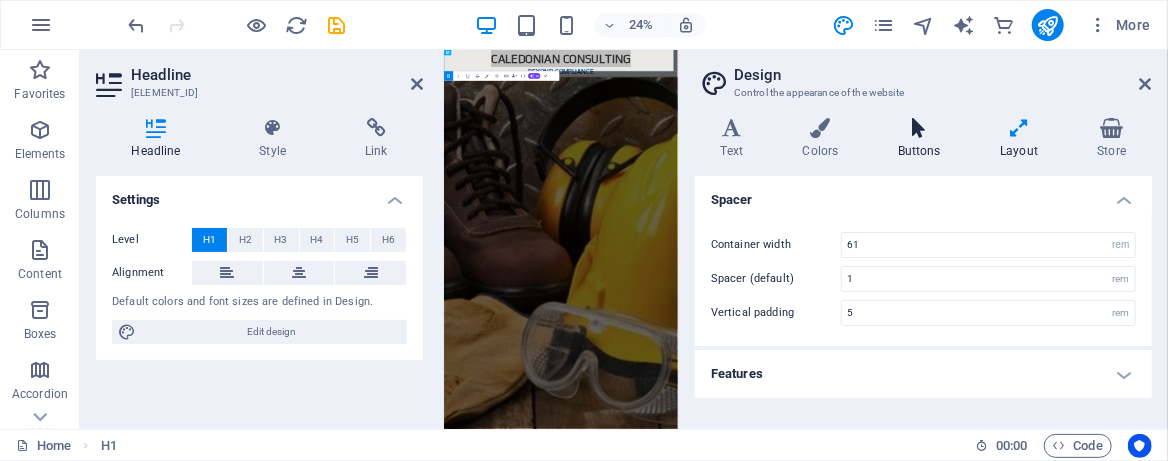 click on "Buttons" at bounding box center [923, 139] 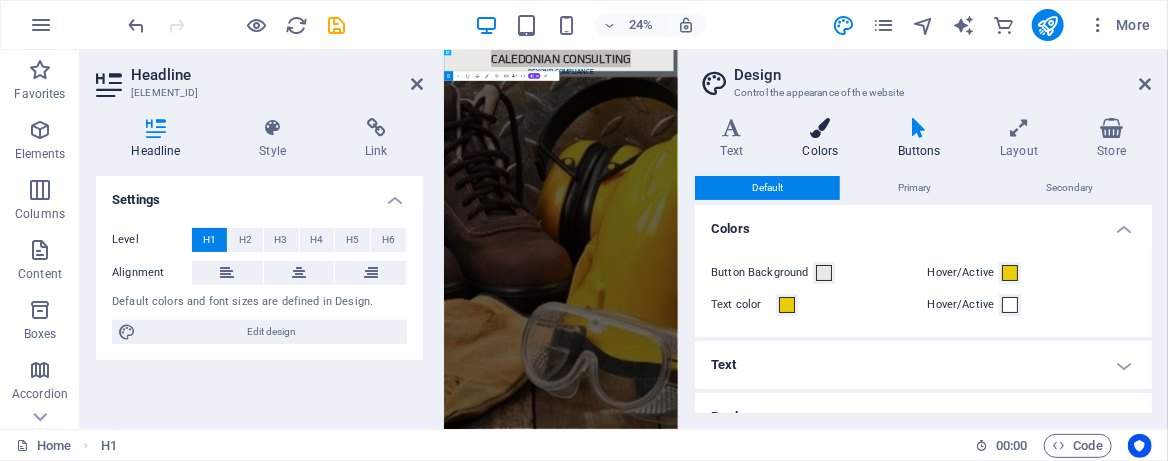 click at bounding box center (820, 128) 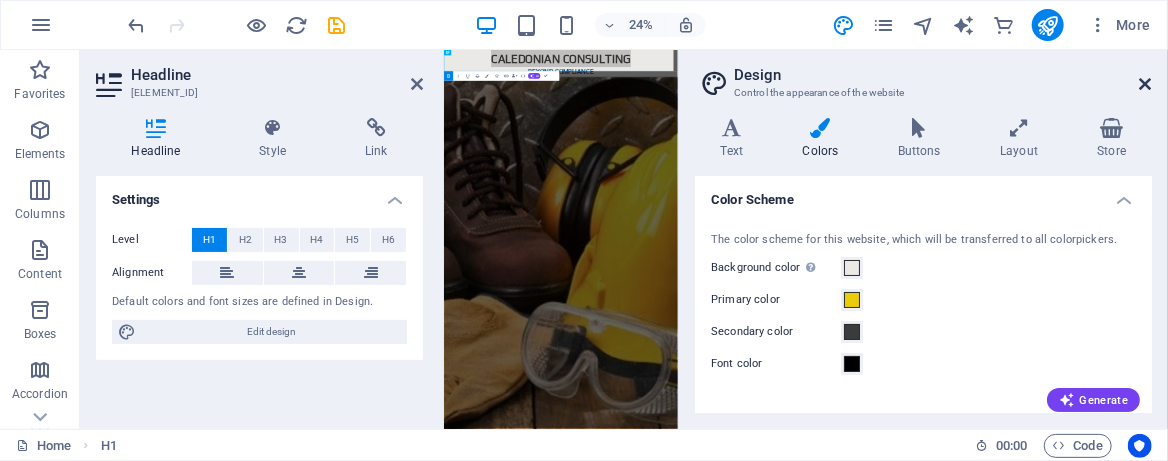 click at bounding box center [1146, 84] 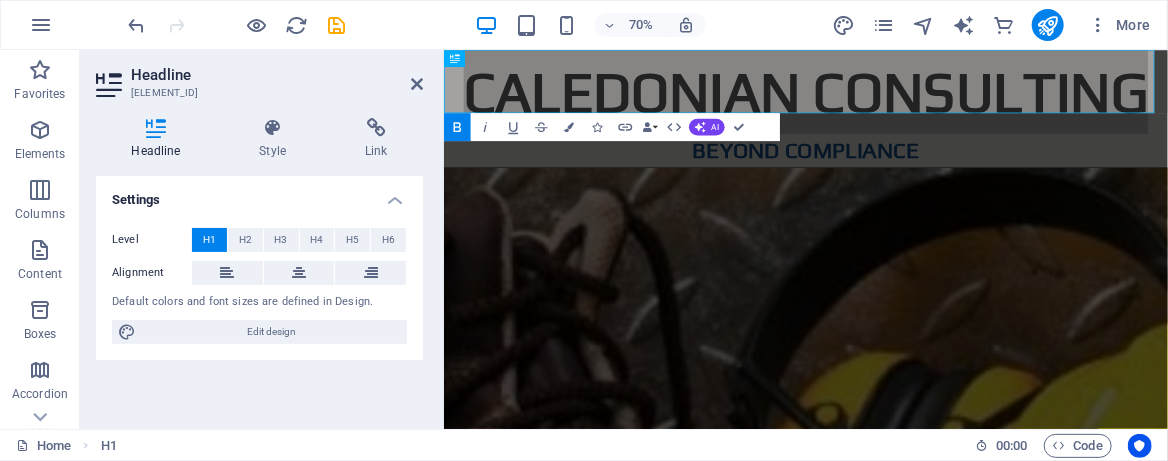 click on "Headline Element #ed-729268712 Headline Style Link Settings Level H1 H2 H3 H4 H5 H6 Alignment Default colors and font sizes are defined in Design. Edit design Preset Element Layout How this element expands within the layout (Flexbox). Size Default auto px % 1/1 1/2 1/3 1/4 1/5 1/6 1/7 1/8 1/9 1/10 Grow Shrink Order Container layout Visible Visible Opacity 100 % Overflow Spacing Margin Default auto px % rem vw vh Custom Custom auto px % rem vw vh auto px % rem vw vh auto px % rem vw vh auto px % rem vw vh Padding Default px rem % vh vw Custom Custom px rem % vh vw px rem % vh vw px rem % vh vw px rem % vh vw Border Style              - Width 1 auto px rem % vh vw Custom Custom 1 auto px rem % vh vw 1 auto px rem % vh vw 1 auto px rem % vh vw 1 auto px rem % vh vw  - Color Round corners Default px rem % vh vw Custom Custom px rem % vh vw px rem % vh vw px rem % vh vw px rem % vh vw Shadow Default None Outside Inside Color X offset 0 px rem vh vw Y offset 0 px rem vh vw Blur 0 px rem % vh vw Spread 0 0" at bounding box center (262, 239) 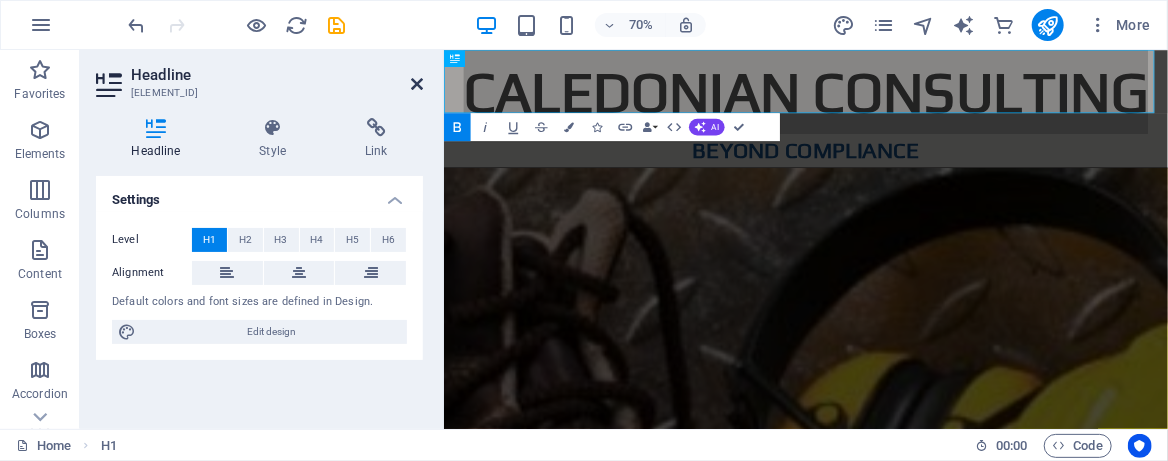 click at bounding box center (417, 84) 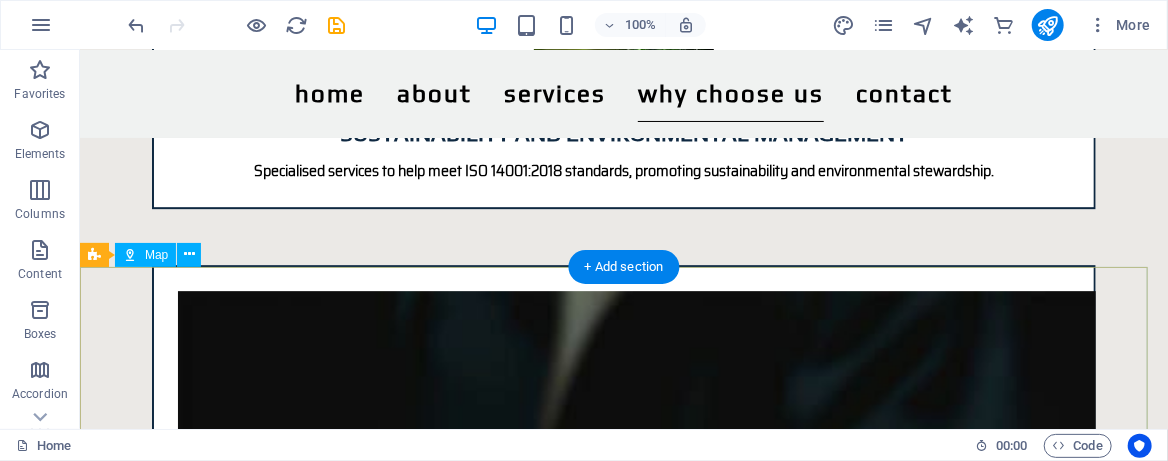 scroll, scrollTop: 2266, scrollLeft: 0, axis: vertical 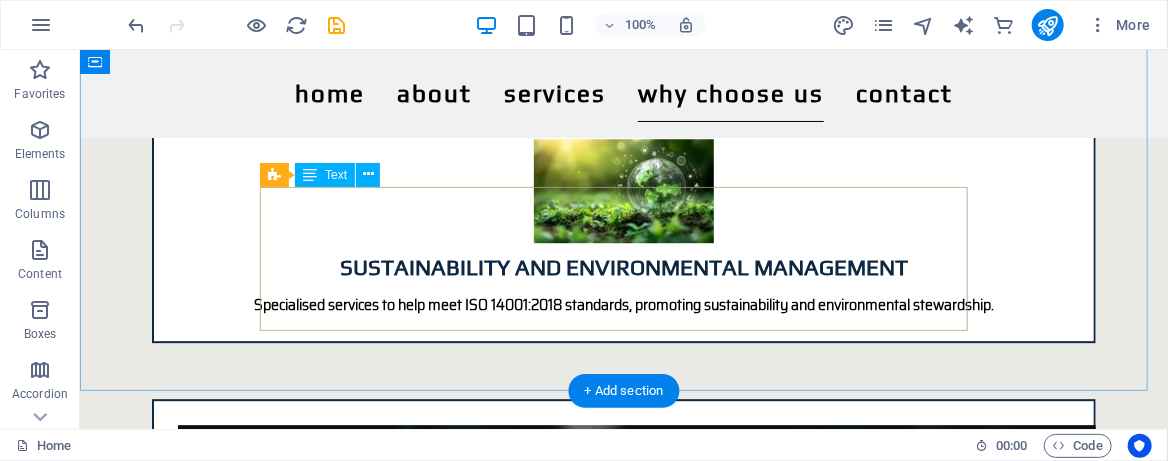 click on "✅  Expertise You Can Trust ✅  Tailored Solutions ✅  Commitment to Excellence ✅ We build lasting relationships, not quick fixes" at bounding box center (623, 3211) 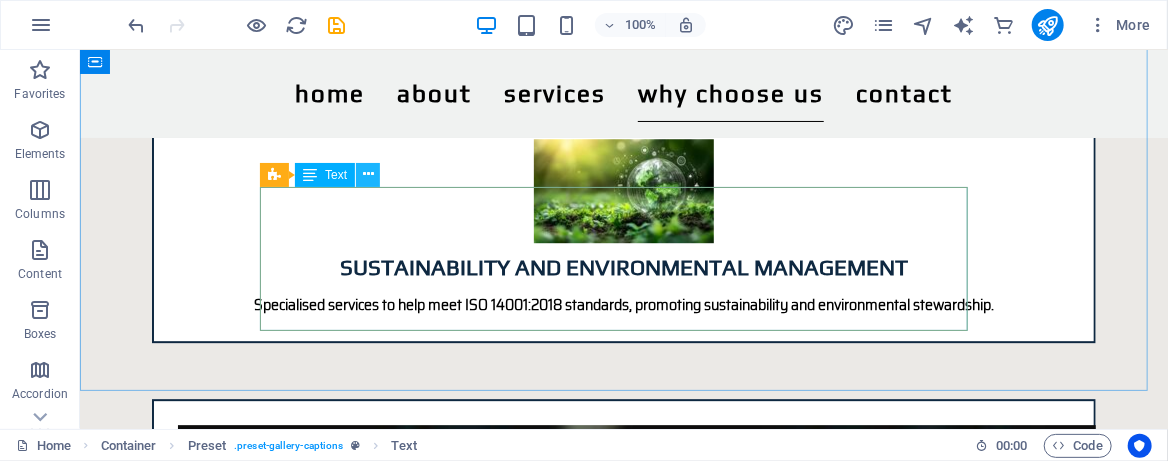 click at bounding box center [368, 174] 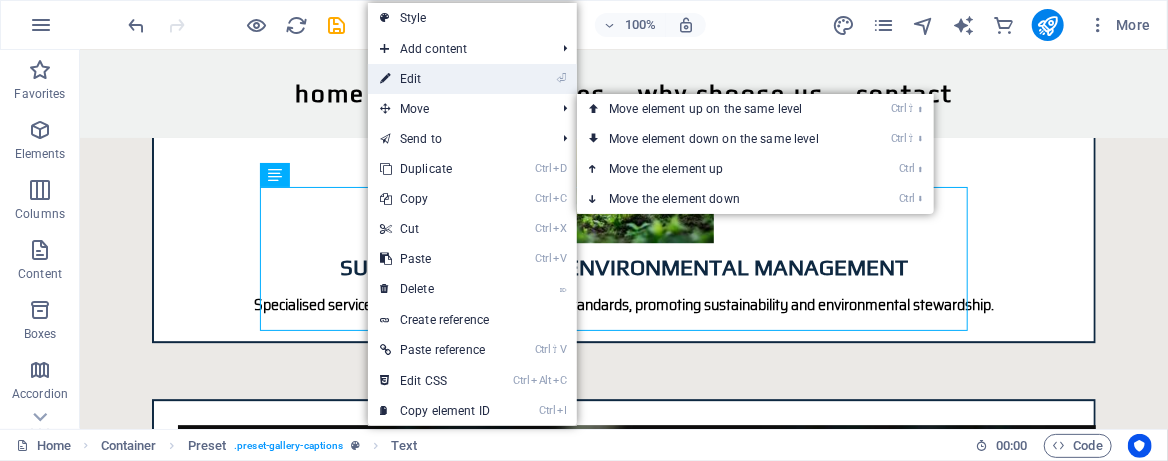 click on "⏎  Edit" at bounding box center [435, 79] 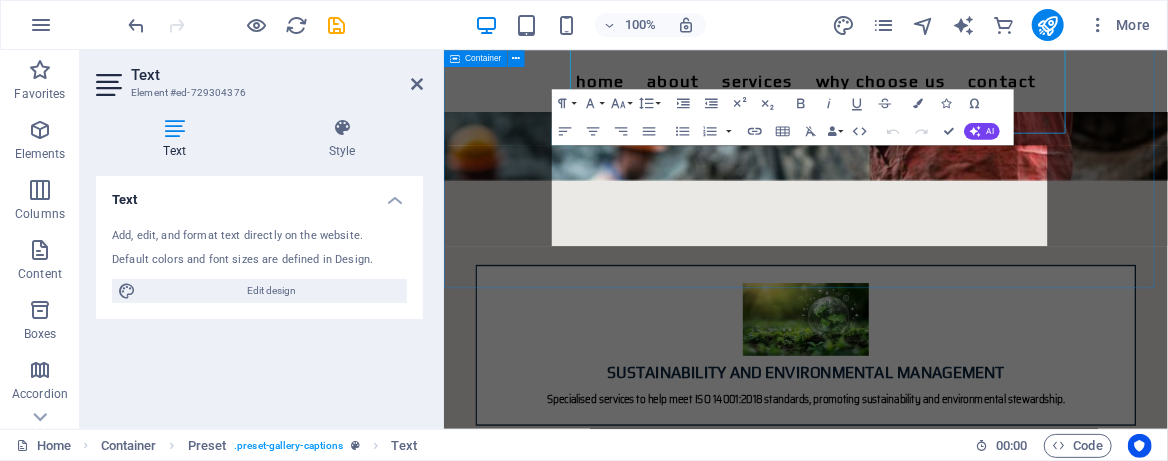 scroll, scrollTop: 2428, scrollLeft: 0, axis: vertical 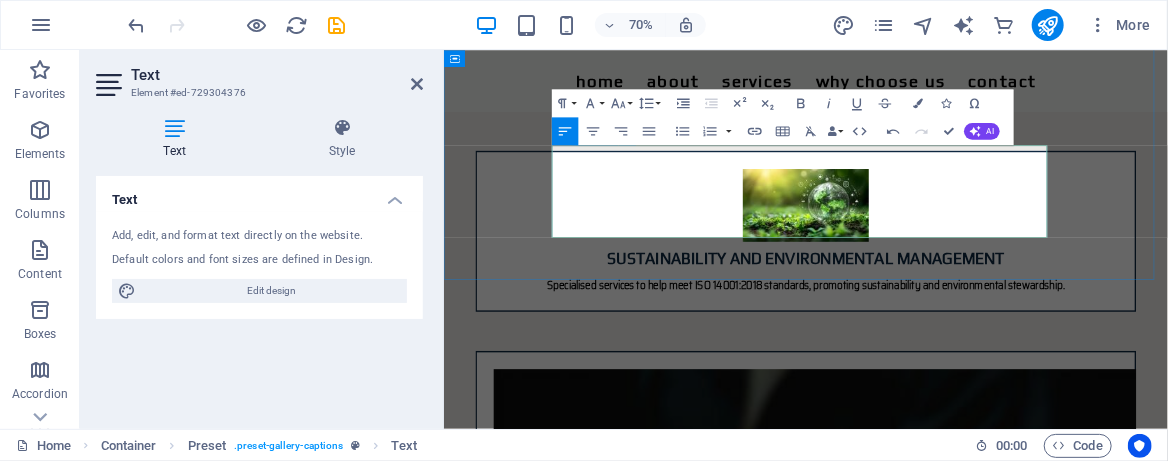 click on "✅  Tailored Solutions" at bounding box center (968, 3155) 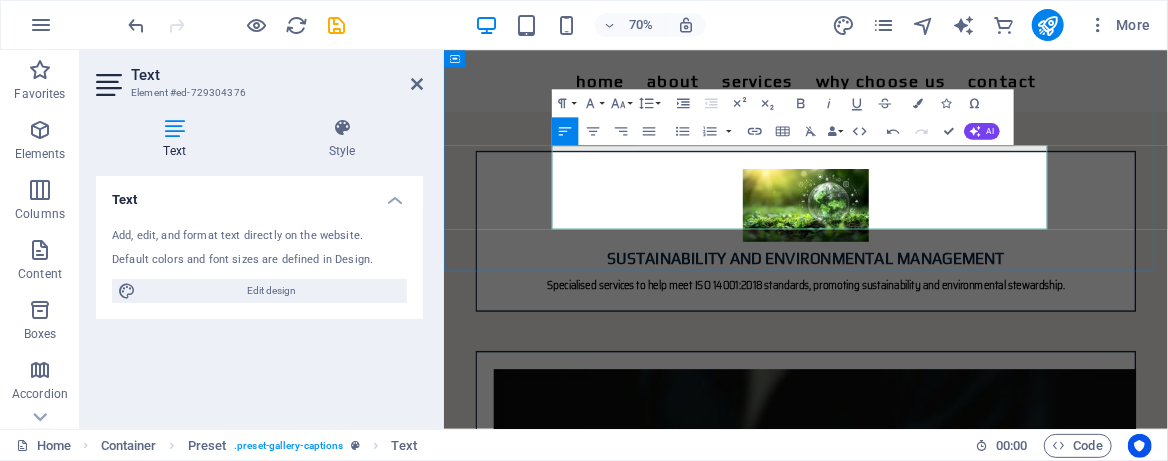click on "✅  Commitment to Excellence" at bounding box center (968, 3179) 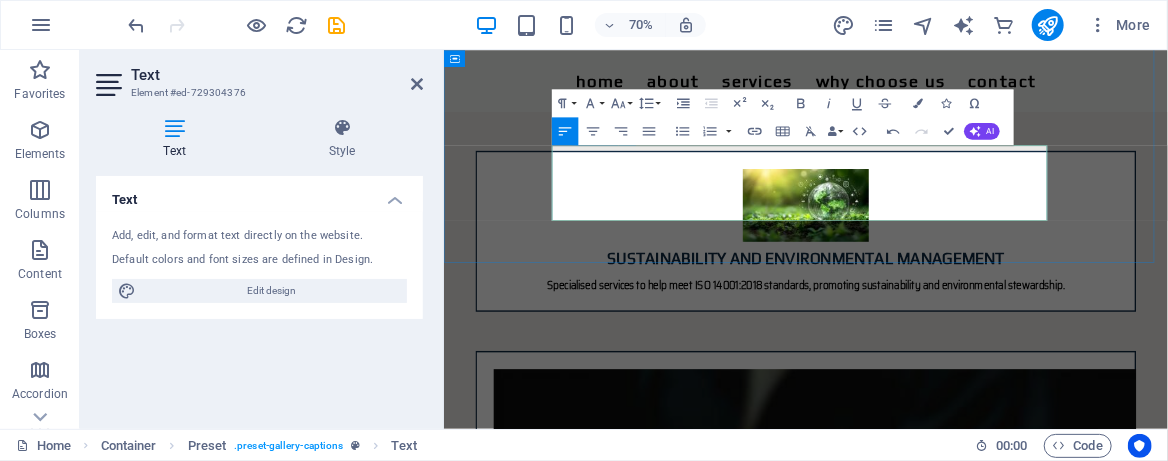 click on "✅ We build lasting relationships, not quick fixes" at bounding box center (968, 3203) 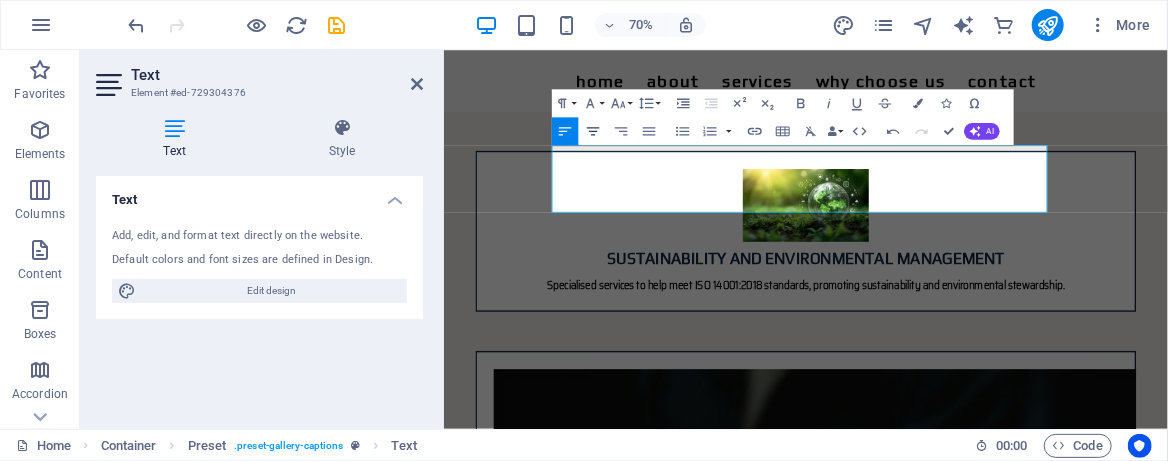 click 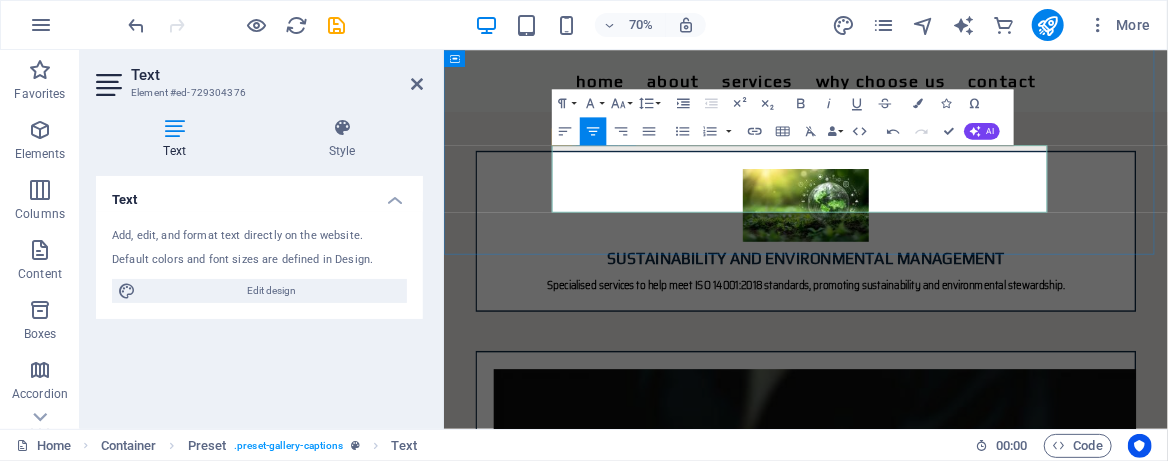click on "✅  Commitment to Excellence" at bounding box center [960, 3173] 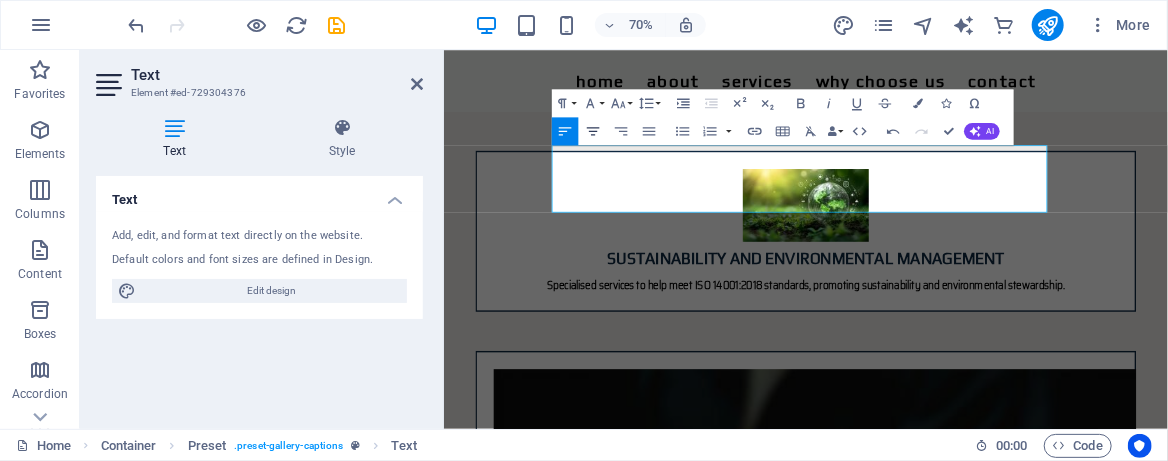 click 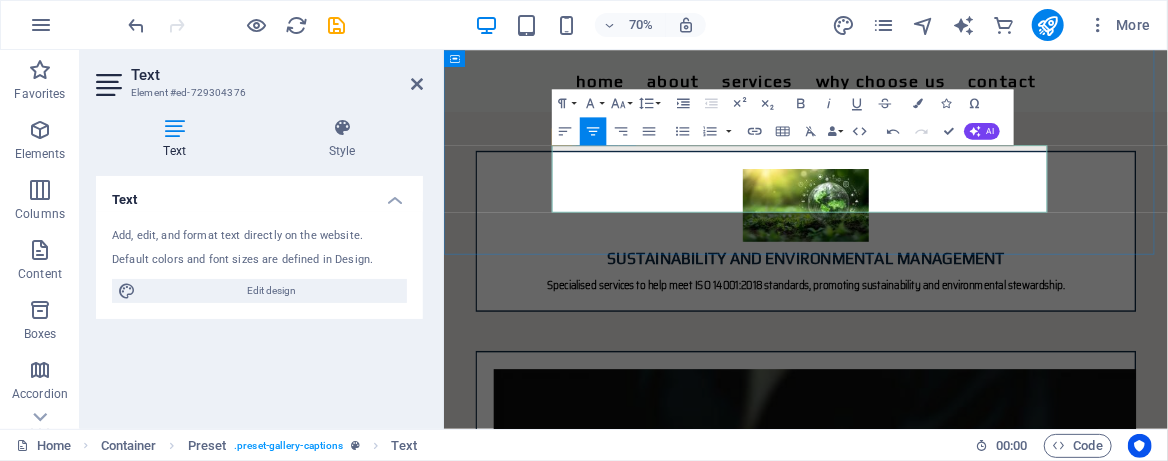click on "Tailored Solutions" at bounding box center [564, 3148] 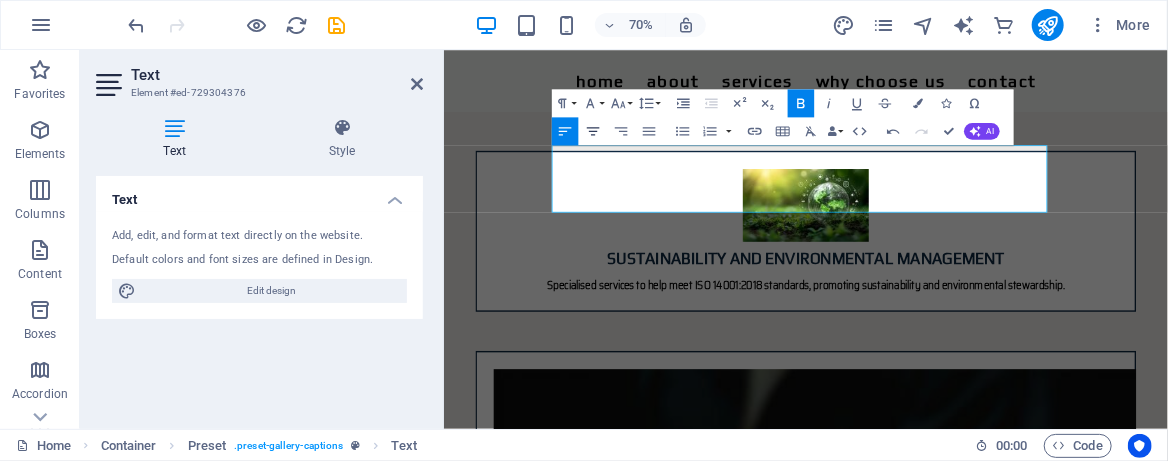 click 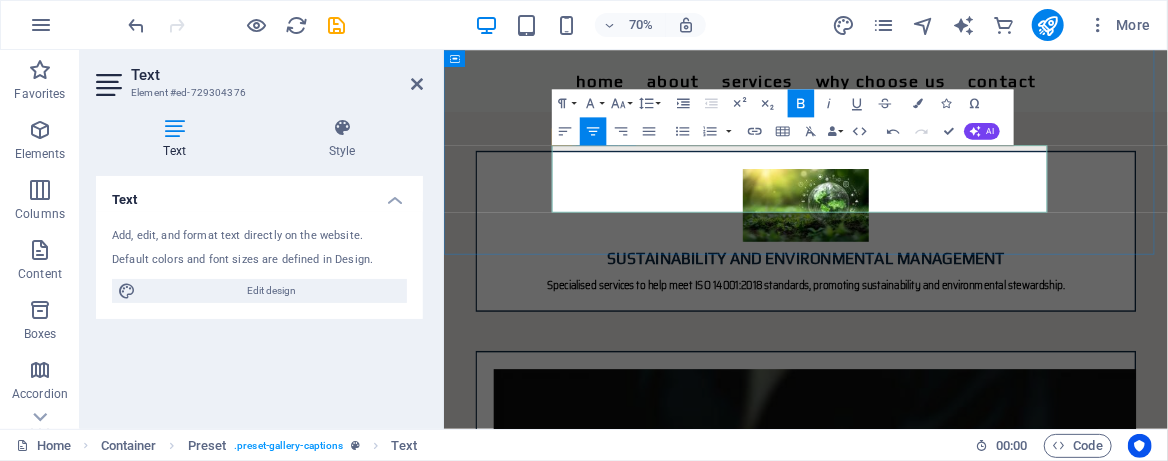 click on "Expertise You Can Trust" at bounding box center [582, 3124] 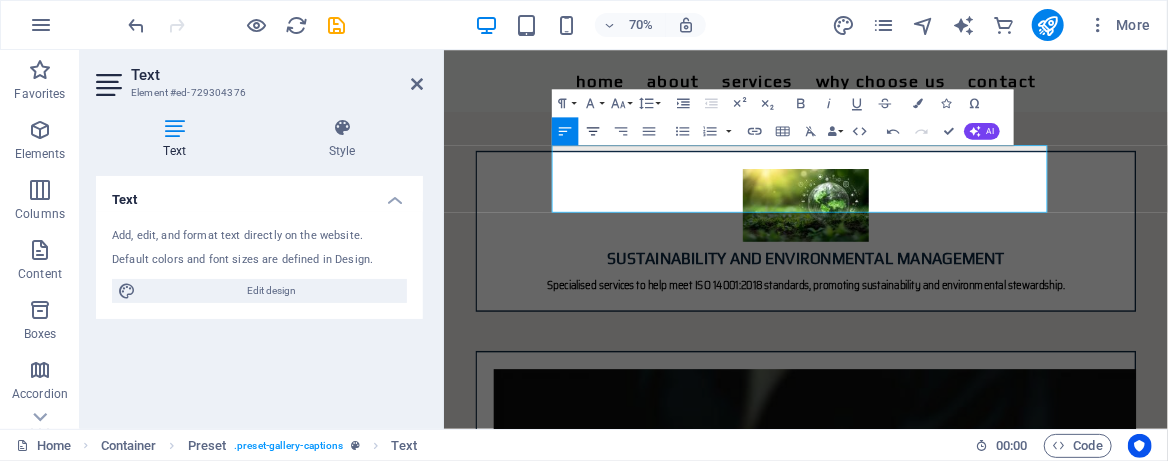 click 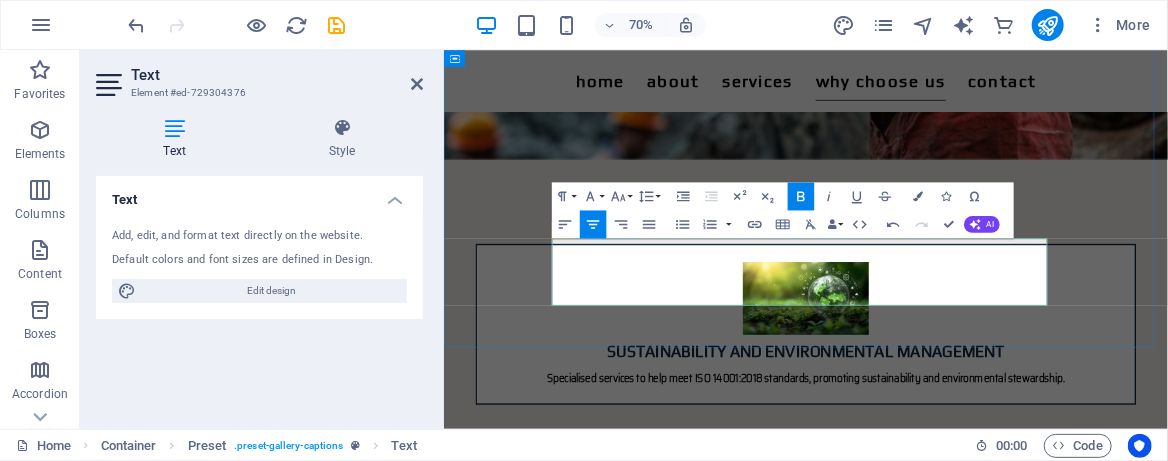 scroll, scrollTop: 2294, scrollLeft: 0, axis: vertical 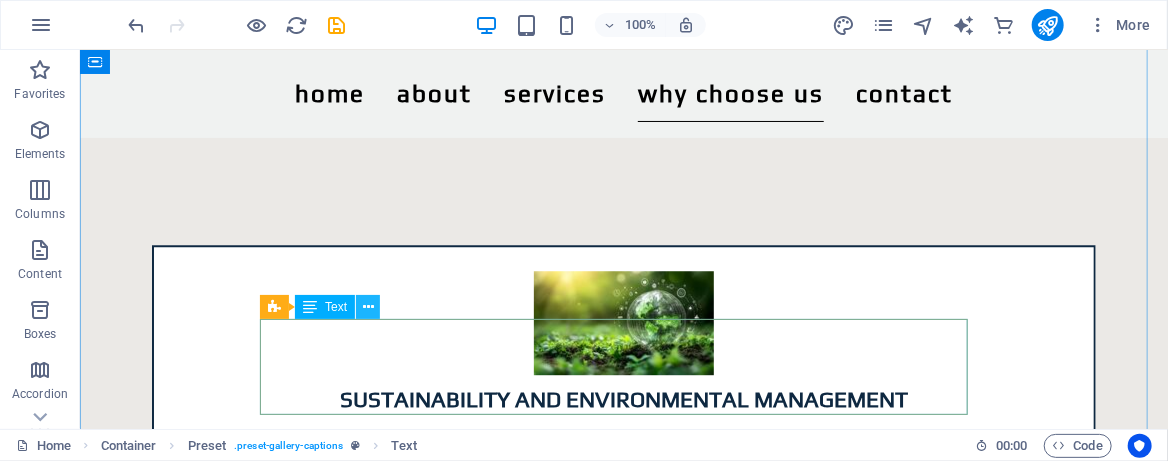 click at bounding box center (368, 307) 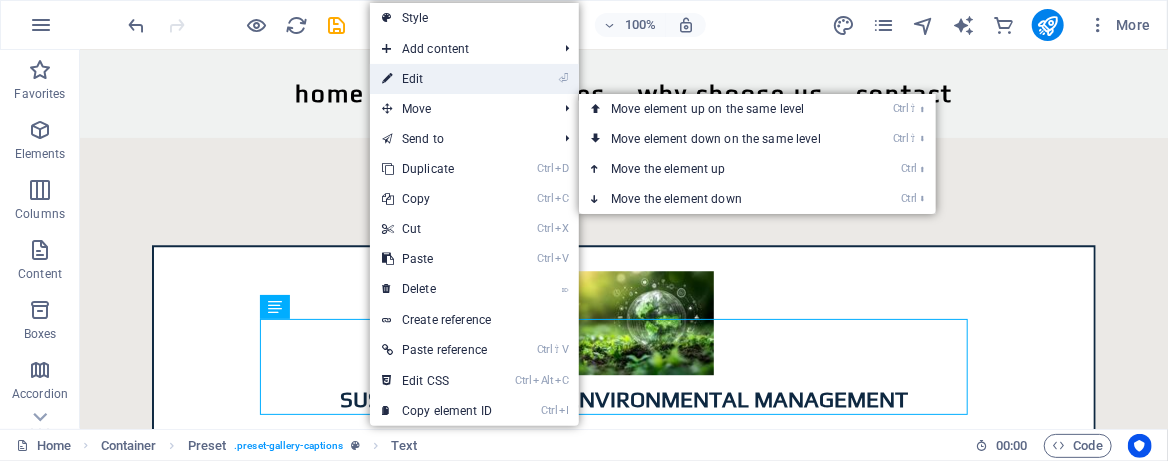click on "⏎  Edit" at bounding box center [437, 79] 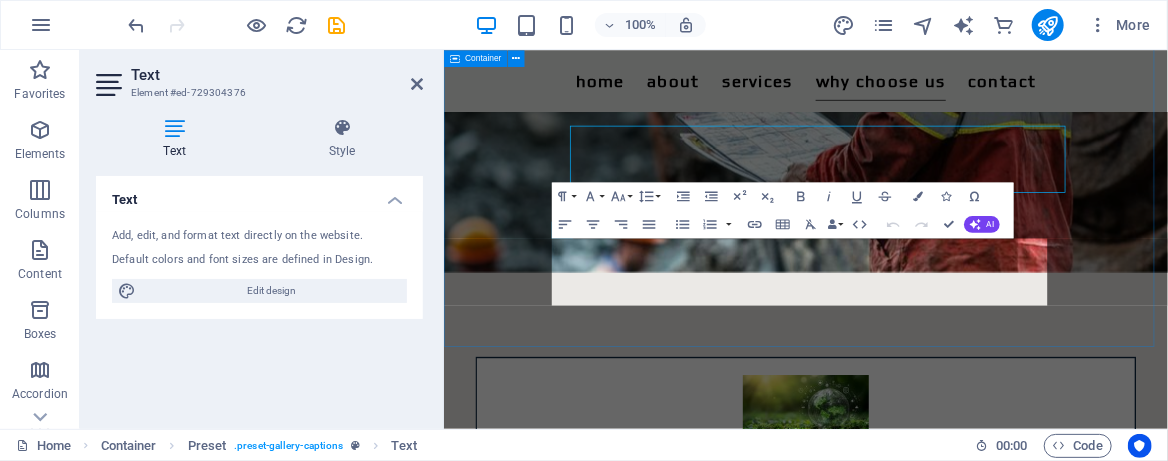scroll, scrollTop: 2295, scrollLeft: 0, axis: vertical 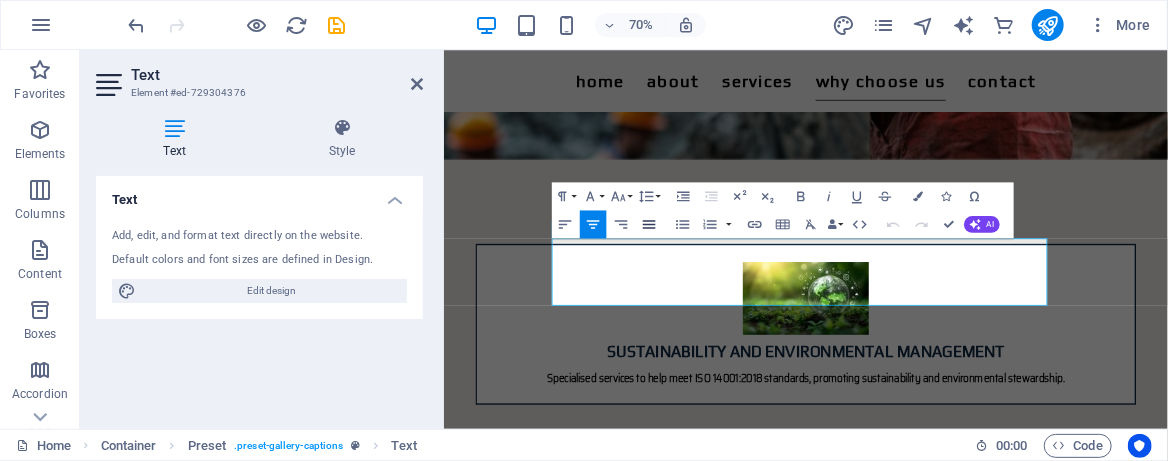 click 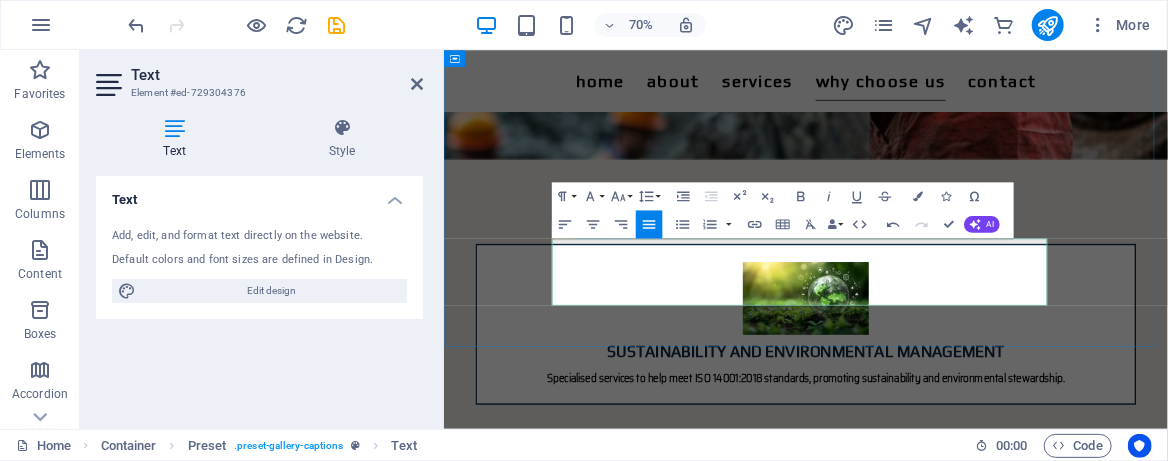 click on "✅  Tailored Solutions" at bounding box center [960, 3282] 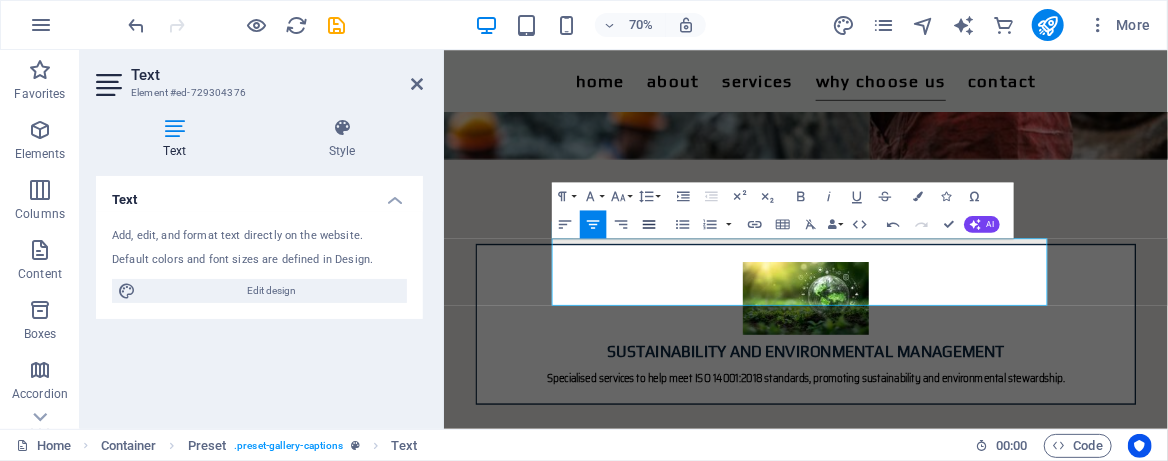 click 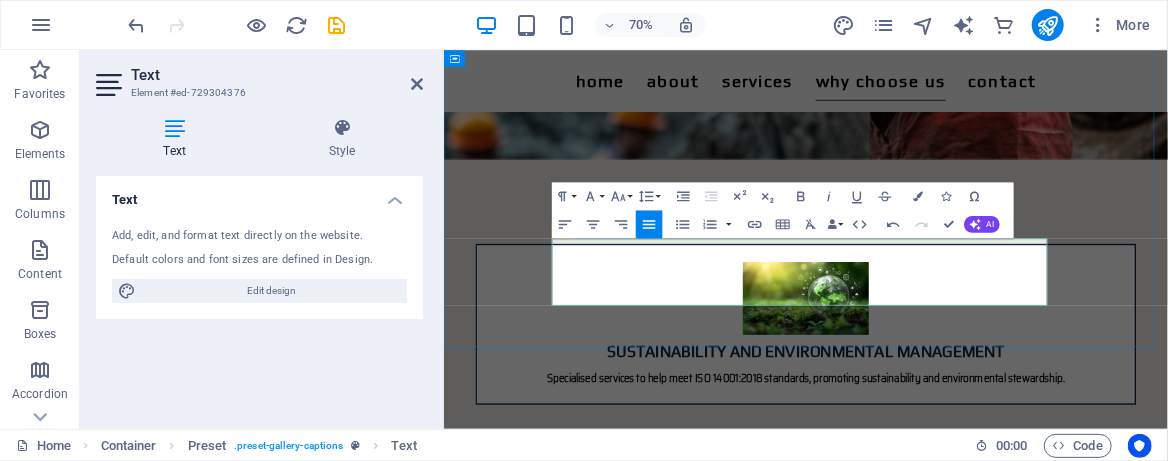 click on "✅  Commitment to Excellence" at bounding box center (960, 3306) 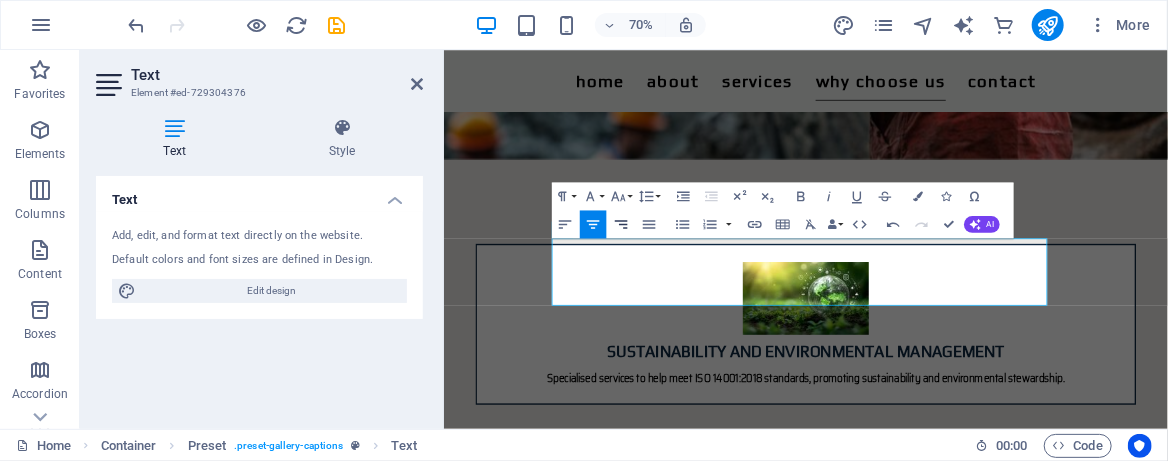 click 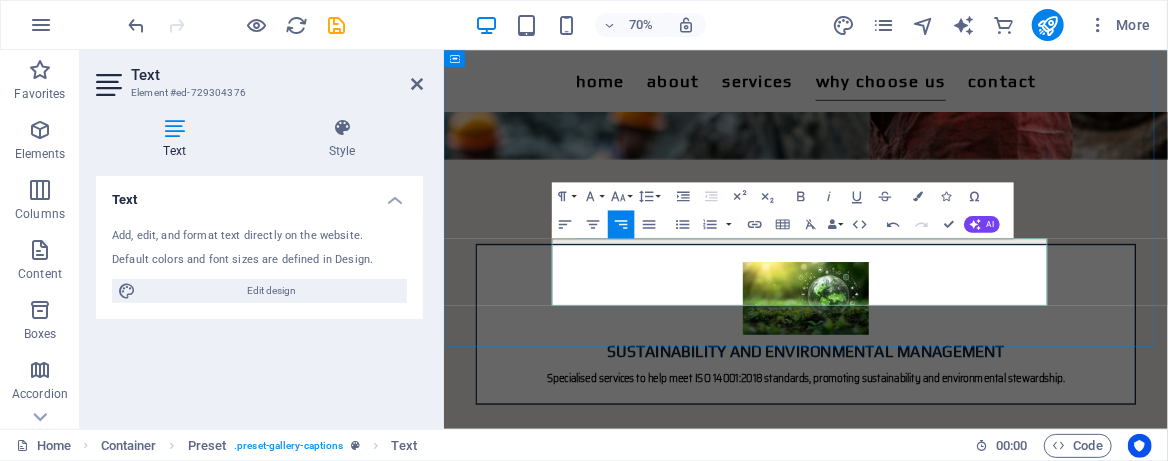 click on "Tailored Solutions" at bounding box center [564, 3281] 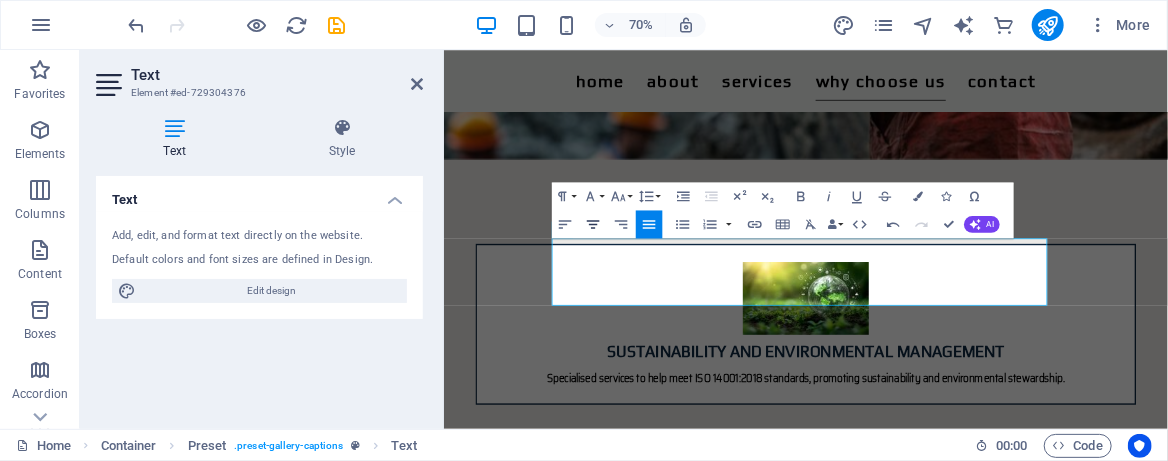 click 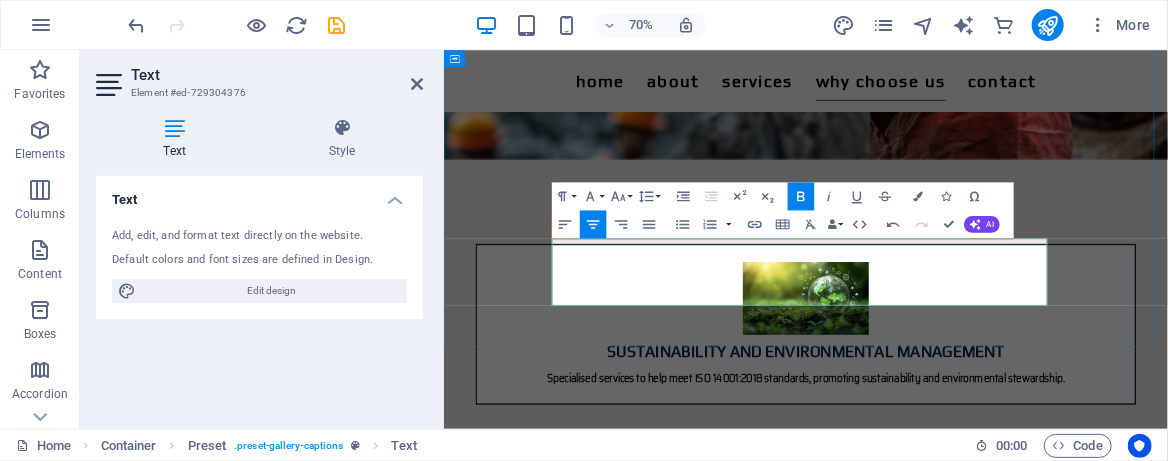 click on "Expertise You Can Trust" at bounding box center (582, 3257) 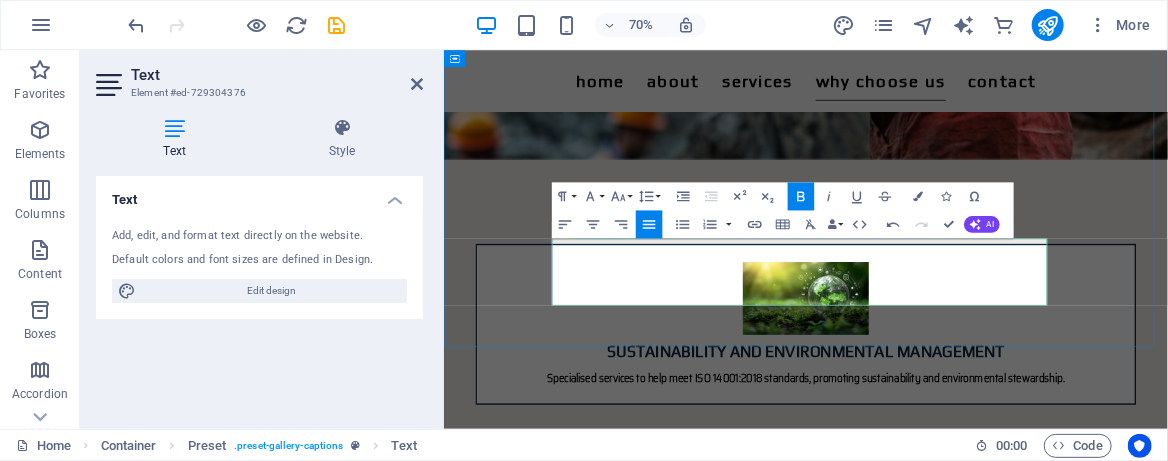 click on "✅  Expertise You Can Trust" at bounding box center [960, 3258] 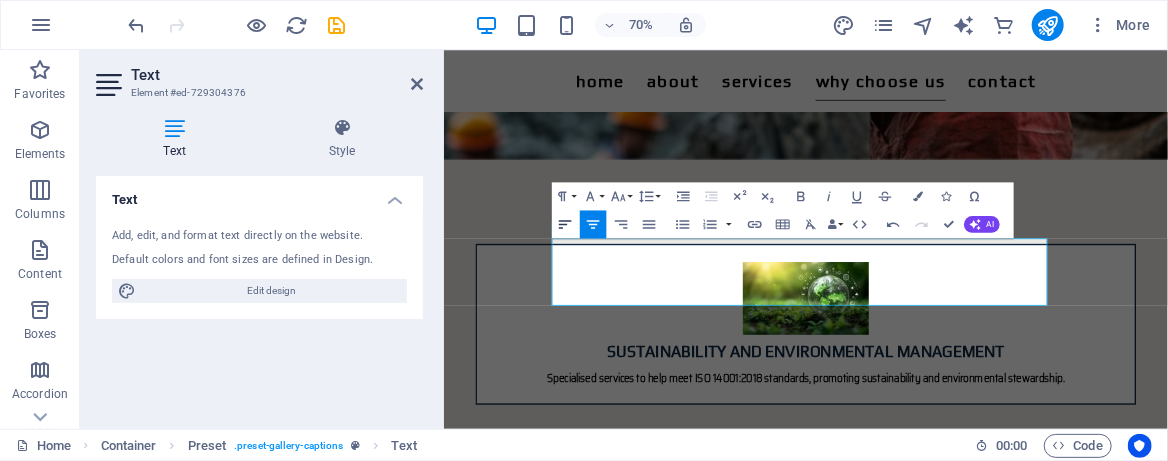click 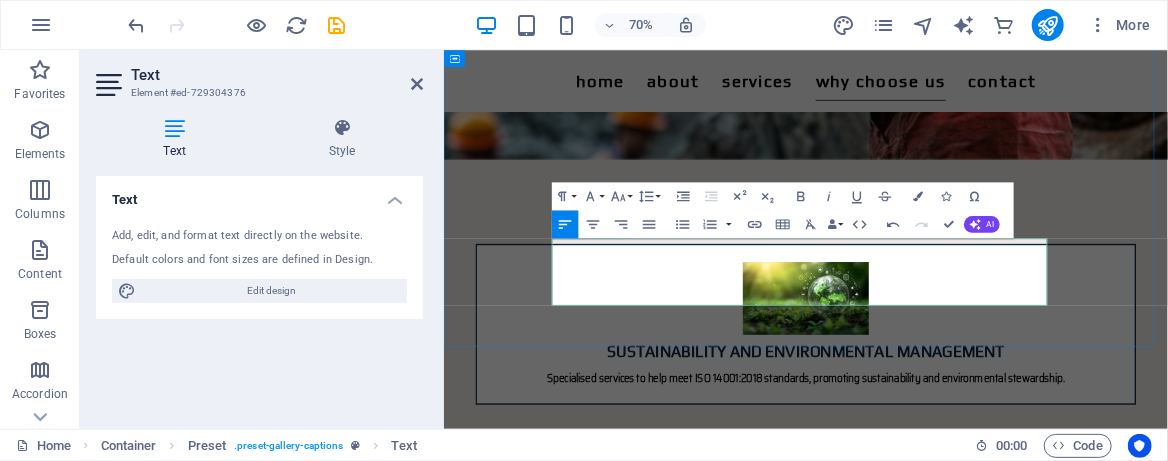 click on "✅  Tailored Solutions" at bounding box center (960, 3282) 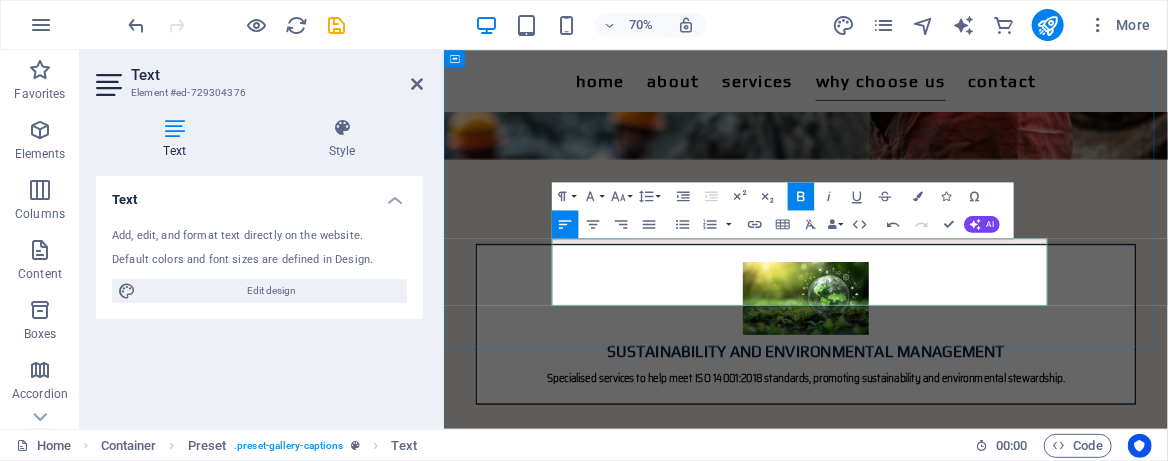 click on "✅  Commitment to Excellence" at bounding box center (960, 3306) 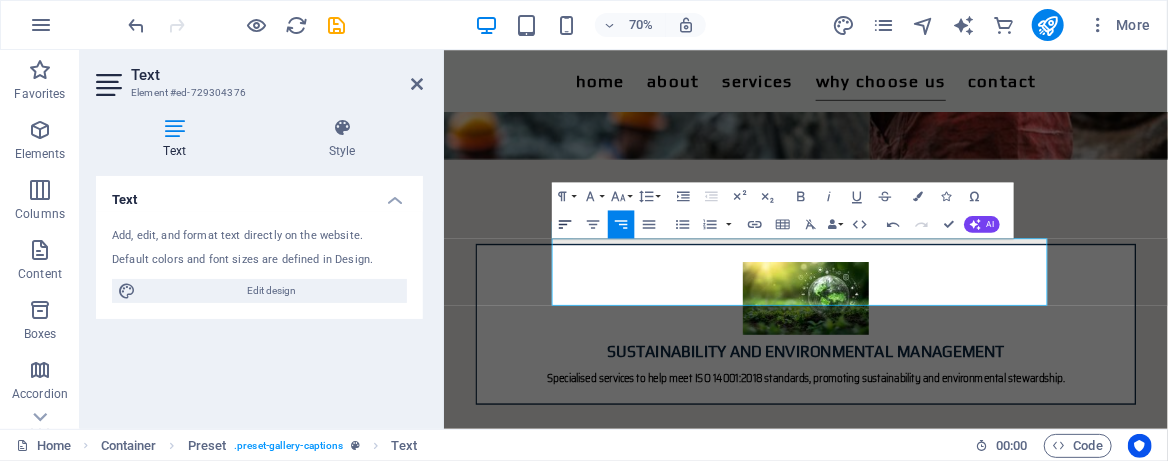 click 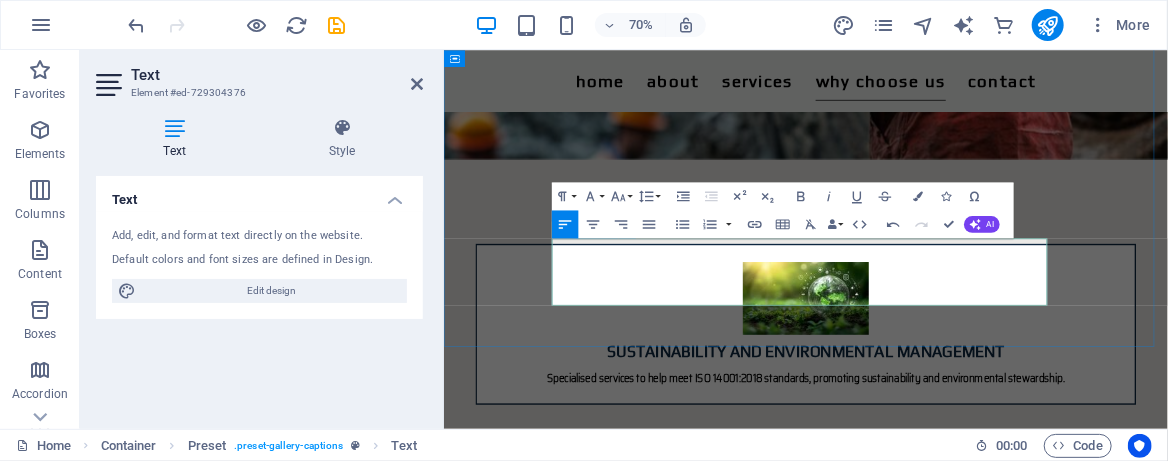 click on "✅ We build lasting relationships, not quick fixes" at bounding box center [960, 3330] 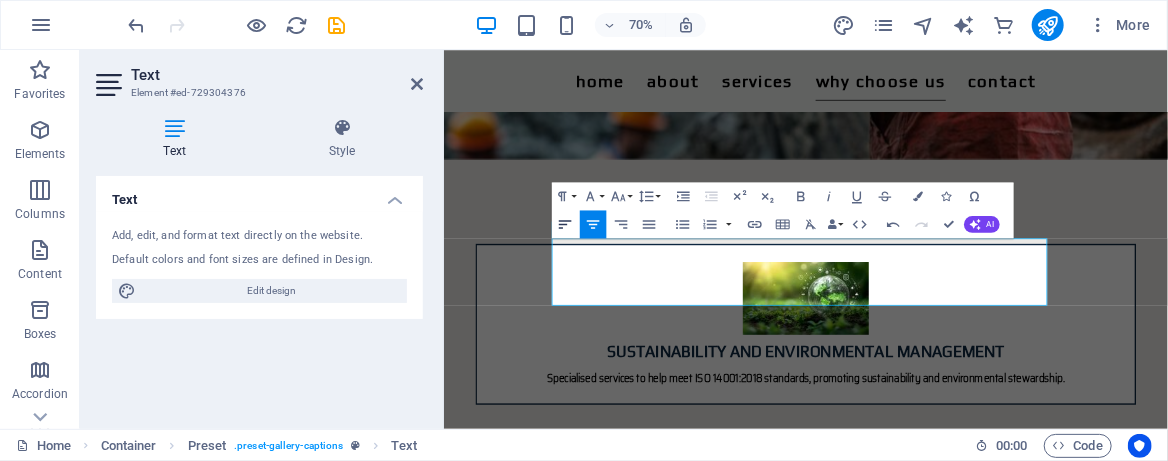 click 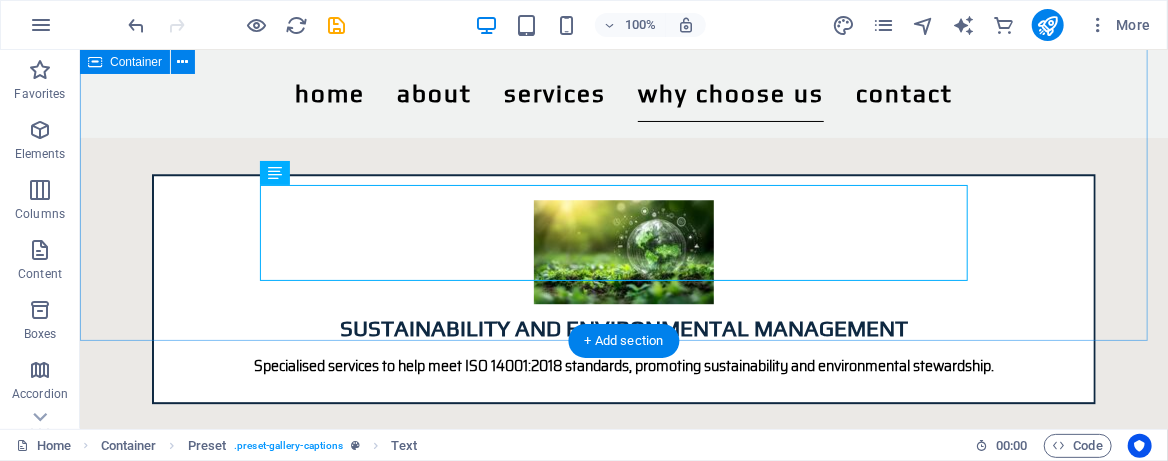 scroll, scrollTop: 2268, scrollLeft: 0, axis: vertical 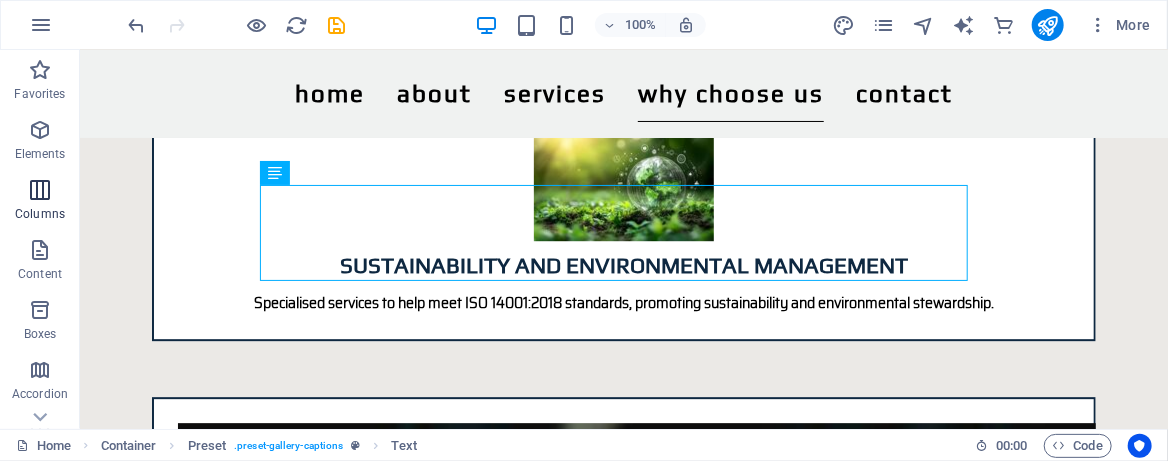 click at bounding box center (40, 190) 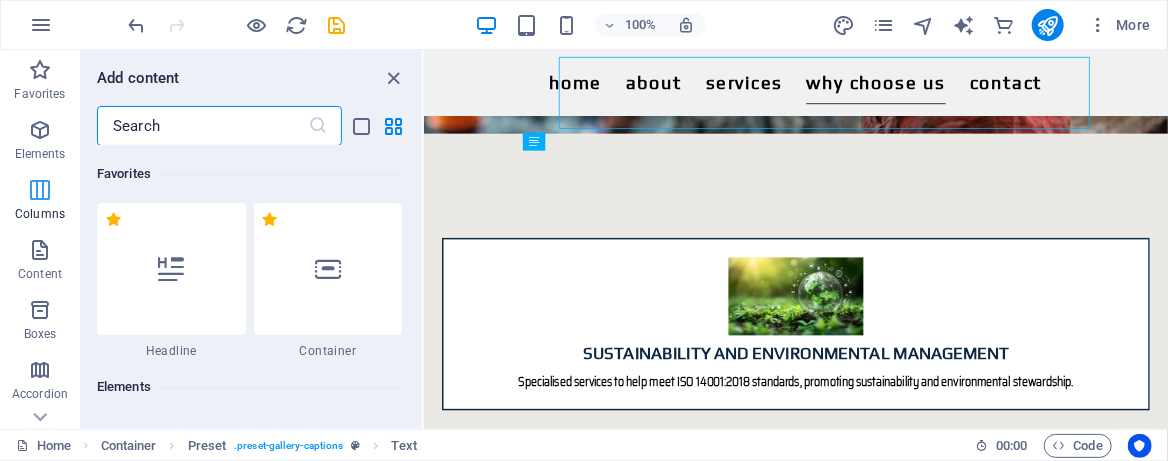 scroll, scrollTop: 2394, scrollLeft: 0, axis: vertical 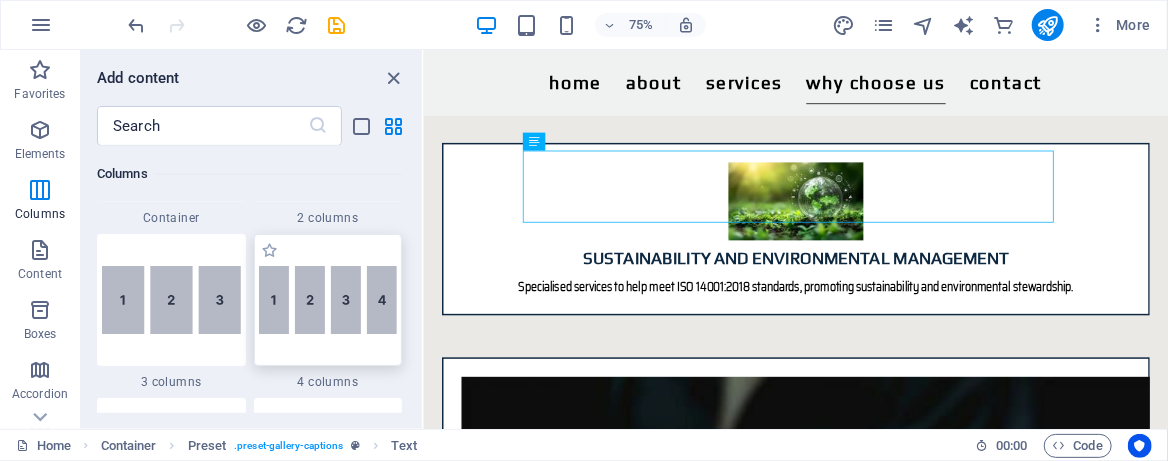 click at bounding box center [328, 300] 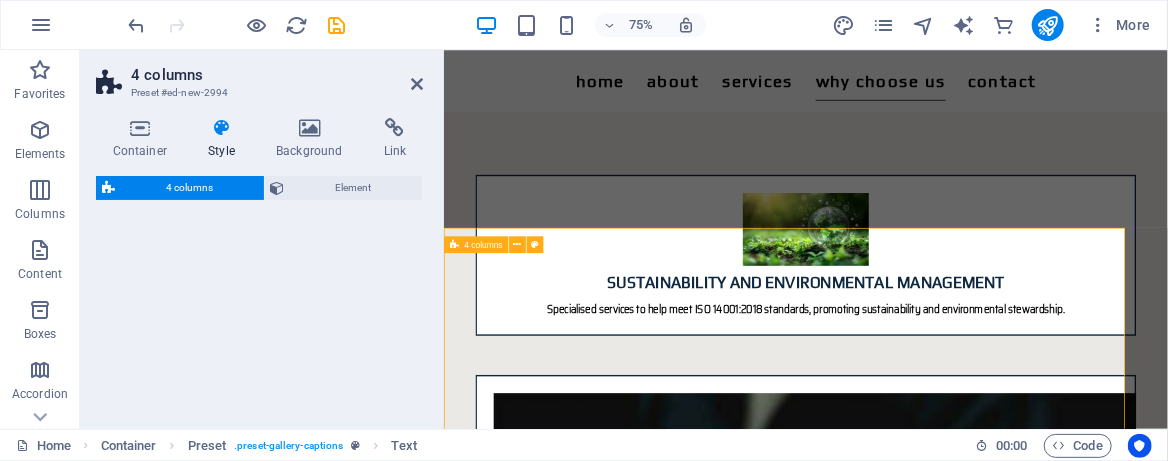 select on "rem" 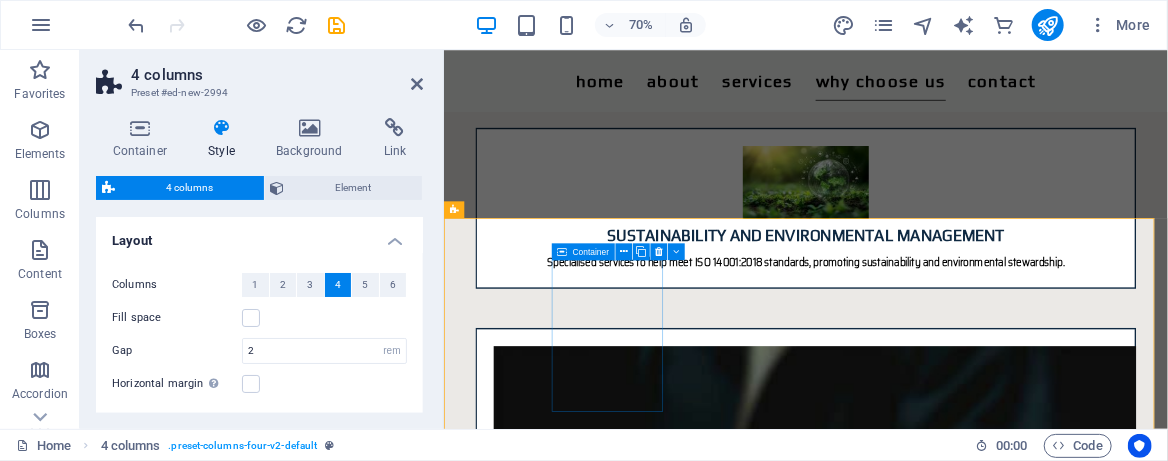 scroll, scrollTop: 2429, scrollLeft: 0, axis: vertical 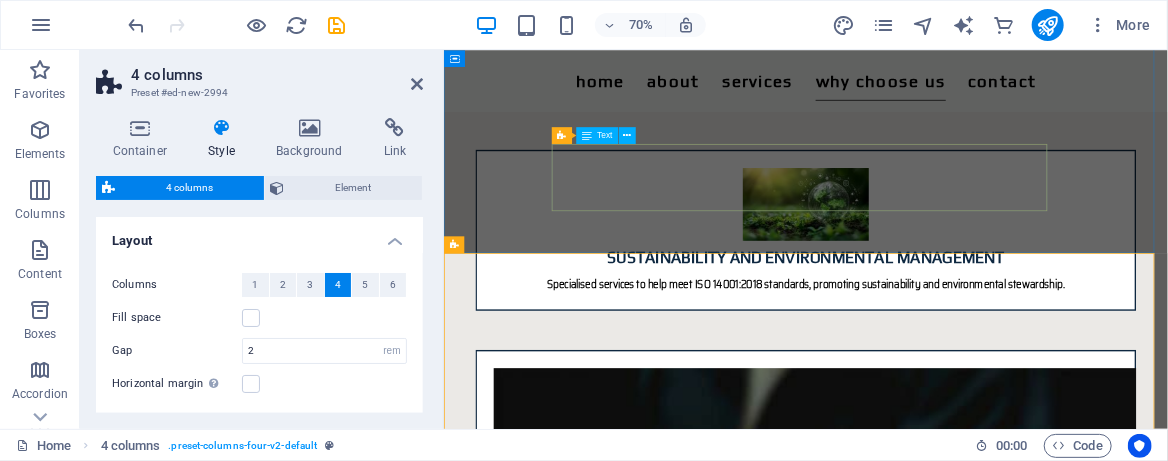 click on "✅  Expertise You Can Trust ✅  Tailored Solutions ✅  Commitment to Excellence ✅ We build lasting relationships, not quick fixes" at bounding box center [960, 3160] 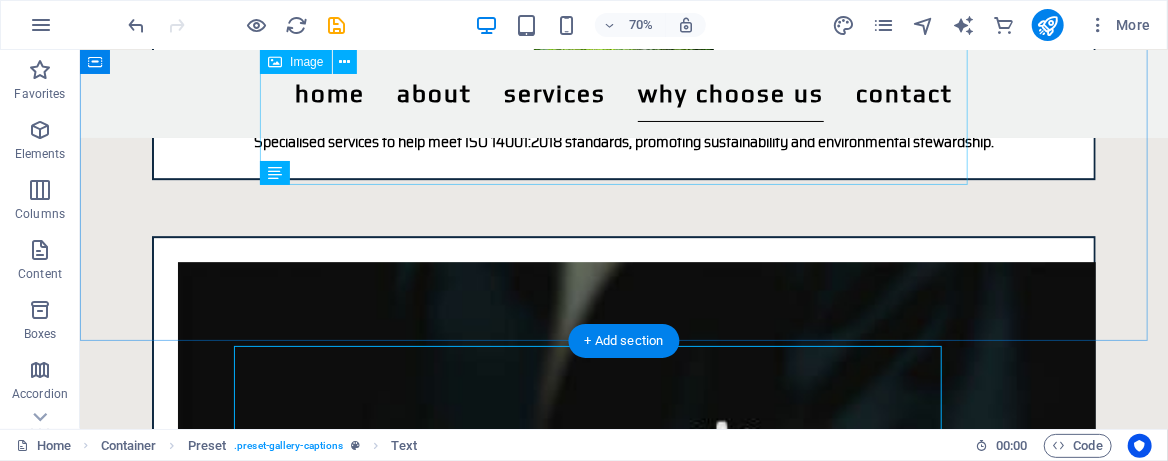 scroll, scrollTop: 2268, scrollLeft: 0, axis: vertical 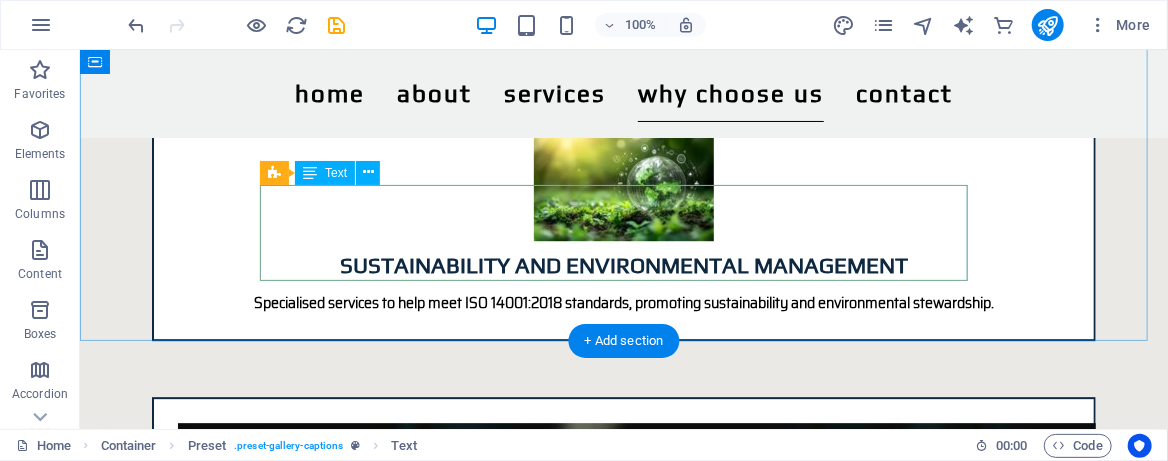 click on "✅  Expertise You Can Trust ✅  Tailored Solutions ✅  Commitment to Excellence ✅ We build lasting relationships, not quick fixes" at bounding box center (623, 3185) 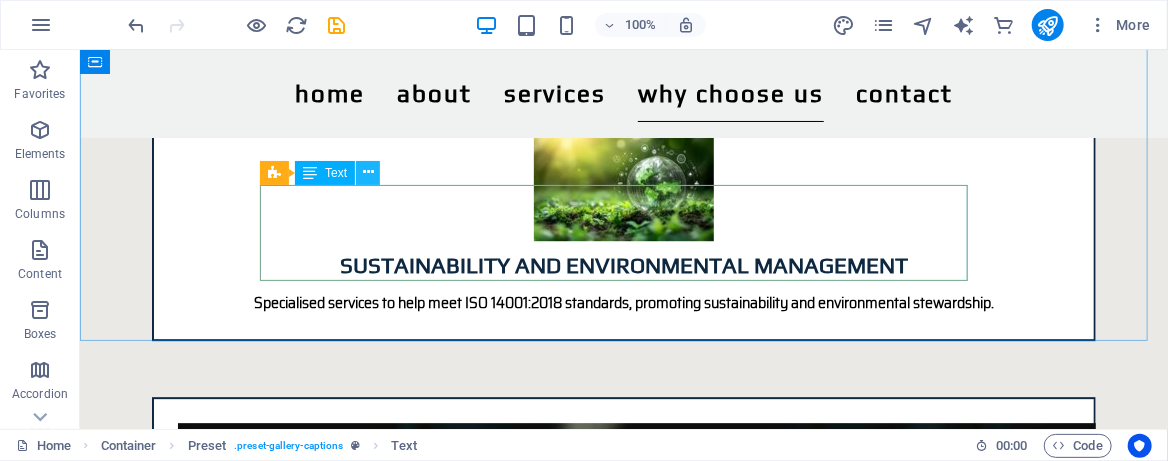 click at bounding box center (368, 172) 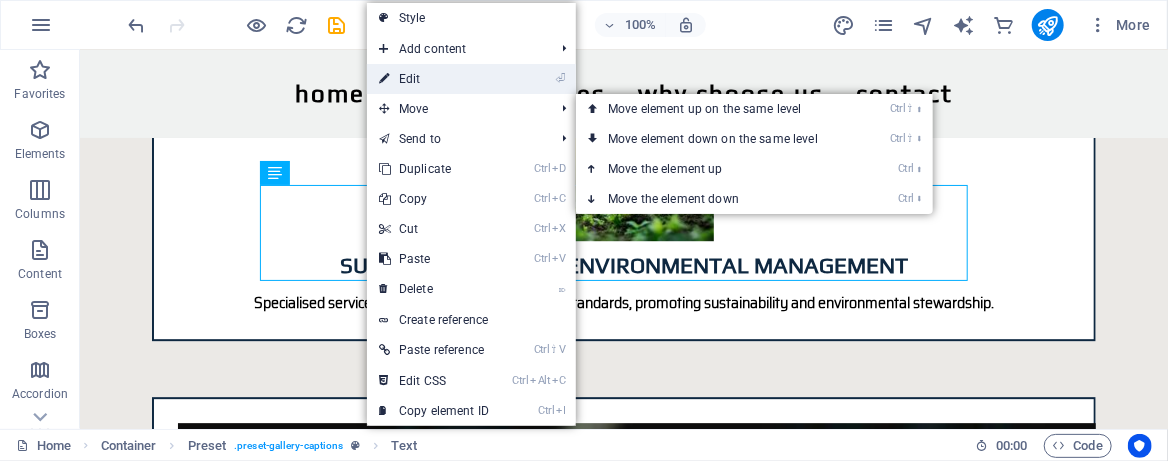 click on "⏎  Edit" at bounding box center [434, 79] 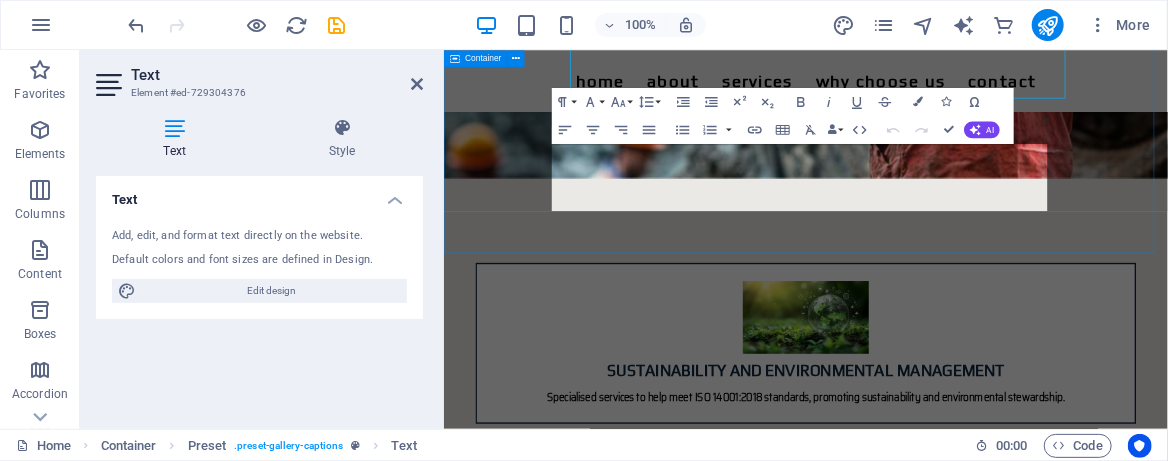 scroll, scrollTop: 2429, scrollLeft: 0, axis: vertical 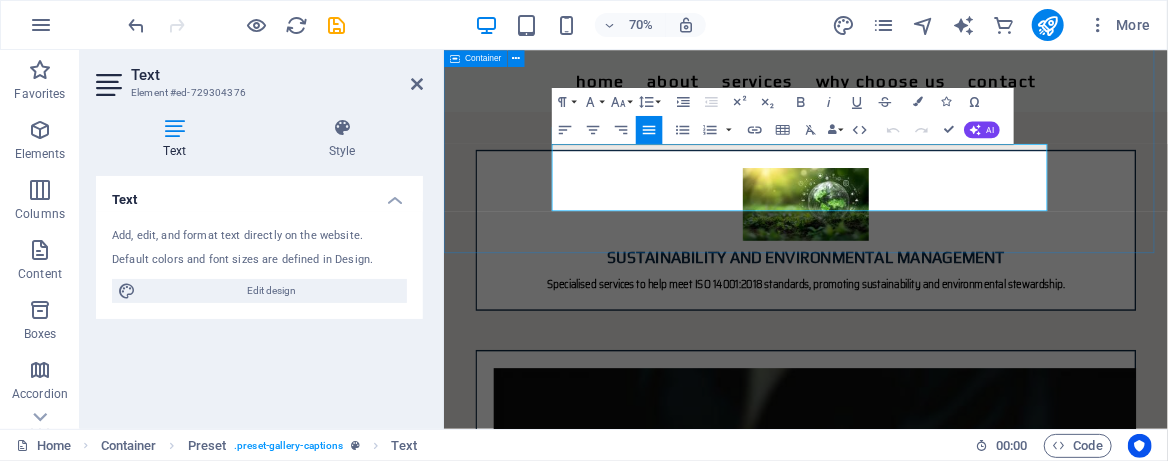 drag, startPoint x: 787, startPoint y: 196, endPoint x: 591, endPoint y: 194, distance: 196.01021 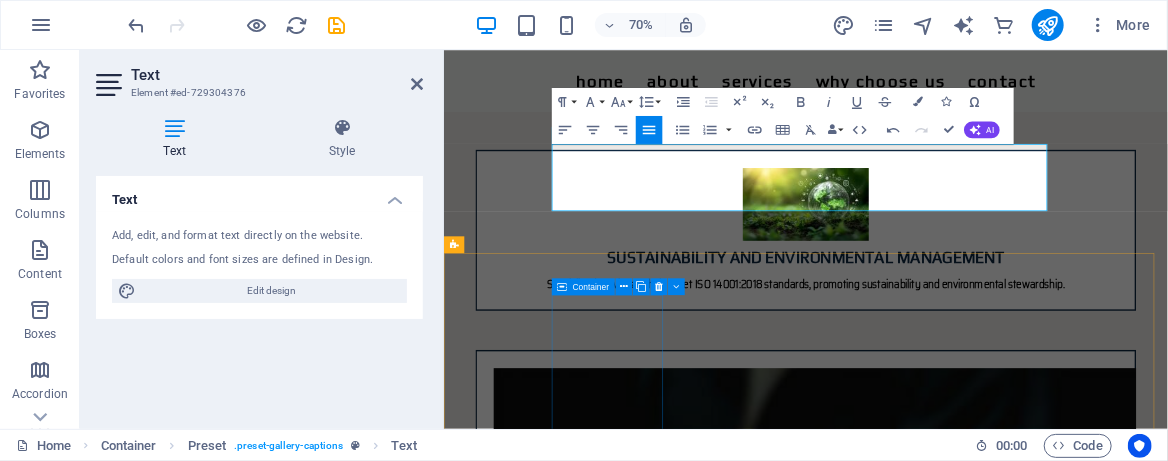 click on "Drop content here or  Add elements  Paste clipboard" at bounding box center (565, 3457) 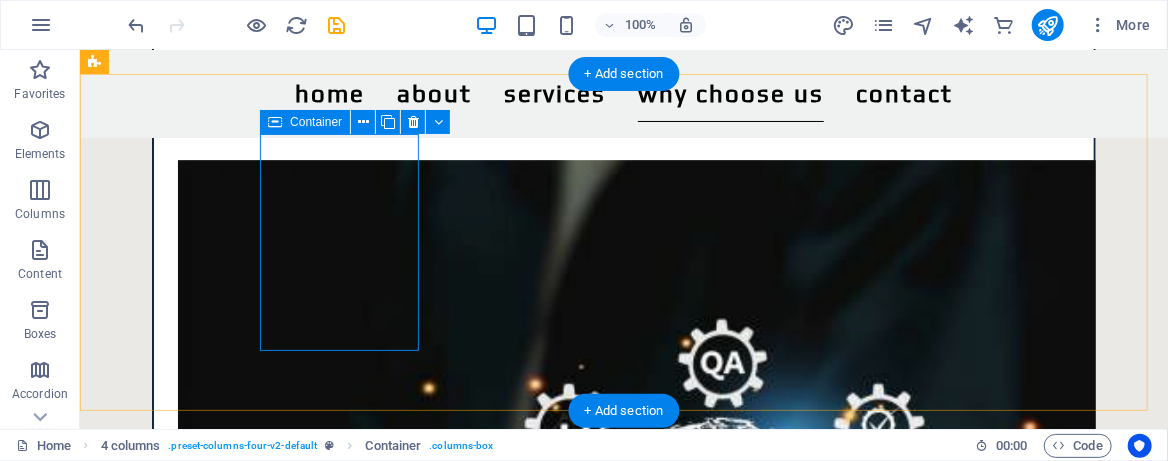 scroll, scrollTop: 2535, scrollLeft: 0, axis: vertical 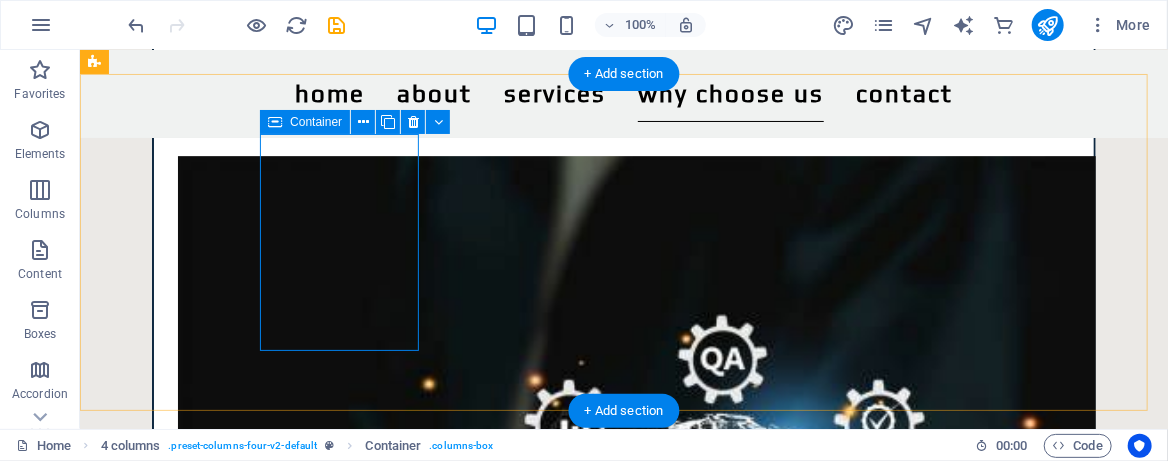 click on "Paste clipboard" at bounding box center [201, 3263] 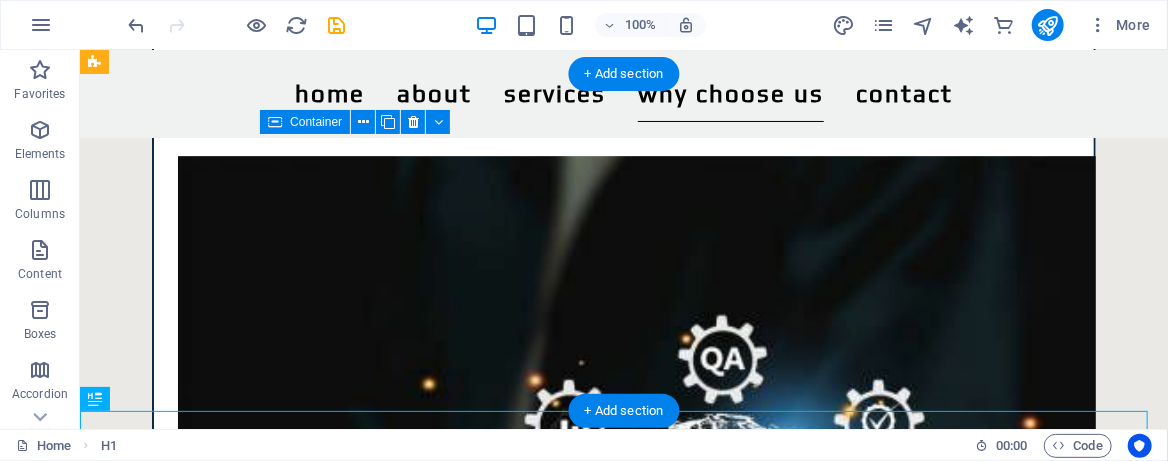 click on "Paste clipboard" at bounding box center (201, 3263) 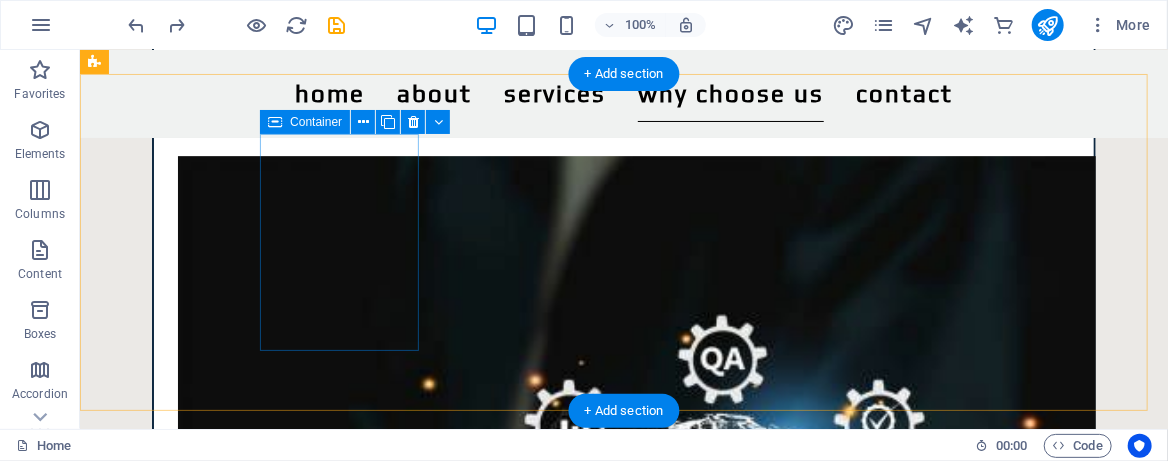 click on "Drop content here or  Add elements  Paste clipboard" at bounding box center [201, 3215] 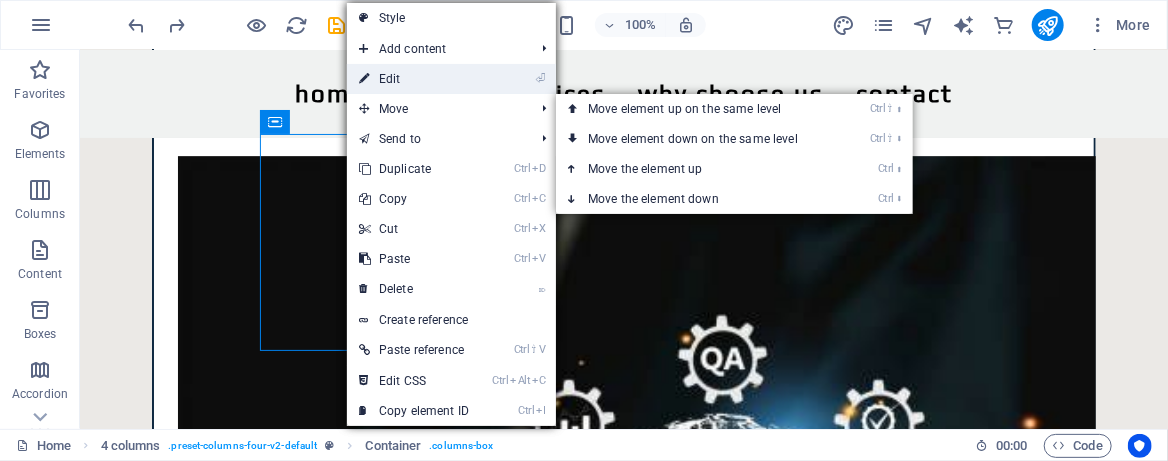 click on "⏎  Edit" at bounding box center (414, 79) 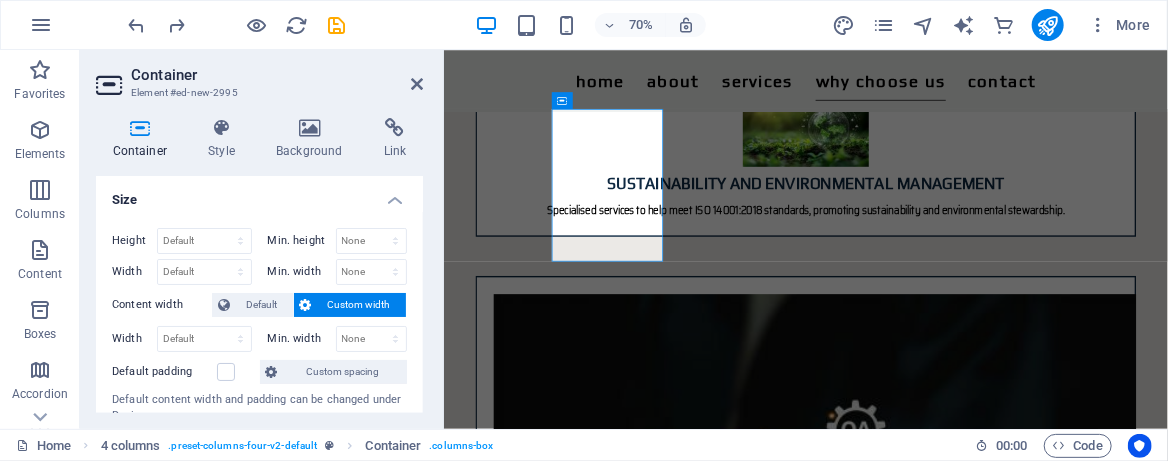 scroll, scrollTop: 2695, scrollLeft: 0, axis: vertical 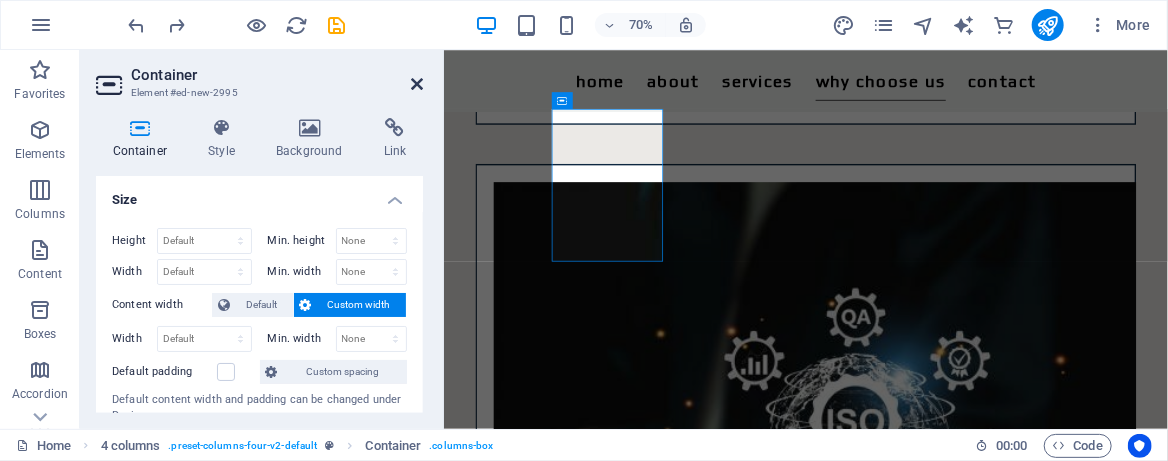 click at bounding box center [417, 84] 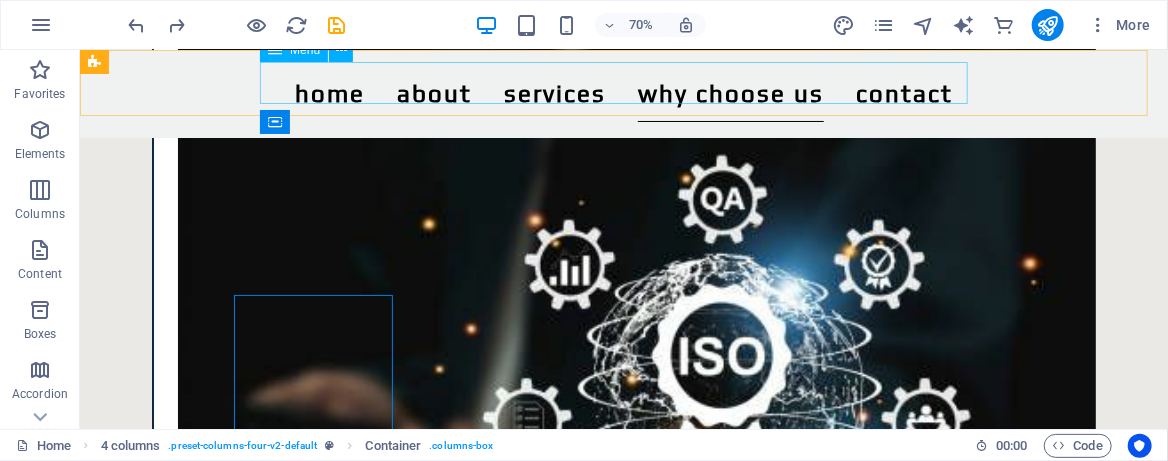 scroll, scrollTop: 2535, scrollLeft: 0, axis: vertical 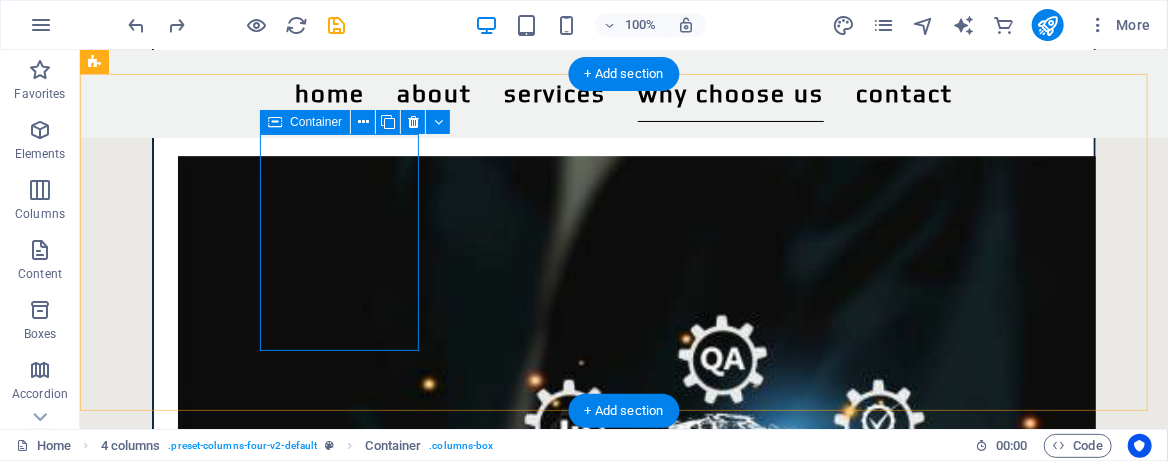 click on "Paste clipboard" at bounding box center (201, 3263) 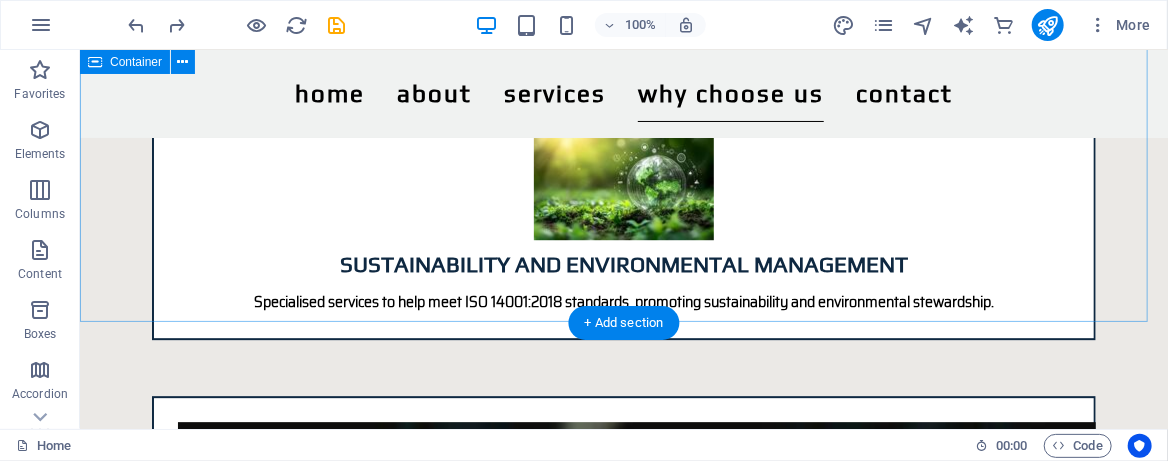 scroll, scrollTop: 2268, scrollLeft: 0, axis: vertical 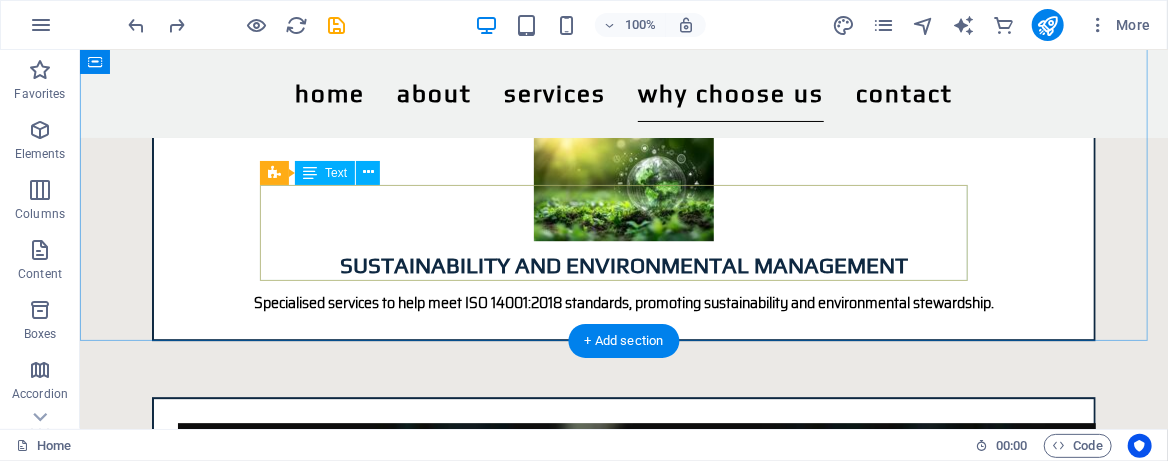 click on "✅  Tailored Solutions ✅  Commitment to Excellence ✅ We build lasting relationships, not quick fixes" at bounding box center [623, 3185] 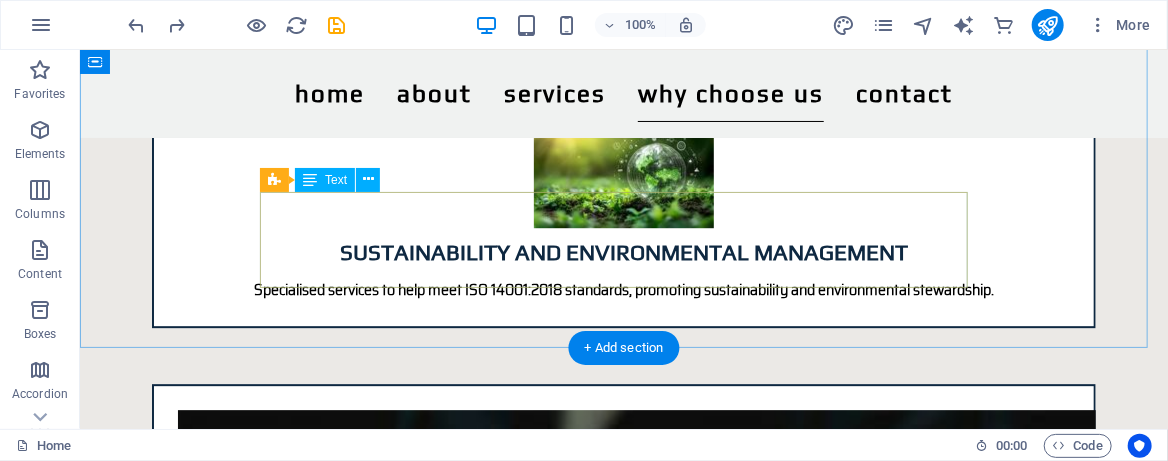scroll, scrollTop: 2261, scrollLeft: 0, axis: vertical 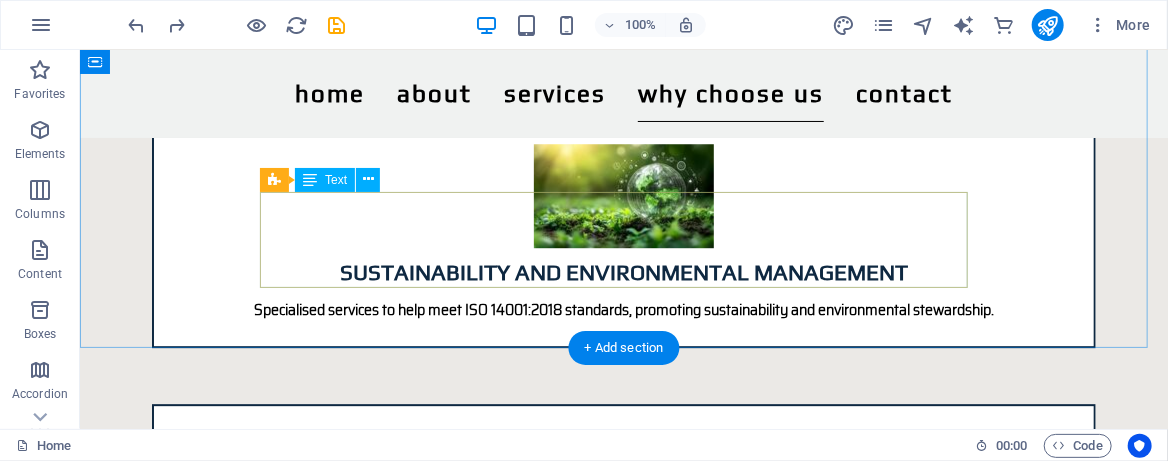 click on "✅  Expertise You Can Trust ✅  Tailored Solutions ✅  Commitment to Excellence ✅ We build lasting relationships, not quick fixes" at bounding box center [623, 3192] 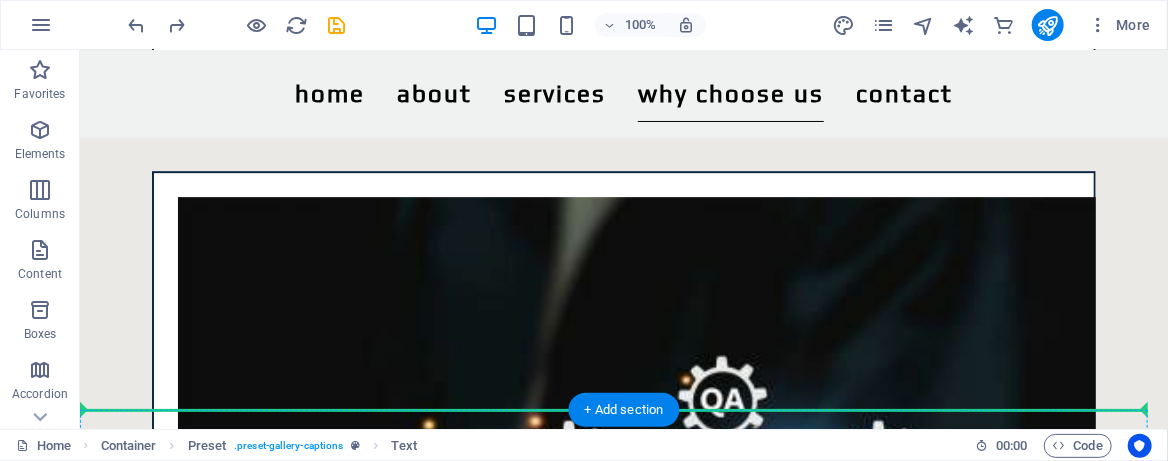 scroll, scrollTop: 2535, scrollLeft: 0, axis: vertical 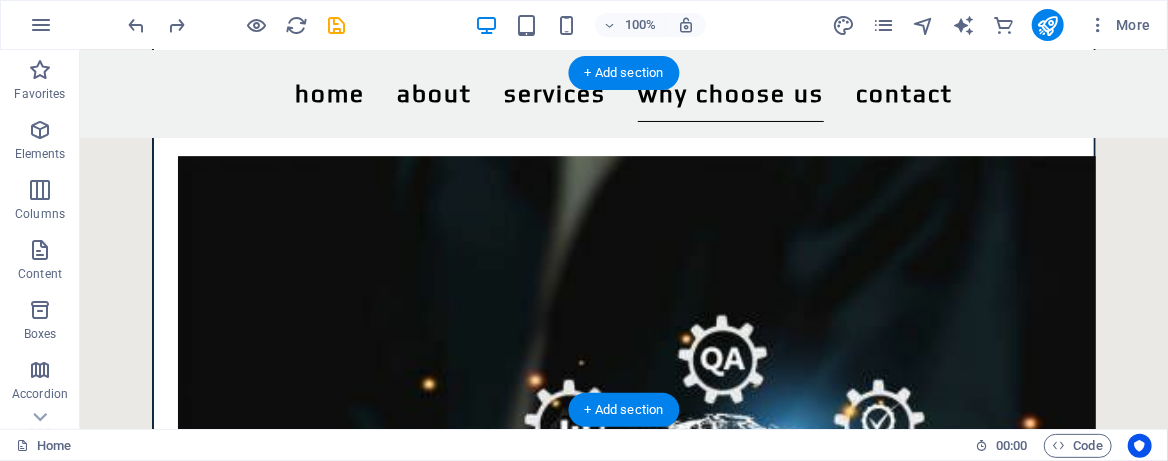 drag, startPoint x: 365, startPoint y: 199, endPoint x: 357, endPoint y: 261, distance: 62.514 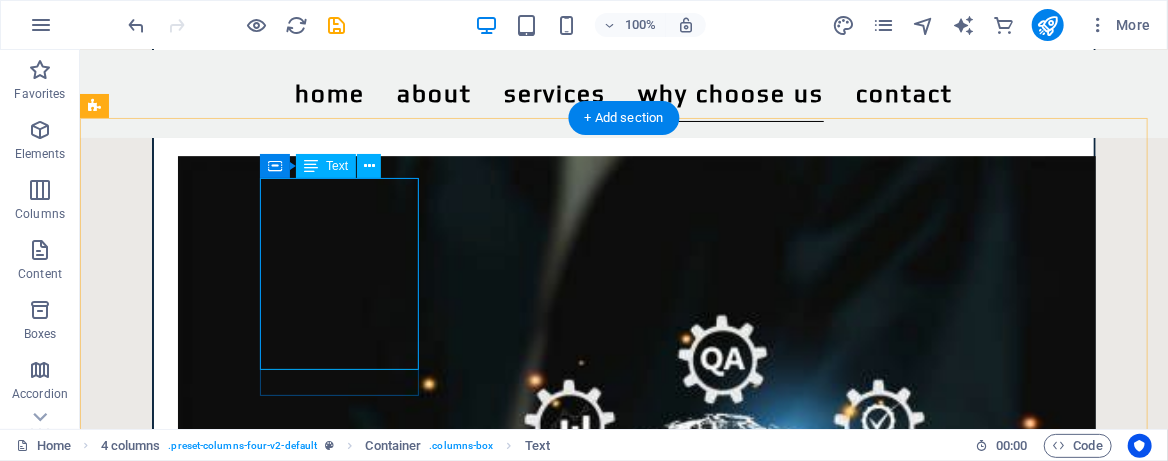 click on "✅  Expertise You Can Trust ✅  Tailored Solutions ✅  Commitment to Excellence ✅ We build lasting relationships, not quick fixes" at bounding box center [201, 3232] 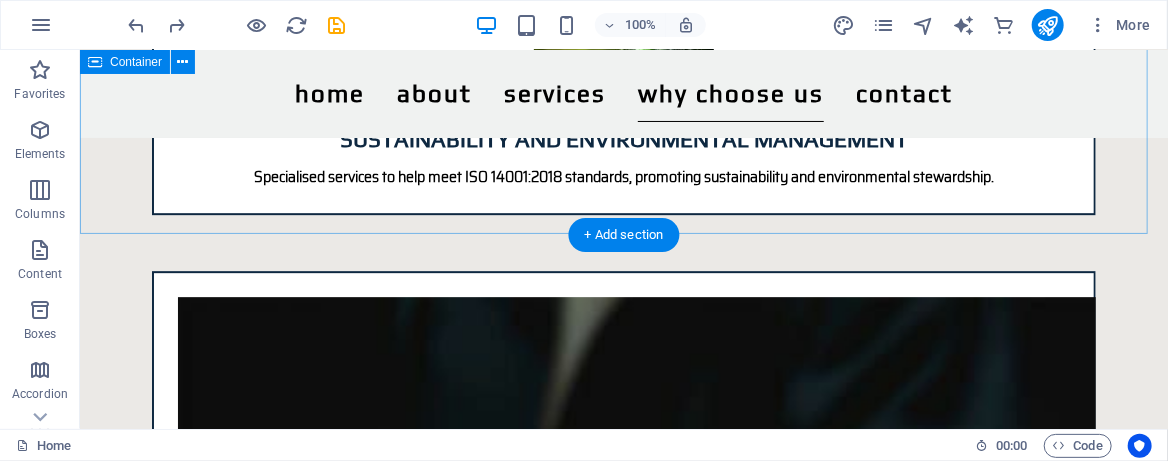 scroll, scrollTop: 2261, scrollLeft: 0, axis: vertical 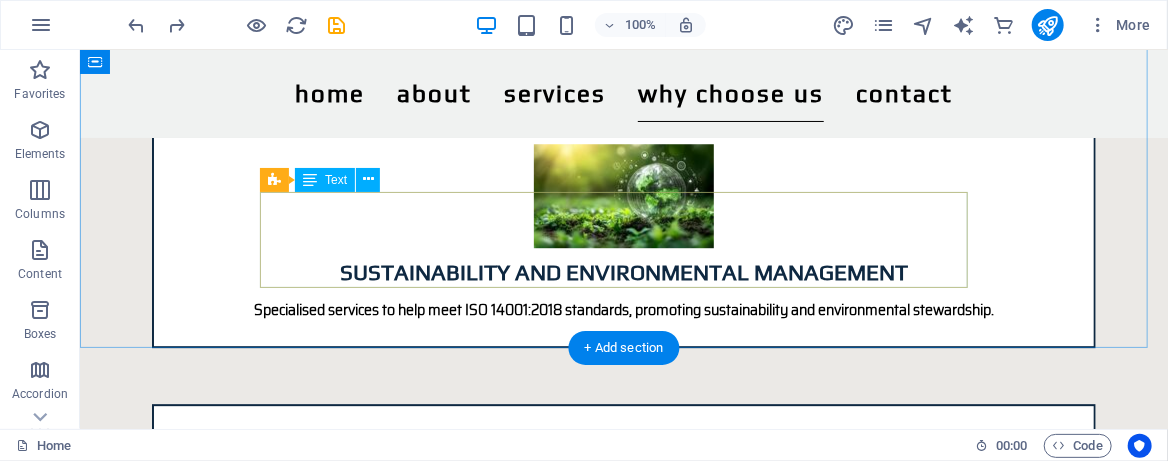 click on "✅  Expertise You Can Trust ✅  Tailored Solutions ✅  Commitment to Excellence ✅ We build lasting relationships, not quick fixes" at bounding box center [623, 3192] 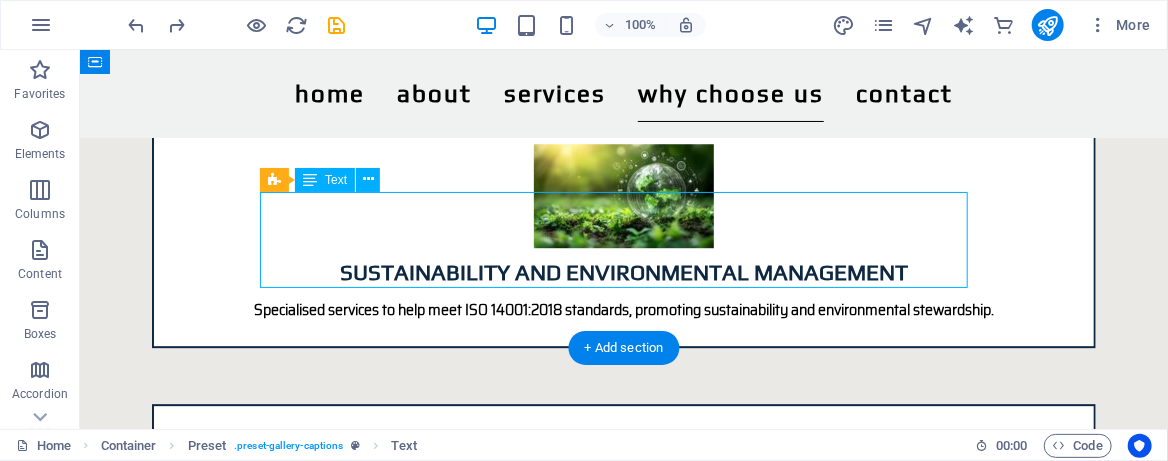 drag, startPoint x: 437, startPoint y: 200, endPoint x: 360, endPoint y: 207, distance: 77.31753 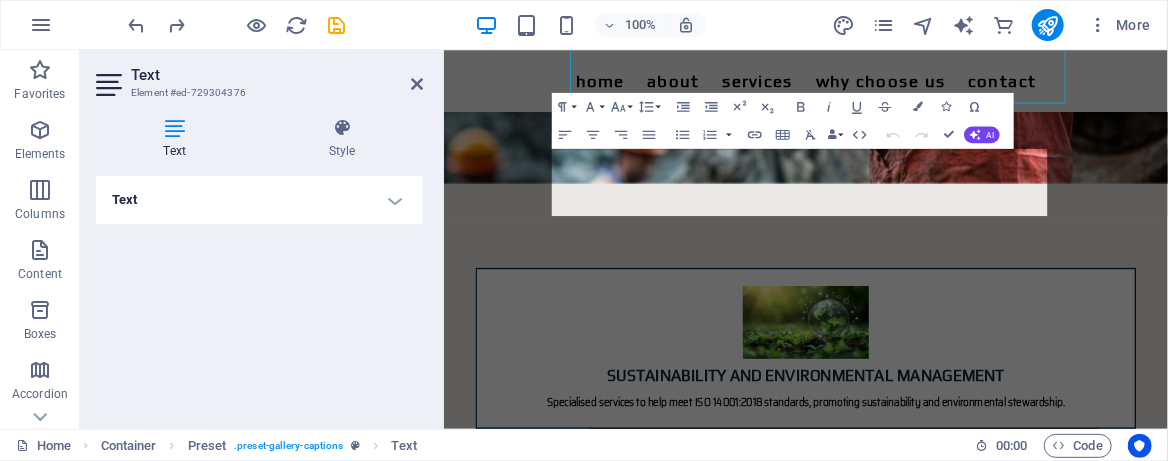 scroll, scrollTop: 2423, scrollLeft: 0, axis: vertical 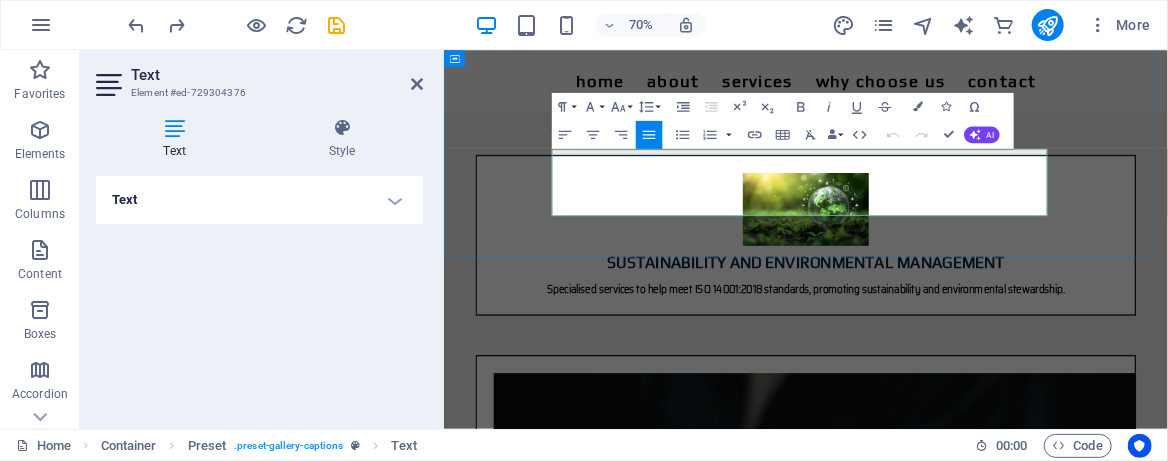 click on "Expertise You Can Trust" 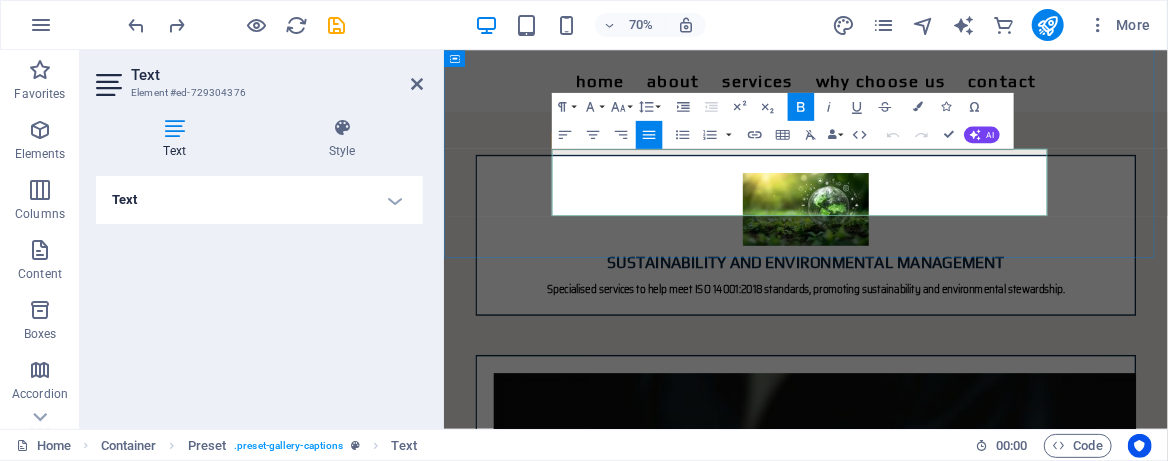 click on "Expertise You Can Trust" 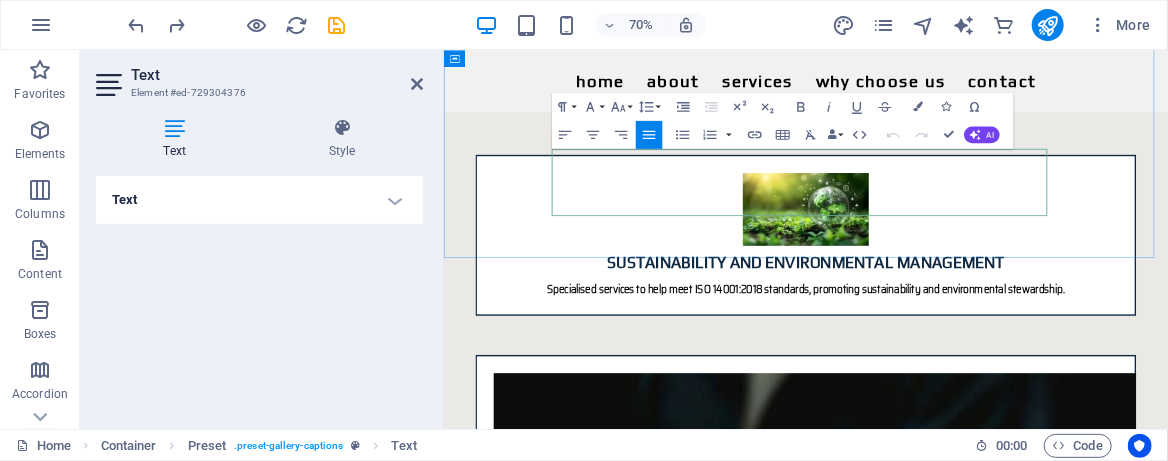 click on "Expertise You Can Trust" 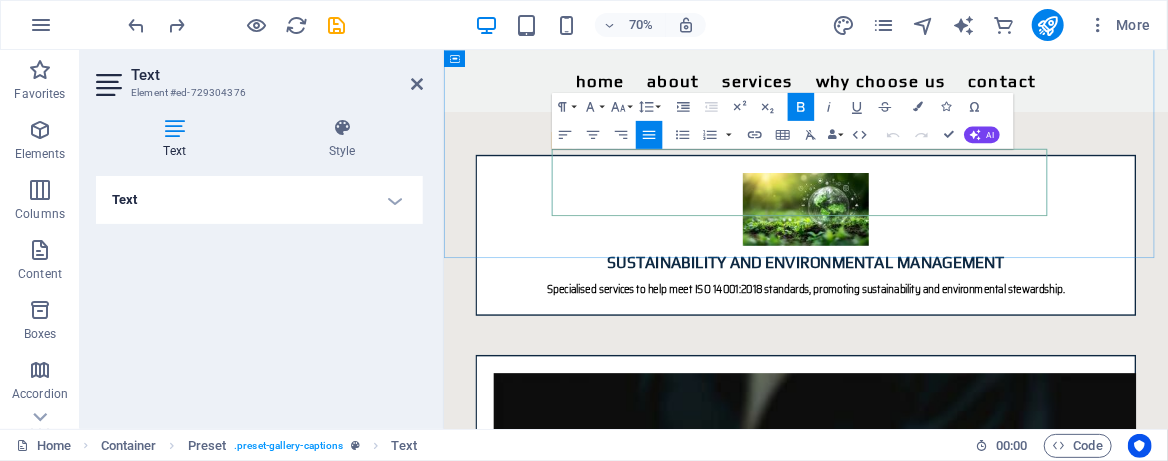 drag, startPoint x: 784, startPoint y: 202, endPoint x: 607, endPoint y: 198, distance: 177.0452 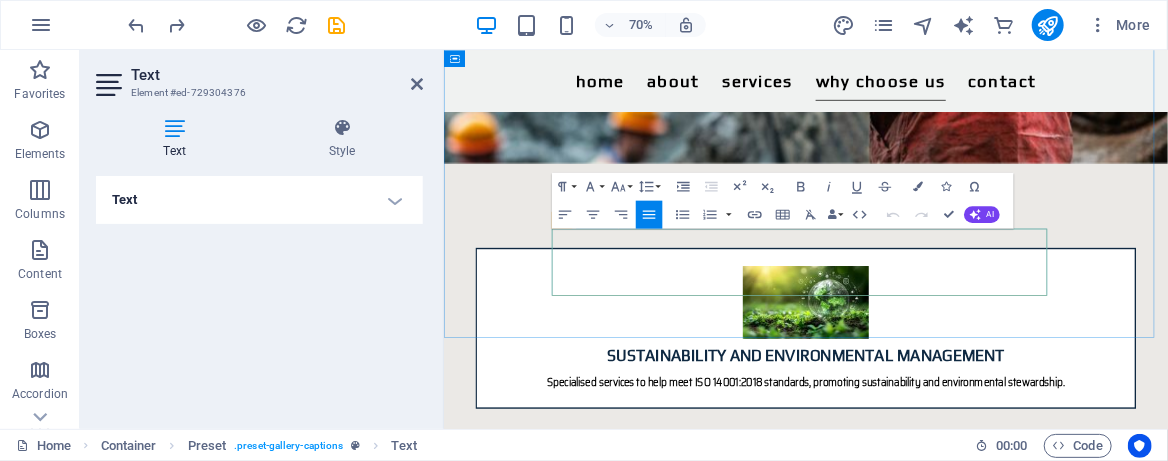 scroll, scrollTop: 2423, scrollLeft: 0, axis: vertical 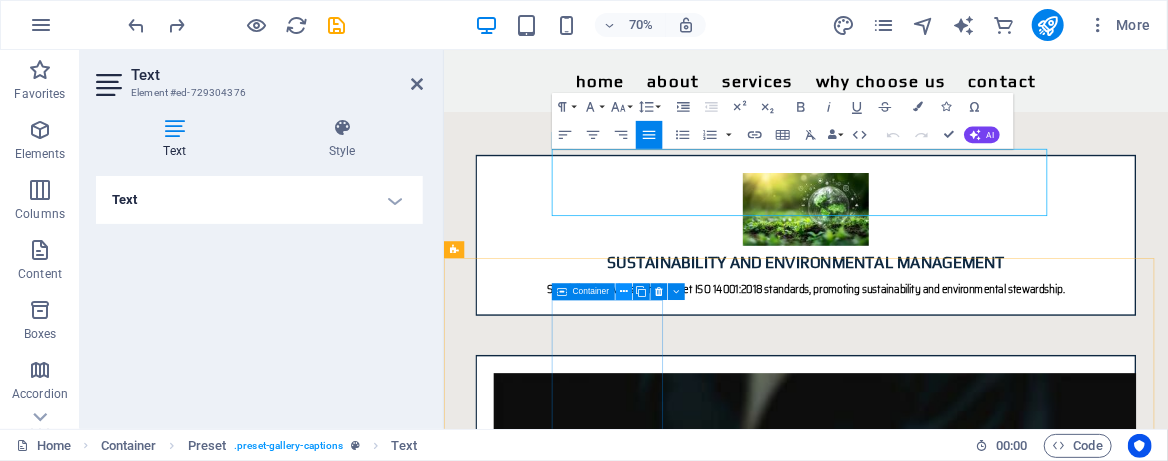 click at bounding box center (624, 291) 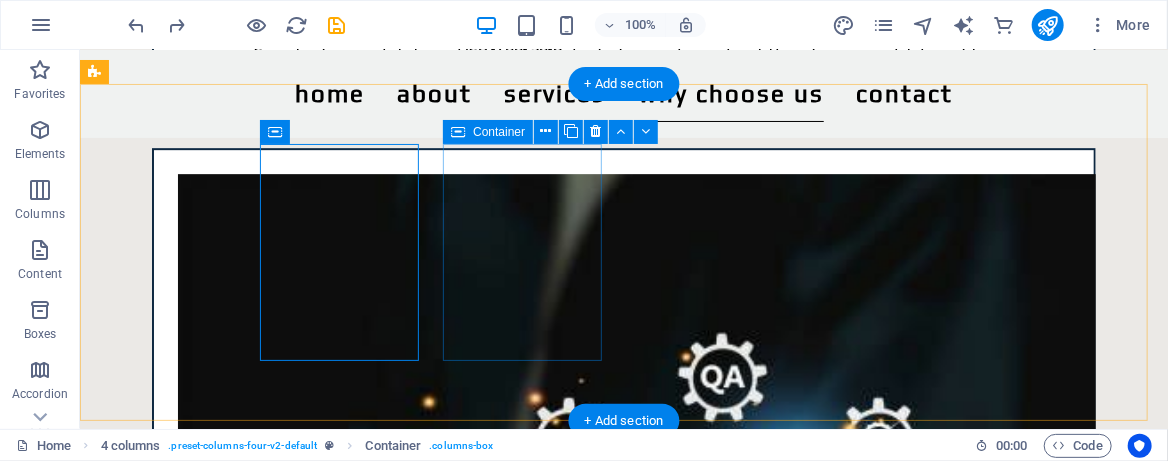 scroll, scrollTop: 2528, scrollLeft: 0, axis: vertical 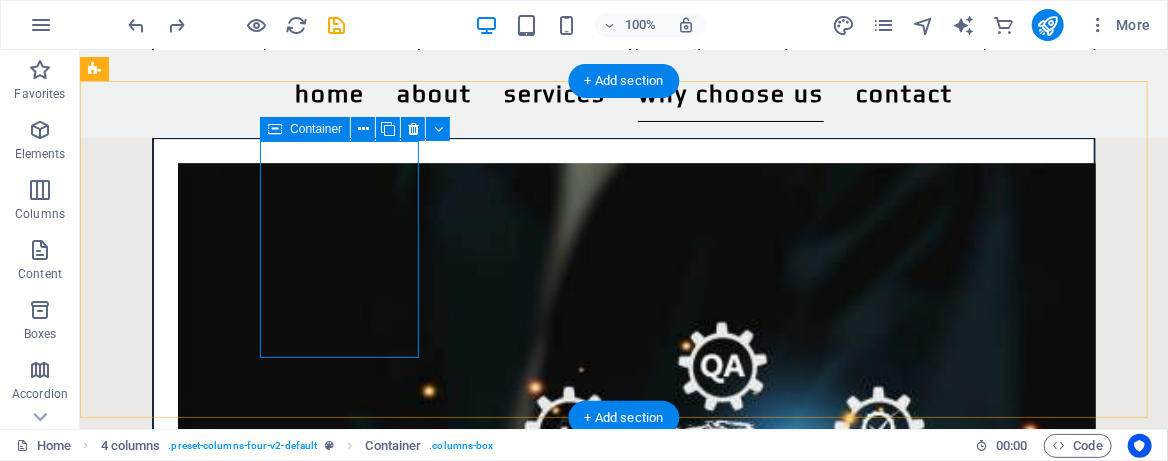 click on "Add elements" at bounding box center (200, 3234) 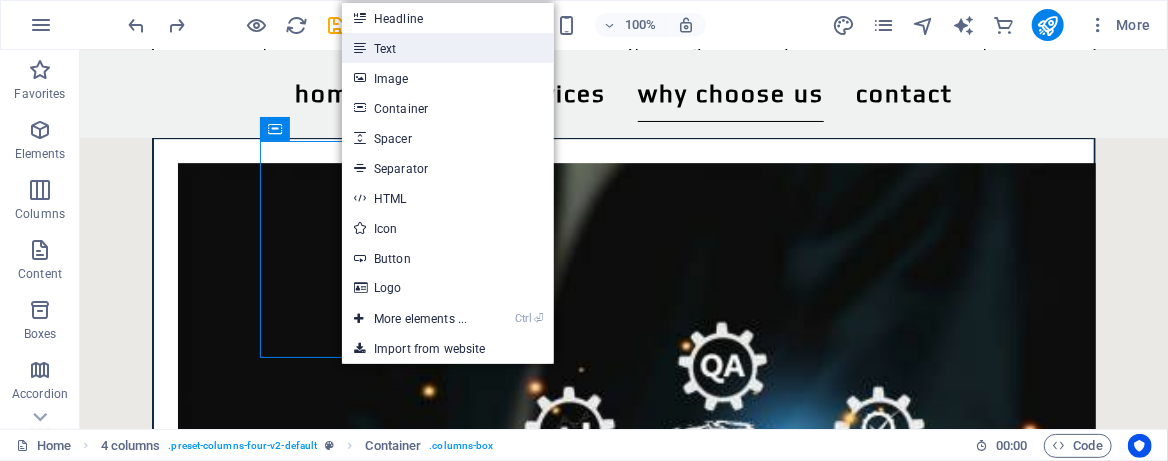 click on "Text" at bounding box center (448, 48) 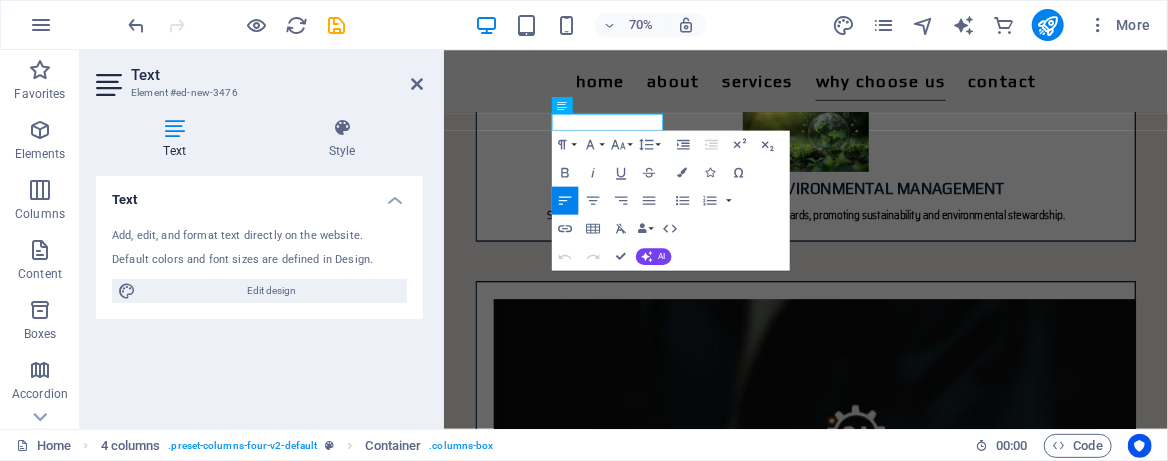 scroll, scrollTop: 2688, scrollLeft: 0, axis: vertical 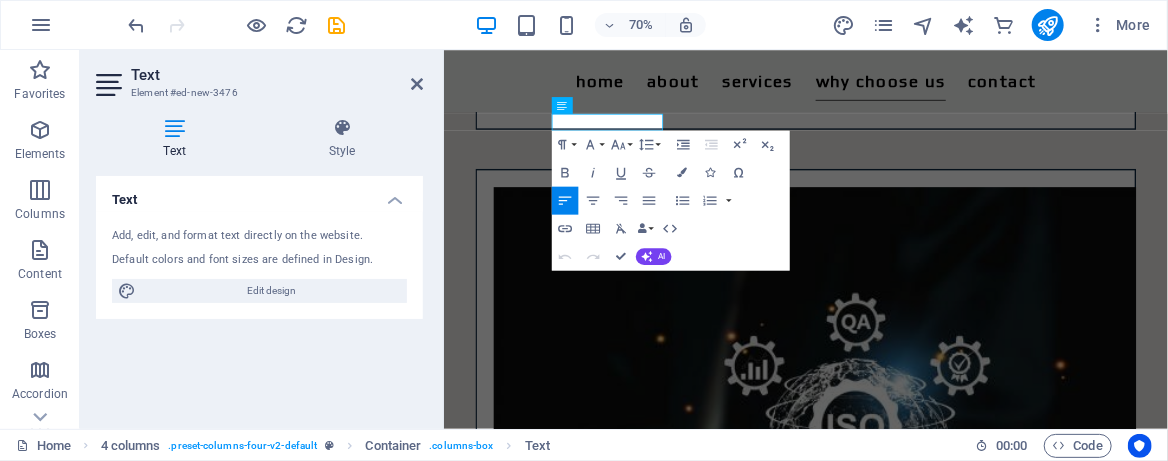click on "Text" at bounding box center (277, 75) 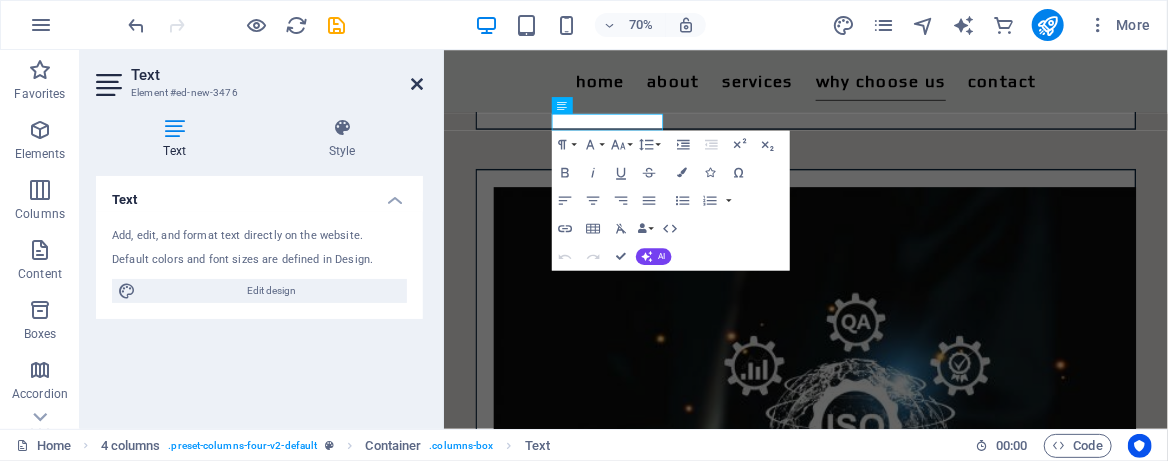 click at bounding box center (417, 84) 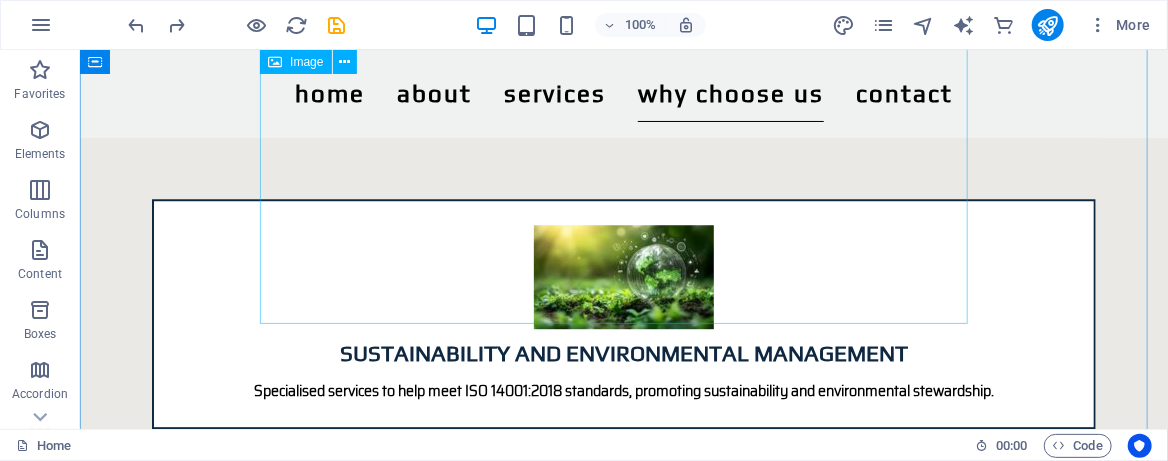 scroll, scrollTop: 2128, scrollLeft: 0, axis: vertical 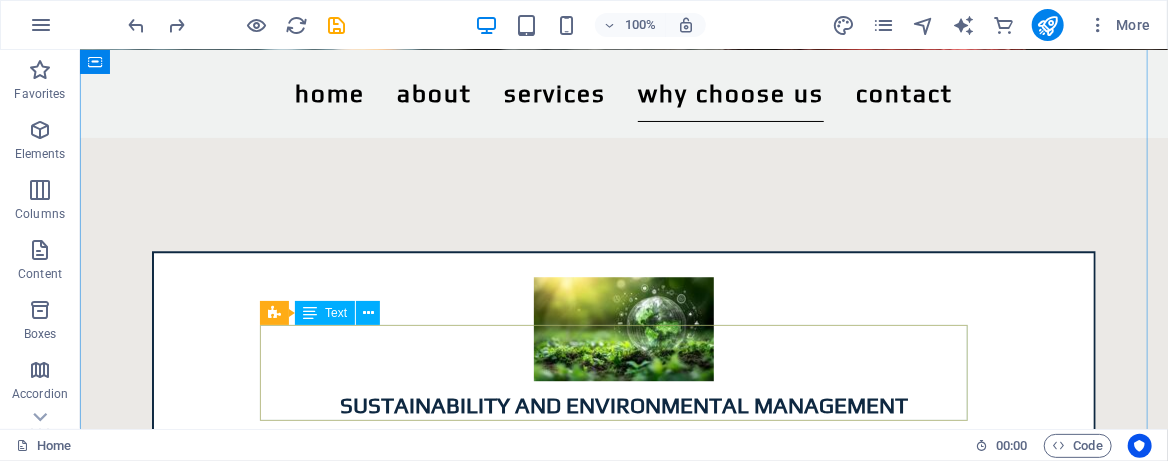 click on "✅  Expertise You Can Trust ✅  Tailored Solutions ✅  Commitment to Excellence ✅ We build lasting relationships, not quick fixes" at bounding box center (623, 3325) 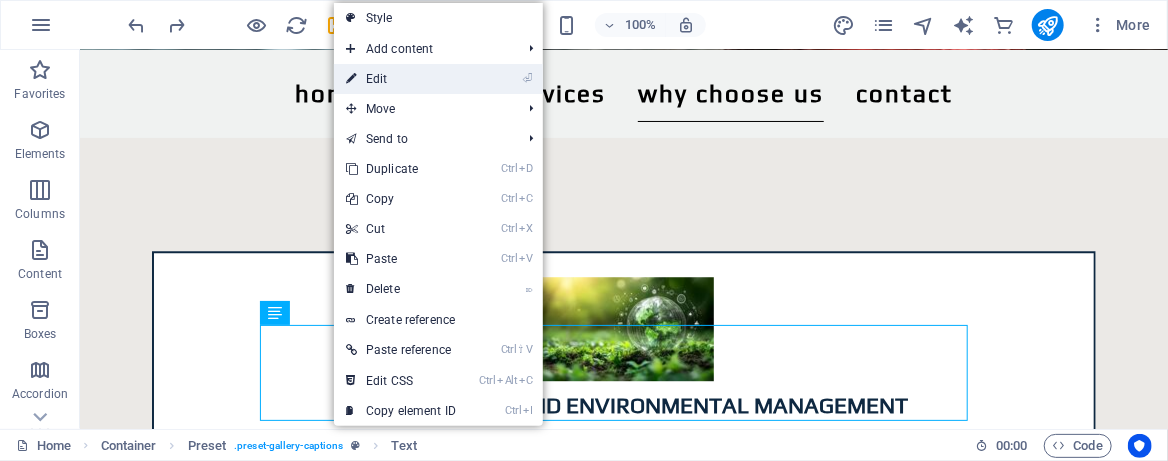 click on "⏎  Edit" at bounding box center (401, 79) 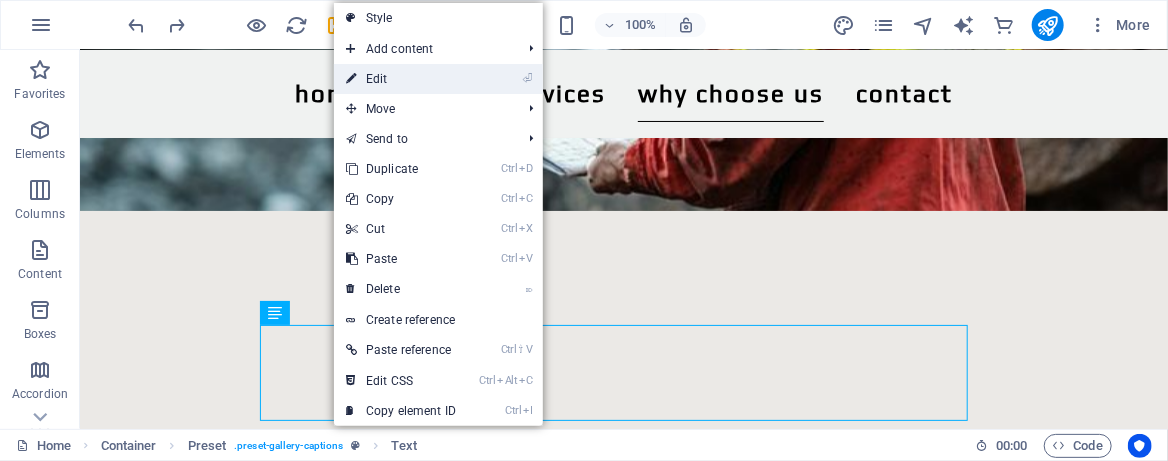 scroll, scrollTop: 2289, scrollLeft: 0, axis: vertical 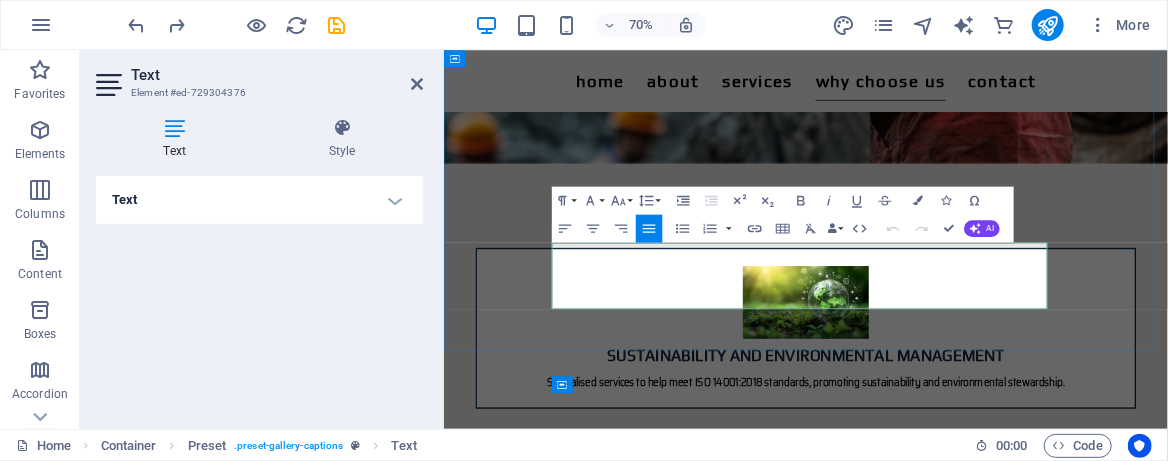 drag, startPoint x: 602, startPoint y: 332, endPoint x: 917, endPoint y: 403, distance: 322.90247 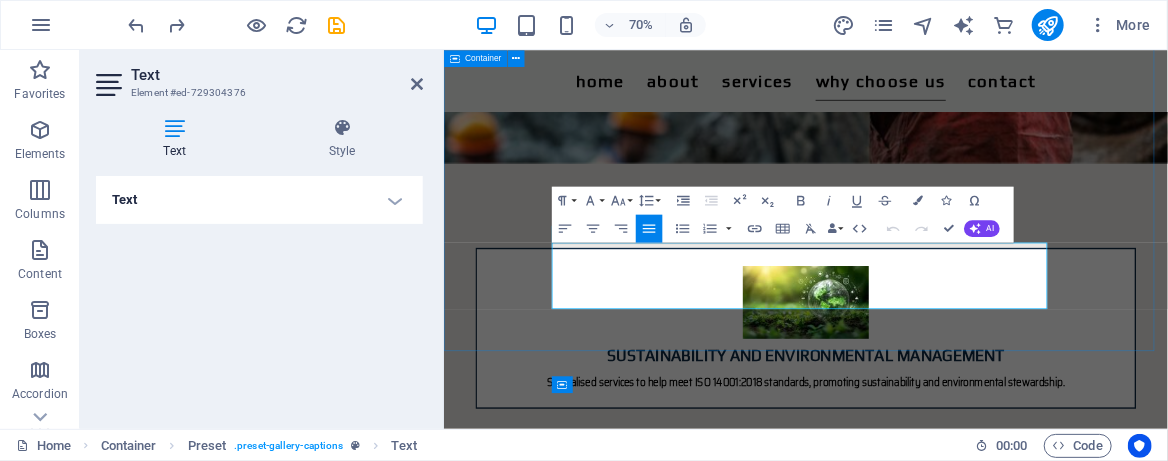 click on "Why choose us ✅  Expertise You Can Trust ✅  Tailored Solutions ✅  Commitment to Excellence ✅ We build lasting relationships, not quick fixes" at bounding box center [960, 2918] 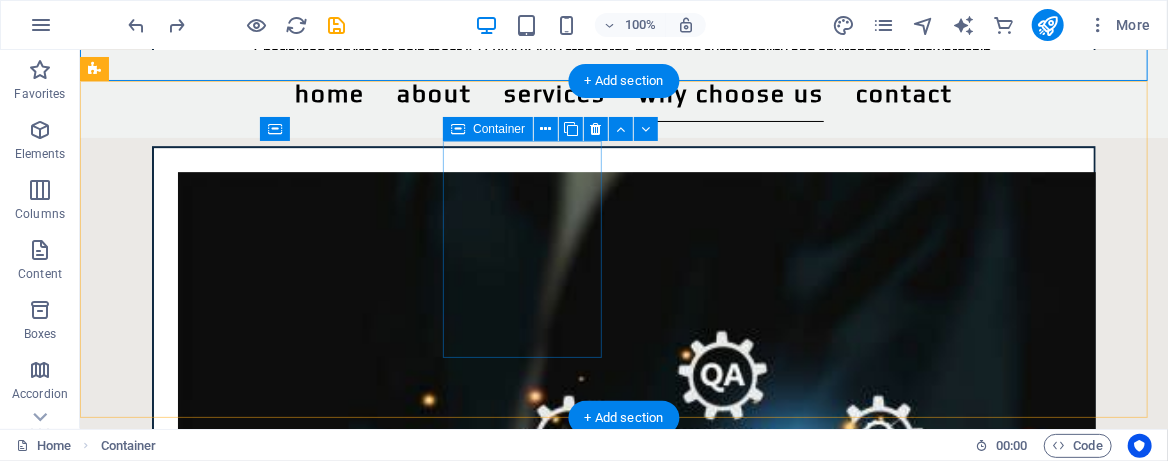 scroll, scrollTop: 2528, scrollLeft: 0, axis: vertical 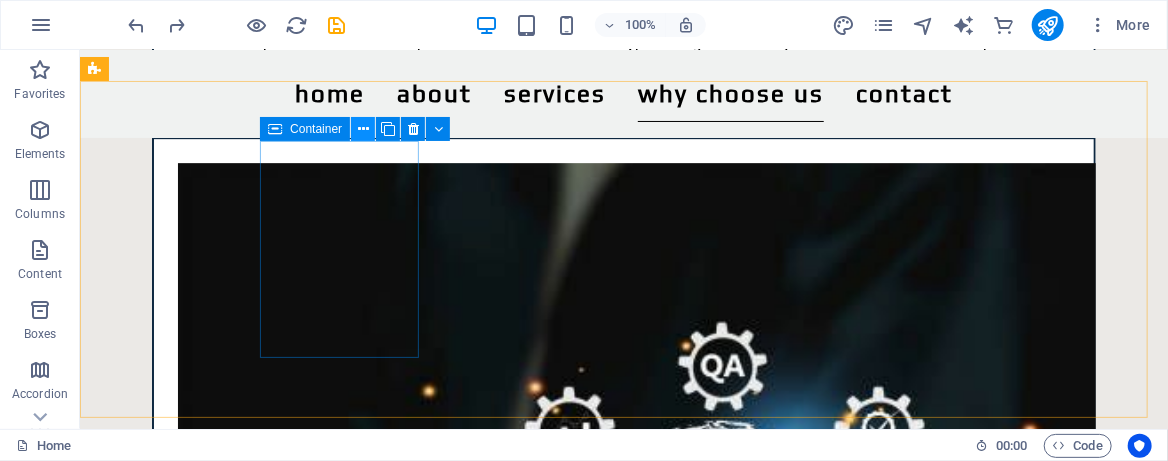 click at bounding box center (363, 129) 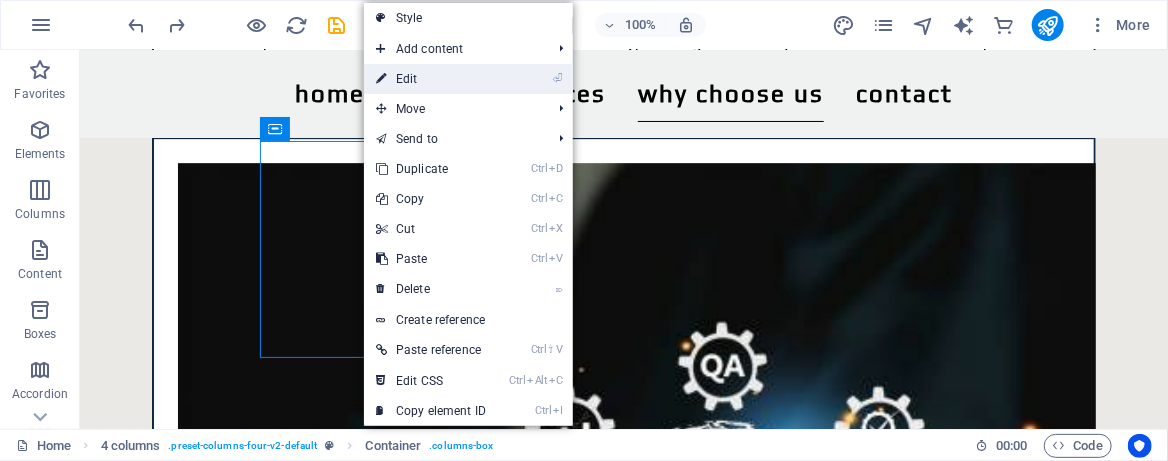 click on "⏎  Edit" at bounding box center [431, 79] 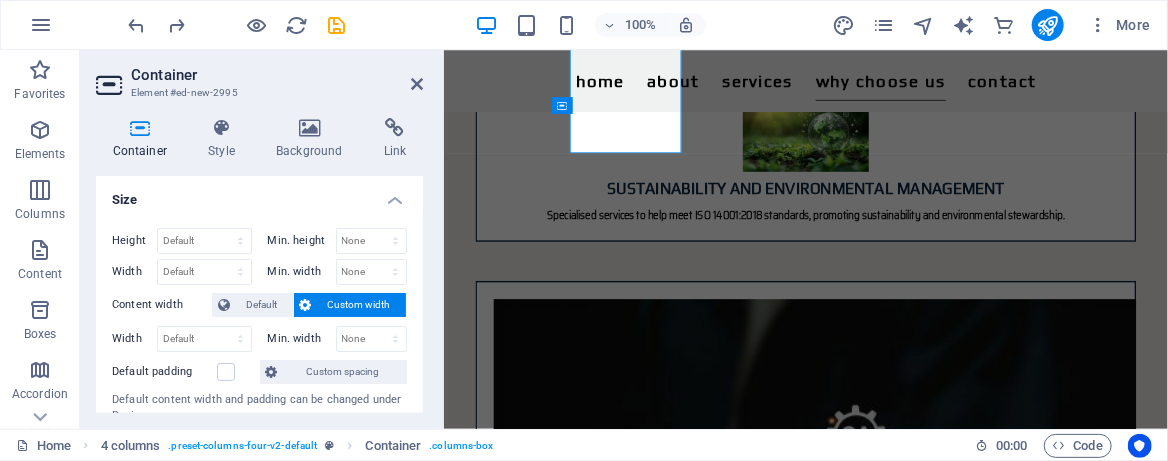 scroll, scrollTop: 2688, scrollLeft: 0, axis: vertical 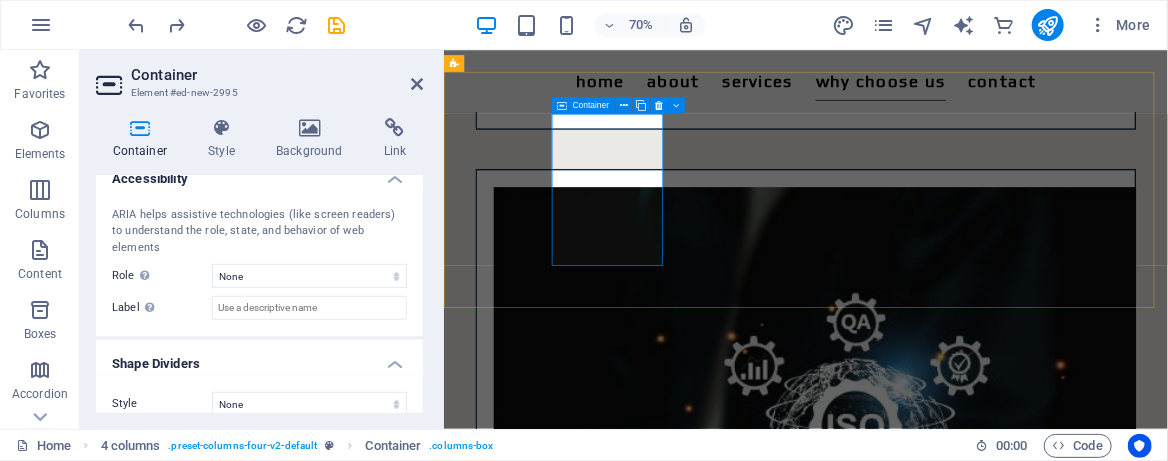 click on "Paste clipboard" at bounding box center (565, 3246) 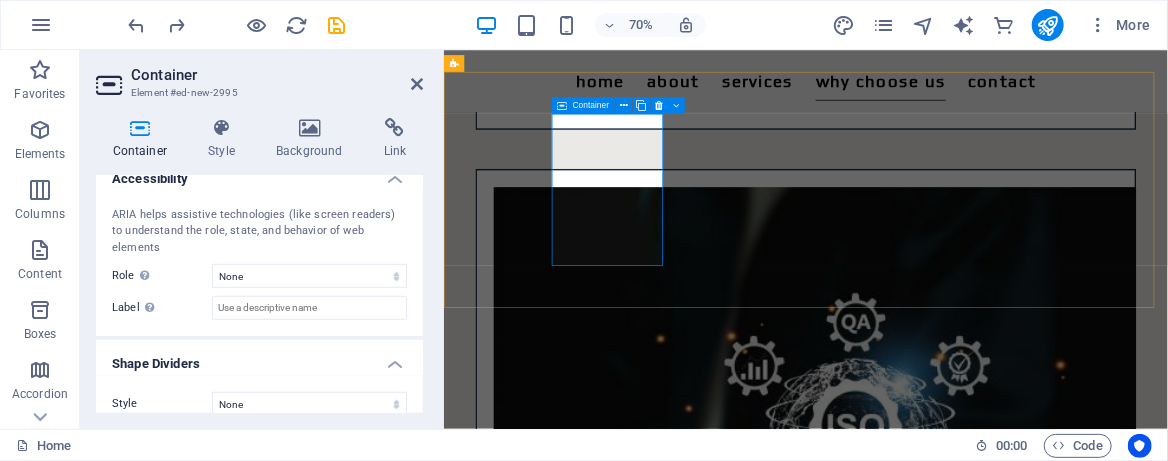 click on "Paste clipboard" at bounding box center (565, 3246) 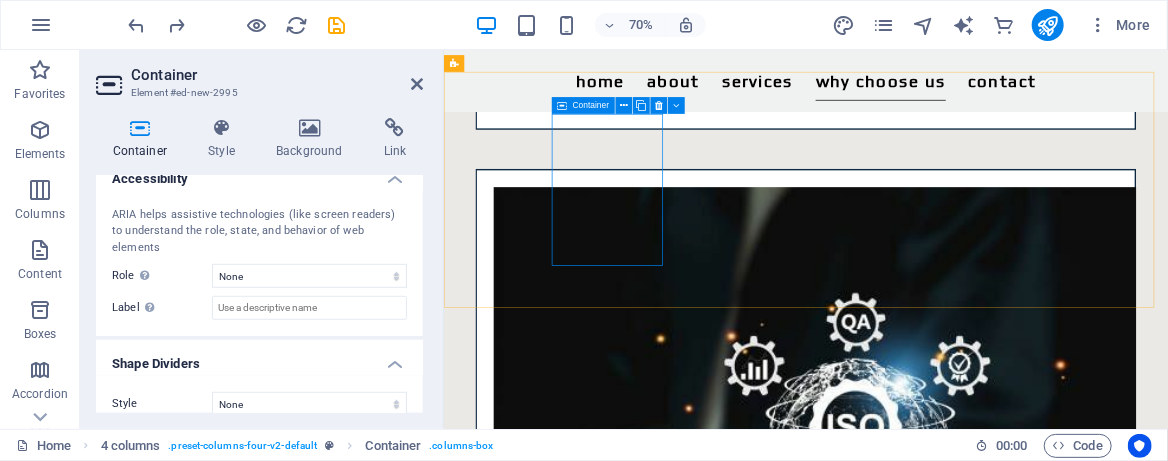 click on "Add elements" at bounding box center (564, 3210) 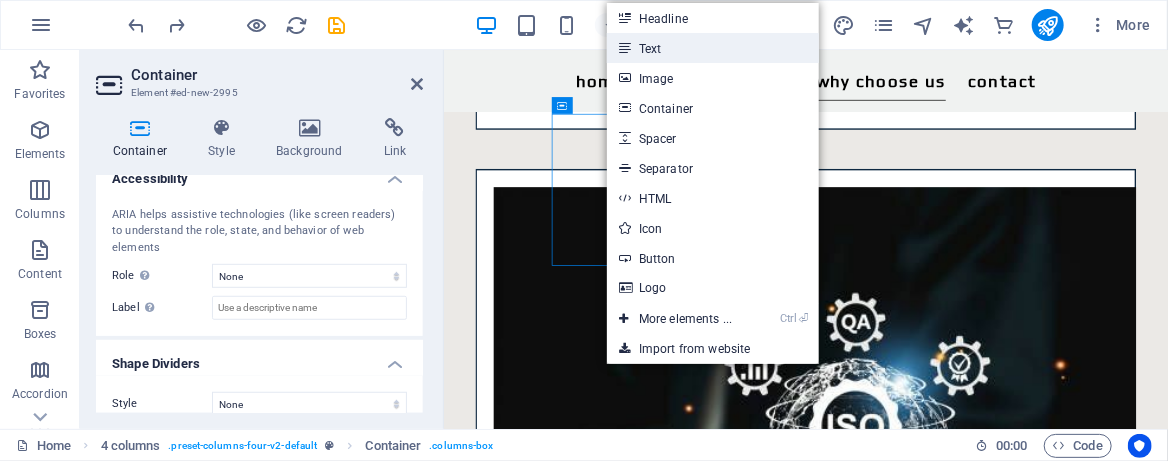 click on "Text" at bounding box center (713, 48) 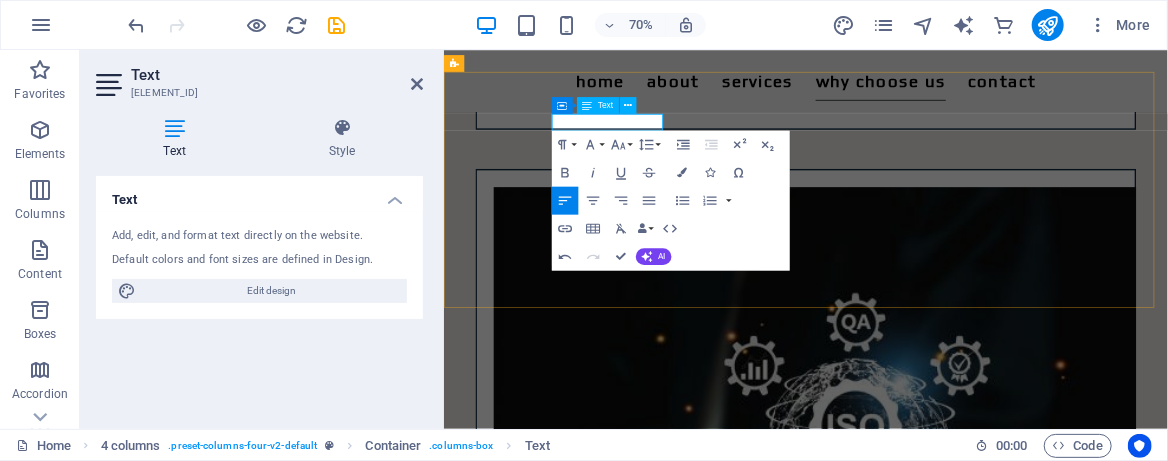 click on "New text element" at bounding box center (516, 3120) 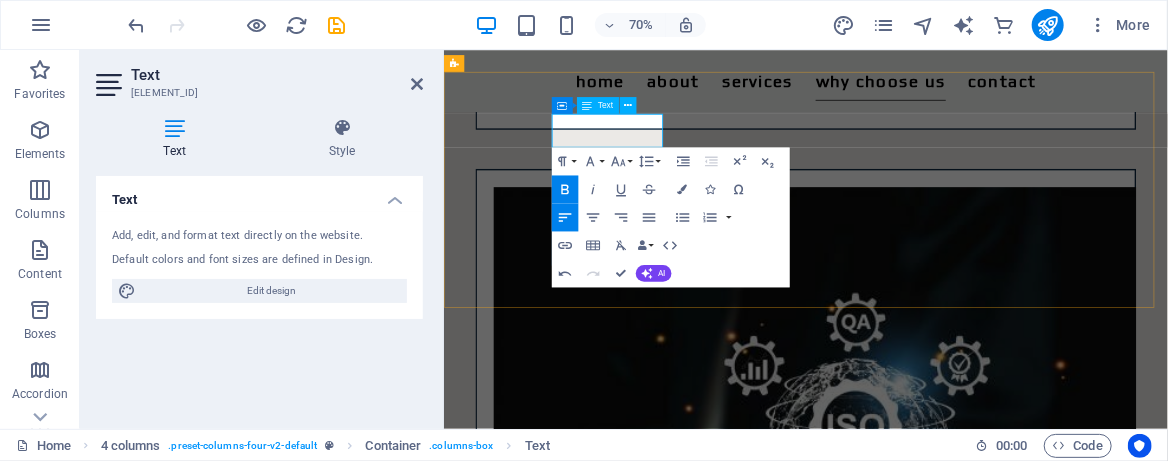 click on "✅ Expertise You Can Trust" at bounding box center (545, 3120) 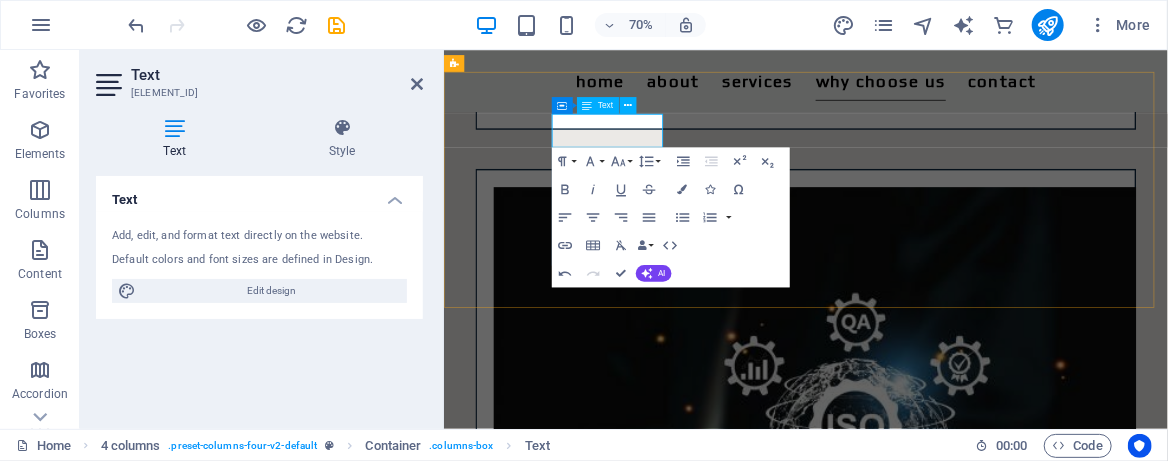 click on "✅" at bounding box center [565, 3121] 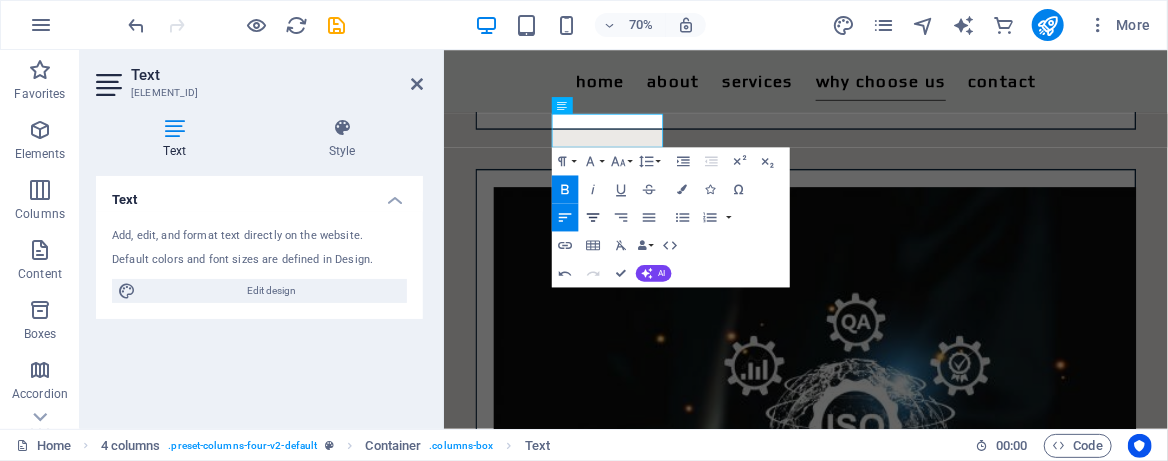 click 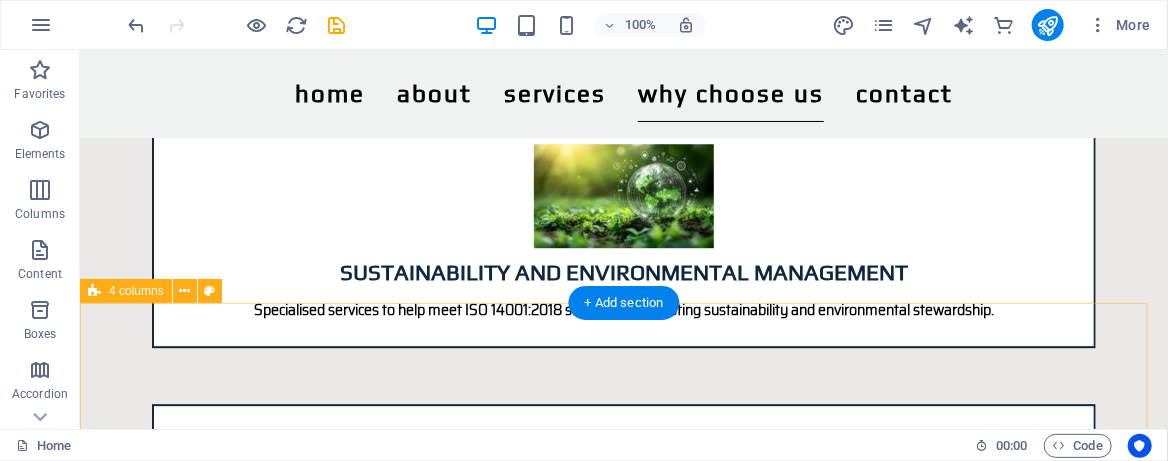scroll, scrollTop: 2528, scrollLeft: 0, axis: vertical 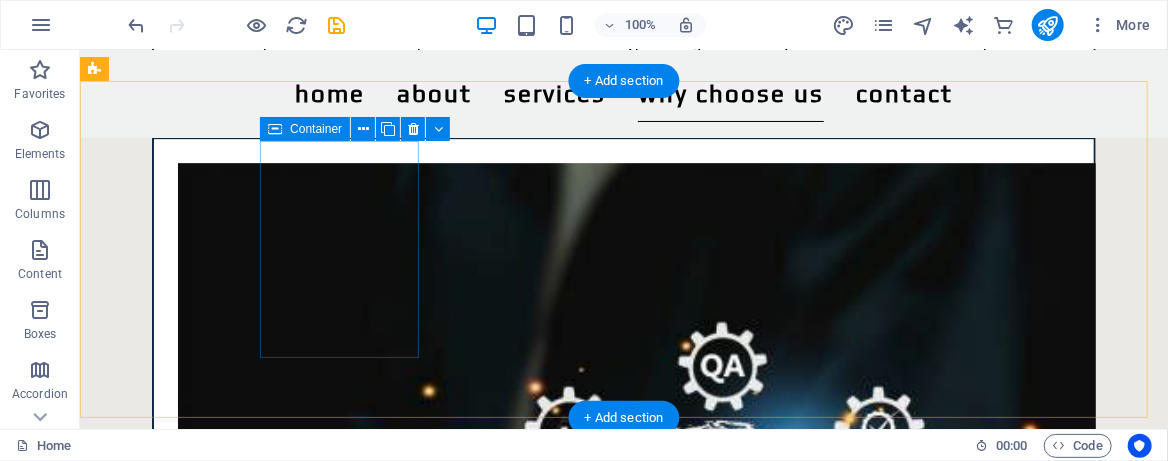 click on "✅  Expertise You Can Trust" at bounding box center (201, 3157) 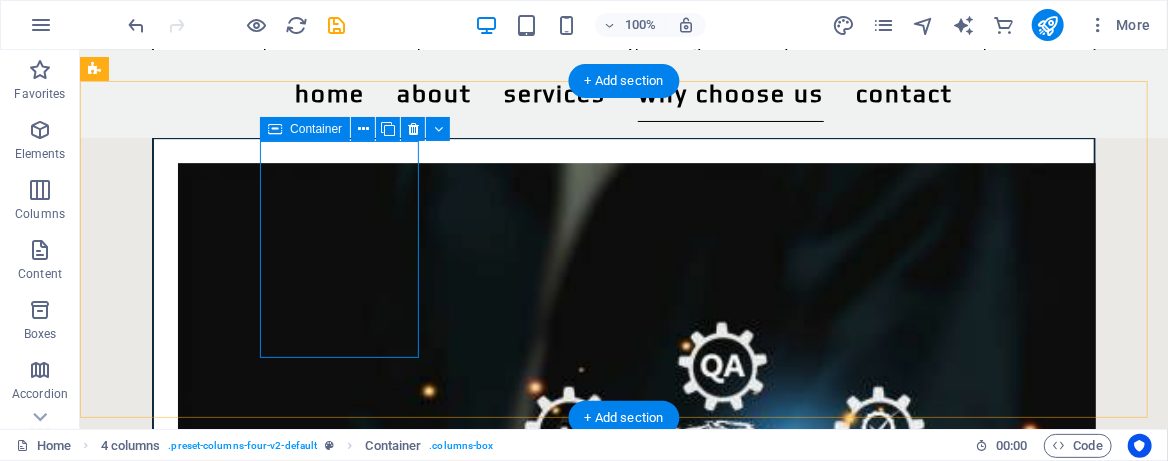 click on "✅  Expertise You Can Trust" at bounding box center (201, 3157) 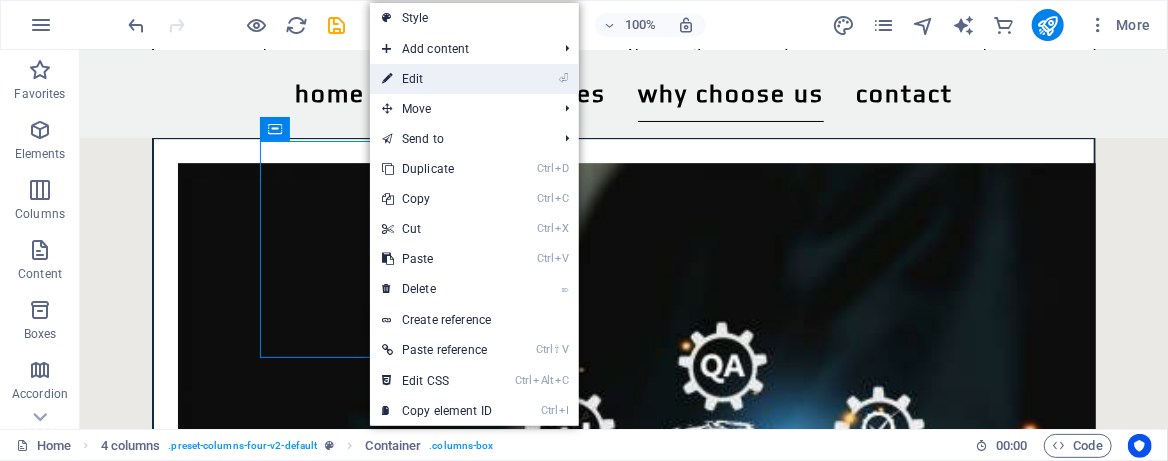 click on "⏎  Edit" at bounding box center [437, 79] 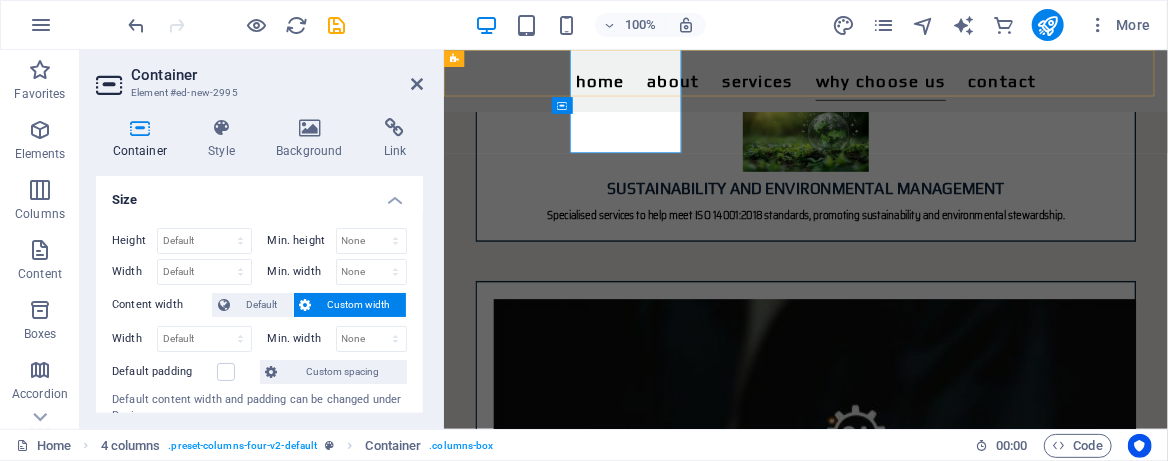 scroll, scrollTop: 2688, scrollLeft: 0, axis: vertical 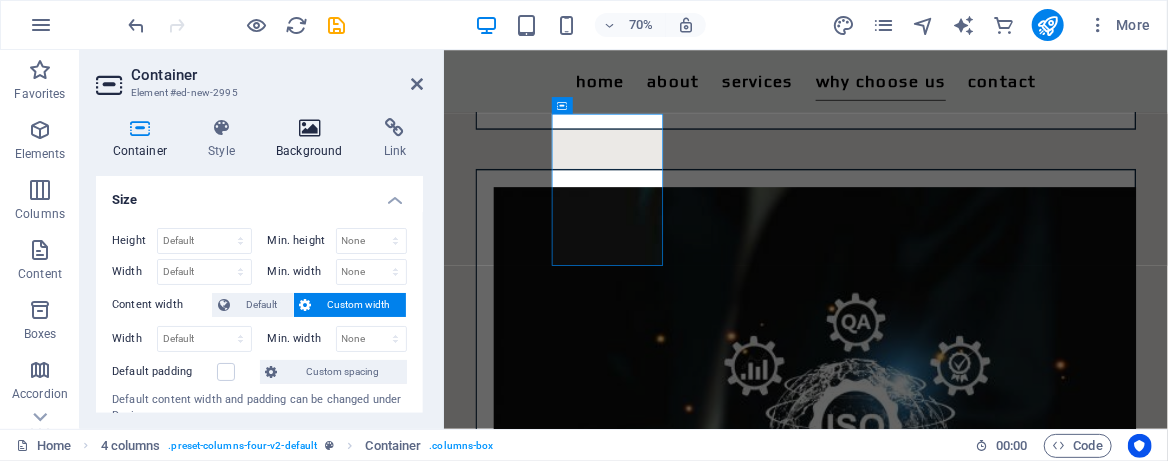 click on "Background" at bounding box center [314, 139] 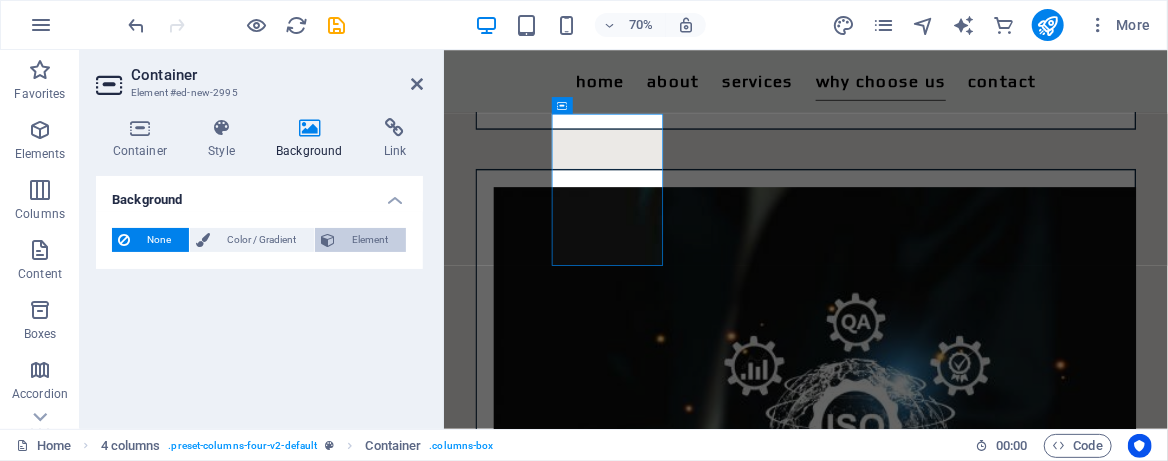 click on "Element" at bounding box center [370, 240] 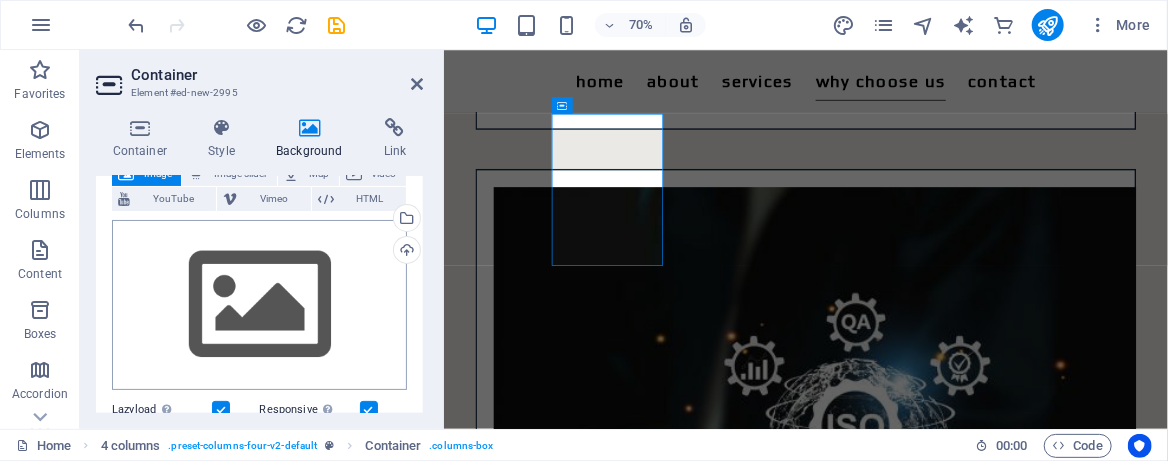 scroll, scrollTop: 0, scrollLeft: 0, axis: both 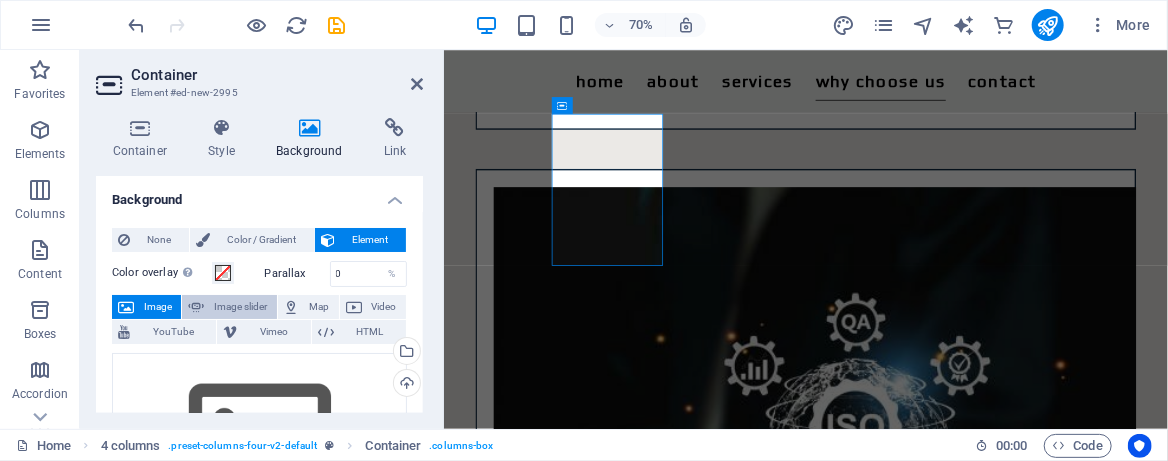 click on "Image slider" at bounding box center (240, 307) 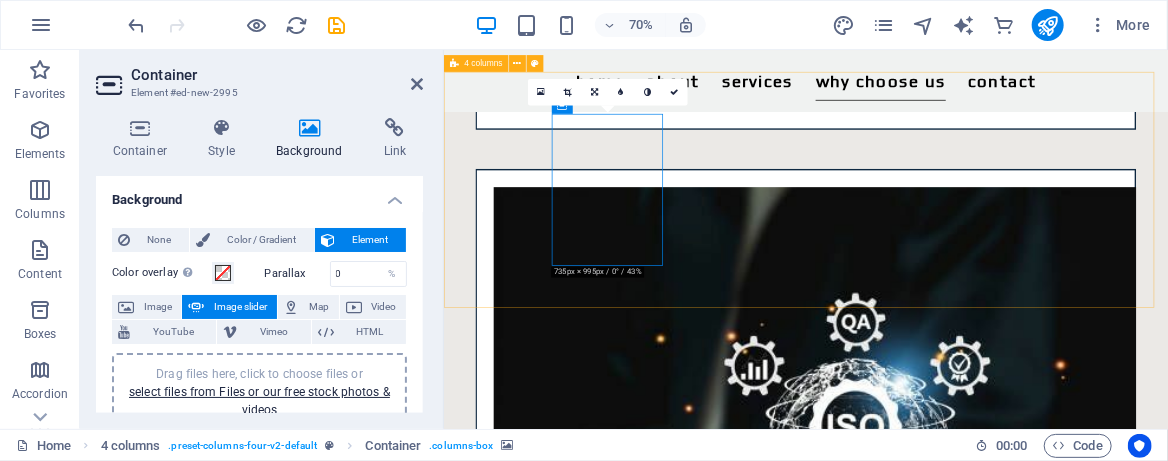 click at bounding box center (539, 3109) 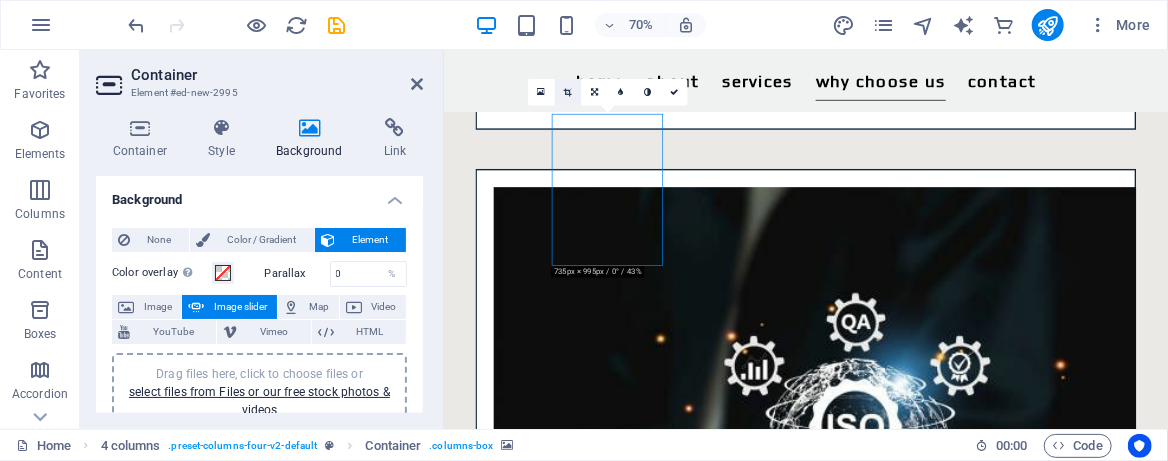 click at bounding box center (568, 92) 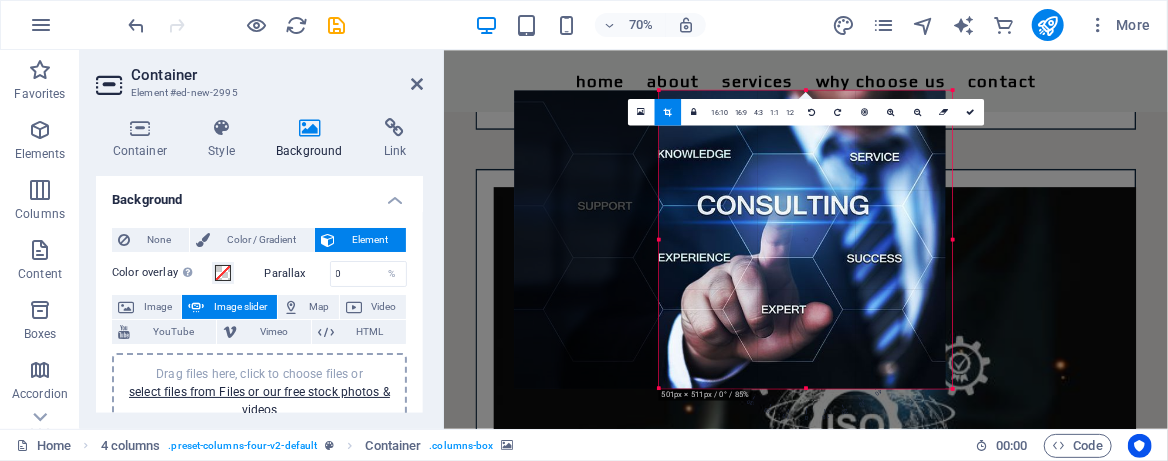 drag, startPoint x: 587, startPoint y: 89, endPoint x: 794, endPoint y: 186, distance: 228.60008 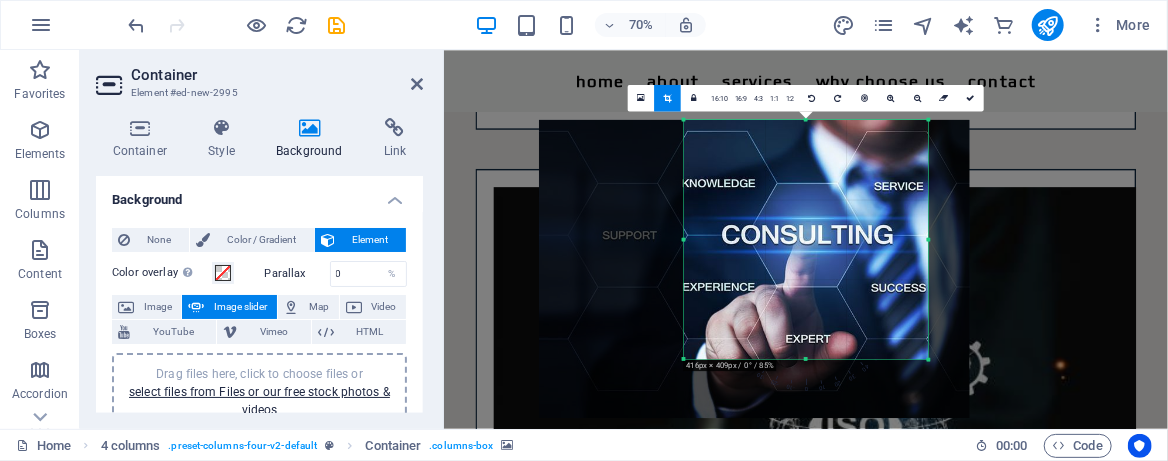 drag, startPoint x: 948, startPoint y: 389, endPoint x: 888, endPoint y: 305, distance: 103.227905 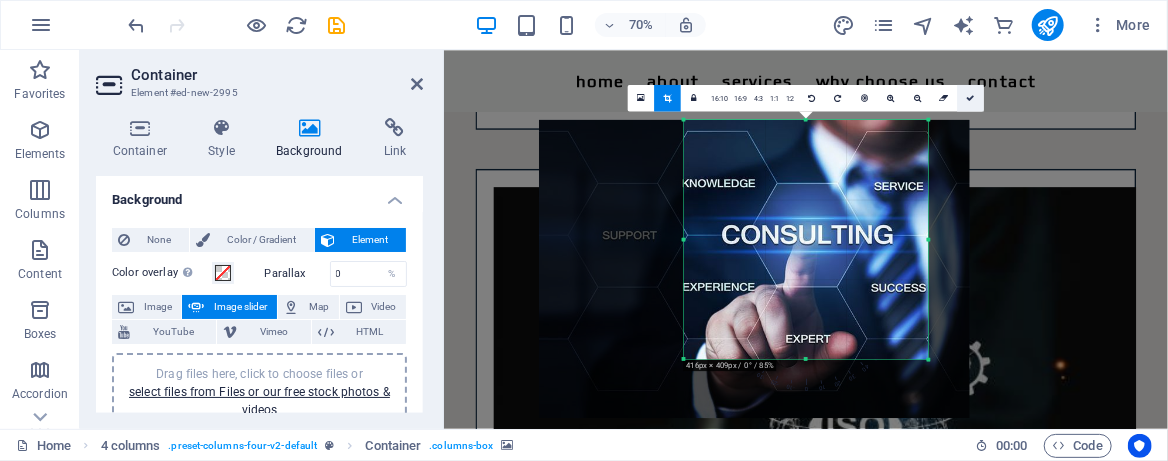 click at bounding box center [971, 98] 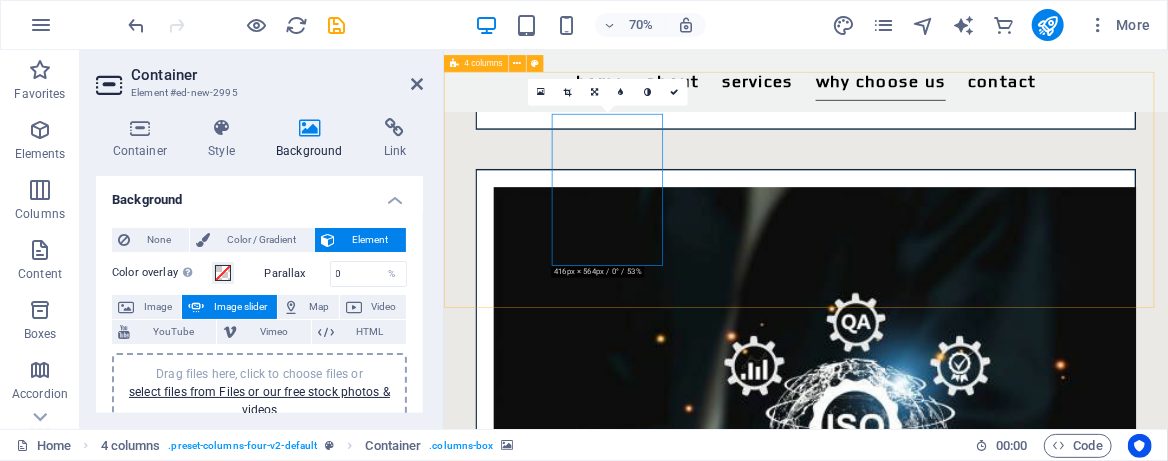 drag, startPoint x: 668, startPoint y: 268, endPoint x: 669, endPoint y: 329, distance: 61.008198 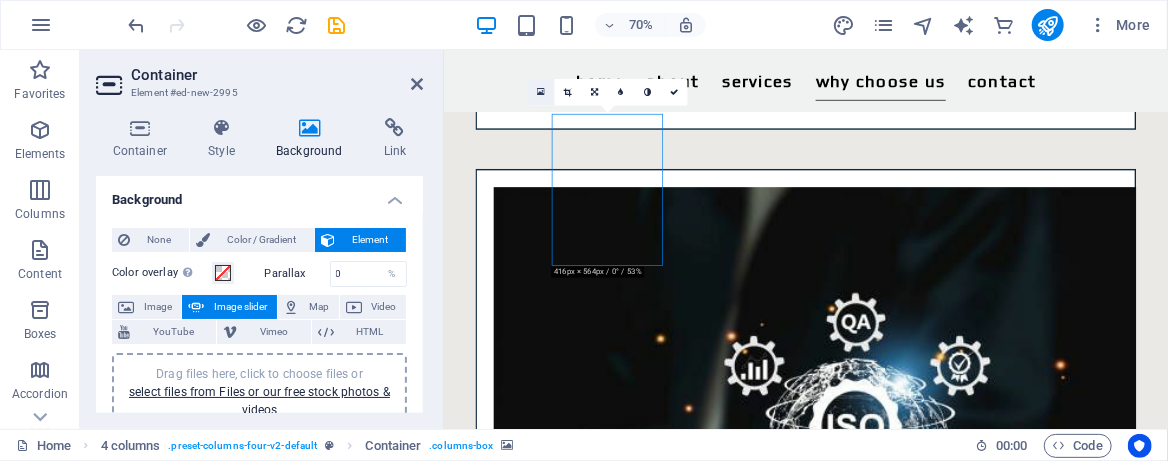 click at bounding box center [541, 92] 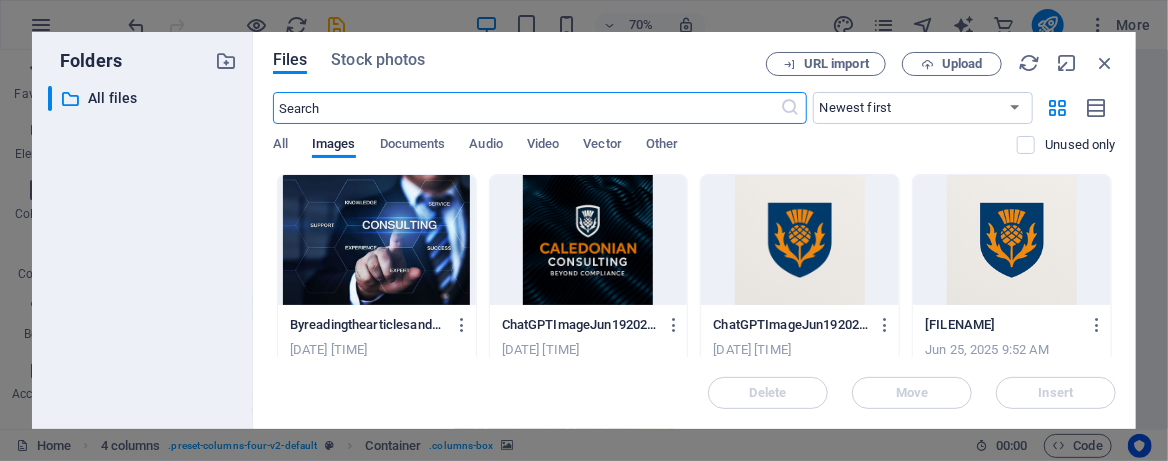 scroll, scrollTop: 3724, scrollLeft: 0, axis: vertical 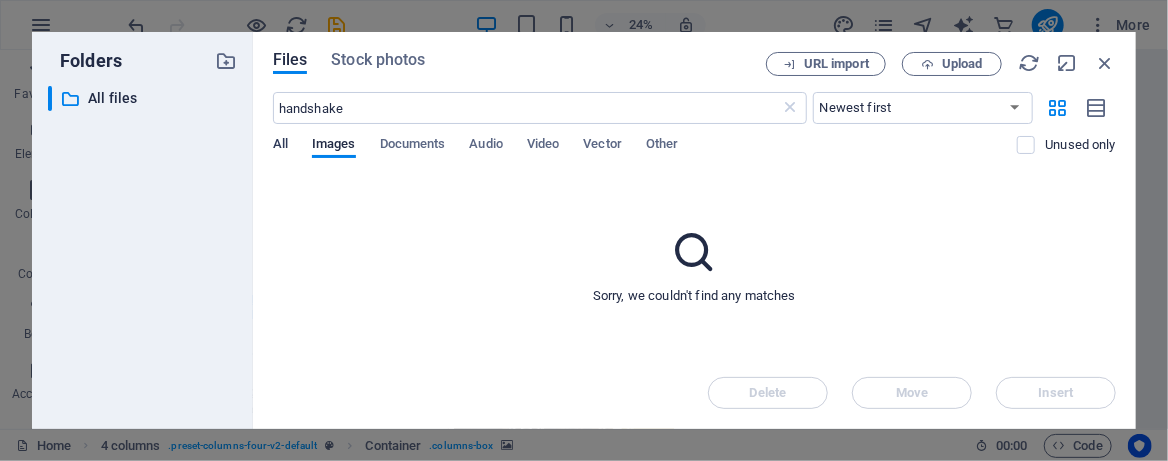 click on "All" at bounding box center [280, 146] 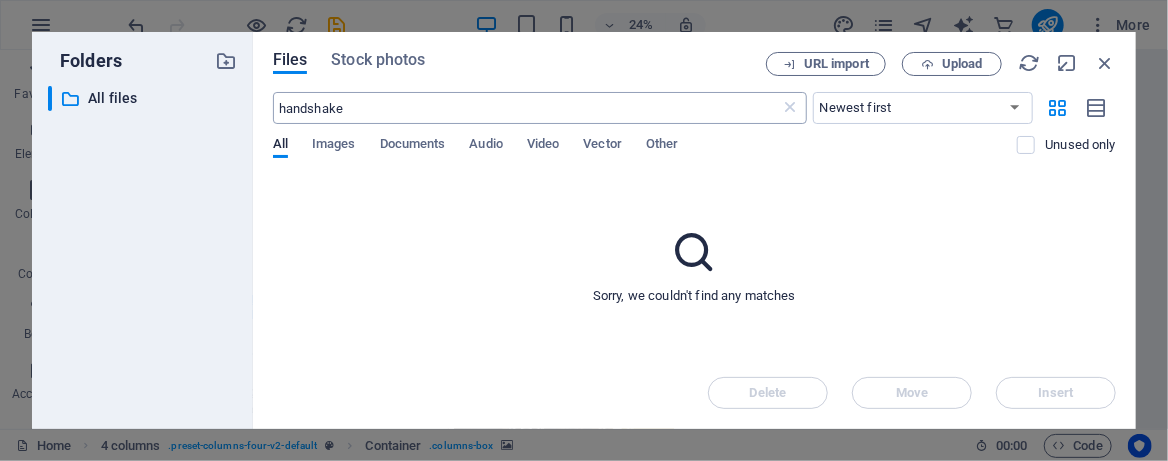 click on "handshake" at bounding box center [527, 108] 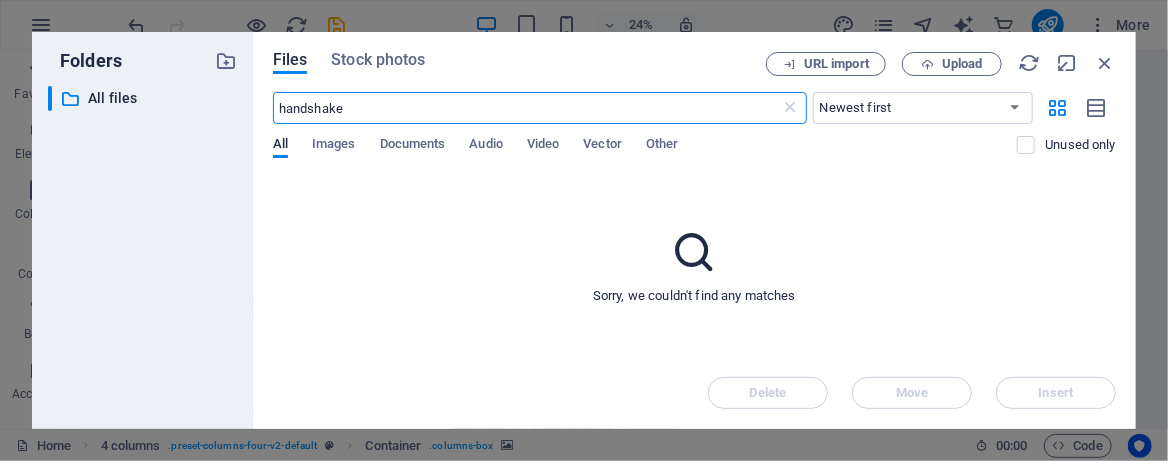 click on "handshake" at bounding box center [527, 108] 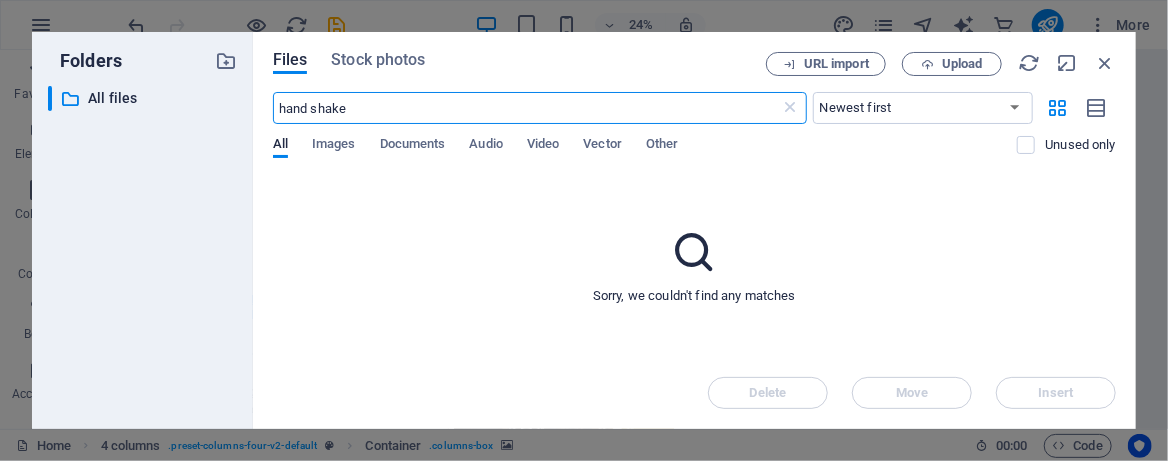 type on "hand shake" 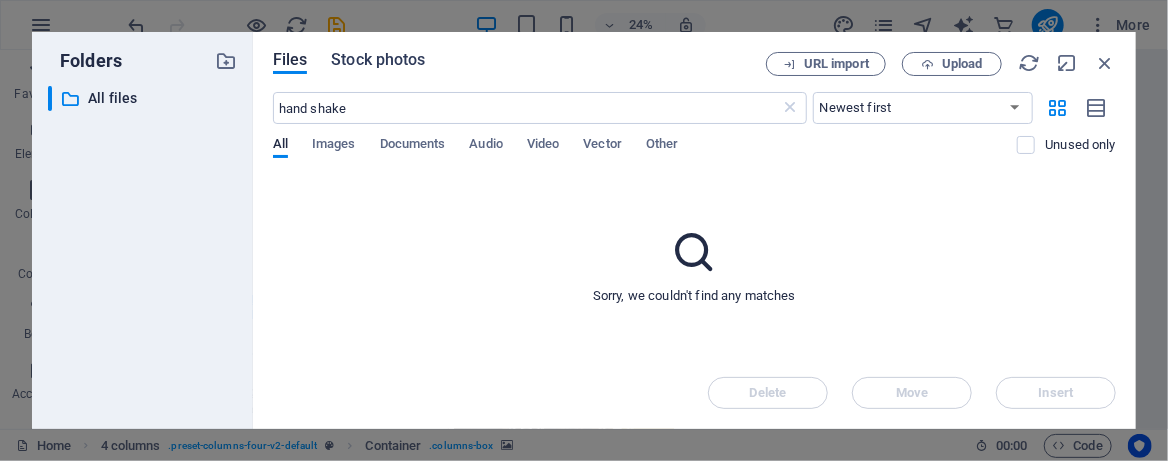 click on "Stock photos" at bounding box center (378, 60) 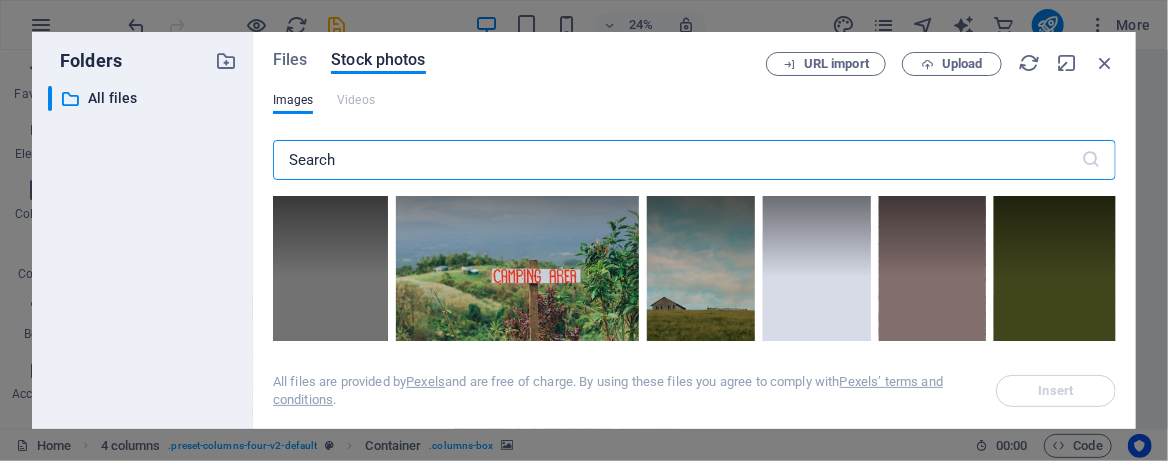 click at bounding box center [677, 160] 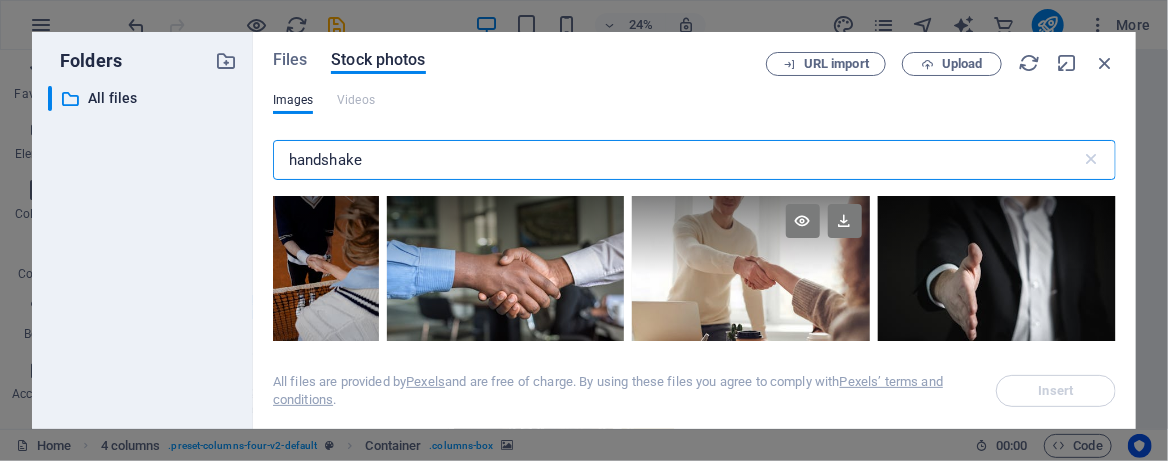 scroll, scrollTop: 133, scrollLeft: 0, axis: vertical 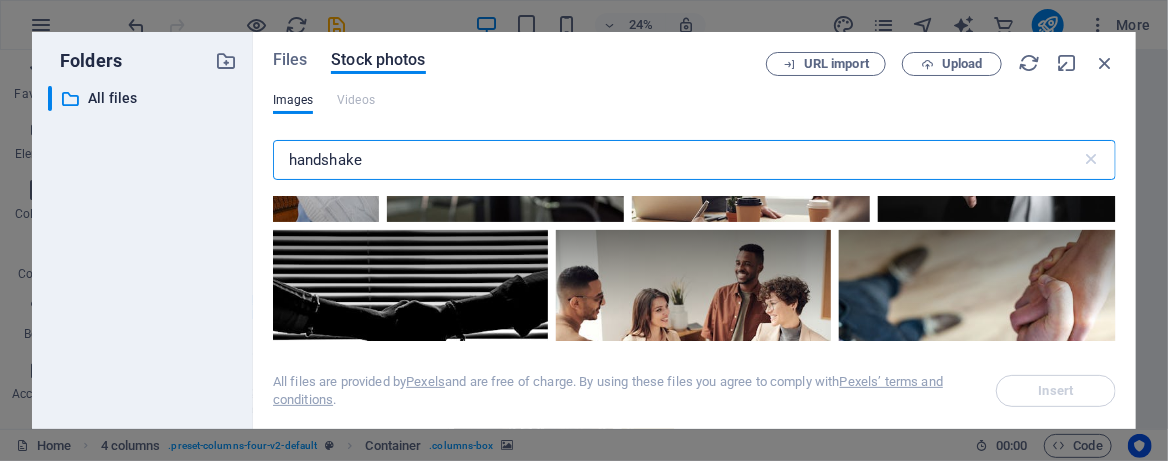 type on "handshake" 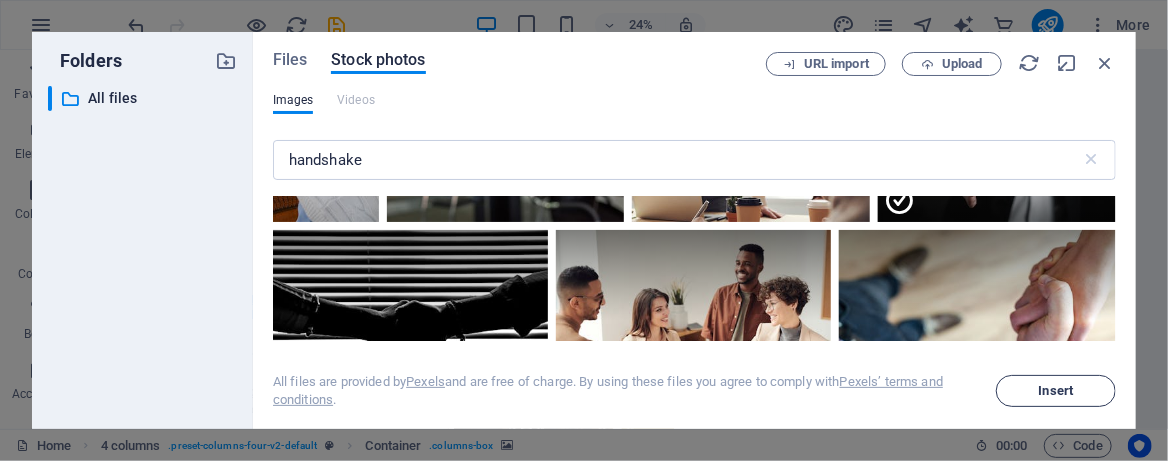 click on "Insert" at bounding box center [1056, 391] 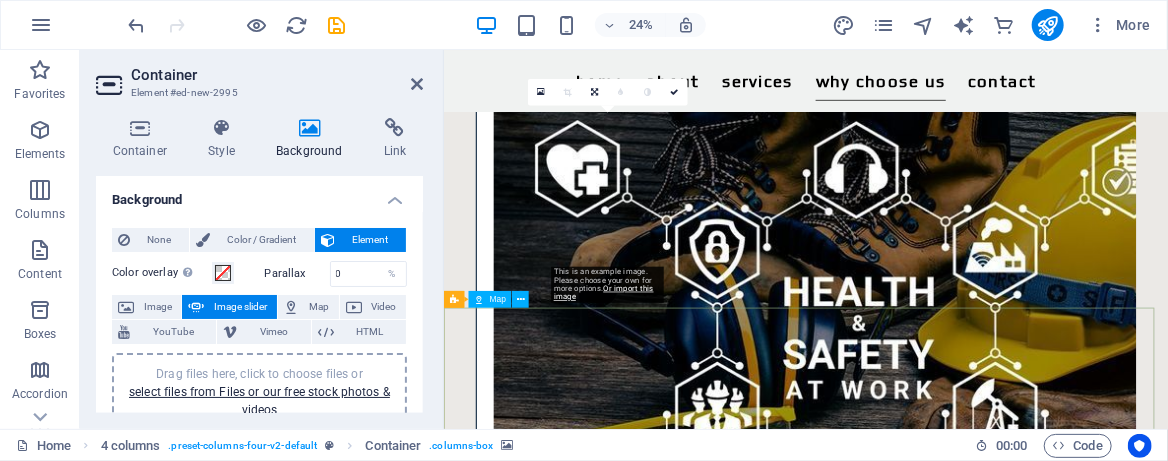 scroll, scrollTop: 2688, scrollLeft: 0, axis: vertical 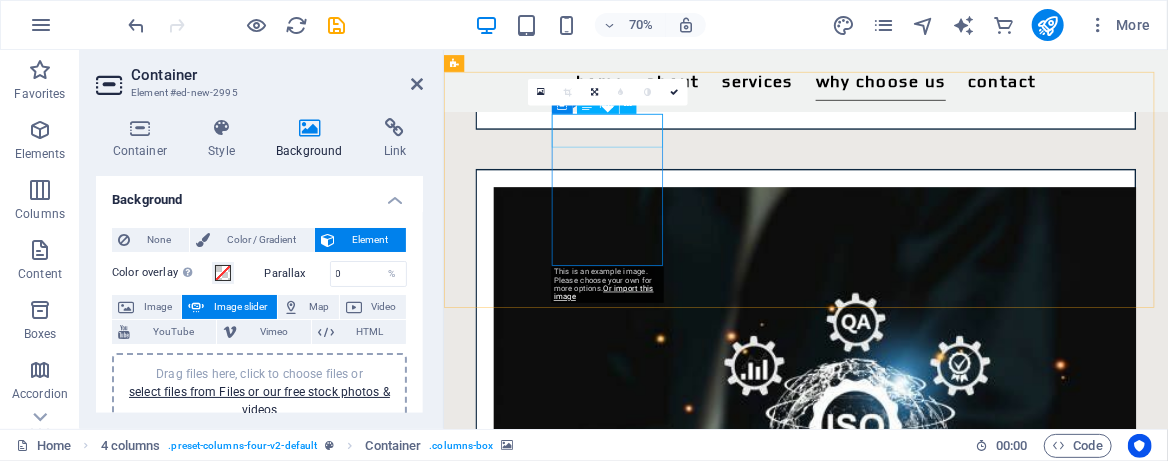 click on "✅  Expertise You Can Trust" at bounding box center (565, 3350) 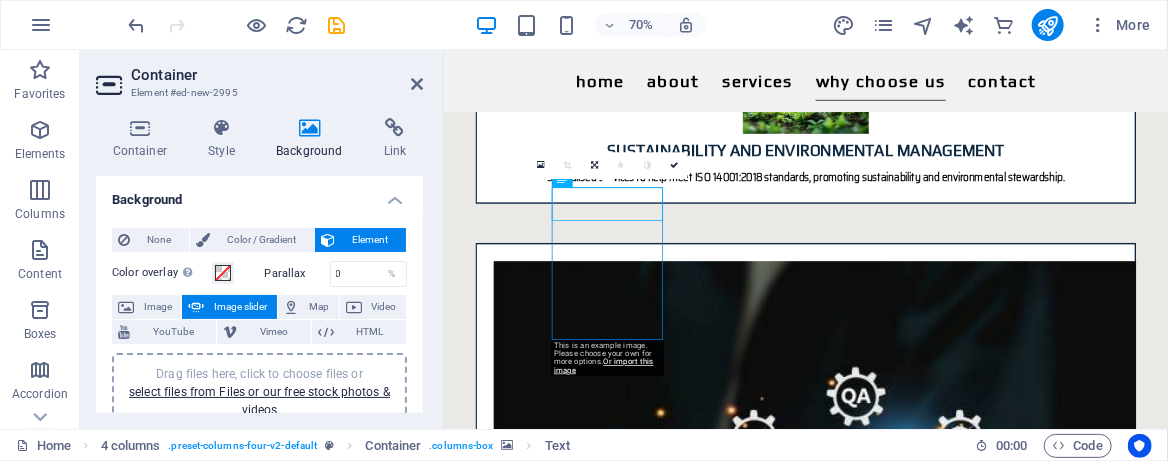 scroll, scrollTop: 2555, scrollLeft: 0, axis: vertical 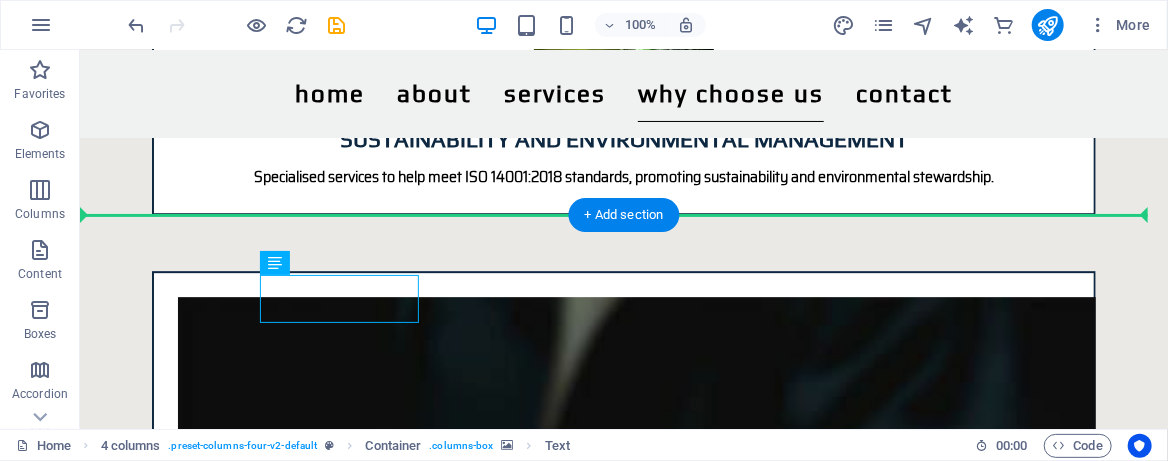 drag, startPoint x: 336, startPoint y: 311, endPoint x: 698, endPoint y: 297, distance: 362.27063 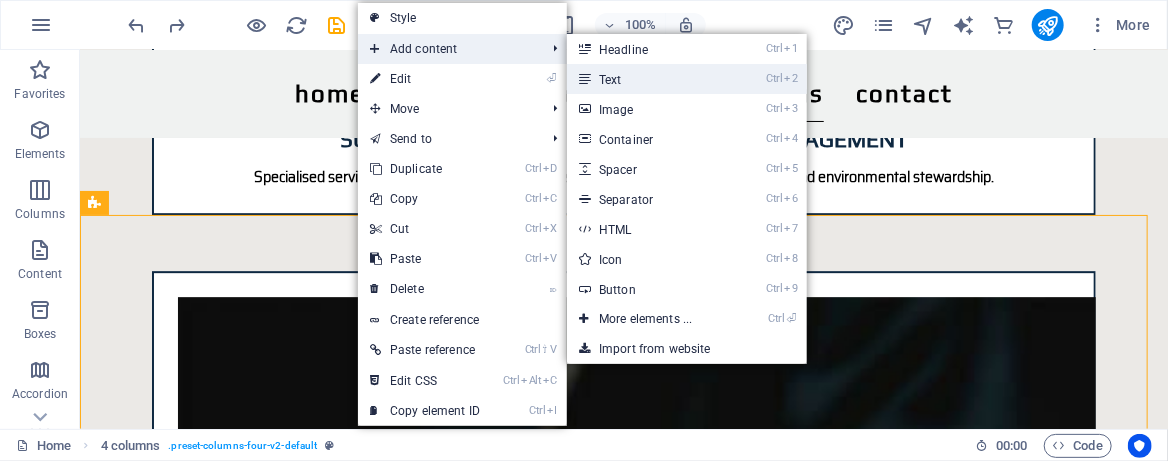 click on "Ctrl 2  Text" at bounding box center [649, 79] 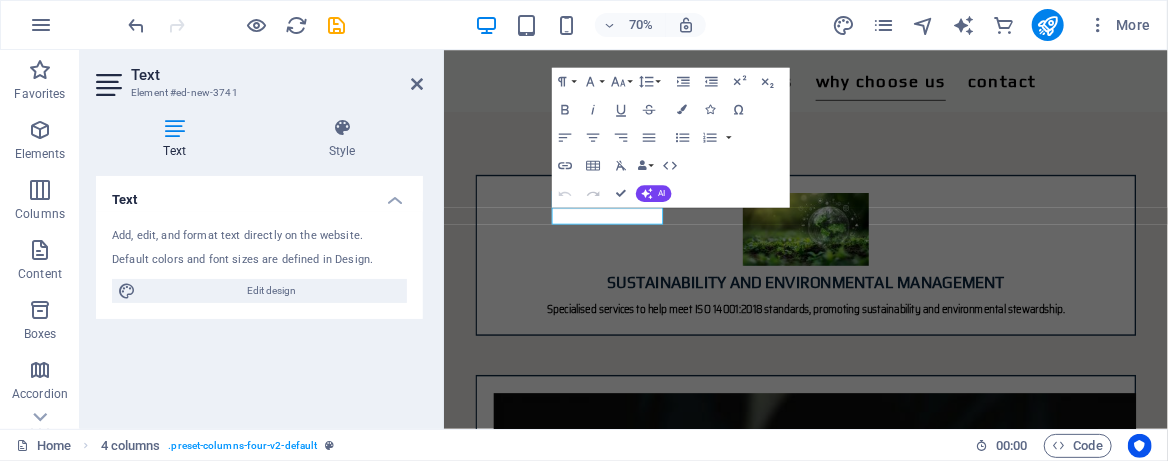 scroll, scrollTop: 2555, scrollLeft: 0, axis: vertical 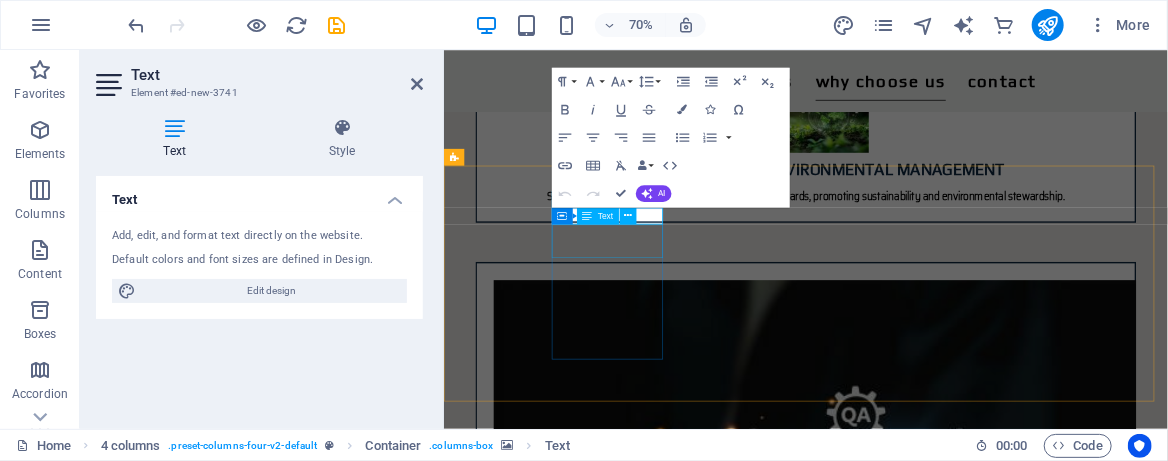 click on "✅  Expertise You Can Trust" at bounding box center (565, 3507) 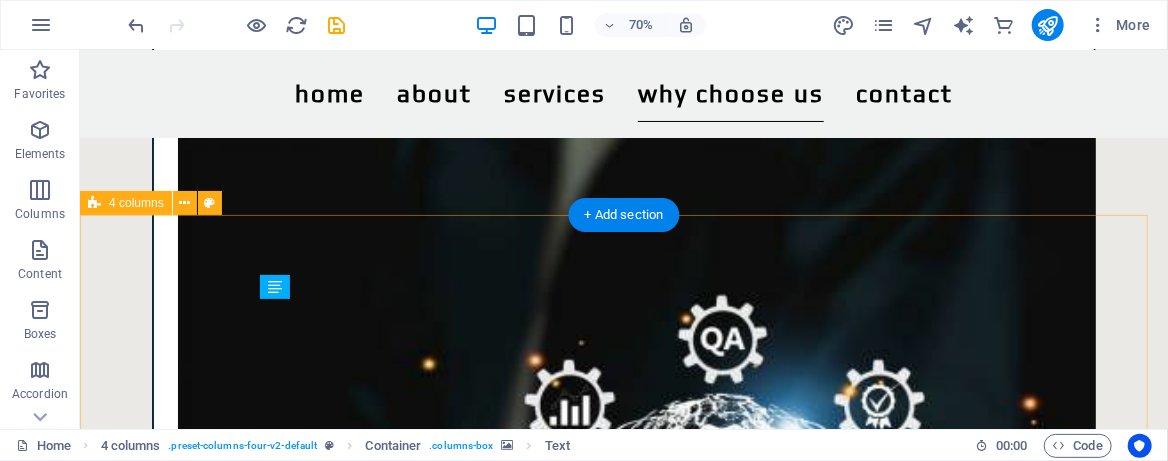 scroll, scrollTop: 2394, scrollLeft: 0, axis: vertical 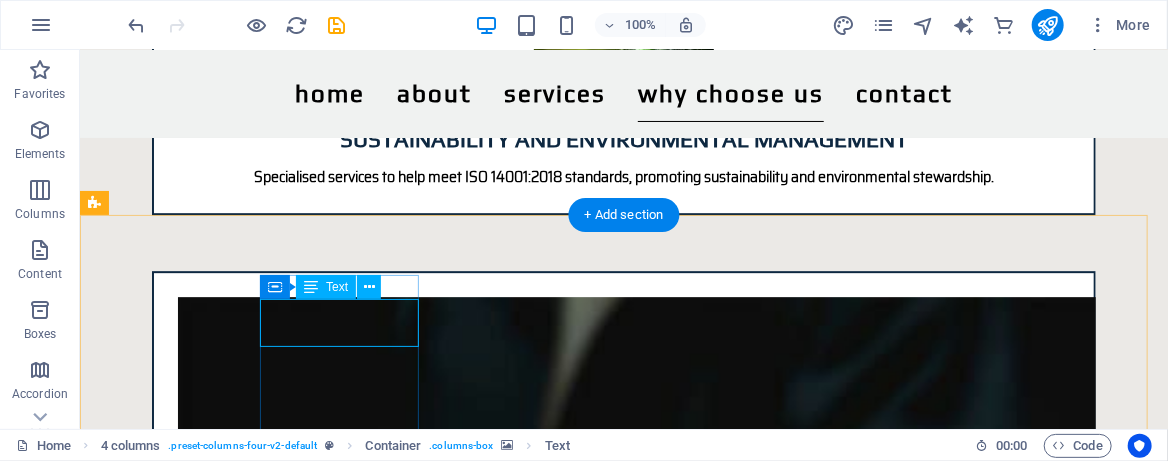 click on "✅  Expertise You Can Trust" at bounding box center (201, 3532) 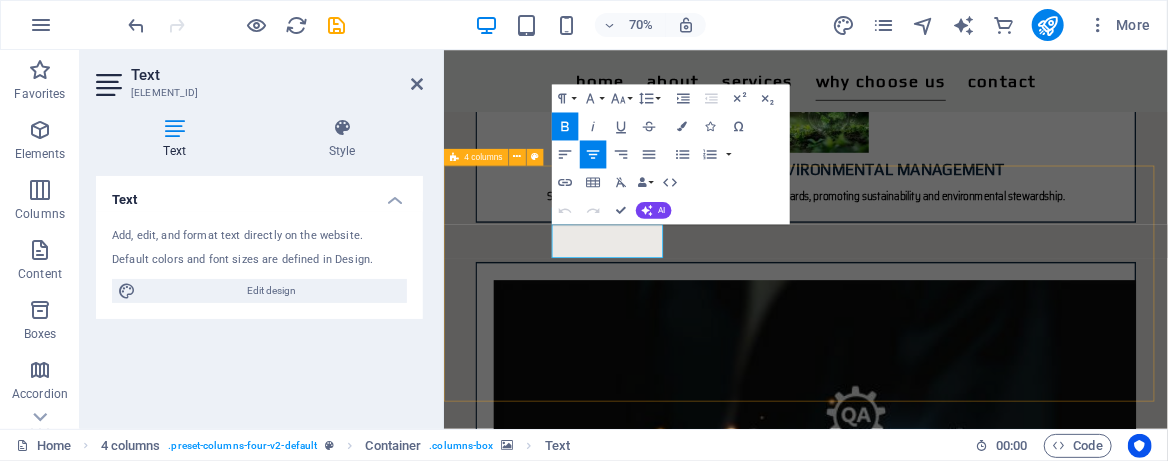 drag, startPoint x: 640, startPoint y: 309, endPoint x: 761, endPoint y: 334, distance: 123.55566 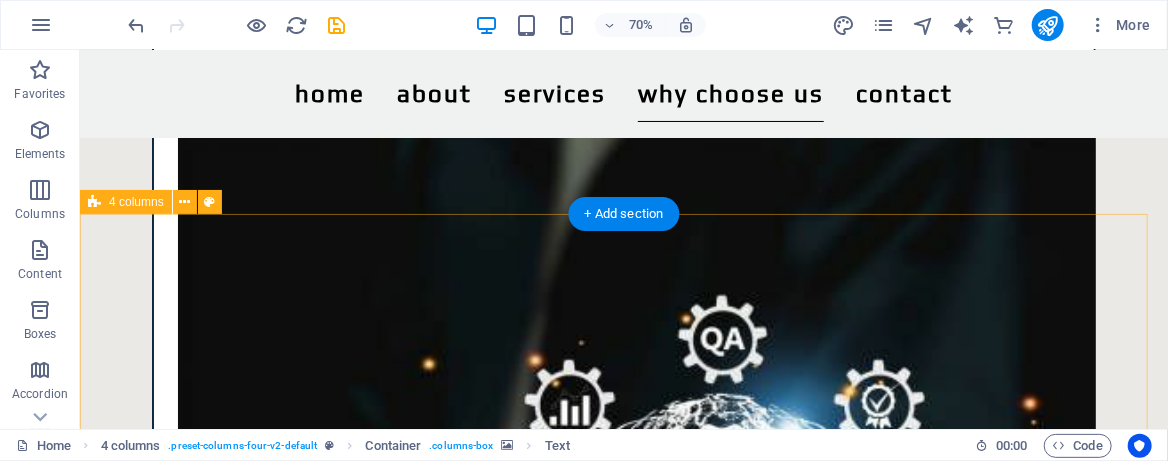scroll, scrollTop: 2394, scrollLeft: 0, axis: vertical 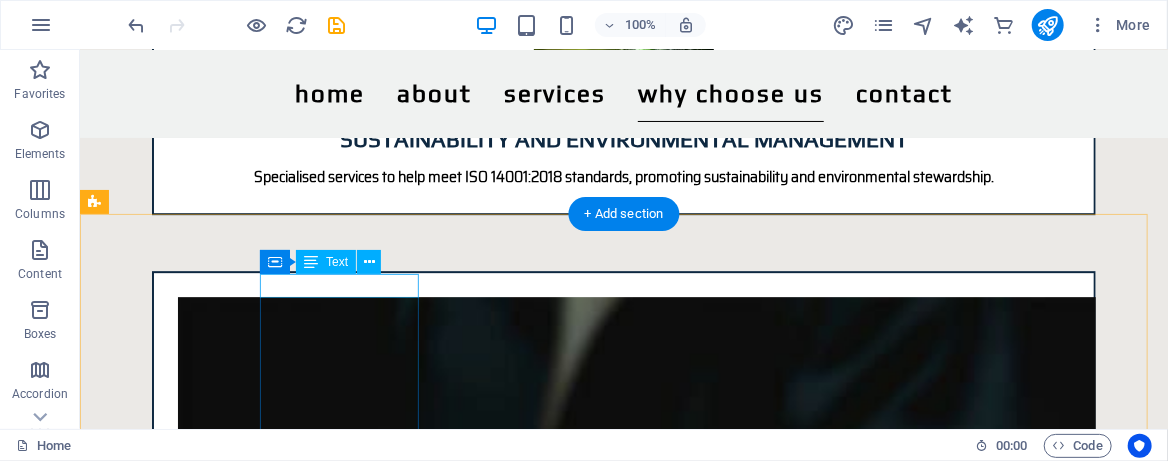 click on "New text element" at bounding box center [201, 3496] 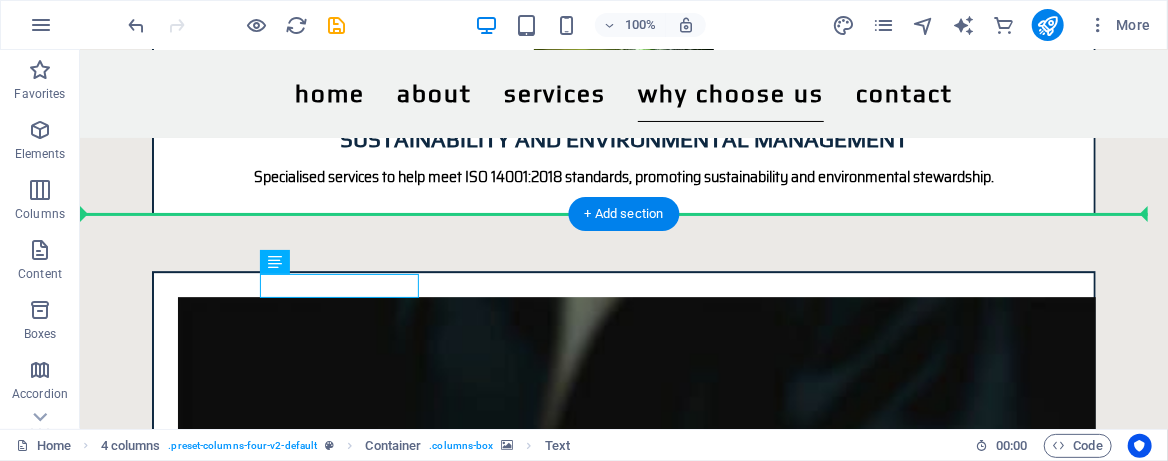drag, startPoint x: 337, startPoint y: 288, endPoint x: 346, endPoint y: 257, distance: 32.280025 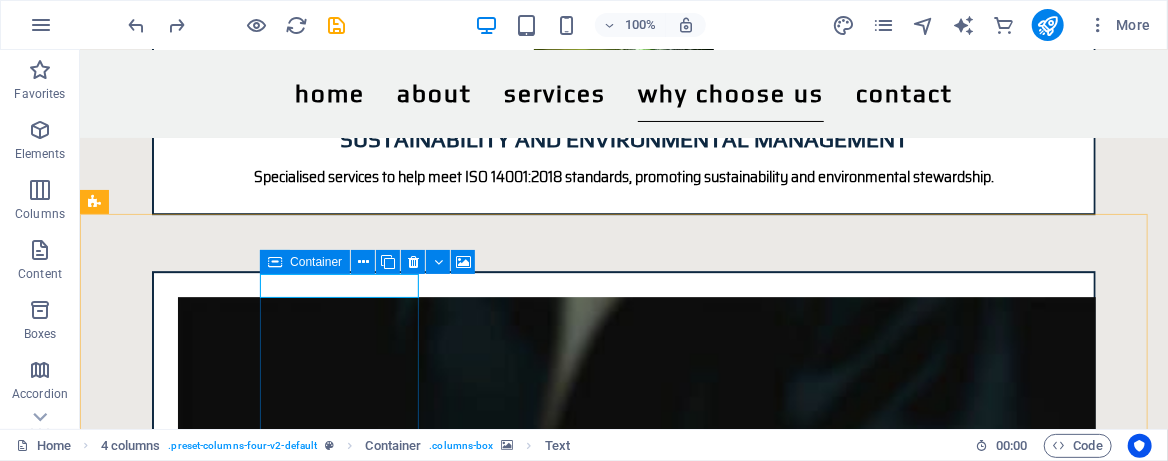 click on "Container" at bounding box center (316, 262) 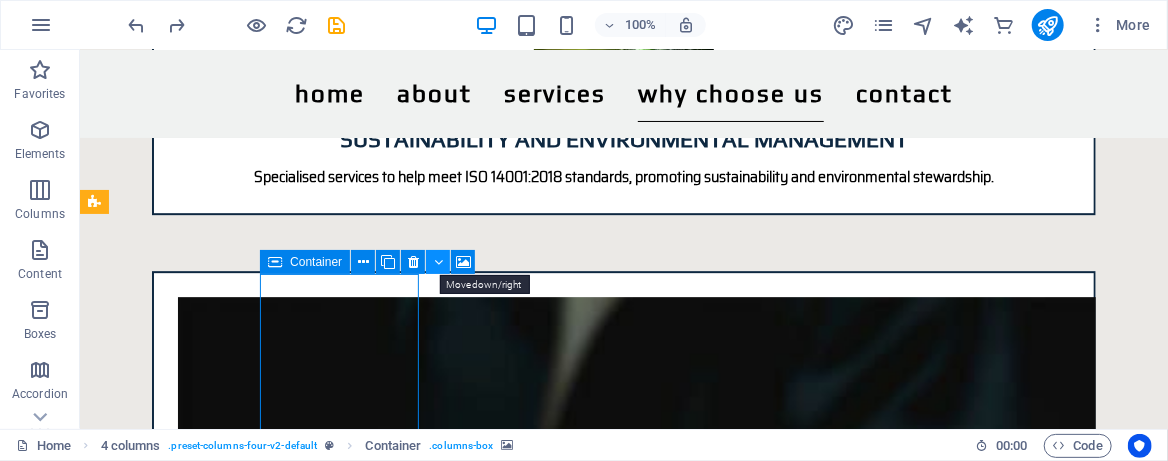 click at bounding box center [438, 262] 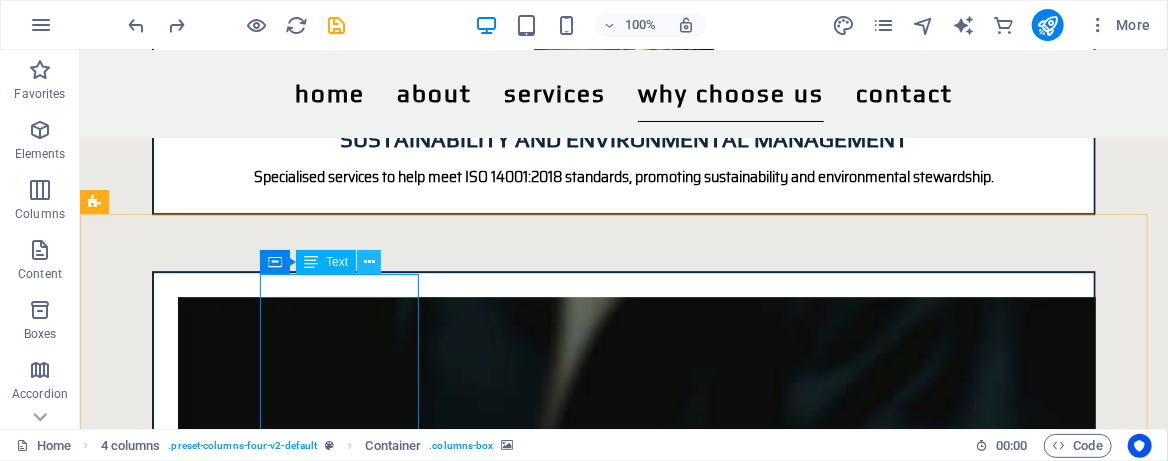click at bounding box center [369, 262] 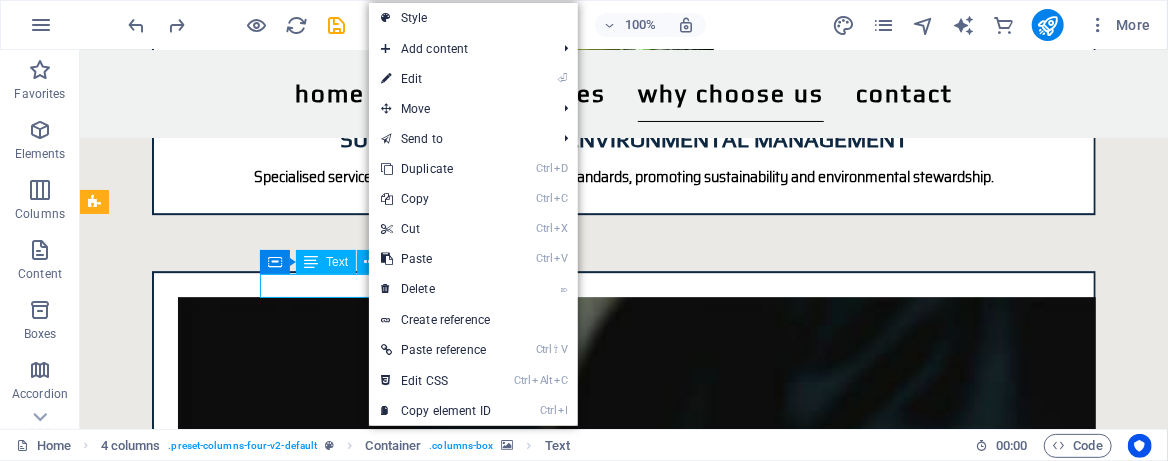 click on "Text" at bounding box center (337, 262) 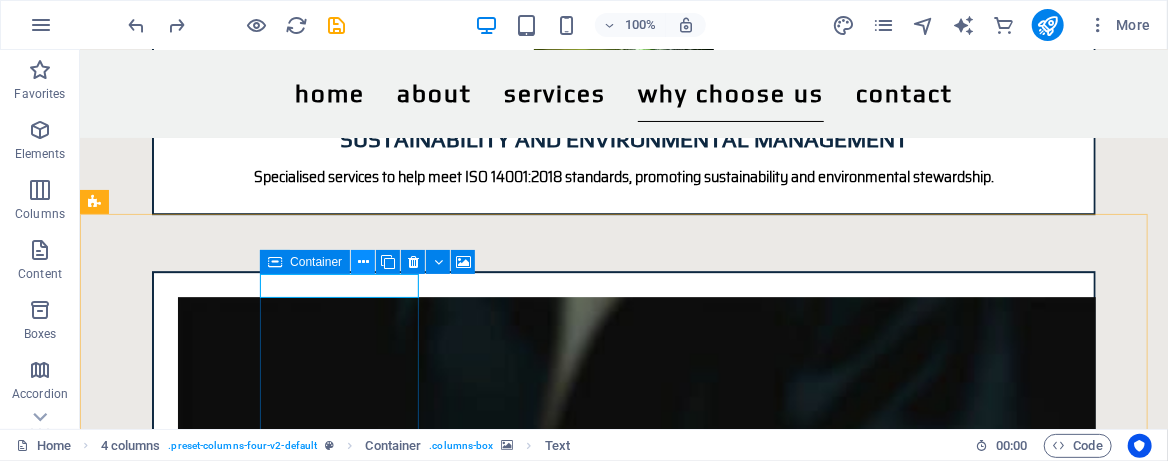 click at bounding box center [363, 262] 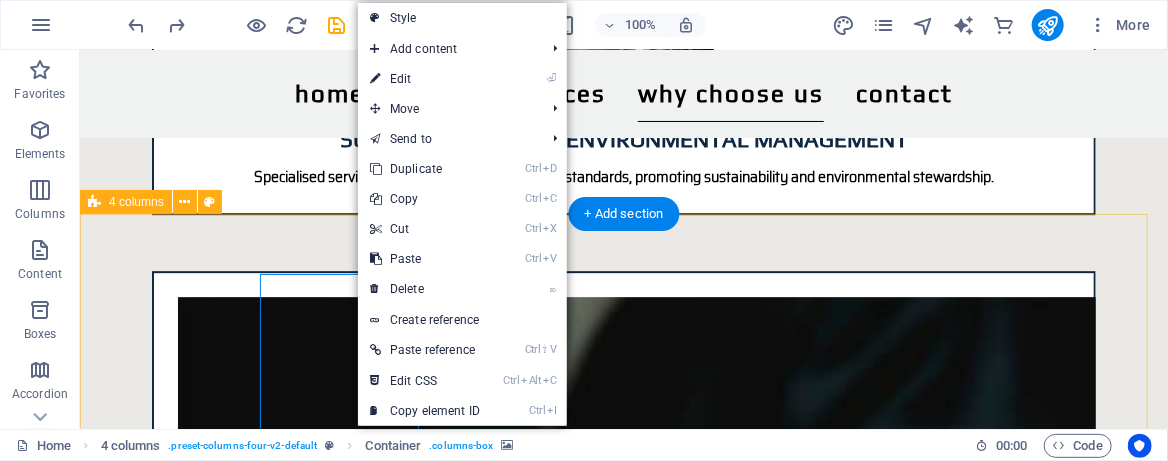 click on "New text element Drop content here or  Add elements  Paste clipboard Drop content here or  Add elements  Paste clipboard Drop content here or  Add elements  Paste clipboard" at bounding box center (623, 3678) 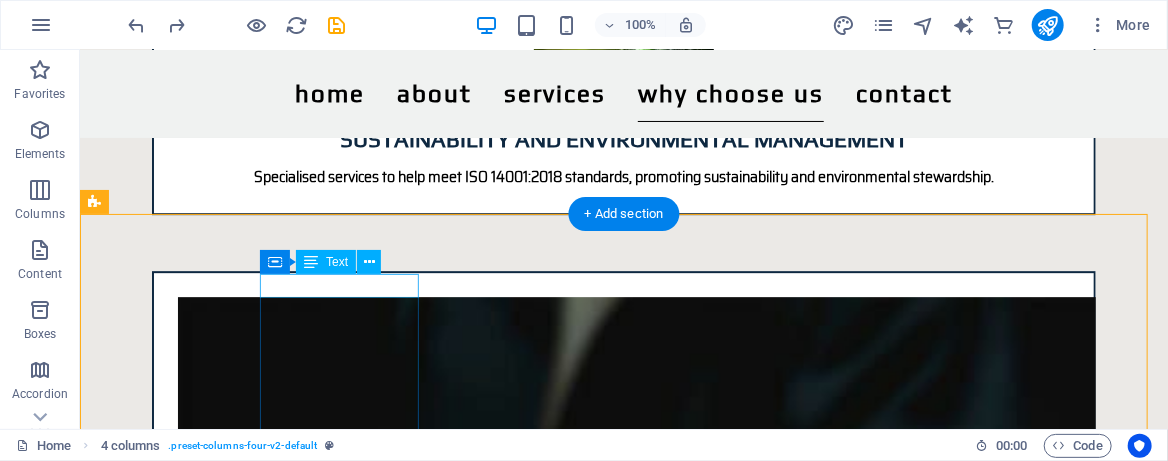 click on "New text element" at bounding box center [201, 3496] 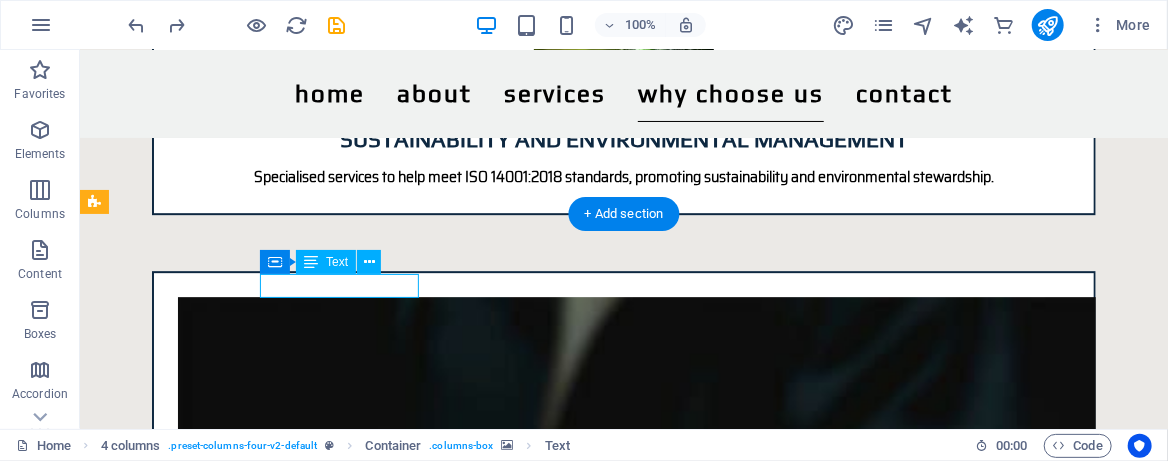 click on "New text element" at bounding box center (201, 3496) 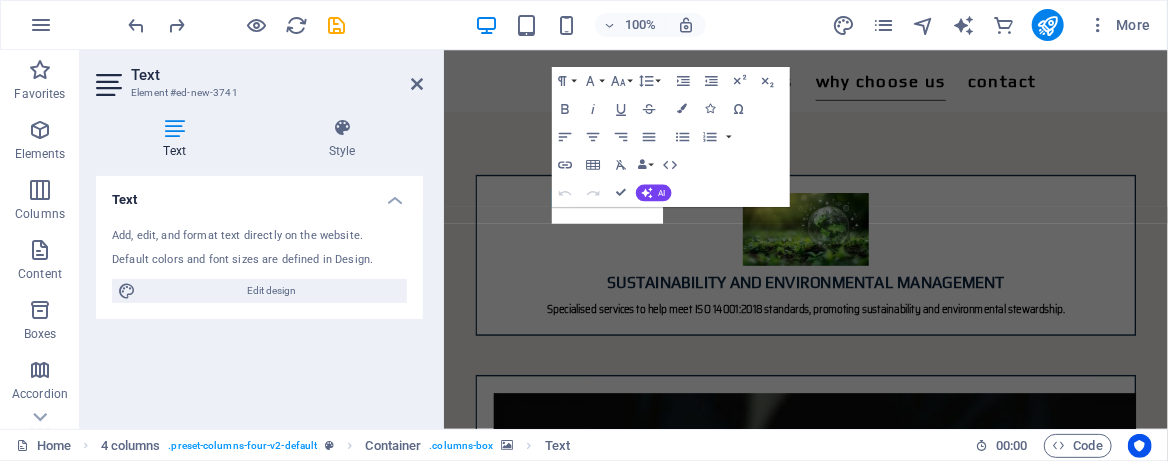 scroll, scrollTop: 2556, scrollLeft: 0, axis: vertical 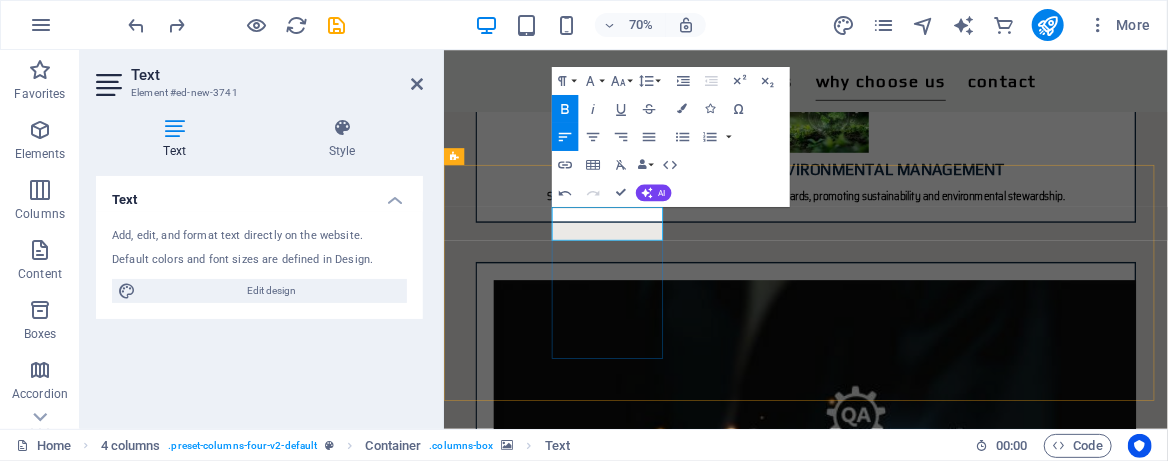 click on "✅" at bounding box center [565, 3470] 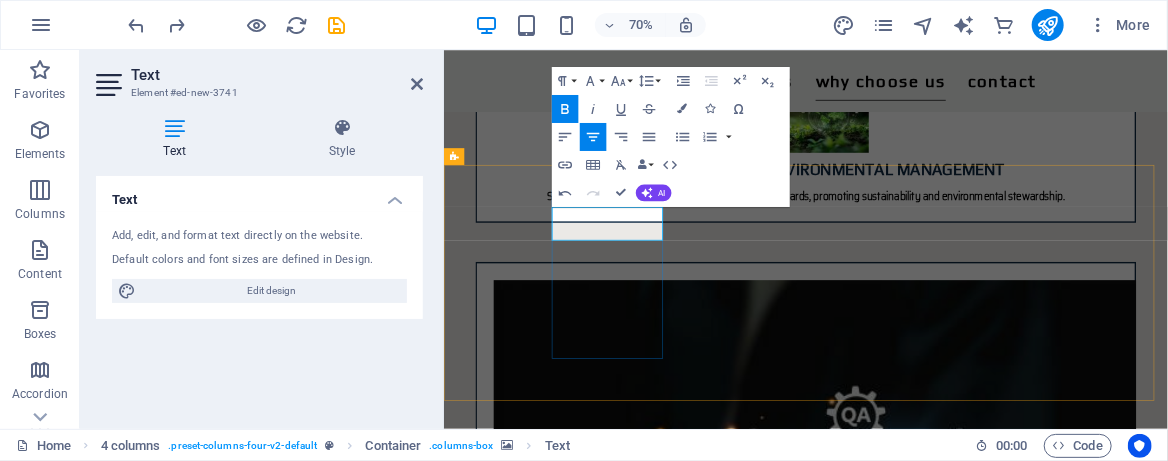click on "Expertise You Can Trust" at bounding box center [533, 3493] 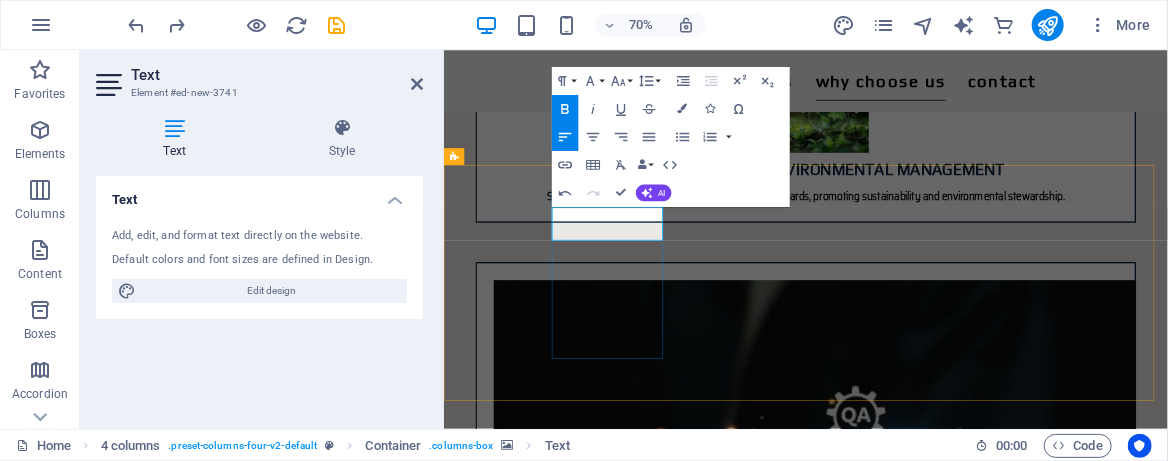 click on "Expertise You Can Trust" at bounding box center [533, 3493] 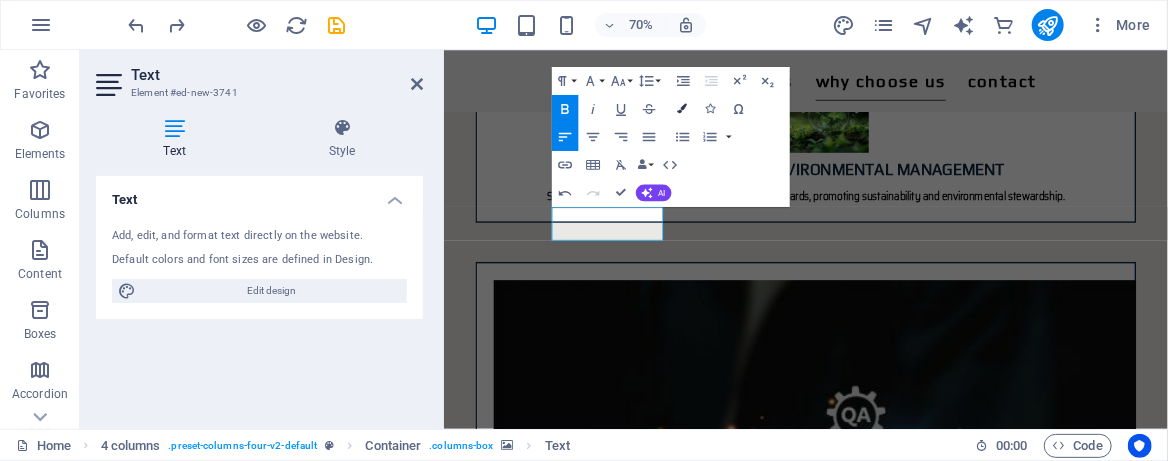 click at bounding box center (683, 109) 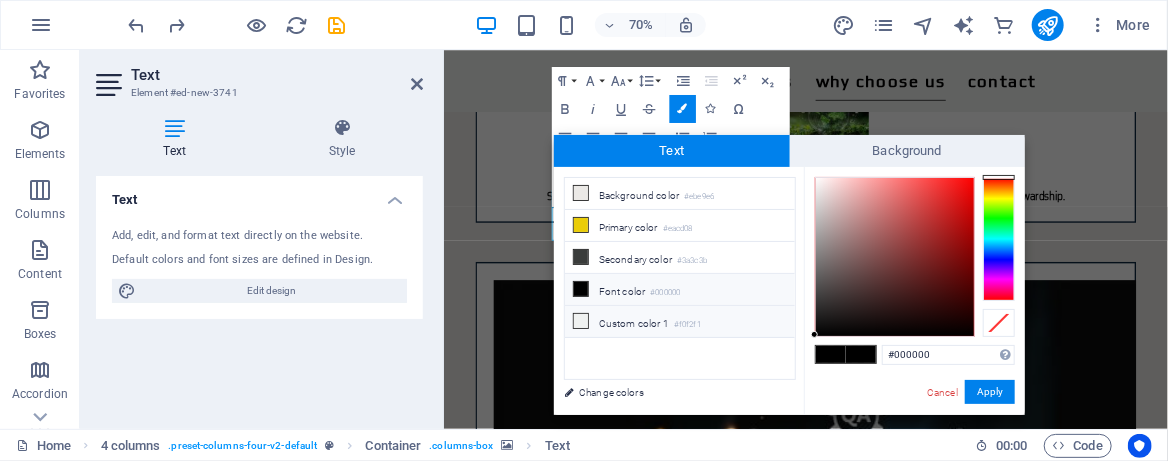 click at bounding box center [581, 321] 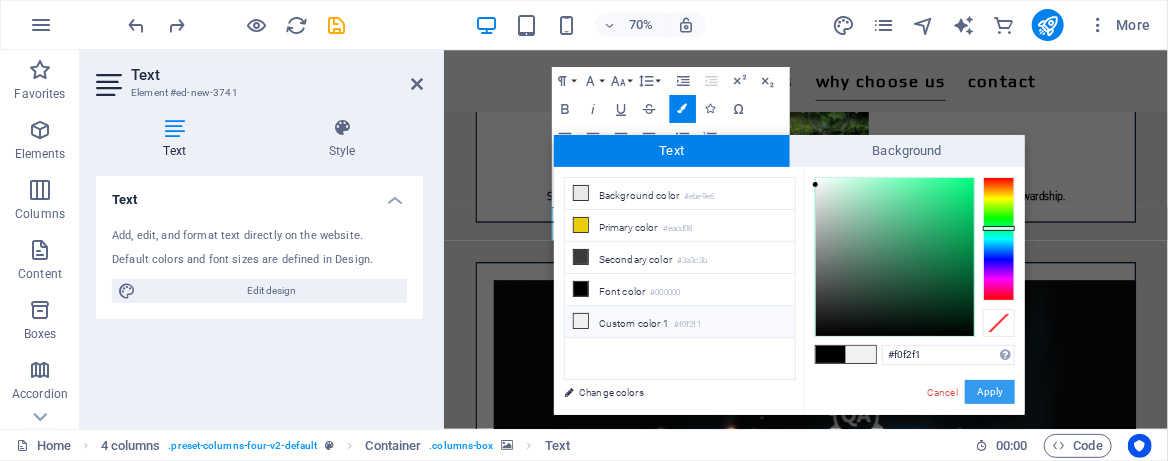 click on "Apply" at bounding box center (990, 392) 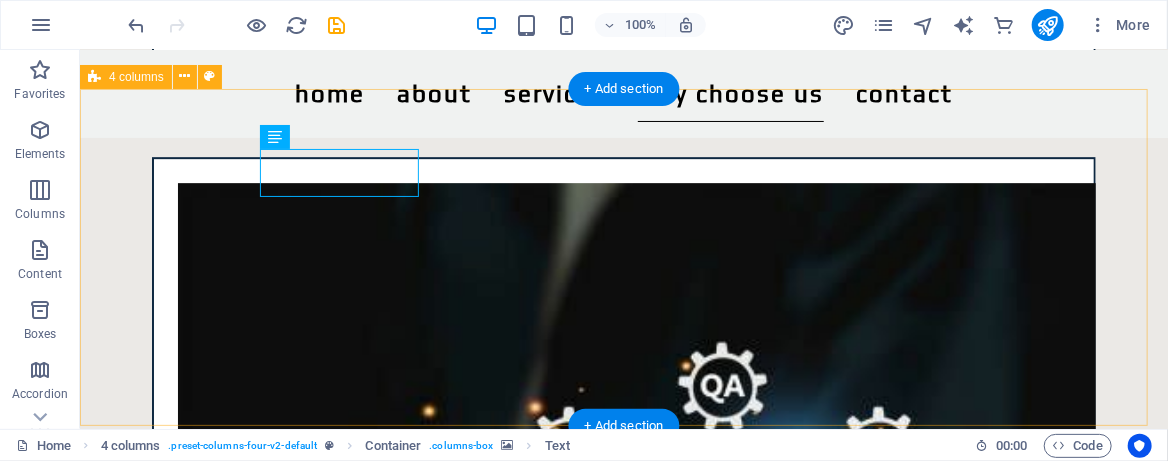 scroll, scrollTop: 2529, scrollLeft: 0, axis: vertical 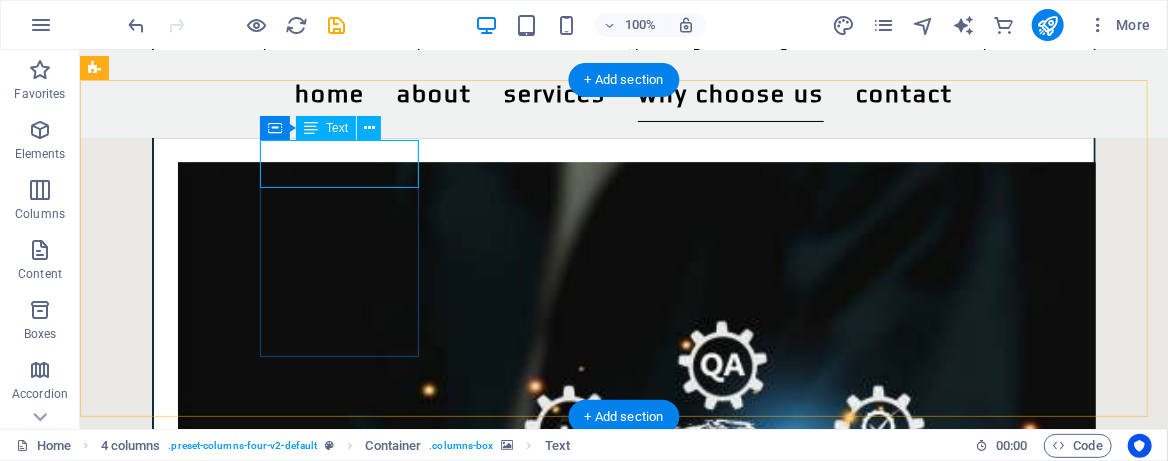 click on "Expertise You Can Trust" at bounding box center (201, 3373) 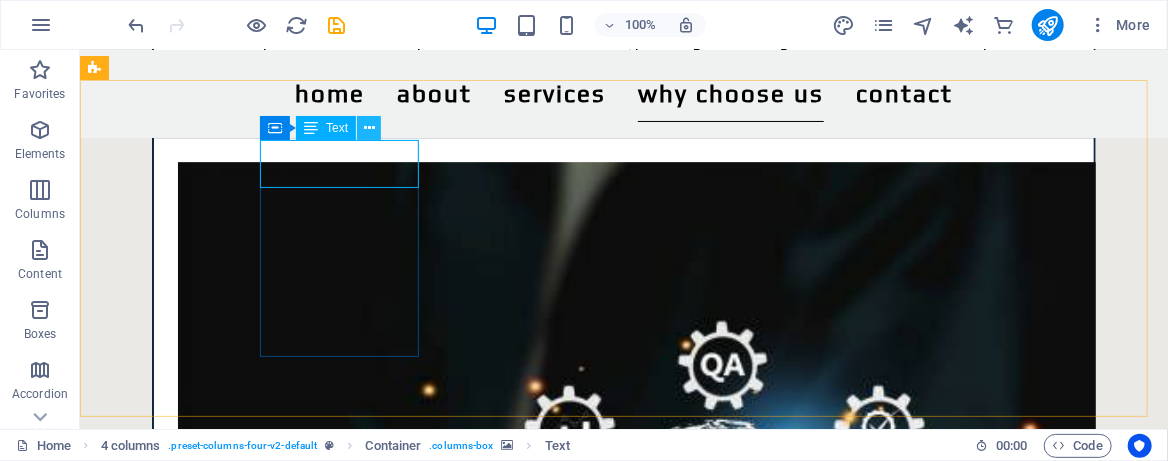click at bounding box center (369, 128) 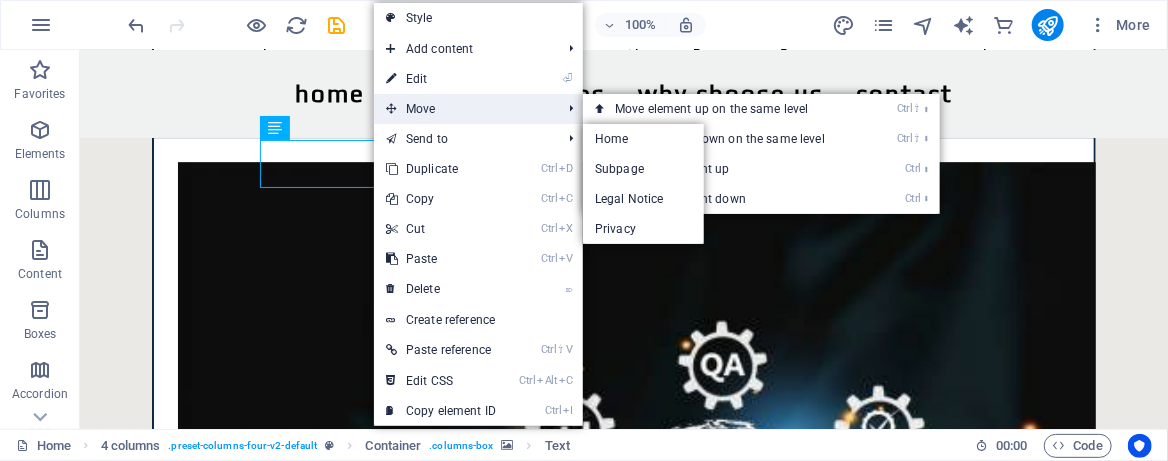 click on "Move" at bounding box center [463, 109] 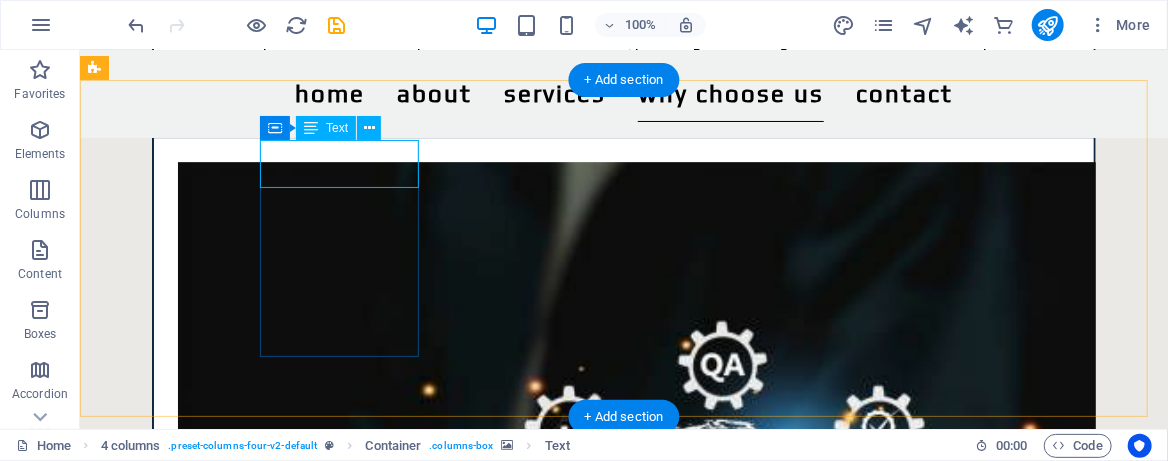 click on "Expertise You Can Trust" at bounding box center [201, 3373] 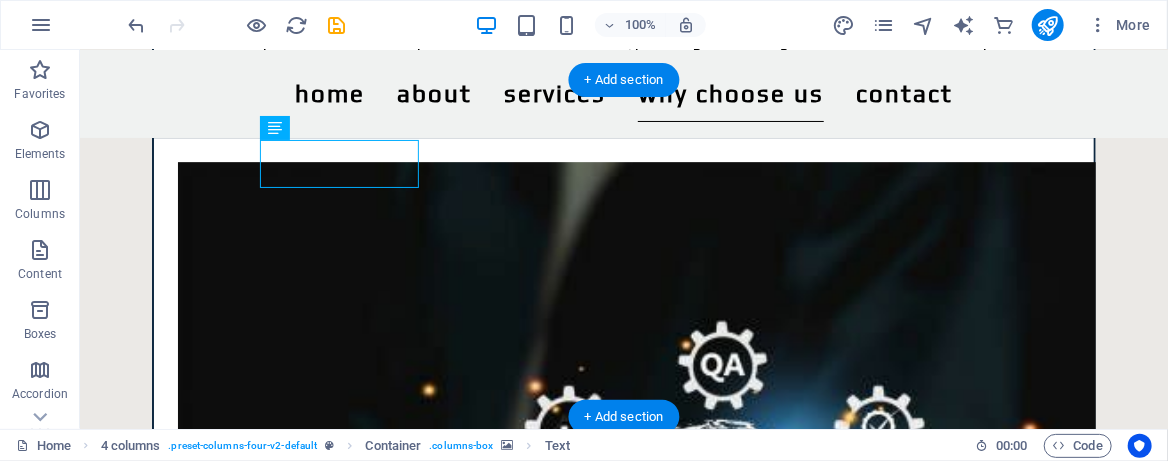 drag, startPoint x: 365, startPoint y: 169, endPoint x: 360, endPoint y: 328, distance: 159.0786 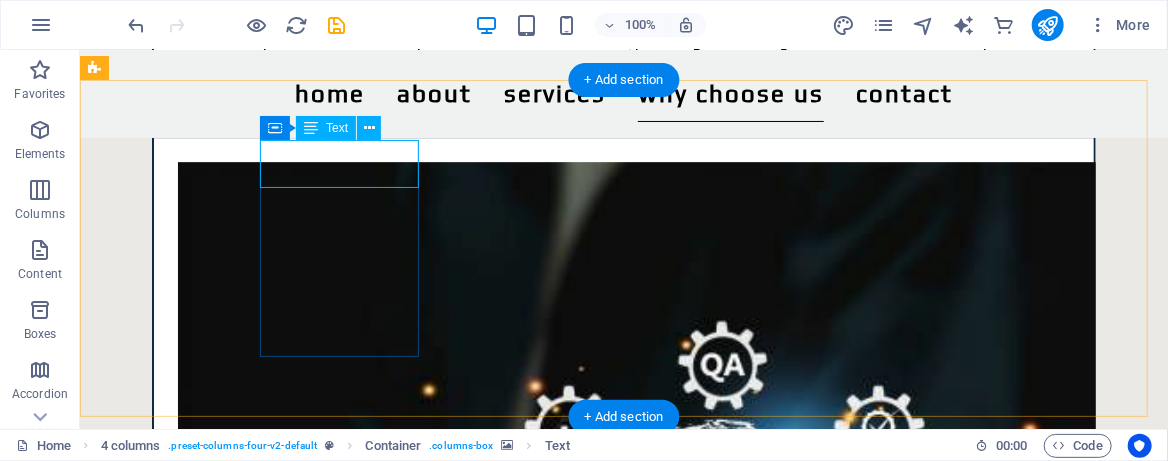 click on "Expertise You Can Trust" at bounding box center [201, 3373] 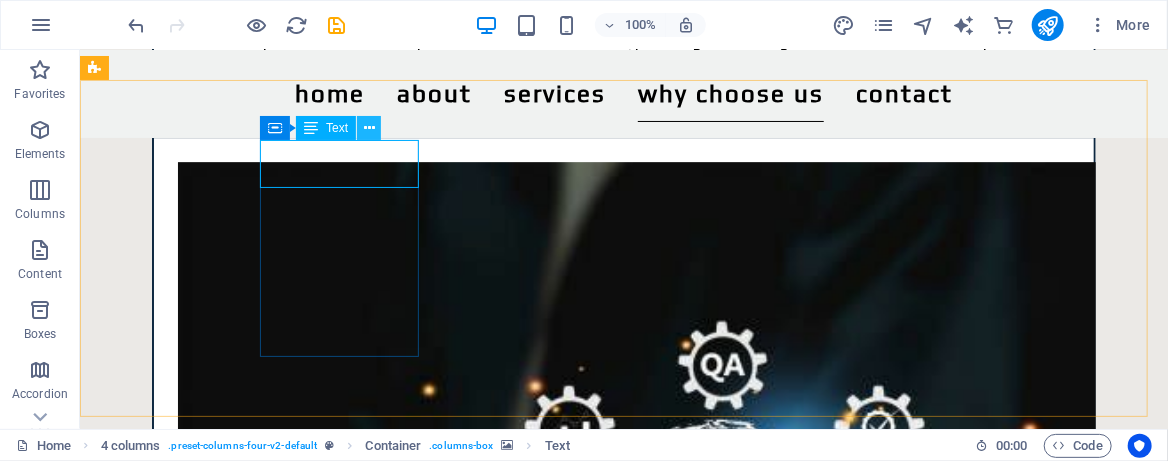 click at bounding box center (369, 128) 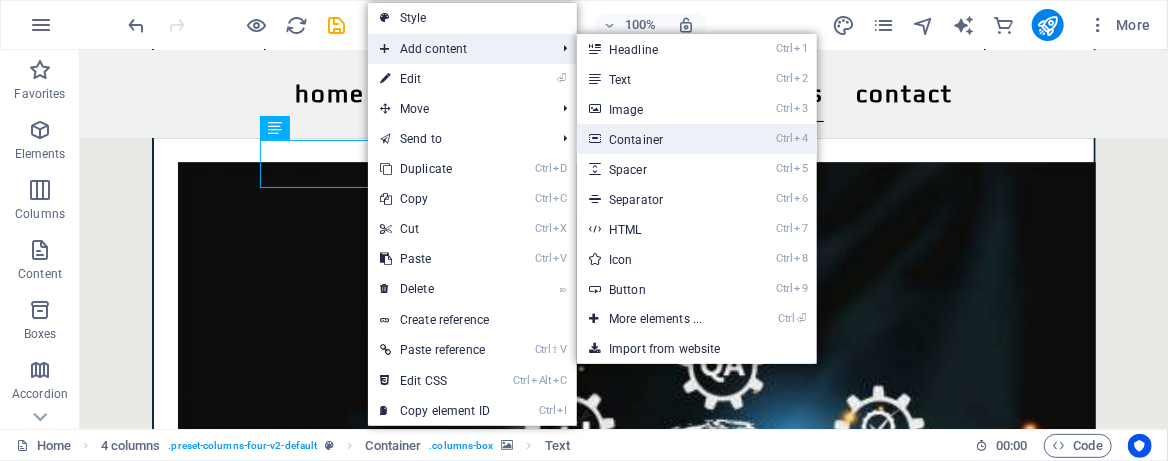 click on "Ctrl 4  Container" at bounding box center (659, 139) 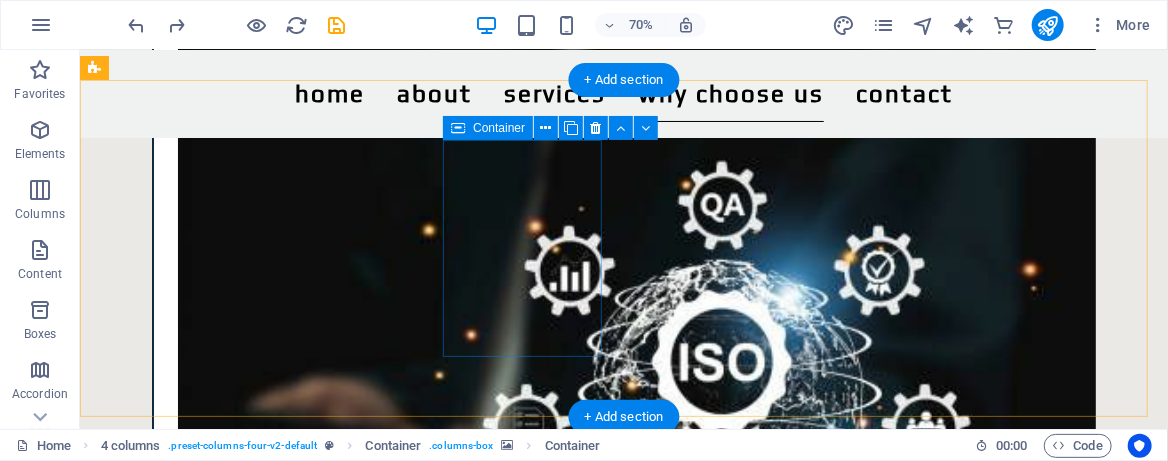 scroll, scrollTop: 2529, scrollLeft: 0, axis: vertical 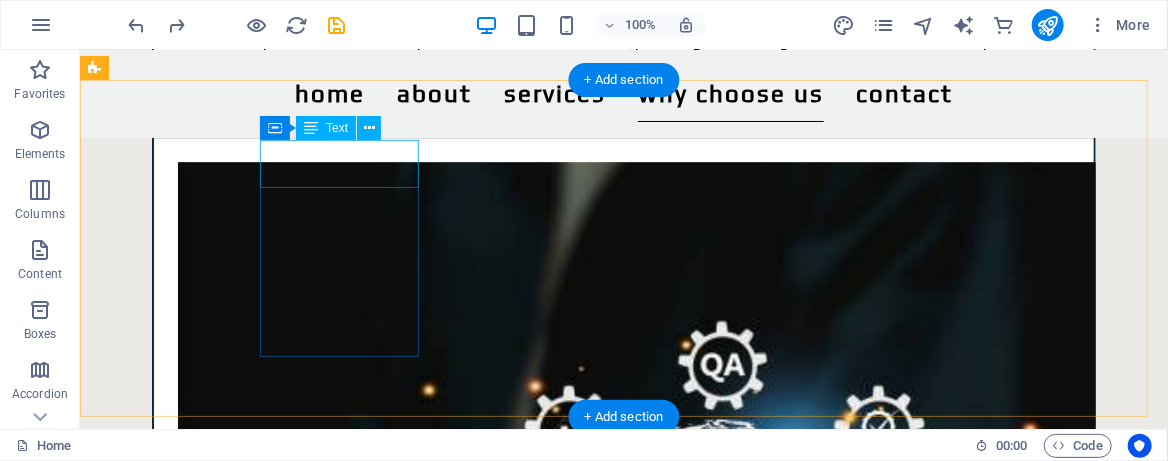 click on "Expertise You Can Trust" at bounding box center (201, 3373) 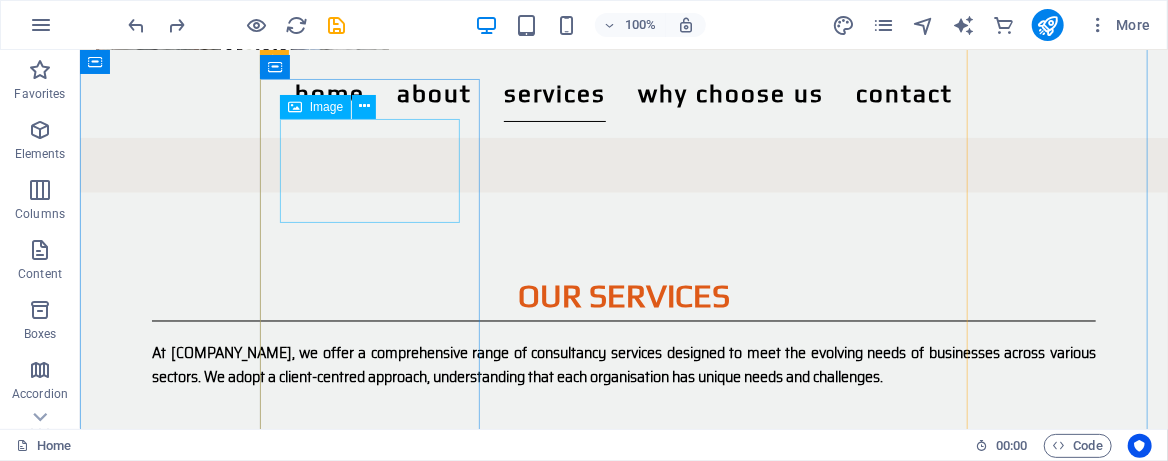 scroll, scrollTop: 1195, scrollLeft: 0, axis: vertical 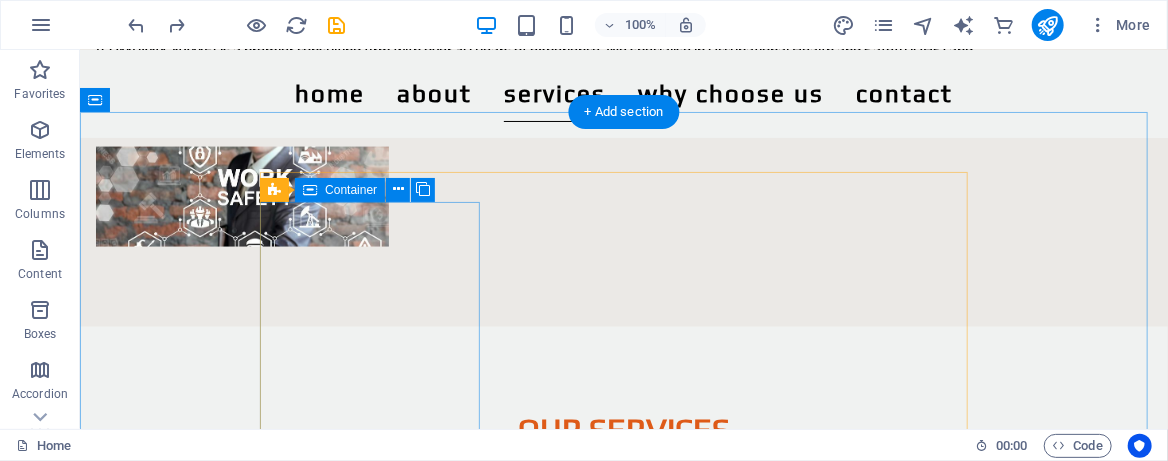 click on "Sustainability and Environmental Management Specialised services to help meet ISO 14001:2018 standards, promoting sustainability and environmental stewardship." at bounding box center (623, 1298) 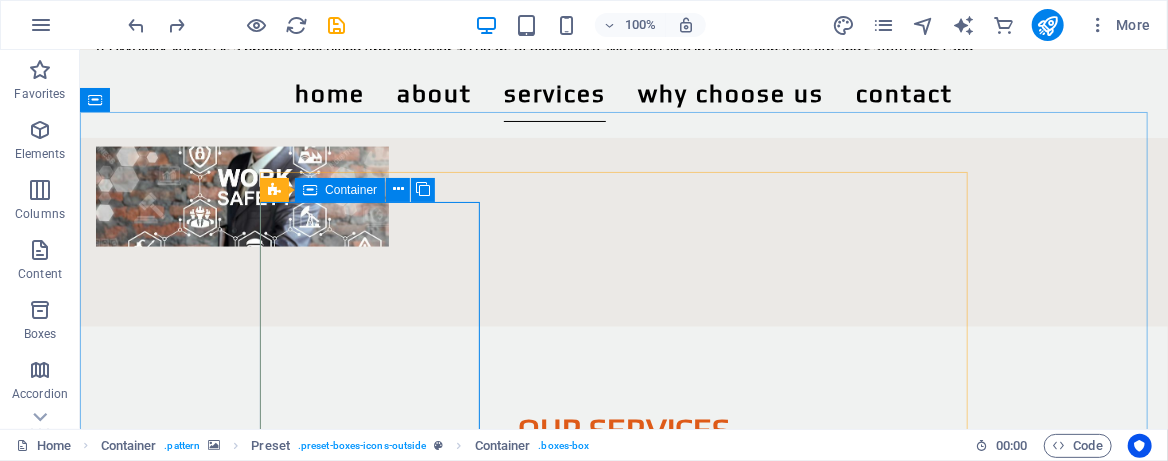 click at bounding box center (310, 190) 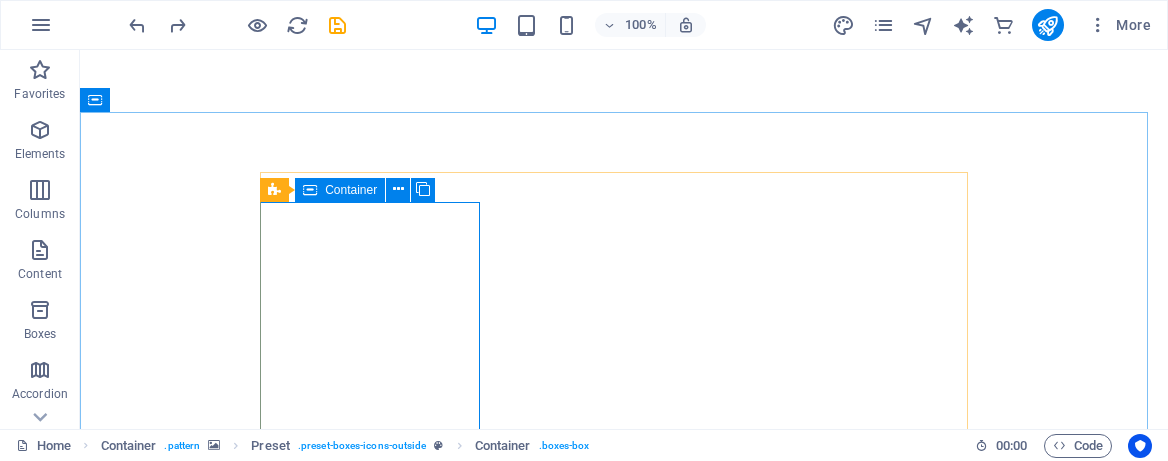 scroll, scrollTop: 0, scrollLeft: 0, axis: both 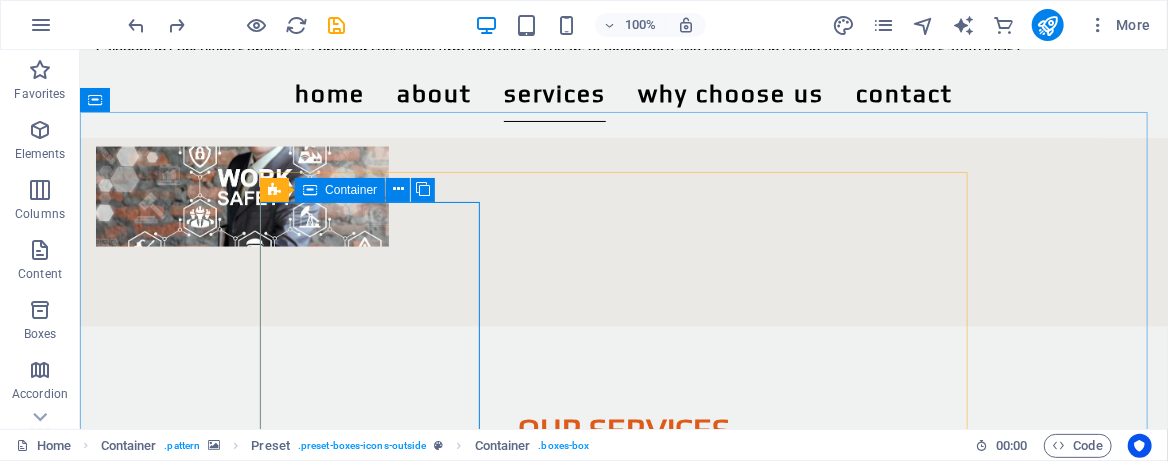 click on "Container" at bounding box center [351, 190] 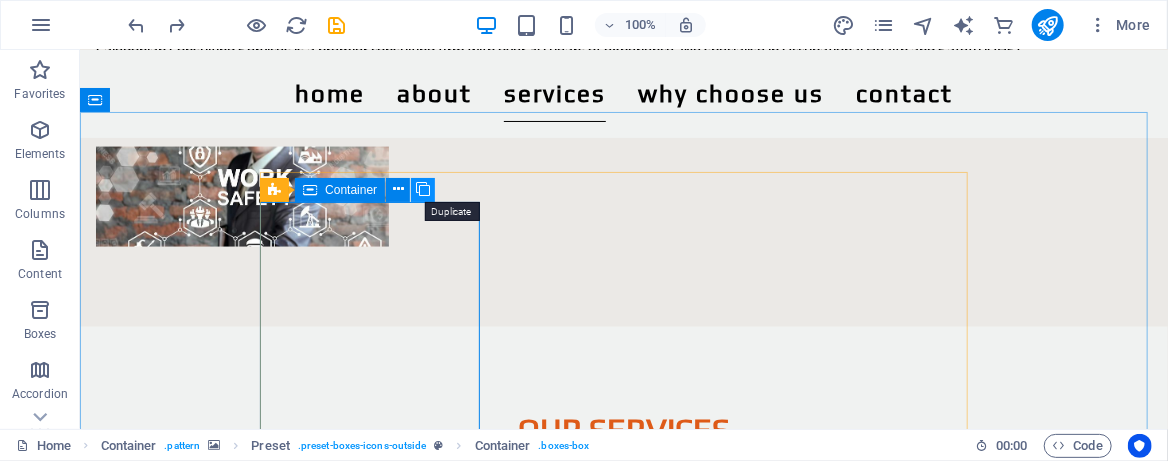 click at bounding box center (423, 190) 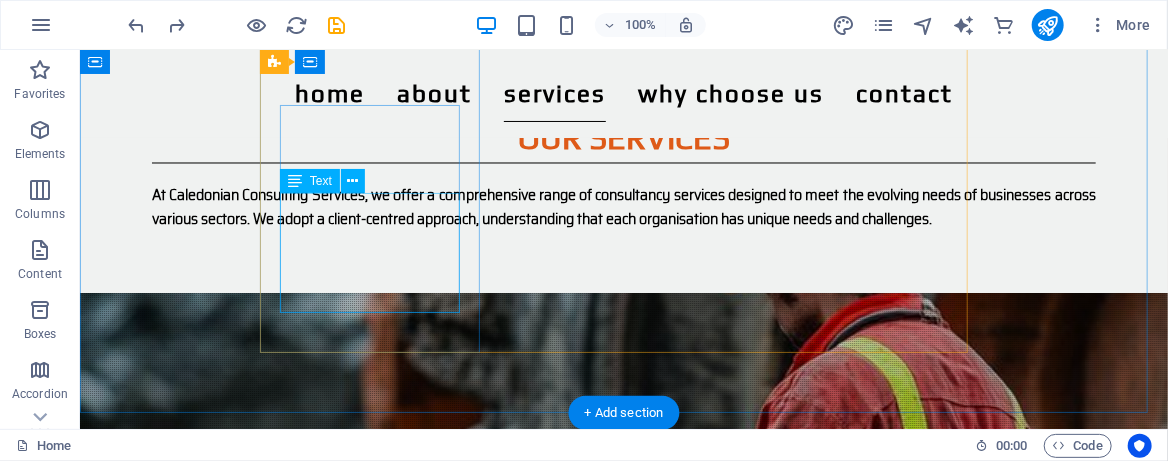 scroll, scrollTop: 1220, scrollLeft: 0, axis: vertical 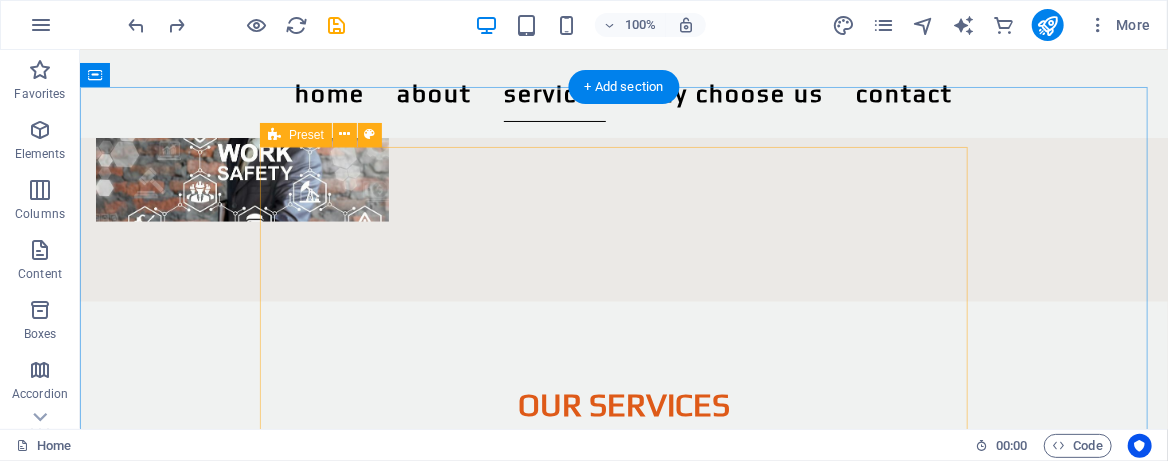 click on "Sustainability and Environmental Management Specialised services to help meet ISO 14001:2018 standards, promoting sustainability and environmental stewardship. ISO Standards Certification consulting Comprehensive consulting focused on integrated management systems for achieving ISO 9001:2015, ISO 14001:2015, and ISO 45001:2018 certification. Occupational Health and Safety Consulting Expert guidance to help your organisation enhance workplace safety and health standards." at bounding box center [623, 2171] 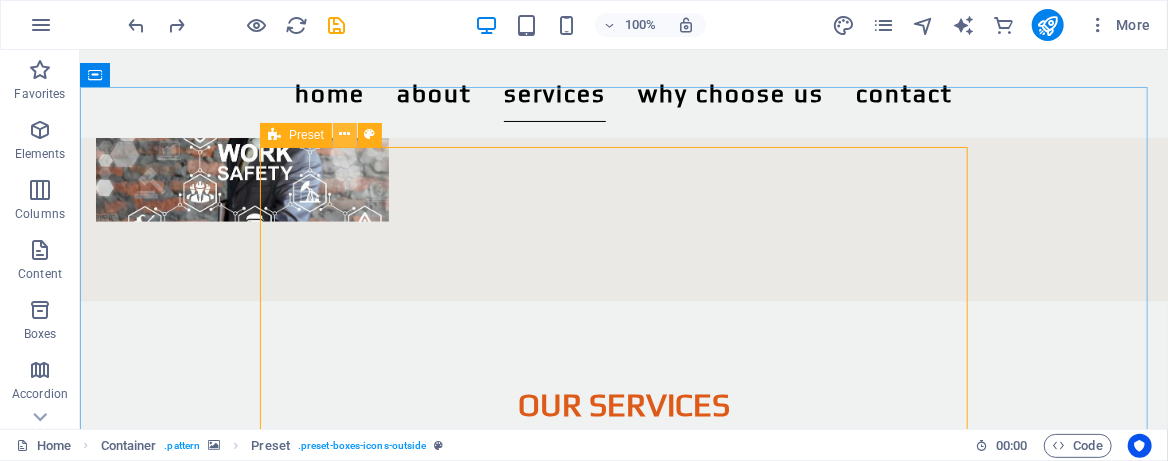 click at bounding box center [344, 134] 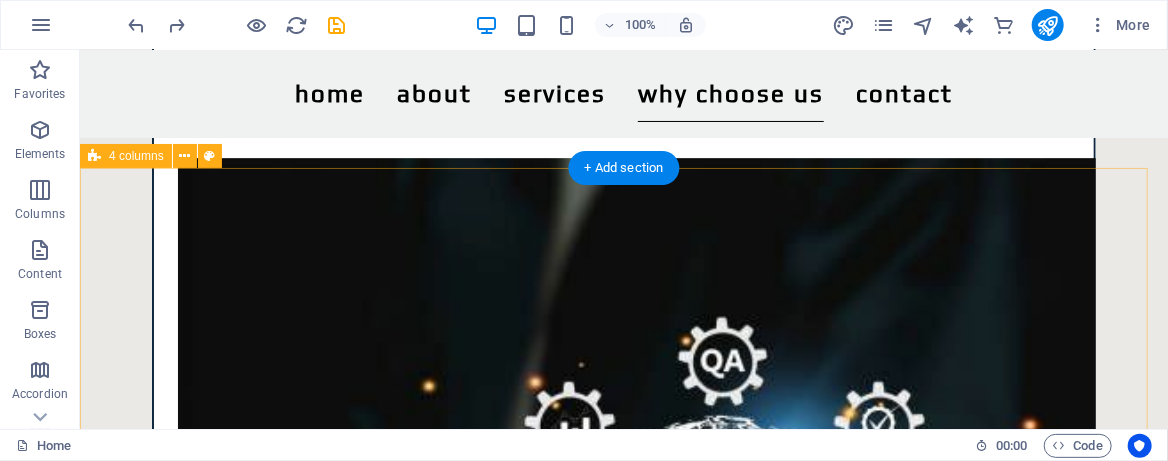 scroll, scrollTop: 2553, scrollLeft: 0, axis: vertical 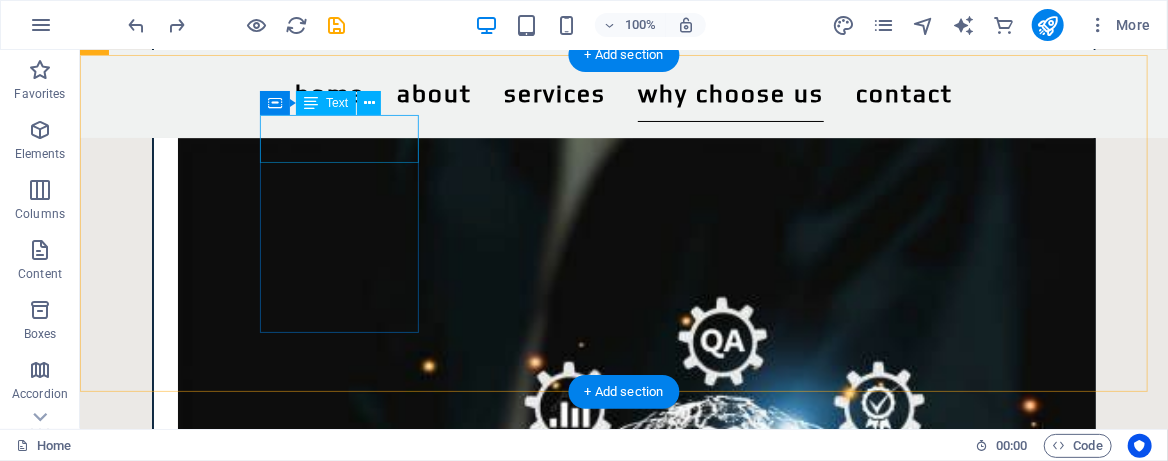 click on "Expertise You Can Trust" at bounding box center (201, 3349) 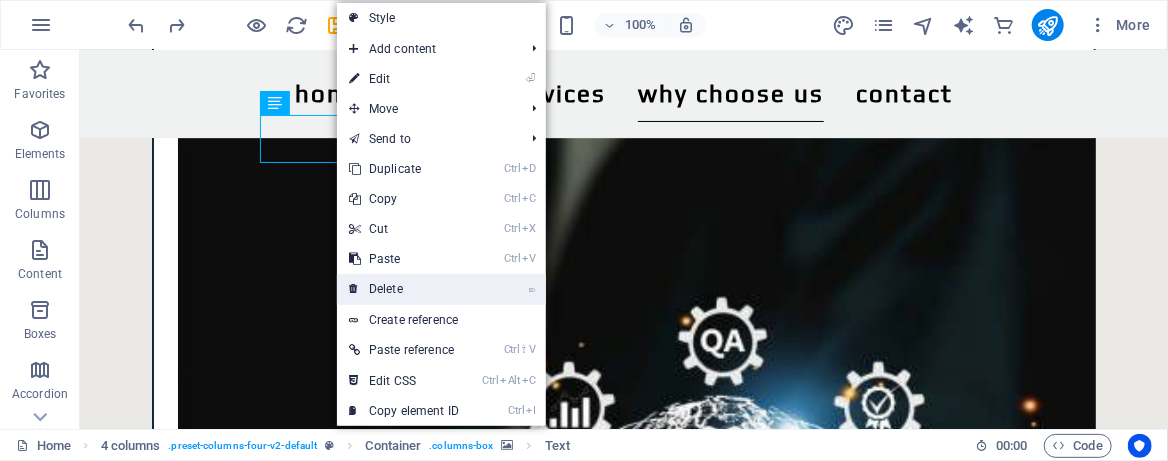 click on "⌦  Delete" at bounding box center (404, 289) 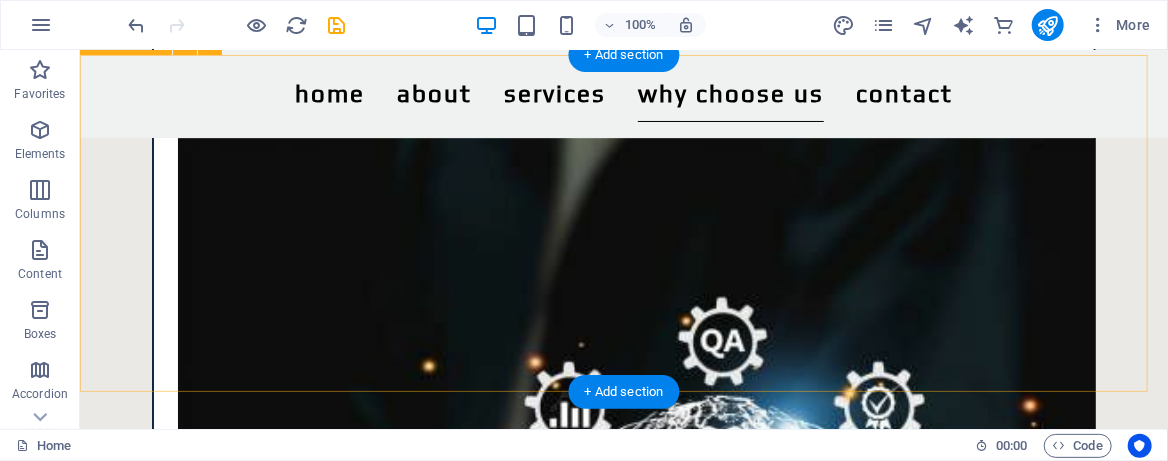 click on "Drop content here or  Add elements  Paste clipboard Drop content here or  Add elements  Paste clipboard Drop content here or  Add elements  Paste clipboard Drop content here or  Add elements  Paste clipboard" at bounding box center (623, 3596) 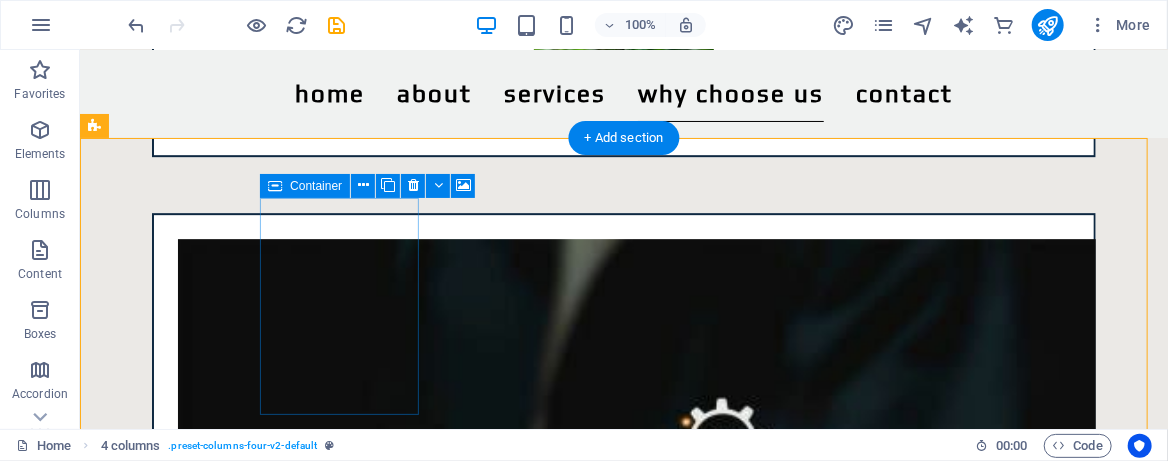 scroll, scrollTop: 2420, scrollLeft: 0, axis: vertical 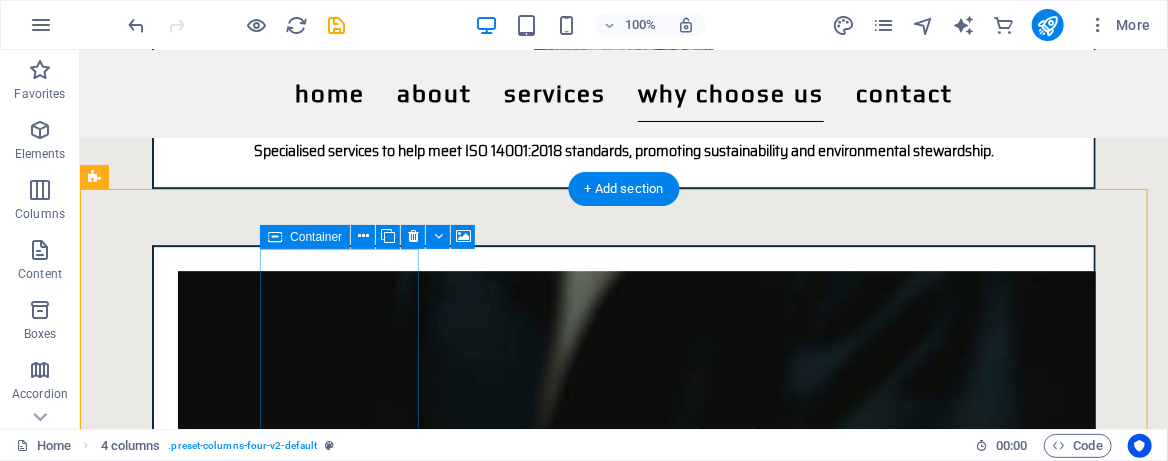 click on "Drop content here or  Add elements  Paste clipboard" at bounding box center (201, 3547) 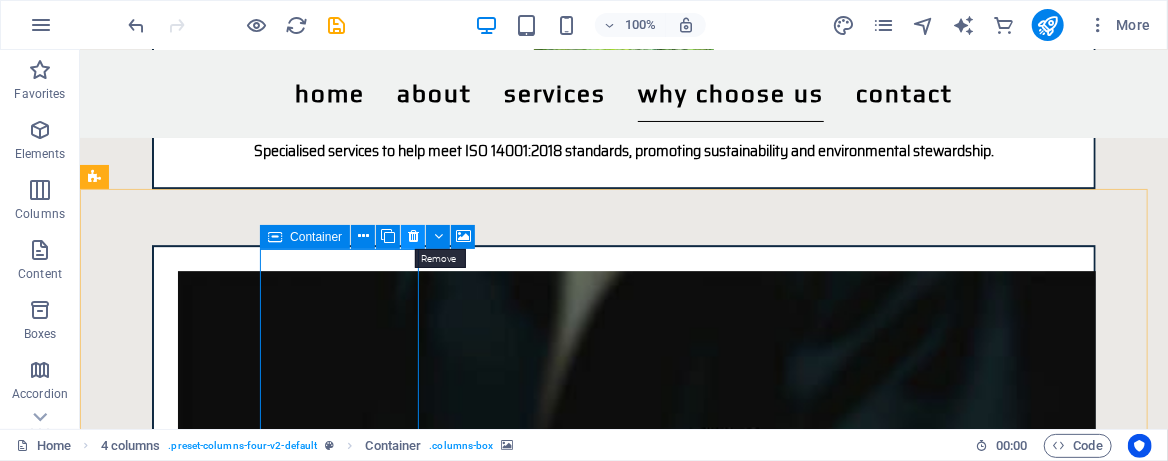 click at bounding box center [413, 236] 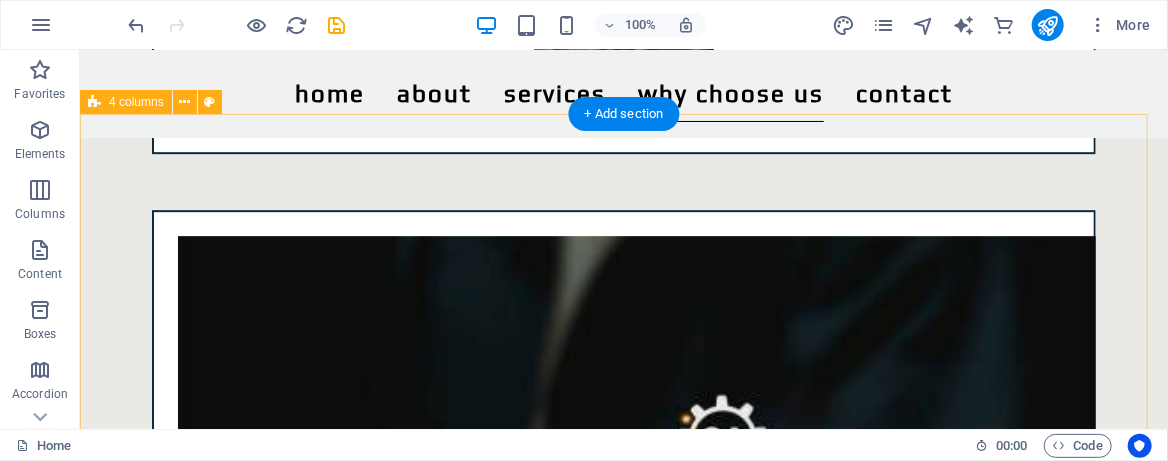 scroll, scrollTop: 2420, scrollLeft: 0, axis: vertical 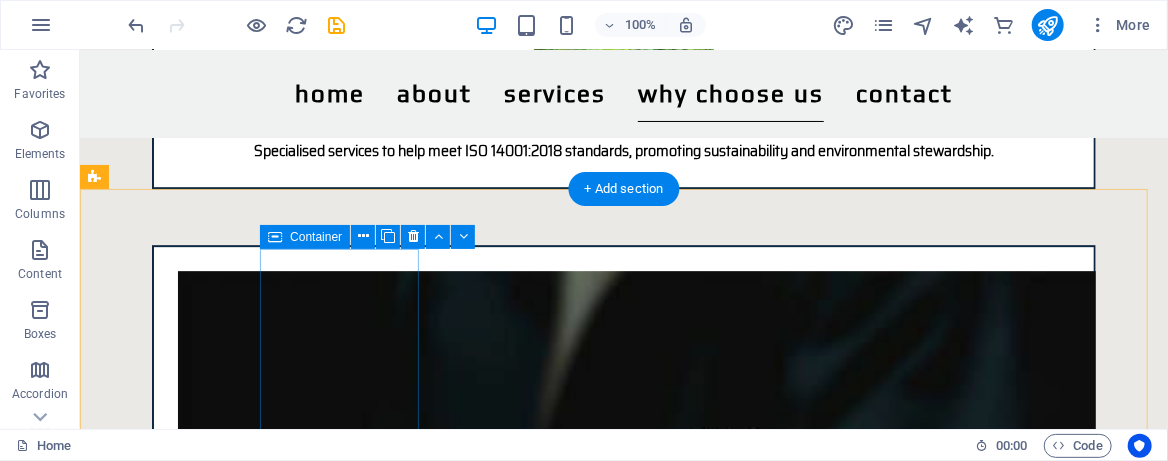 click on "Add elements" at bounding box center (200, 3342) 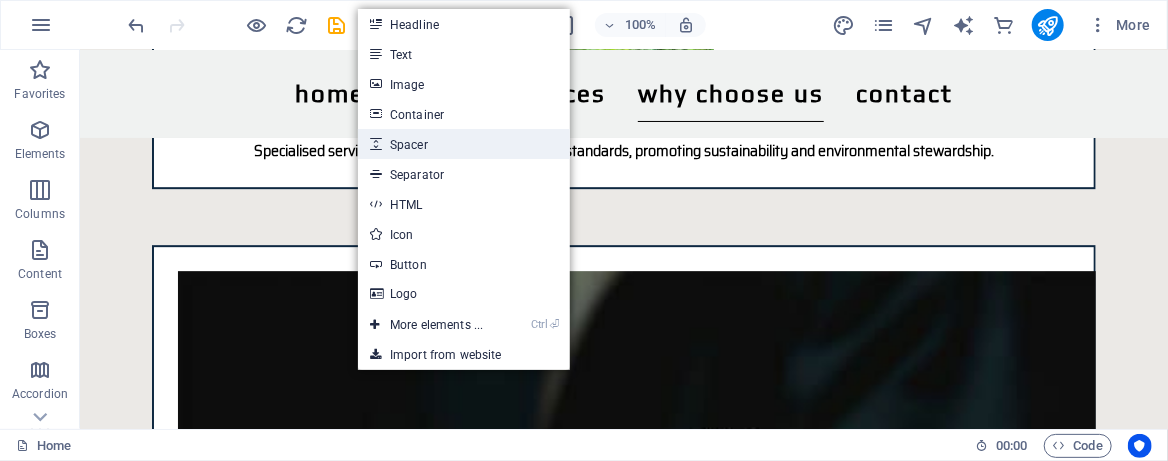 click on "Spacer" at bounding box center (464, 144) 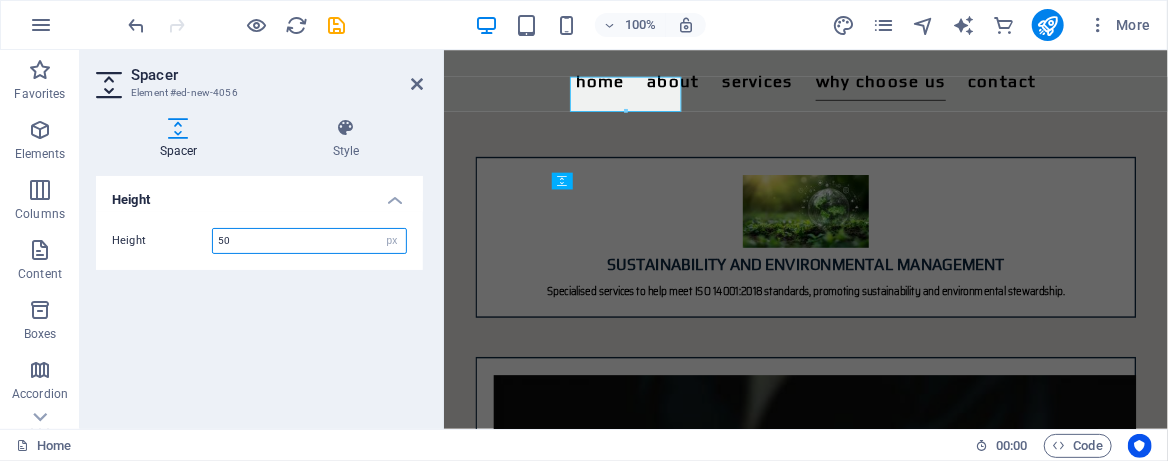 scroll, scrollTop: 2581, scrollLeft: 0, axis: vertical 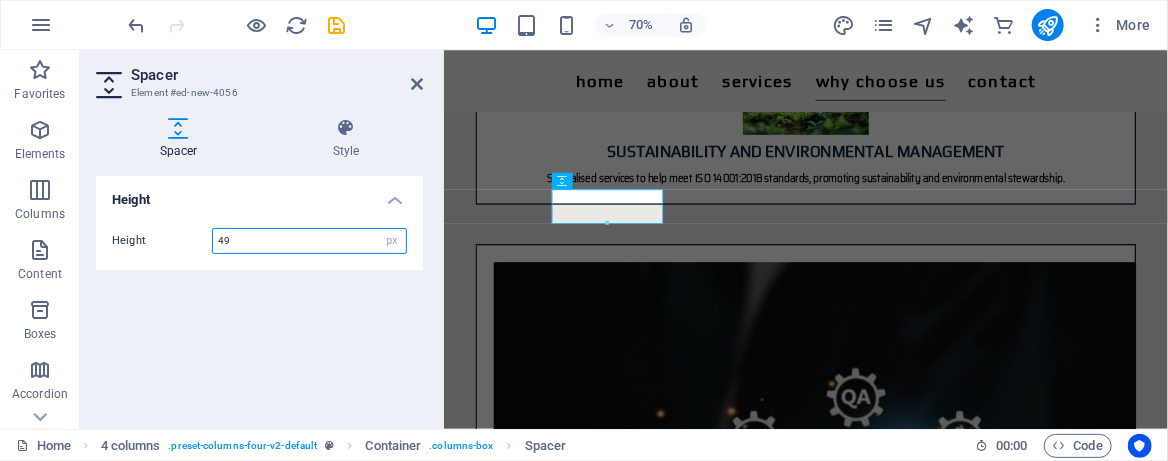 type on "50" 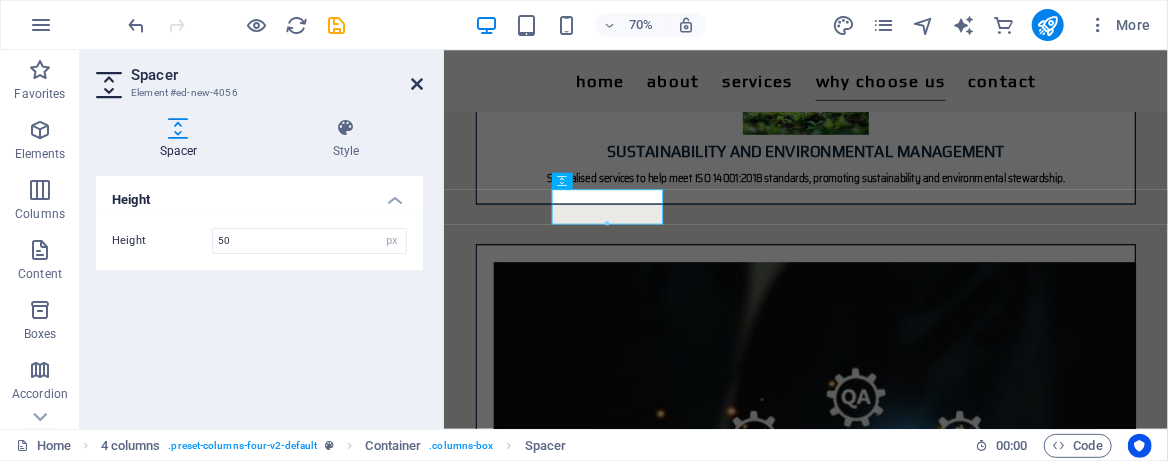 click at bounding box center (417, 84) 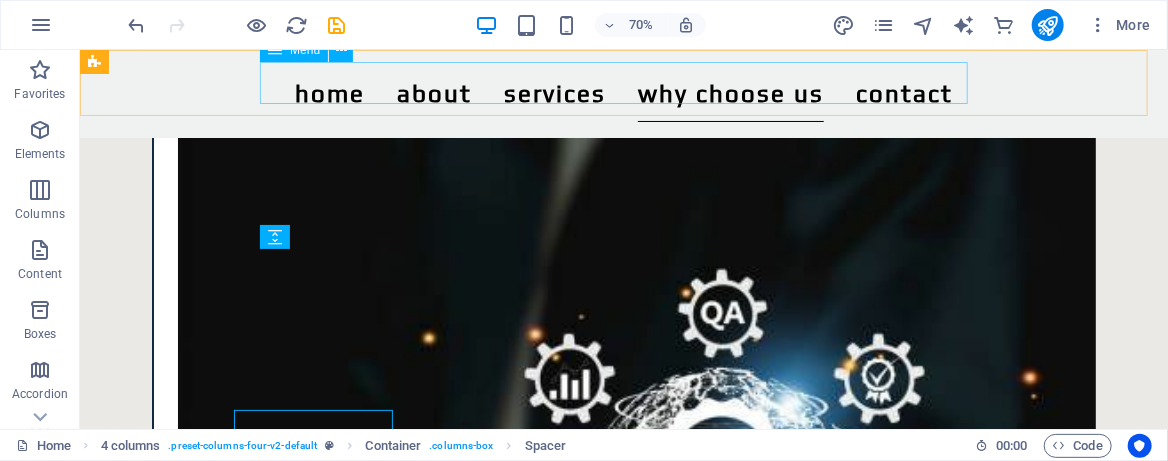 scroll, scrollTop: 2420, scrollLeft: 0, axis: vertical 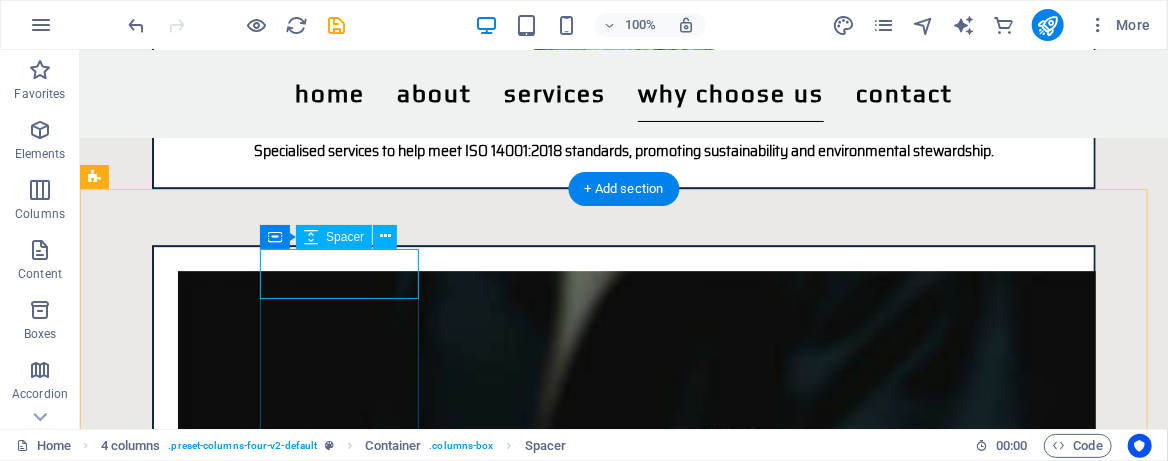 click at bounding box center [201, 3266] 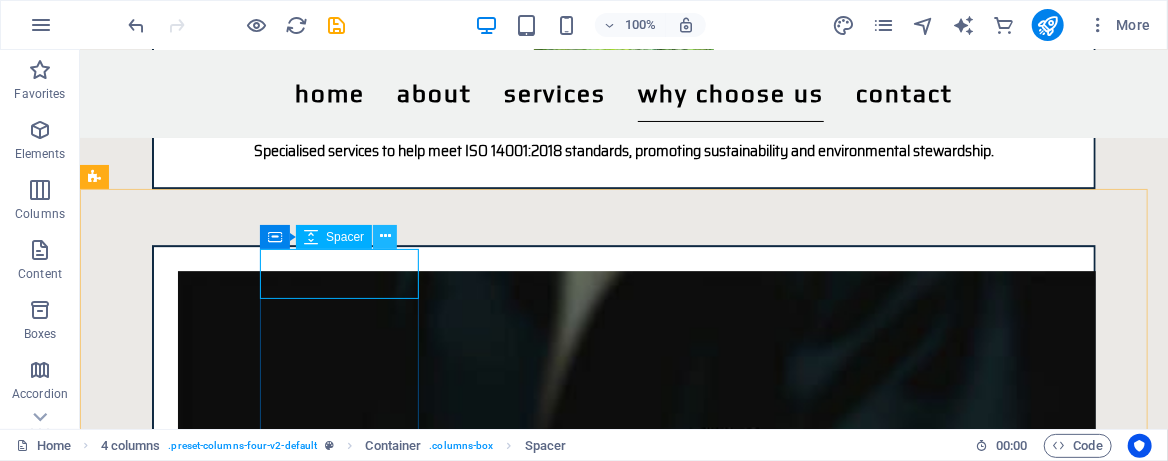 click at bounding box center [385, 236] 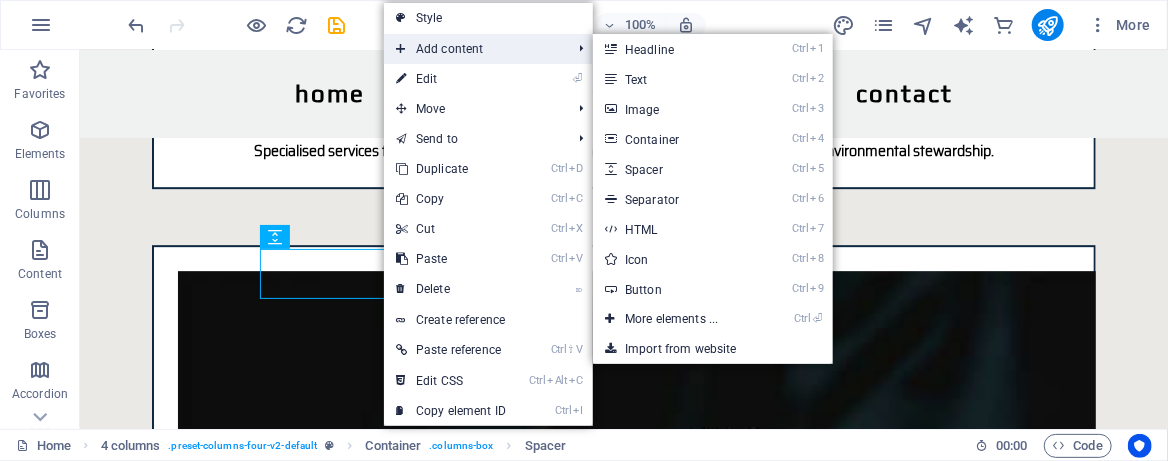 click on "Add content" at bounding box center [473, 49] 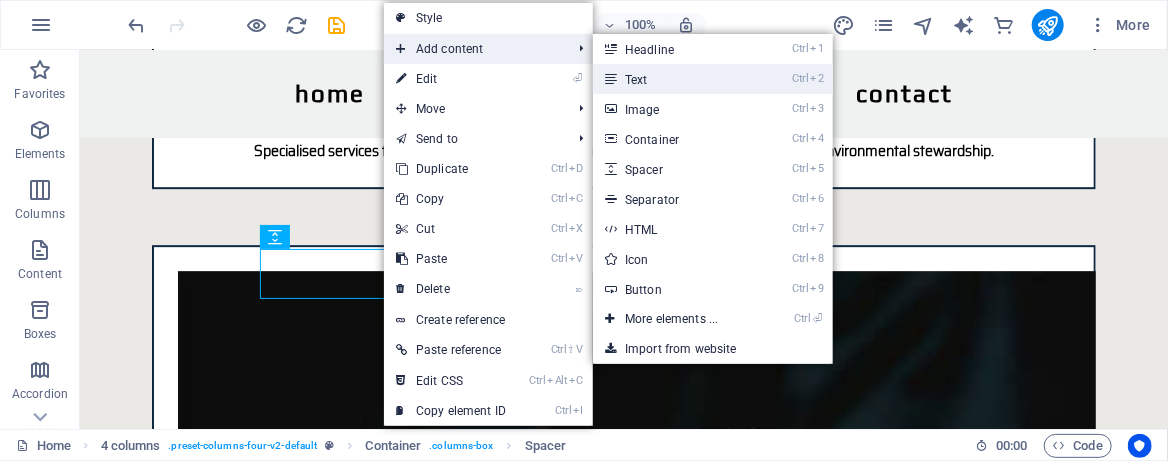 click on "Ctrl 2  Text" at bounding box center (675, 79) 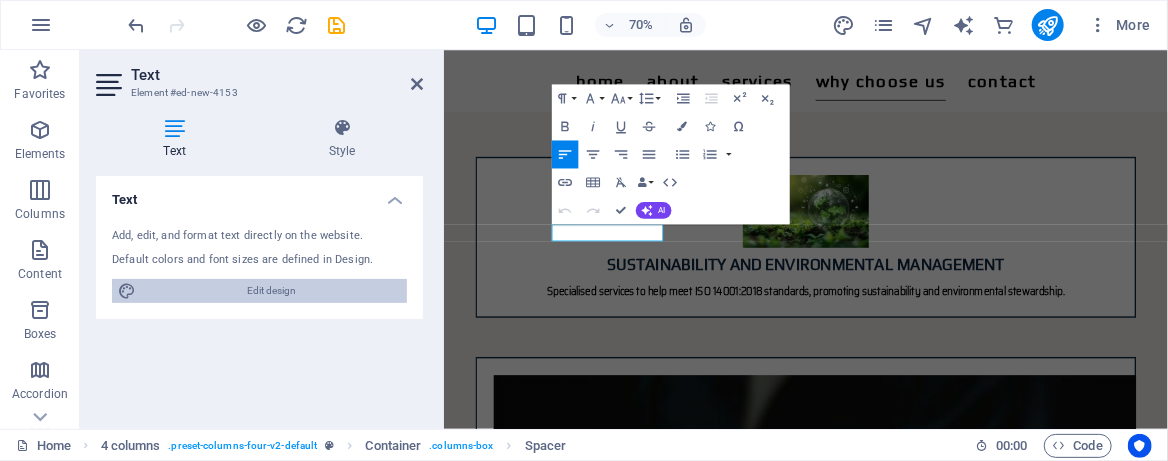 scroll, scrollTop: 2581, scrollLeft: 0, axis: vertical 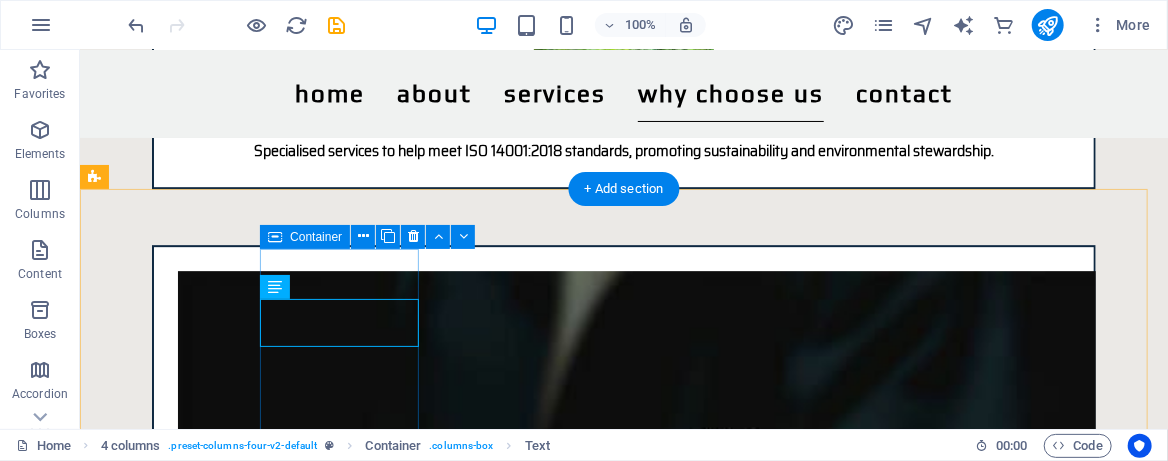 click on "✅  Expertise You Can Trust" at bounding box center (201, 3290) 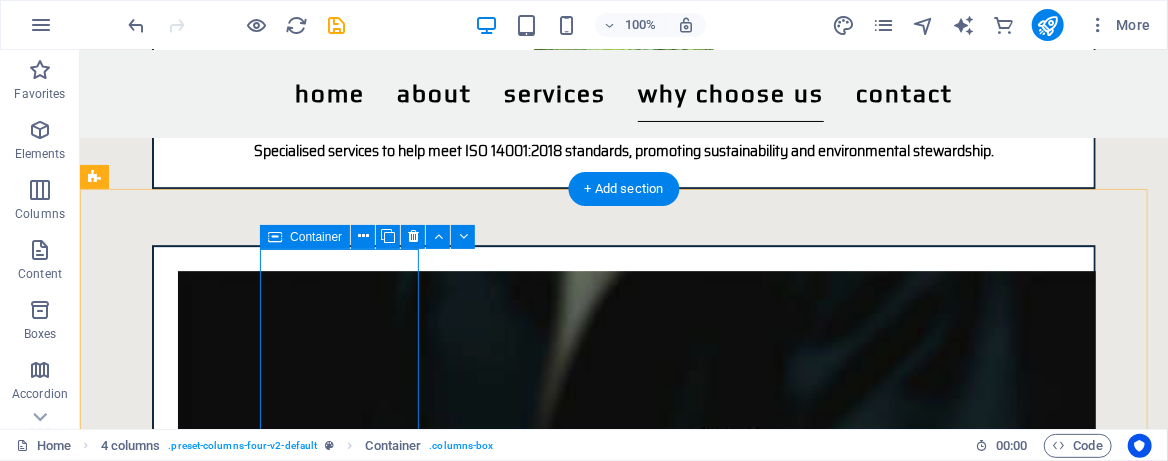 click on "✅  Expertise You Can Trust" at bounding box center [201, 3290] 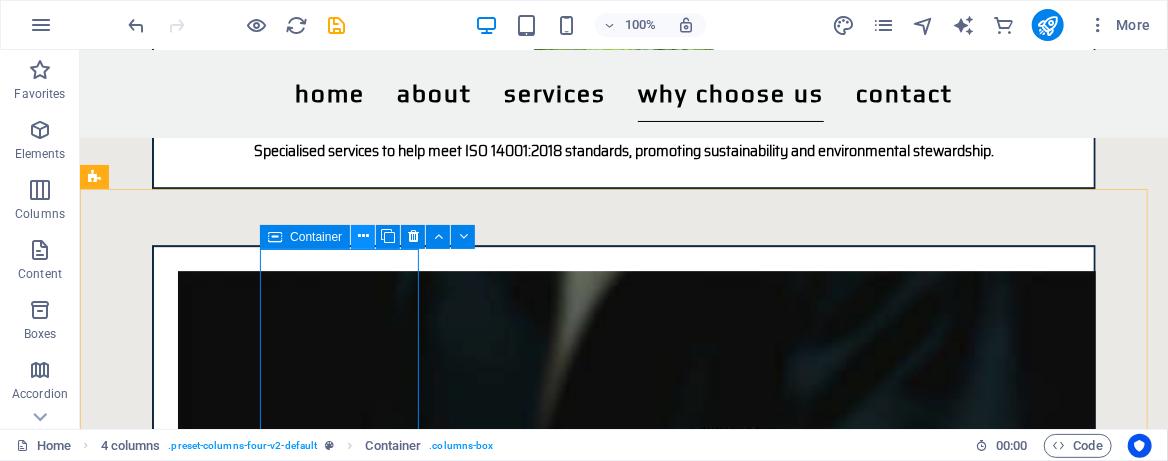 click at bounding box center (363, 236) 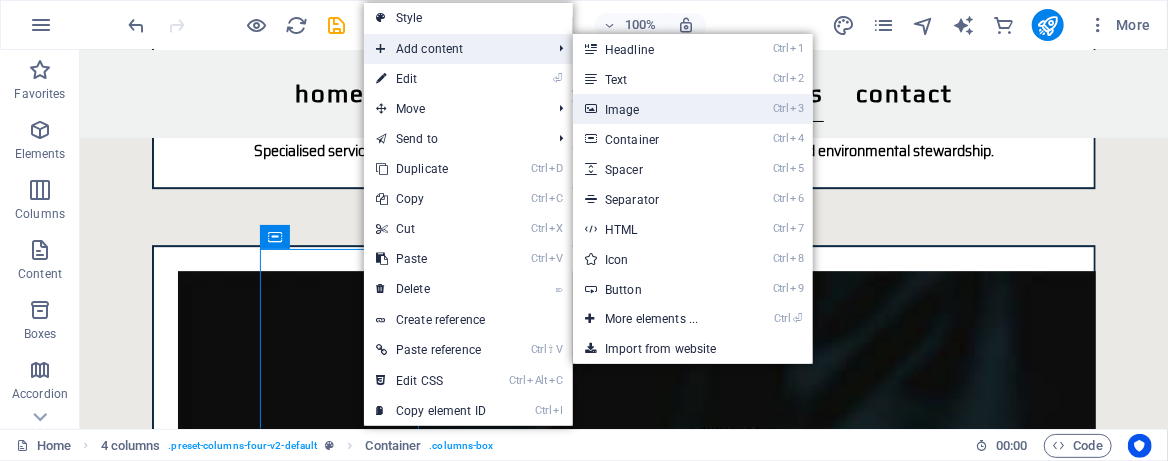 click on "Ctrl 3  Image" at bounding box center [655, 109] 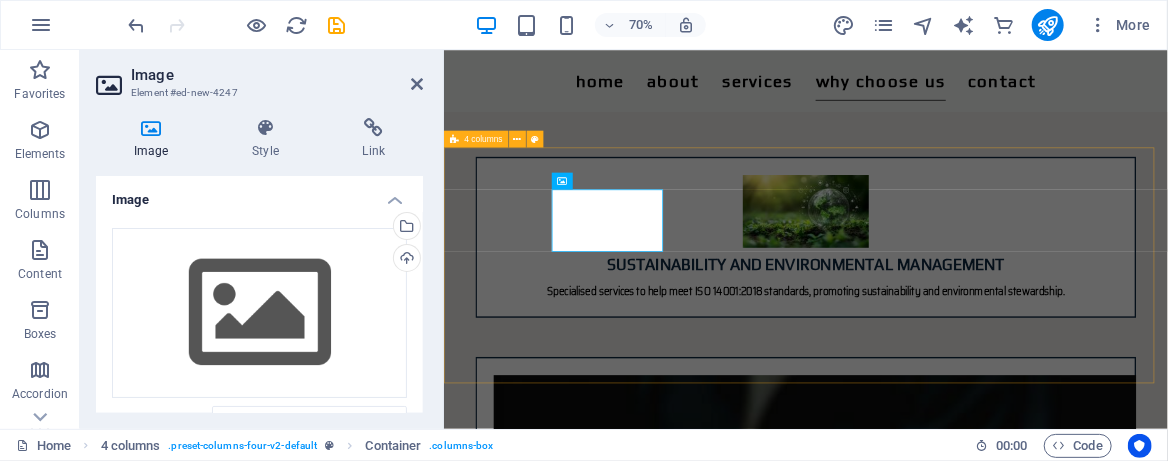 scroll, scrollTop: 2581, scrollLeft: 0, axis: vertical 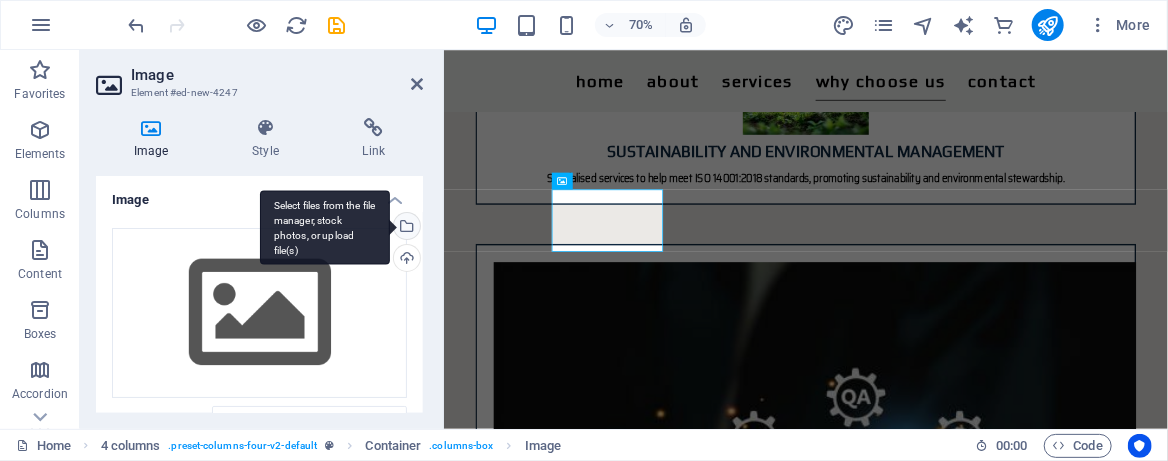 click on "Select files from the file manager, stock photos, or upload file(s)" at bounding box center (405, 228) 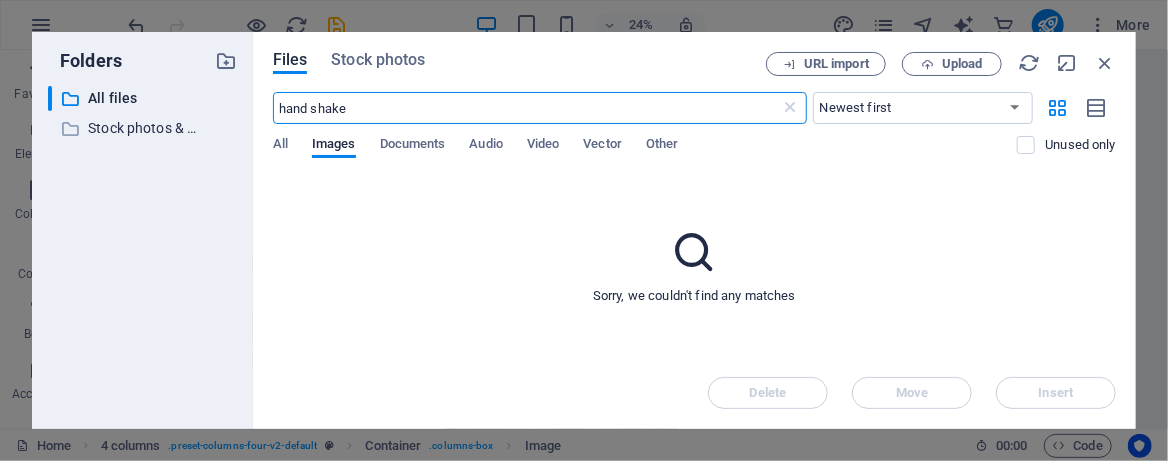 scroll, scrollTop: 3619, scrollLeft: 0, axis: vertical 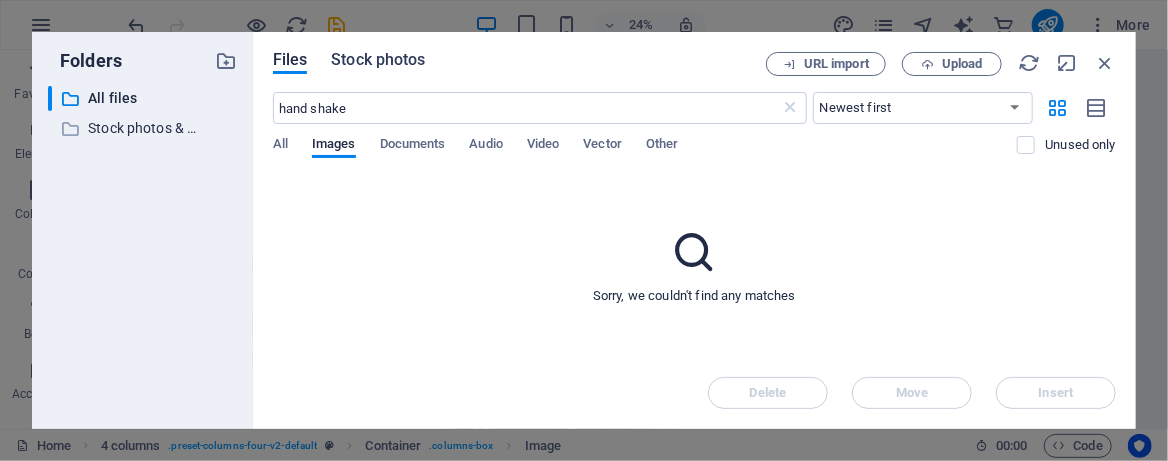 click on "Stock photos" at bounding box center (378, 60) 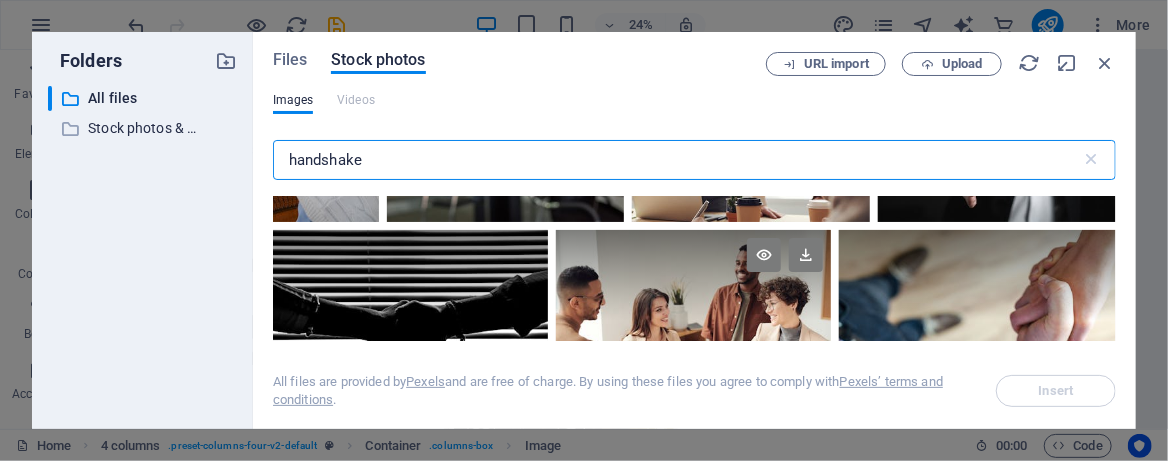 scroll, scrollTop: 266, scrollLeft: 0, axis: vertical 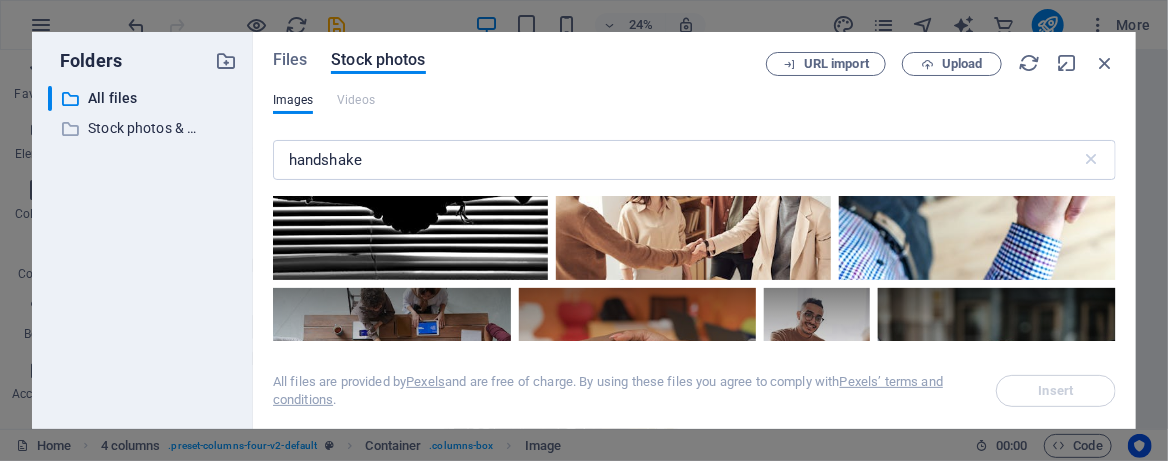 click at bounding box center [977, 188] 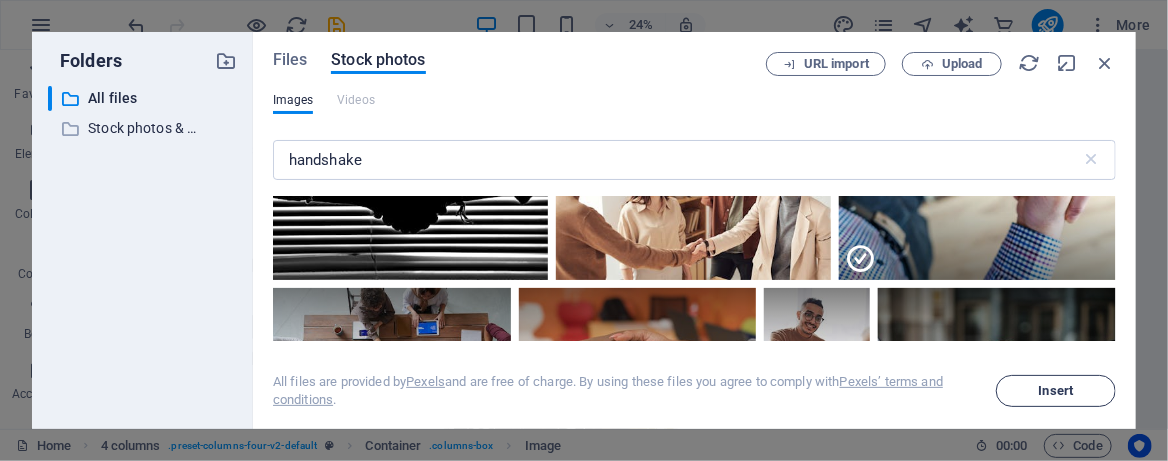 click on "Insert" at bounding box center [1056, 391] 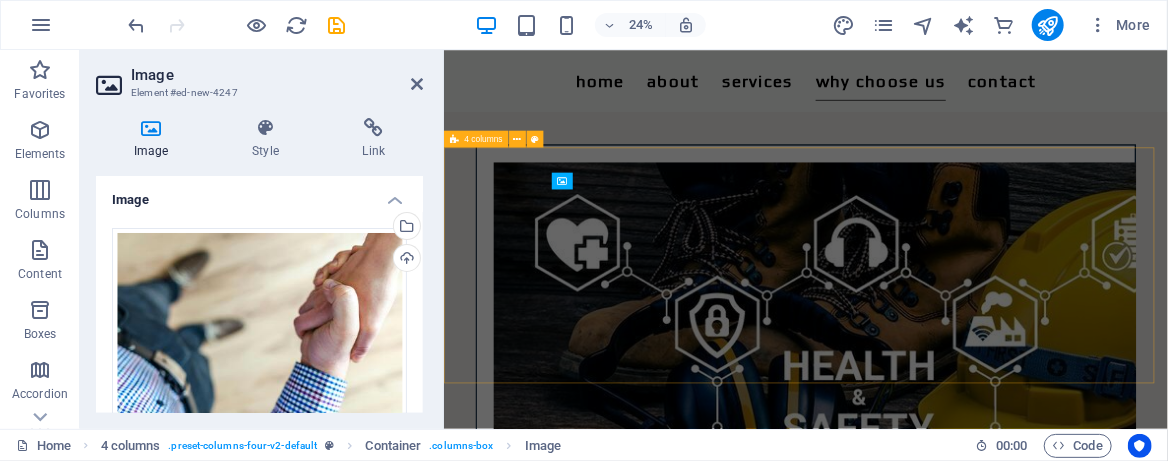 scroll, scrollTop: 2581, scrollLeft: 0, axis: vertical 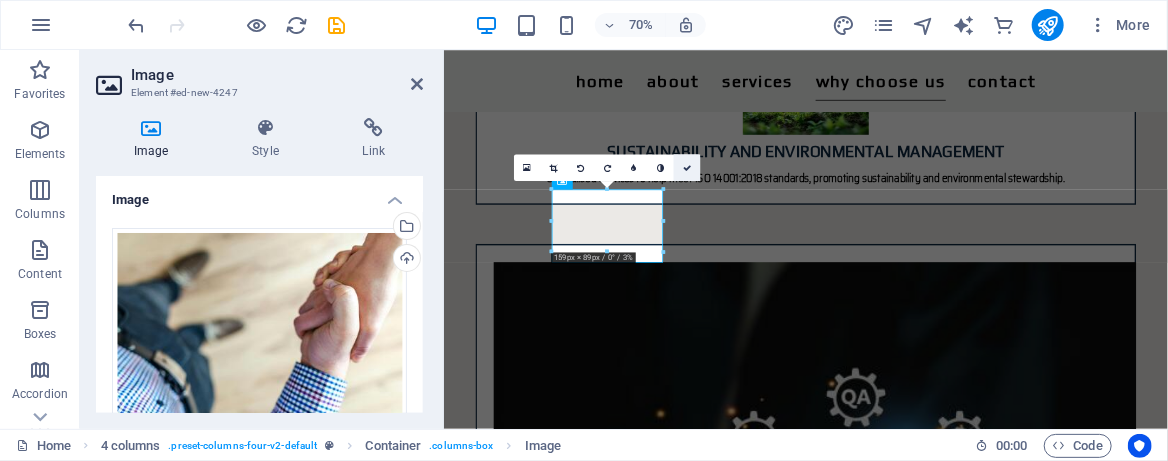 drag, startPoint x: 683, startPoint y: 166, endPoint x: 527, endPoint y: 206, distance: 161.04657 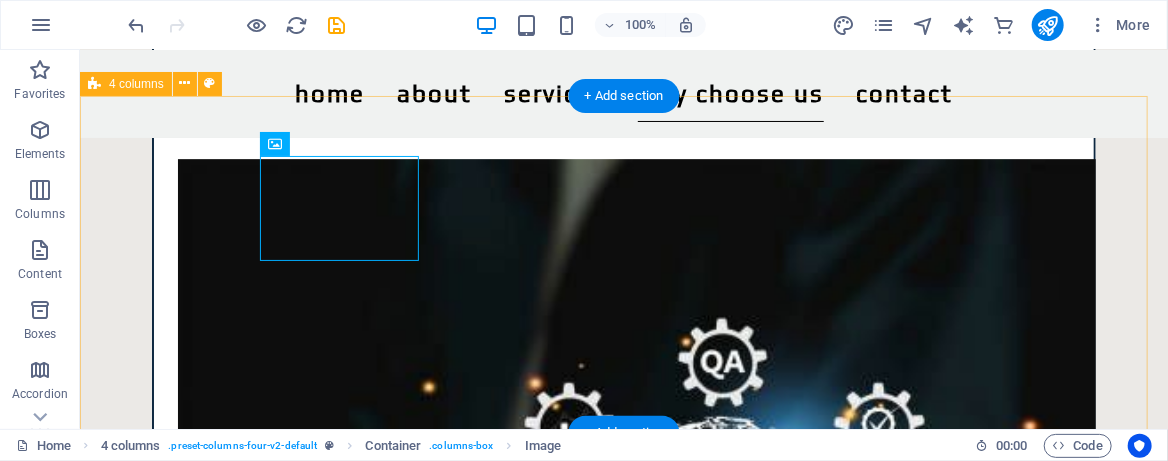 scroll, scrollTop: 2553, scrollLeft: 0, axis: vertical 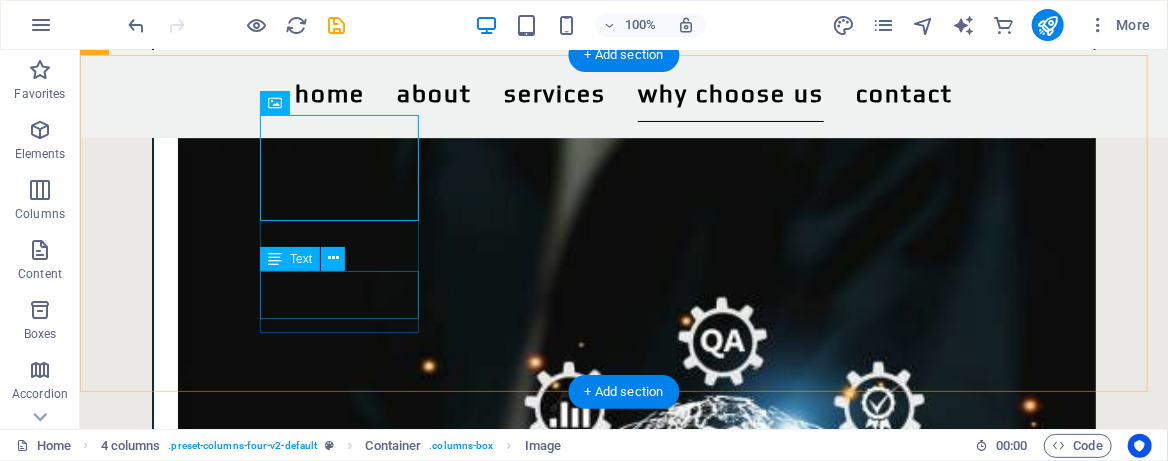 click on "✅  Expertise You Can Trust" at bounding box center [201, 3860] 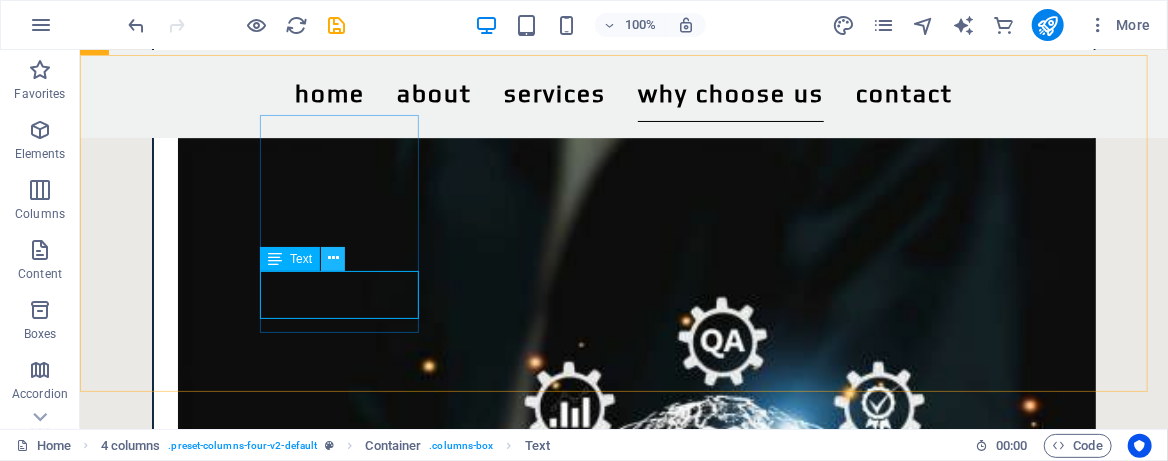 click at bounding box center (333, 258) 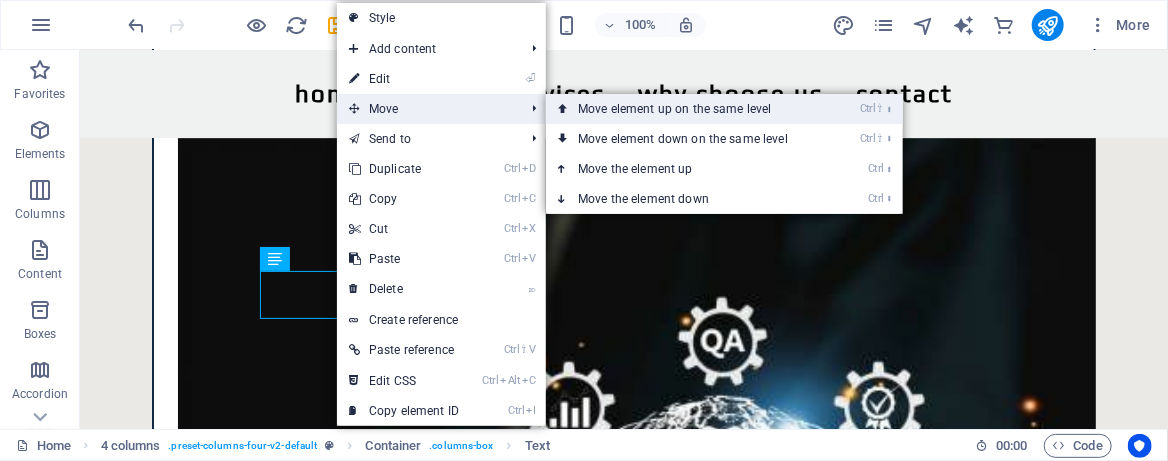 click on "Ctrl ⇧ ⬆  Move element up on the same level" at bounding box center (687, 109) 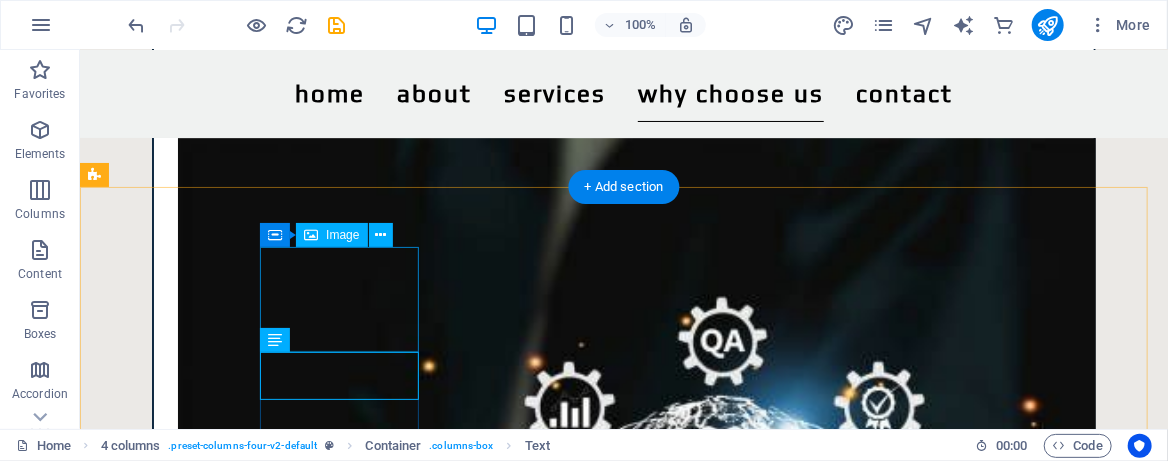 scroll, scrollTop: 2420, scrollLeft: 0, axis: vertical 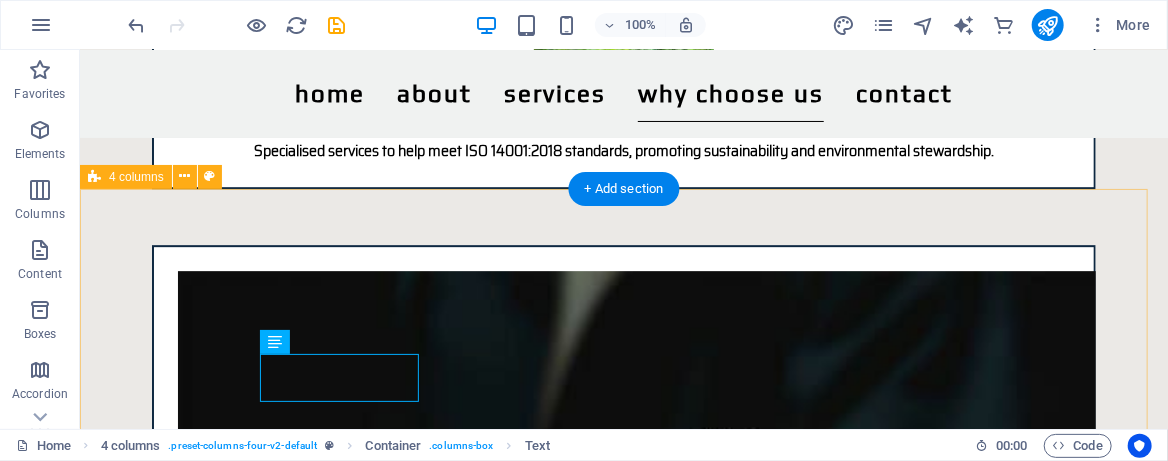 click on "✅  Expertise You Can Trust Drop content here or  Add elements  Paste clipboard Drop content here or  Add elements  Paste clipboard" at bounding box center [623, 3823] 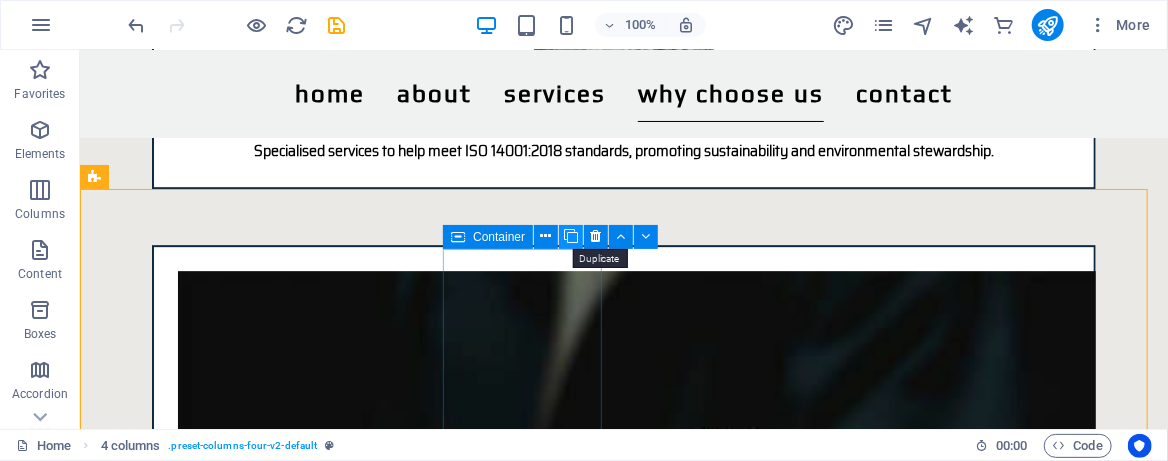 click at bounding box center (571, 236) 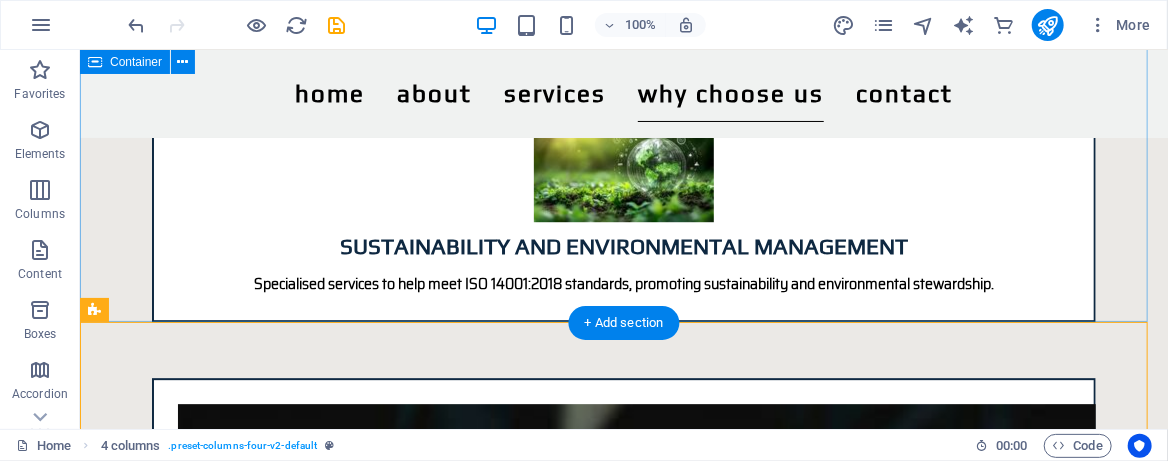 scroll, scrollTop: 2420, scrollLeft: 0, axis: vertical 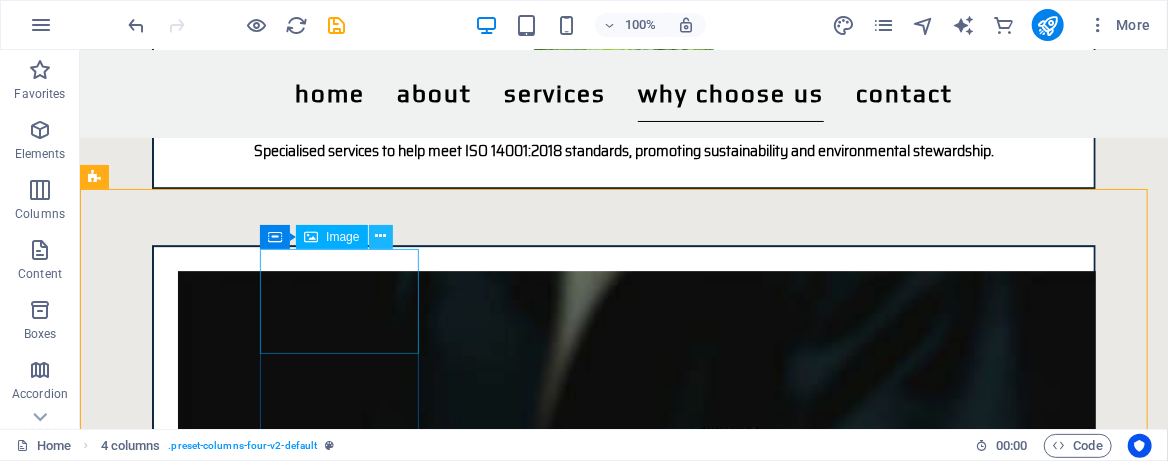 click at bounding box center (380, 236) 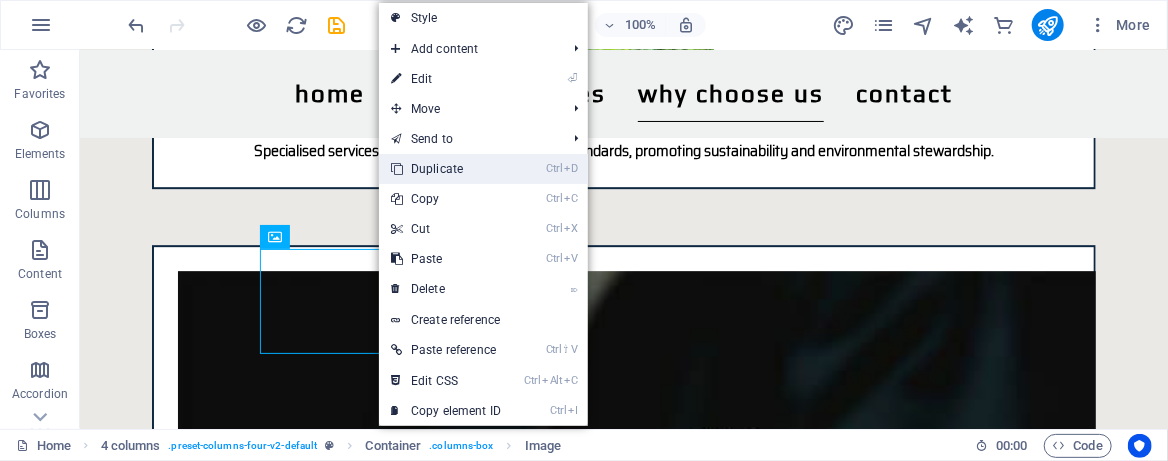 click on "Ctrl D  Duplicate" at bounding box center (446, 169) 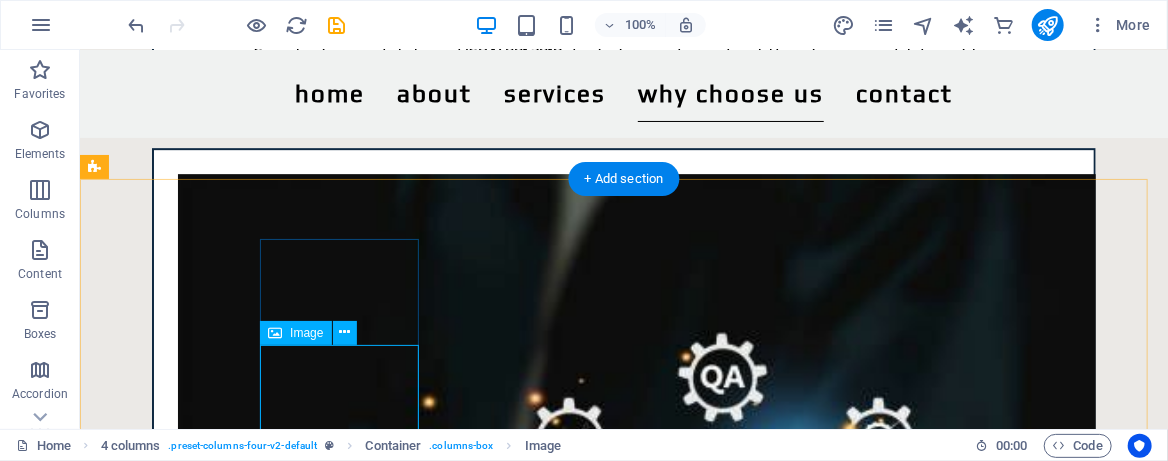 scroll, scrollTop: 2553, scrollLeft: 0, axis: vertical 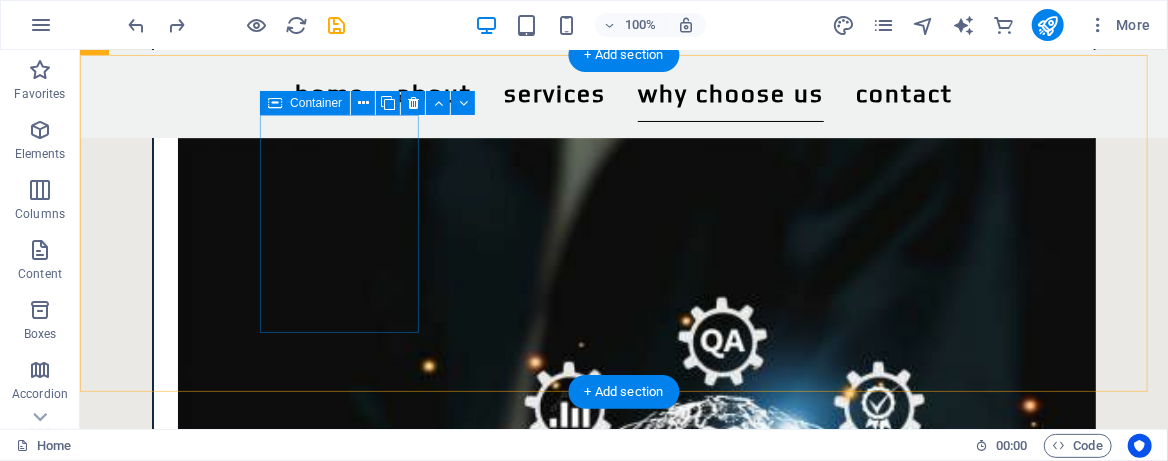 click on "✅  Expertise You Can Trust" at bounding box center [201, 3496] 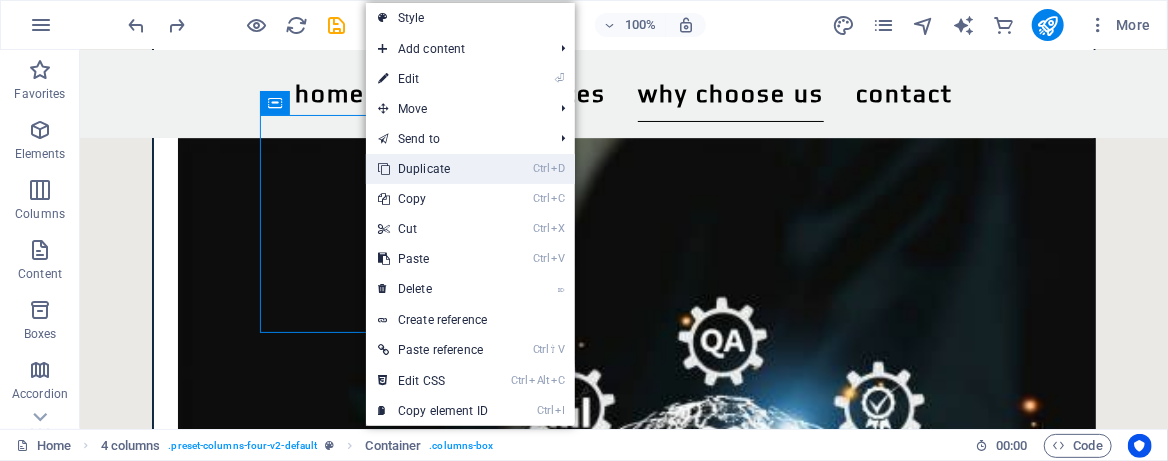 click on "Ctrl D  Duplicate" at bounding box center [433, 169] 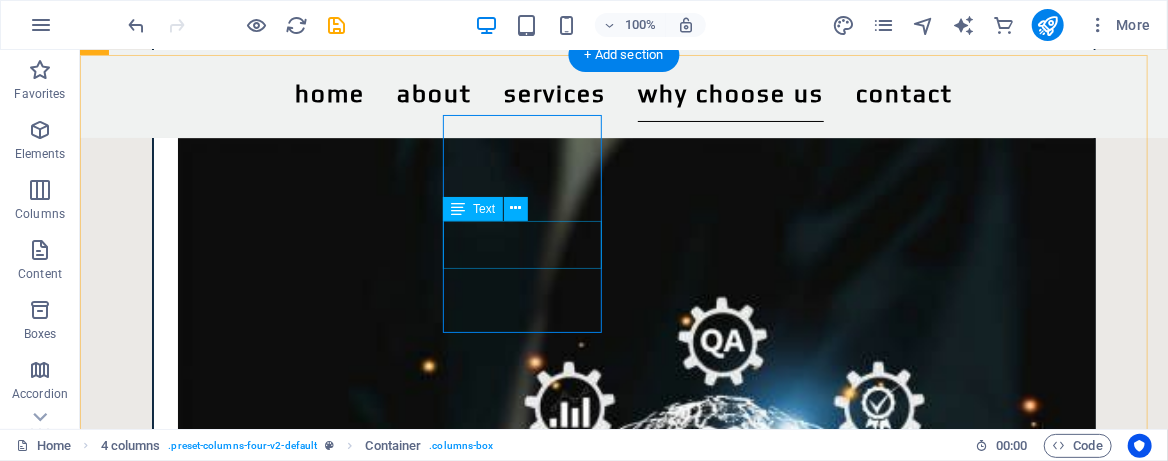 click on "✅  Expertise You Can Trust" at bounding box center (201, 4602) 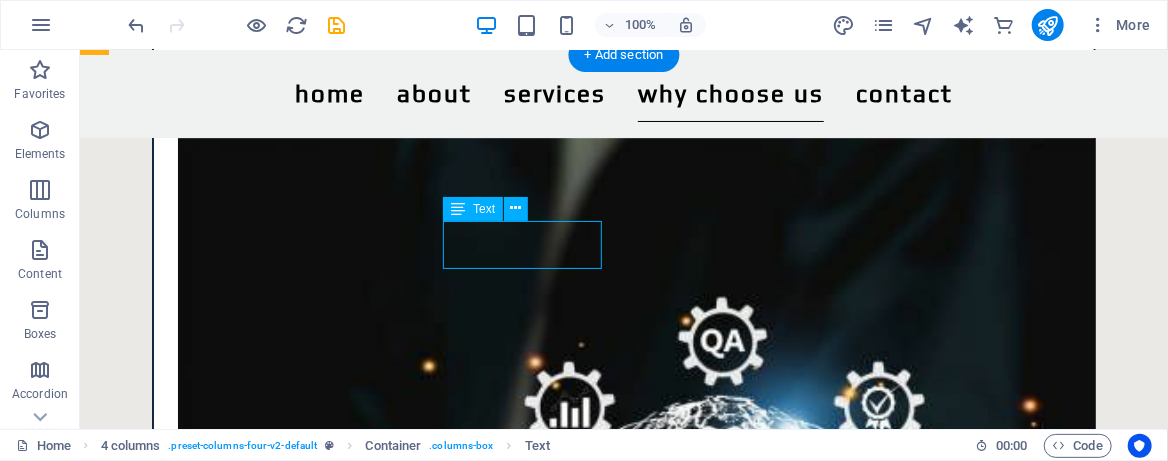 click on "✅  Expertise You Can Trust" at bounding box center (201, 4602) 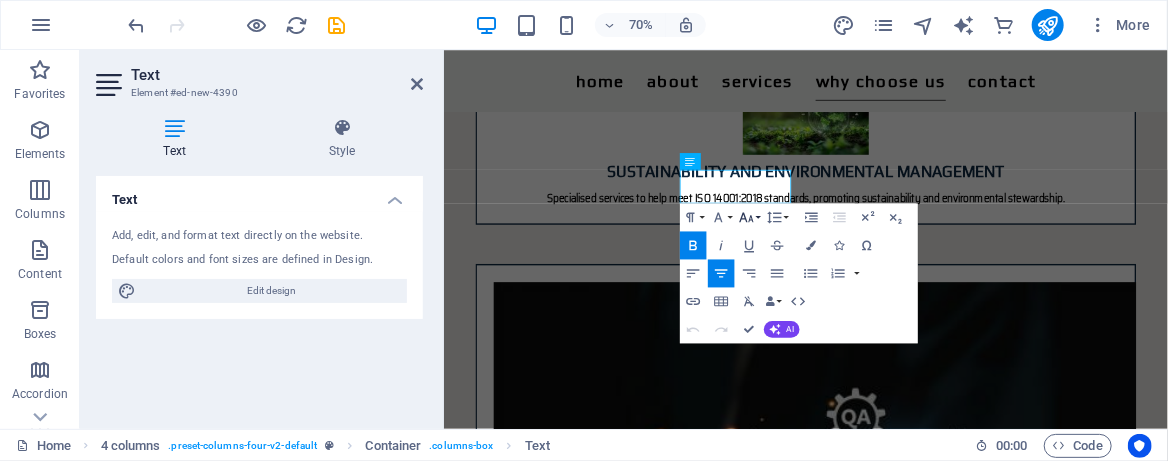 scroll, scrollTop: 2714, scrollLeft: 0, axis: vertical 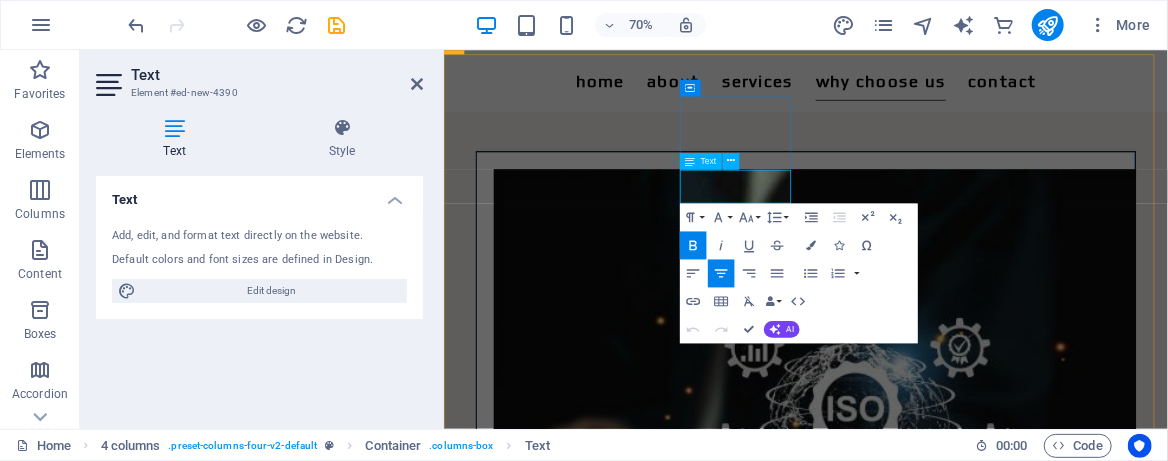 drag, startPoint x: 934, startPoint y: 251, endPoint x: 779, endPoint y: 253, distance: 155.01291 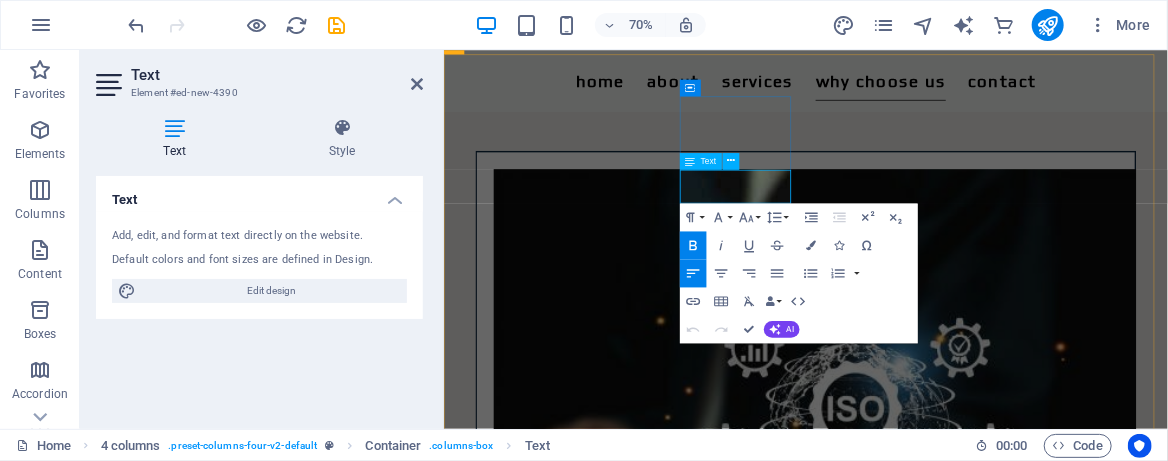 type 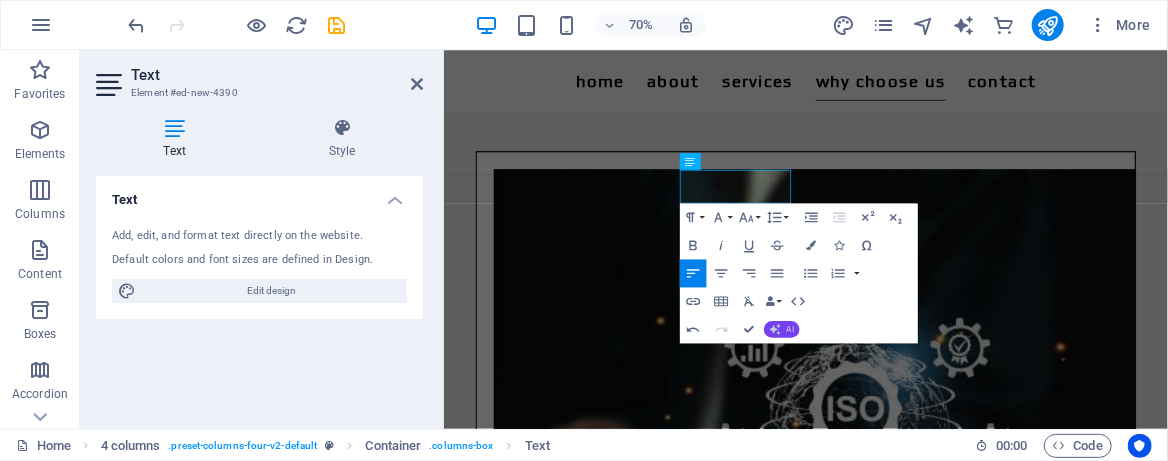 click 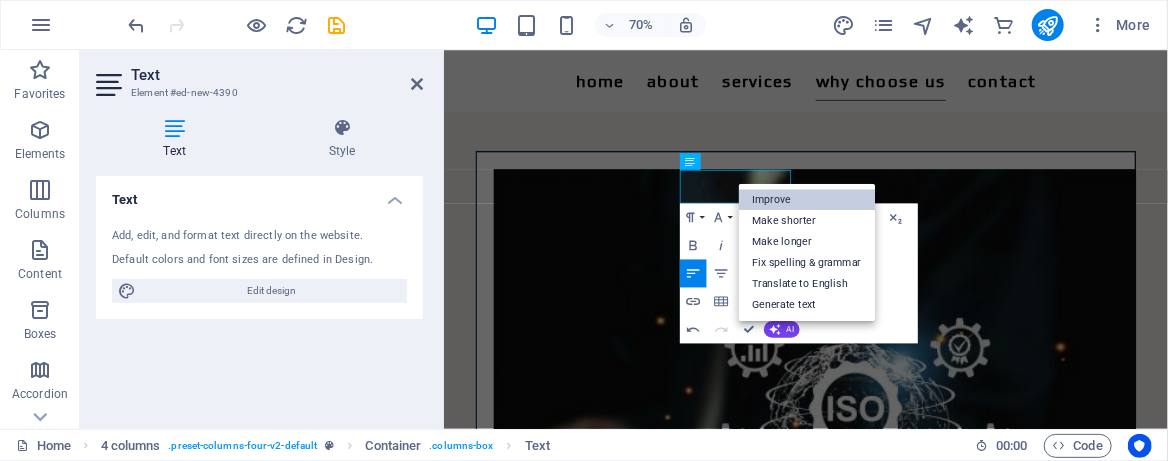 click on "Improve" at bounding box center (806, 199) 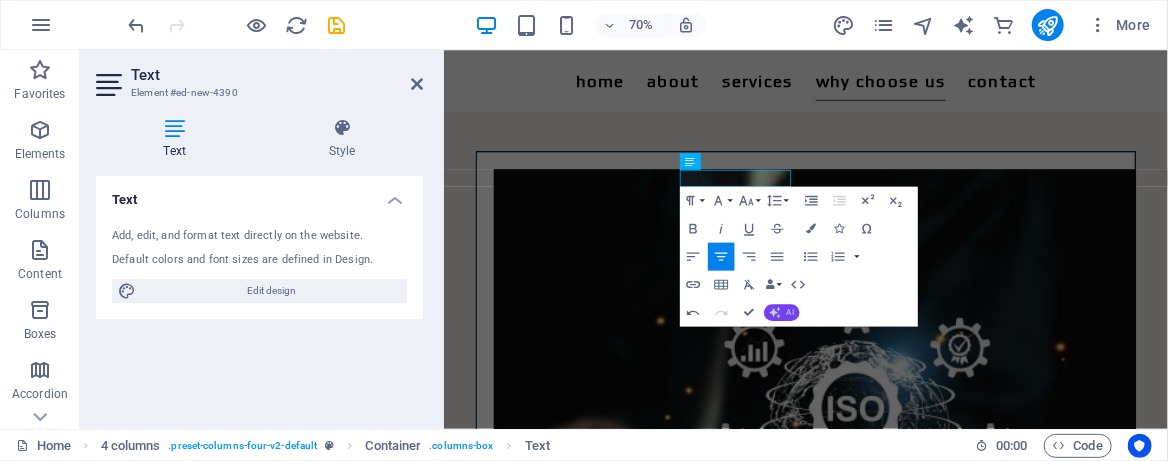 click 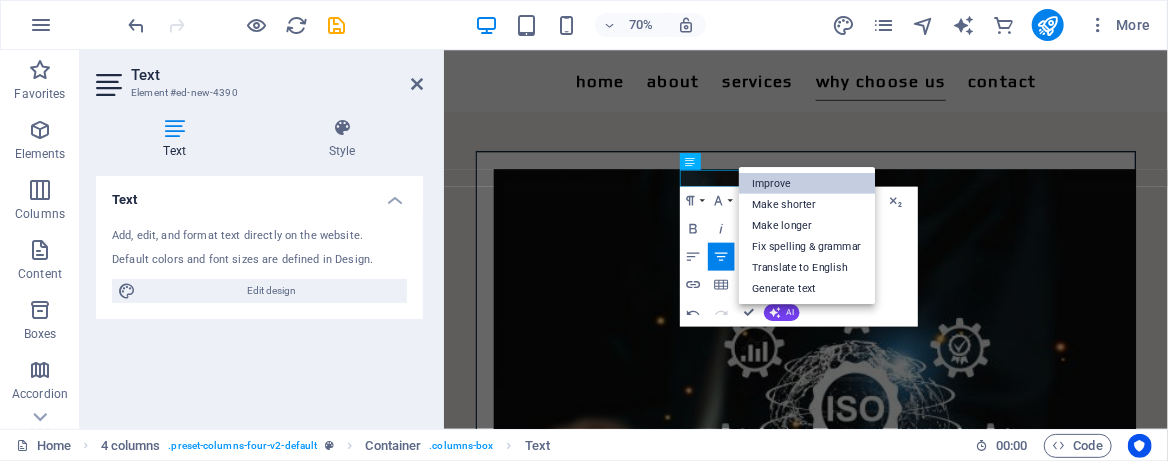 click on "Improve" at bounding box center [806, 182] 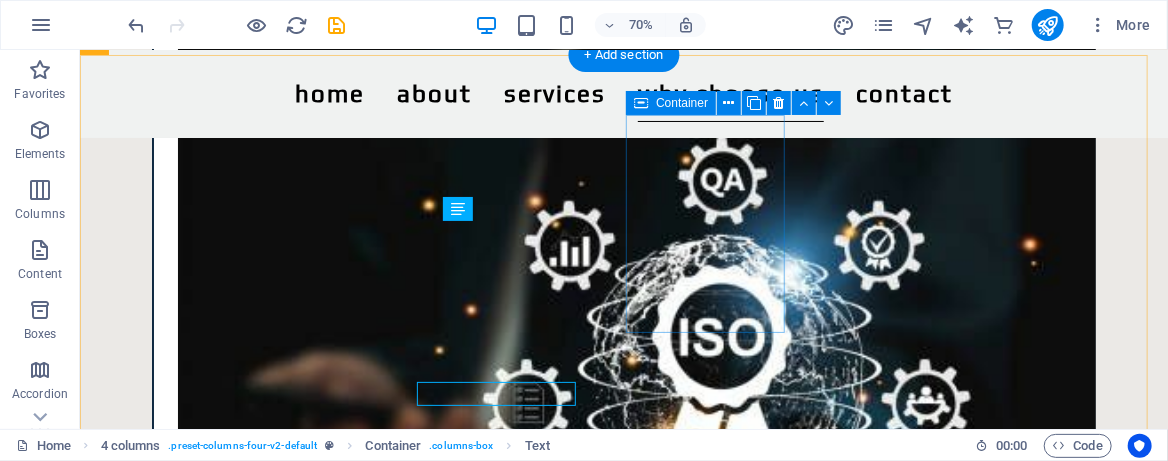 scroll, scrollTop: 2553, scrollLeft: 0, axis: vertical 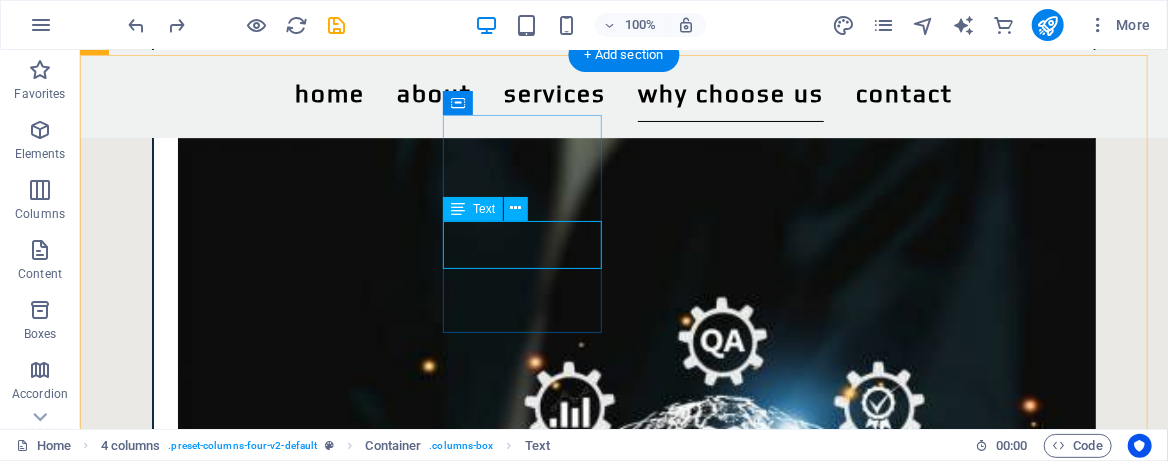 click on "✅  Expertise You Can Trust" at bounding box center (201, 4602) 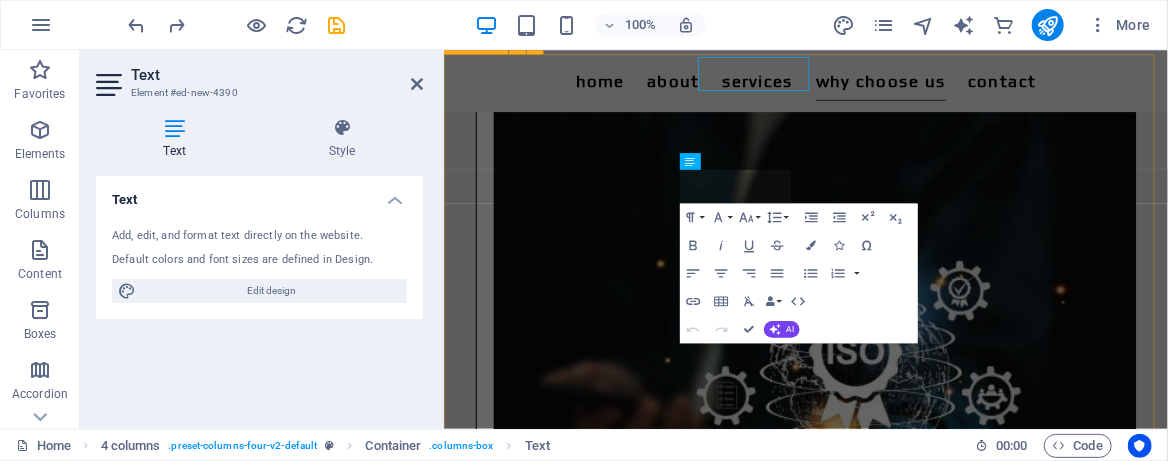 scroll, scrollTop: 2714, scrollLeft: 0, axis: vertical 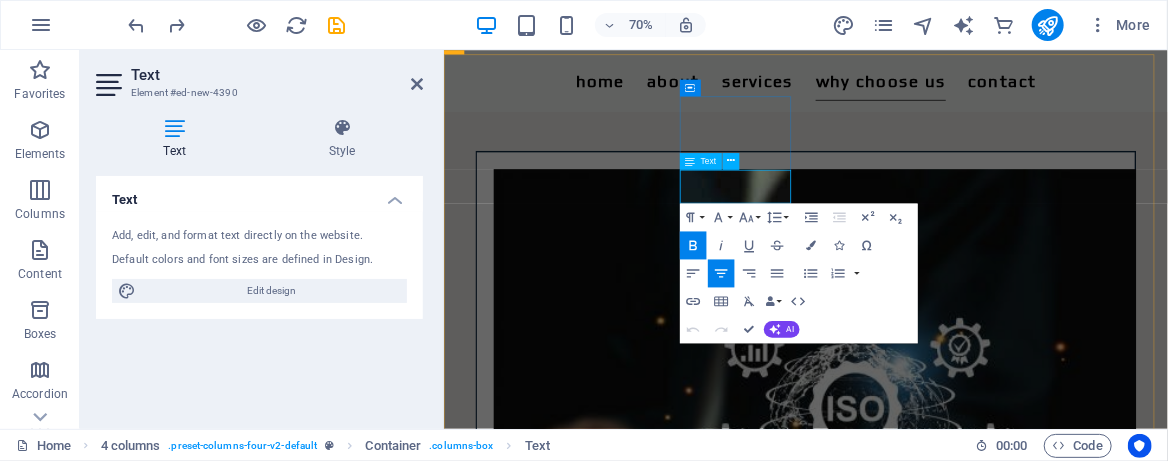 click on "Expertise You Can Trust" at bounding box center (533, 4588) 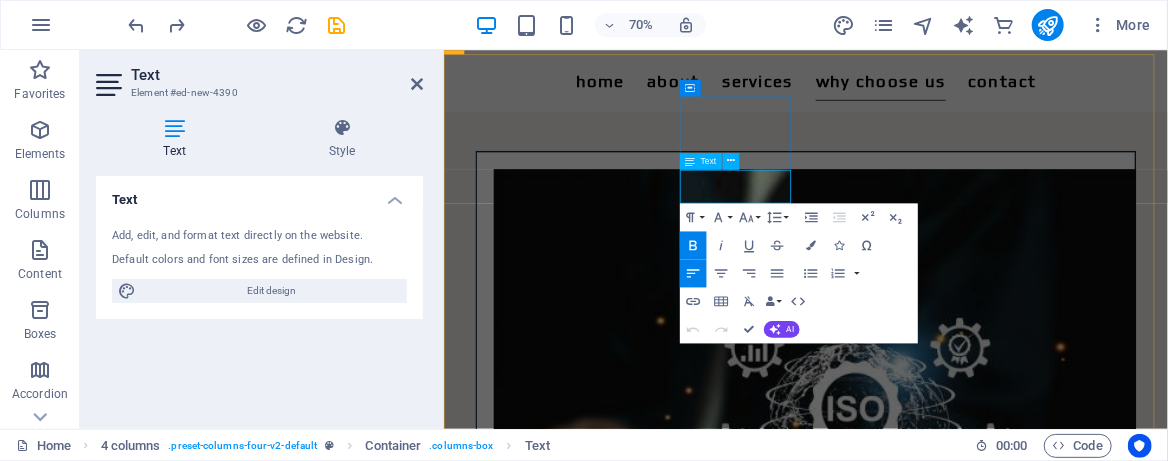 click on "Expertise You Can Trust" at bounding box center [533, 4588] 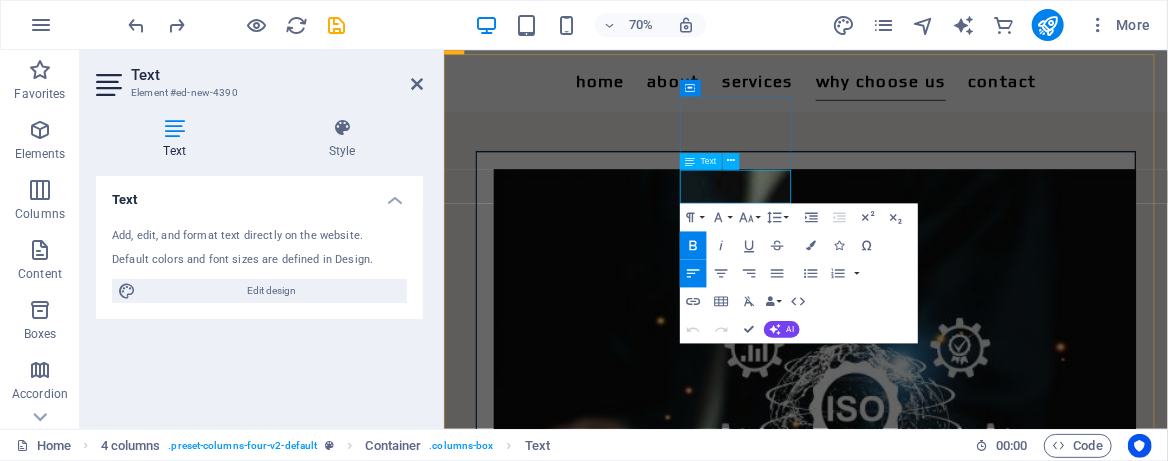 type 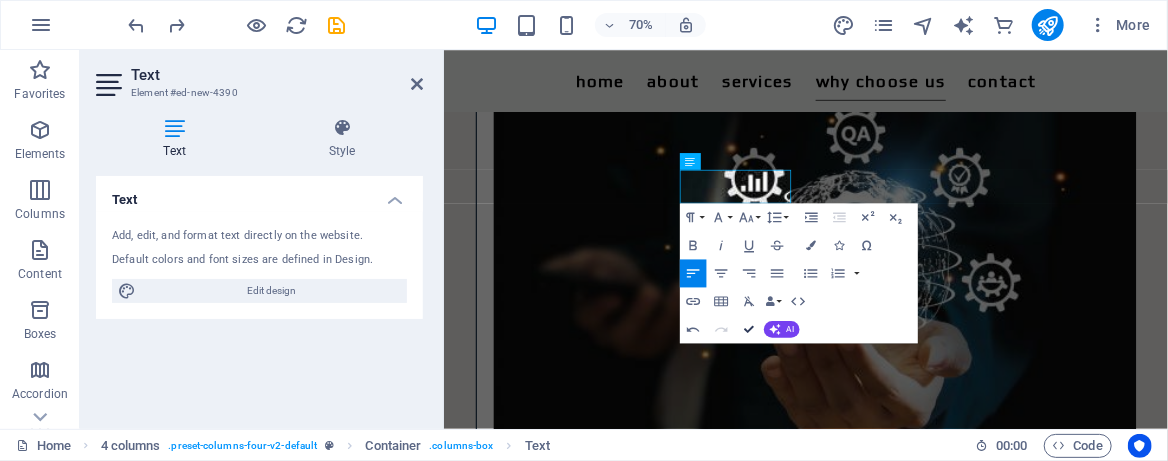 scroll, scrollTop: 2553, scrollLeft: 0, axis: vertical 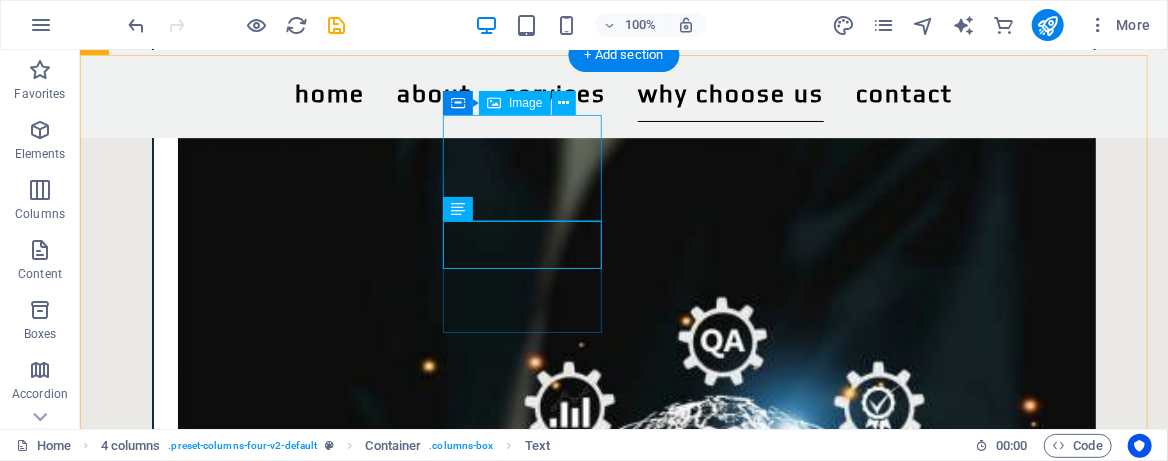 click at bounding box center (201, 4239) 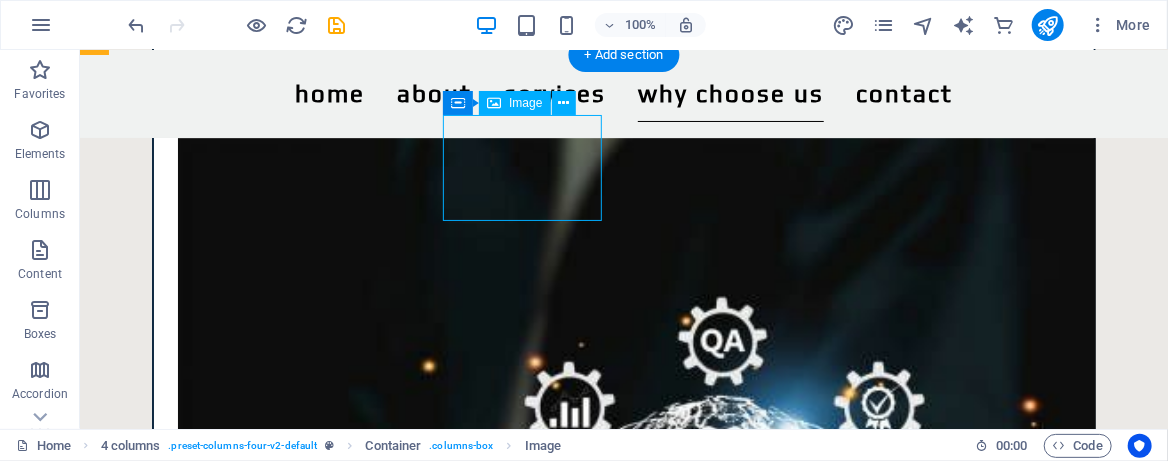 drag, startPoint x: 538, startPoint y: 182, endPoint x: 536, endPoint y: 149, distance: 33.06055 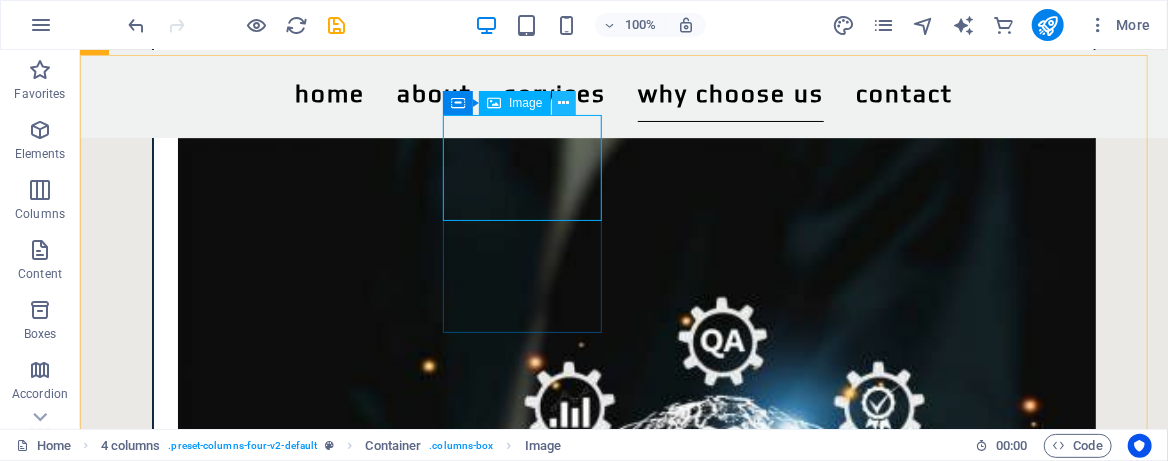 click at bounding box center [563, 103] 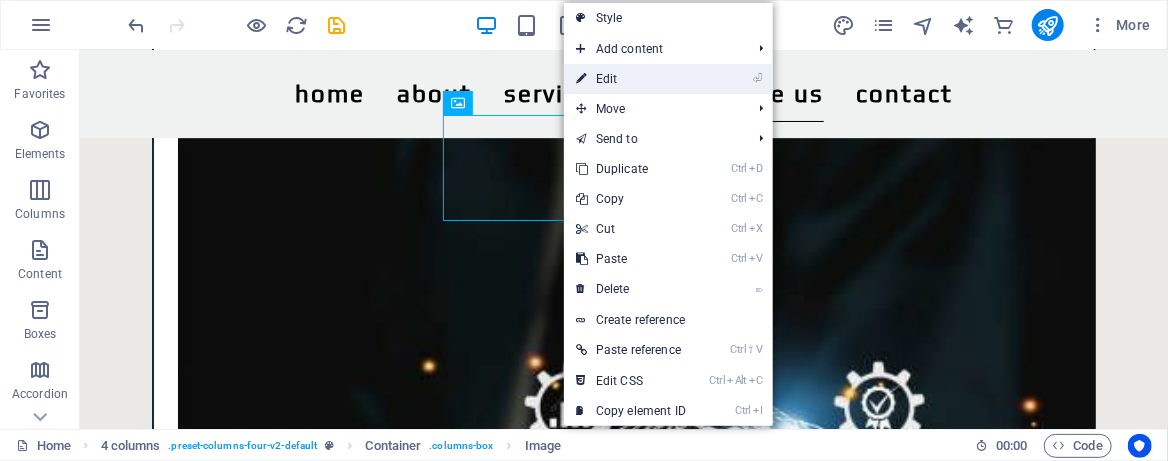 click on "⏎  Edit" at bounding box center (631, 79) 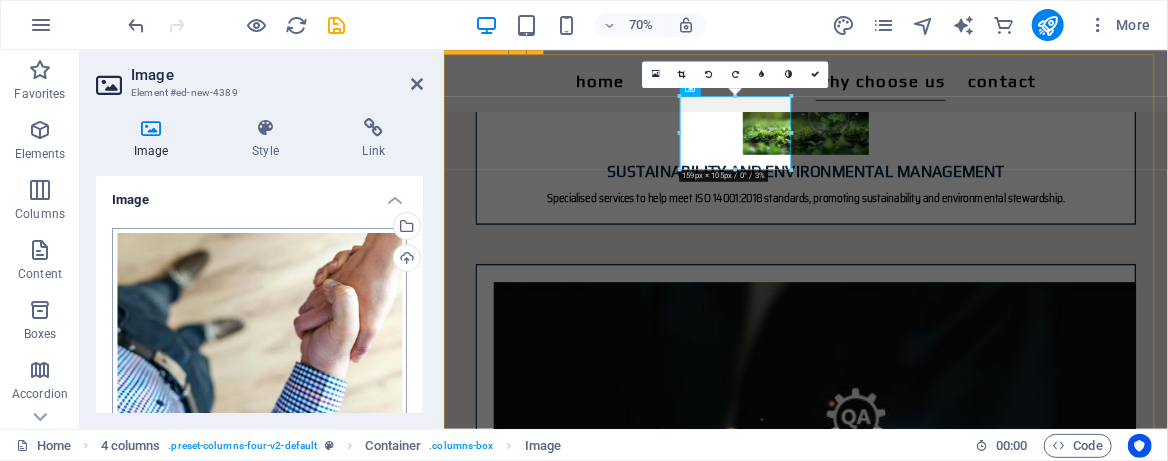 scroll, scrollTop: 2714, scrollLeft: 0, axis: vertical 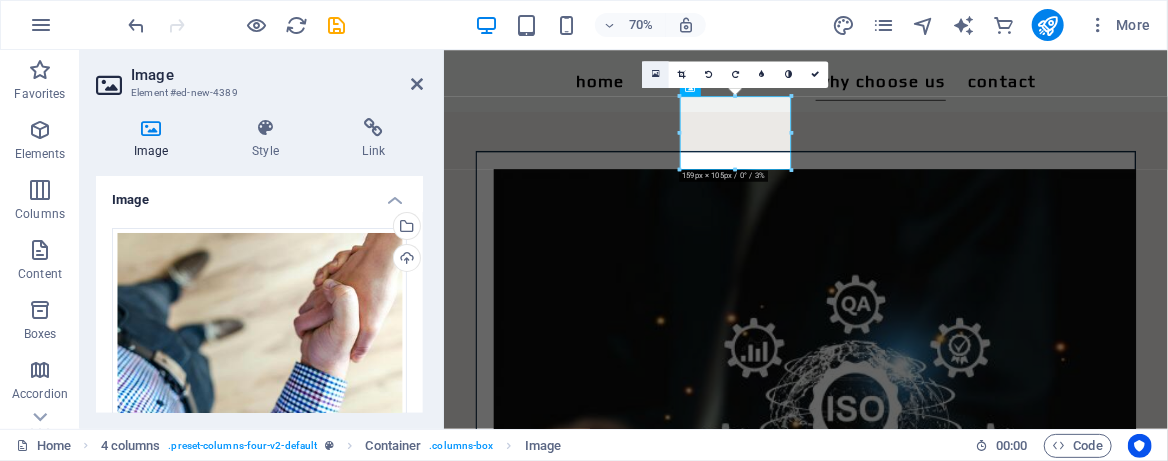 click at bounding box center [656, 74] 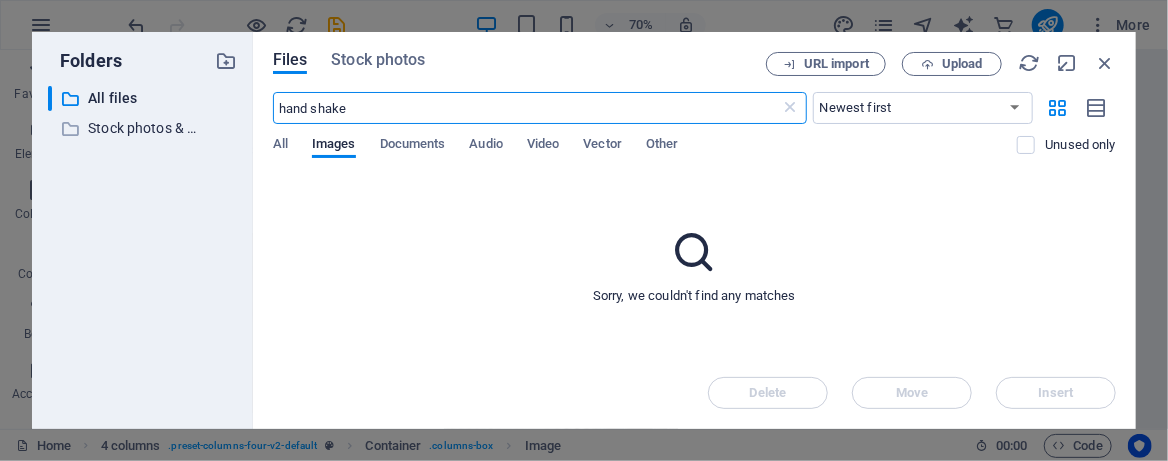 scroll, scrollTop: 3752, scrollLeft: 0, axis: vertical 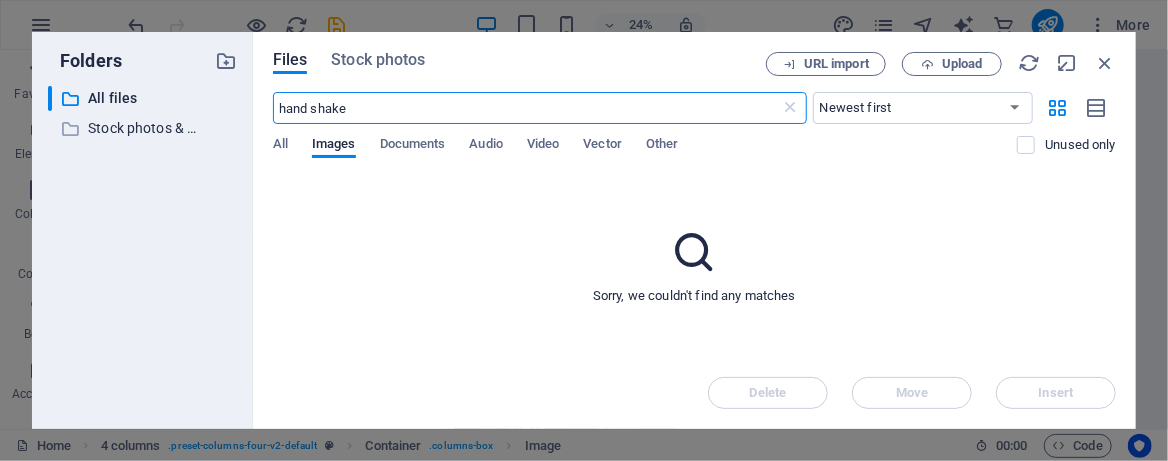 click on "hand shake" at bounding box center (527, 108) 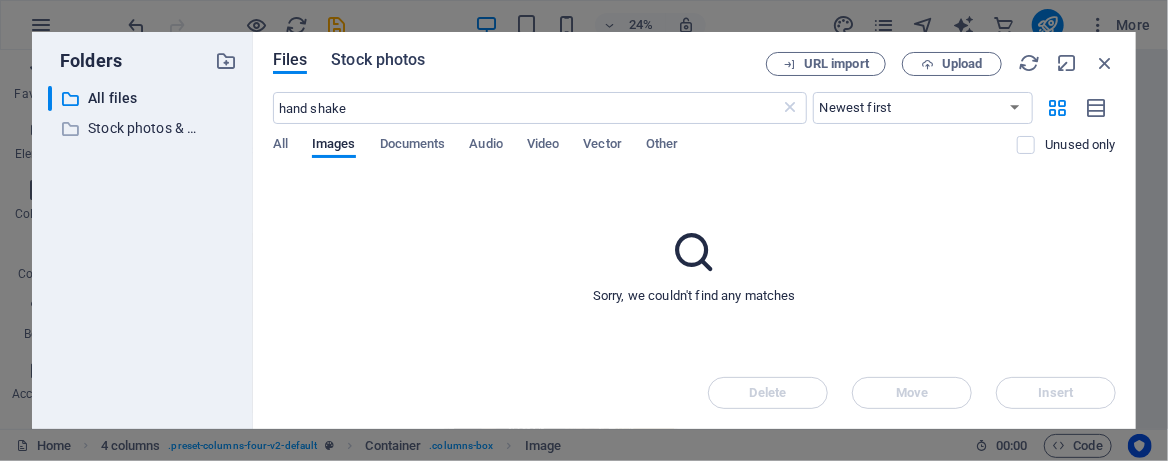 click on "Stock photos" at bounding box center (378, 60) 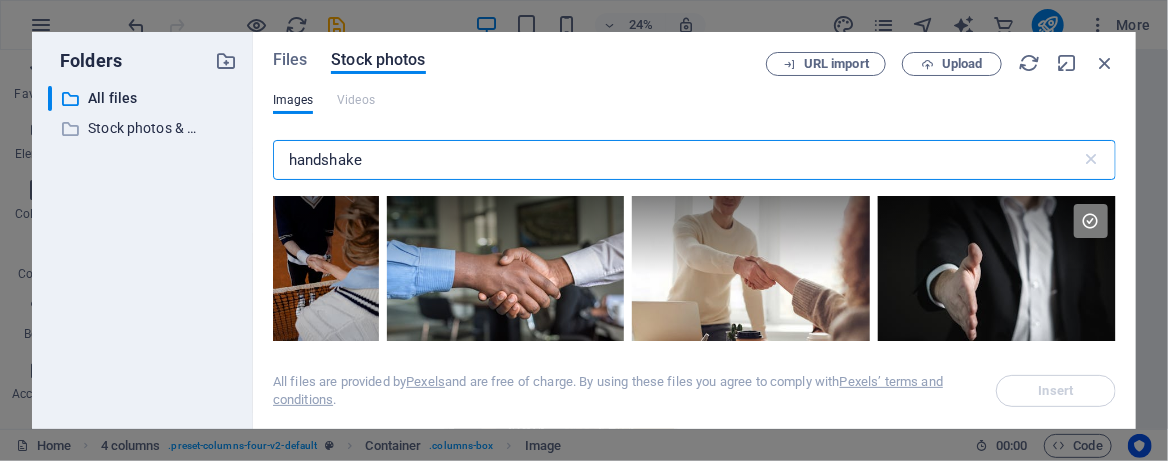 drag, startPoint x: 388, startPoint y: 162, endPoint x: 212, endPoint y: 161, distance: 176.00284 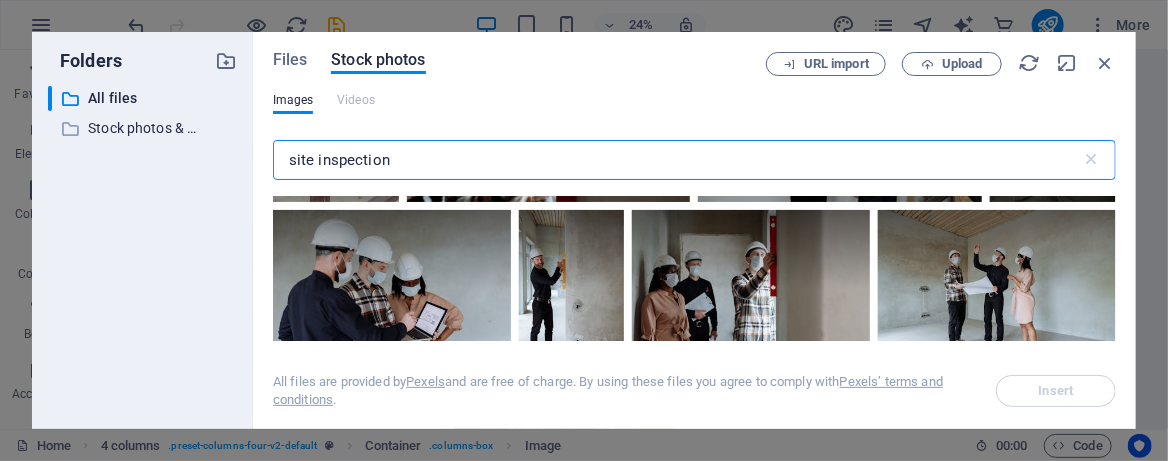 scroll, scrollTop: 666, scrollLeft: 0, axis: vertical 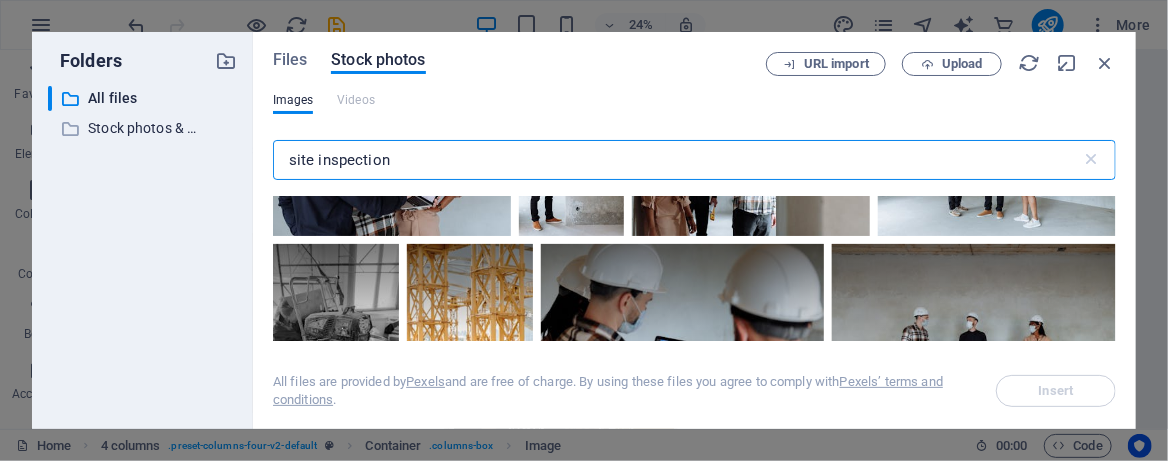 drag, startPoint x: 422, startPoint y: 156, endPoint x: 254, endPoint y: 160, distance: 168.0476 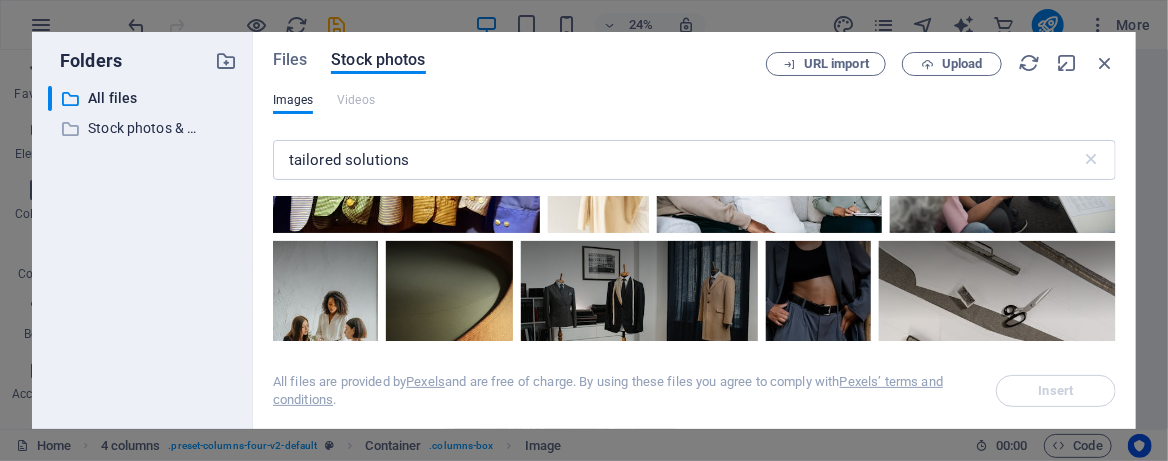 scroll, scrollTop: 533, scrollLeft: 0, axis: vertical 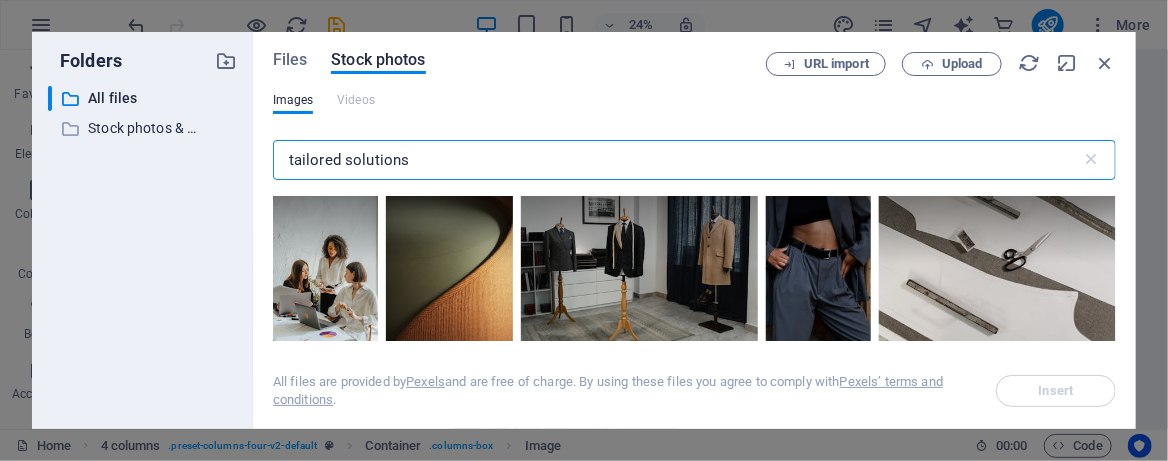 drag, startPoint x: 421, startPoint y: 166, endPoint x: 282, endPoint y: 156, distance: 139.35925 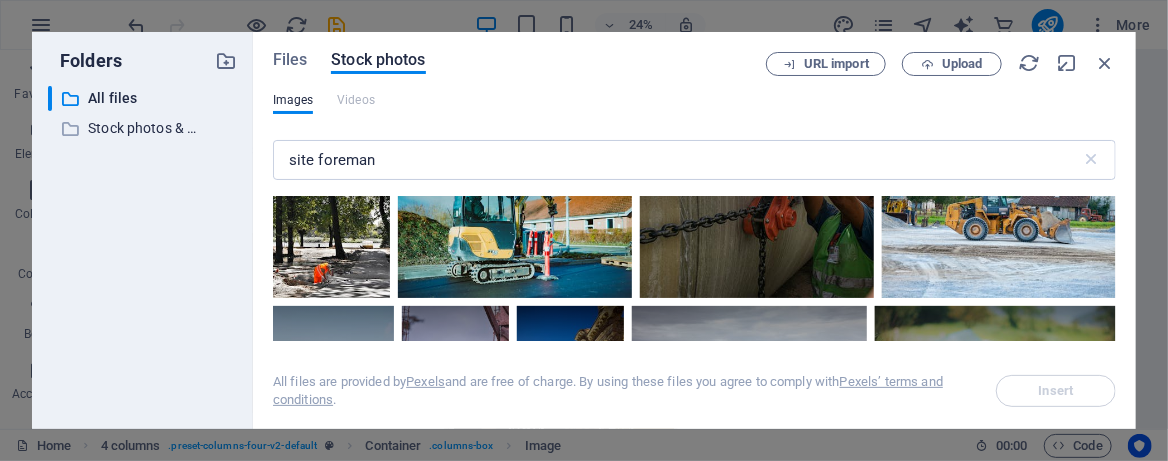 scroll, scrollTop: 933, scrollLeft: 0, axis: vertical 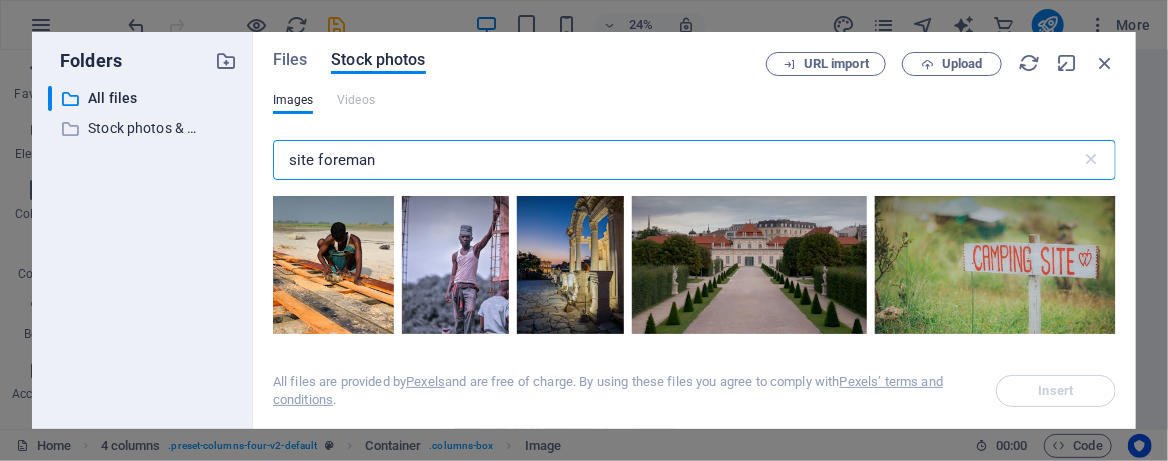 drag, startPoint x: 424, startPoint y: 162, endPoint x: 264, endPoint y: 160, distance: 160.0125 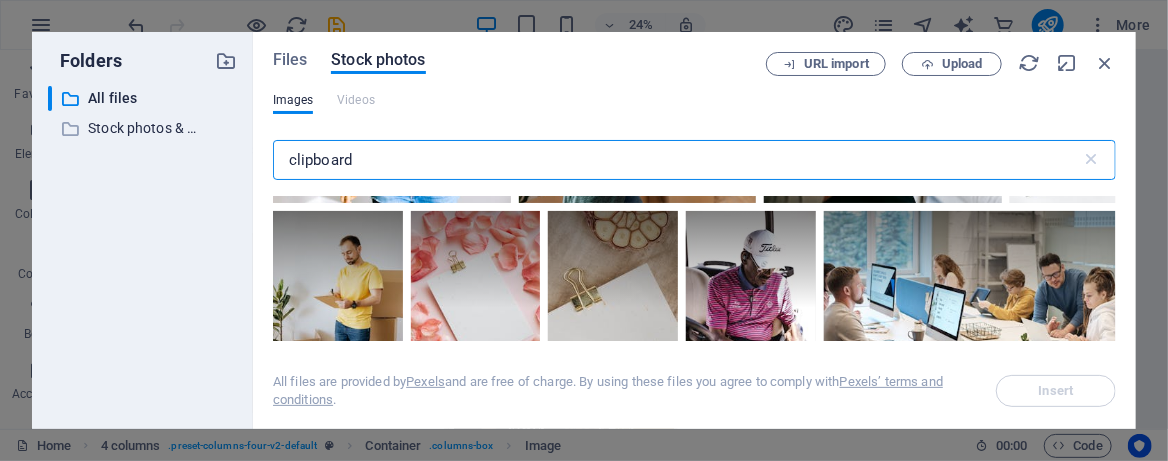 scroll, scrollTop: 933, scrollLeft: 0, axis: vertical 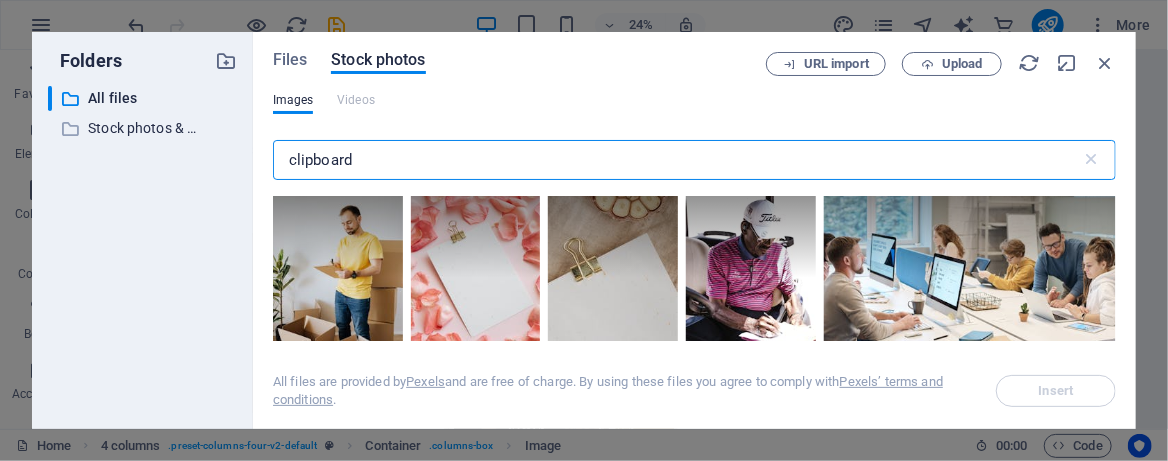 drag, startPoint x: 360, startPoint y: 167, endPoint x: 267, endPoint y: 147, distance: 95.12623 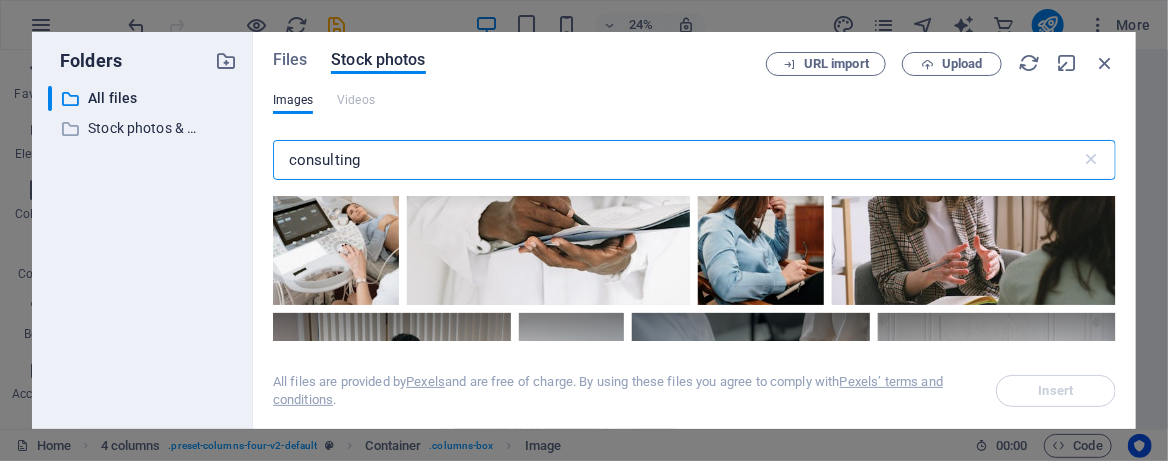 scroll, scrollTop: 1866, scrollLeft: 0, axis: vertical 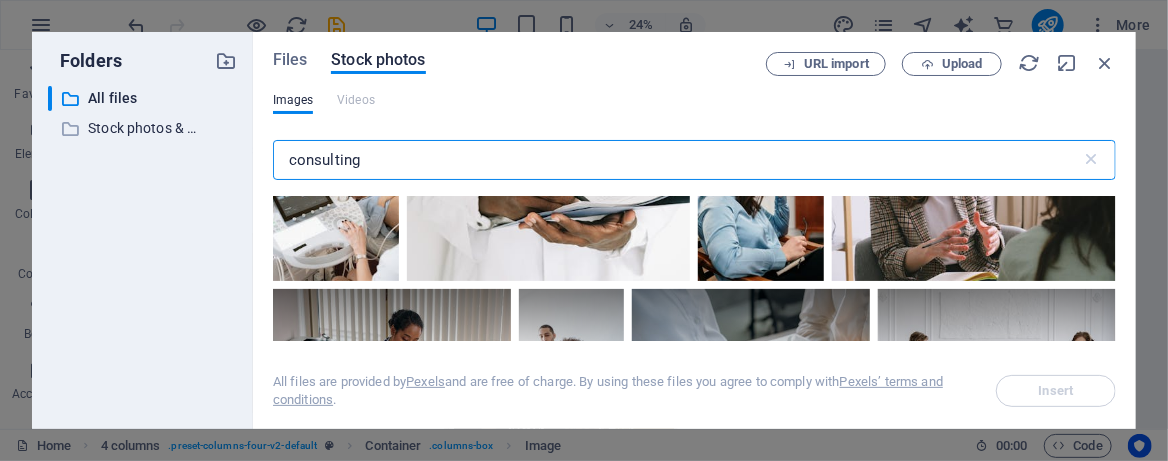 drag, startPoint x: 390, startPoint y: 166, endPoint x: 284, endPoint y: 162, distance: 106.07545 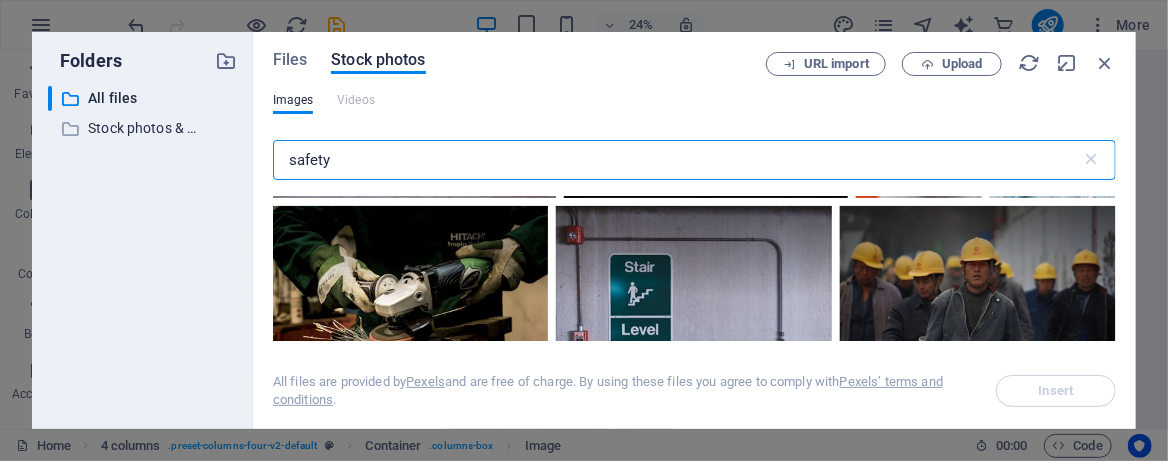 scroll, scrollTop: 2533, scrollLeft: 0, axis: vertical 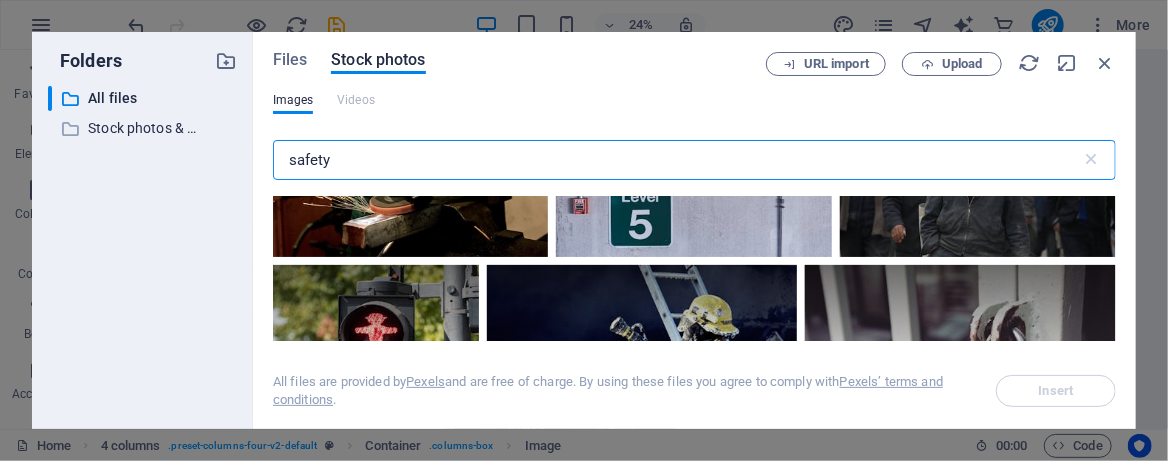drag, startPoint x: 400, startPoint y: 159, endPoint x: 280, endPoint y: 164, distance: 120.10412 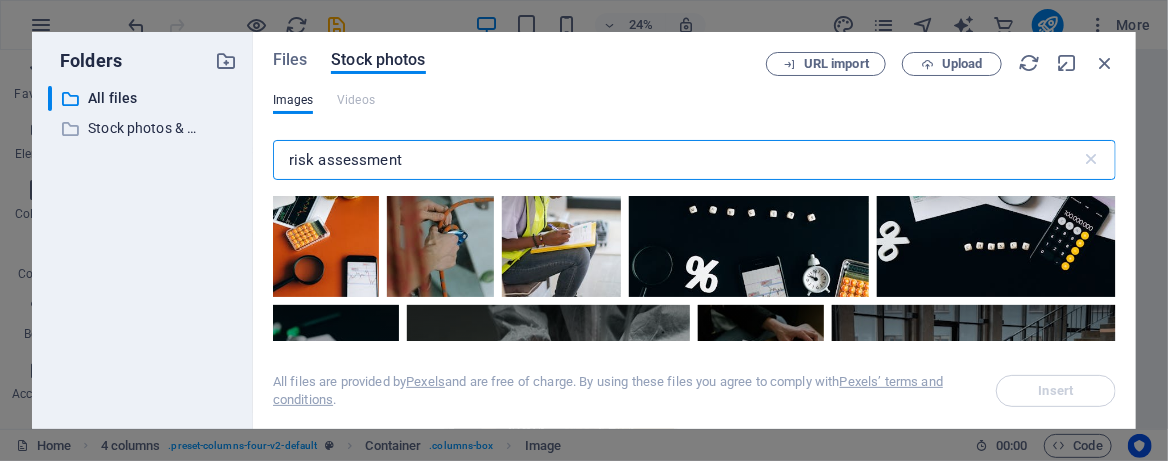 scroll, scrollTop: 533, scrollLeft: 0, axis: vertical 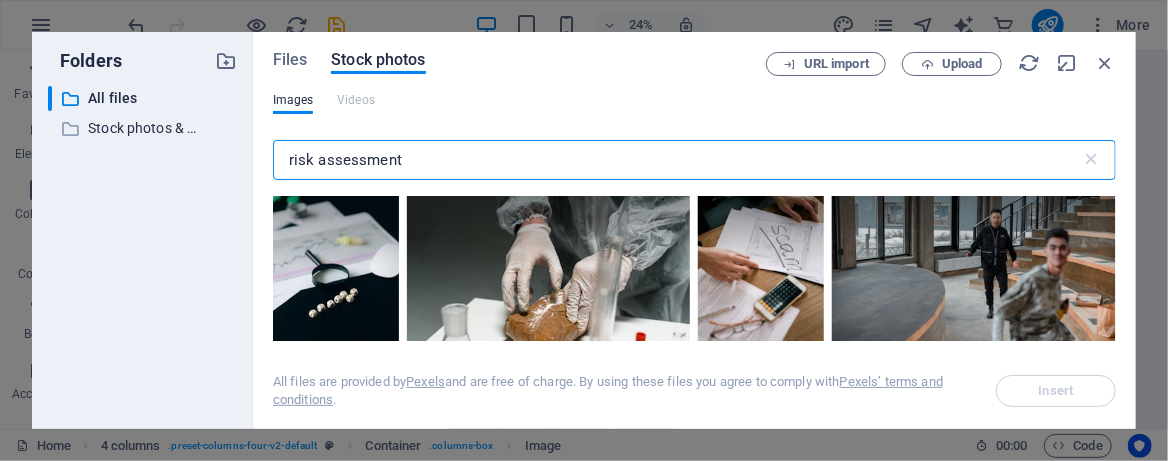 drag, startPoint x: 436, startPoint y: 158, endPoint x: 227, endPoint y: 158, distance: 209 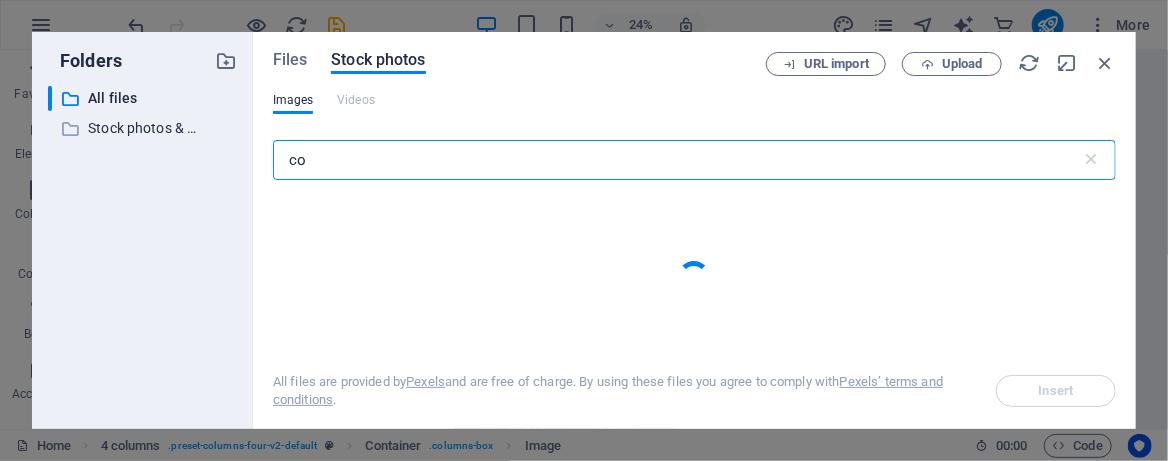 type on "c" 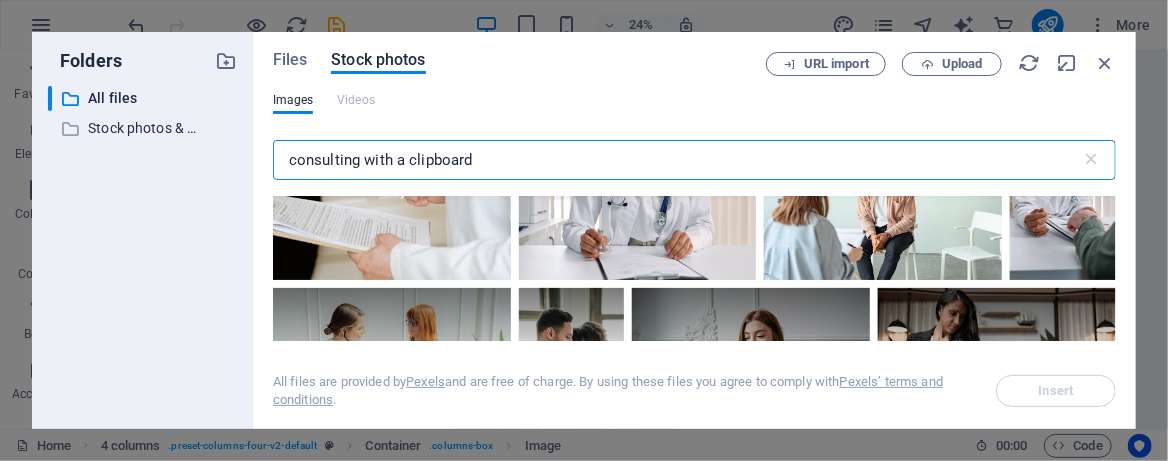 scroll, scrollTop: 400, scrollLeft: 0, axis: vertical 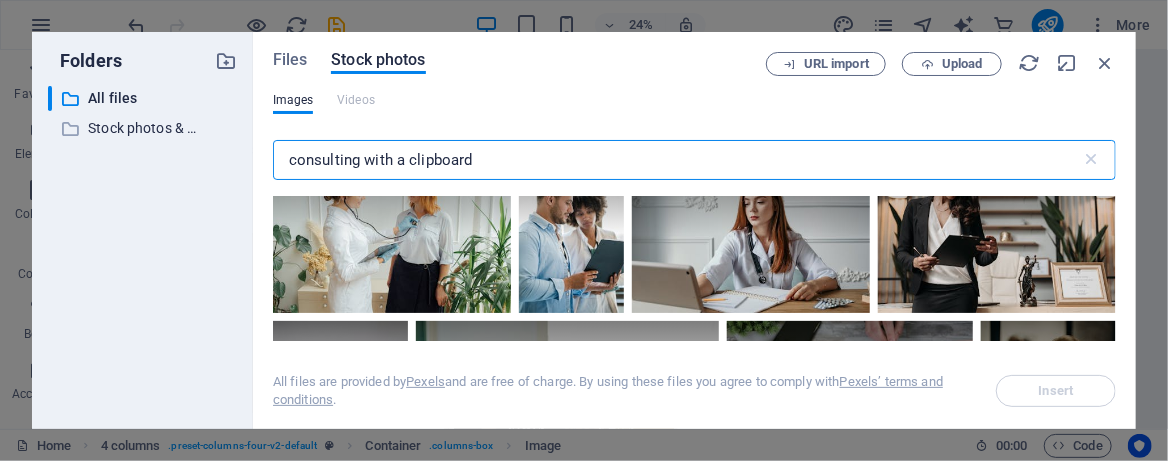 drag, startPoint x: 497, startPoint y: 153, endPoint x: 282, endPoint y: 161, distance: 215.14879 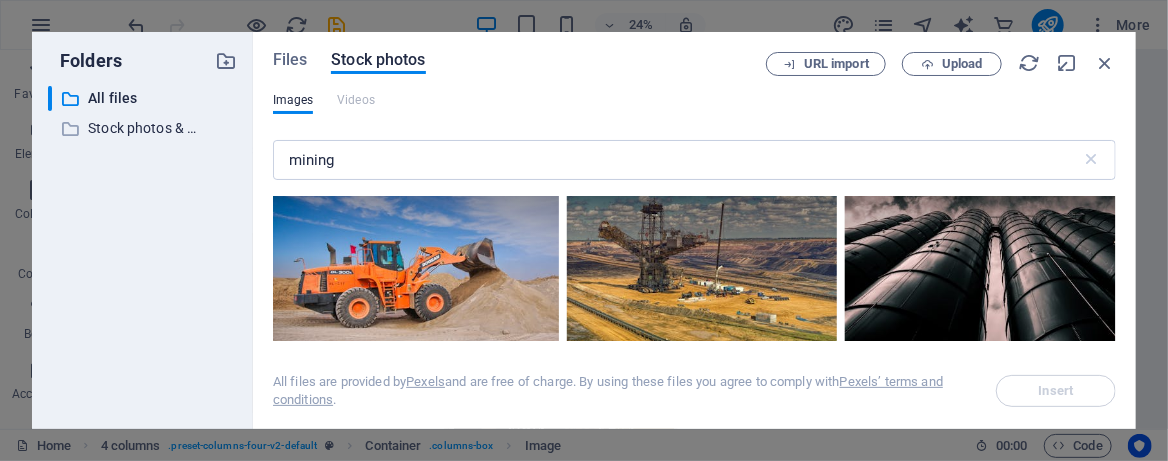 scroll, scrollTop: 1733, scrollLeft: 0, axis: vertical 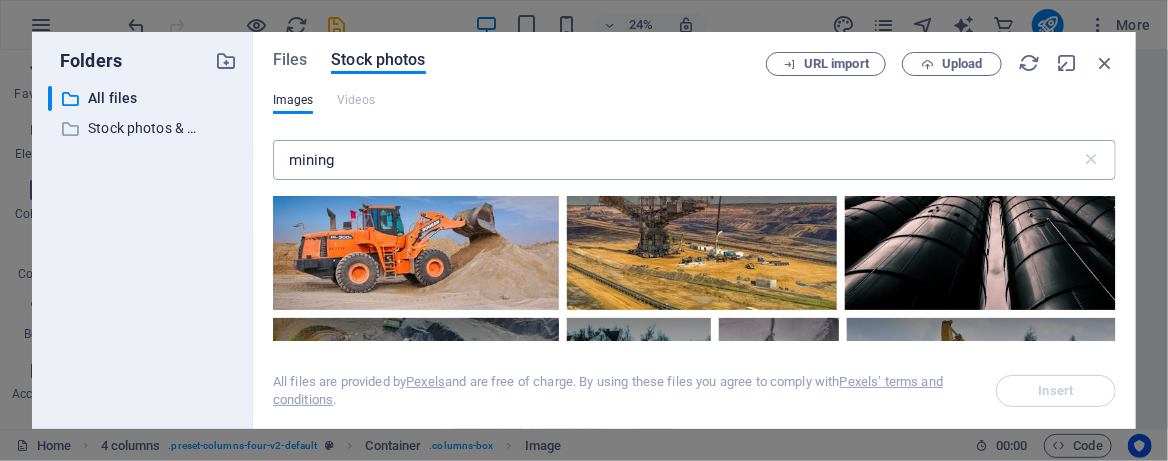 click on "mining" at bounding box center [677, 160] 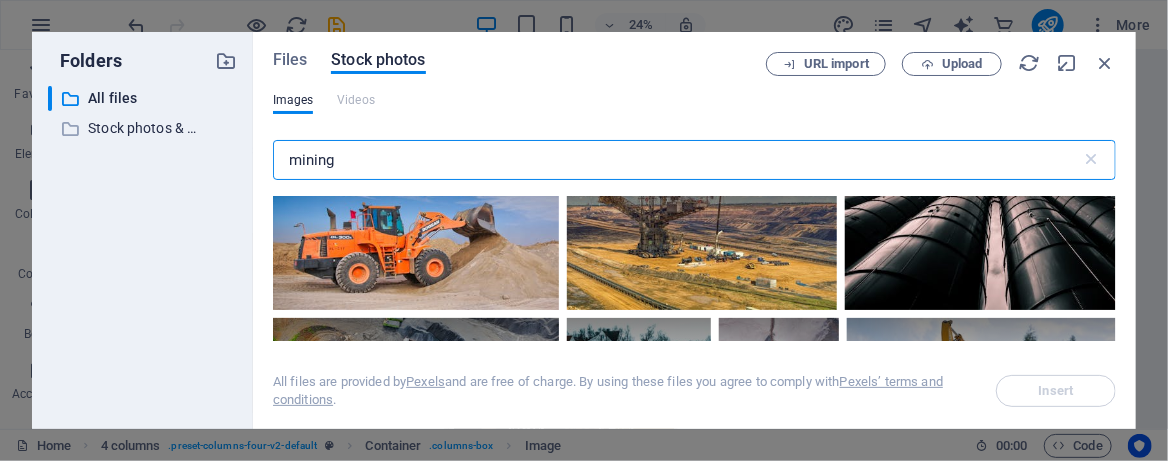 click on "mining" at bounding box center (677, 160) 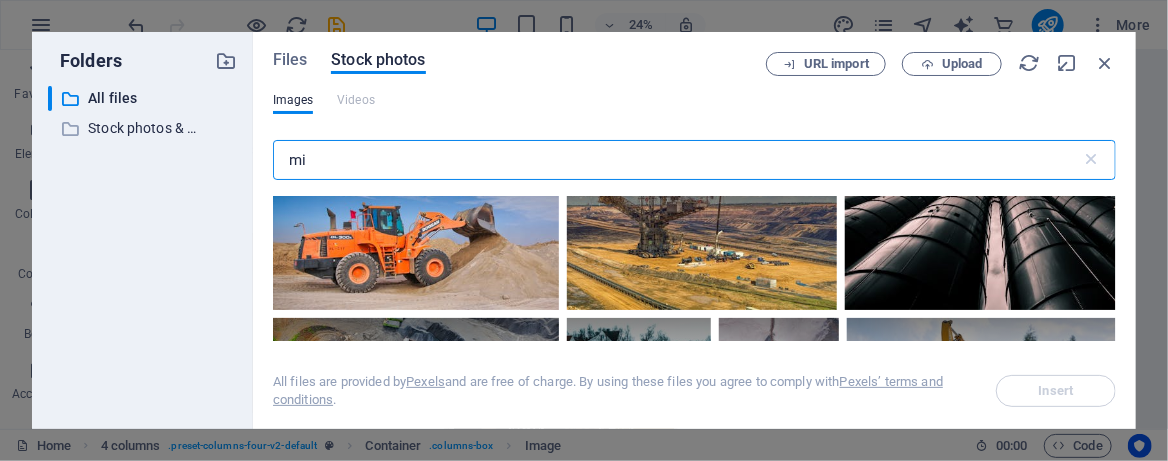 type on "m" 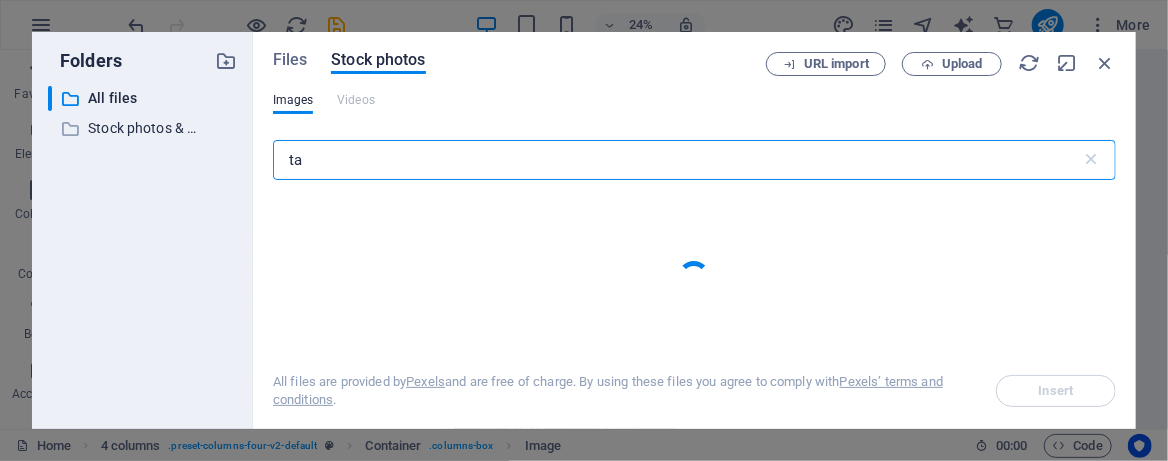 type on "t" 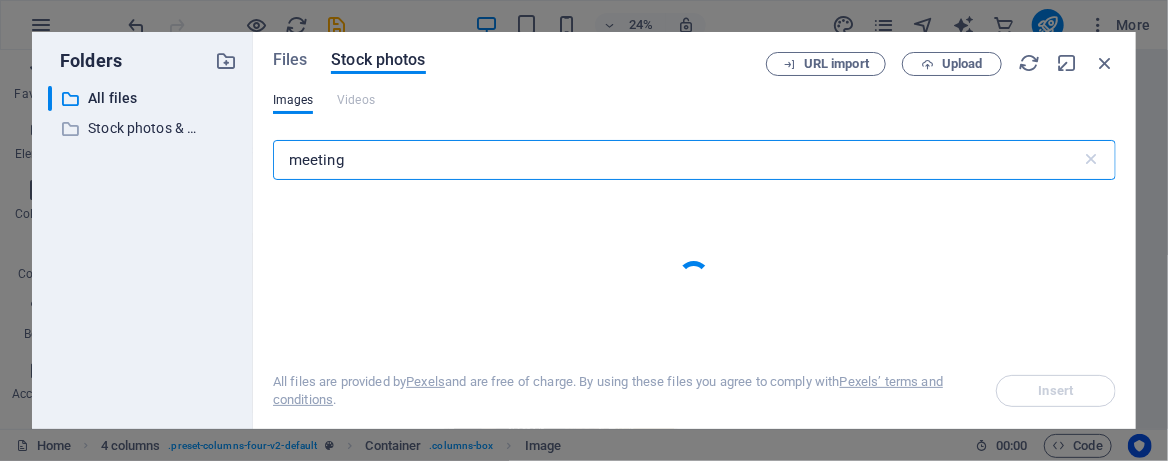 click on "meeting" at bounding box center (677, 160) 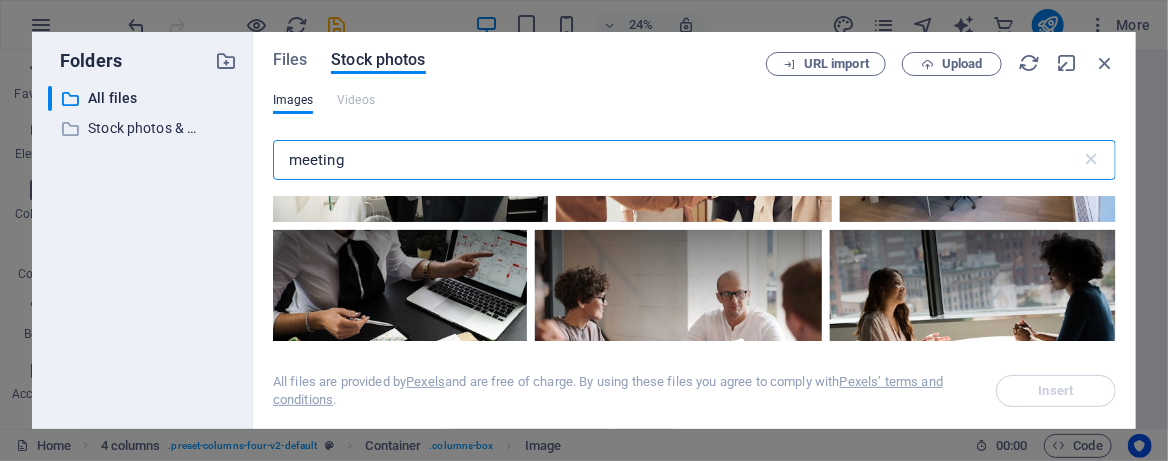 scroll, scrollTop: 2666, scrollLeft: 0, axis: vertical 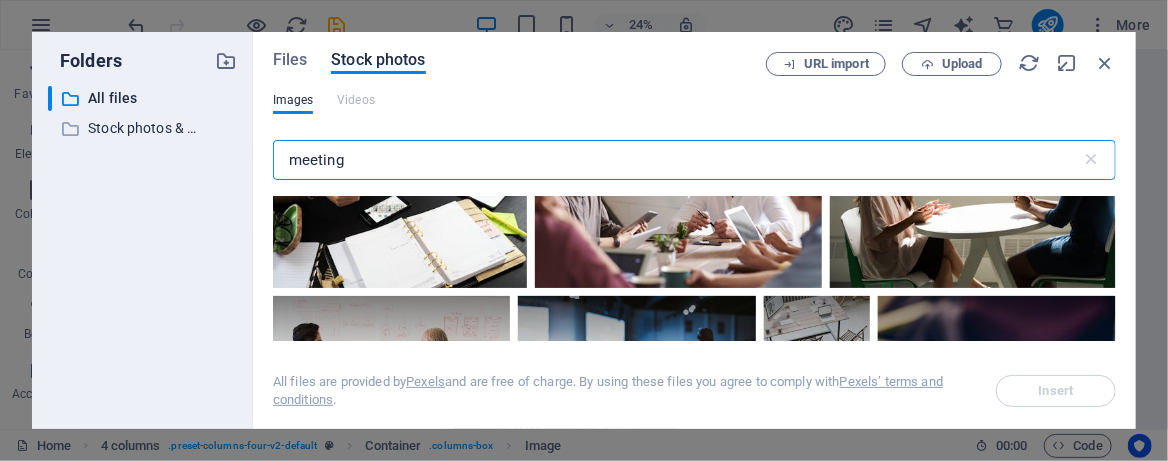drag, startPoint x: 371, startPoint y: 166, endPoint x: 288, endPoint y: 152, distance: 84.17244 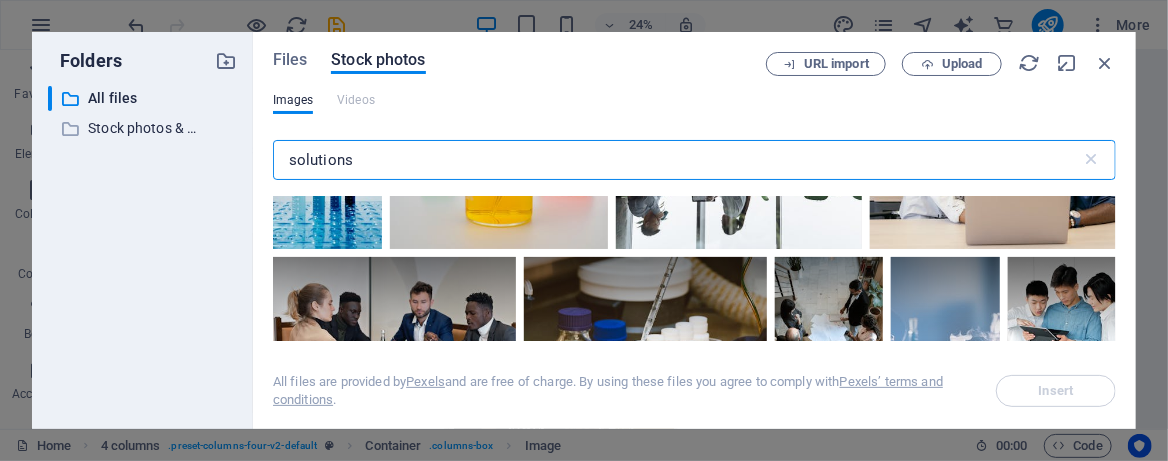 scroll, scrollTop: 1866, scrollLeft: 0, axis: vertical 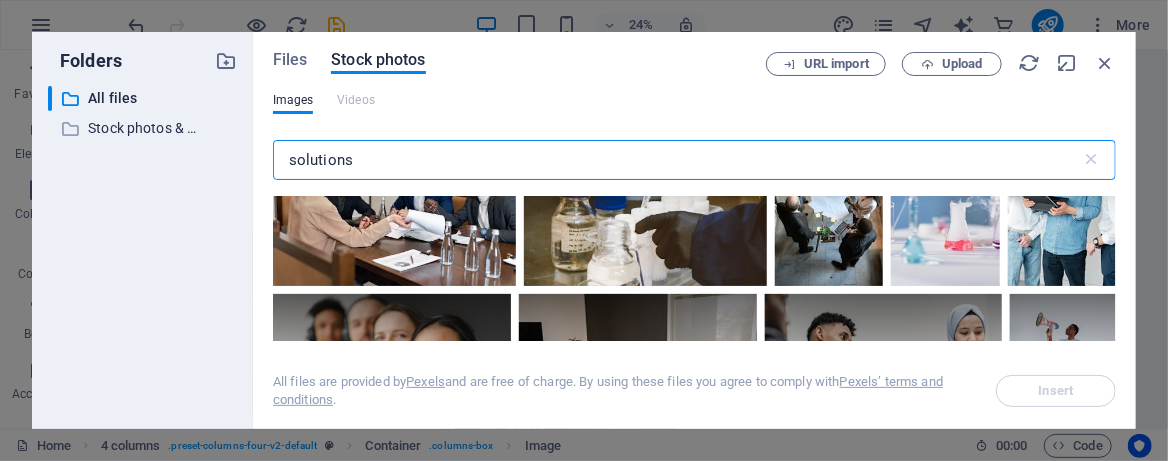 drag, startPoint x: 382, startPoint y: 161, endPoint x: 297, endPoint y: 159, distance: 85.02353 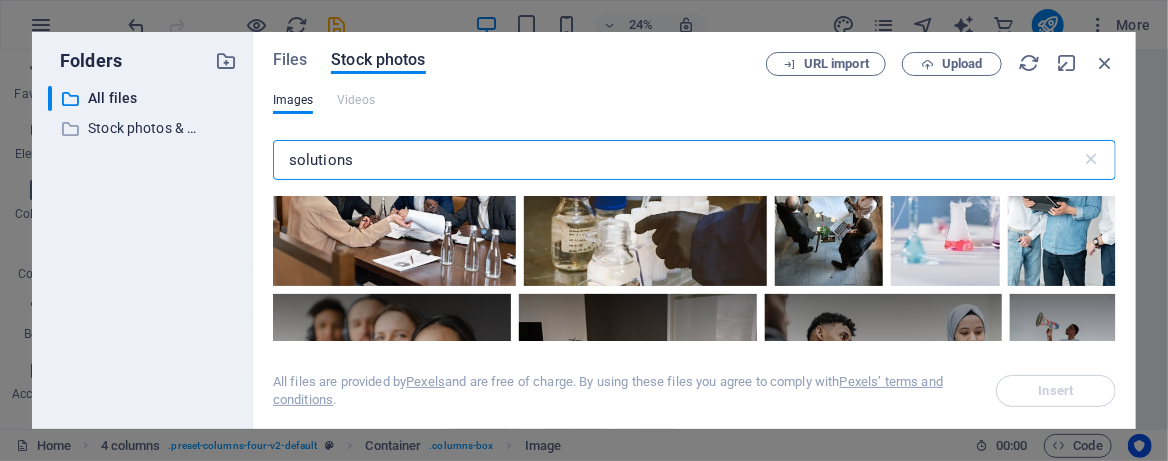 type on "s" 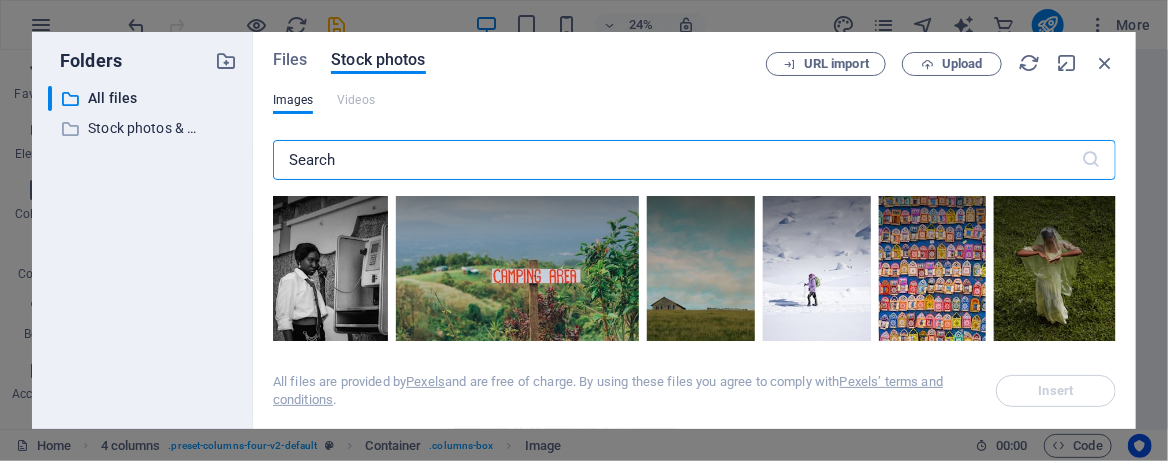 type on "o" 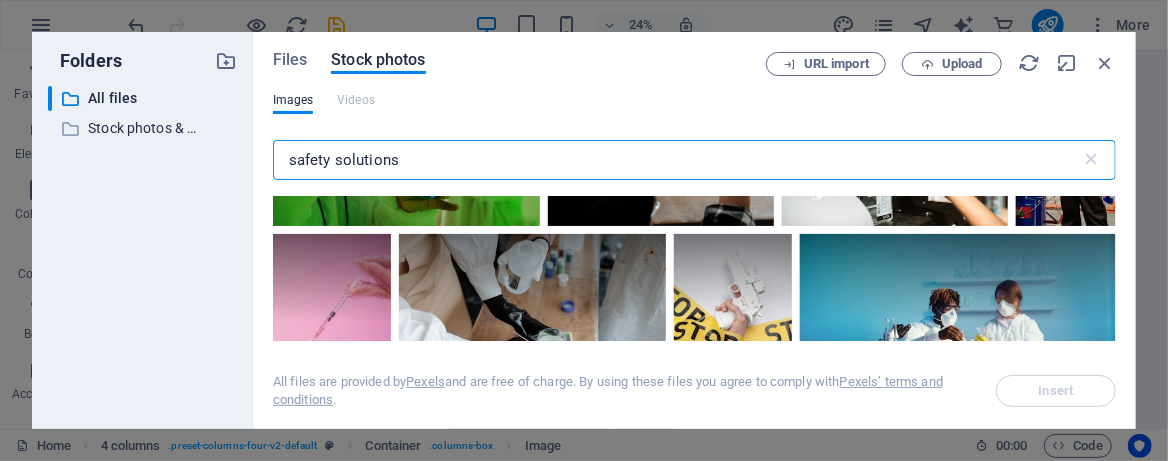 scroll, scrollTop: 933, scrollLeft: 0, axis: vertical 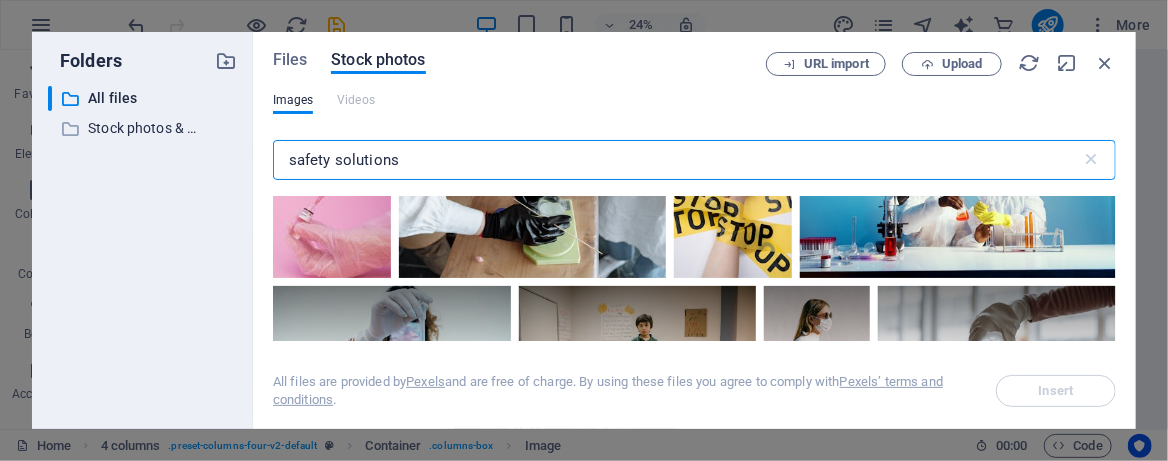 drag, startPoint x: 451, startPoint y: 159, endPoint x: 282, endPoint y: 154, distance: 169.07394 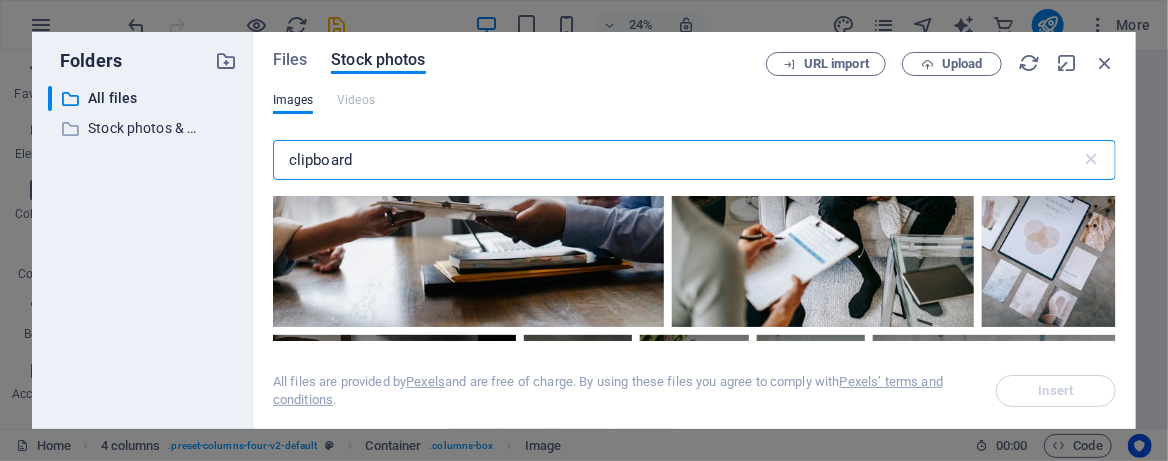 scroll, scrollTop: 1600, scrollLeft: 0, axis: vertical 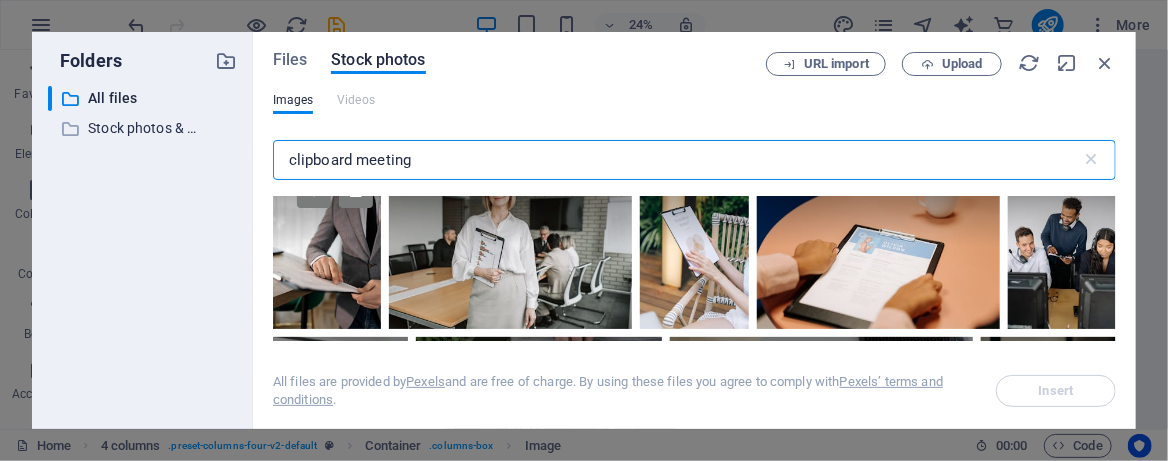 type on "clipboard meeting" 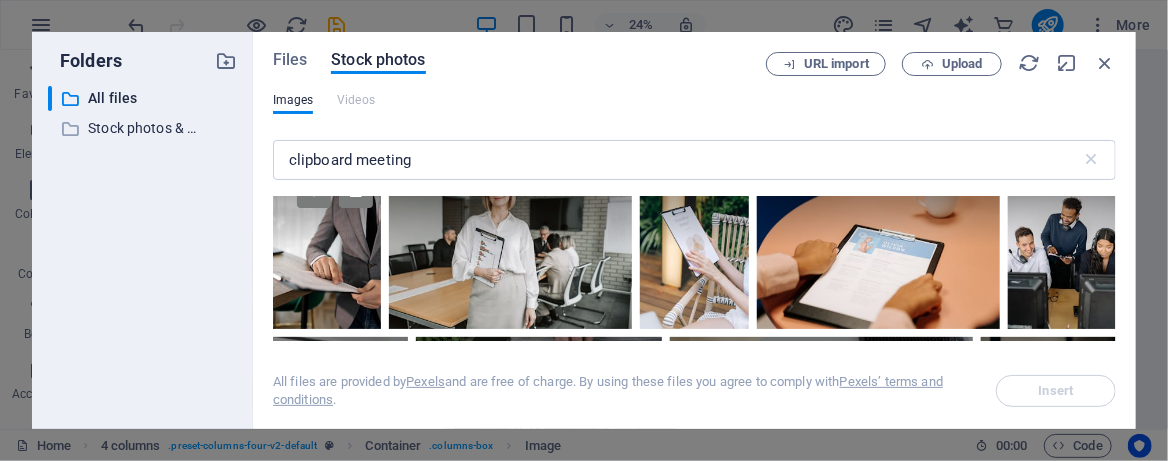 click at bounding box center [327, 247] 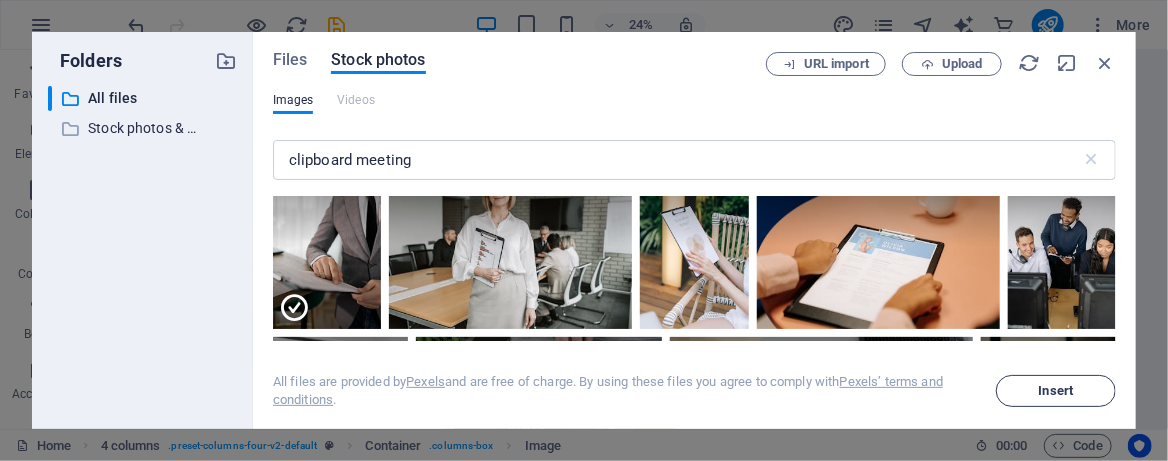click on "Insert" at bounding box center (1056, 391) 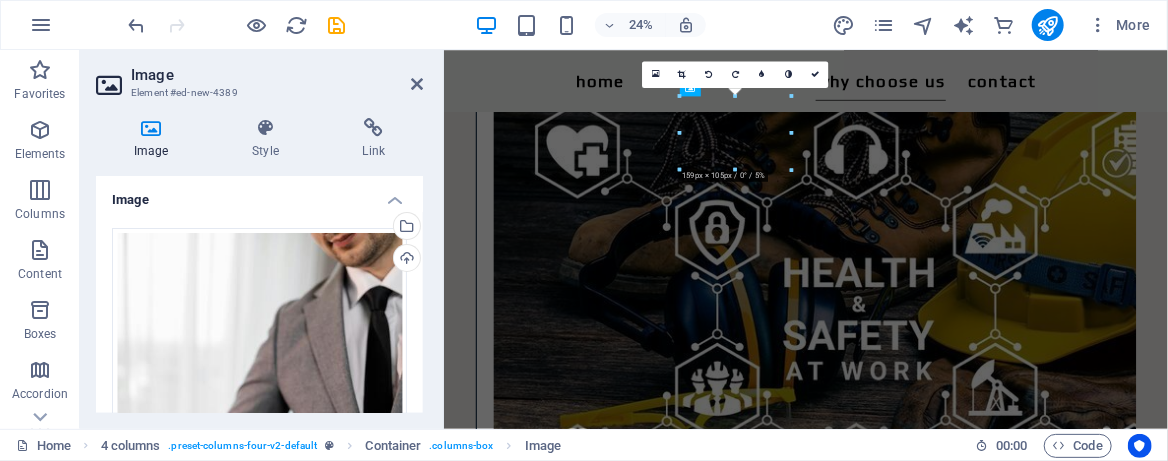 scroll, scrollTop: 2714, scrollLeft: 0, axis: vertical 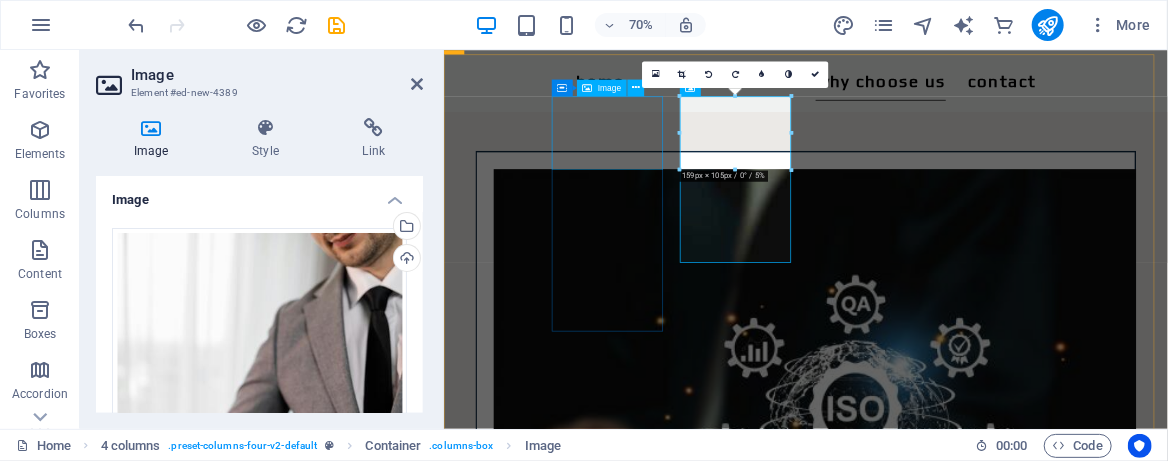 click at bounding box center [565, 3422] 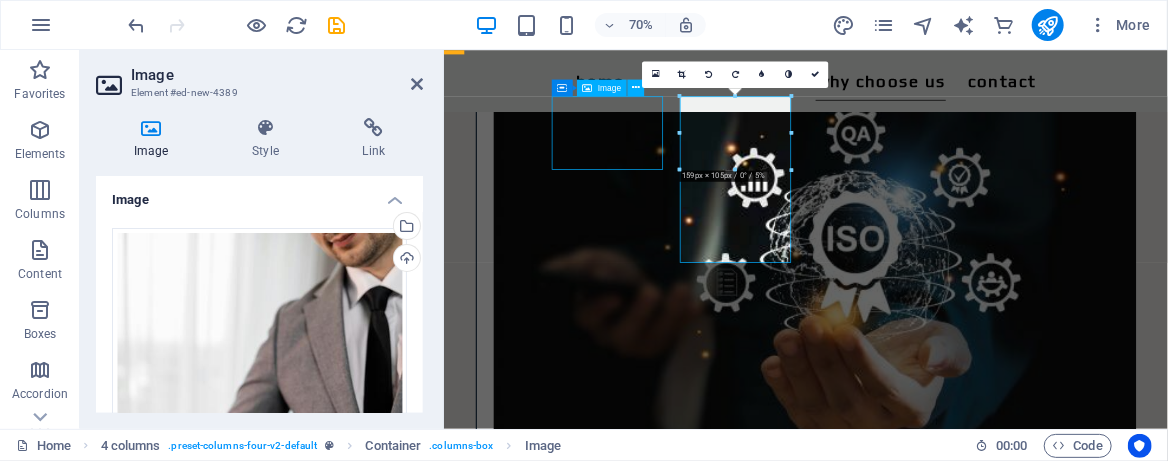 scroll, scrollTop: 2553, scrollLeft: 0, axis: vertical 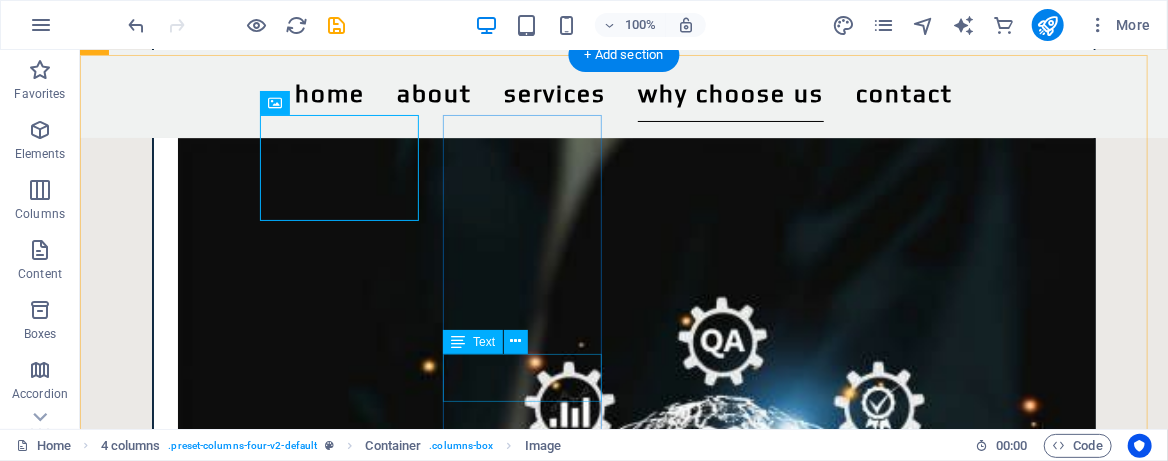 click on "✅  Tailored Solutions" at bounding box center (201, 5460) 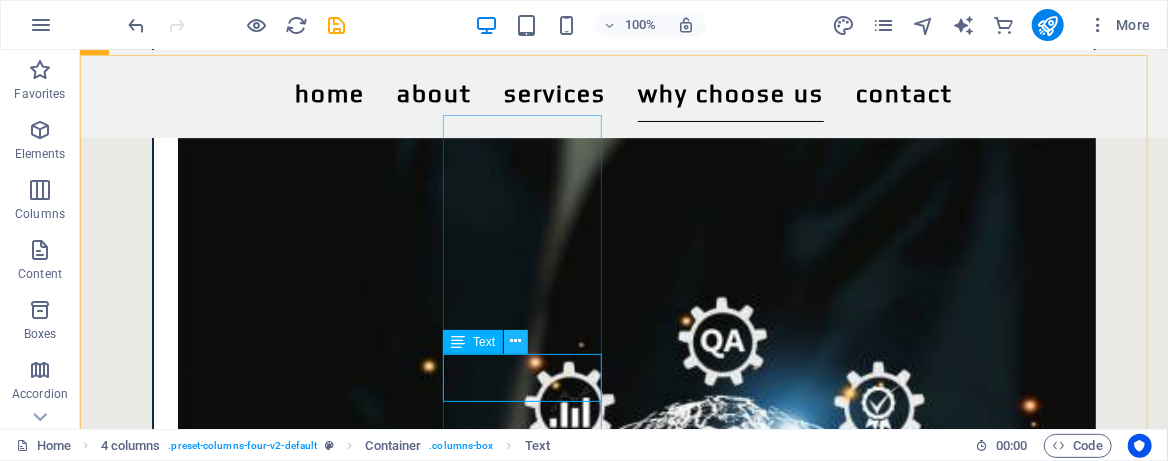 click at bounding box center (516, 342) 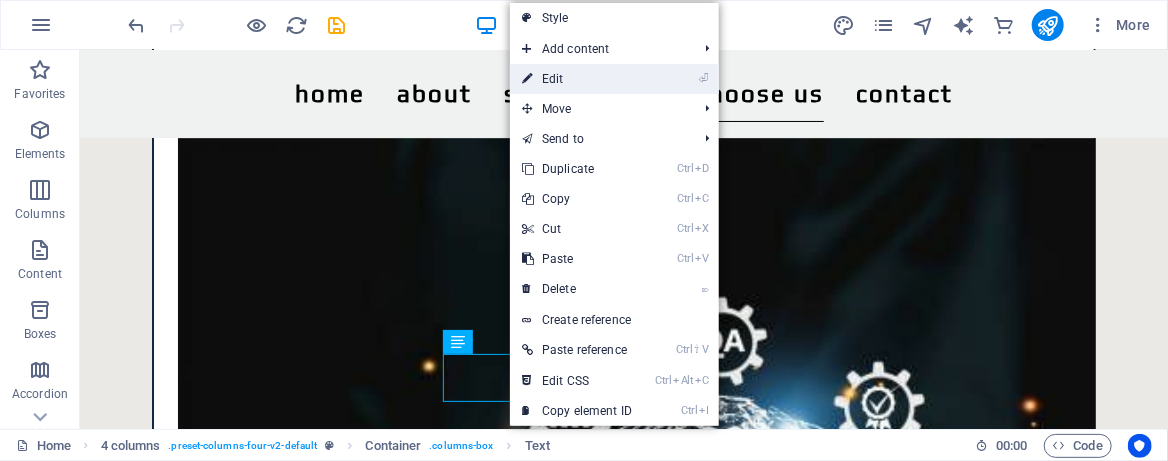 drag, startPoint x: 548, startPoint y: 86, endPoint x: 152, endPoint y: 53, distance: 397.37262 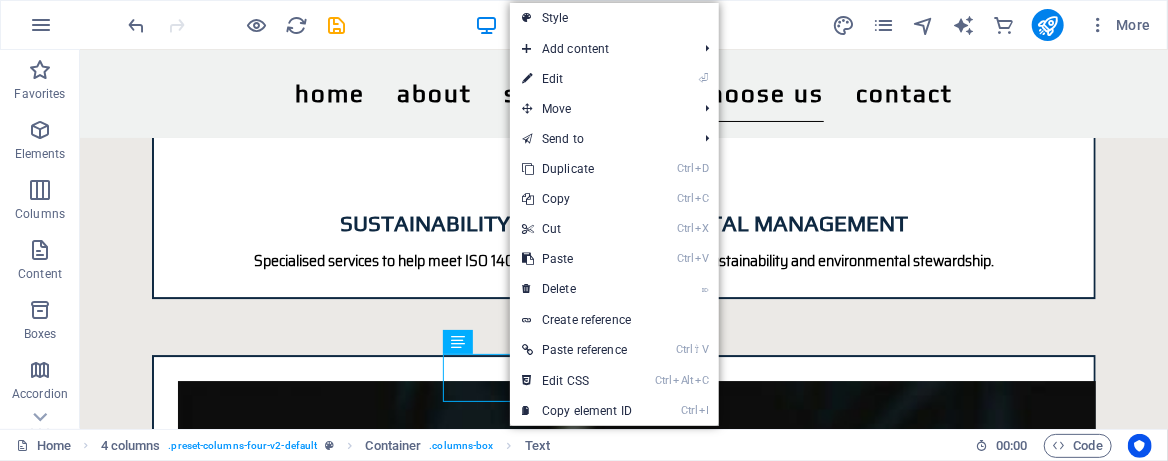 scroll, scrollTop: 2714, scrollLeft: 0, axis: vertical 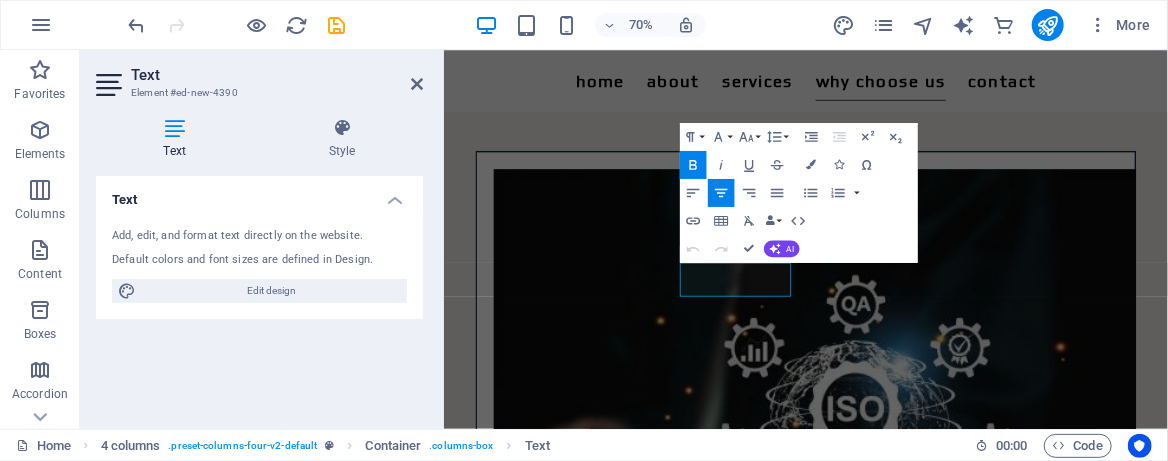 click 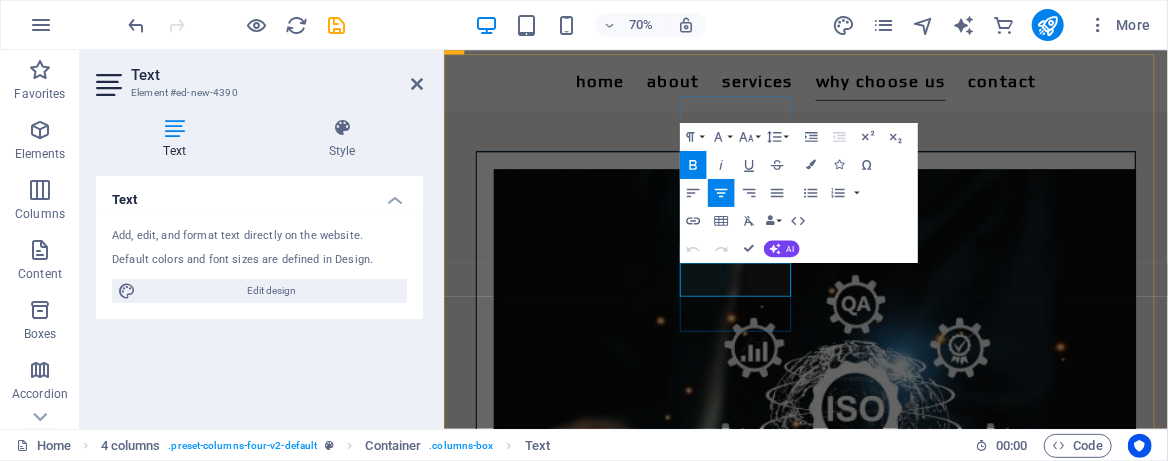 click on "Tailored Solutions" at bounding box center (565, 5447) 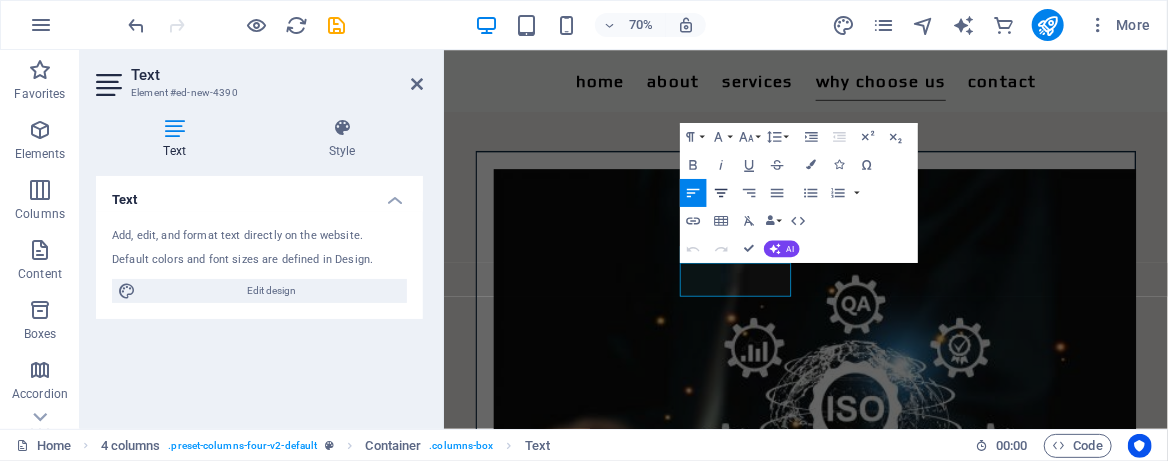 click 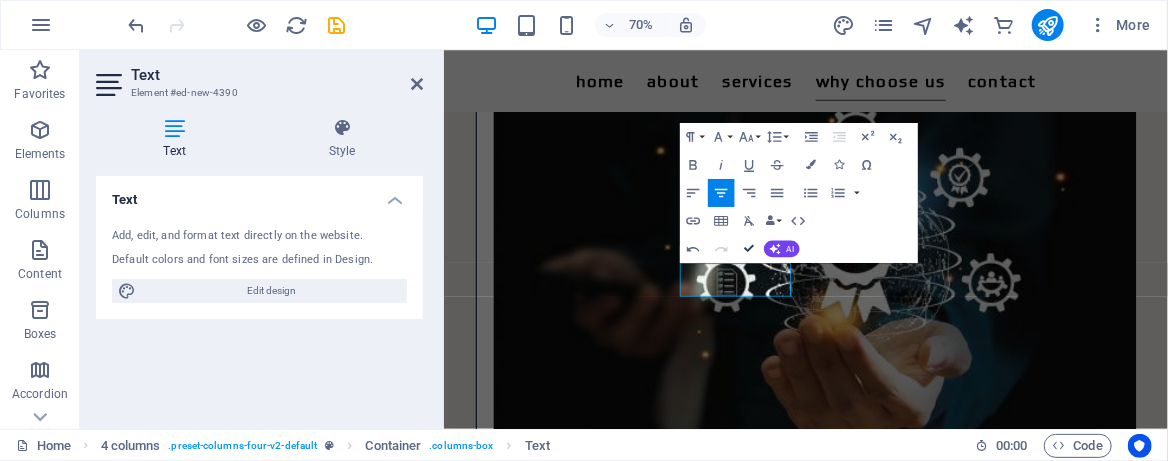scroll, scrollTop: 2553, scrollLeft: 0, axis: vertical 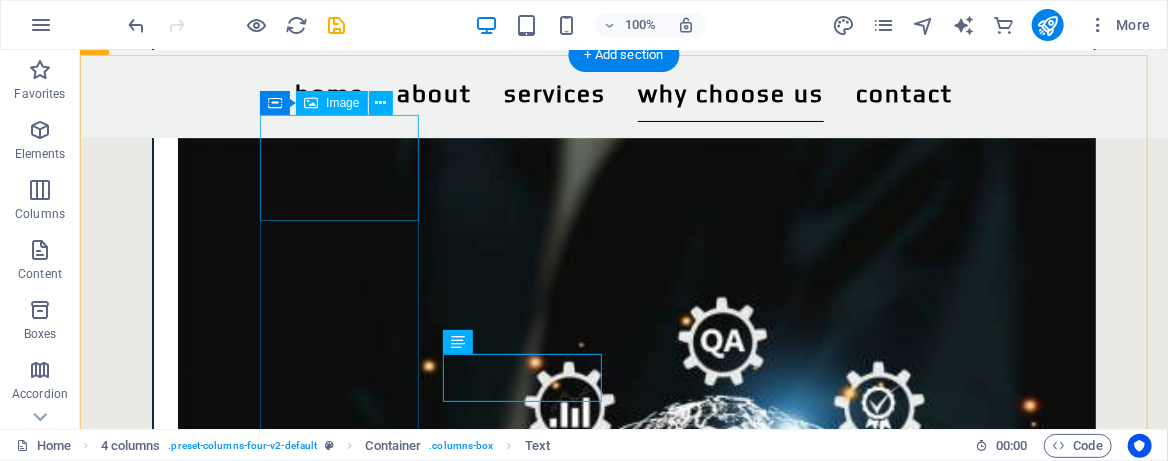 click at bounding box center [201, 3447] 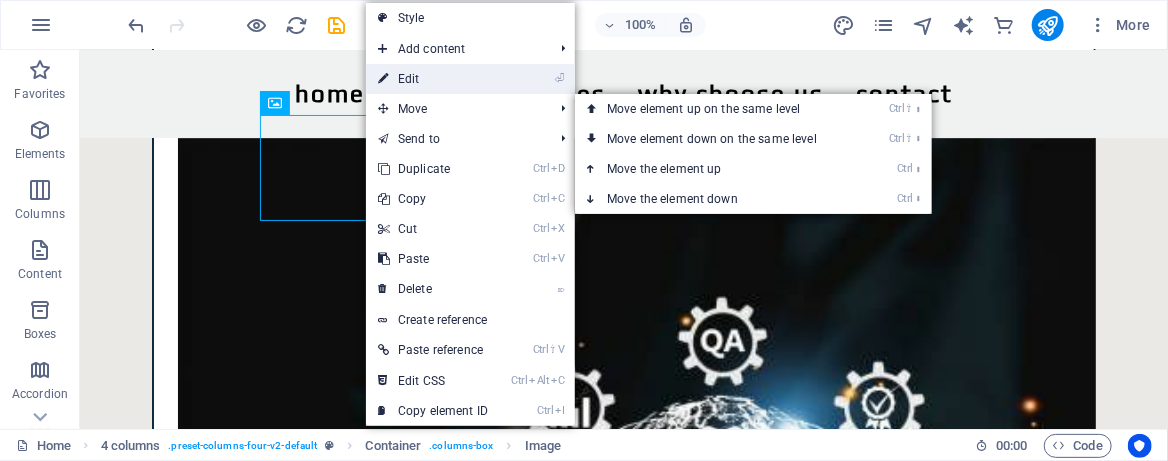 click on "⏎  Edit" at bounding box center [433, 79] 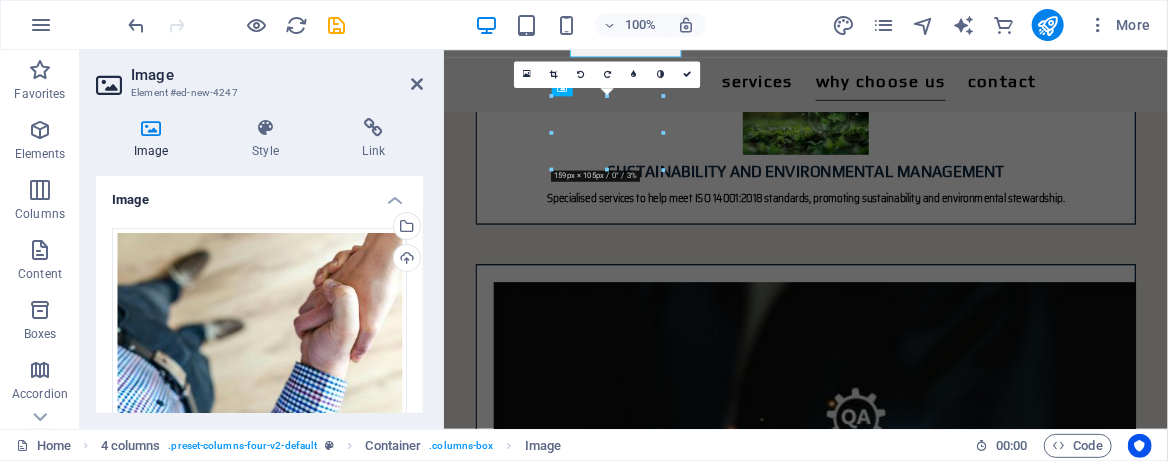 scroll, scrollTop: 2714, scrollLeft: 0, axis: vertical 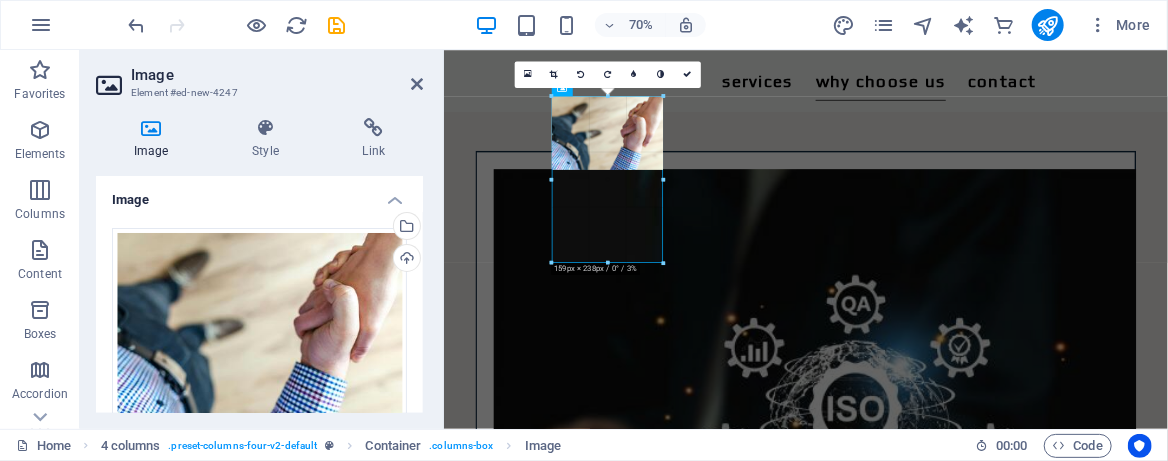 drag, startPoint x: 607, startPoint y: 167, endPoint x: 233, endPoint y: 356, distance: 419.04297 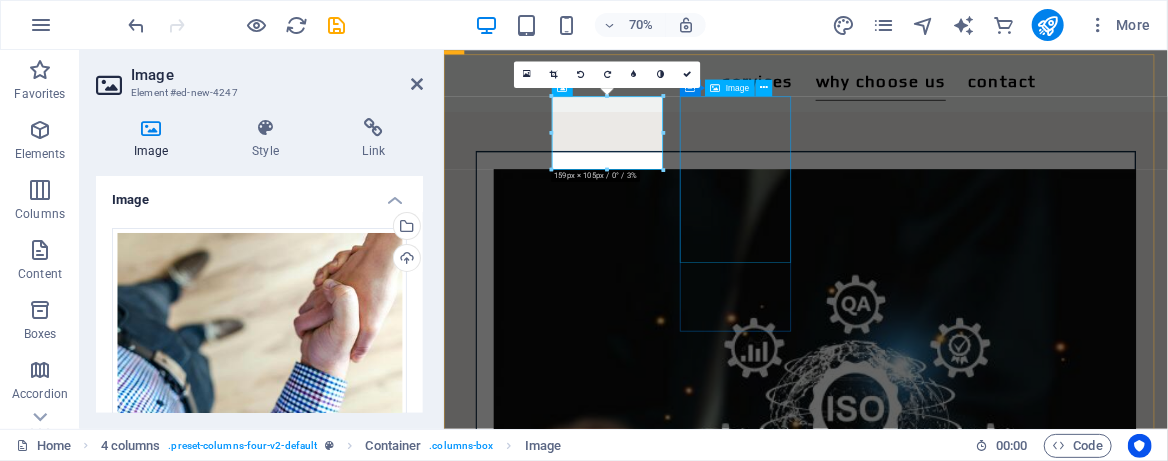click at bounding box center (565, 4643) 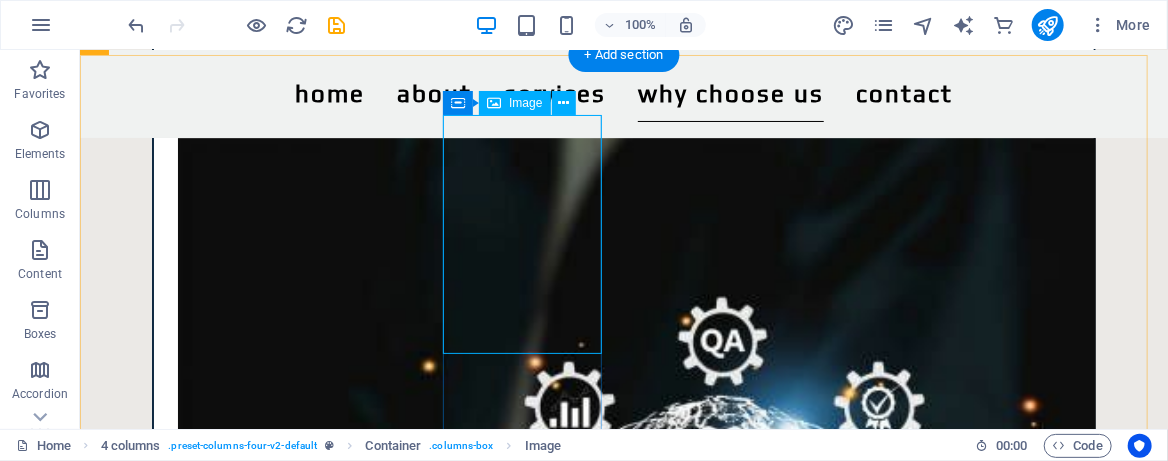scroll, scrollTop: 2687, scrollLeft: 0, axis: vertical 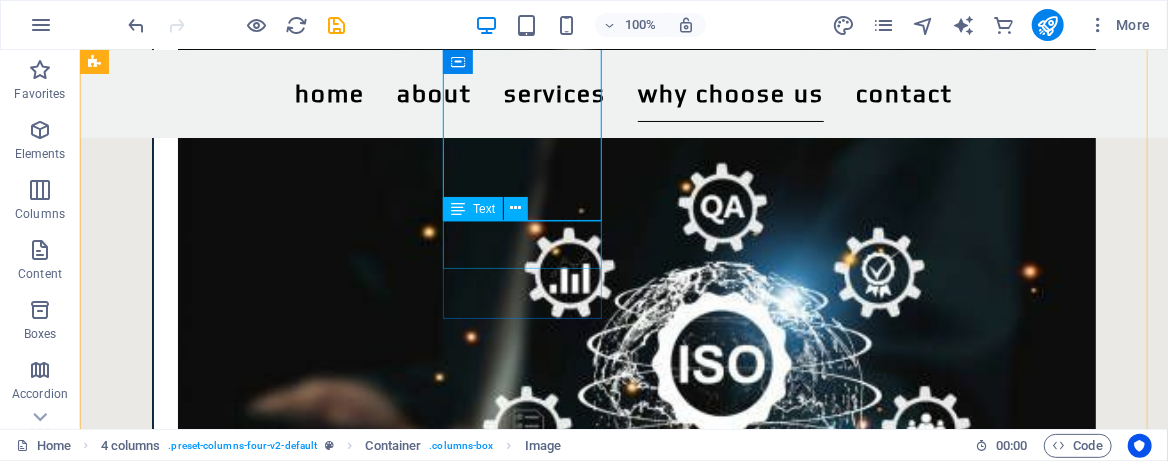 click on "✅  Tailored Solutions" at bounding box center [201, 5326] 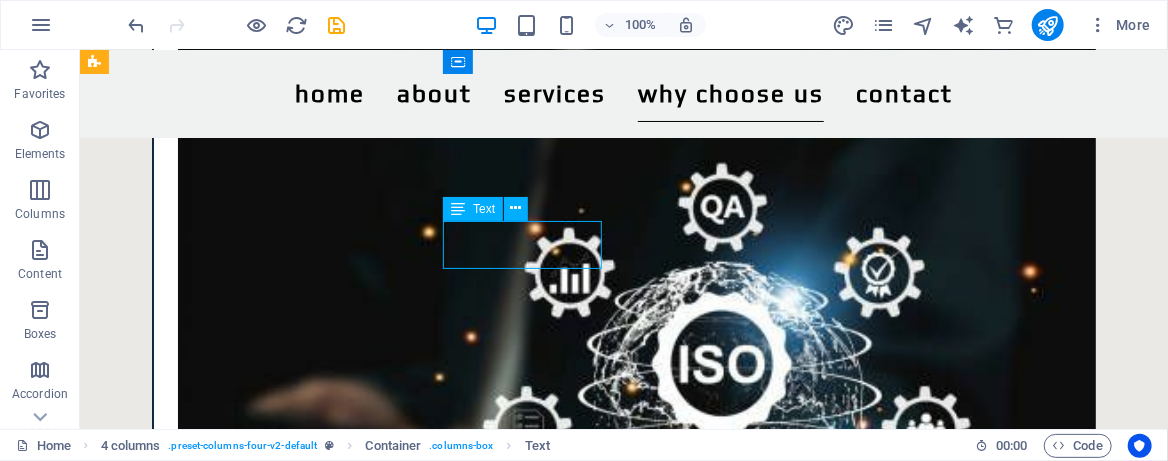 click on "✅  Tailored Solutions" at bounding box center (201, 5326) 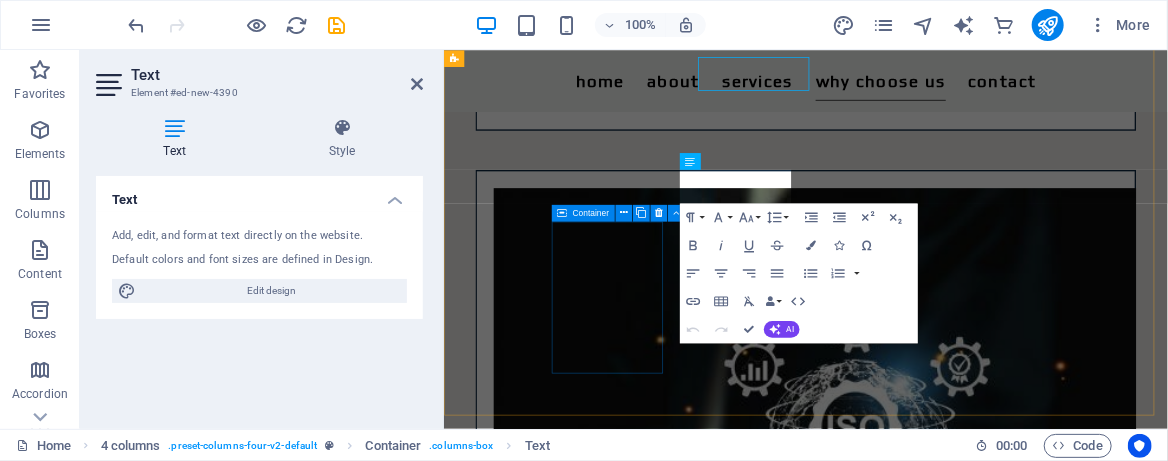 scroll, scrollTop: 2847, scrollLeft: 0, axis: vertical 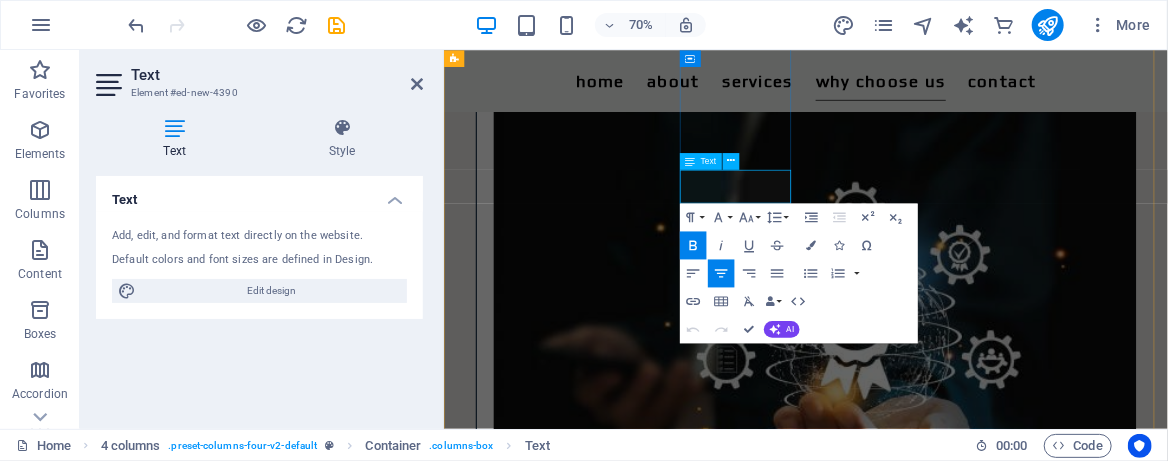 click on "Tailored Solutions" at bounding box center [565, 5314] 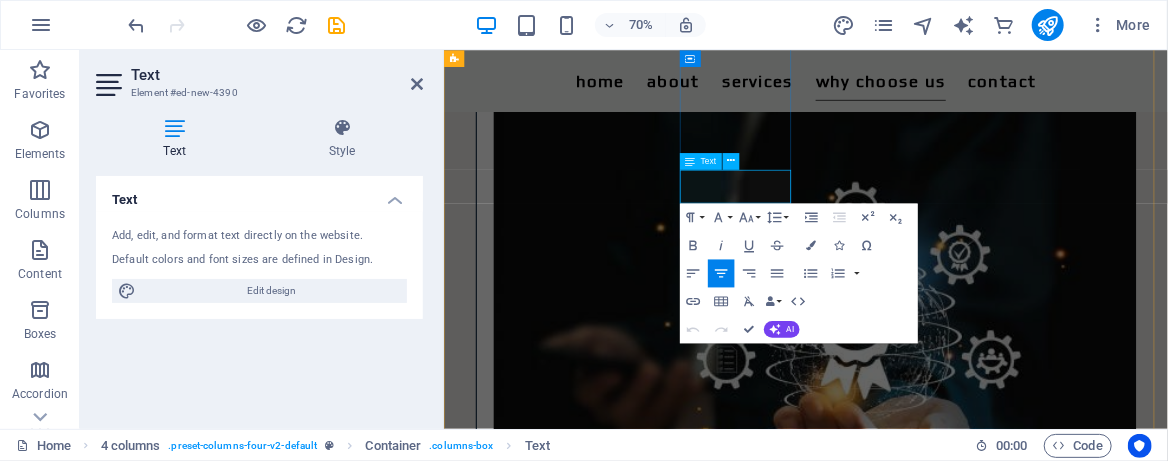 click on "Tailored Solutions" at bounding box center (565, 5314) 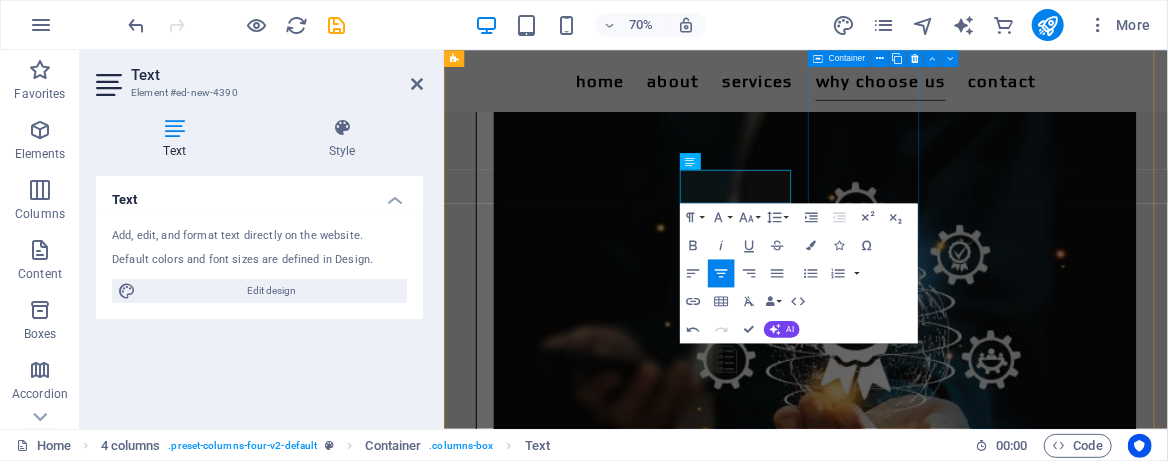 click on "Drop content here or  Add elements  Paste clipboard" at bounding box center (565, 5481) 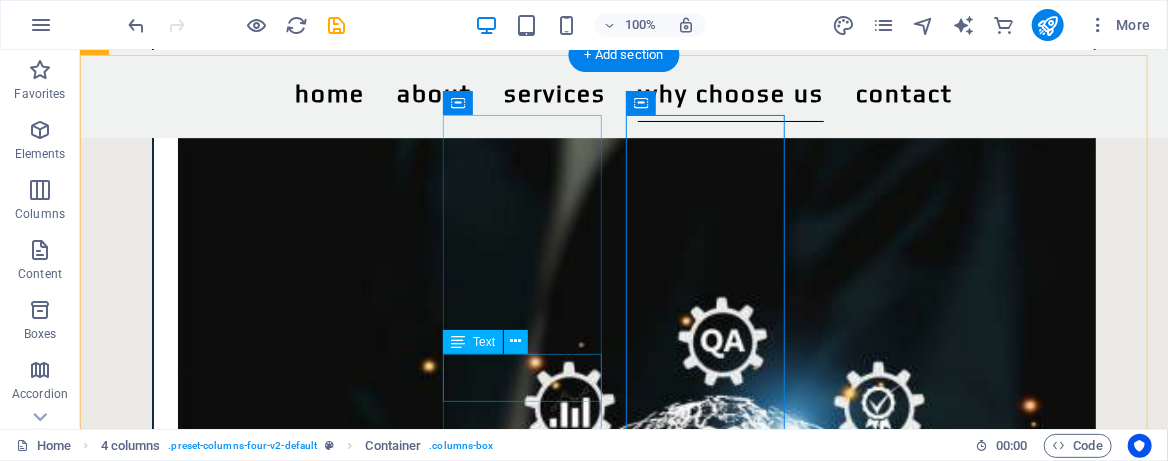 scroll, scrollTop: 2820, scrollLeft: 0, axis: vertical 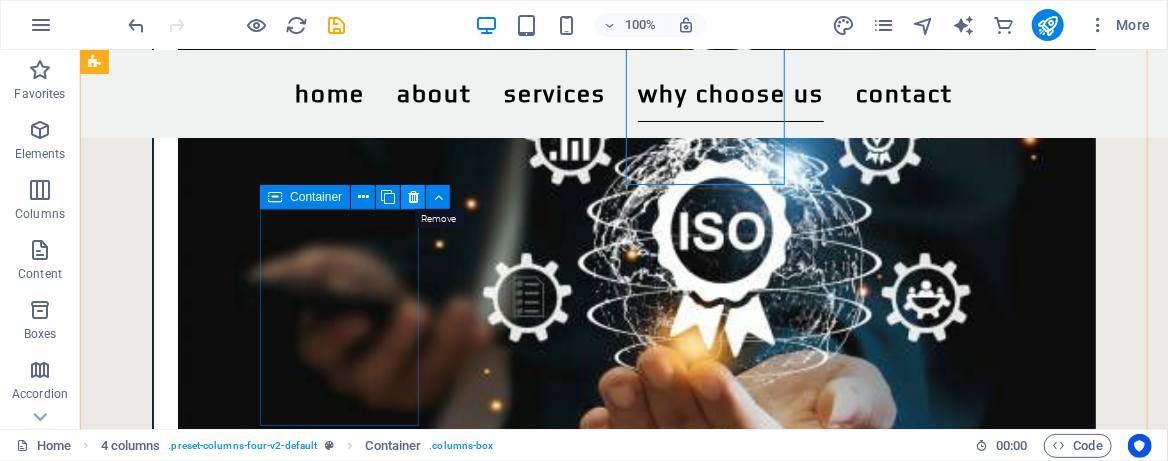 click at bounding box center [413, 197] 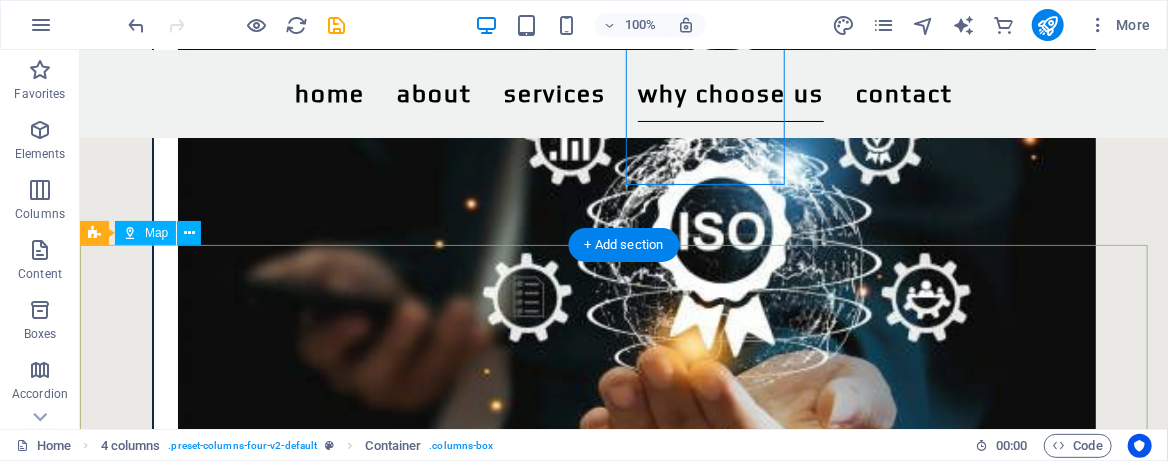 scroll, scrollTop: 2553, scrollLeft: 0, axis: vertical 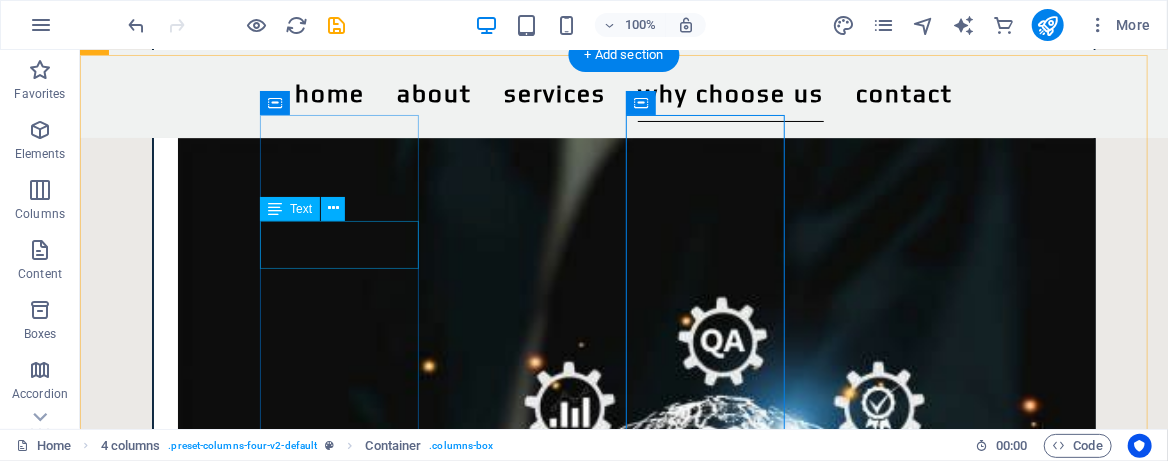 click on "✅  Expertise You Can Trust" at bounding box center (201, 3810) 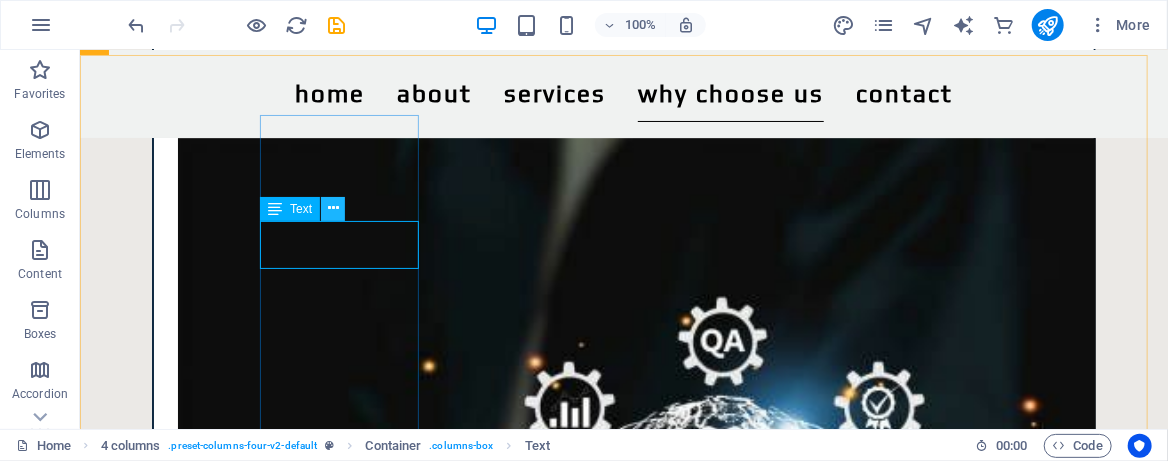 click at bounding box center (333, 208) 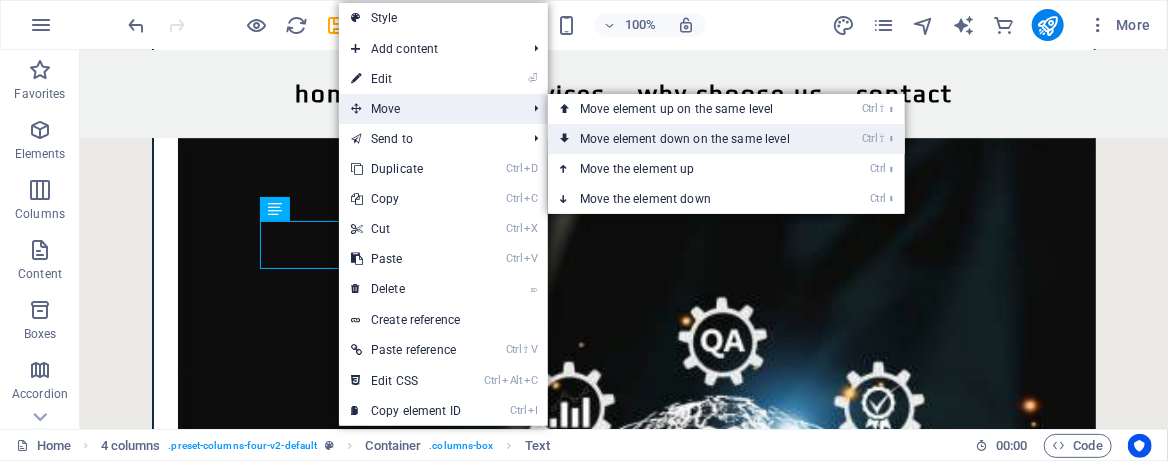 click on "Ctrl ⇧ ⬇  Move element down on the same level" at bounding box center [689, 139] 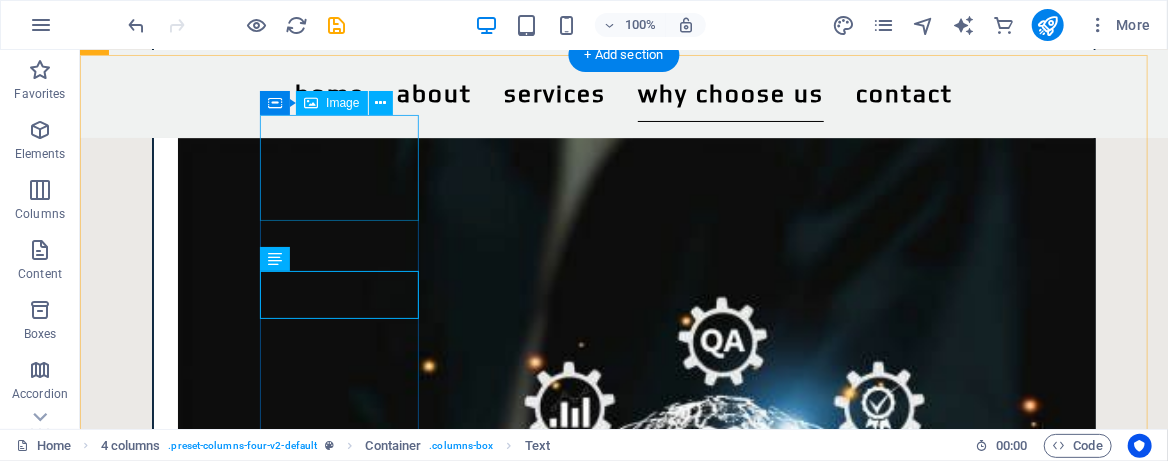click at bounding box center (201, 3447) 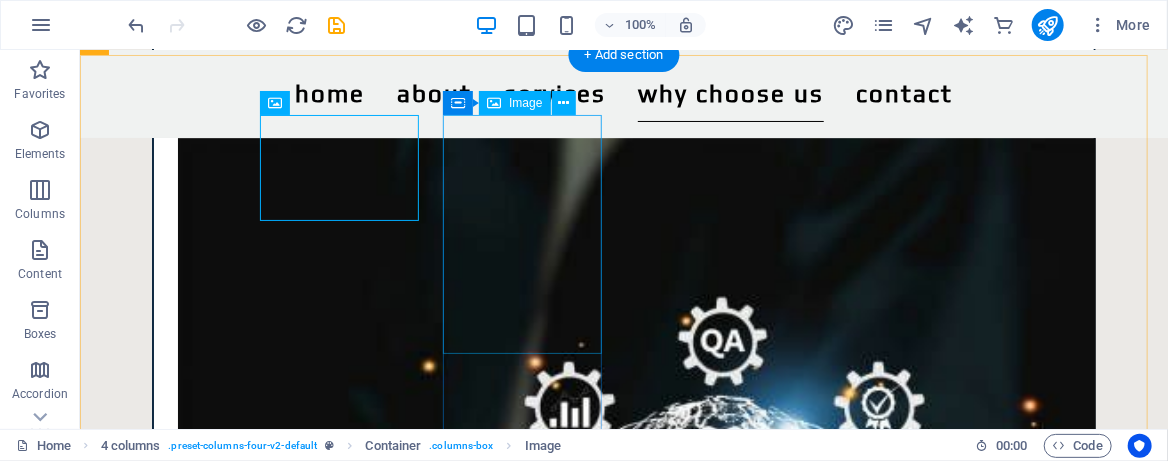 drag, startPoint x: 514, startPoint y: 223, endPoint x: 518, endPoint y: 213, distance: 10.770329 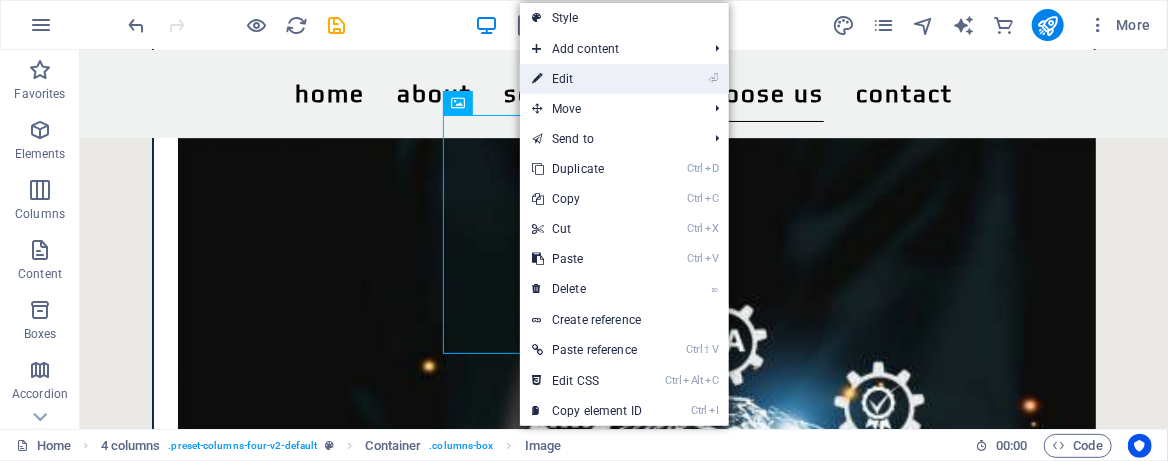 click on "⏎  Edit" at bounding box center [587, 79] 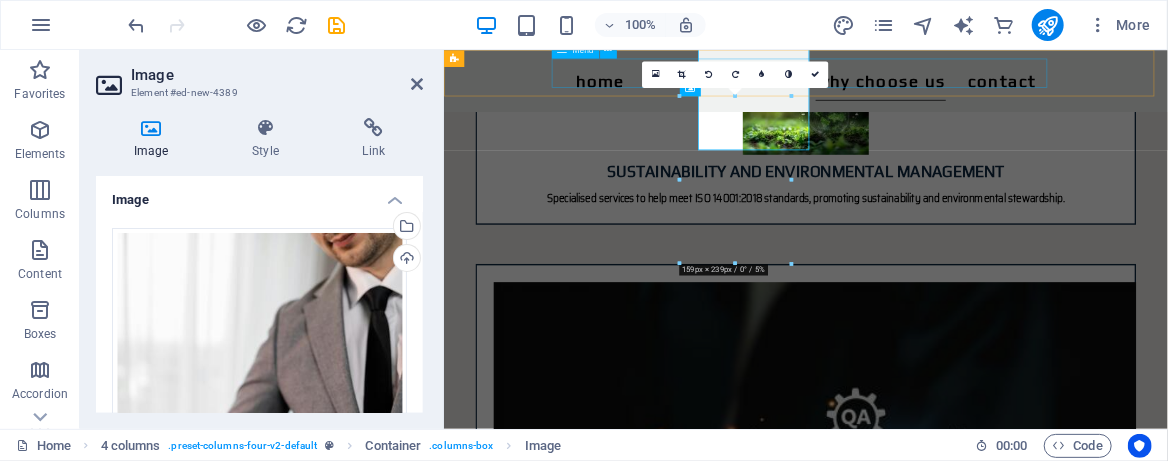 scroll, scrollTop: 2714, scrollLeft: 0, axis: vertical 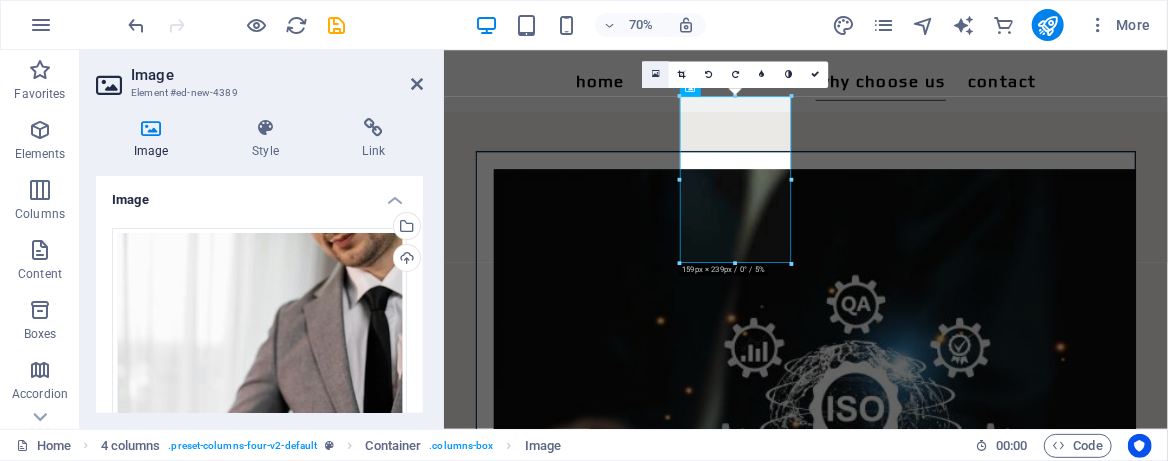 click at bounding box center (656, 74) 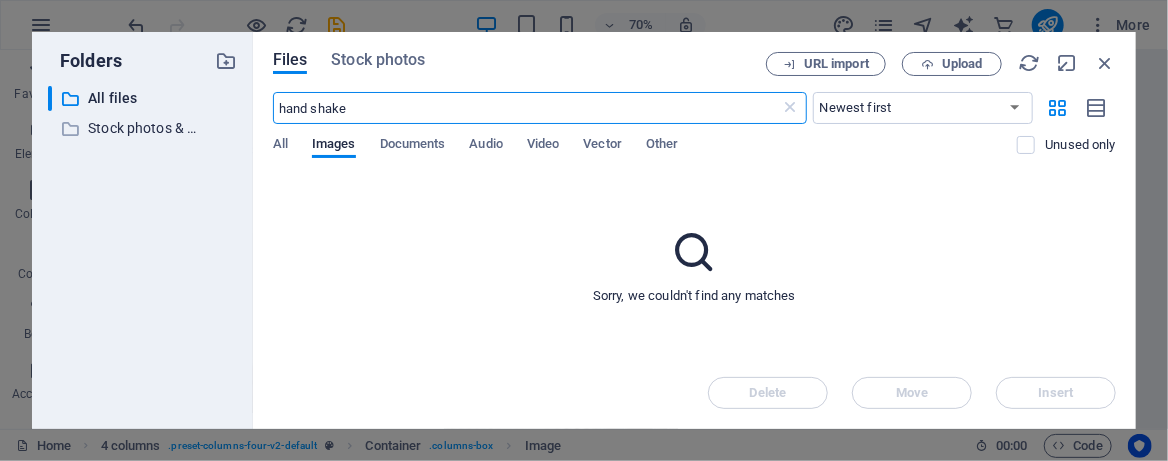 scroll, scrollTop: 3752, scrollLeft: 0, axis: vertical 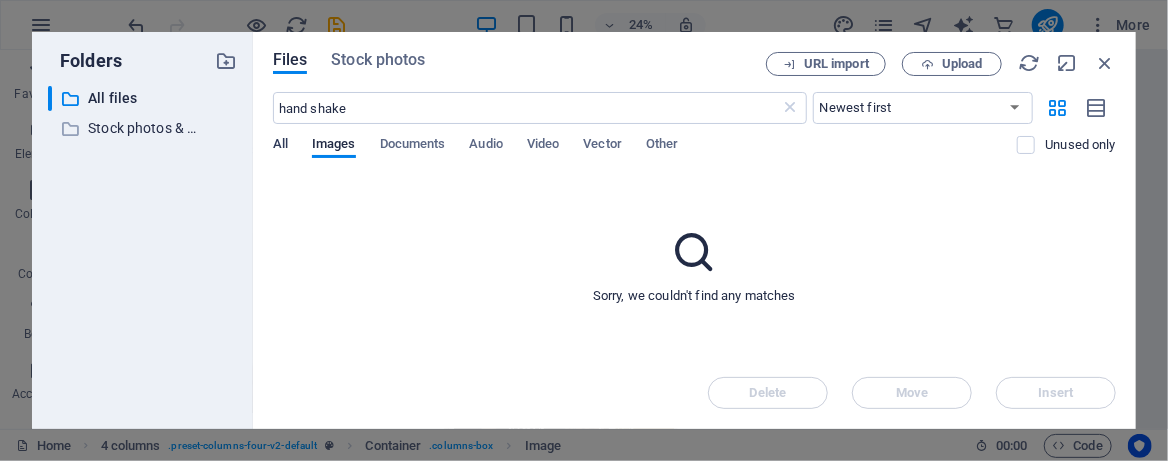 click on "All" at bounding box center (280, 146) 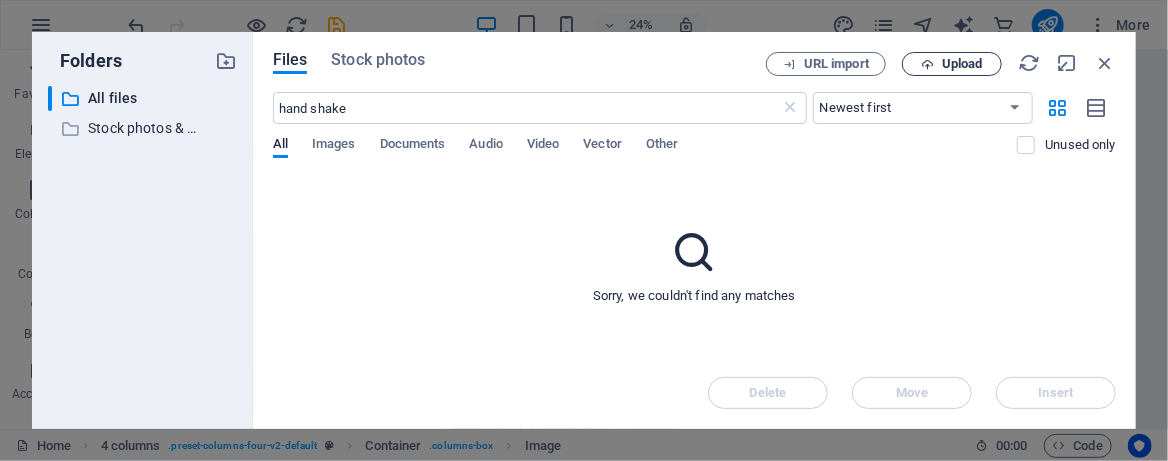 click on "Upload" at bounding box center [962, 64] 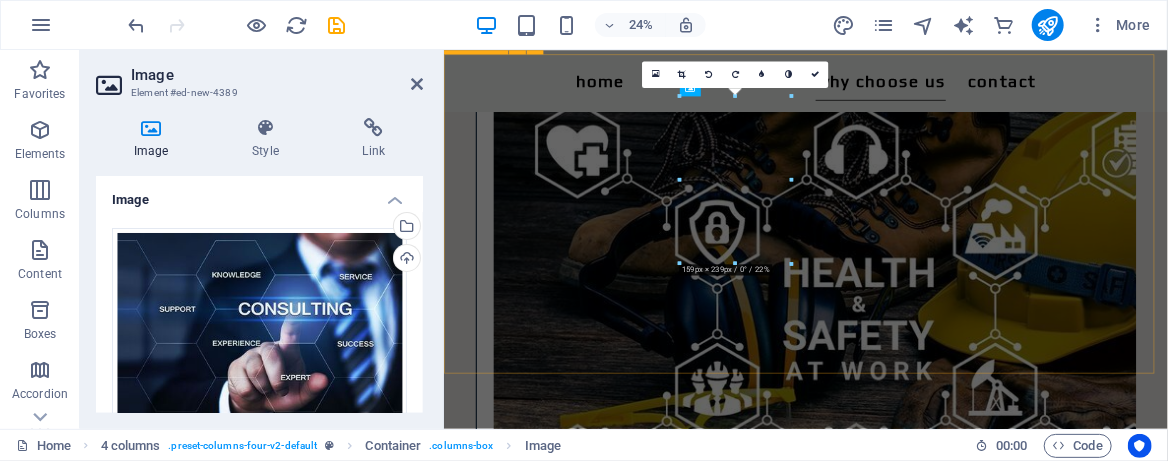 scroll, scrollTop: 2714, scrollLeft: 0, axis: vertical 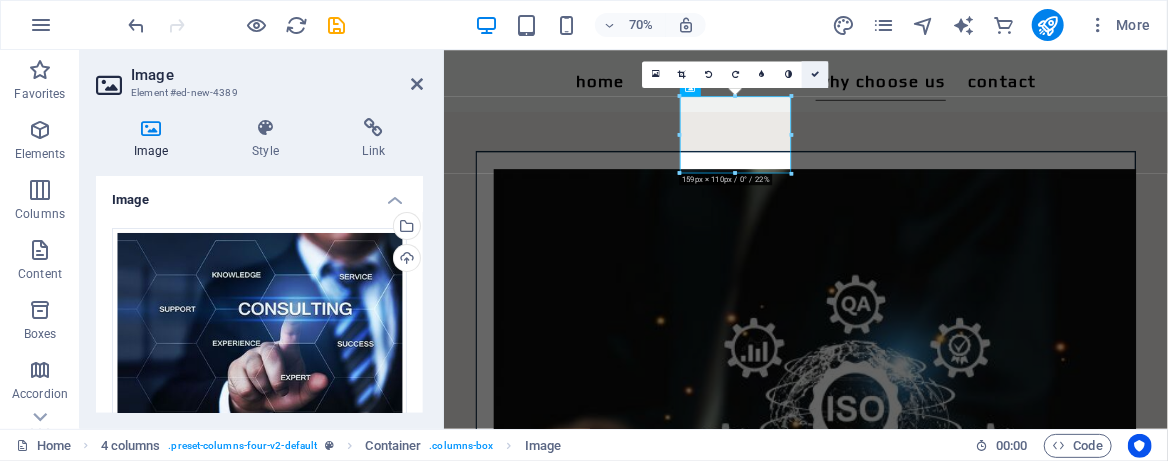 click at bounding box center [815, 74] 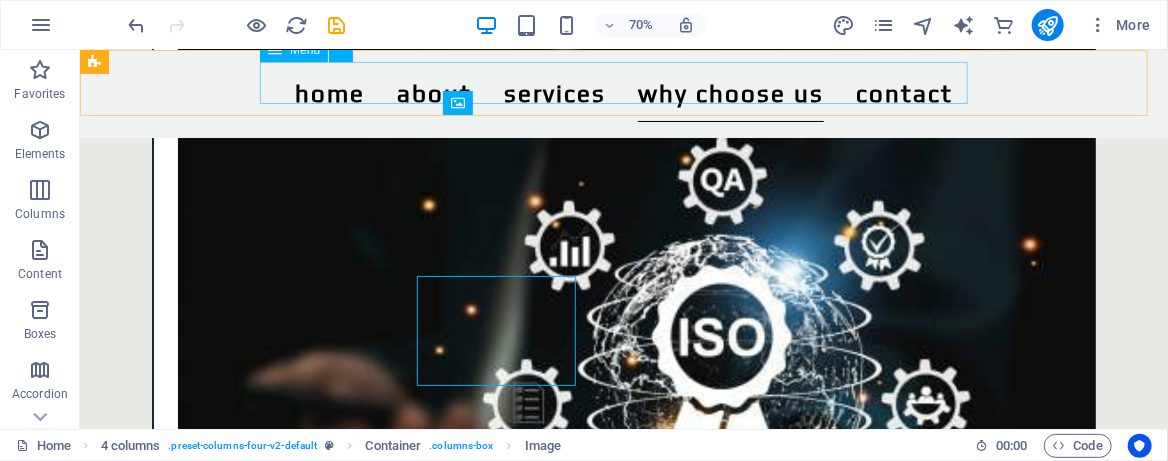scroll, scrollTop: 2553, scrollLeft: 0, axis: vertical 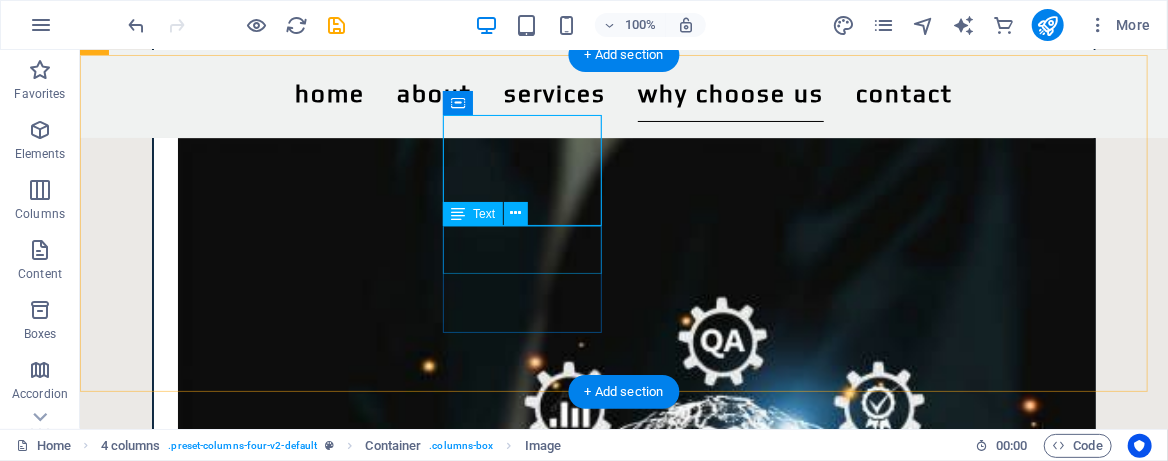 click on "✅  Tailored SHEQ Solutions" at bounding box center (201, 4678) 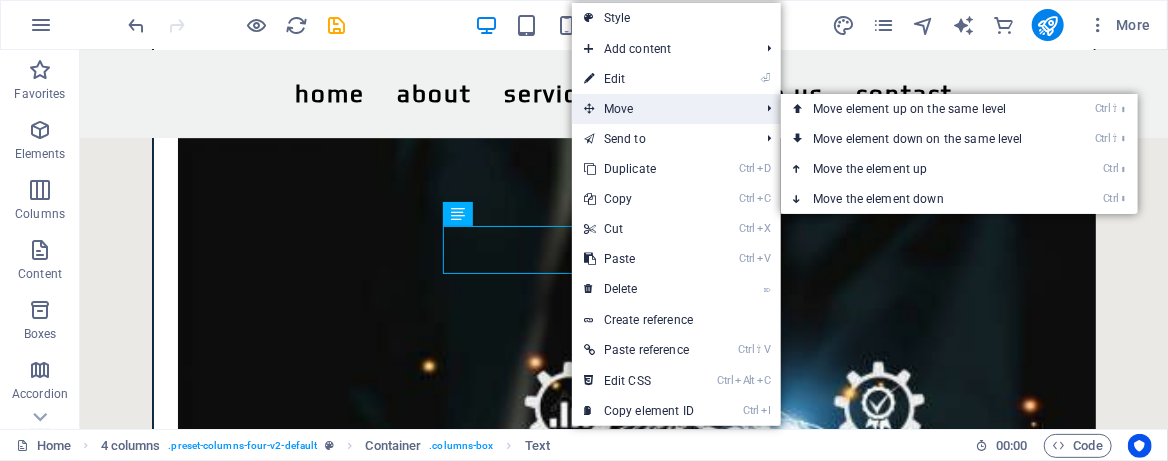 click on "Move" at bounding box center (661, 109) 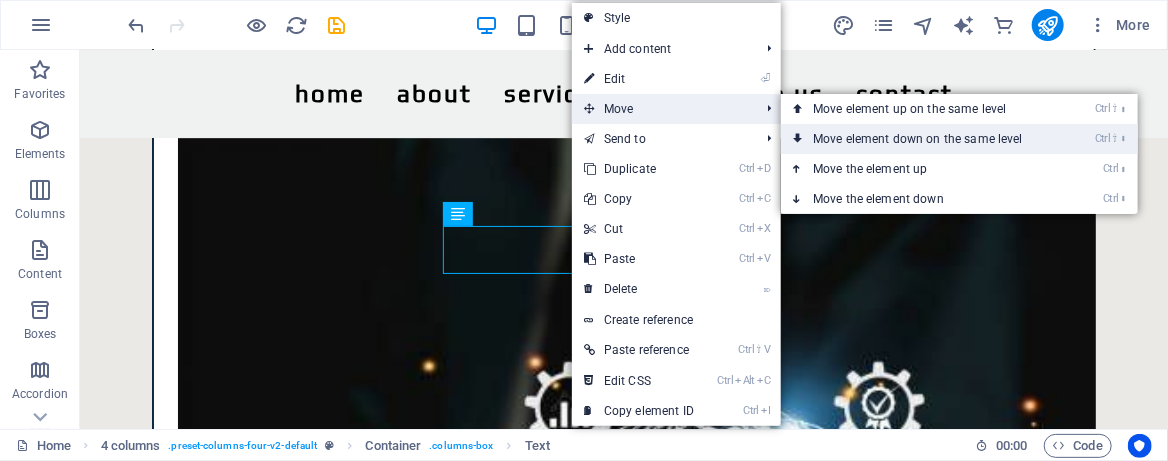 click on "Ctrl ⇧ ⬇  Move element down on the same level" at bounding box center (922, 139) 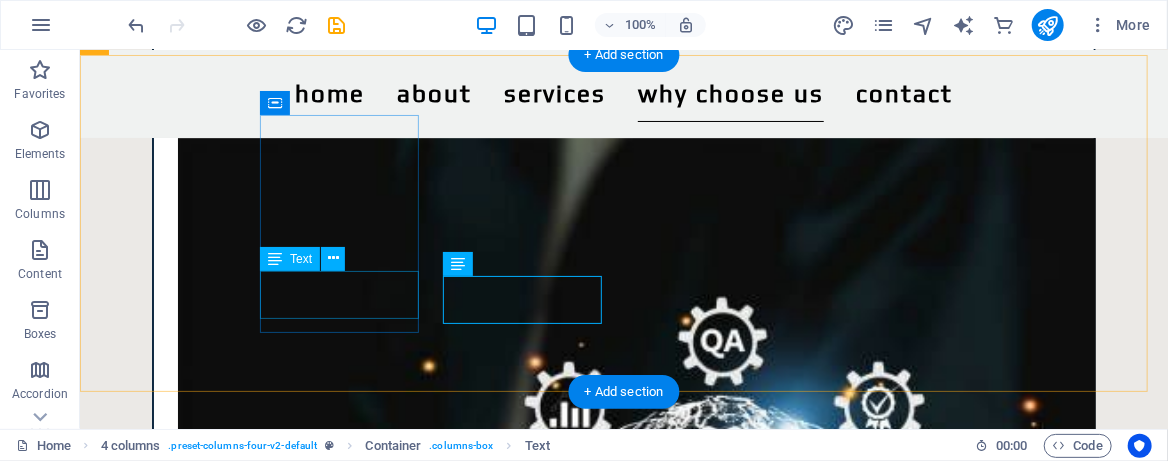 click on "✅  Expertise You Can Trust" at bounding box center [201, 3860] 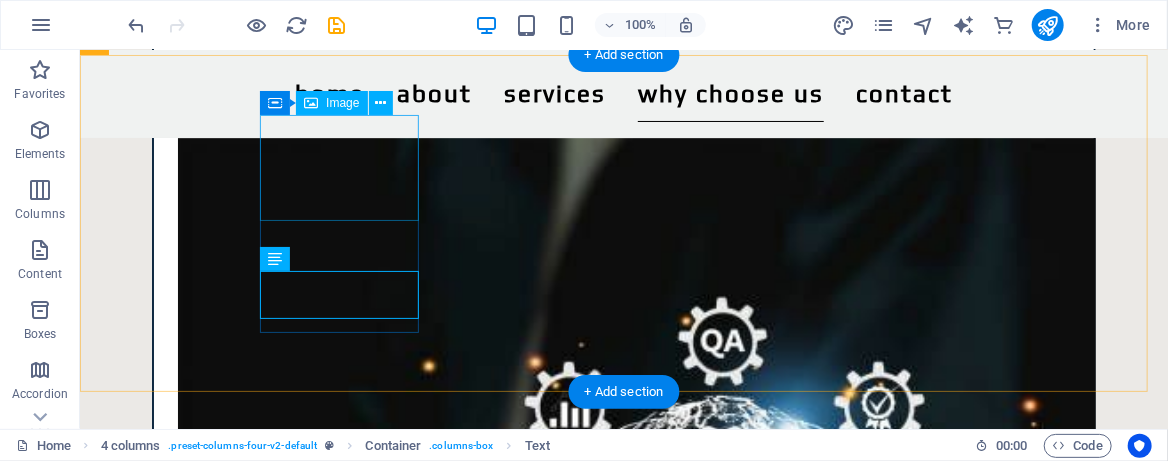 click at bounding box center (201, 3447) 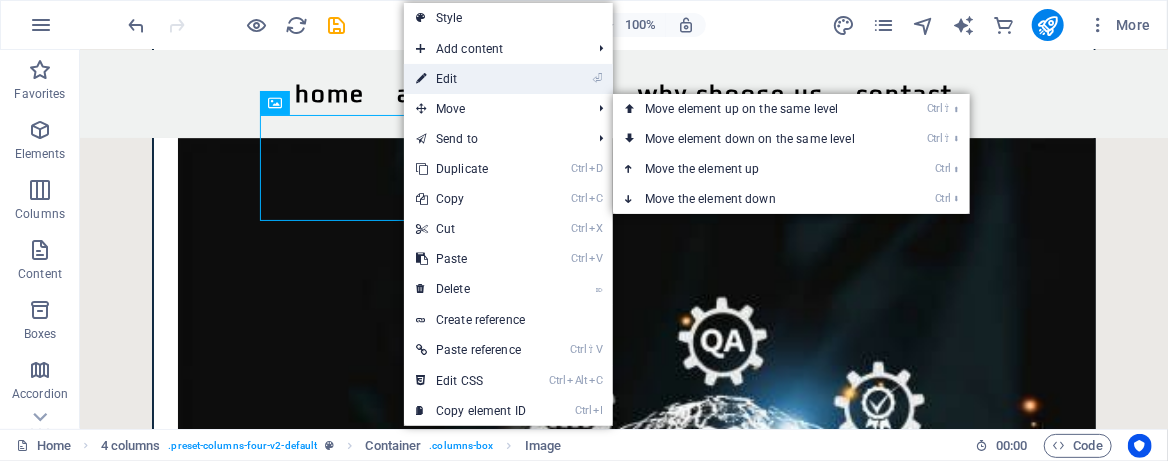 click on "⏎  Edit" at bounding box center [471, 79] 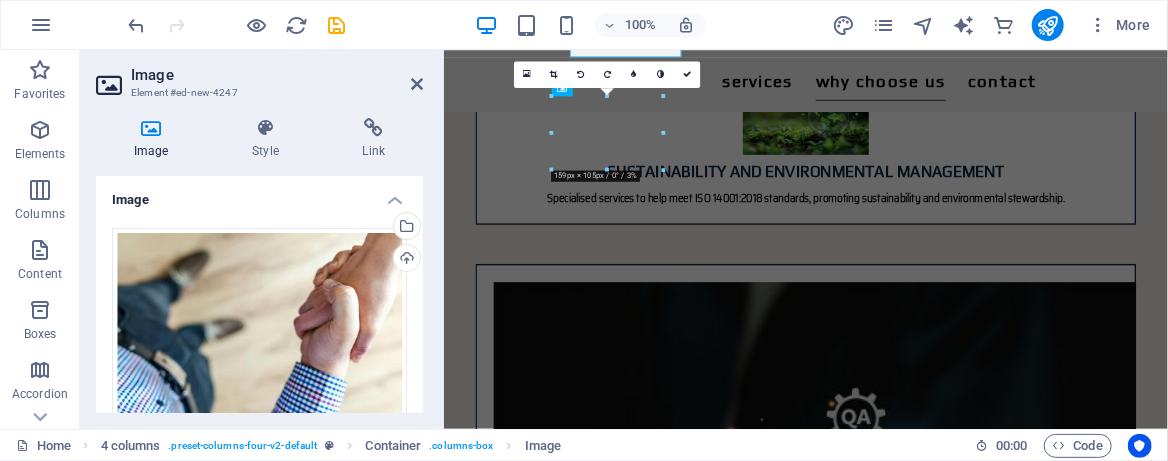scroll, scrollTop: 2714, scrollLeft: 0, axis: vertical 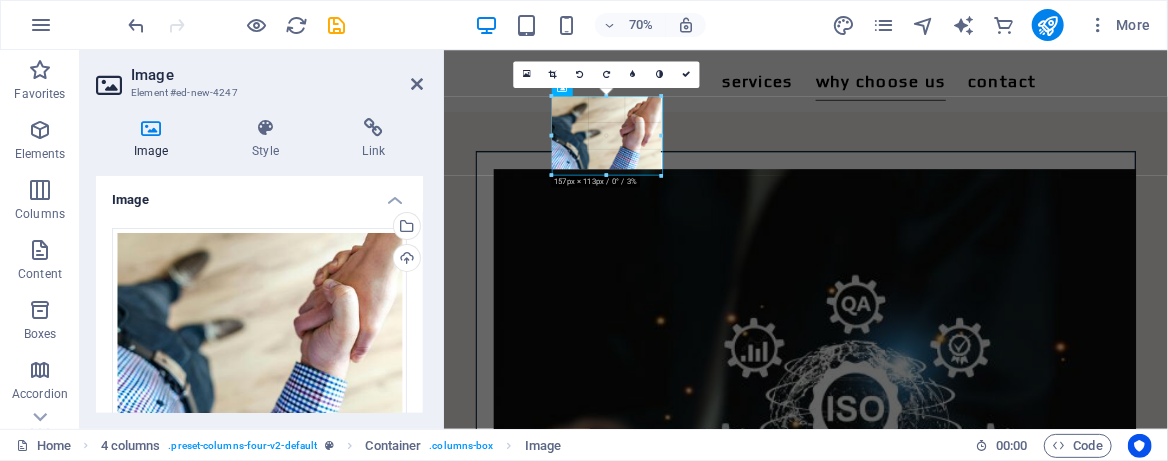 type on "157" 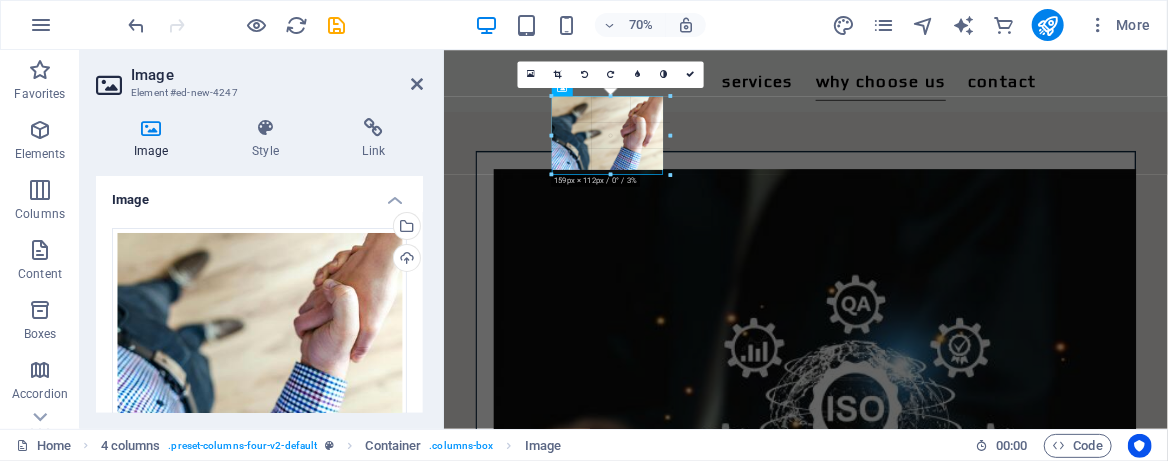 type on "159" 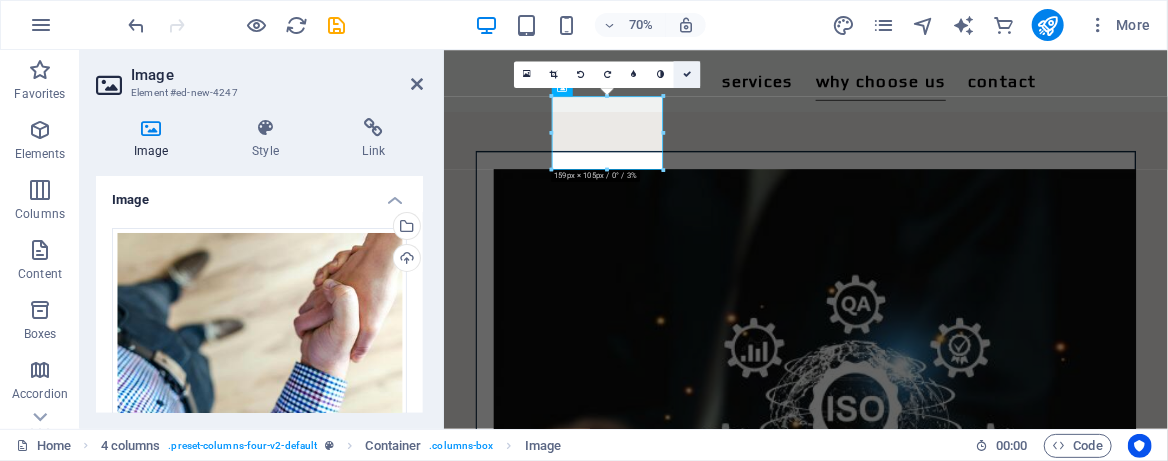drag, startPoint x: 685, startPoint y: 71, endPoint x: 667, endPoint y: 125, distance: 56.920998 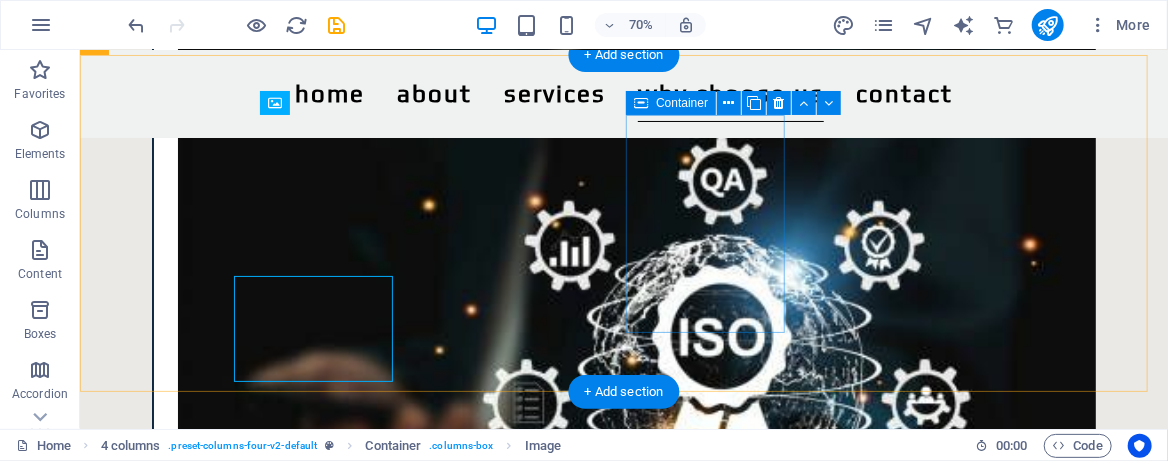 scroll, scrollTop: 2553, scrollLeft: 0, axis: vertical 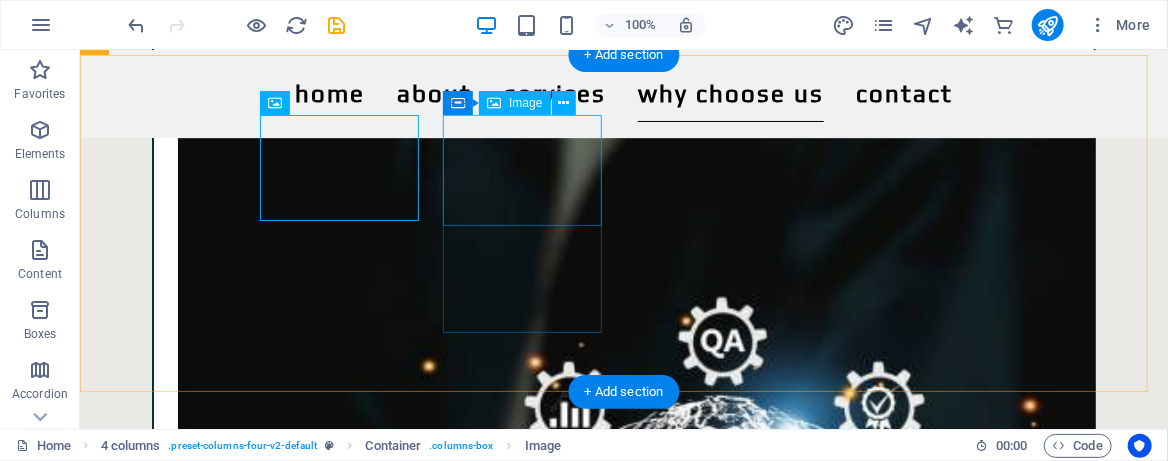 click at bounding box center (201, 3703) 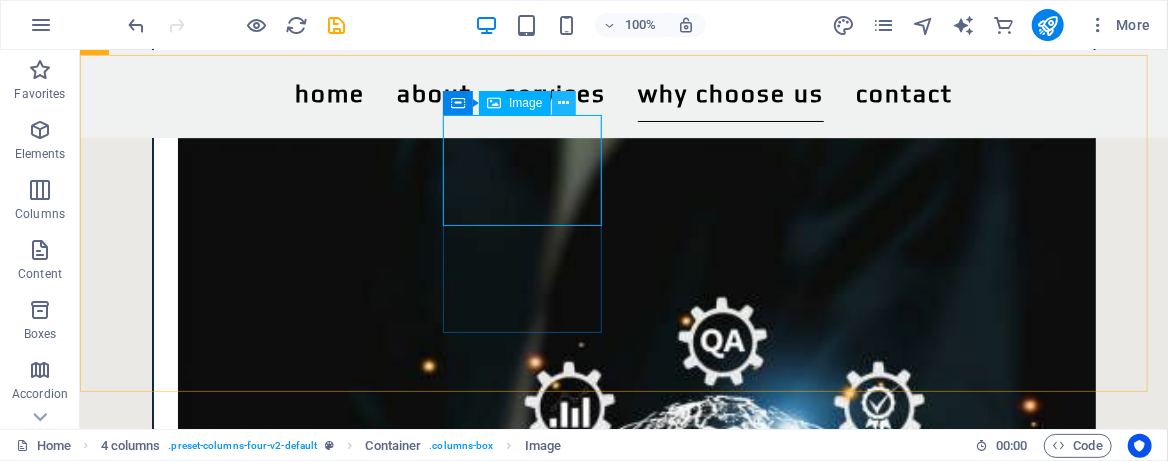click at bounding box center [563, 103] 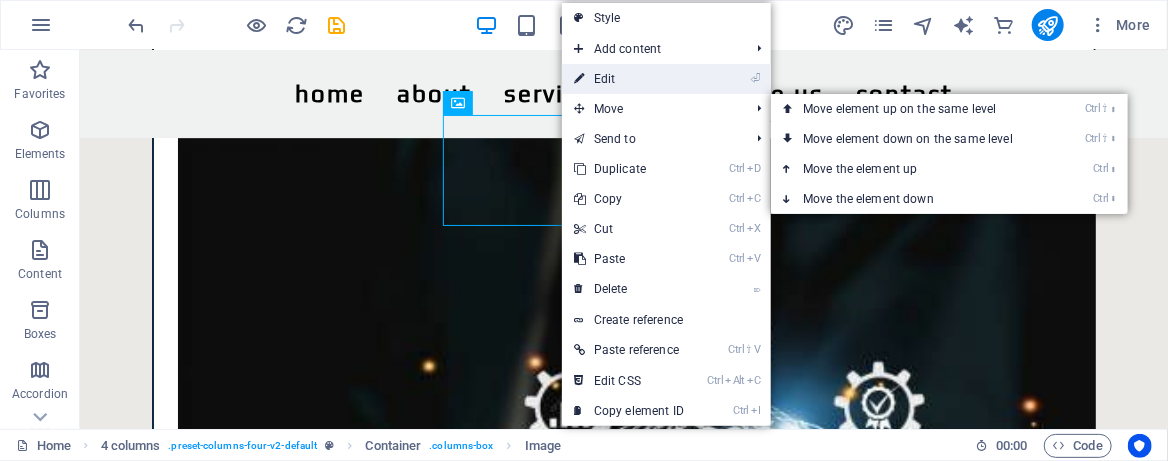 click on "⏎  Edit" at bounding box center (629, 79) 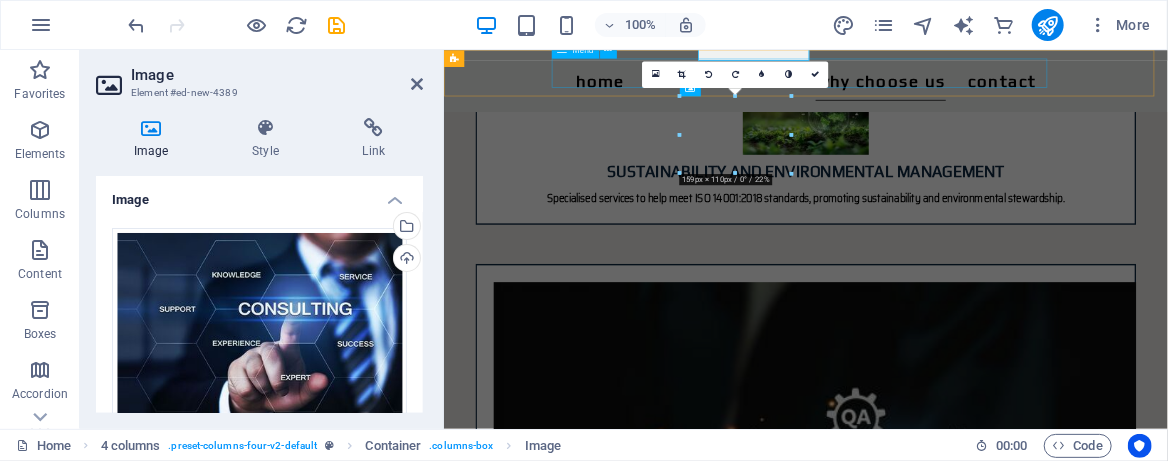 scroll, scrollTop: 2714, scrollLeft: 0, axis: vertical 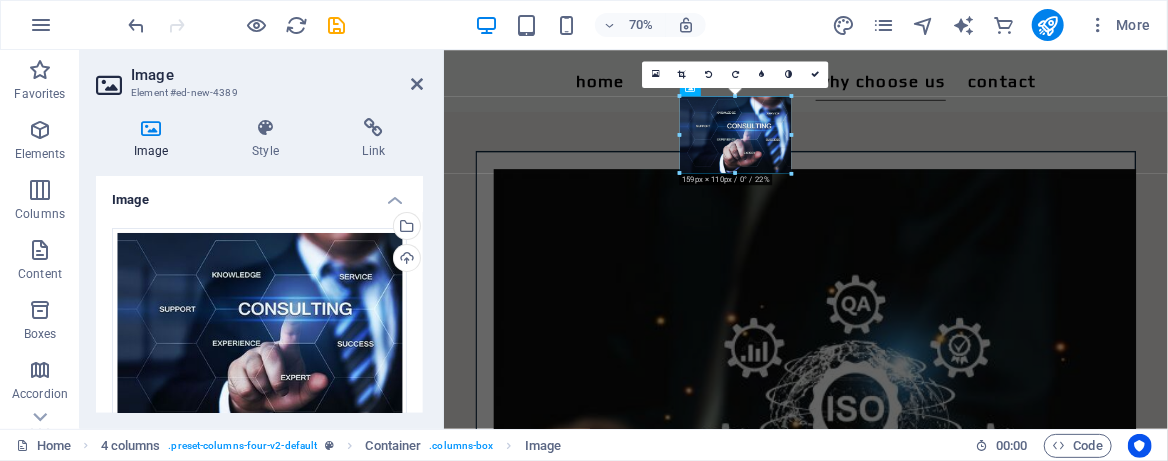 click on "180 170 160 150 140 130 120 110 100 90 80 70 60 50 40 30 20 10 0 -10 -20 -30 -40 -50 -60 -70 -80 -90 -100 -110 -120 -130 -140 -150 -160 -170 159px × 110px / 0° / 22% 16:10 16:9 4:3 1:1 1:2 0" at bounding box center [735, 134] 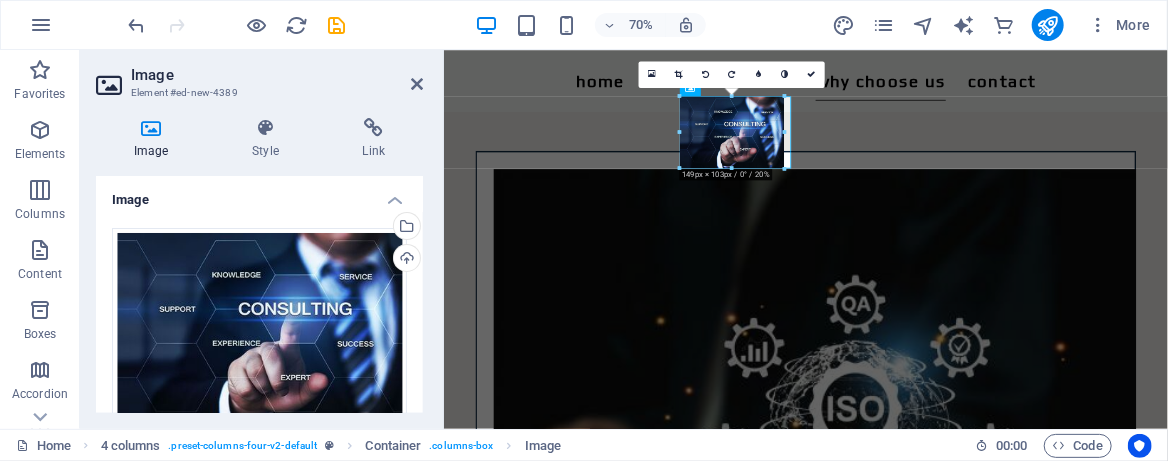 type on "149" 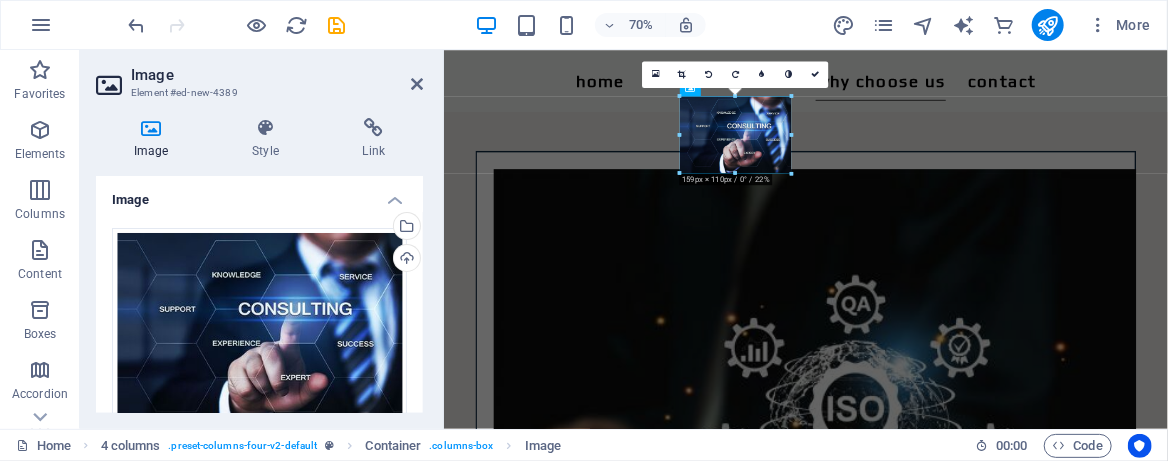 drag, startPoint x: 782, startPoint y: 129, endPoint x: 491, endPoint y: 115, distance: 291.33658 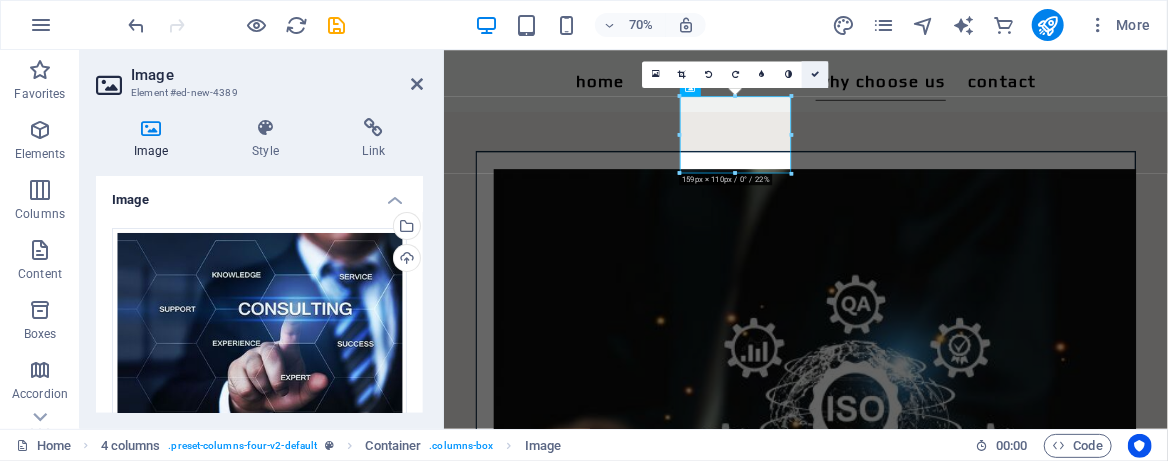 click at bounding box center [815, 74] 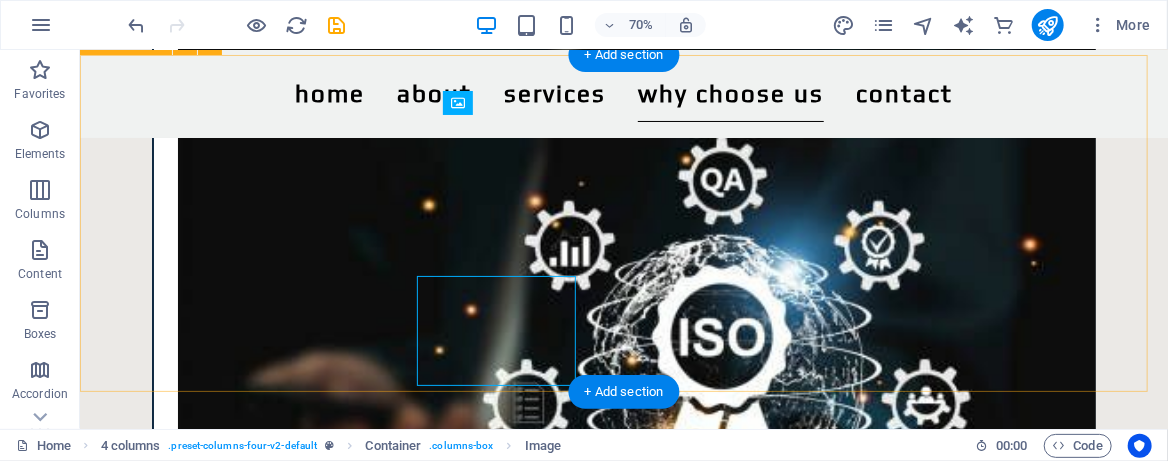 scroll, scrollTop: 2553, scrollLeft: 0, axis: vertical 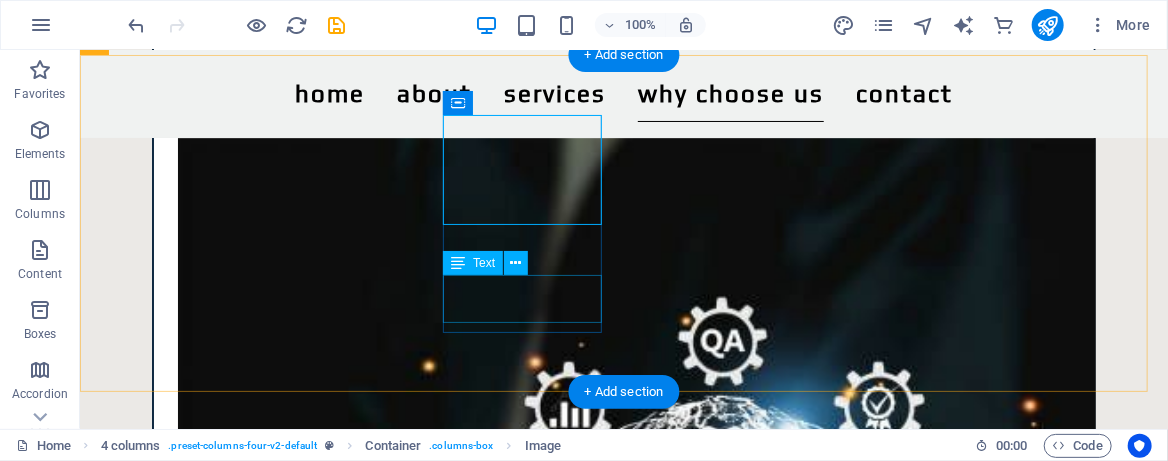 click on "✅  Tailored SHEQ Solutions" at bounding box center (201, 3511) 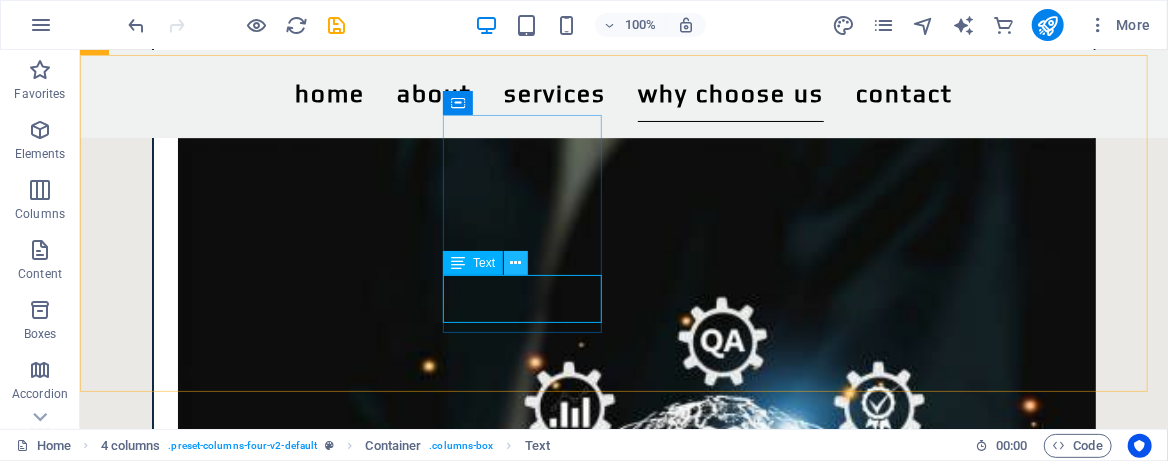 click at bounding box center (516, 263) 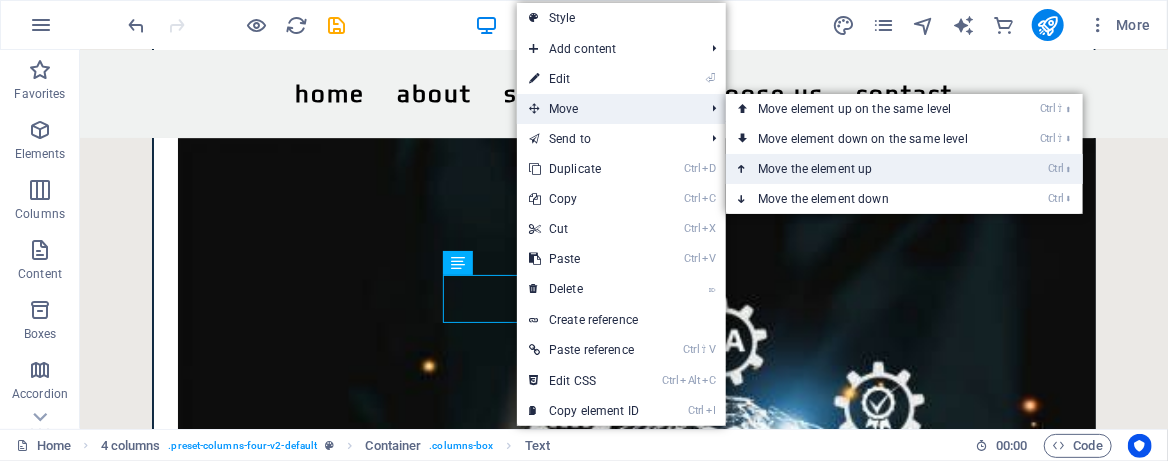 click on "Ctrl ⬆  Move the element up" at bounding box center [867, 169] 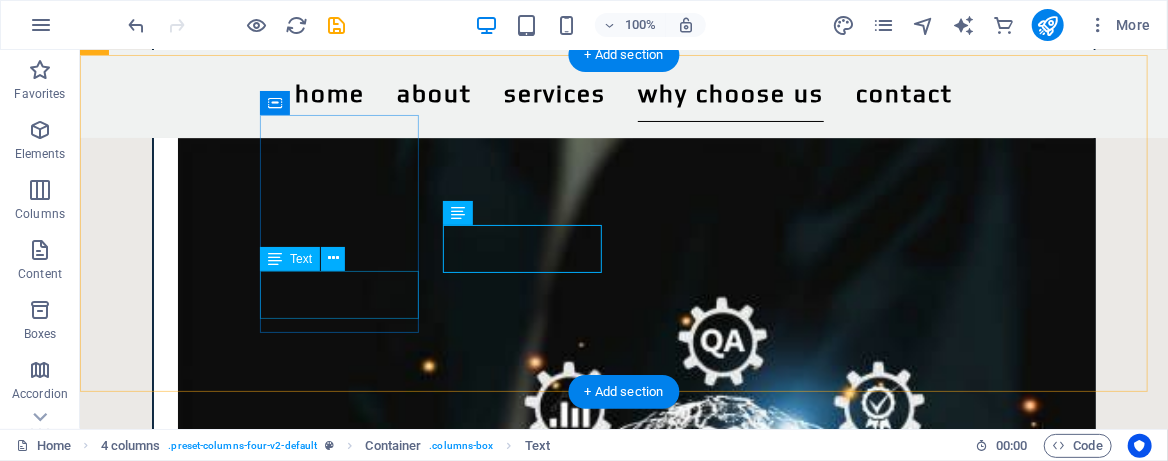 click on "✅  Expertise You Can Trust" at bounding box center [201, 3287] 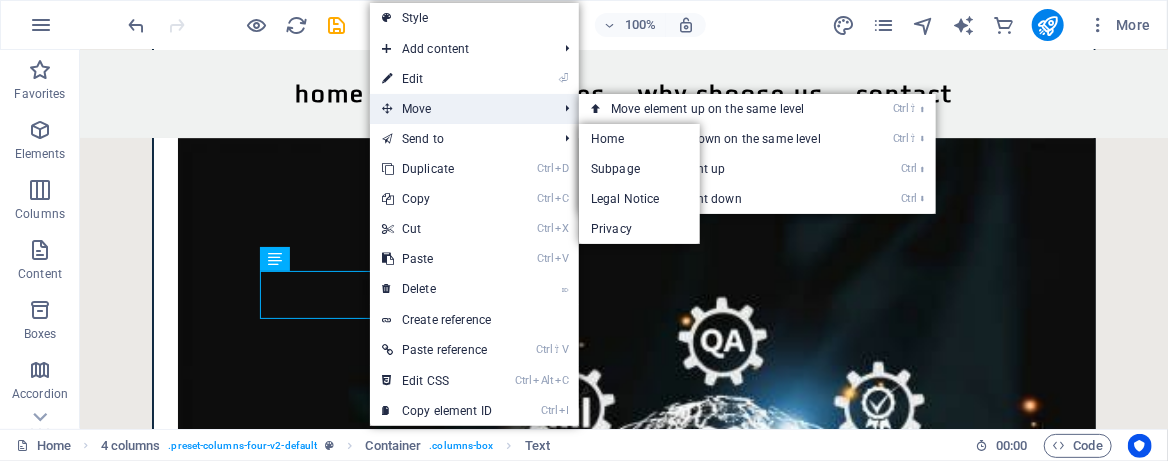 click on "Move" at bounding box center (459, 109) 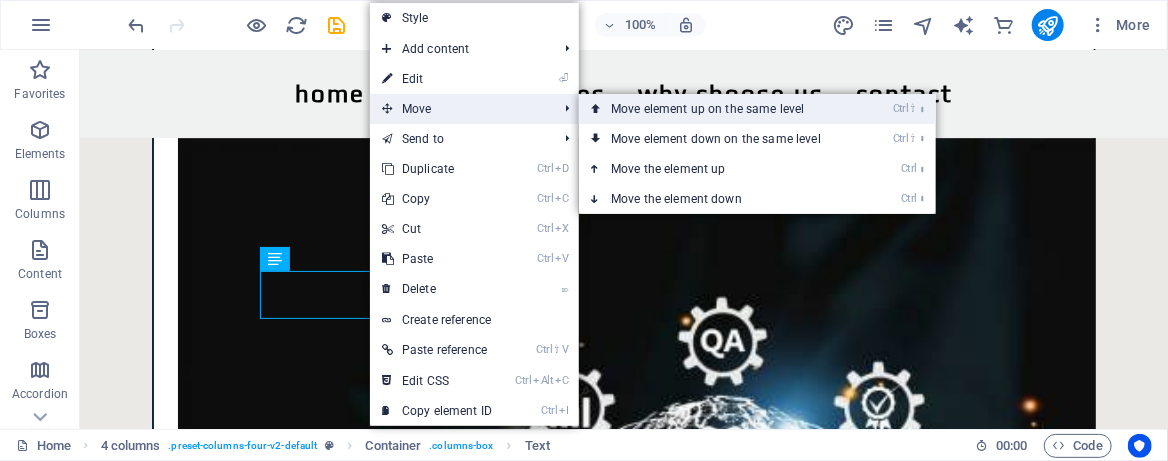 click on "Ctrl ⇧ ⬆  Move element up on the same level" at bounding box center (720, 109) 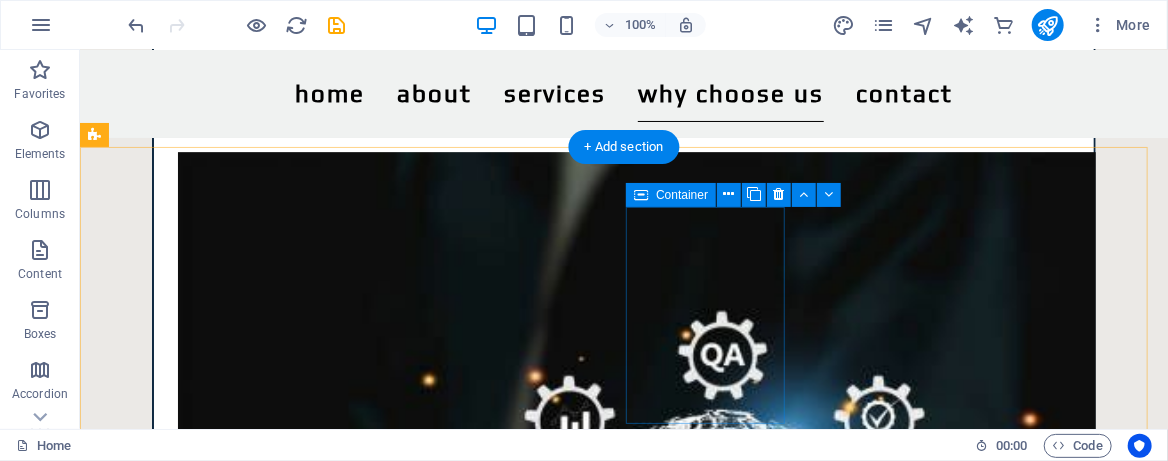 scroll, scrollTop: 2553, scrollLeft: 0, axis: vertical 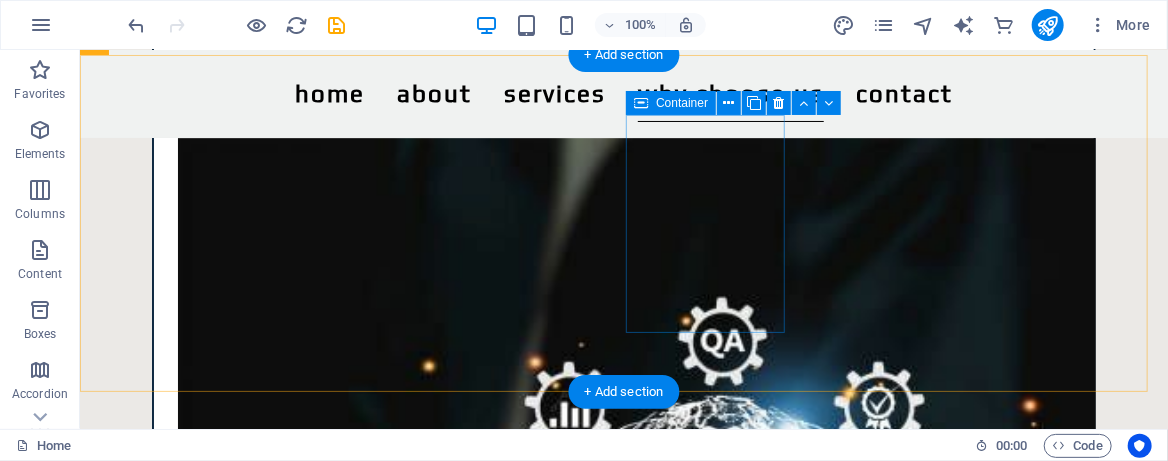 click on "Drop content here or  Add elements  Paste clipboard" at bounding box center (201, 3640) 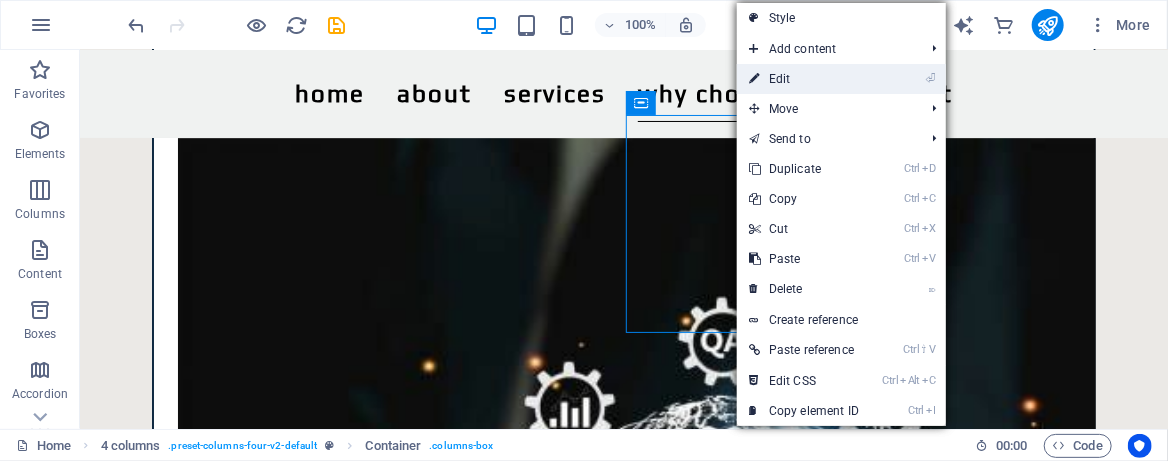 click on "⏎  Edit" at bounding box center (804, 79) 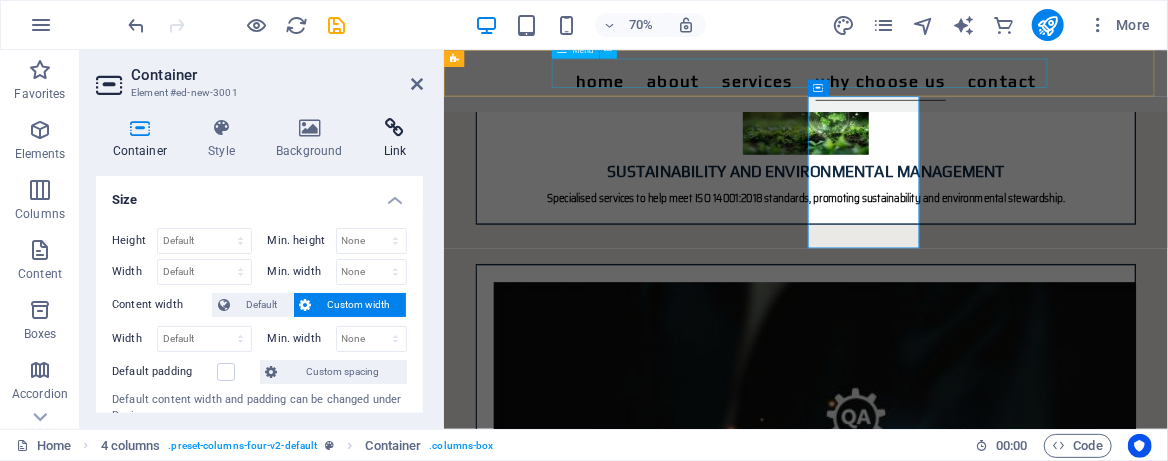 scroll, scrollTop: 2714, scrollLeft: 0, axis: vertical 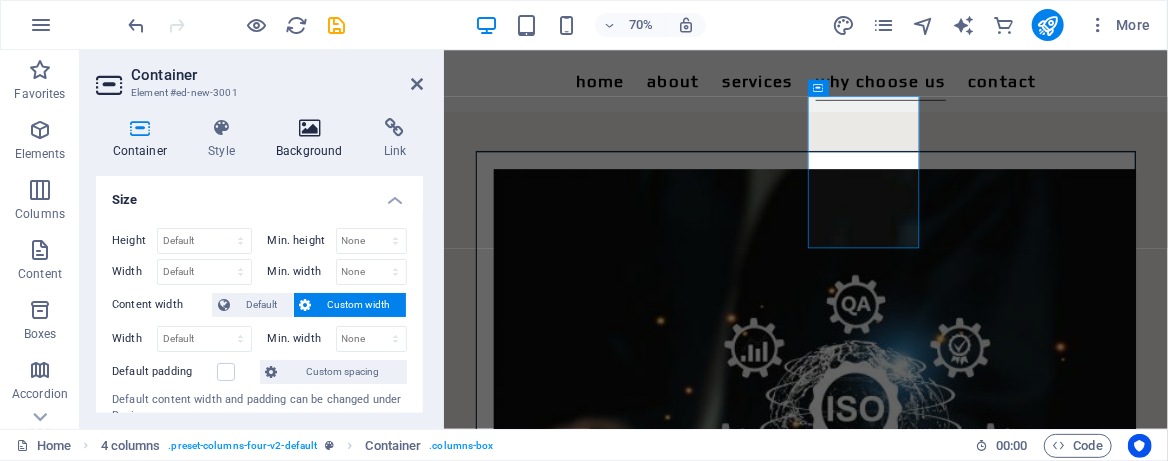 click at bounding box center (310, 128) 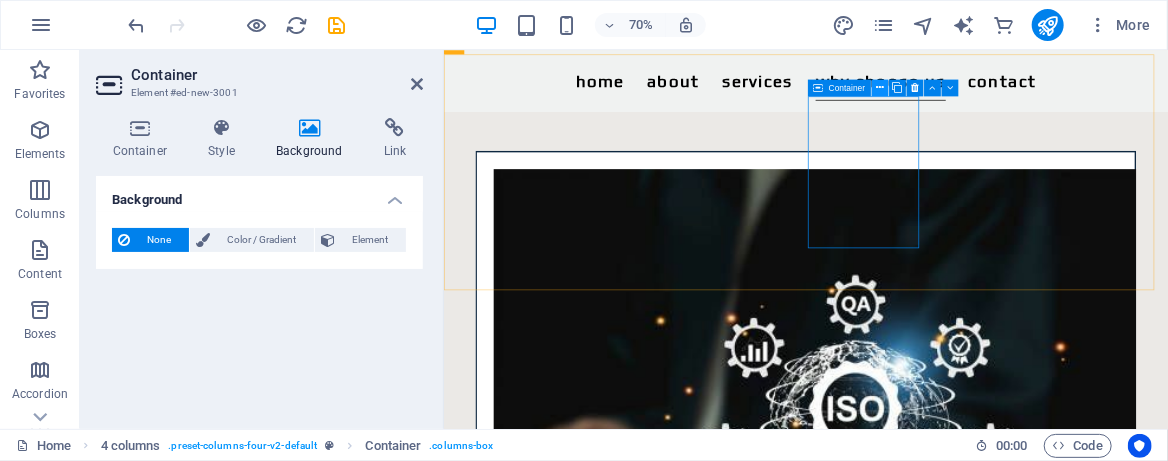 click at bounding box center [879, 87] 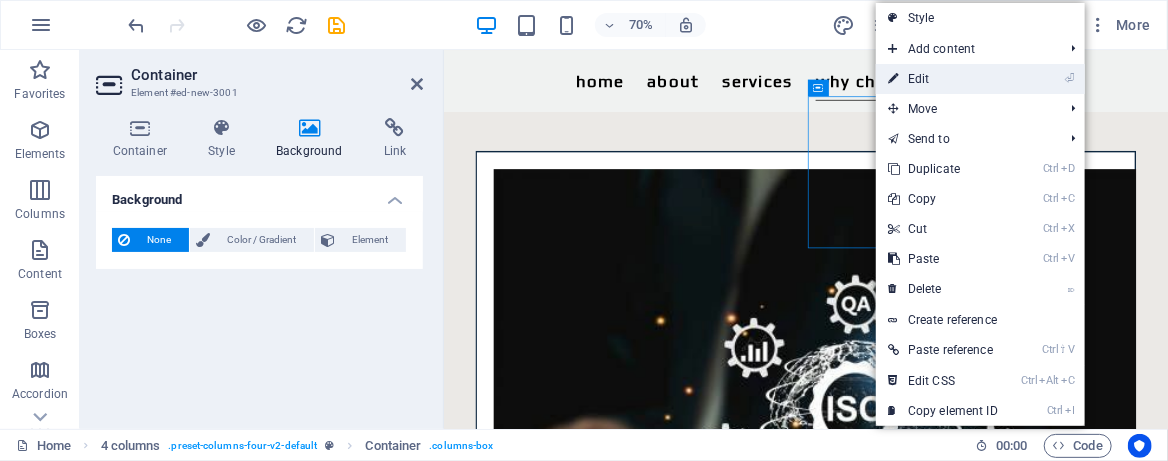 click on "⏎  Edit" at bounding box center [943, 79] 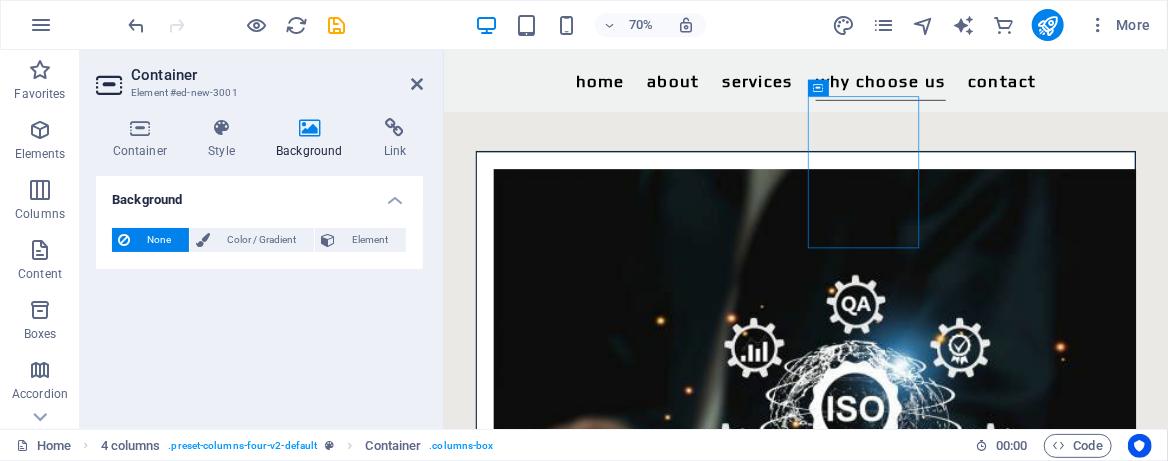 click at bounding box center (310, 128) 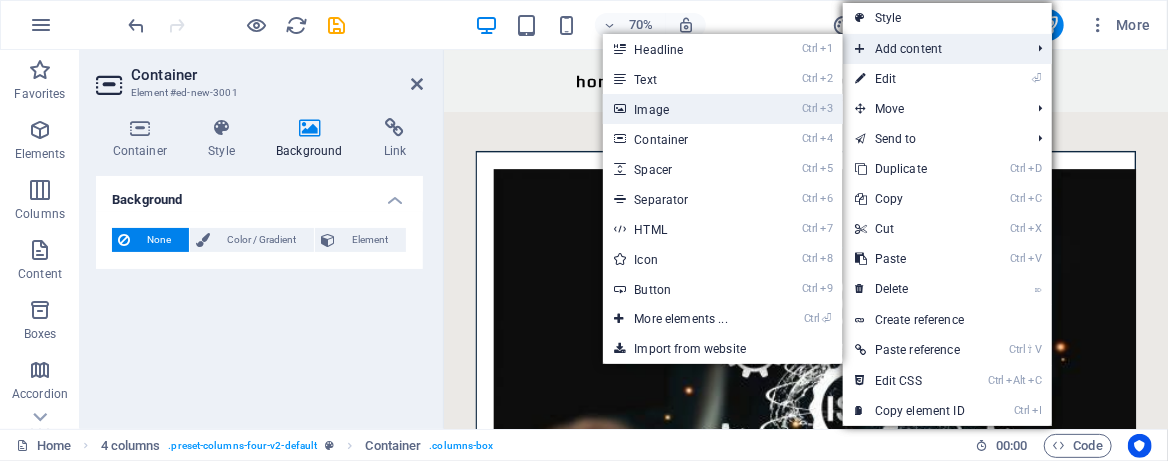 click on "Ctrl 3  Image" at bounding box center [685, 109] 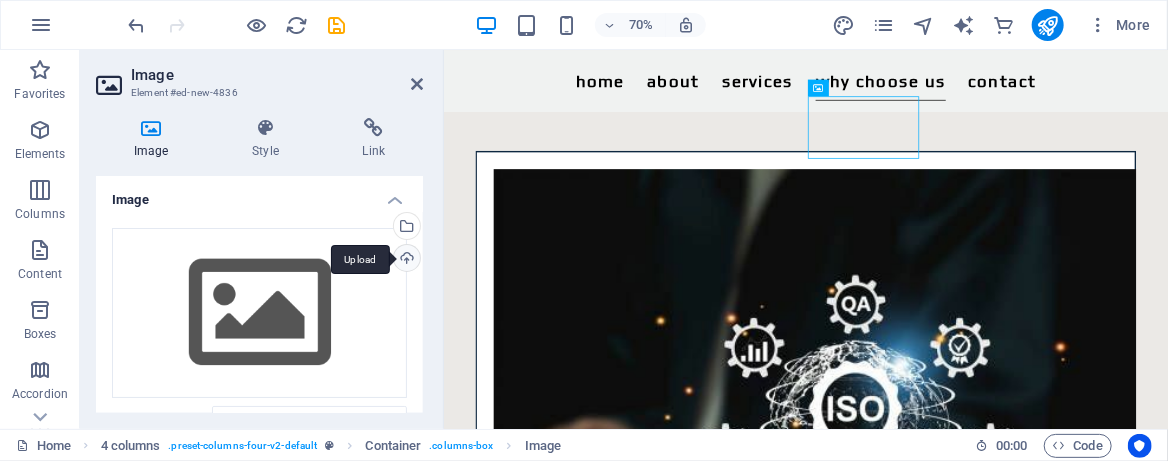 click on "Upload" at bounding box center [405, 260] 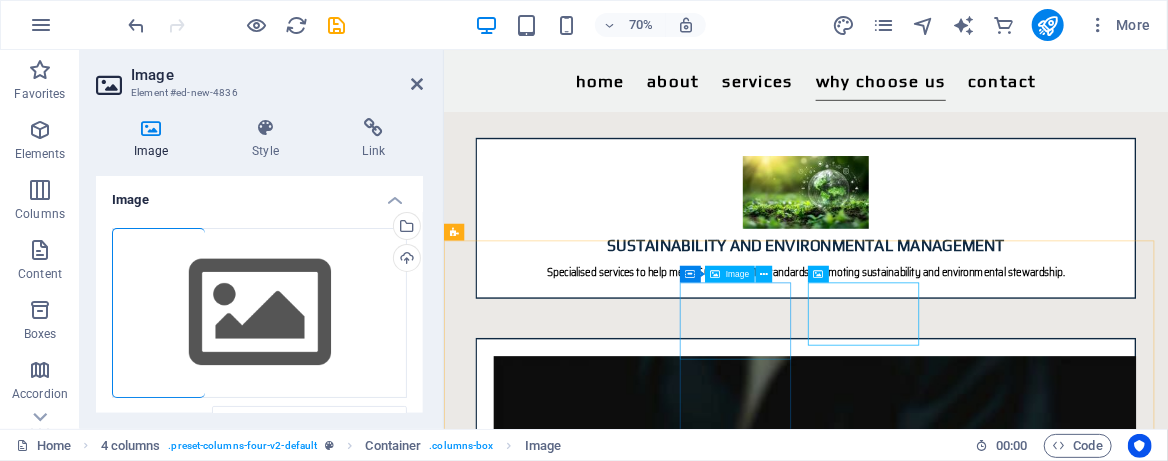 scroll, scrollTop: 2581, scrollLeft: 0, axis: vertical 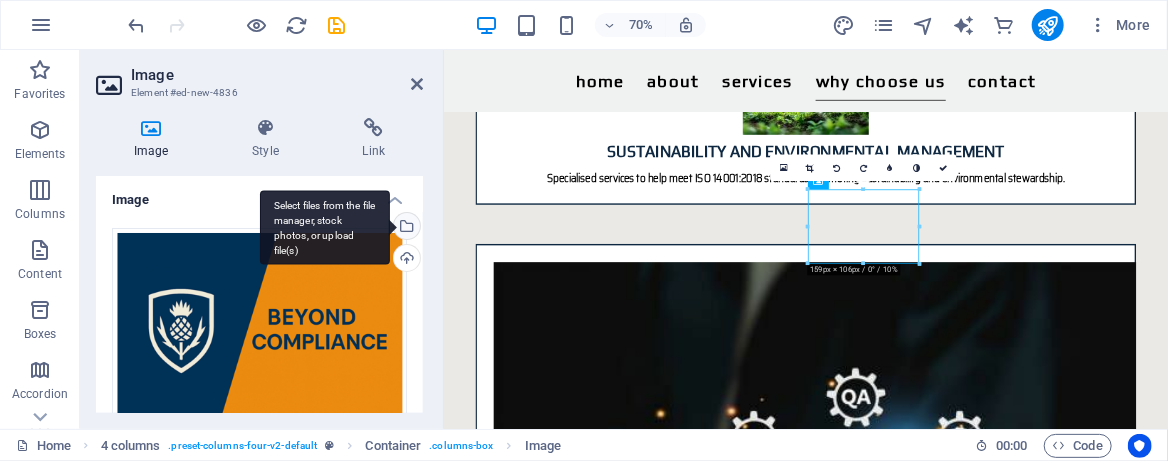 click on "Select files from the file manager, stock photos, or upload file(s)" at bounding box center (405, 228) 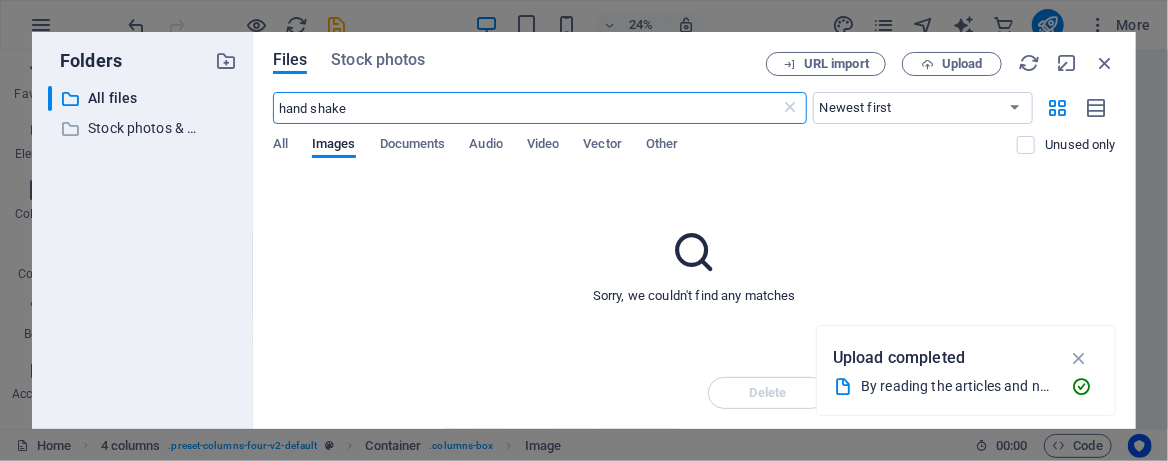 scroll, scrollTop: 3619, scrollLeft: 0, axis: vertical 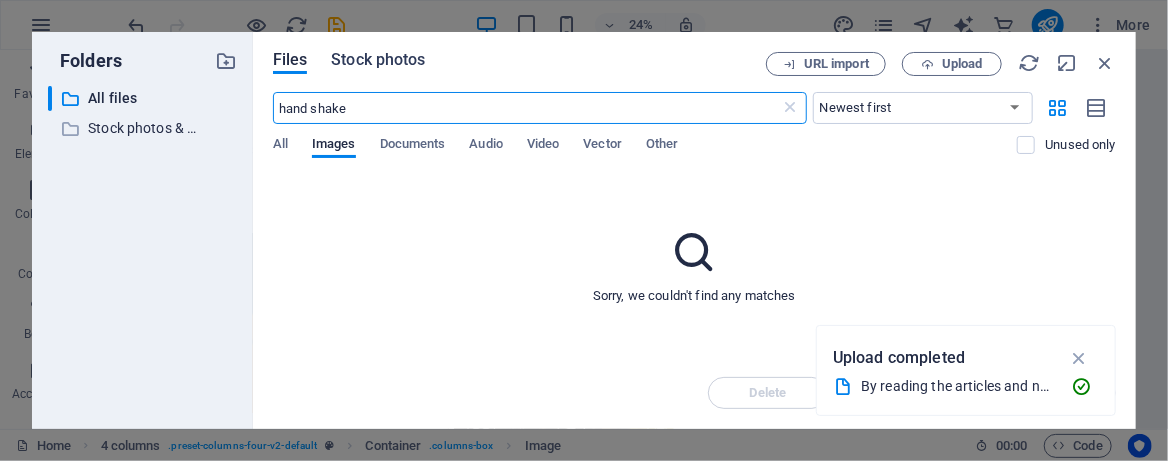 click on "Stock photos" at bounding box center (378, 60) 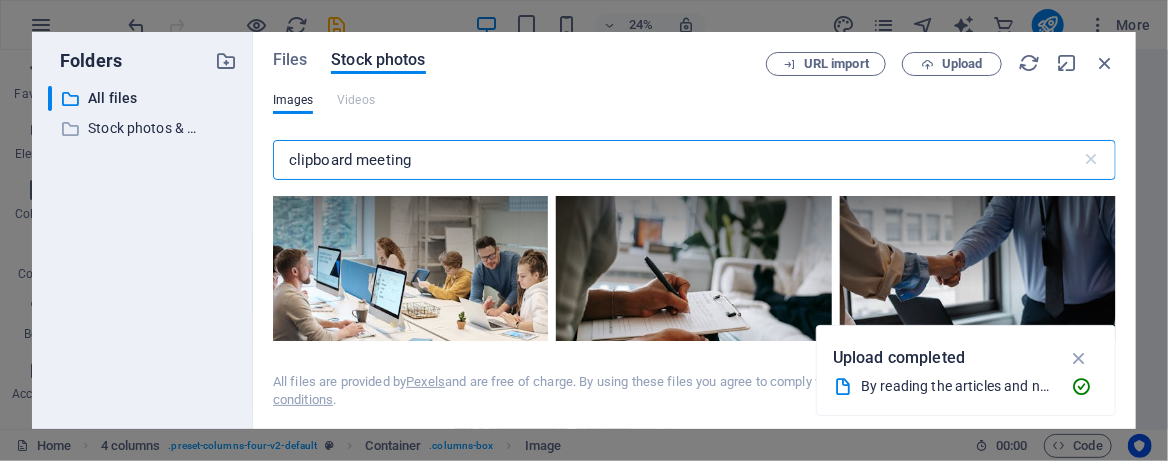 drag, startPoint x: 439, startPoint y: 166, endPoint x: 280, endPoint y: 162, distance: 159.05031 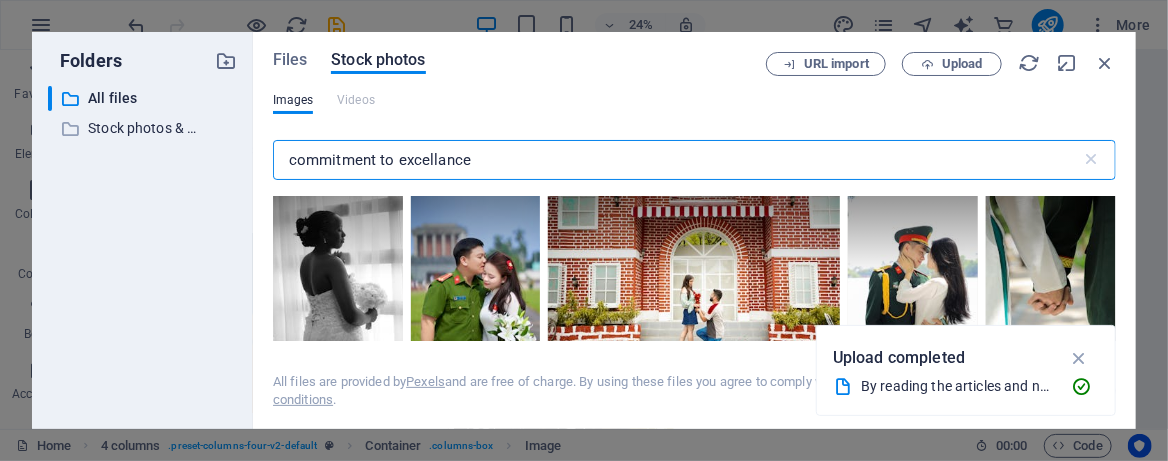 scroll, scrollTop: 400, scrollLeft: 0, axis: vertical 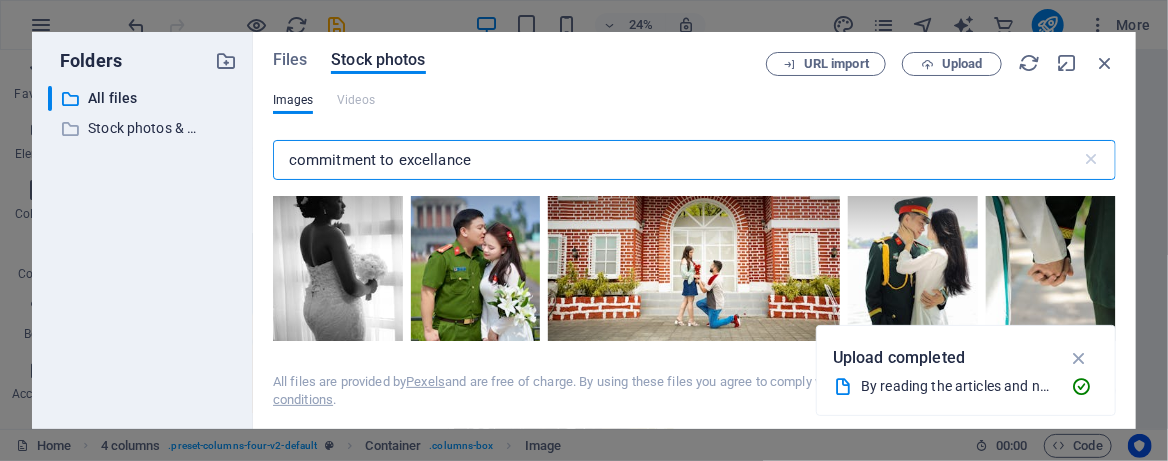 type on "commitment to excellence" 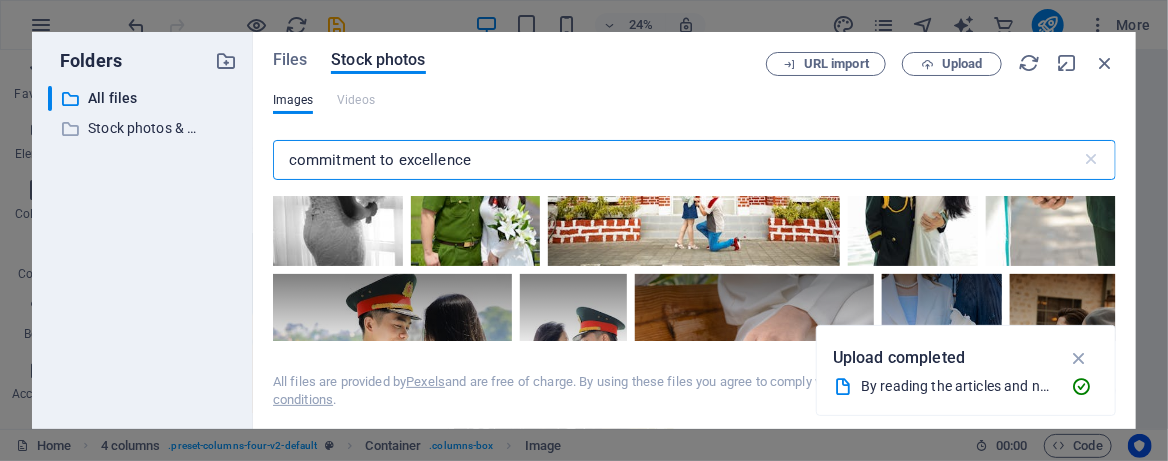 scroll, scrollTop: 533, scrollLeft: 0, axis: vertical 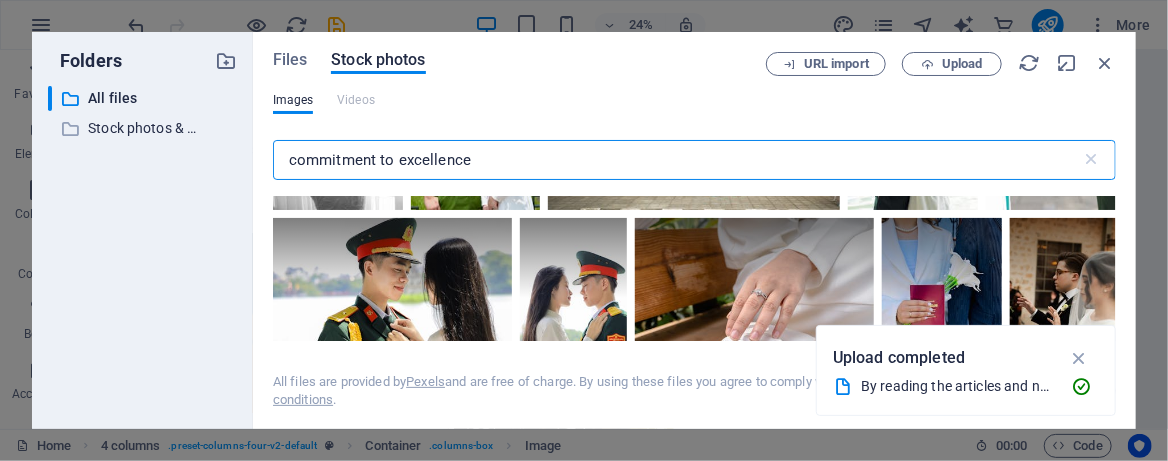 drag, startPoint x: 483, startPoint y: 168, endPoint x: 277, endPoint y: 155, distance: 206.40979 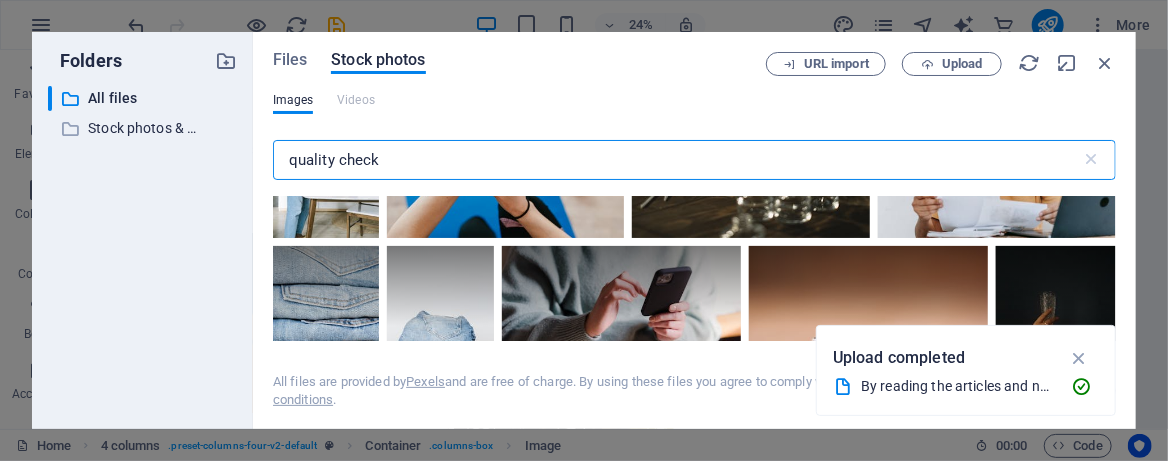 scroll, scrollTop: 1600, scrollLeft: 0, axis: vertical 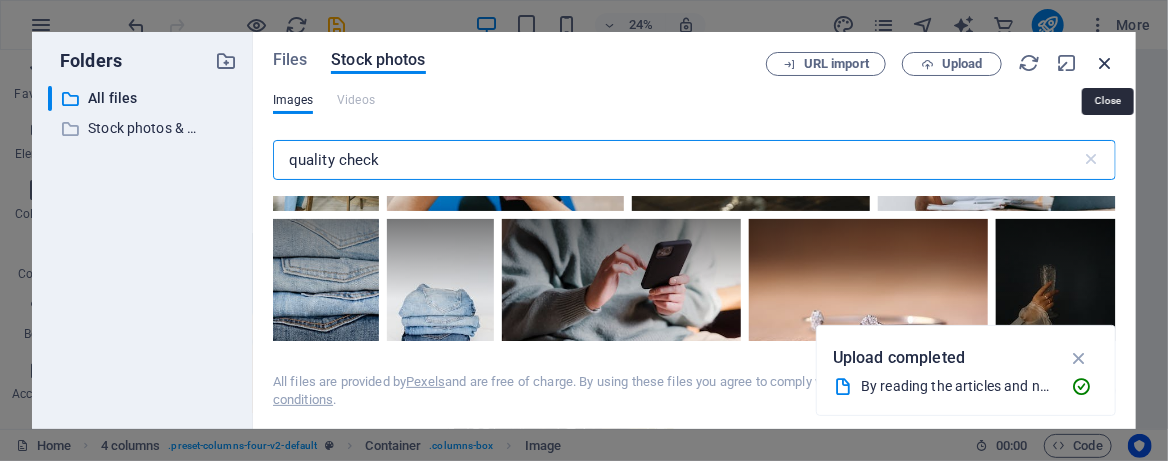 type on "quality check" 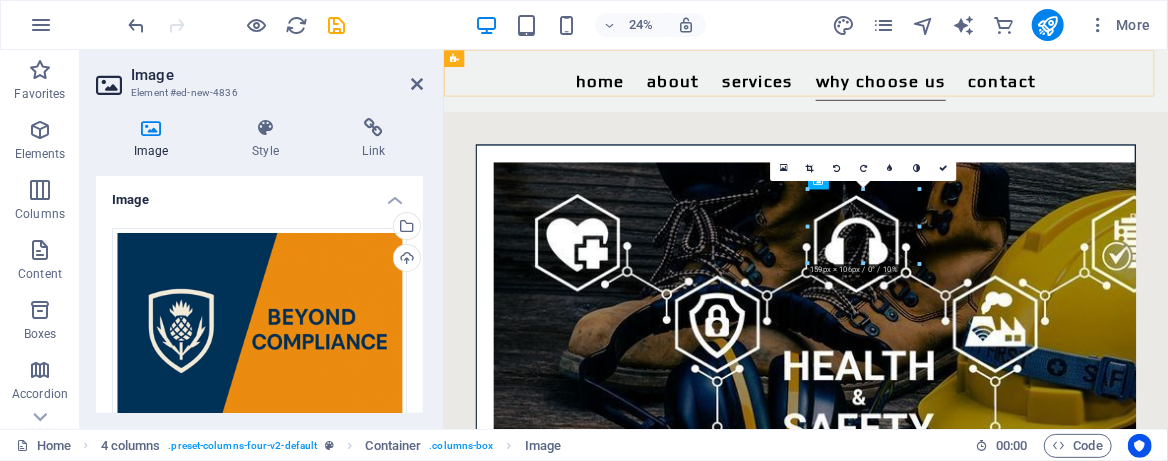 scroll, scrollTop: 2581, scrollLeft: 0, axis: vertical 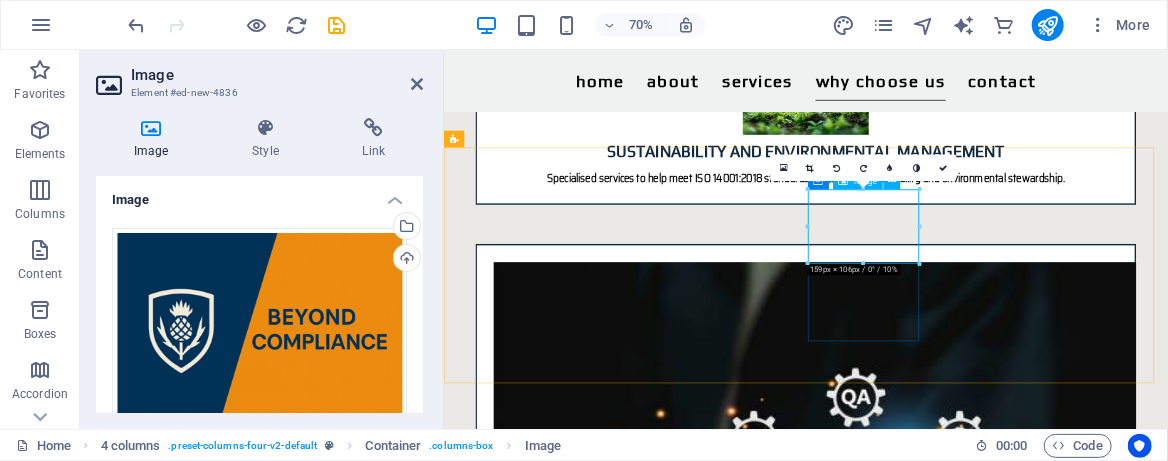 click at bounding box center (565, 4004) 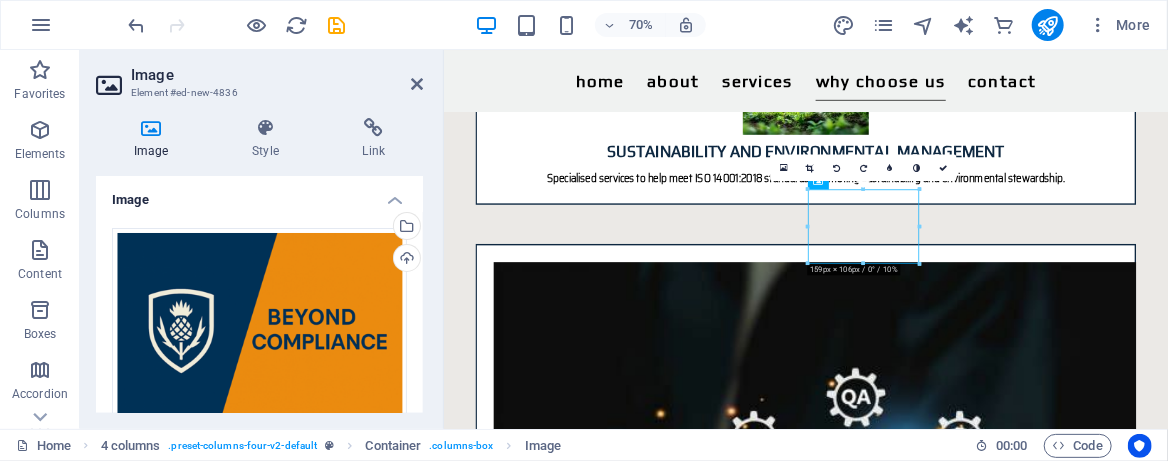 click on "16:10 16:9 4:3 1:1 1:2 0" at bounding box center (863, 167) 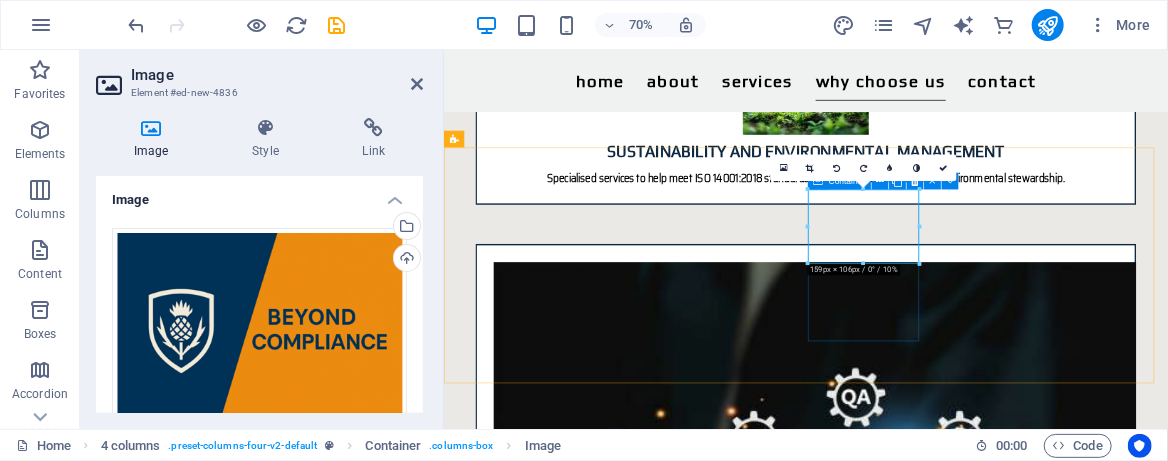 click at bounding box center (565, 4004) 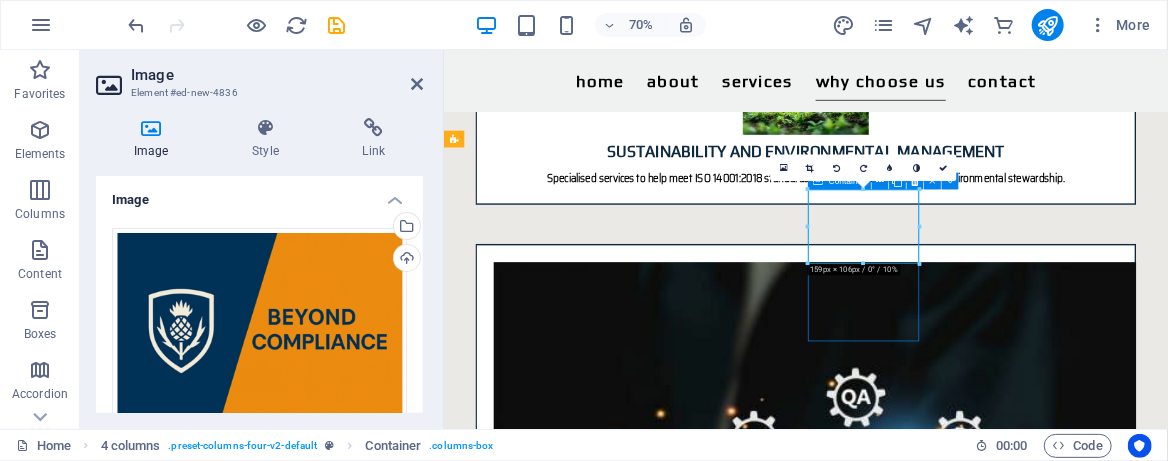 scroll, scrollTop: 2420, scrollLeft: 0, axis: vertical 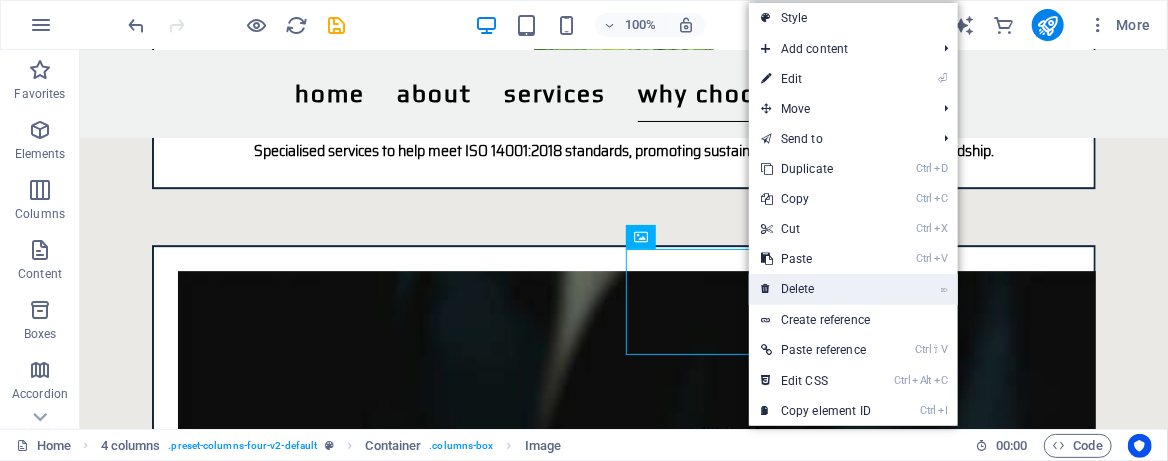 click on "⌦  Delete" at bounding box center [816, 289] 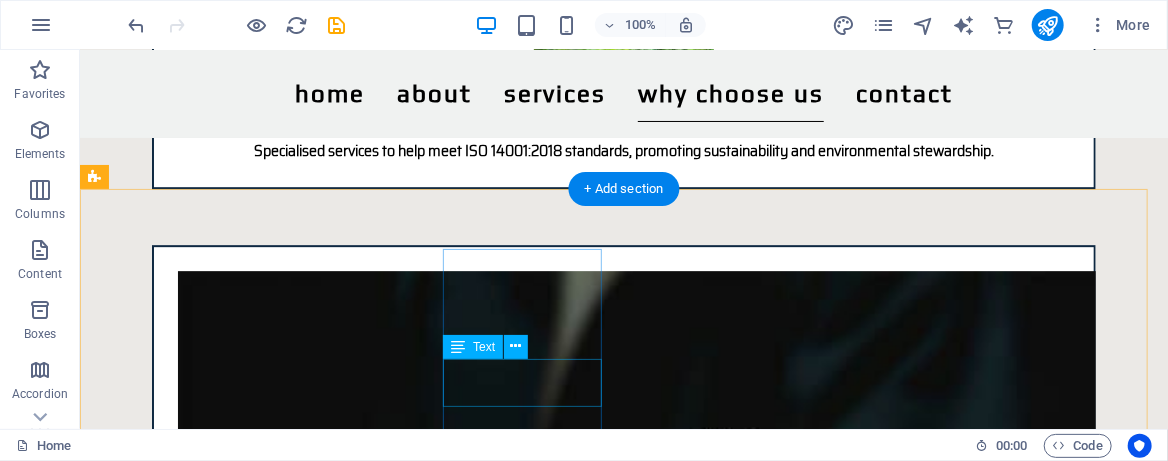 click at bounding box center [201, 3643] 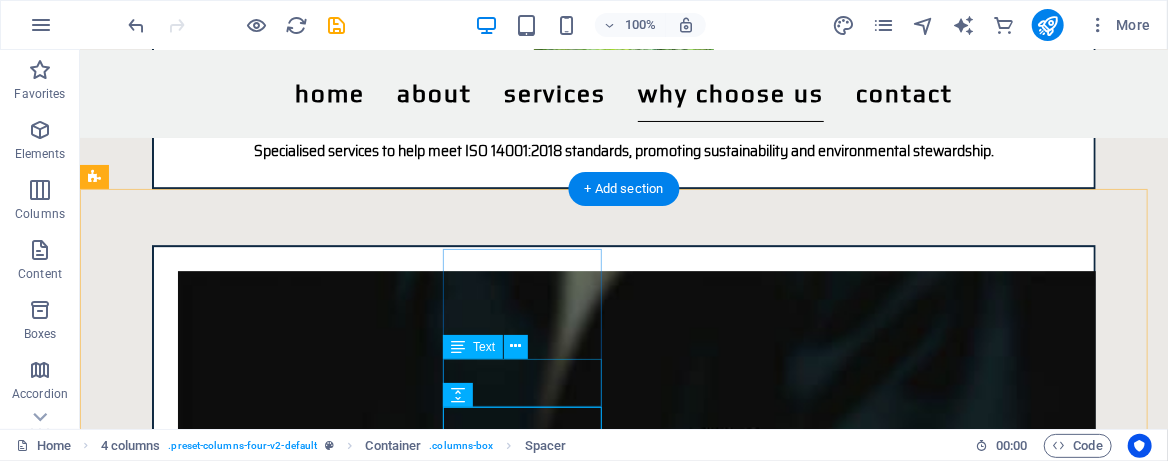 click on "✅  Tailored SHEQ Solutions" at bounding box center (201, 3594) 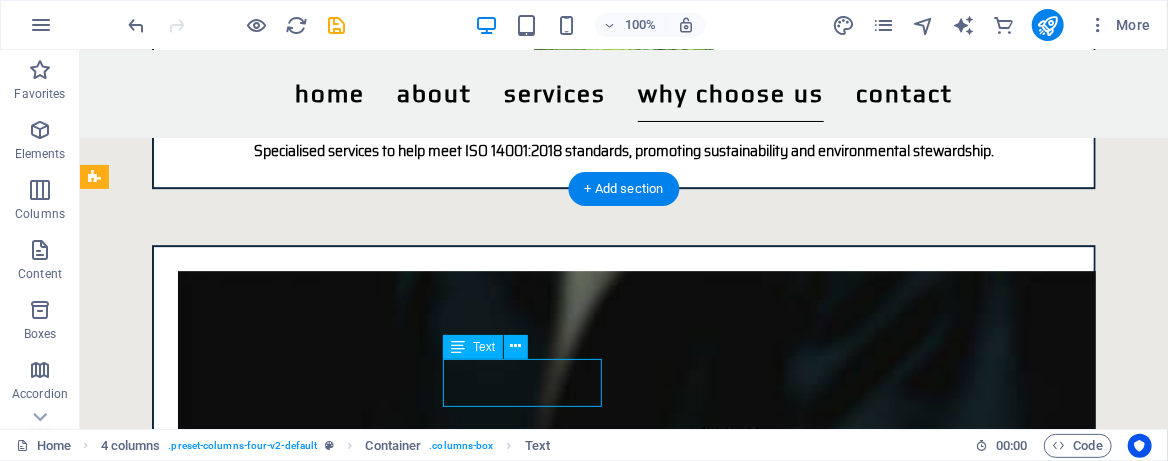 scroll, scrollTop: 2553, scrollLeft: 0, axis: vertical 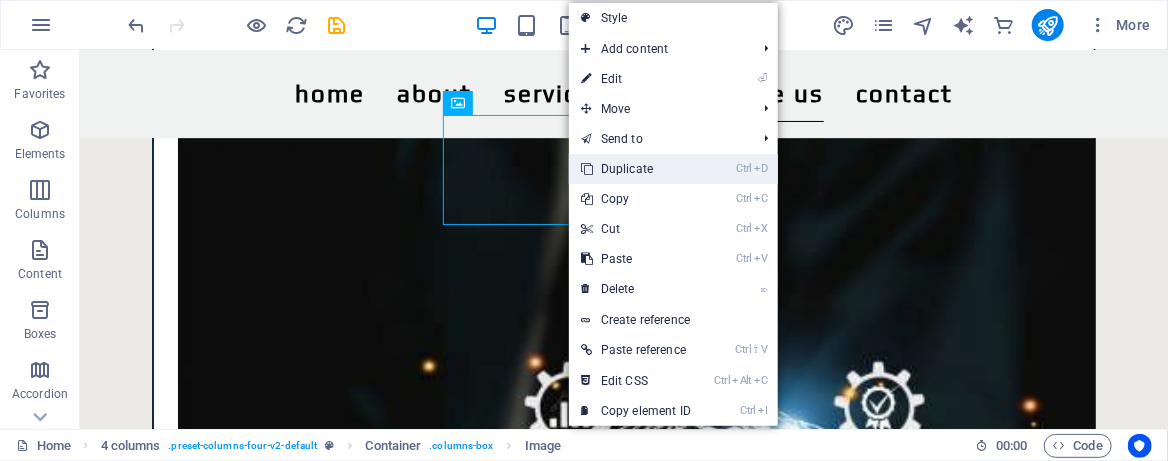 click on "Ctrl D  Duplicate" at bounding box center [636, 169] 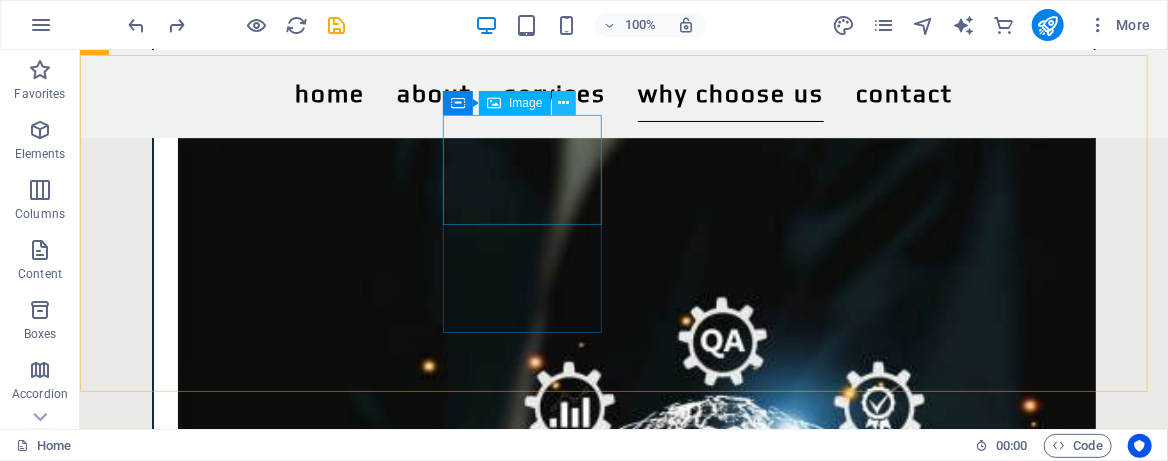 click at bounding box center [563, 103] 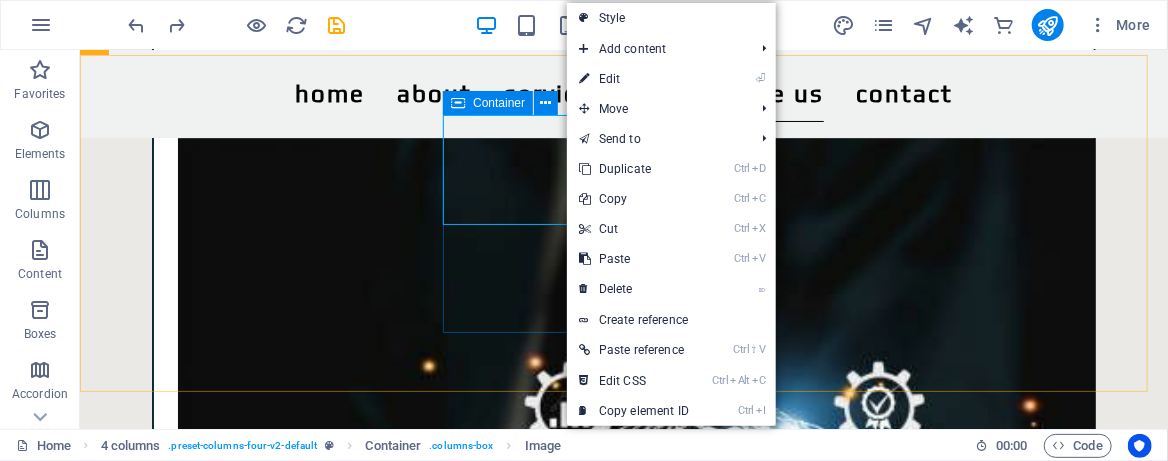 click at bounding box center [458, 103] 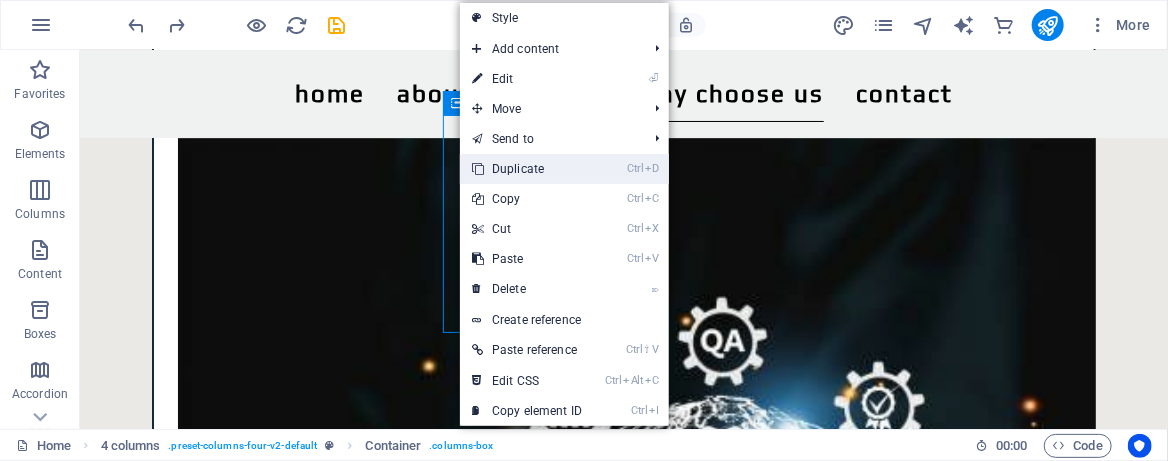 click on "Ctrl D  Duplicate" at bounding box center [527, 169] 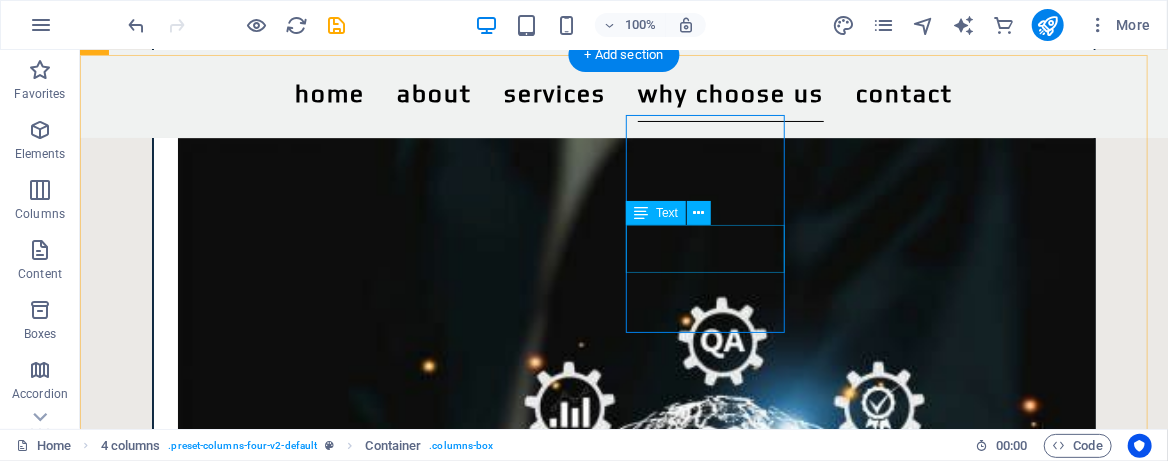 click on "✅  Tailored SHEQ Solutions" at bounding box center (201, 3685) 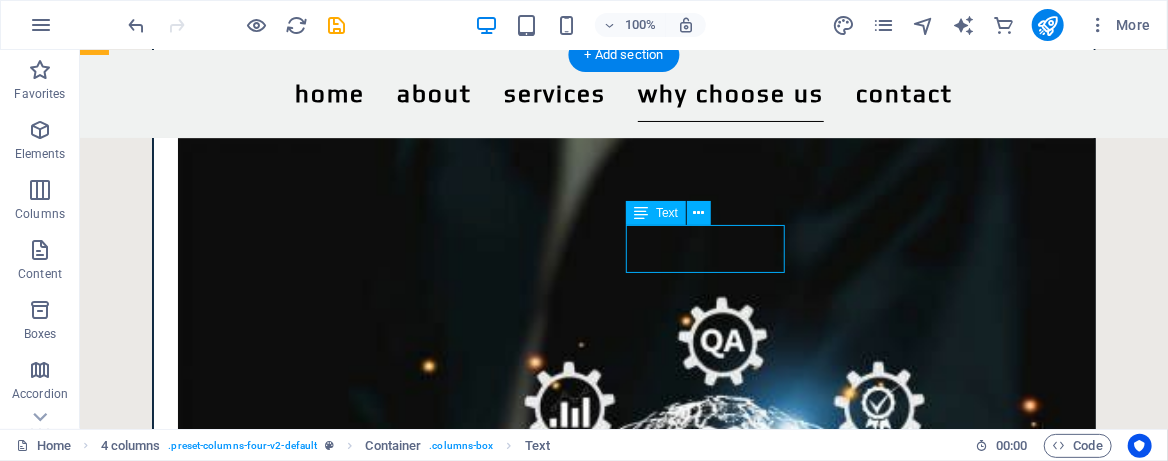 click on "✅  Tailored SHEQ Solutions" at bounding box center [201, 3685] 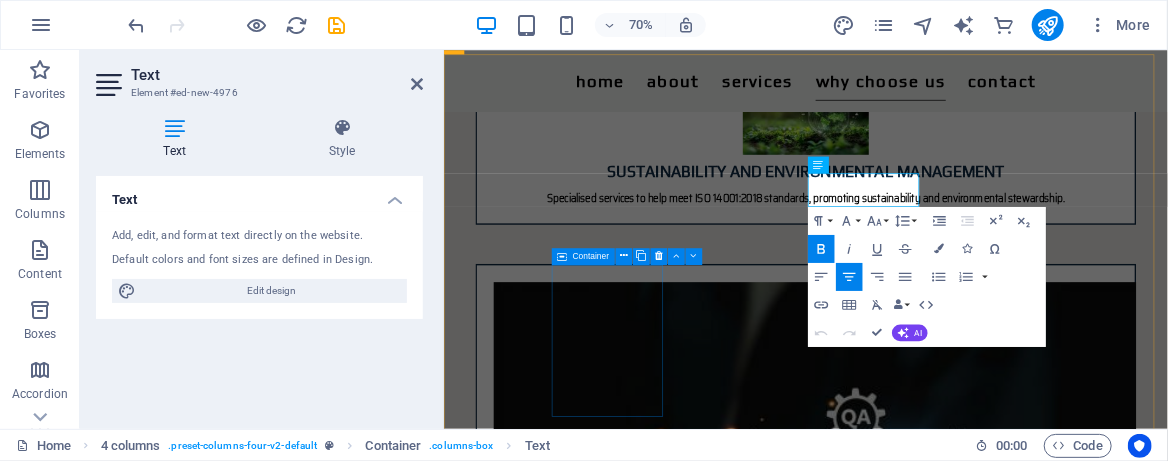 scroll, scrollTop: 2714, scrollLeft: 0, axis: vertical 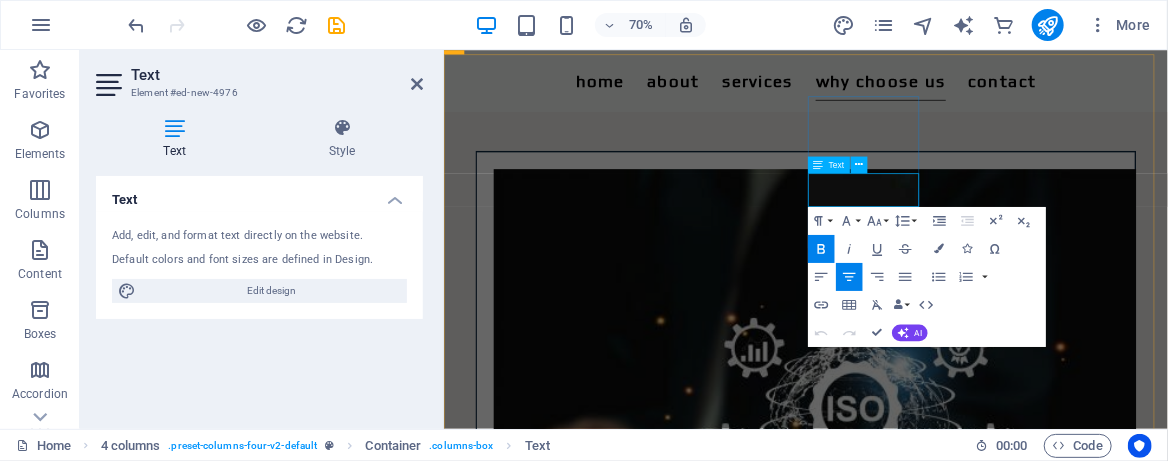 click on "Tailored SHEQ Solutions" at bounding box center (565, 3672) 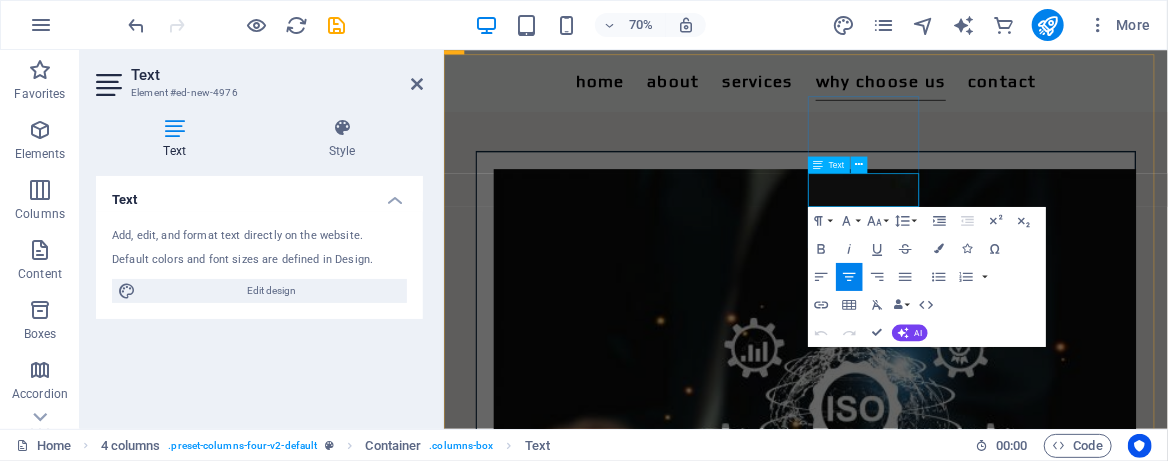 click on "Tailored SHEQ Solutions" at bounding box center [565, 3672] 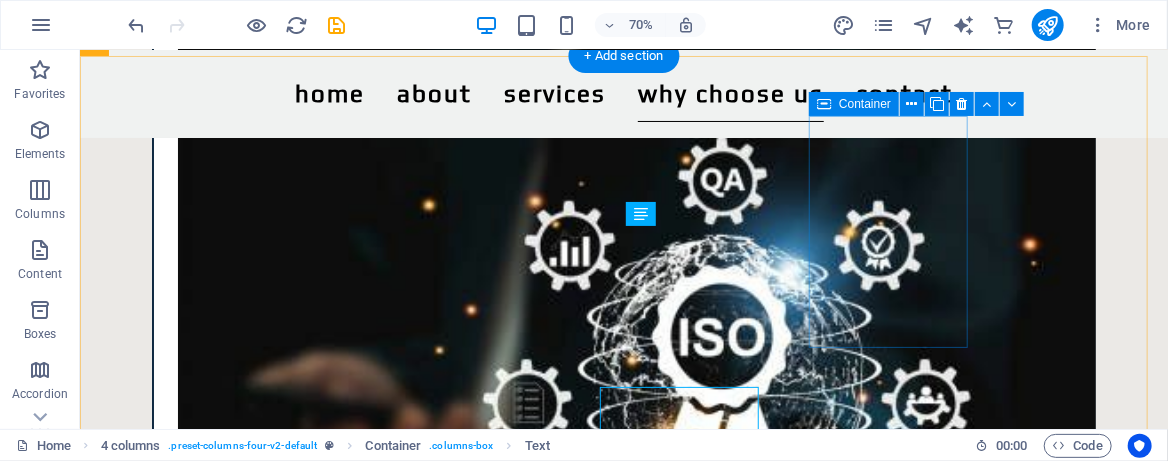 scroll, scrollTop: 2552, scrollLeft: 0, axis: vertical 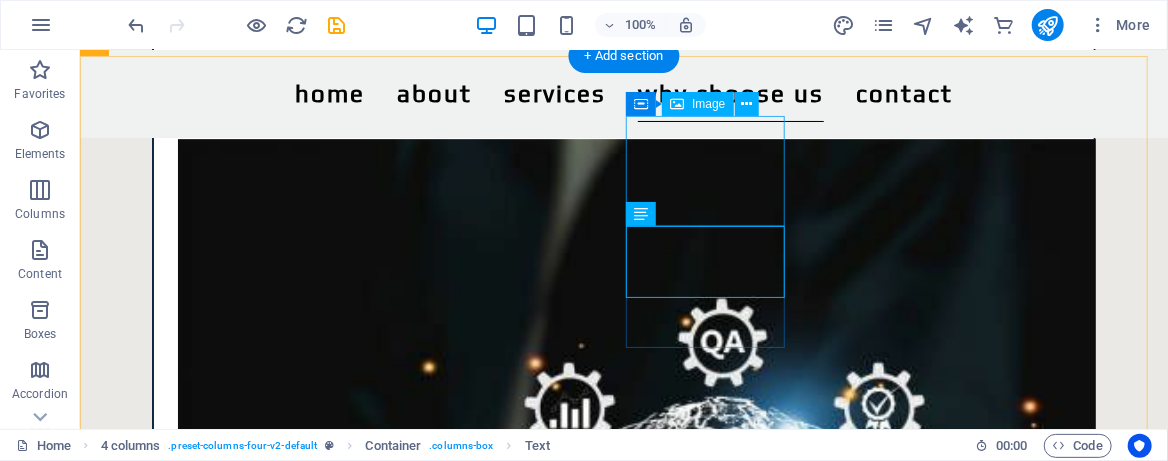 click at bounding box center (201, 3607) 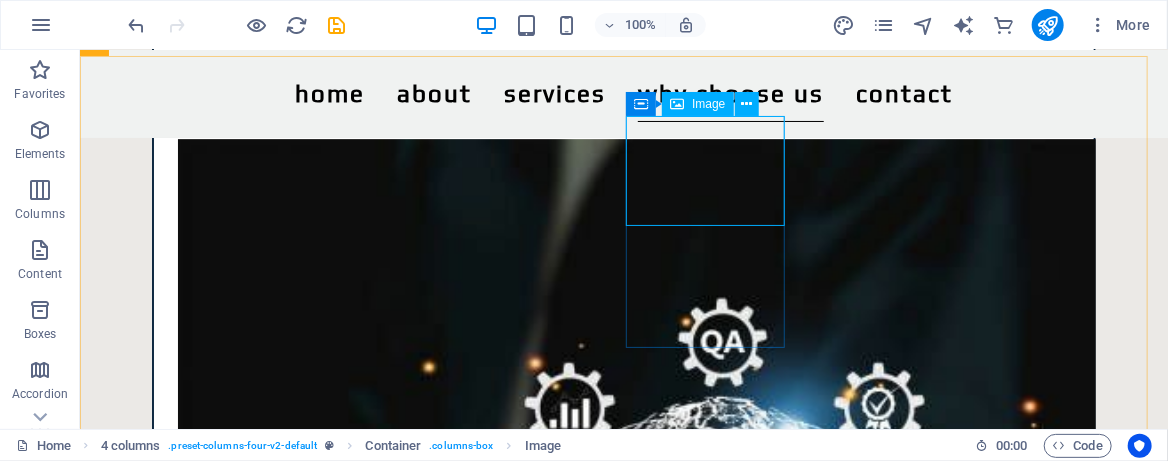 click on "Image" at bounding box center (708, 104) 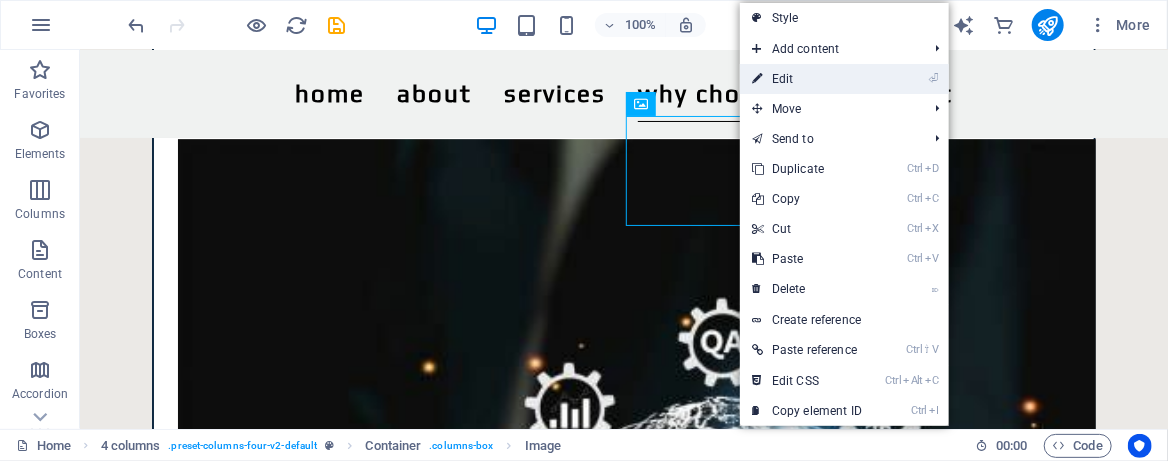click on "⏎  Edit" at bounding box center (807, 79) 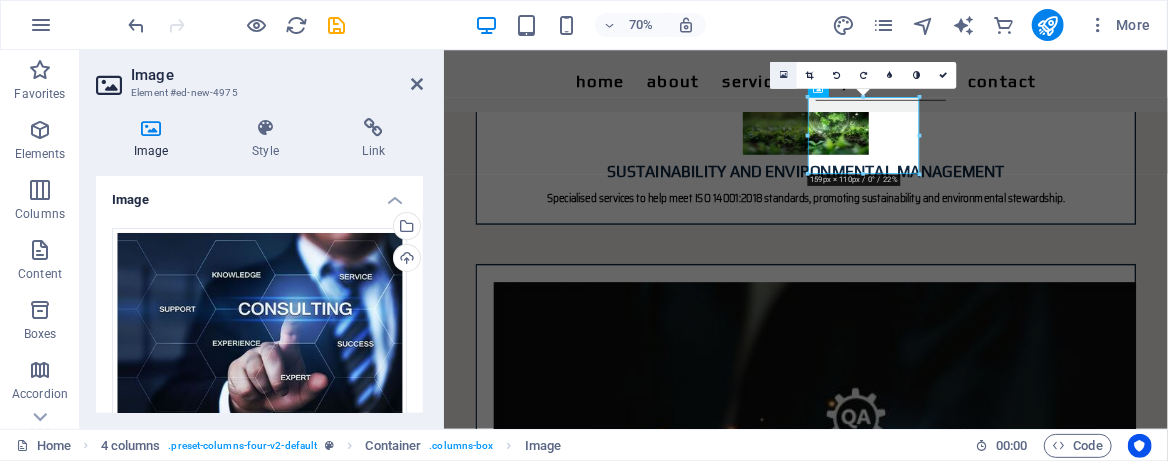scroll, scrollTop: 2713, scrollLeft: 0, axis: vertical 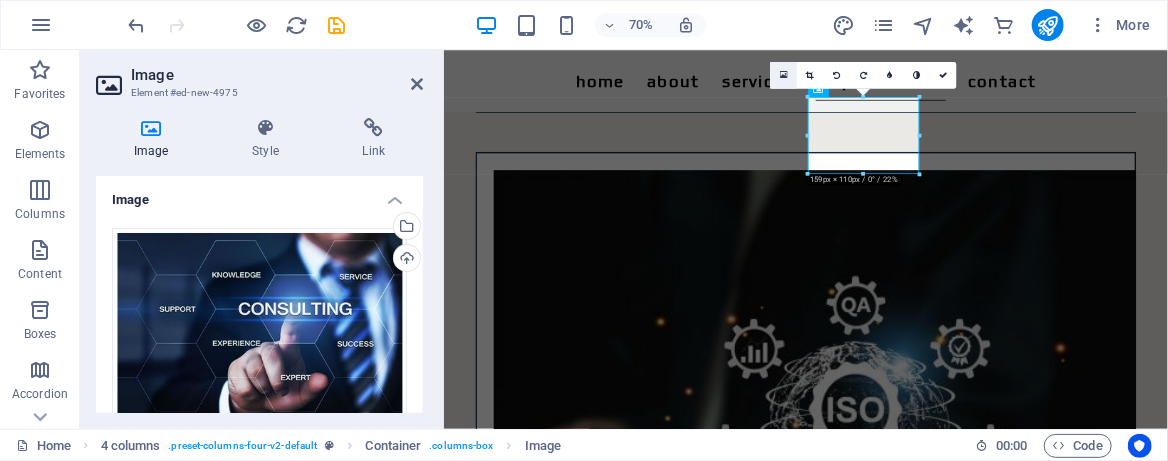 click at bounding box center [784, 75] 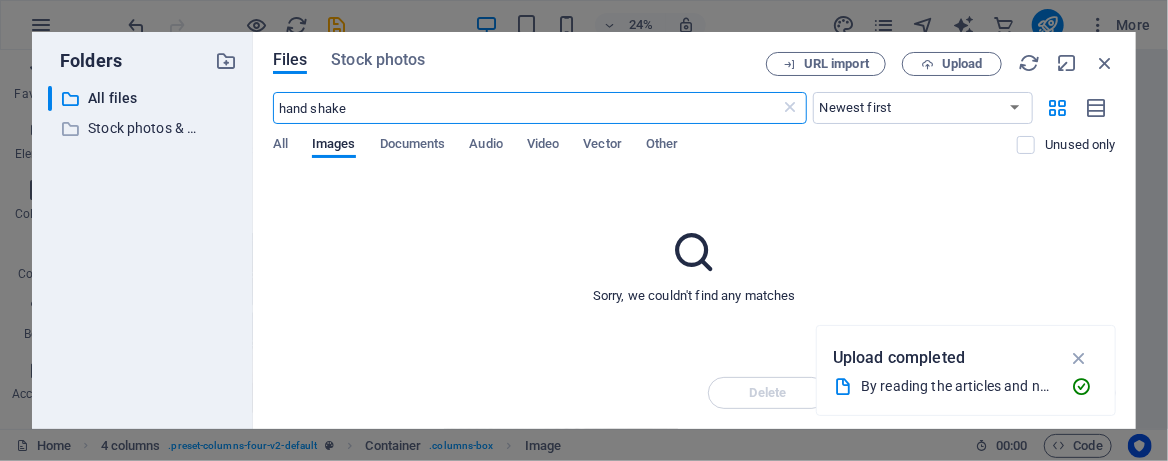 scroll, scrollTop: 3752, scrollLeft: 0, axis: vertical 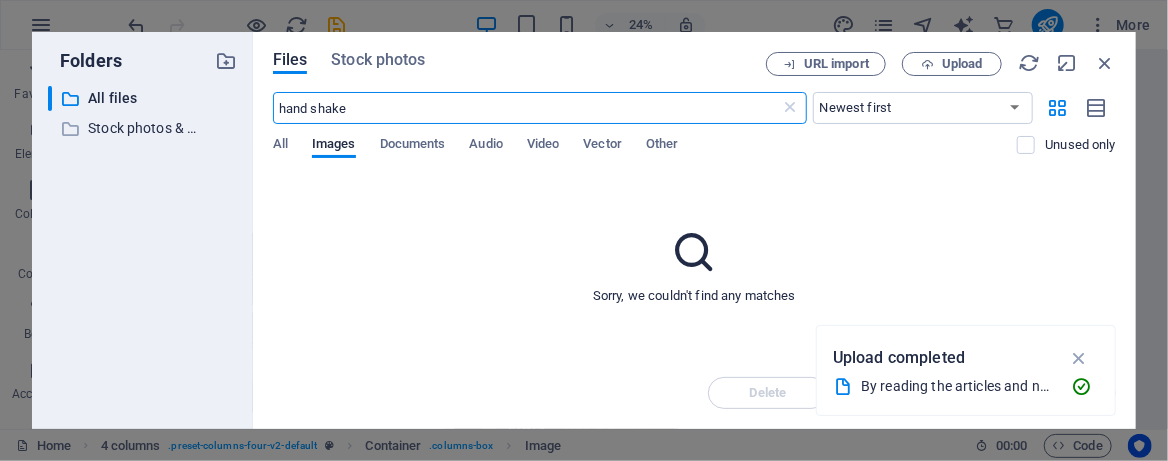 click on "hand shake" at bounding box center [527, 108] 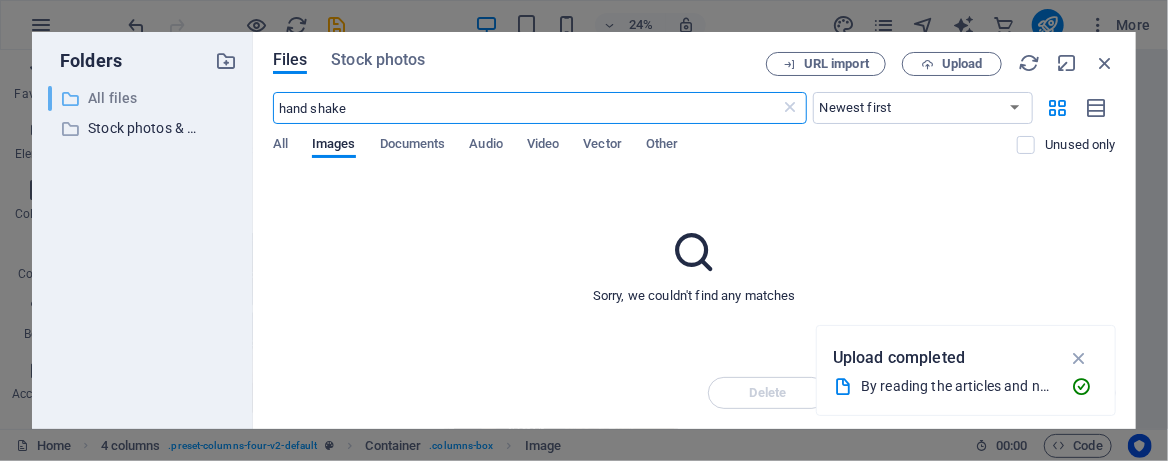 drag, startPoint x: 376, startPoint y: 106, endPoint x: 219, endPoint y: 101, distance: 157.0796 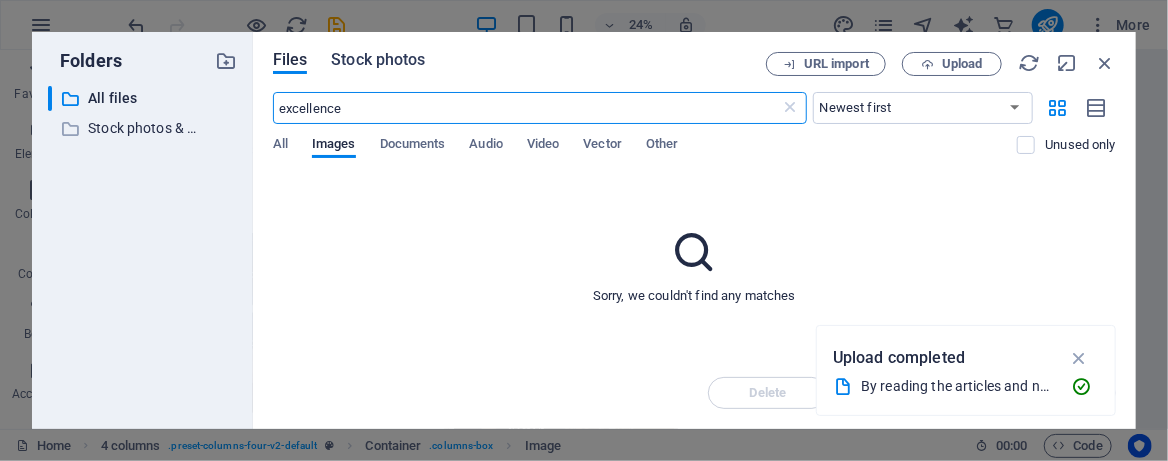 type on "excellence" 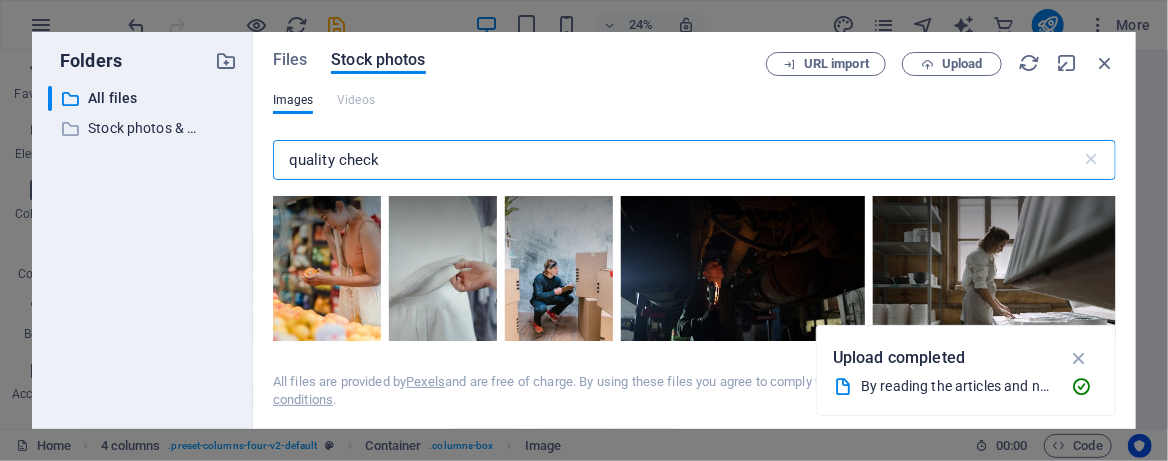 click on "Folders ​ All files All files ​ Stock photos & videos Stock photos & videos Files Stock photos URL import Upload Images Videos quality check ​ All files are provided by  Pexels  and are free of charge. By using these files you agree to comply with  Pexels’ terms and conditions . Insert" at bounding box center (584, 230) 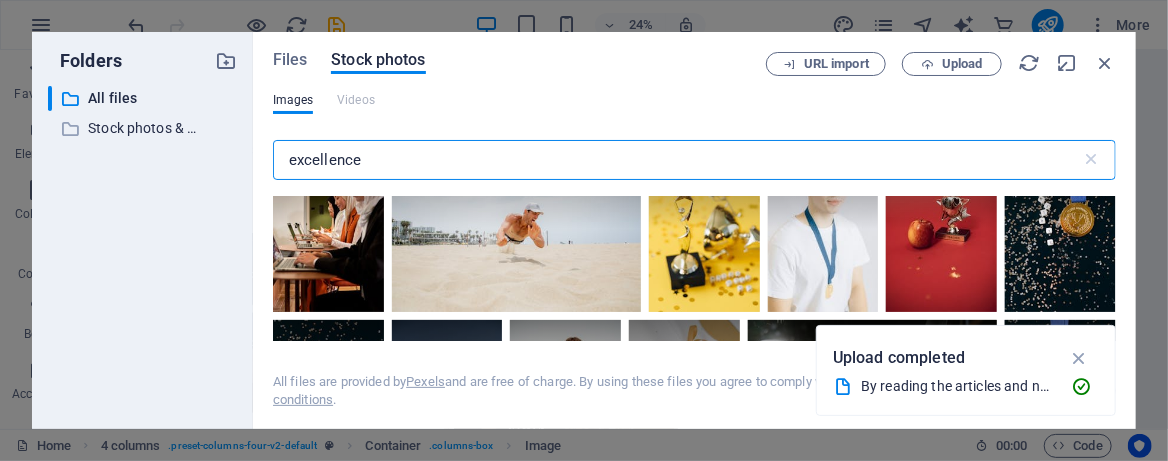 scroll, scrollTop: 2533, scrollLeft: 0, axis: vertical 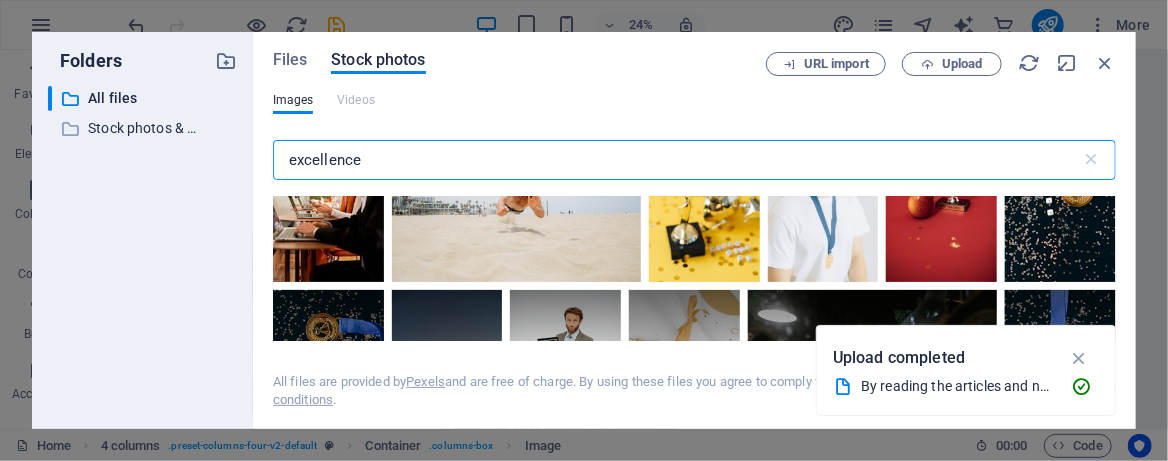 click on "excellence" at bounding box center [677, 160] 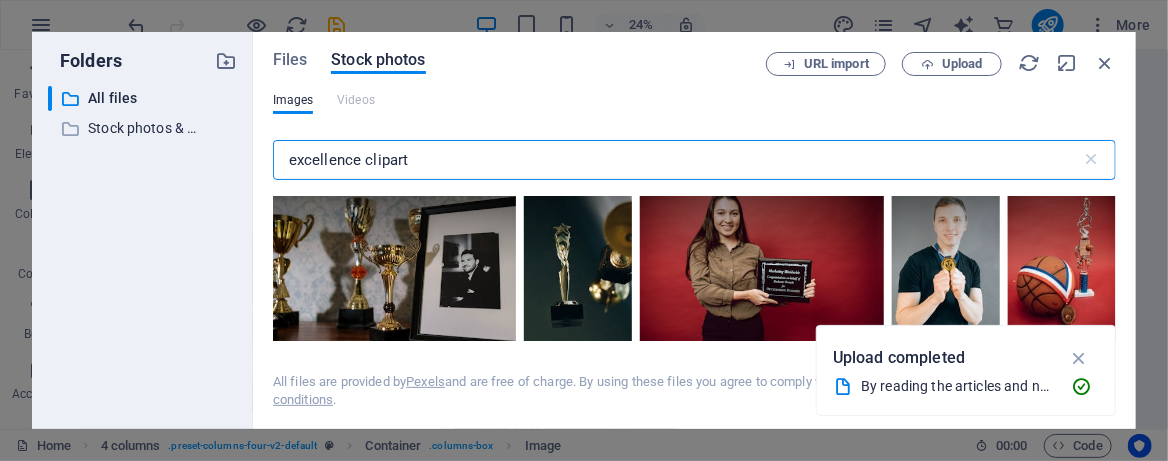 scroll, scrollTop: 1600, scrollLeft: 0, axis: vertical 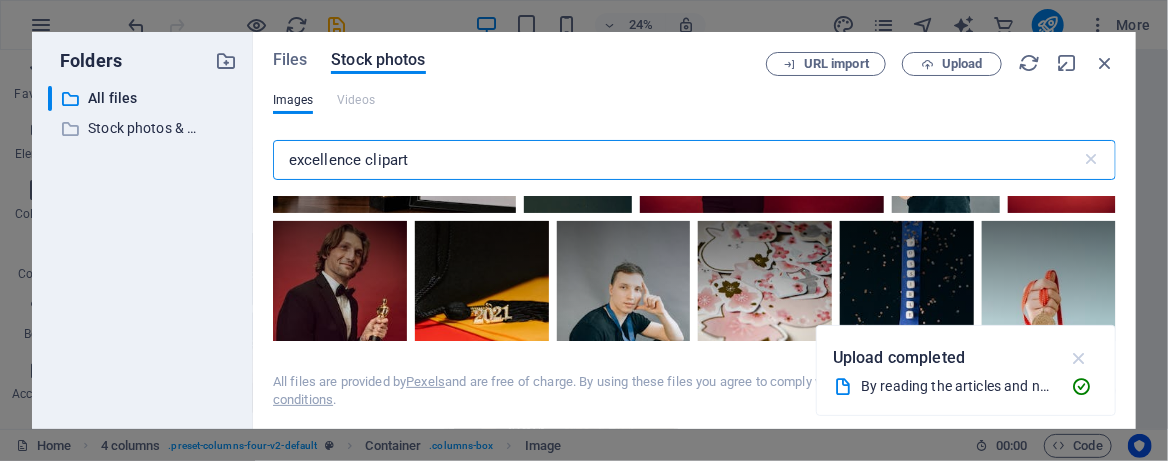 type on "excellence clipart" 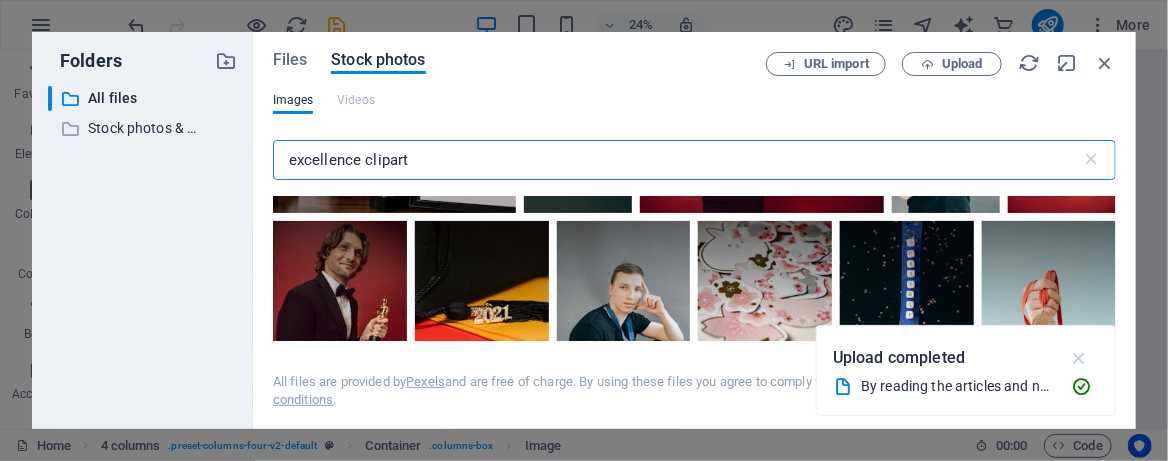 click at bounding box center [1079, 358] 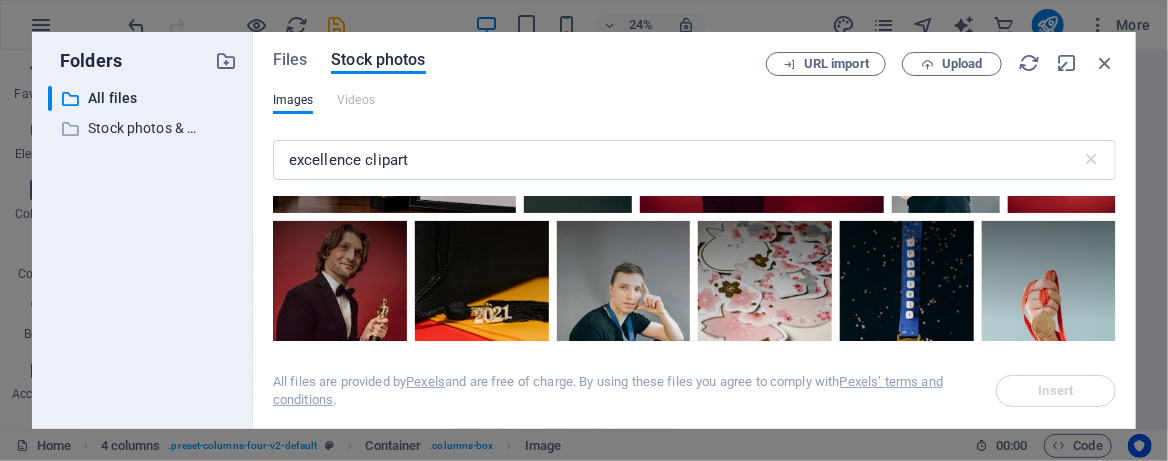click on "Folders ​ All files All files ​ Stock photos & videos Stock photos & videos Files Stock photos URL import Upload Images Videos excellence clipart ​ All files are provided by  Pexels  and are free of charge. By using these files you agree to comply with  Pexels’ terms and conditions . Insert" at bounding box center (584, 230) 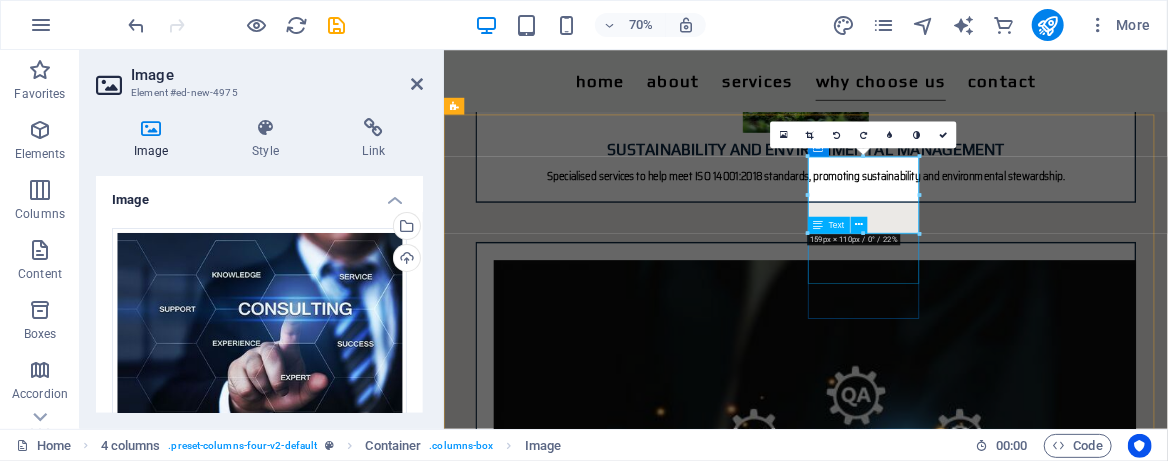 scroll, scrollTop: 2580, scrollLeft: 0, axis: vertical 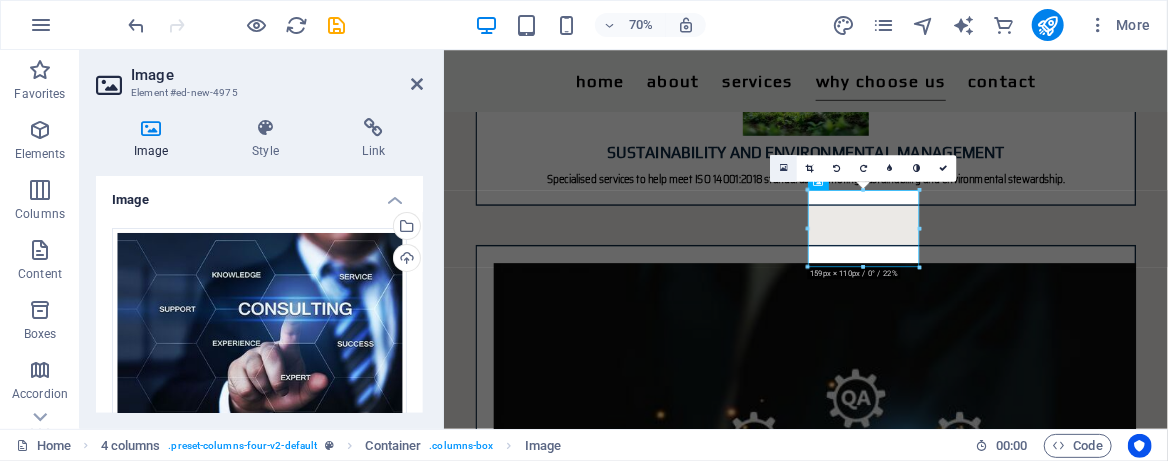 click at bounding box center (784, 168) 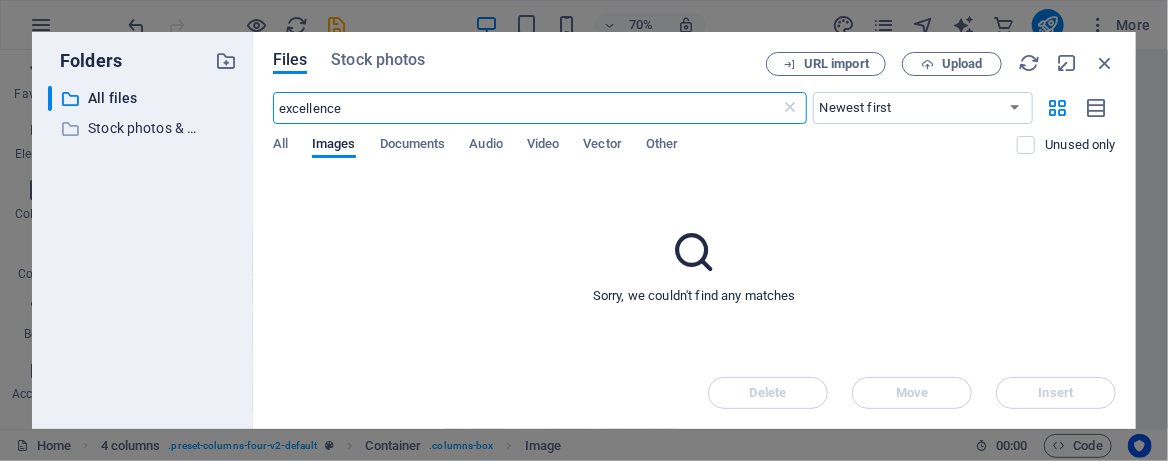 scroll, scrollTop: 3618, scrollLeft: 0, axis: vertical 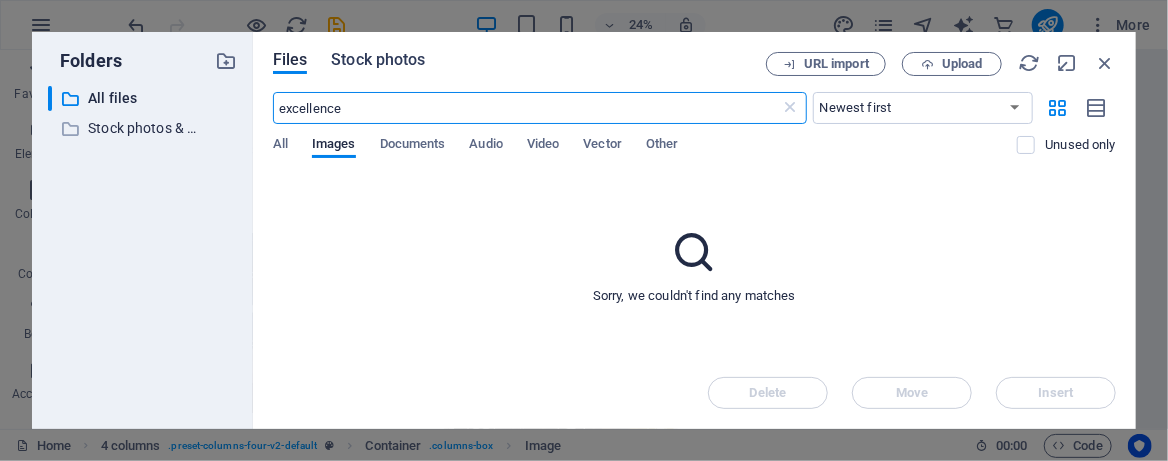 click on "Stock photos" at bounding box center [378, 60] 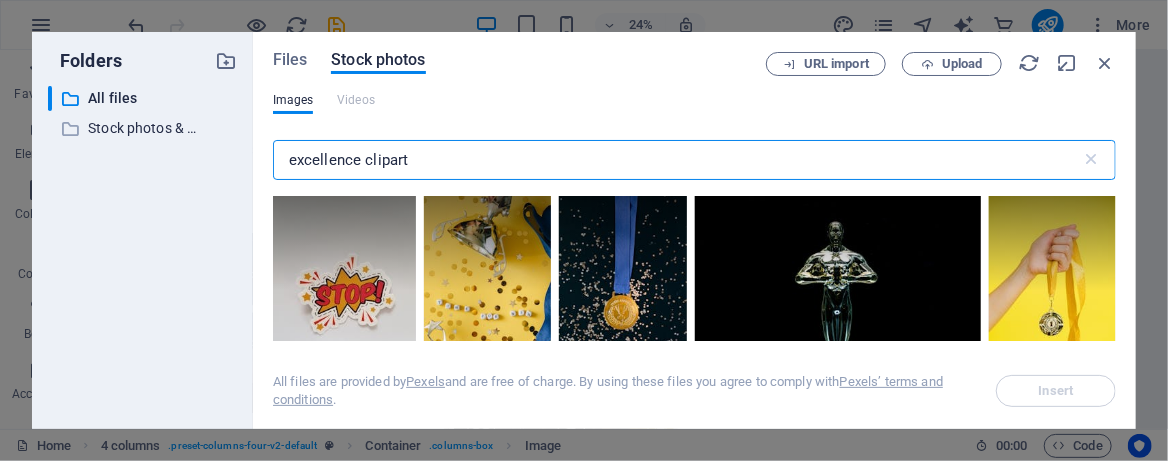 click on "Files Stock photos" at bounding box center [519, 63] 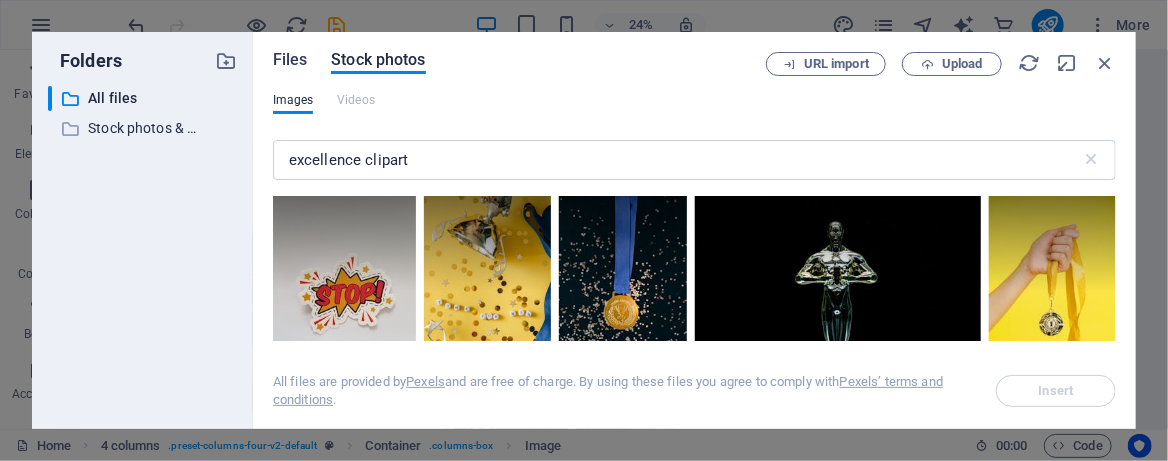 click on "Files" at bounding box center [290, 60] 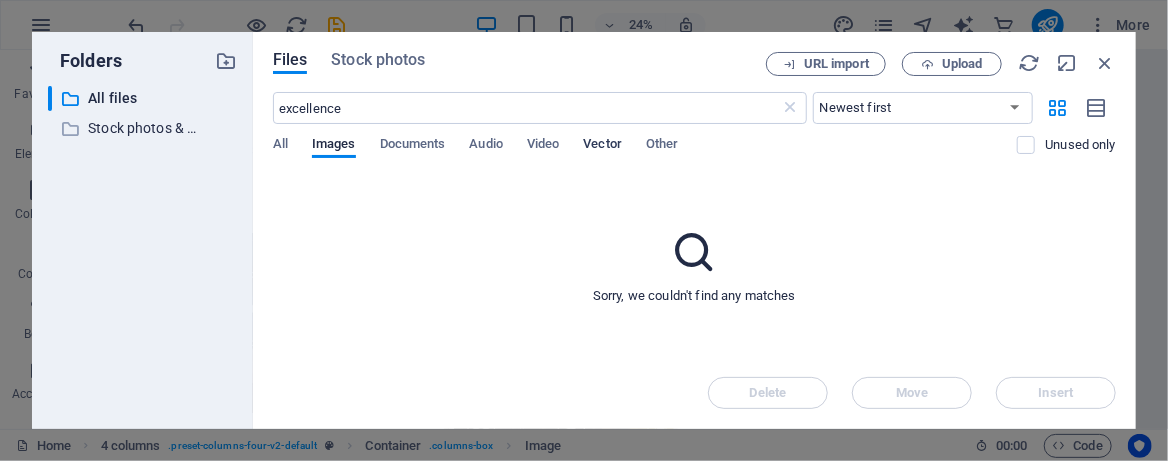 click on "Vector" at bounding box center (602, 146) 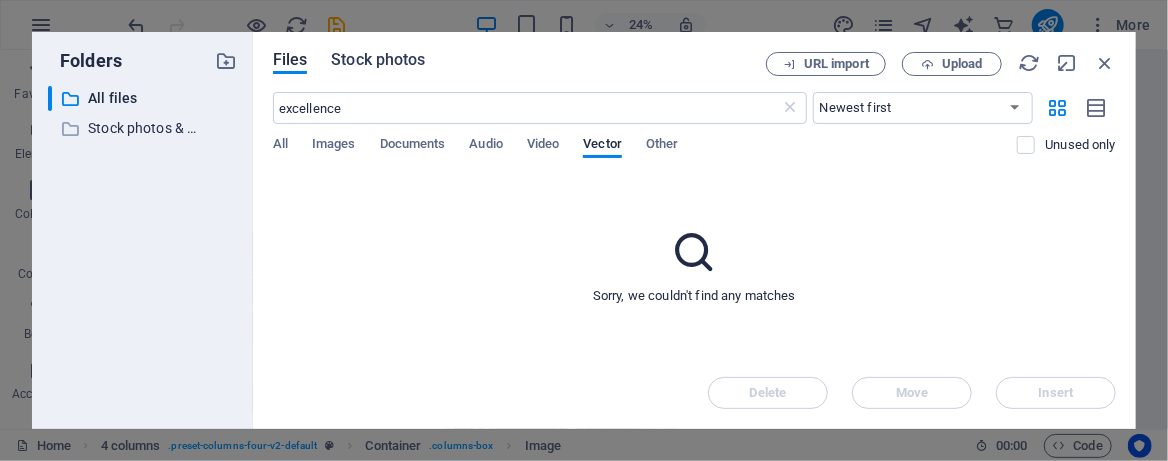 click on "Stock photos" at bounding box center [378, 60] 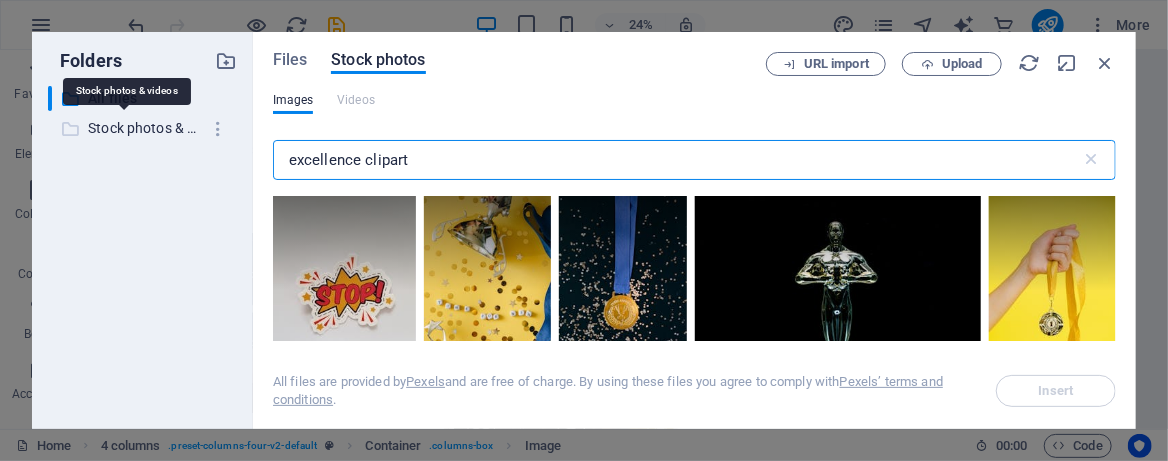 click on "Stock photos & videos" at bounding box center [144, 128] 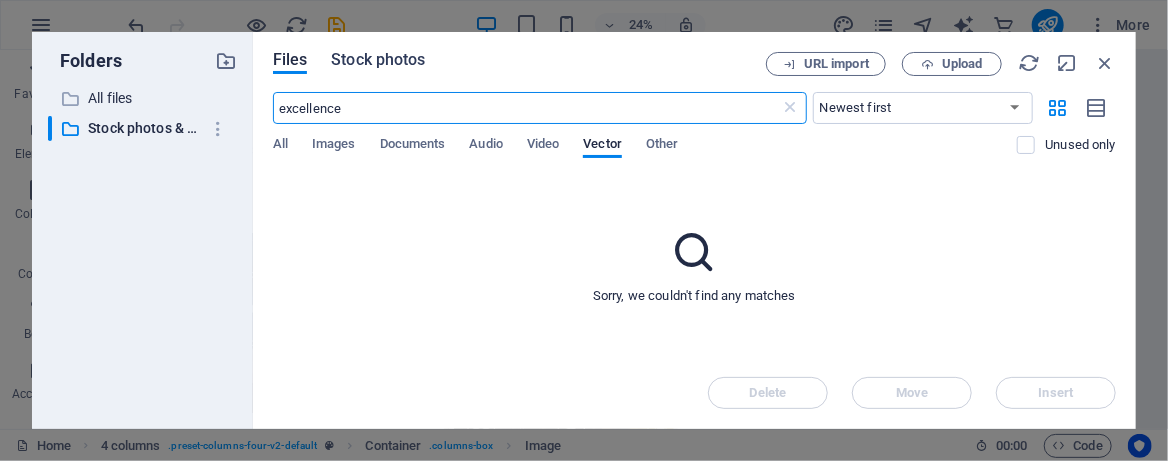 click on "Stock photos" at bounding box center (378, 60) 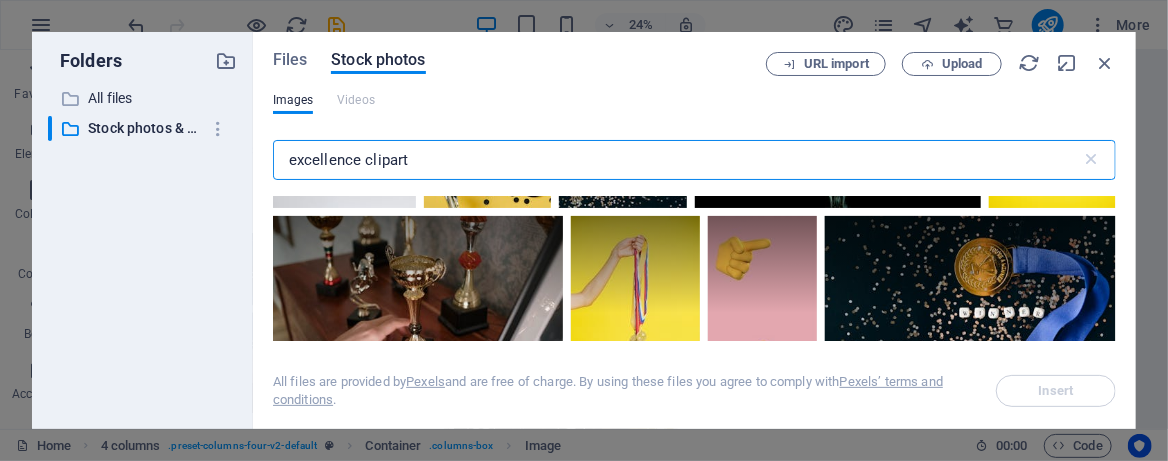 scroll, scrollTop: 266, scrollLeft: 0, axis: vertical 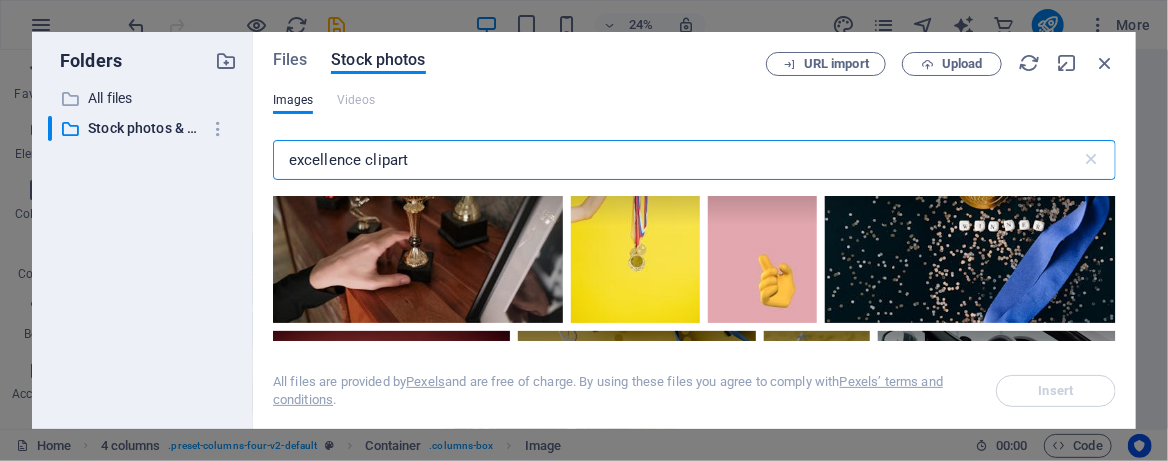 drag, startPoint x: 429, startPoint y: 162, endPoint x: 364, endPoint y: 169, distance: 65.37584 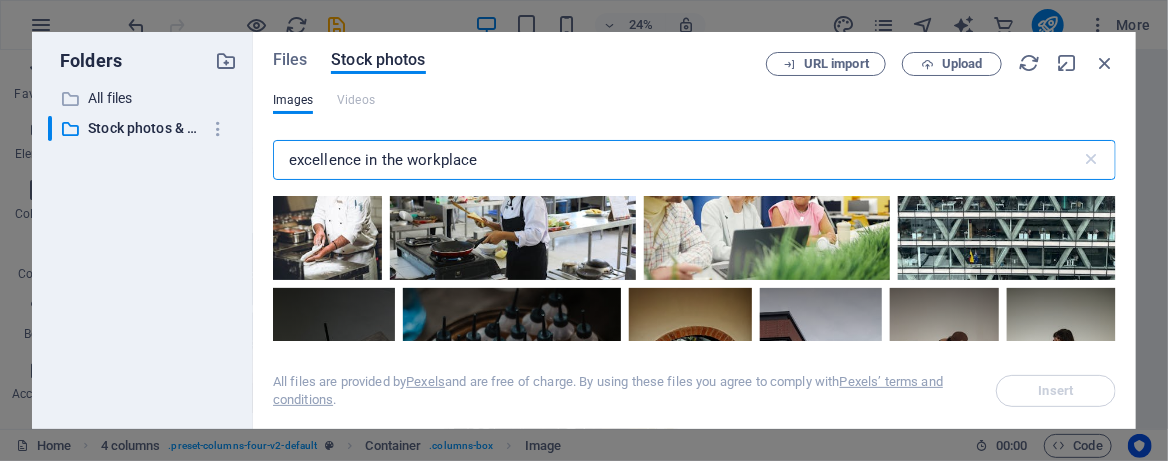 scroll, scrollTop: 1066, scrollLeft: 0, axis: vertical 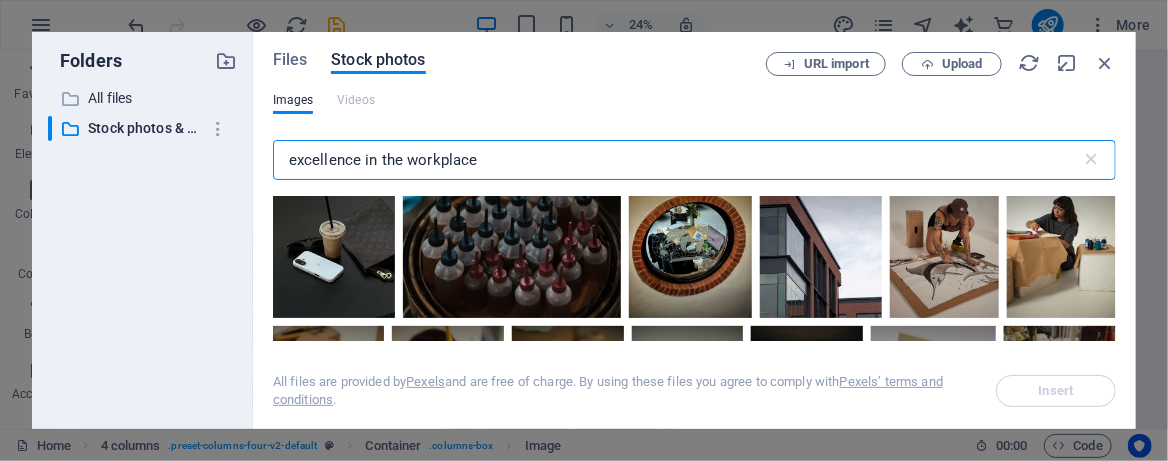 click on "excellence in the workplace" at bounding box center (677, 160) 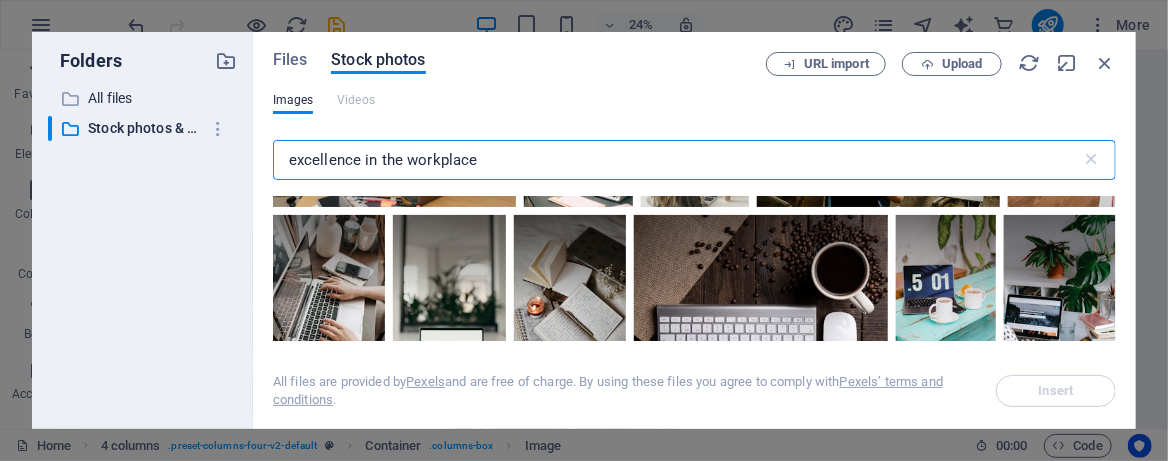 scroll, scrollTop: 3333, scrollLeft: 0, axis: vertical 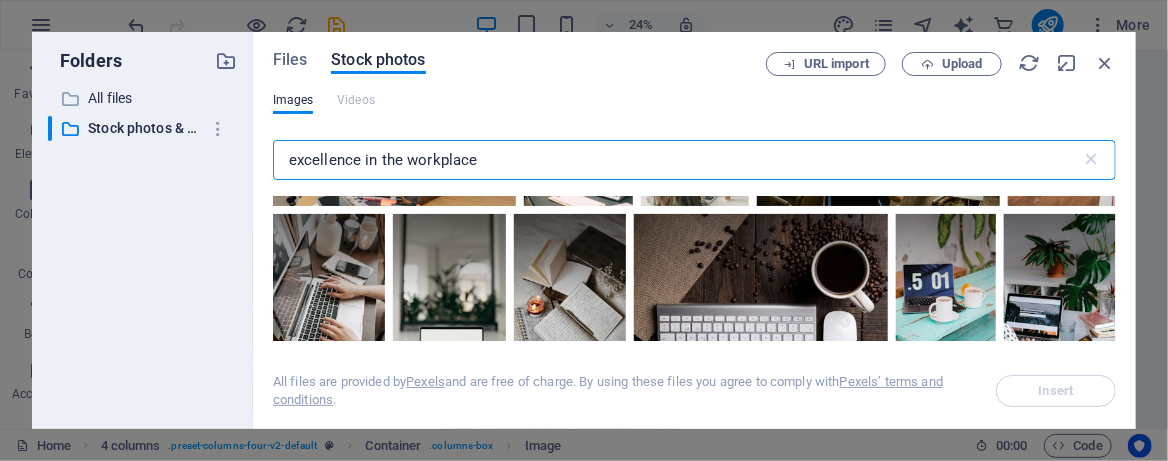 drag, startPoint x: 517, startPoint y: 156, endPoint x: 281, endPoint y: 159, distance: 236.01907 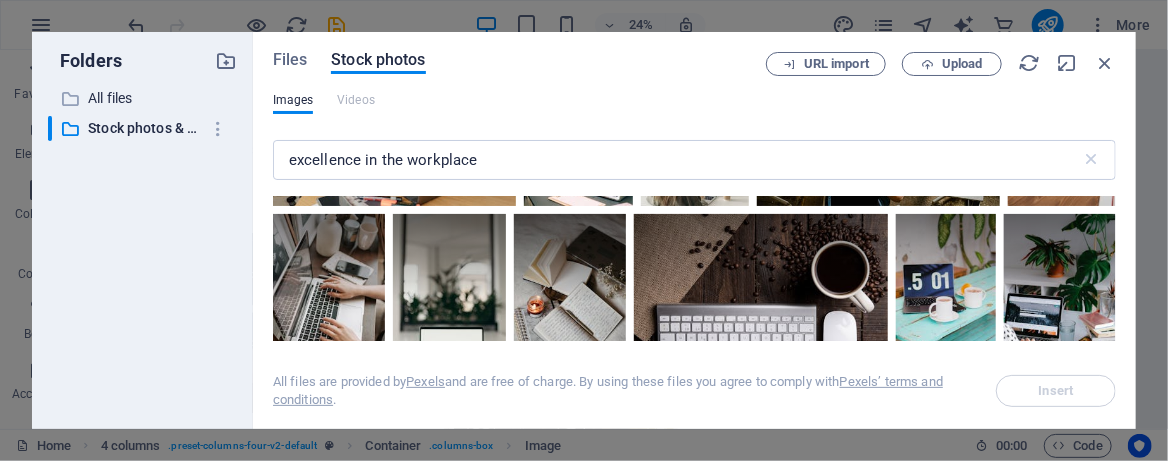 drag, startPoint x: 299, startPoint y: 59, endPoint x: 322, endPoint y: 76, distance: 28.600698 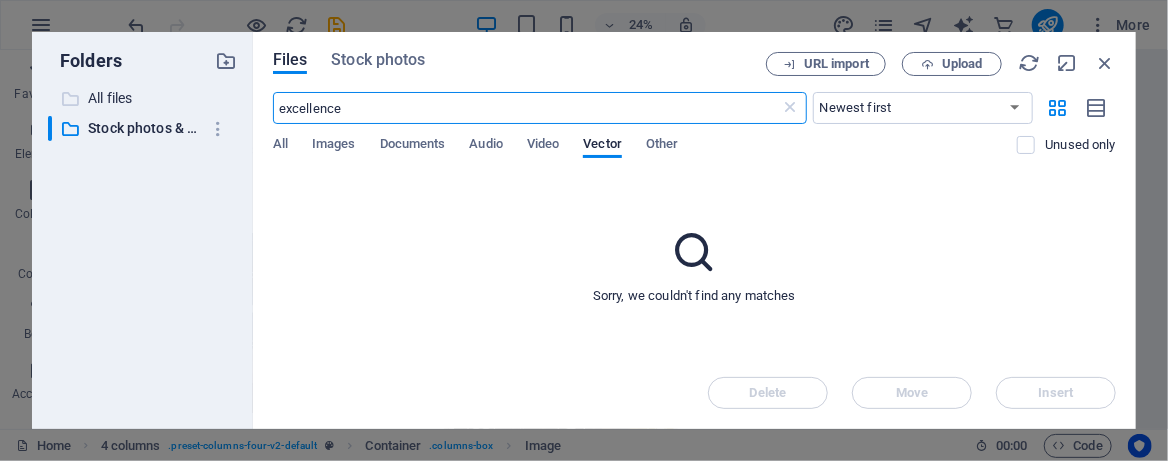 drag, startPoint x: 366, startPoint y: 109, endPoint x: 235, endPoint y: 107, distance: 131.01526 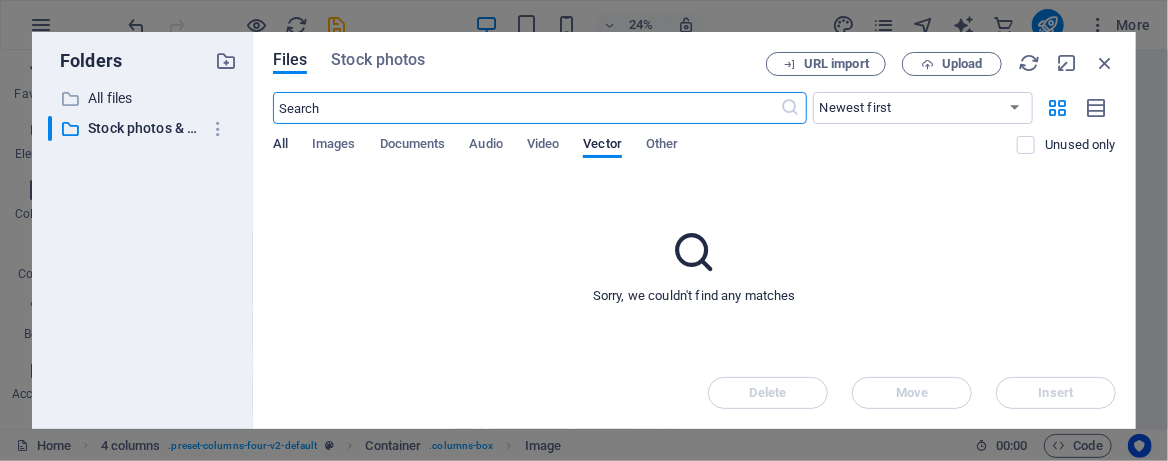 type 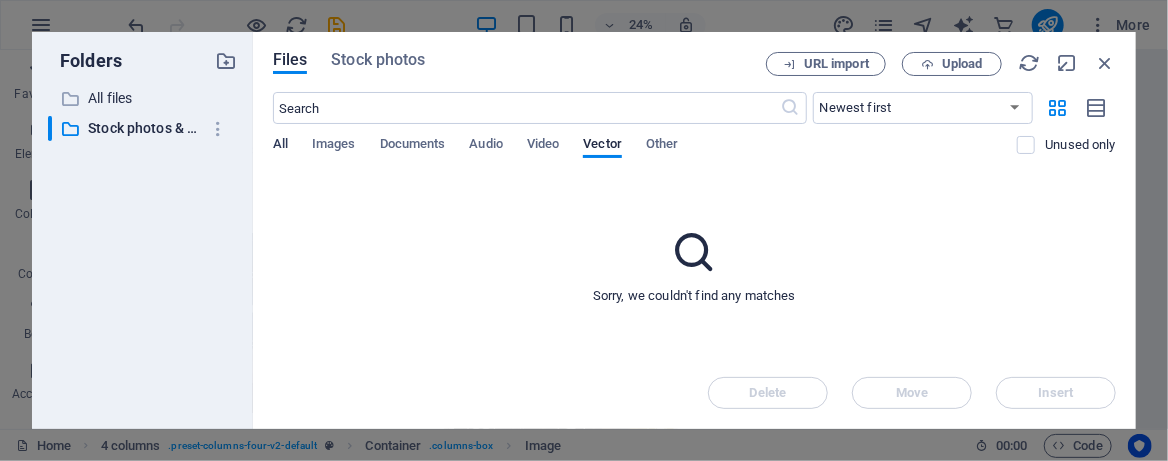 click on "All" at bounding box center [280, 146] 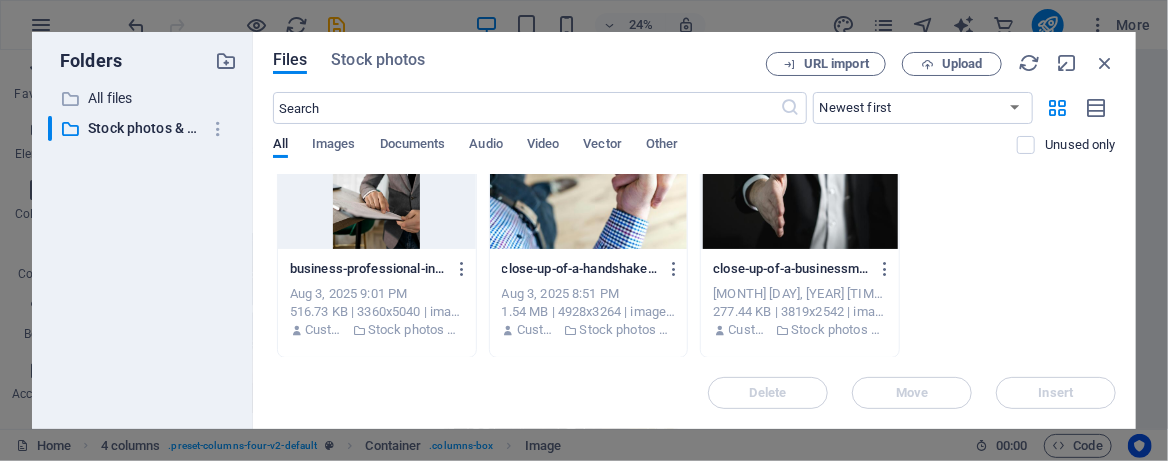 scroll, scrollTop: 0, scrollLeft: 0, axis: both 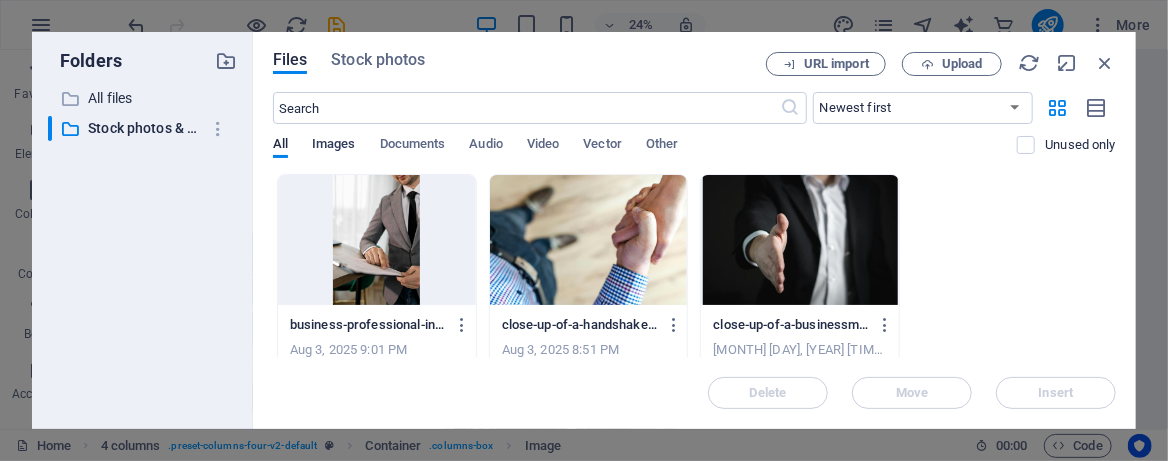 click on "Images" at bounding box center [334, 146] 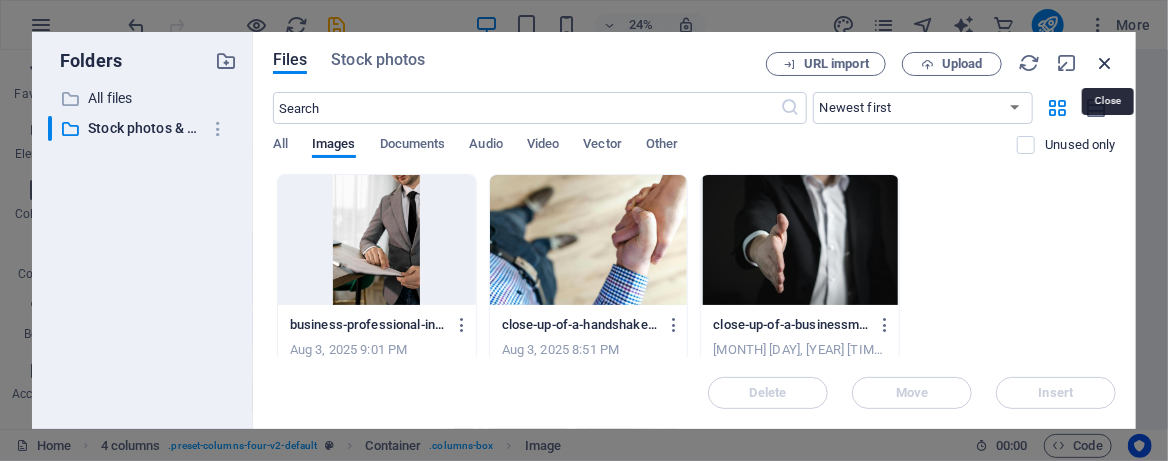 click at bounding box center (1105, 63) 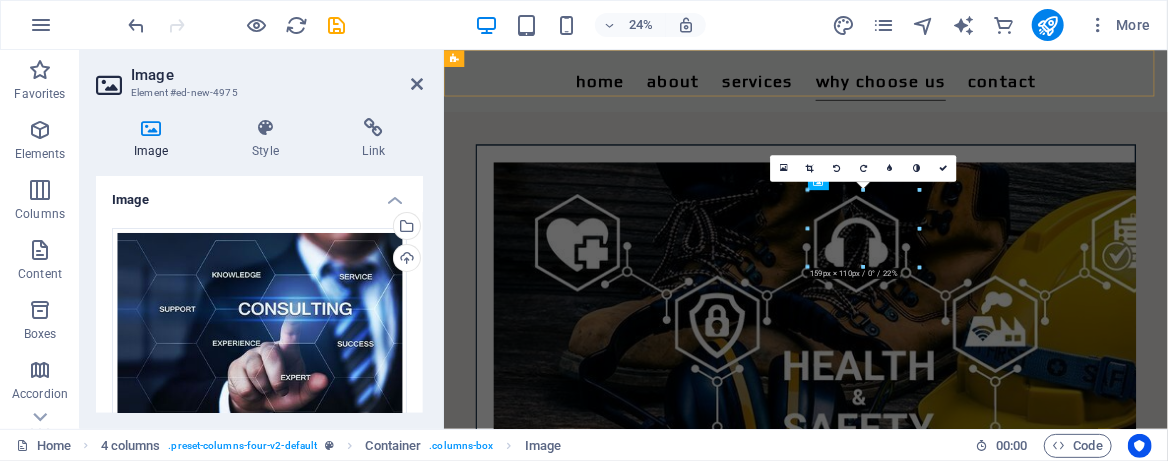 scroll, scrollTop: 2580, scrollLeft: 0, axis: vertical 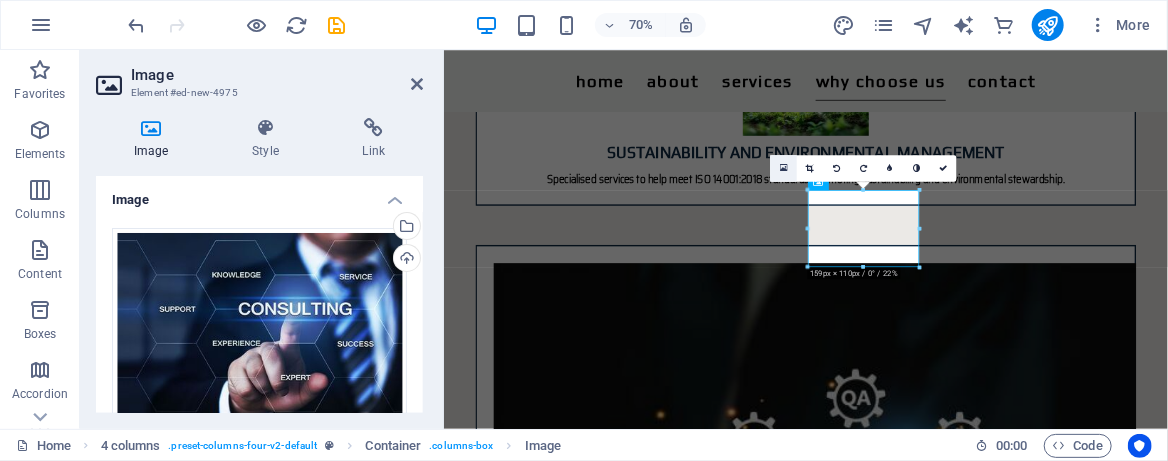 click at bounding box center (784, 168) 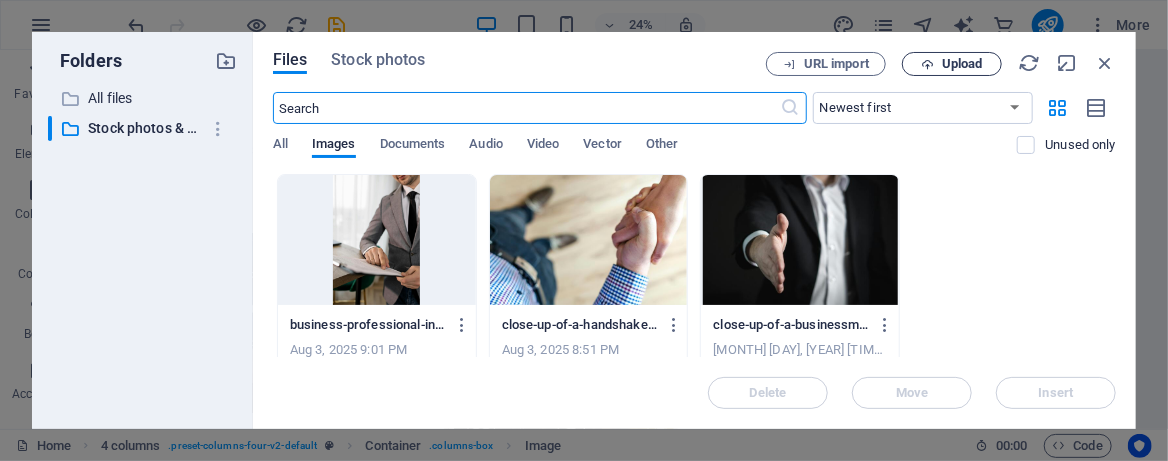 click on "Upload" at bounding box center (962, 64) 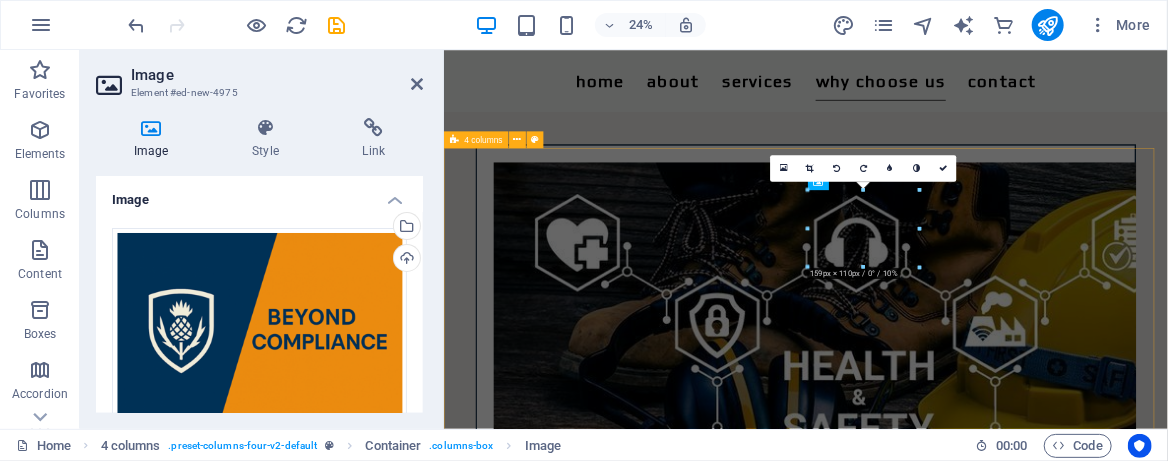 scroll, scrollTop: 2580, scrollLeft: 0, axis: vertical 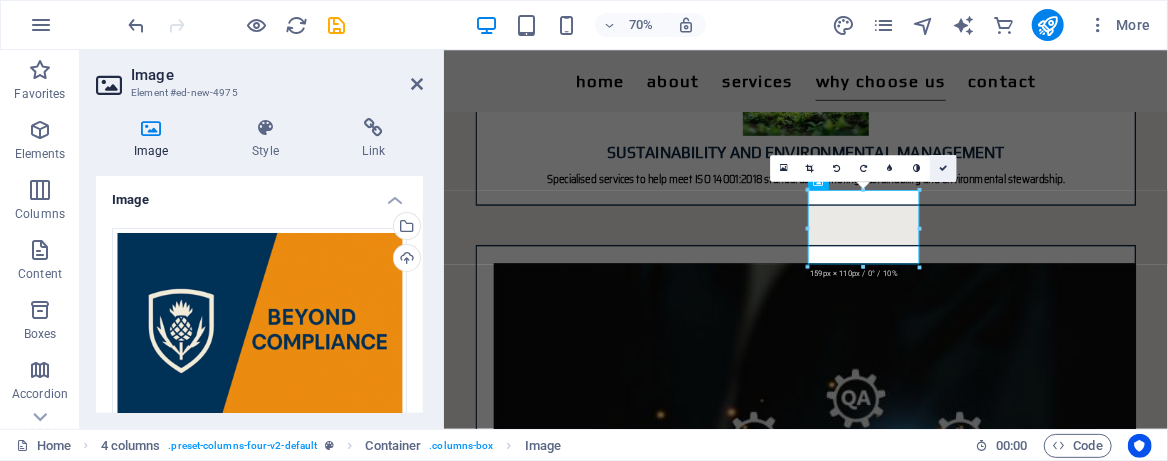 click at bounding box center [943, 168] 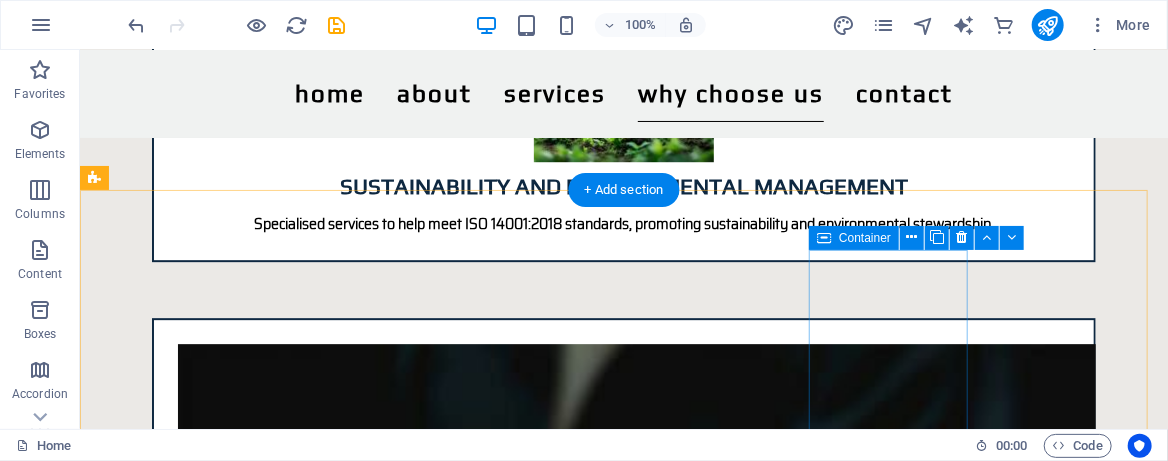 scroll, scrollTop: 2419, scrollLeft: 0, axis: vertical 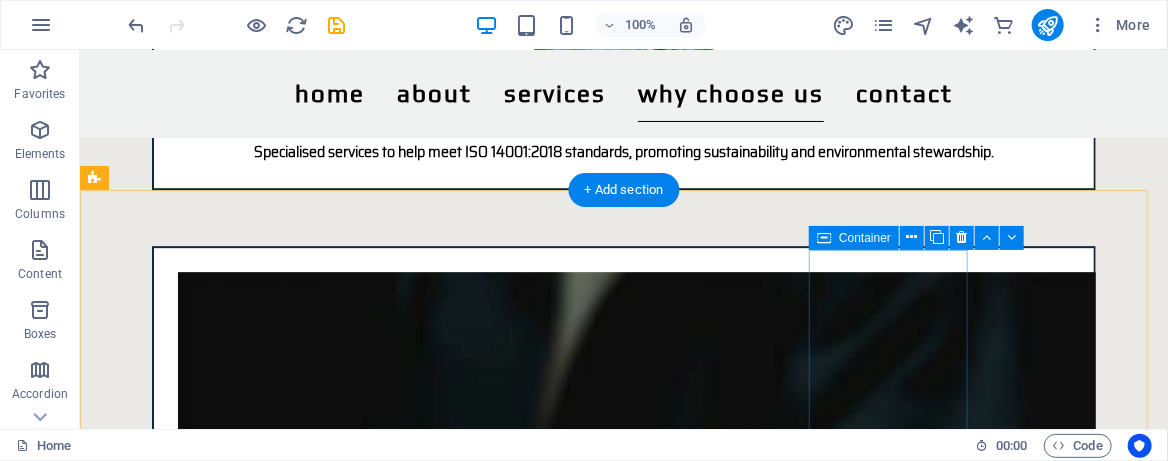 click on "Drop content here or  Add elements  Paste clipboard" at bounding box center [201, 3994] 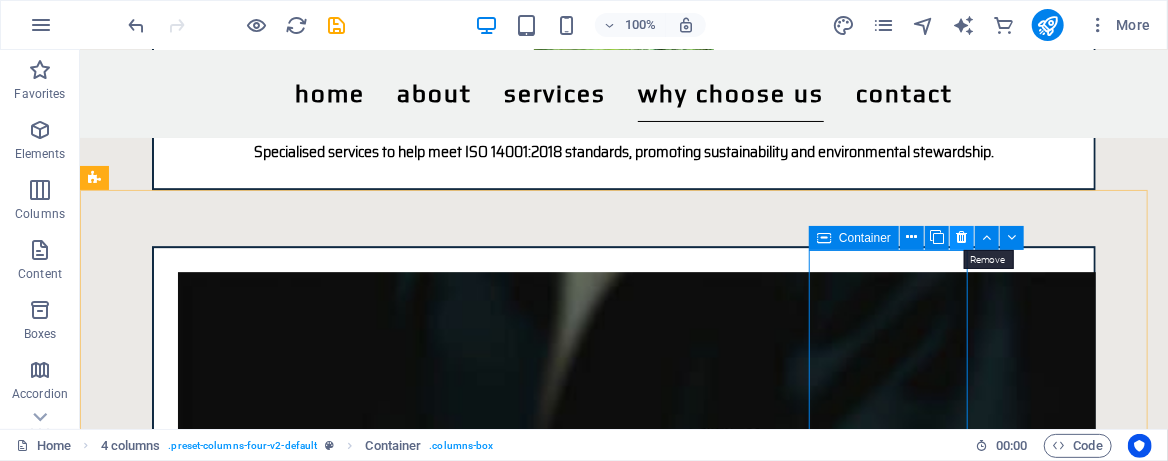 click at bounding box center [962, 237] 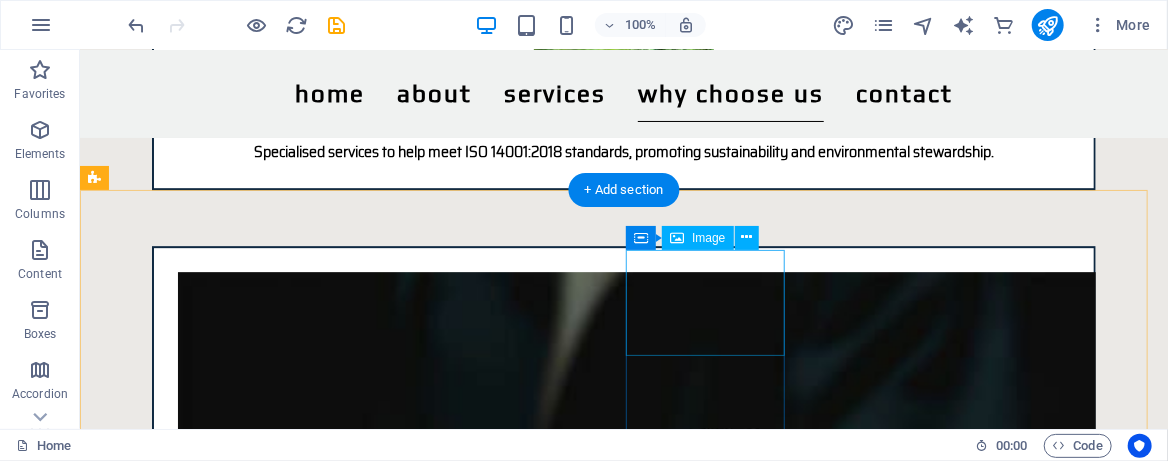 click at bounding box center (201, 3738) 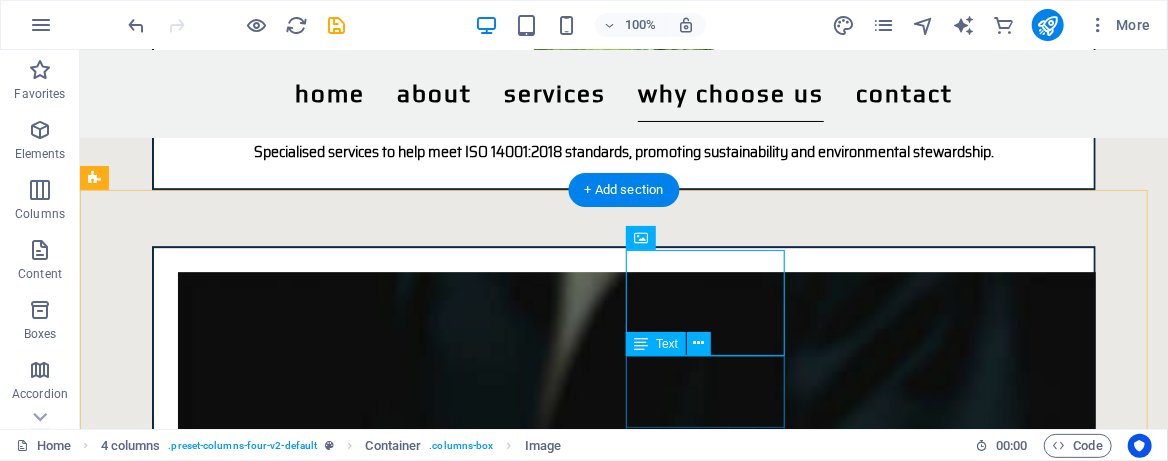 click on "✅  Commitment to Excellence" at bounding box center [201, 3815] 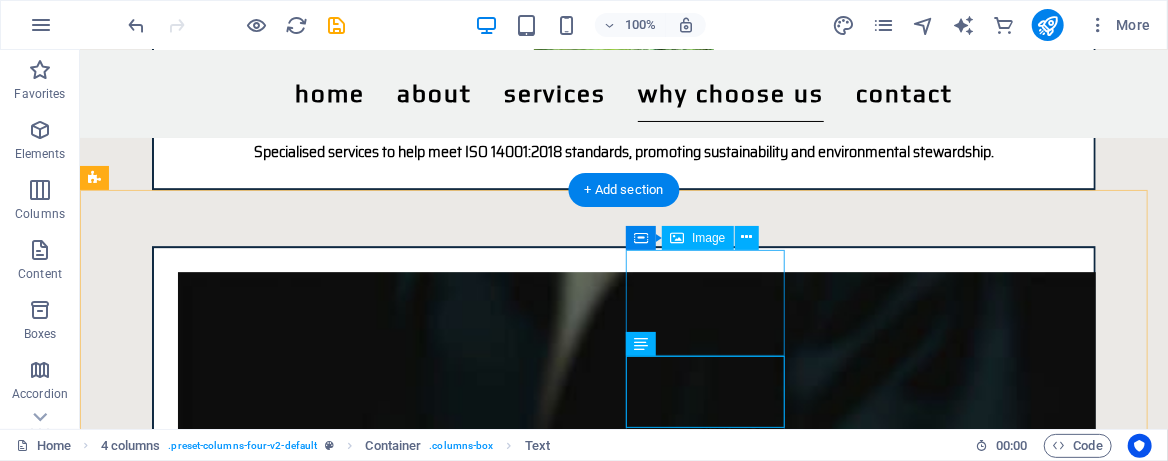 click at bounding box center (201, 3738) 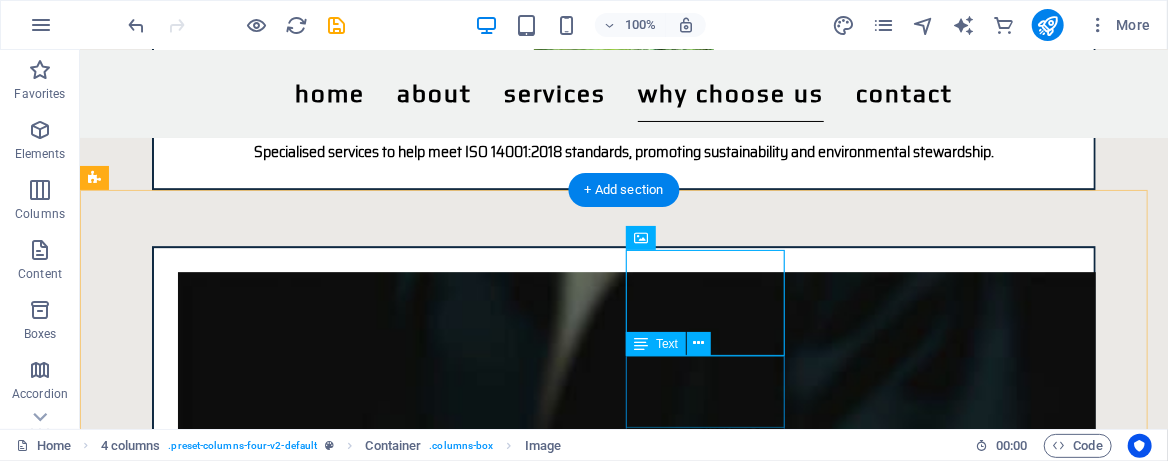 click on "✅  Commitment to Excellence" at bounding box center [201, 3815] 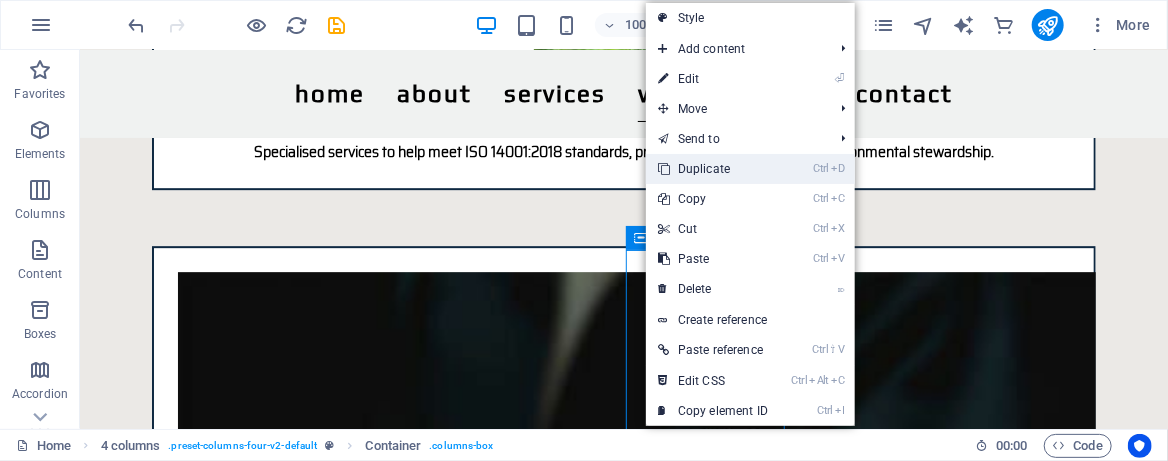 click on "Ctrl D  Duplicate" at bounding box center (713, 169) 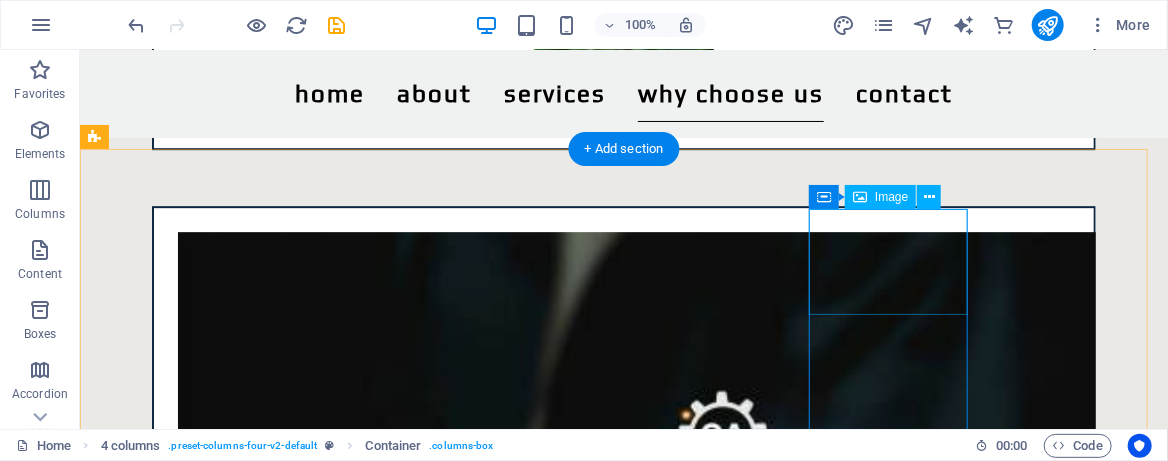 scroll, scrollTop: 2552, scrollLeft: 0, axis: vertical 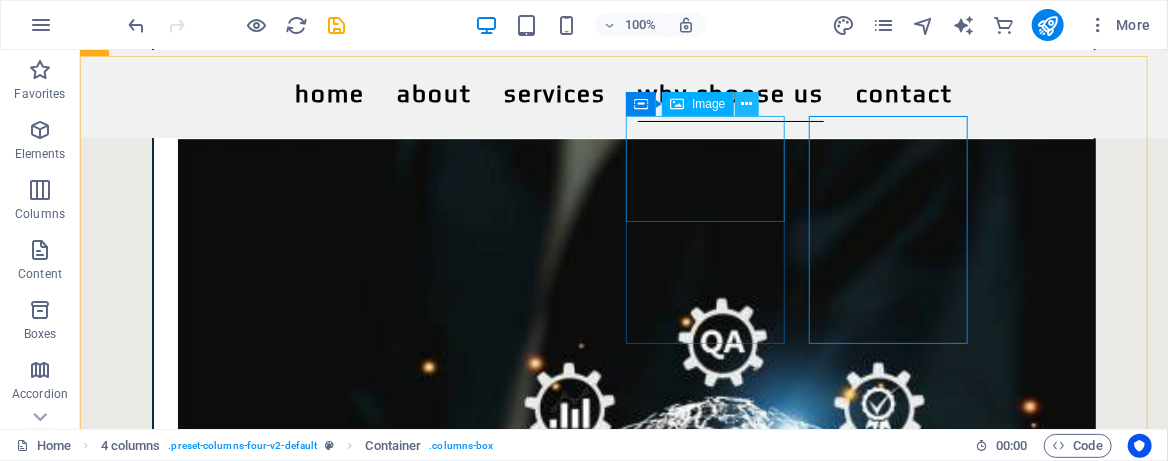 click at bounding box center (746, 104) 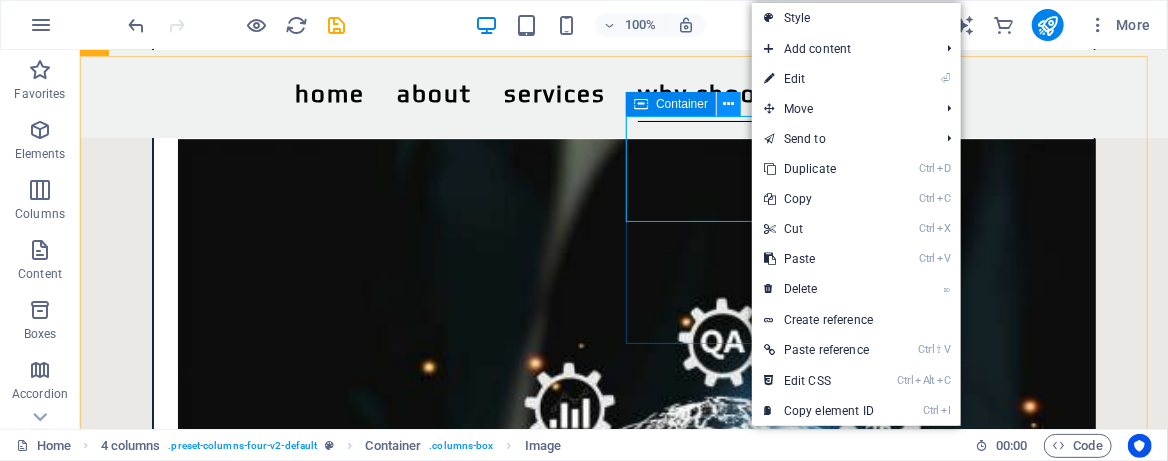 drag, startPoint x: 647, startPoint y: 106, endPoint x: 720, endPoint y: 104, distance: 73.02739 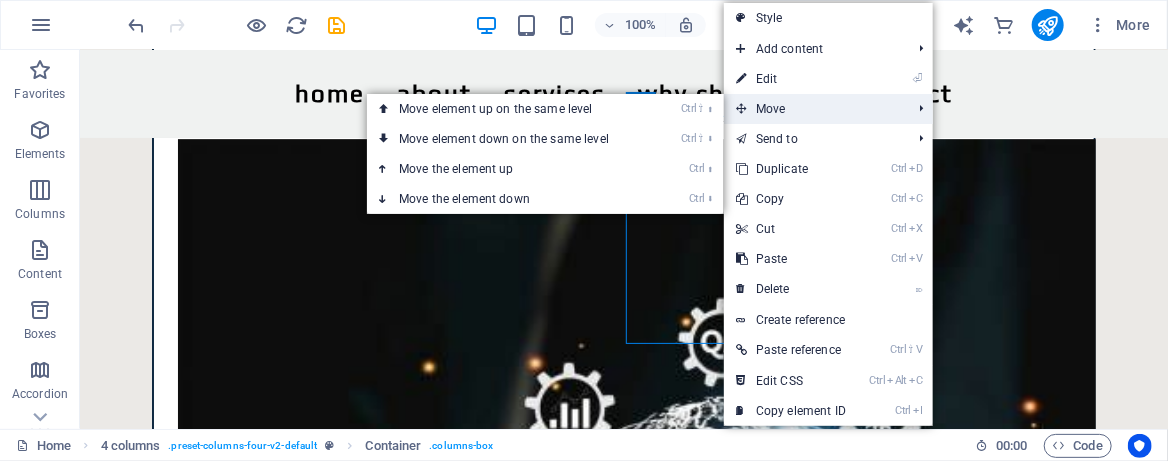 click on "Move" at bounding box center (813, 109) 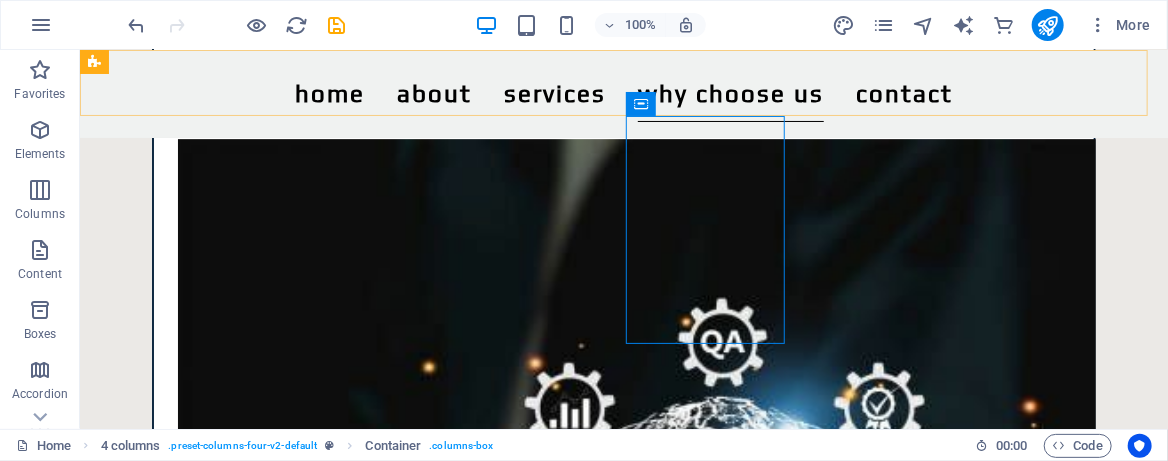 click on "Home About Services Why Choose Us Contact Drop content here or  Add elements  Paste clipboard" at bounding box center (623, 93) 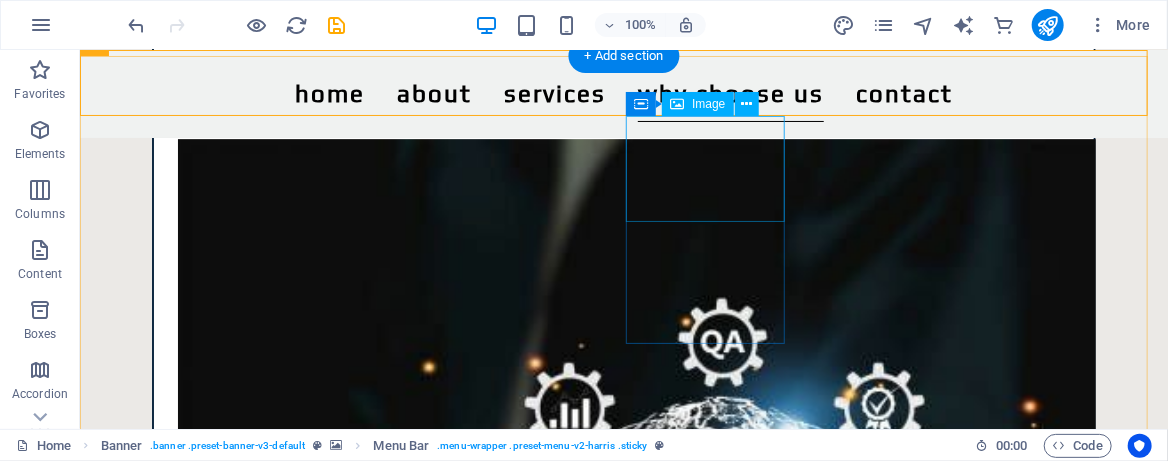 click at bounding box center (201, 3605) 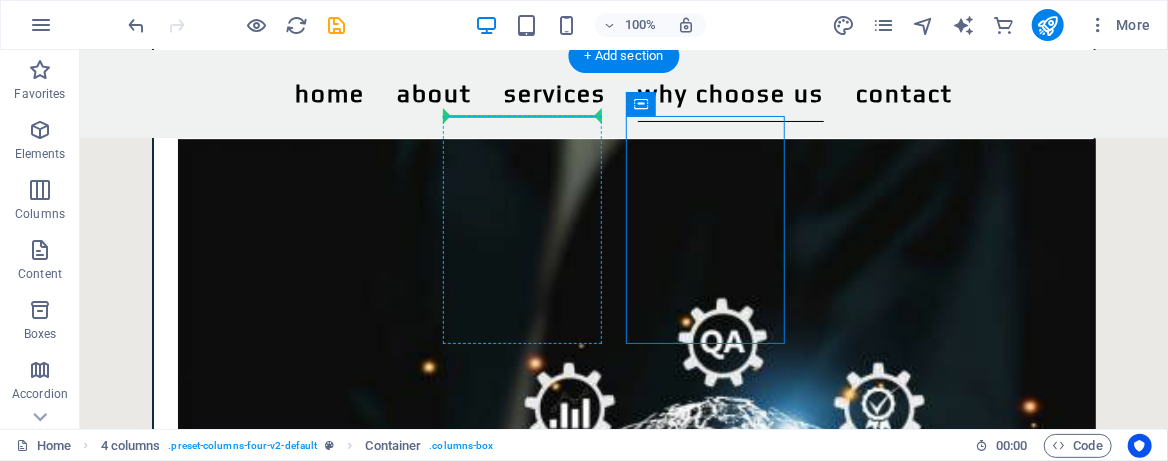 drag, startPoint x: 727, startPoint y: 153, endPoint x: 473, endPoint y: 124, distance: 255.65015 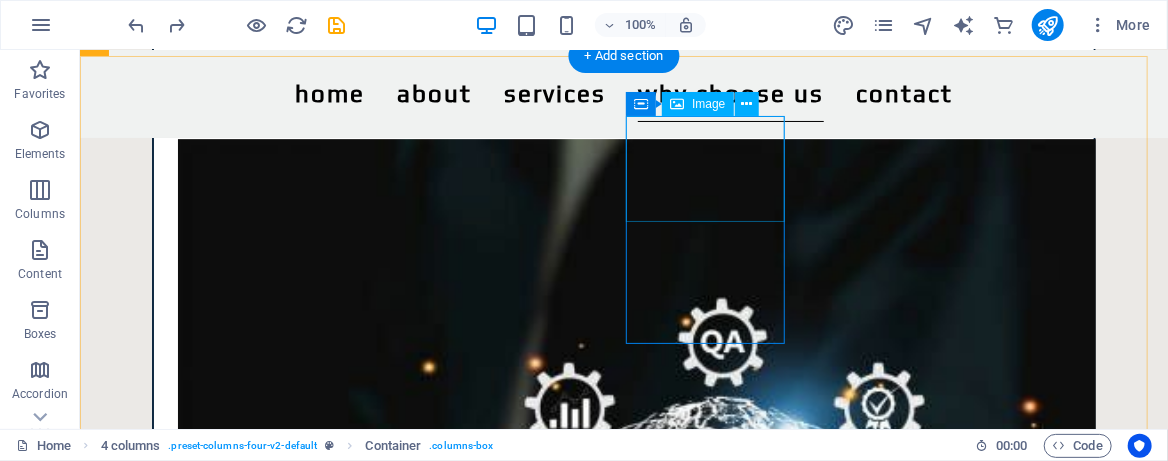 click at bounding box center (201, 3605) 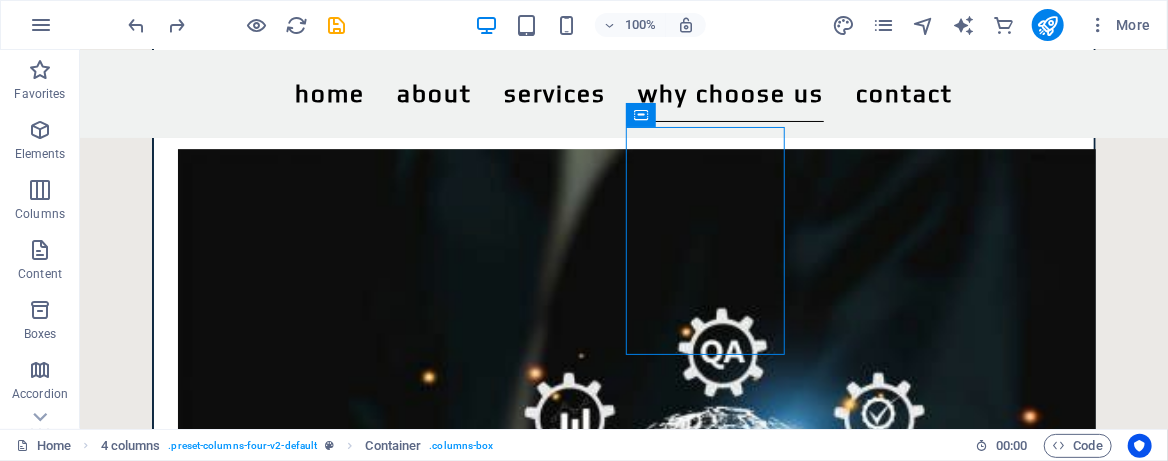 scroll, scrollTop: 2537, scrollLeft: 0, axis: vertical 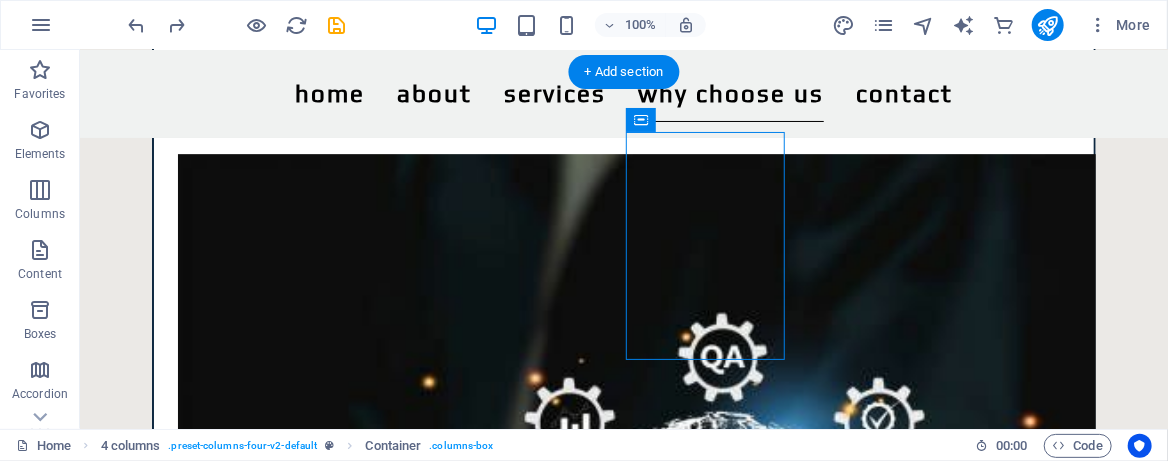 drag, startPoint x: 735, startPoint y: 153, endPoint x: 425, endPoint y: 161, distance: 310.1032 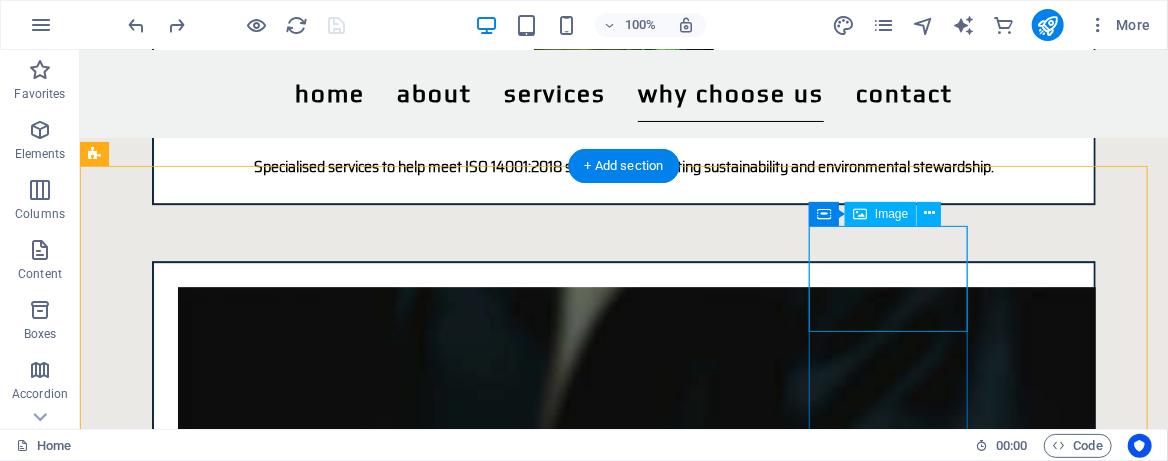 scroll, scrollTop: 2537, scrollLeft: 0, axis: vertical 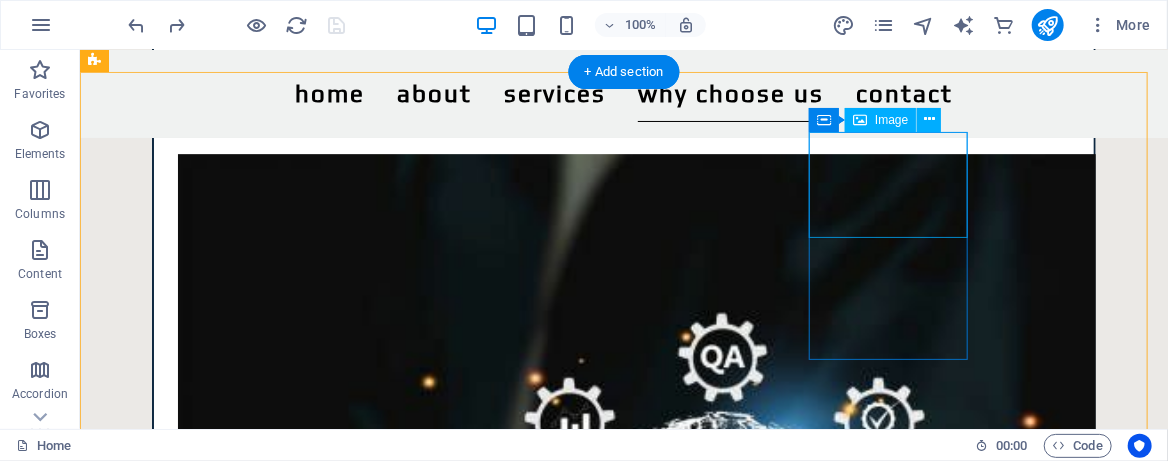 click at bounding box center [201, 3840] 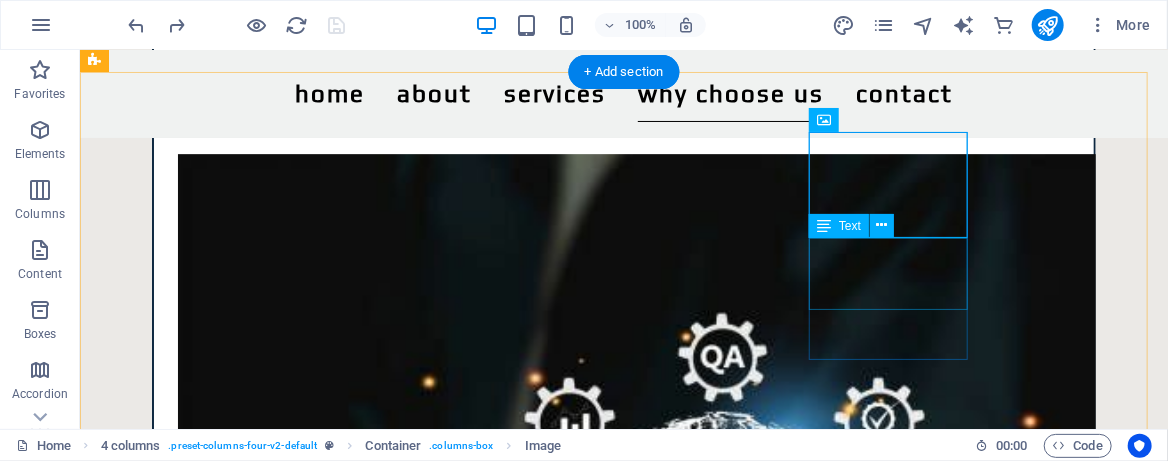 click on "✅  Commitment to Excellence" at bounding box center (201, 3917) 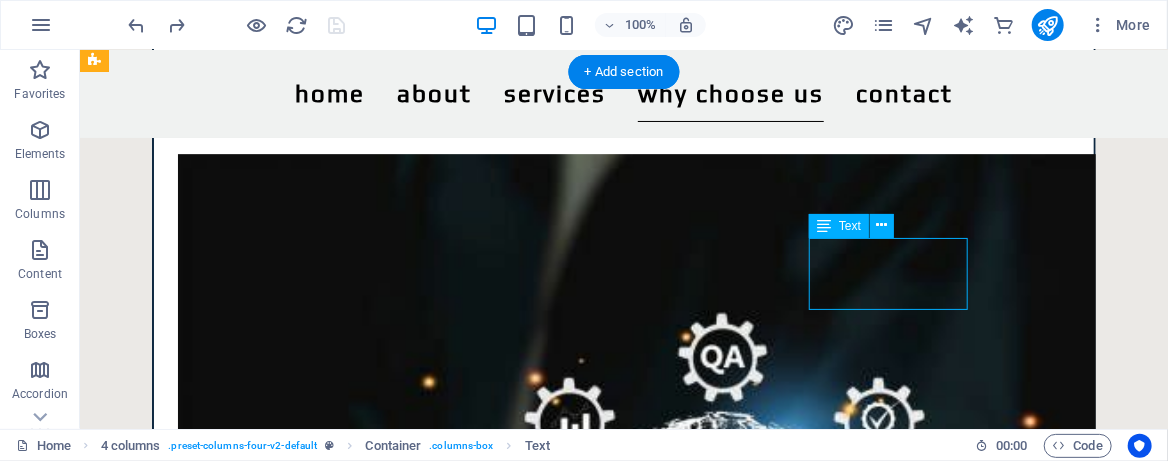 click on "✅  Commitment to Excellence" at bounding box center (201, 3917) 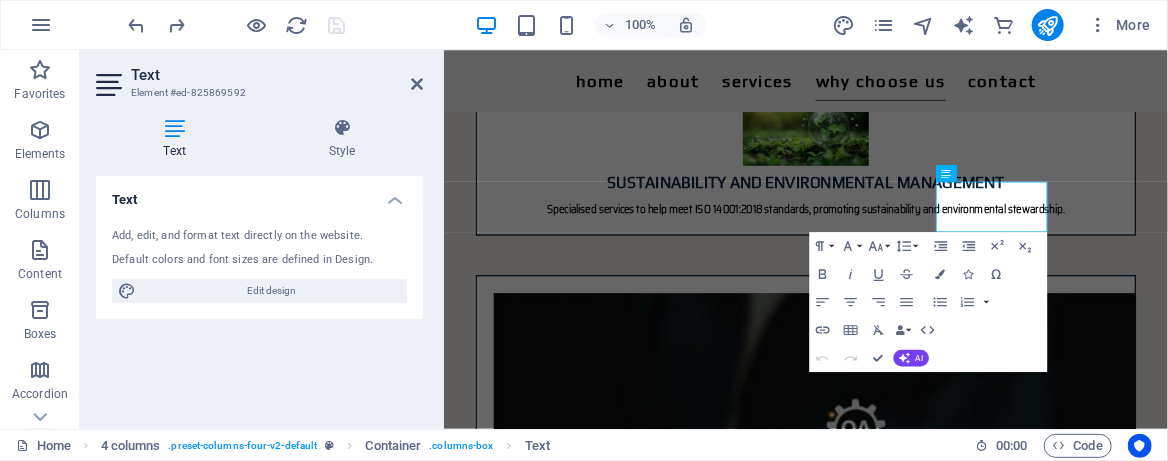 scroll, scrollTop: 2698, scrollLeft: 0, axis: vertical 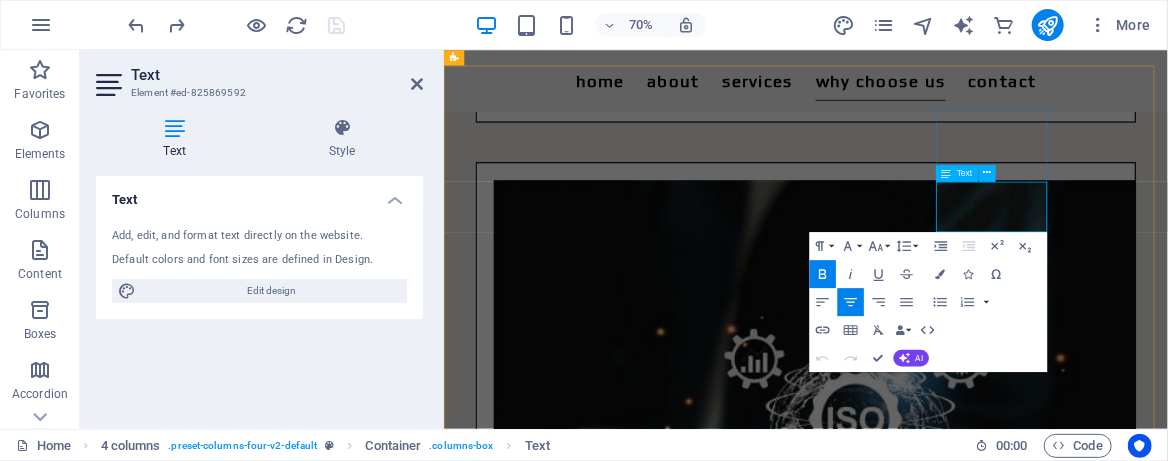 drag, startPoint x: 1176, startPoint y: 276, endPoint x: 1287, endPoint y: 296, distance: 112.78741 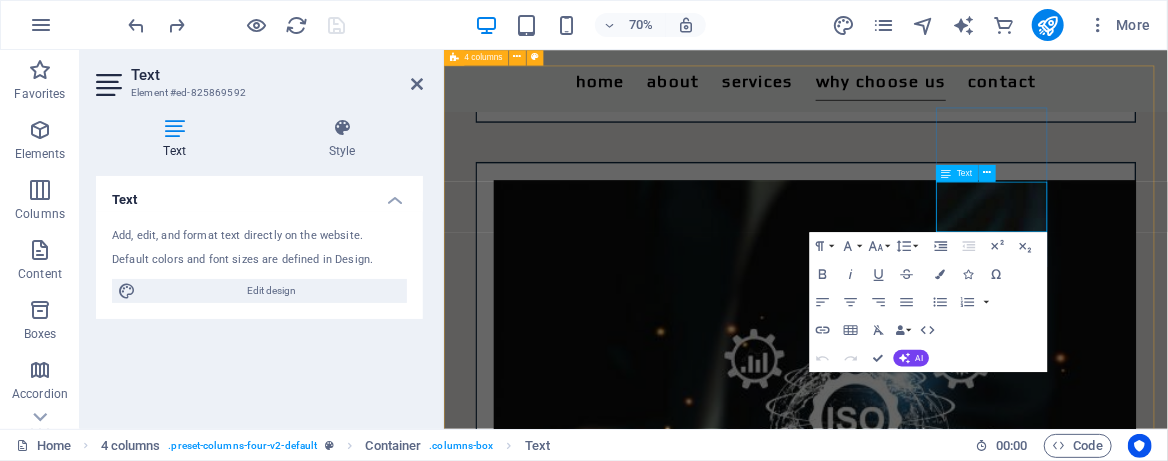 click on "Commitment to Excellence" at bounding box center [565, 3904] 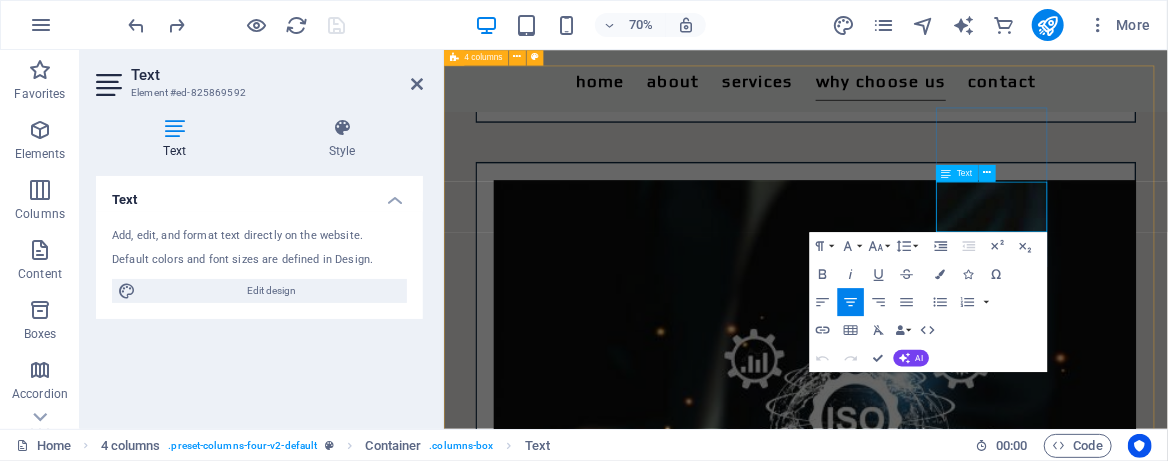 click on "Commitment to Excellence" at bounding box center (565, 3904) 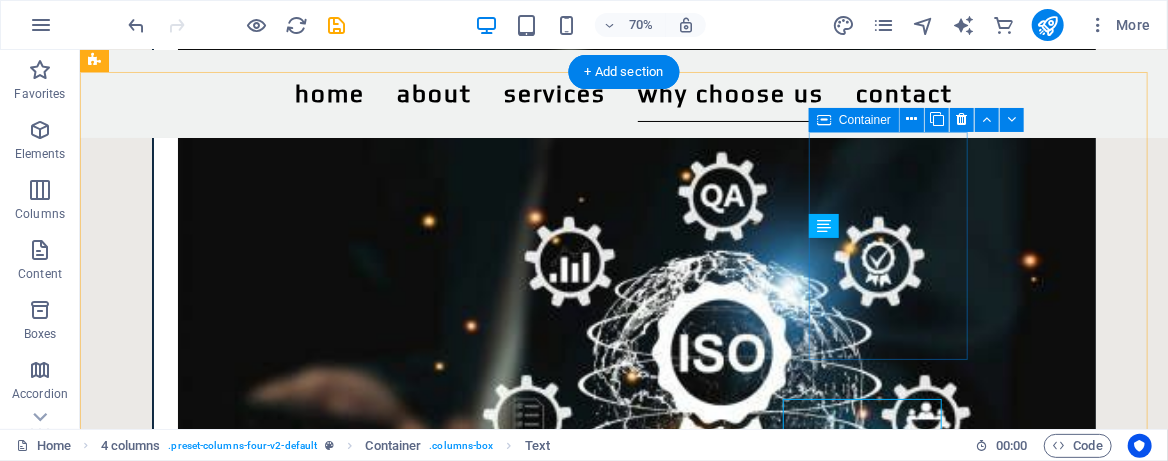 scroll, scrollTop: 2537, scrollLeft: 0, axis: vertical 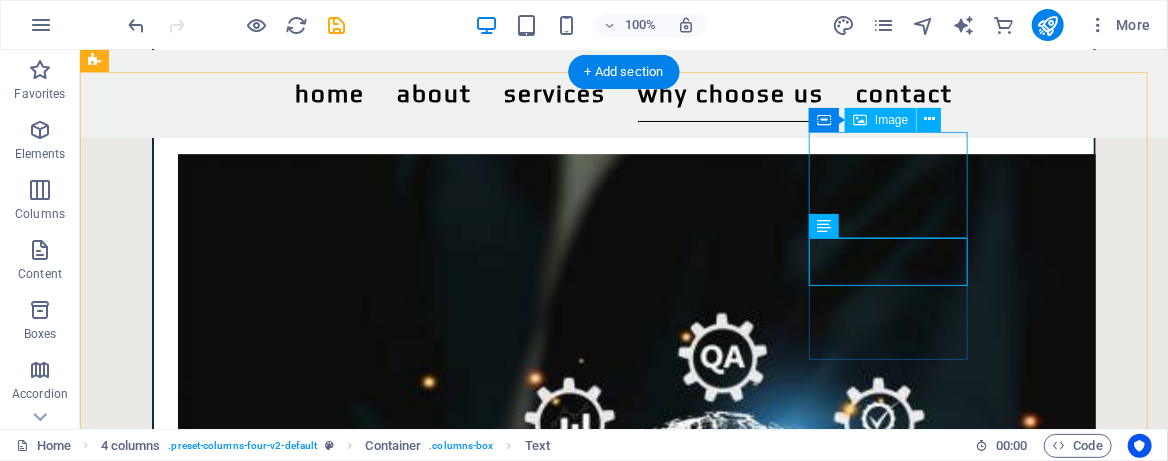 click at bounding box center [201, 3840] 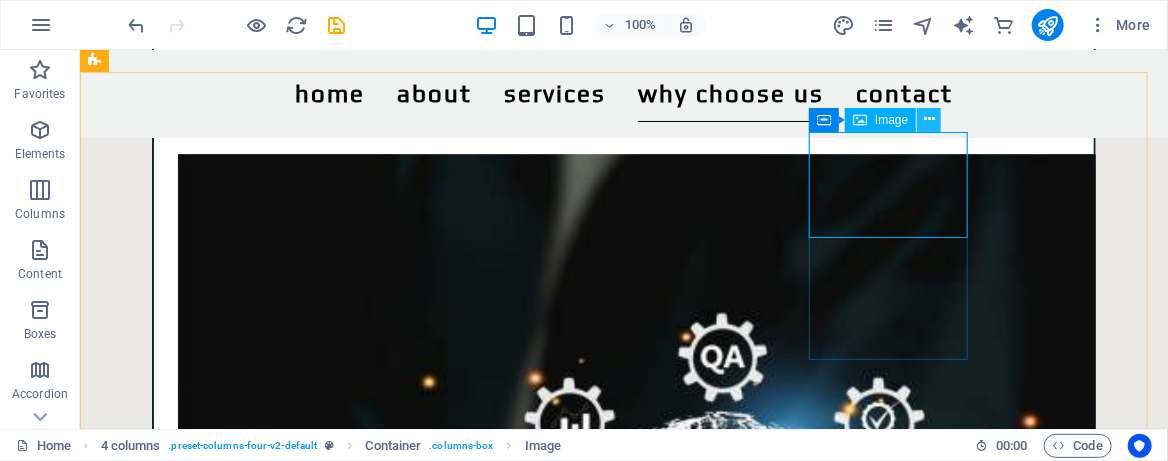 drag, startPoint x: 924, startPoint y: 120, endPoint x: 919, endPoint y: 130, distance: 11.18034 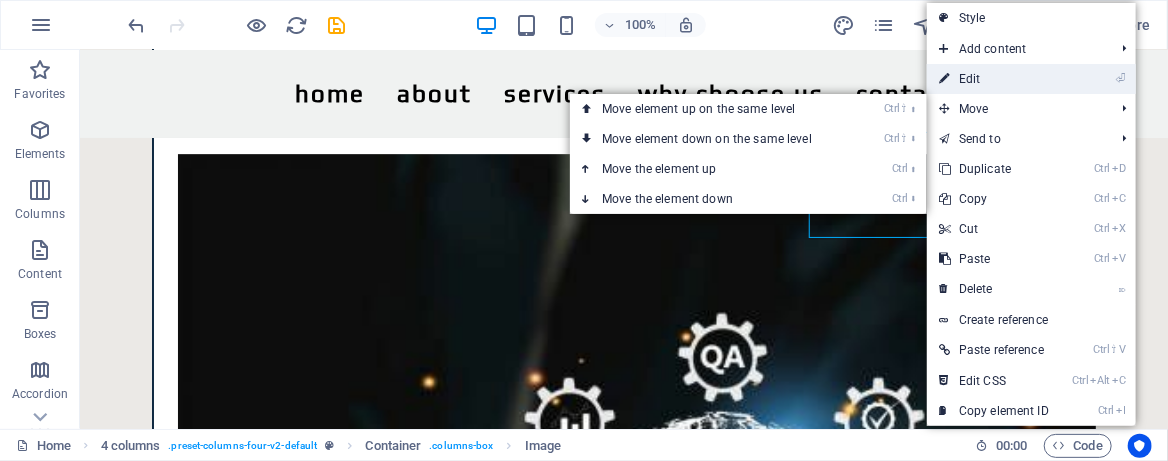 click on "⏎  Edit" at bounding box center [994, 79] 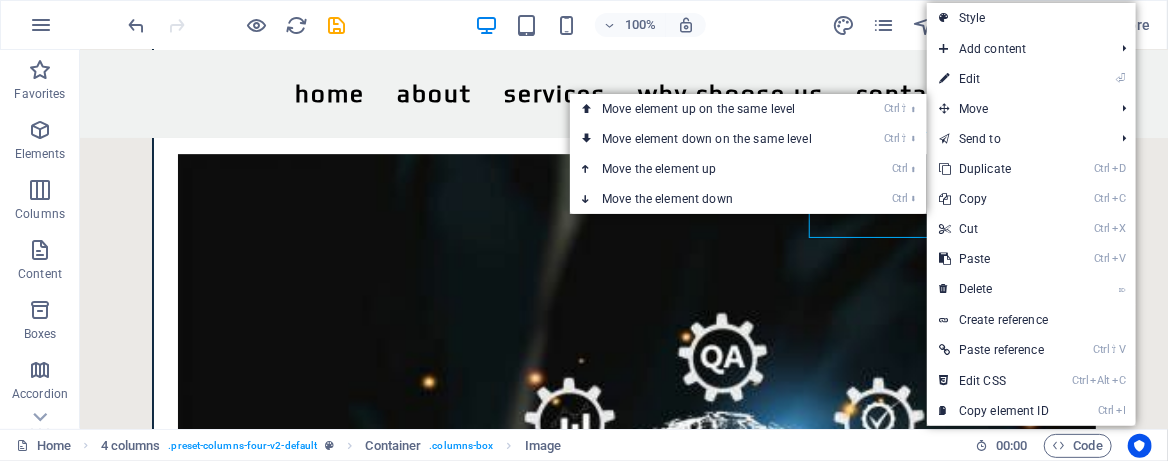 select on "px" 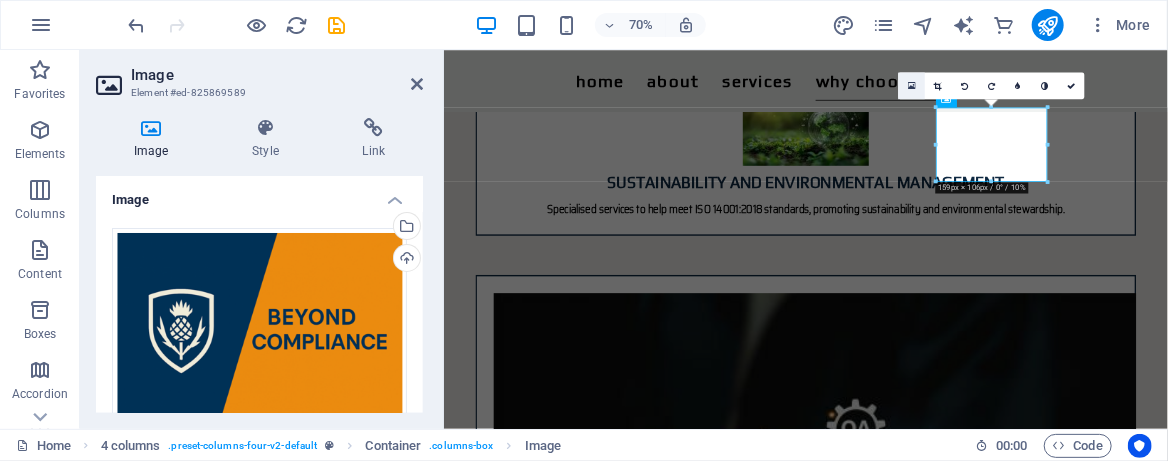scroll, scrollTop: 2698, scrollLeft: 0, axis: vertical 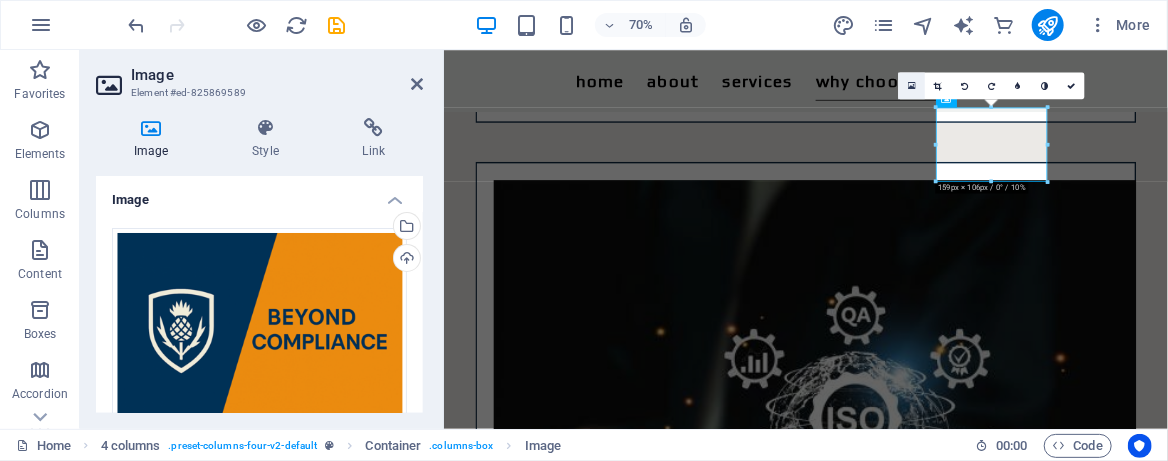 click at bounding box center (912, 86) 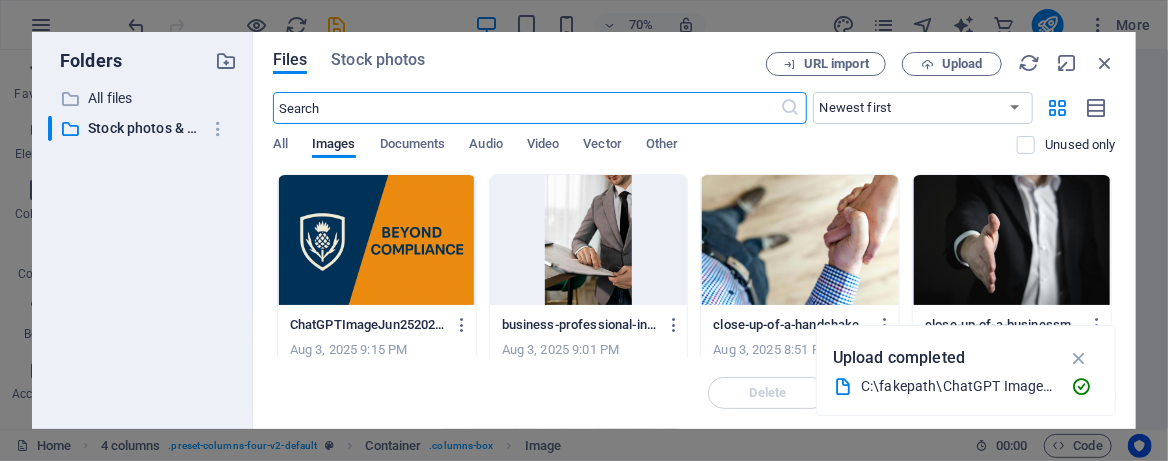 scroll, scrollTop: 3736, scrollLeft: 0, axis: vertical 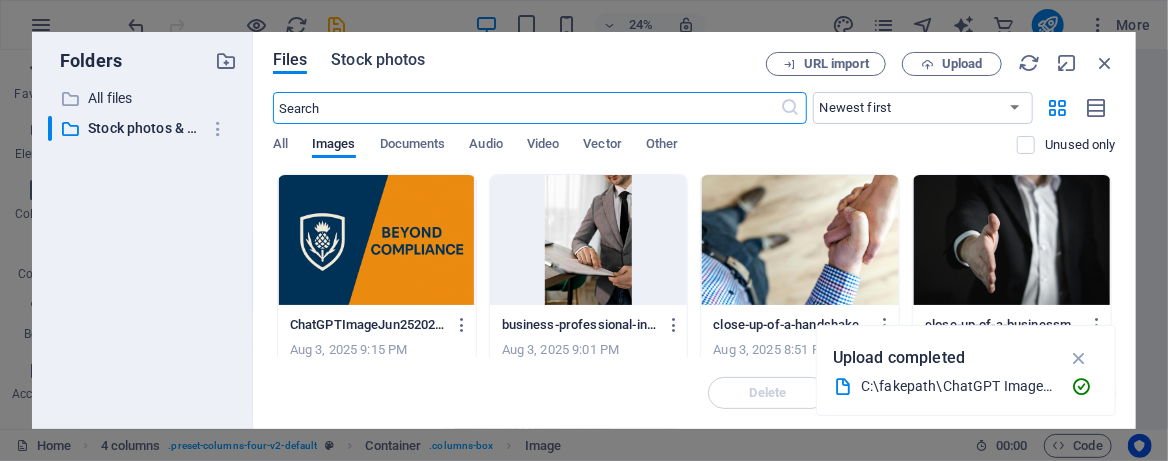 click on "Stock photos" at bounding box center (378, 60) 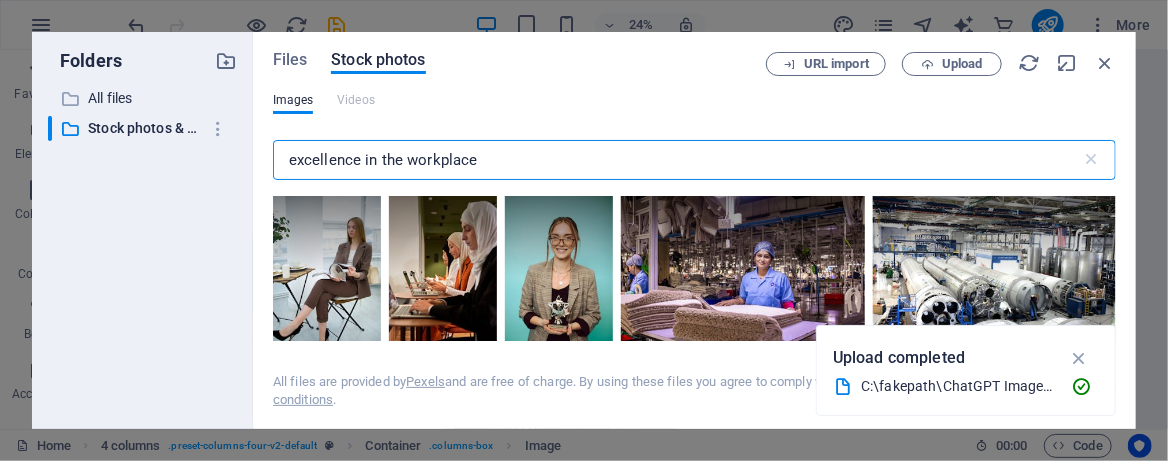 drag, startPoint x: 417, startPoint y: 170, endPoint x: 382, endPoint y: 170, distance: 35 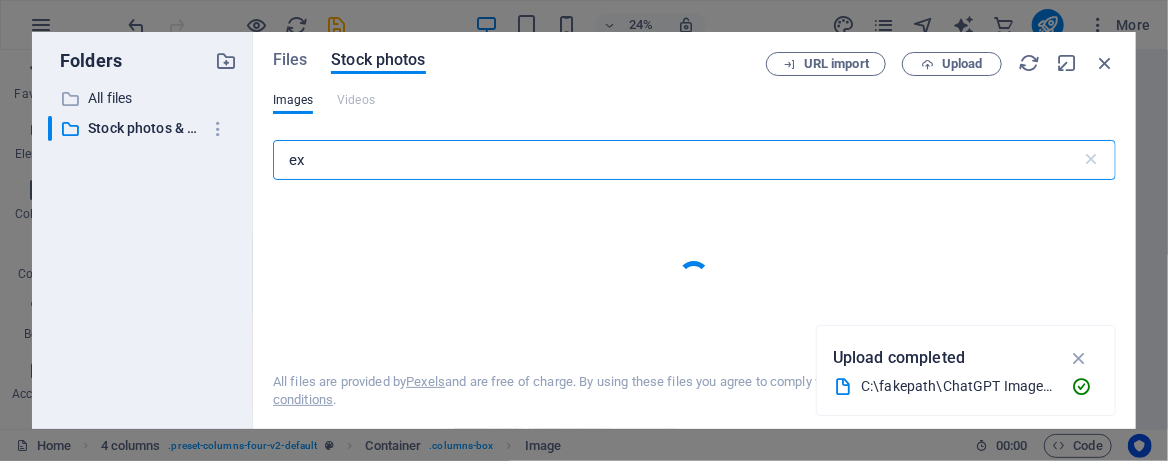 type on "e" 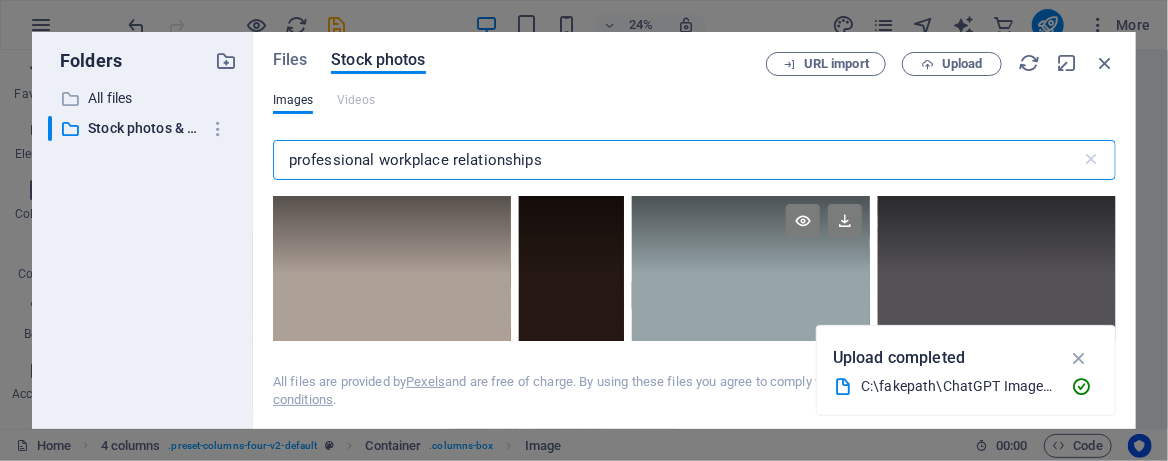 scroll, scrollTop: 133, scrollLeft: 0, axis: vertical 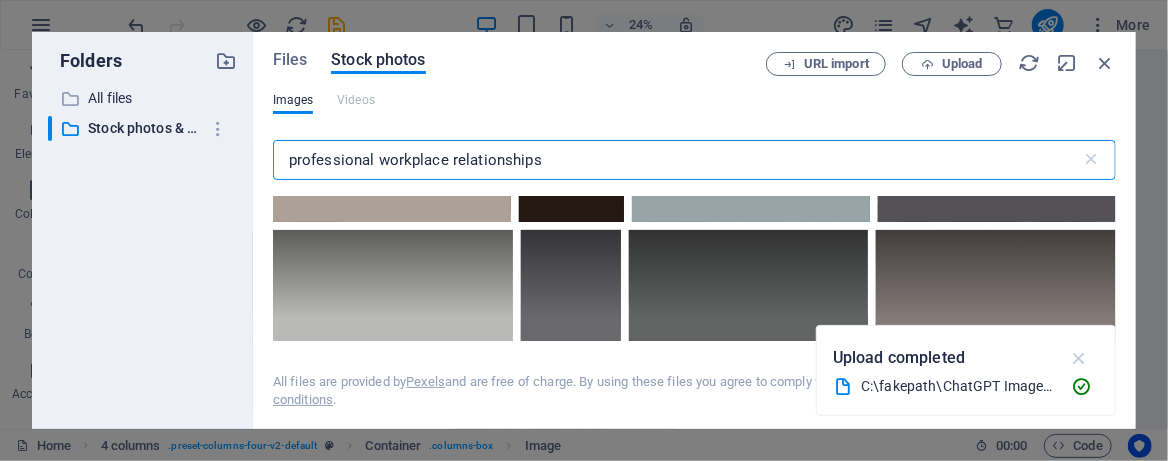 type on "professional workplace relationships" 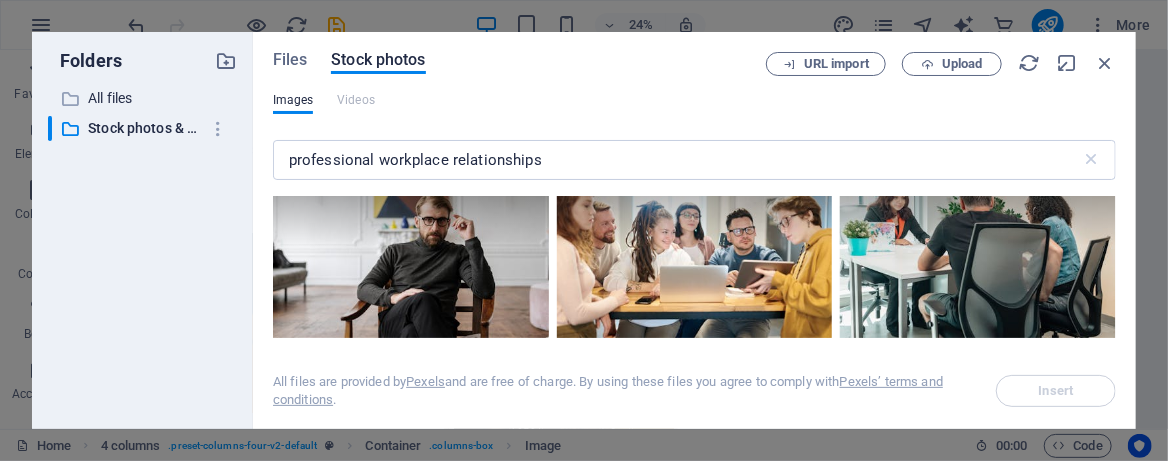 scroll, scrollTop: 2266, scrollLeft: 0, axis: vertical 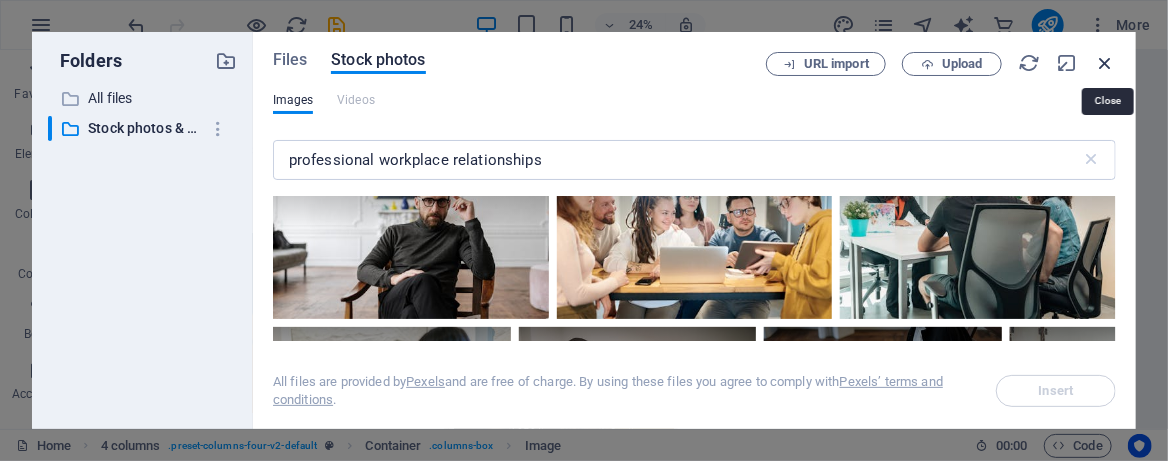 click at bounding box center (1105, 63) 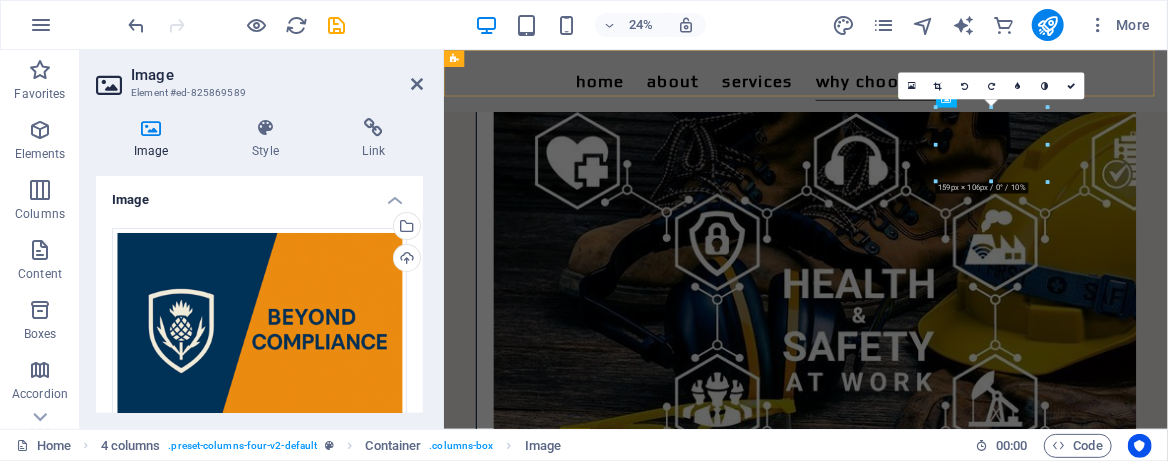 scroll, scrollTop: 2698, scrollLeft: 0, axis: vertical 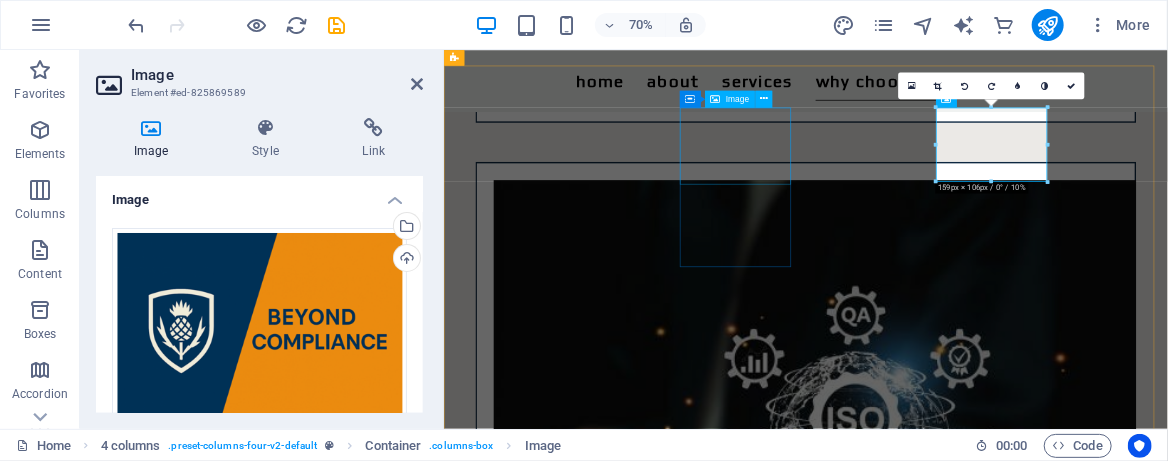 click at bounding box center (565, 3373) 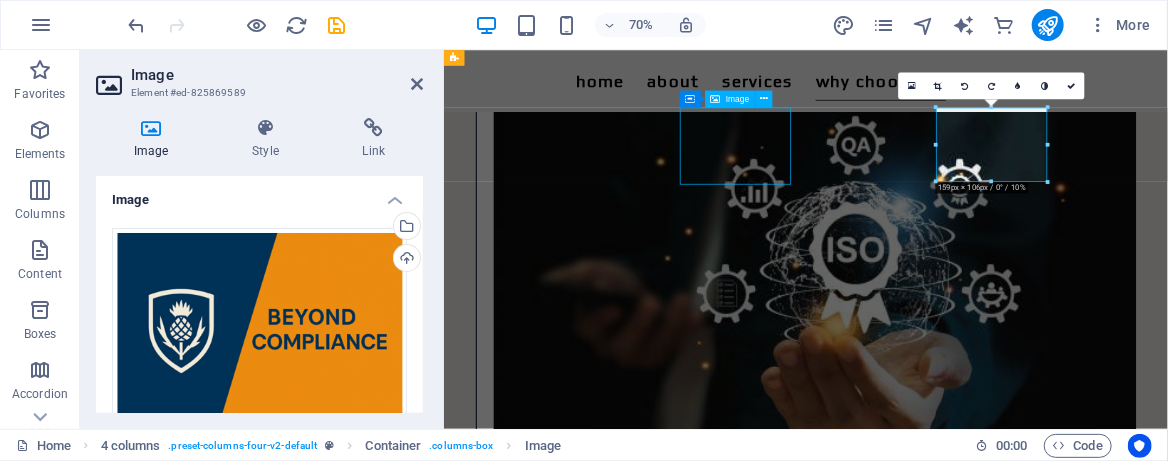 scroll, scrollTop: 2537, scrollLeft: 0, axis: vertical 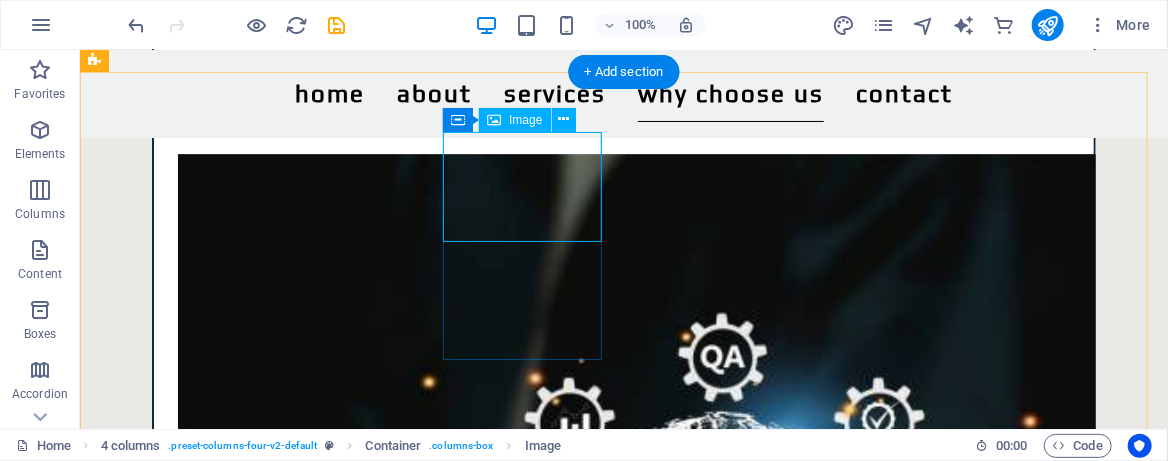 click at bounding box center (201, 3398) 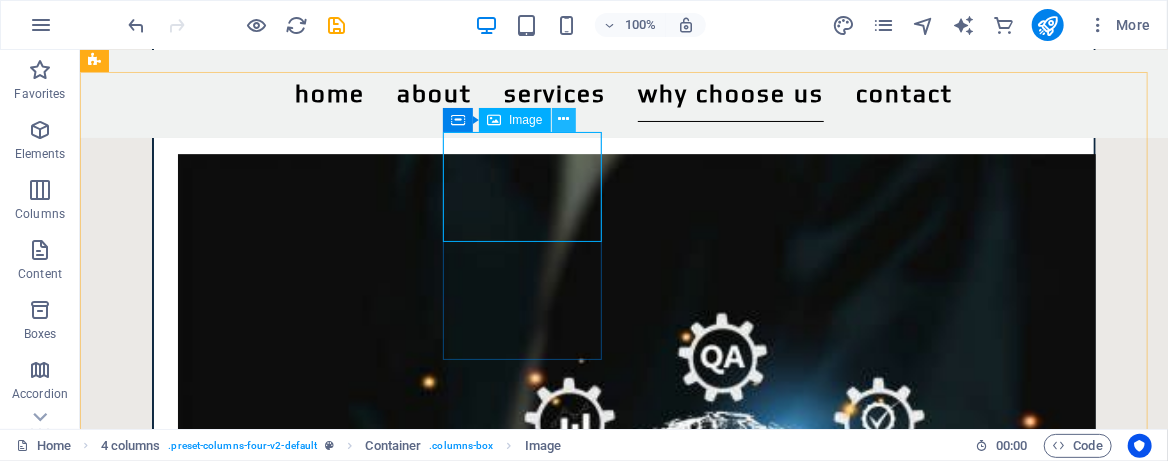 click at bounding box center [563, 119] 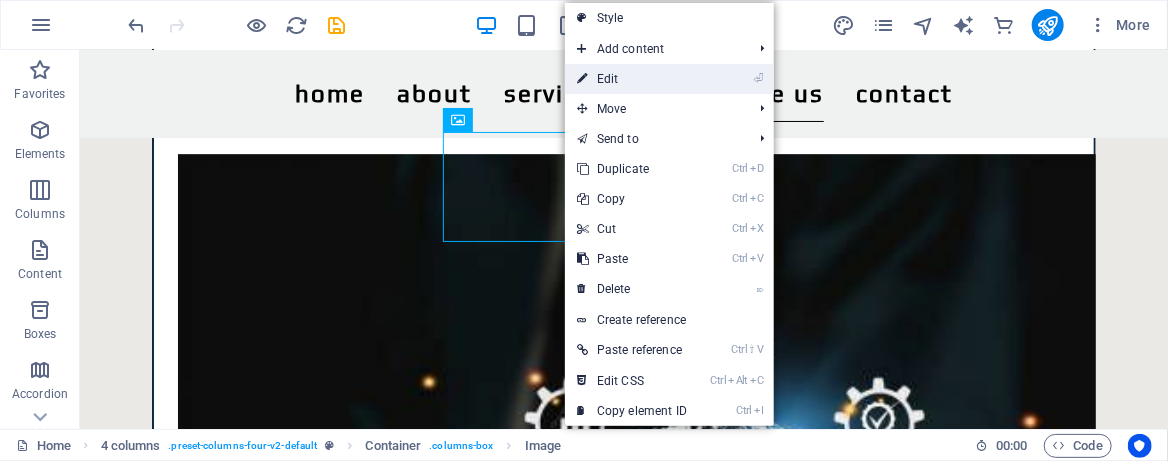 drag, startPoint x: 614, startPoint y: 79, endPoint x: 206, endPoint y: 168, distance: 417.5943 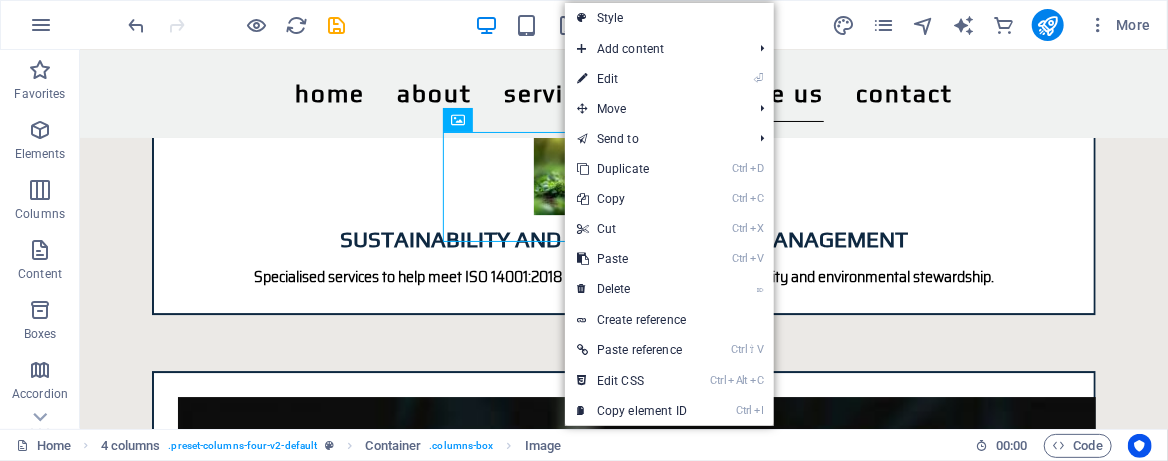 select on "px" 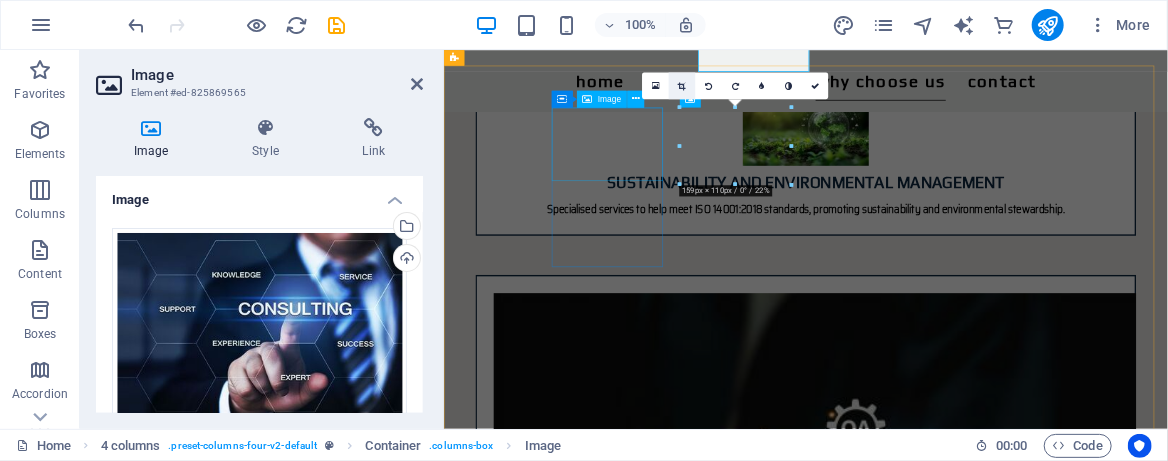 scroll, scrollTop: 2698, scrollLeft: 0, axis: vertical 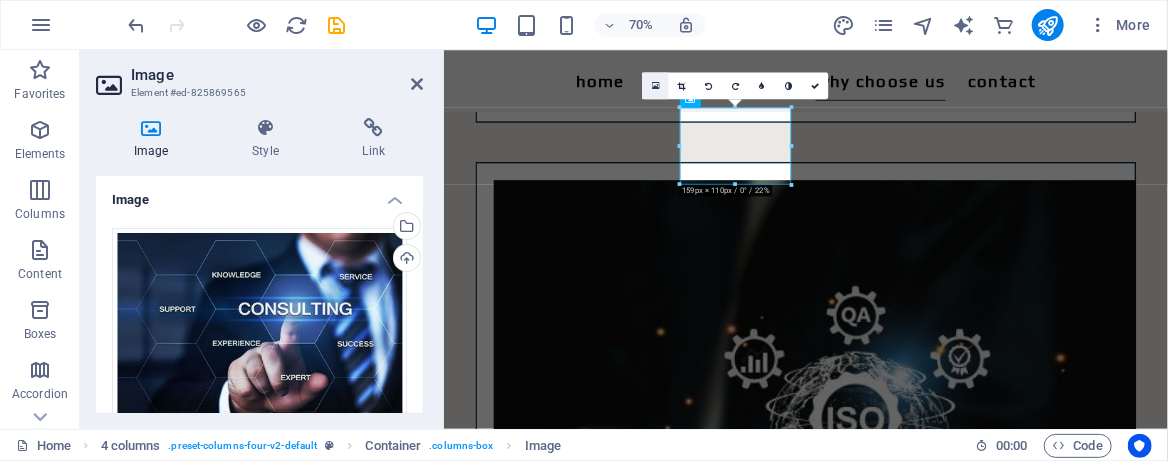 click at bounding box center [656, 86] 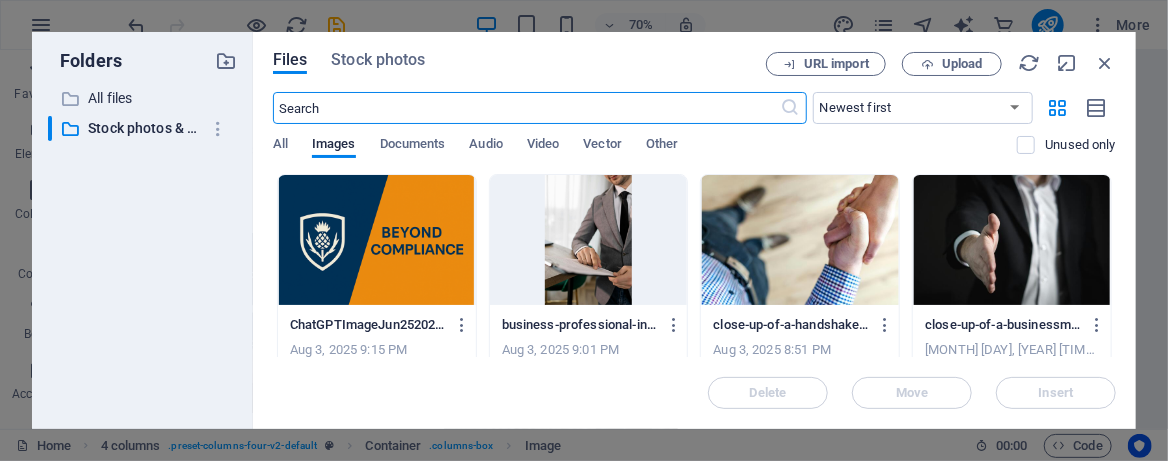 scroll, scrollTop: 3736, scrollLeft: 0, axis: vertical 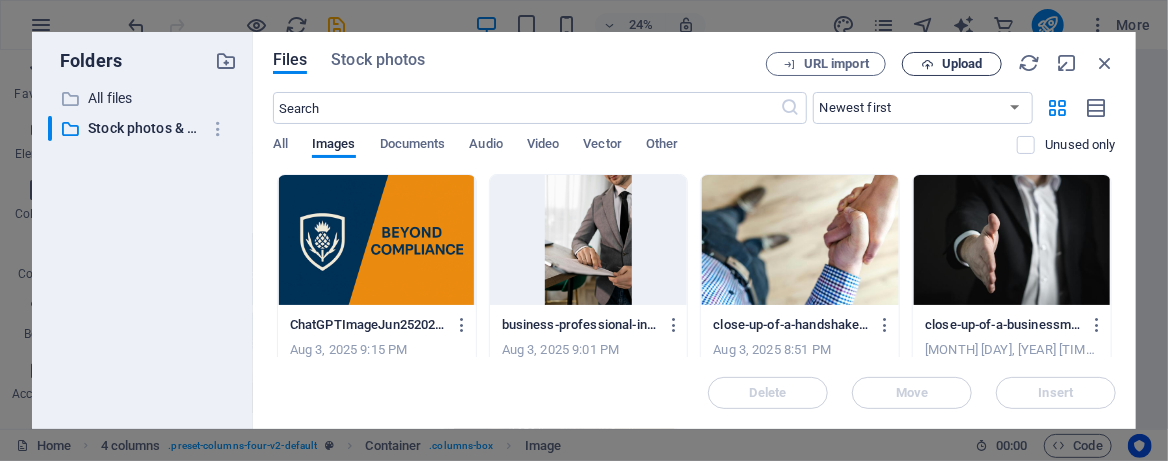 click on "Upload" at bounding box center [962, 64] 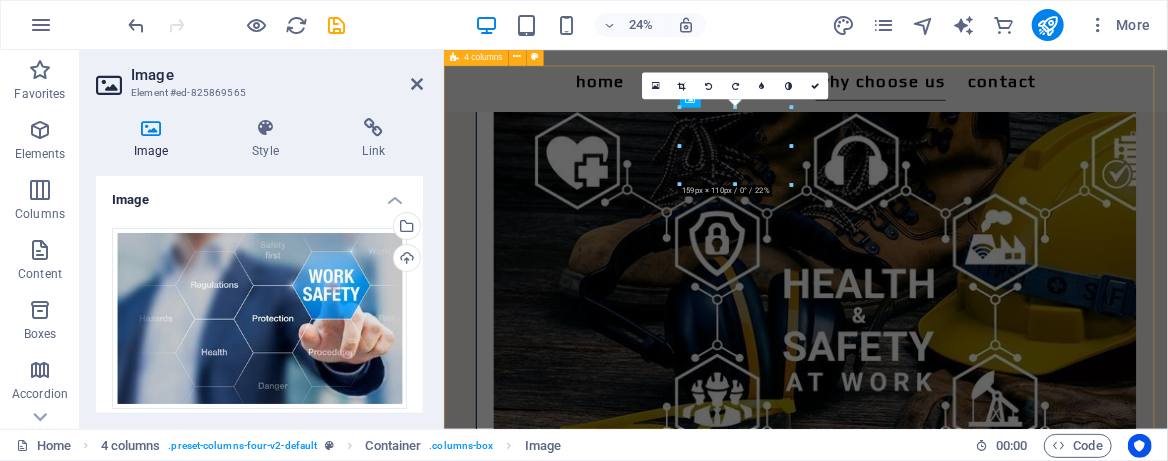 scroll, scrollTop: 2698, scrollLeft: 0, axis: vertical 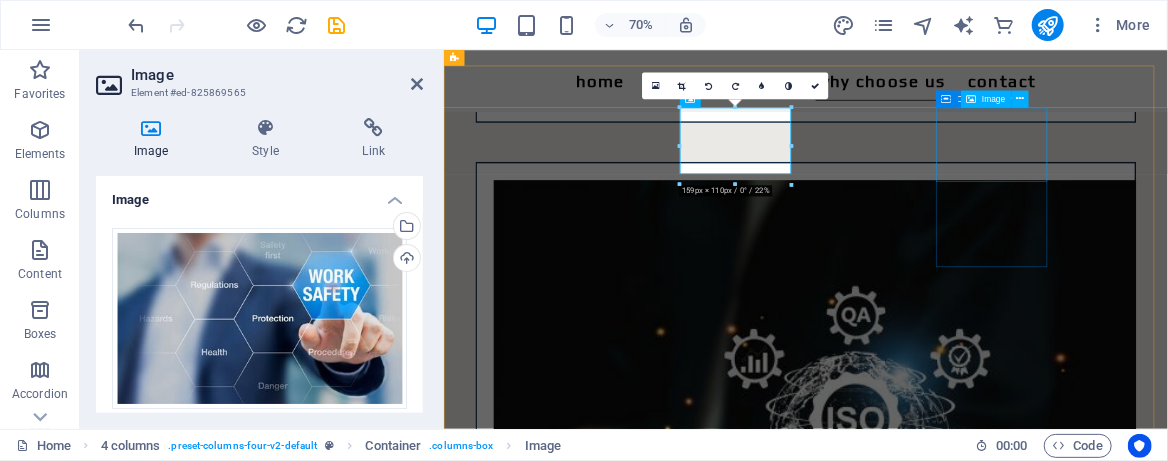 click at bounding box center [565, 3800] 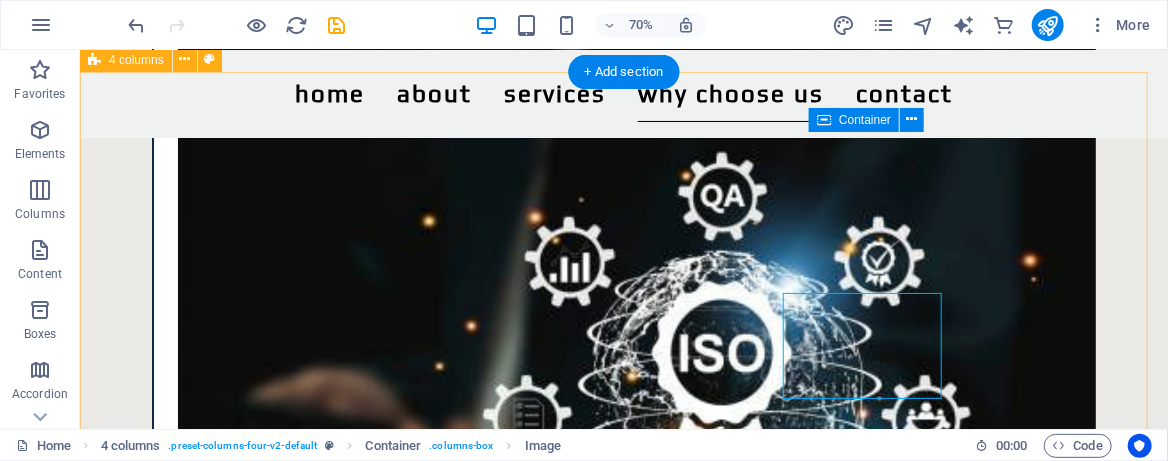 scroll, scrollTop: 2537, scrollLeft: 0, axis: vertical 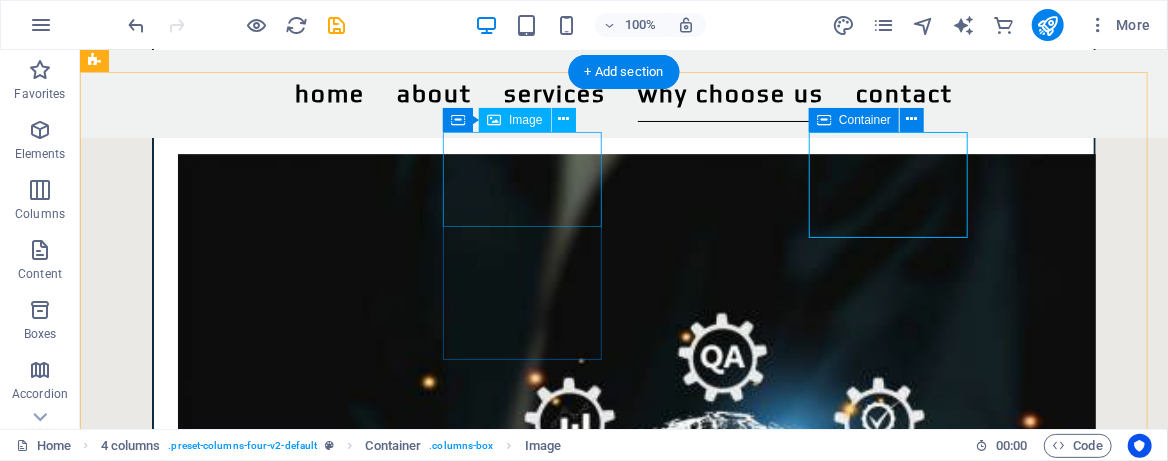 click at bounding box center [201, 3390] 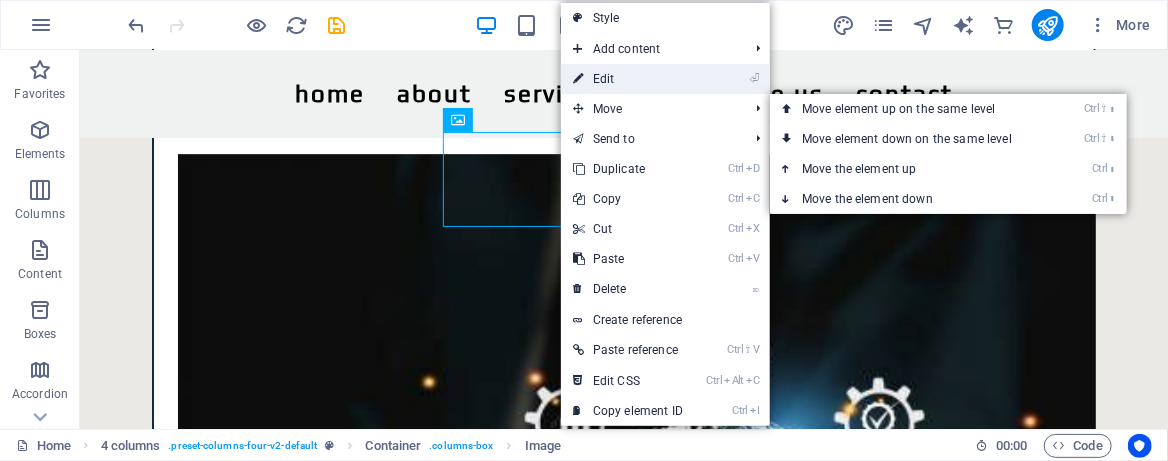 drag, startPoint x: 613, startPoint y: 83, endPoint x: 128, endPoint y: 285, distance: 525.38464 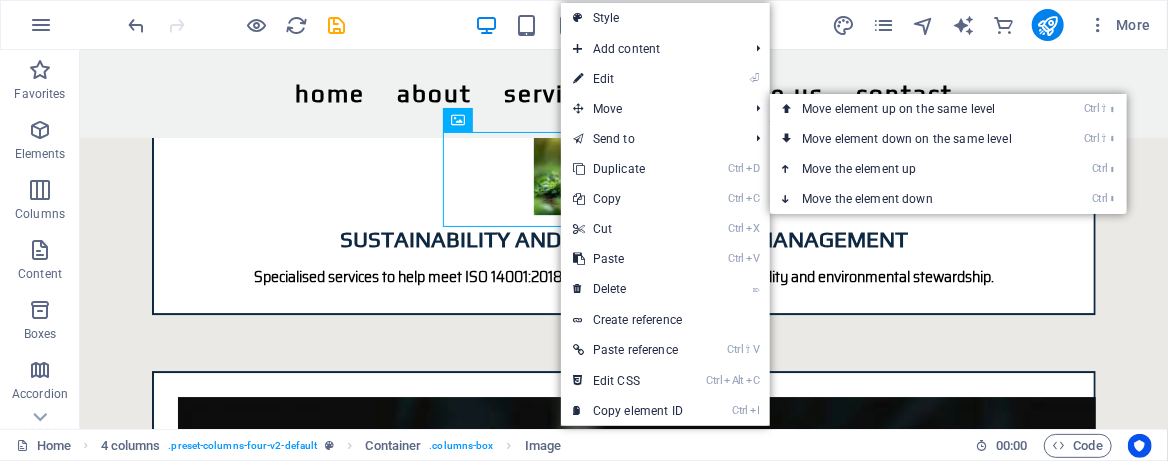 select on "px" 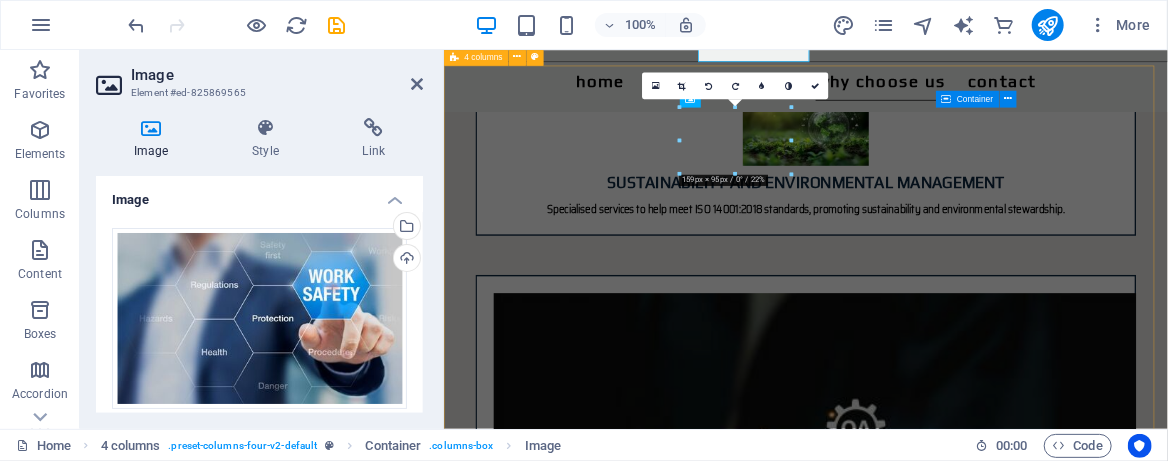scroll, scrollTop: 2698, scrollLeft: 0, axis: vertical 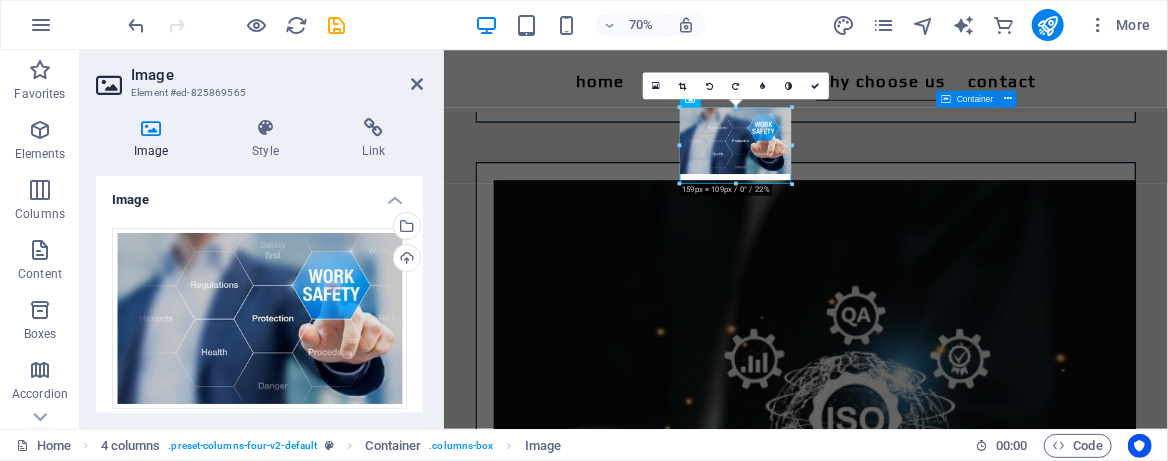 drag, startPoint x: 734, startPoint y: 173, endPoint x: 414, endPoint y: 196, distance: 320.8255 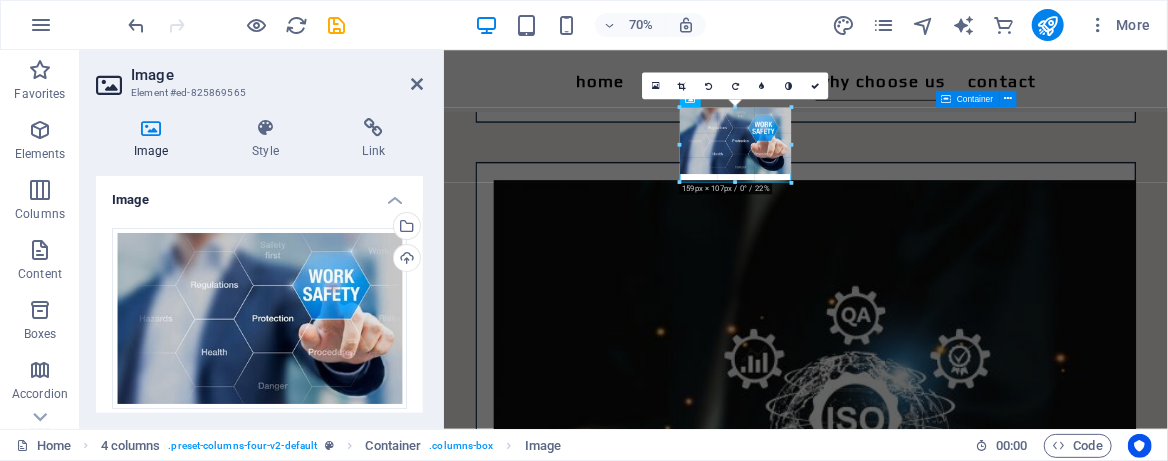 drag, startPoint x: 787, startPoint y: 171, endPoint x: 501, endPoint y: 191, distance: 286.69846 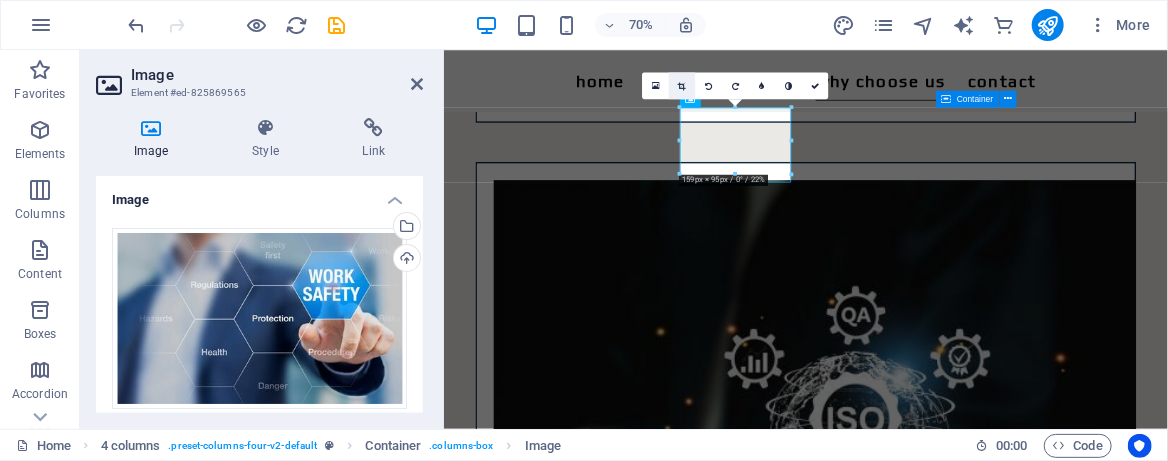 click at bounding box center (682, 85) 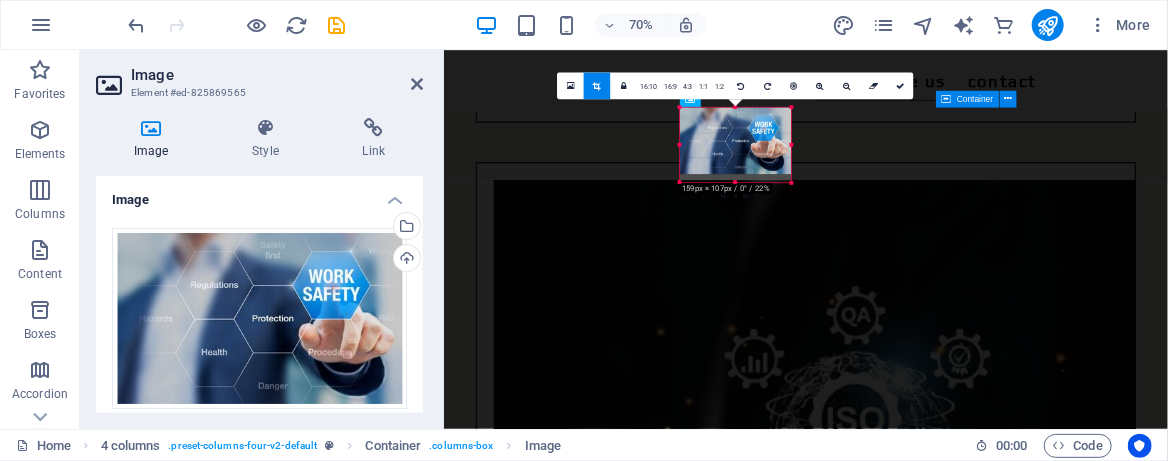 click at bounding box center (735, 140) 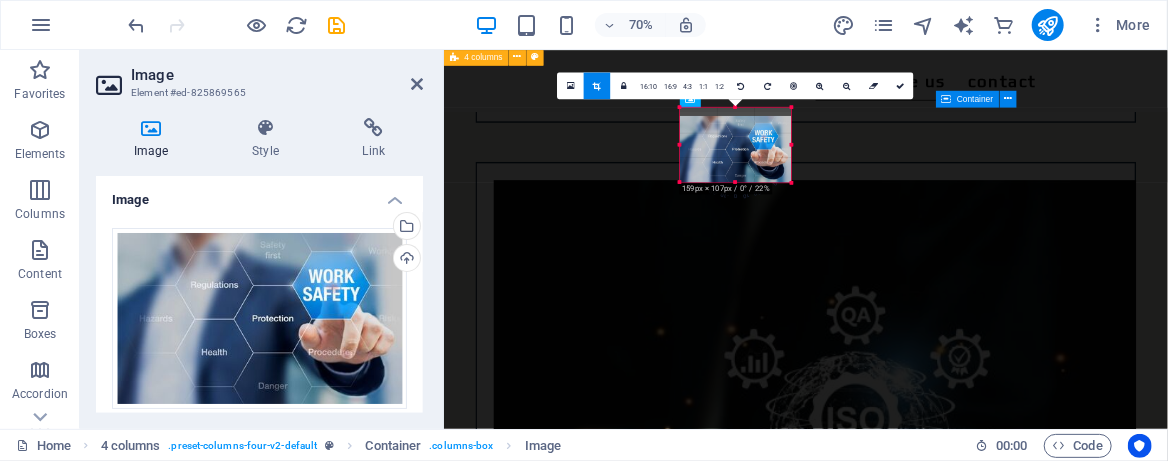 click on "✅  Expertise You Can Trust ✅  Tailored SHEQ Solutions ✅  Commitment to Excellence ✅  Lasting Relationships Drop content here or  Add elements  Paste clipboard" at bounding box center [960, 3628] 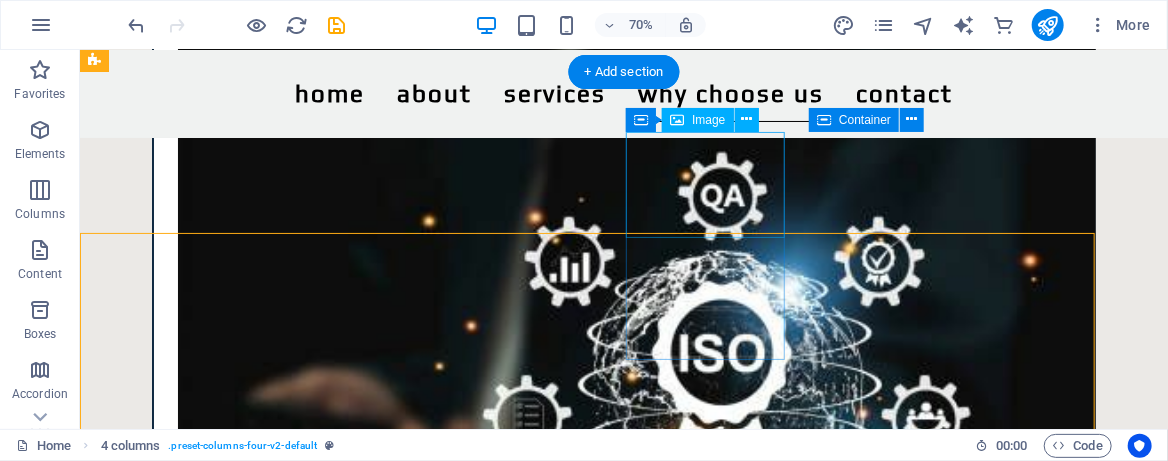scroll, scrollTop: 2537, scrollLeft: 0, axis: vertical 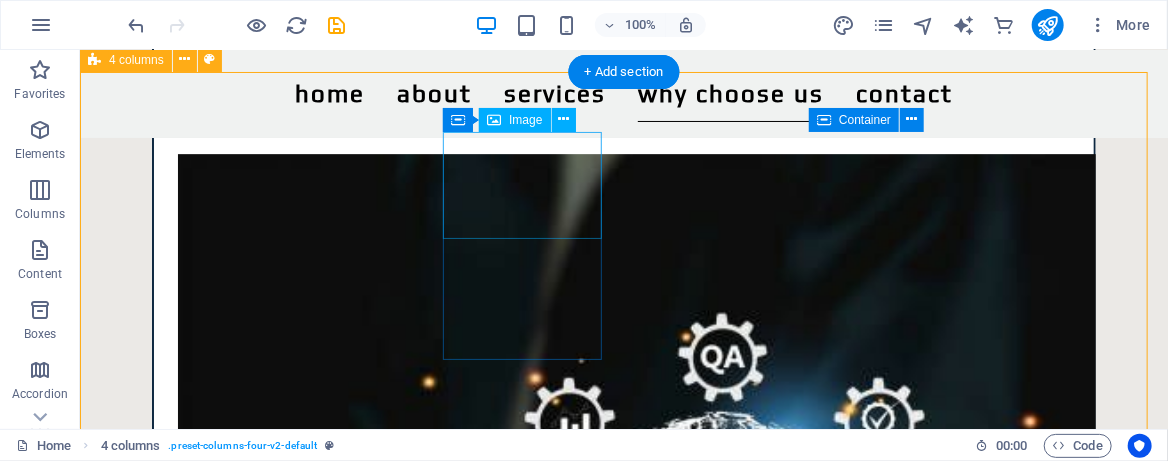click at bounding box center [201, 3396] 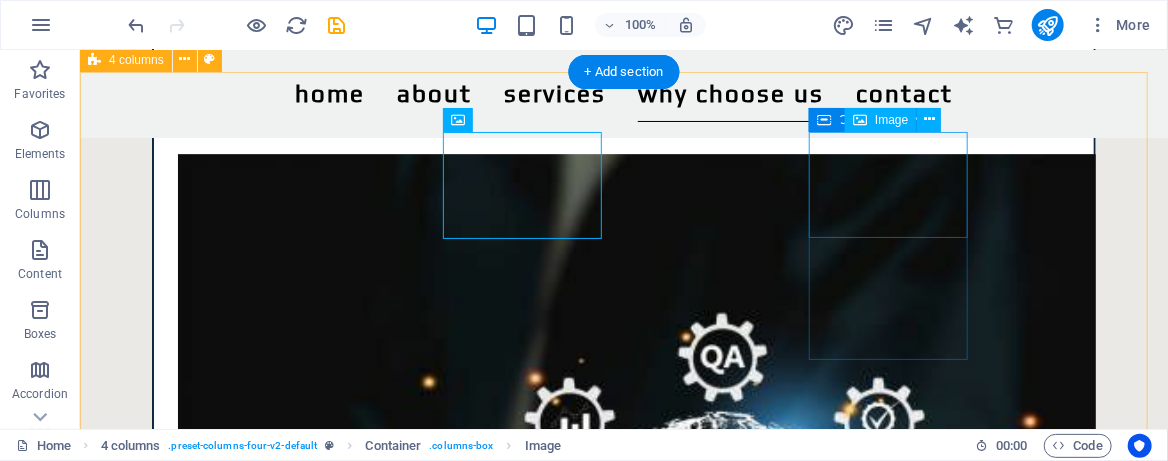 drag, startPoint x: 867, startPoint y: 188, endPoint x: 871, endPoint y: 139, distance: 49.162994 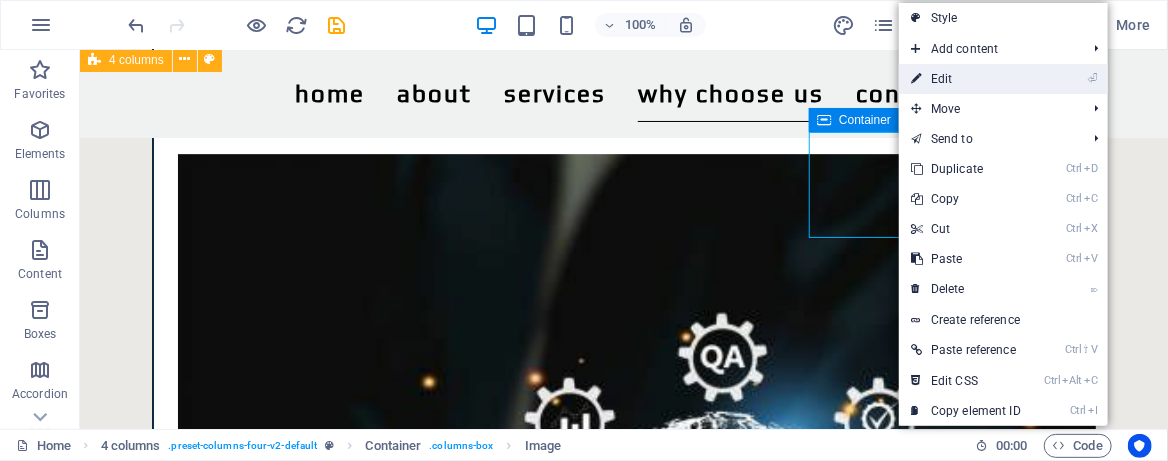 click on "⏎  Edit" at bounding box center [966, 79] 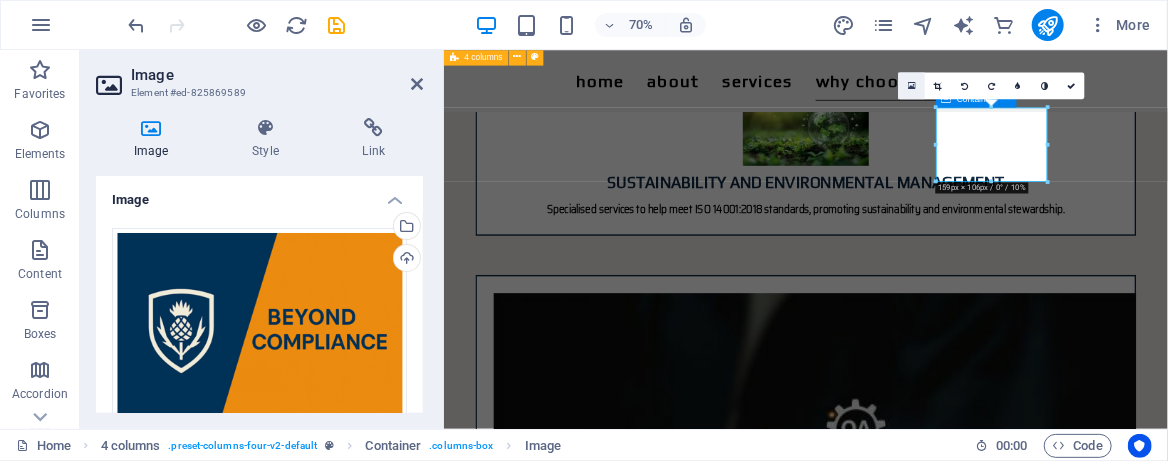 scroll, scrollTop: 2698, scrollLeft: 0, axis: vertical 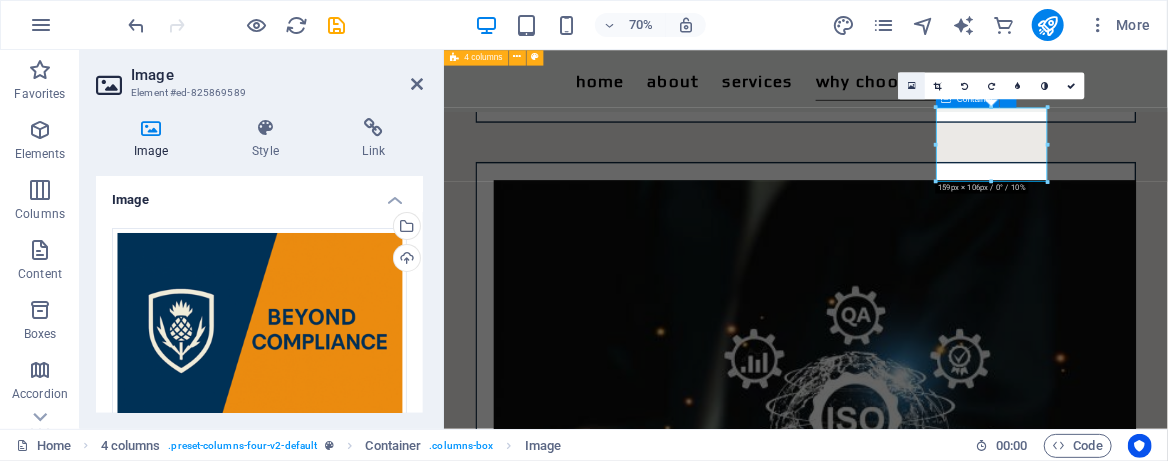 click at bounding box center [912, 86] 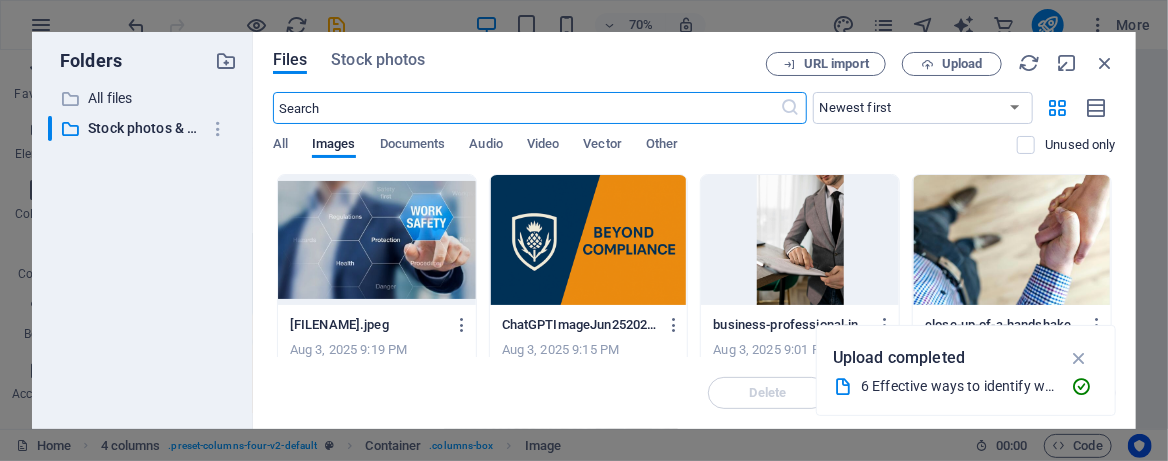scroll, scrollTop: 3736, scrollLeft: 0, axis: vertical 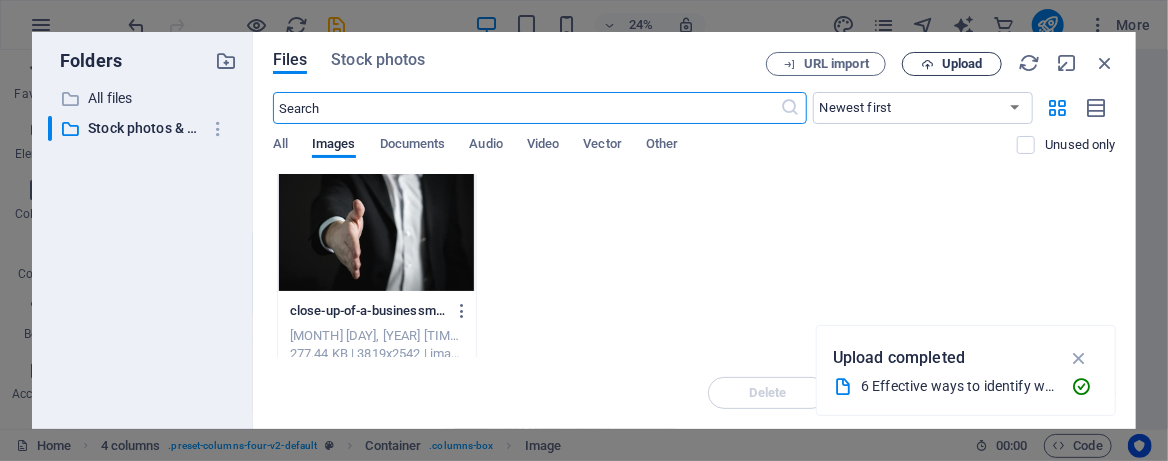 click on "Upload" at bounding box center (962, 64) 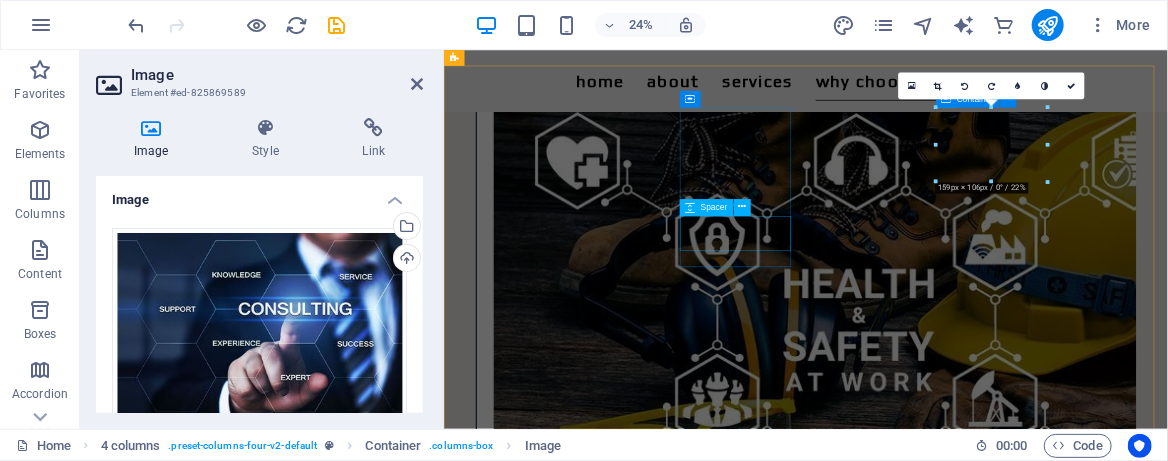 scroll, scrollTop: 2698, scrollLeft: 0, axis: vertical 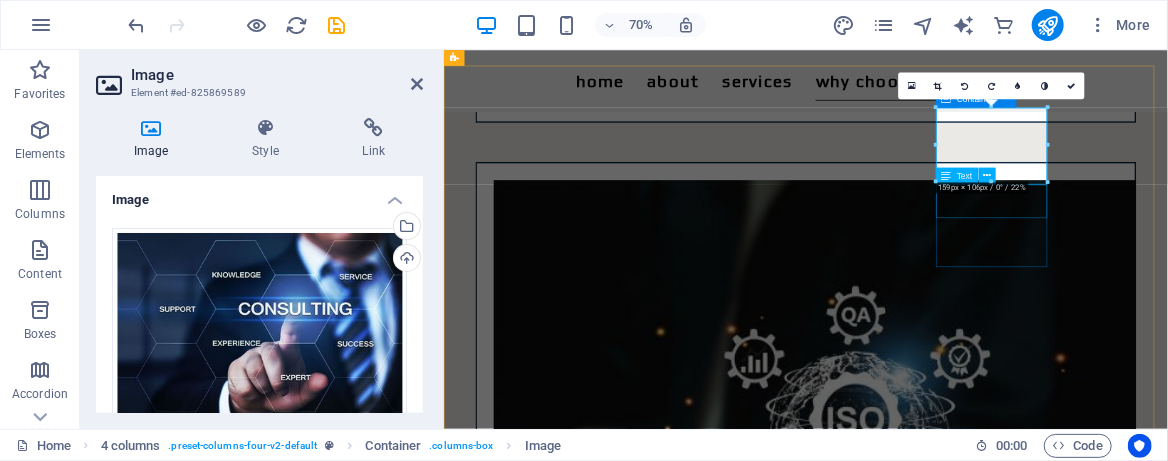click on "✅  Lasting Relationships" at bounding box center [565, 3893] 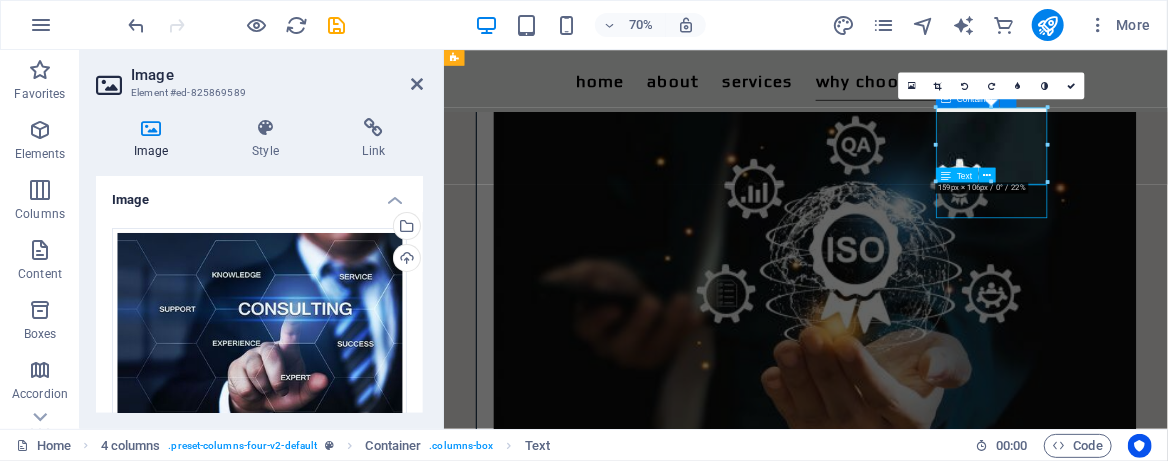 scroll, scrollTop: 2537, scrollLeft: 0, axis: vertical 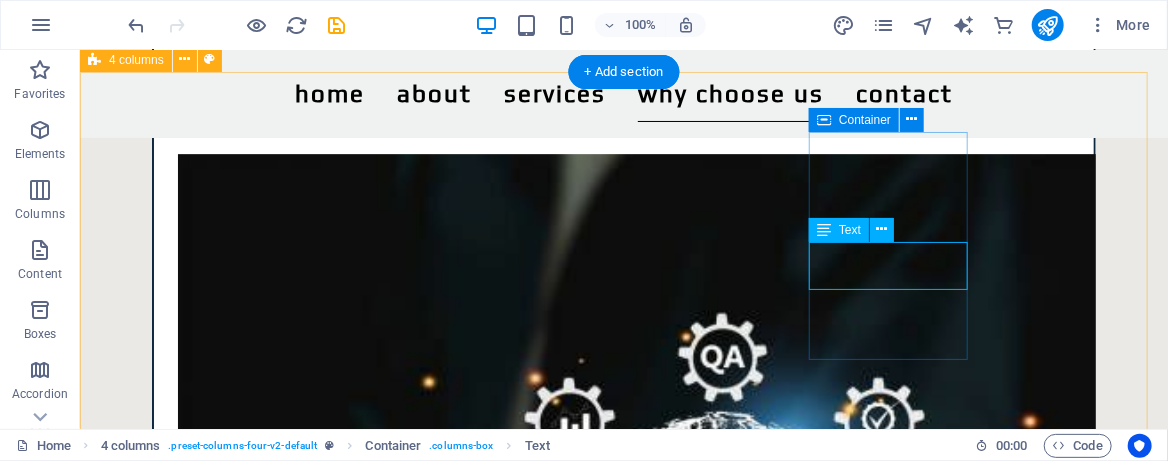 click on "✅  Lasting Relationships" at bounding box center (201, 3918) 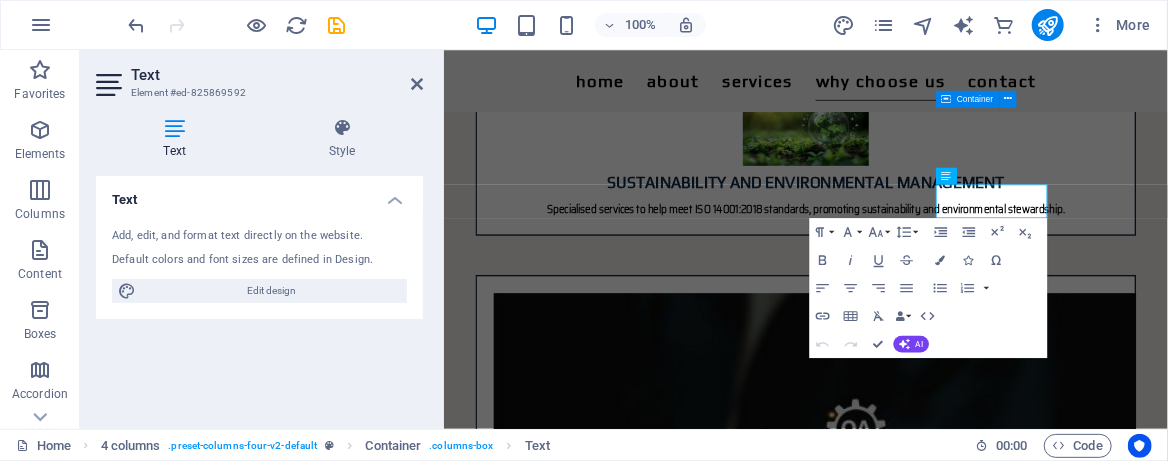 scroll, scrollTop: 2698, scrollLeft: 0, axis: vertical 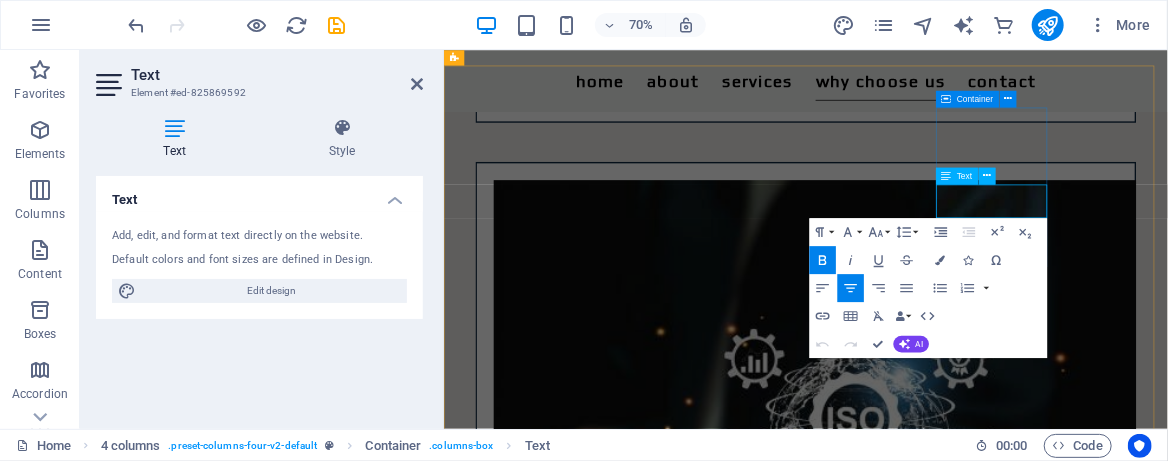 click on "Lasting Relationships" at bounding box center [565, 3905] 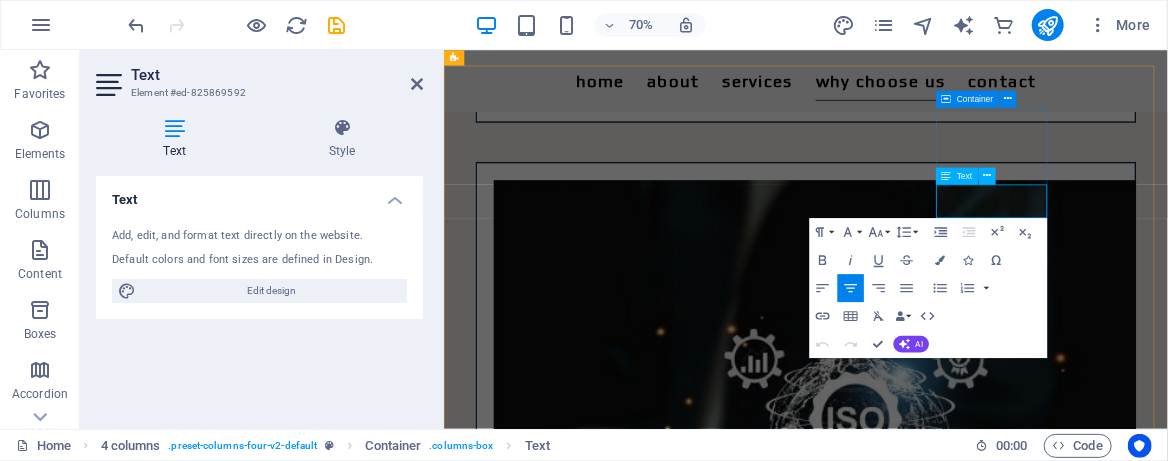 click on "Lasting Relationships" at bounding box center [565, 3905] 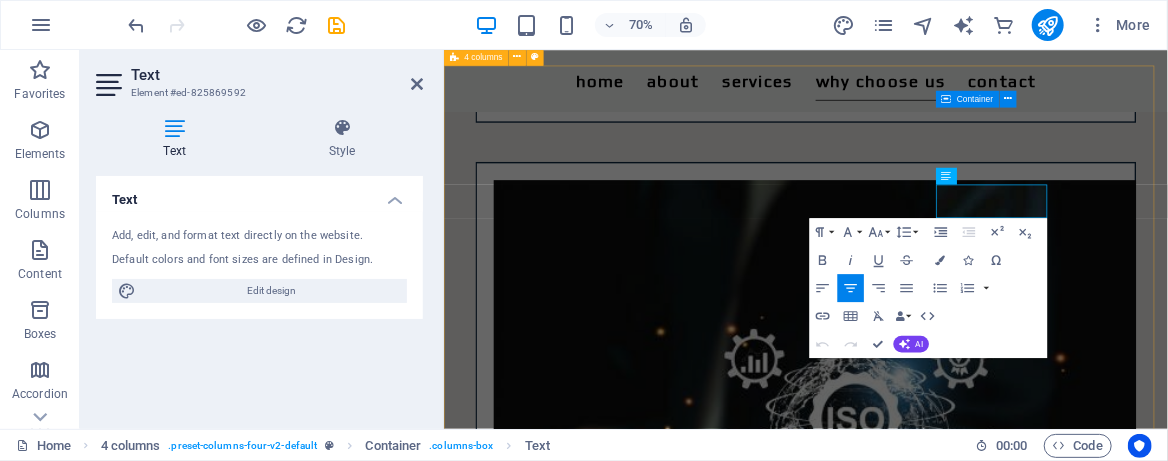 type 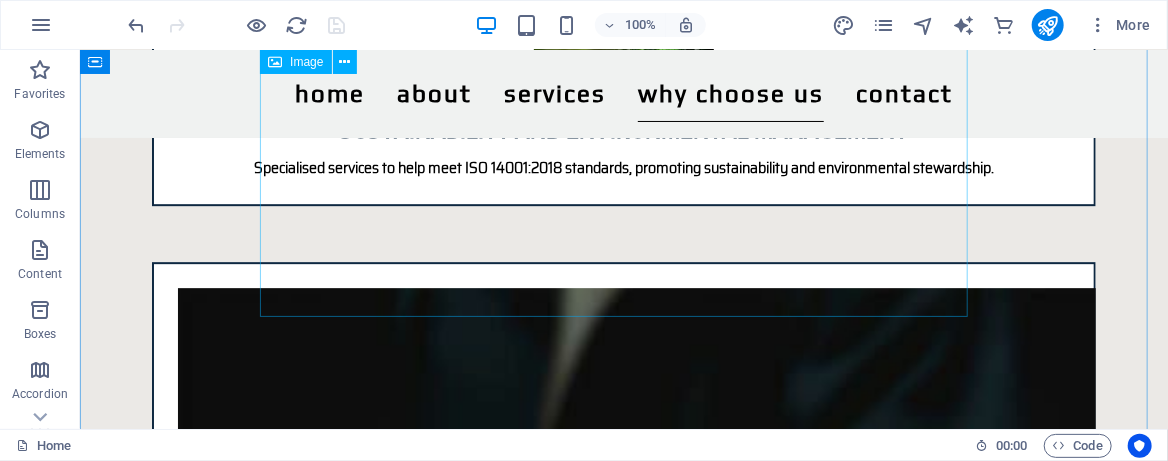 scroll, scrollTop: 2136, scrollLeft: 0, axis: vertical 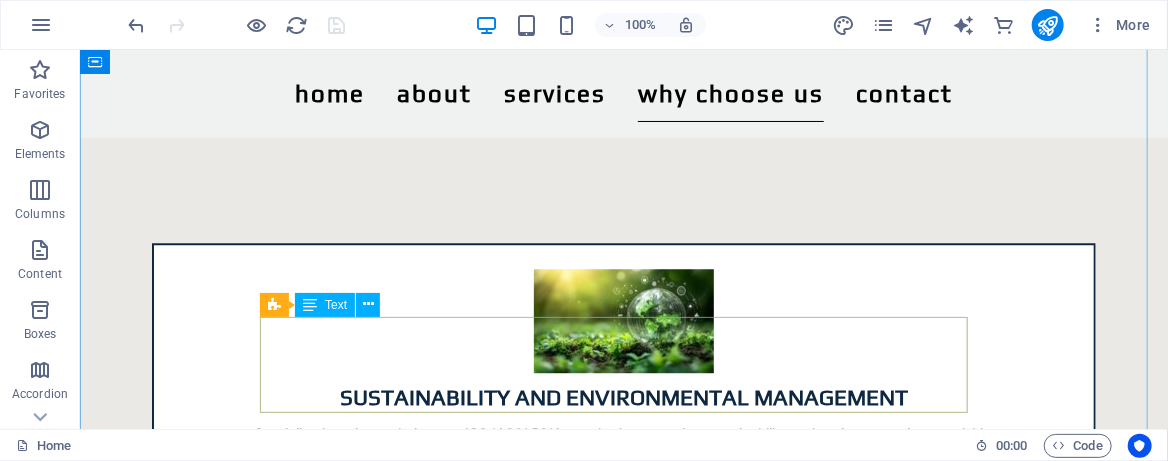 click on "✅  Expertise You Can Trust ✅  Tailored Solutions ✅  Commitment to Excellence ✅ We build lasting relationships, not quick fixes" at bounding box center [623, 3317] 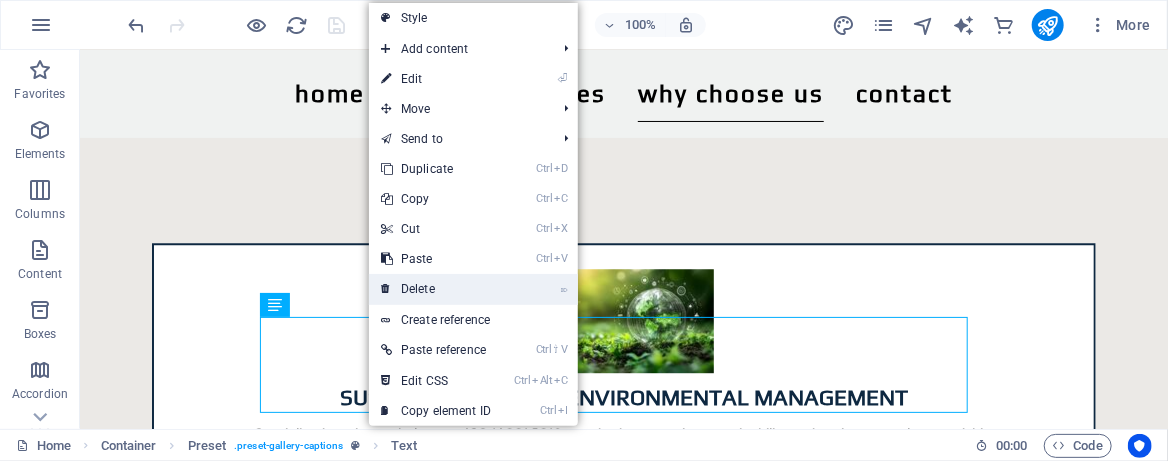 click on "⌦  Delete" at bounding box center [436, 289] 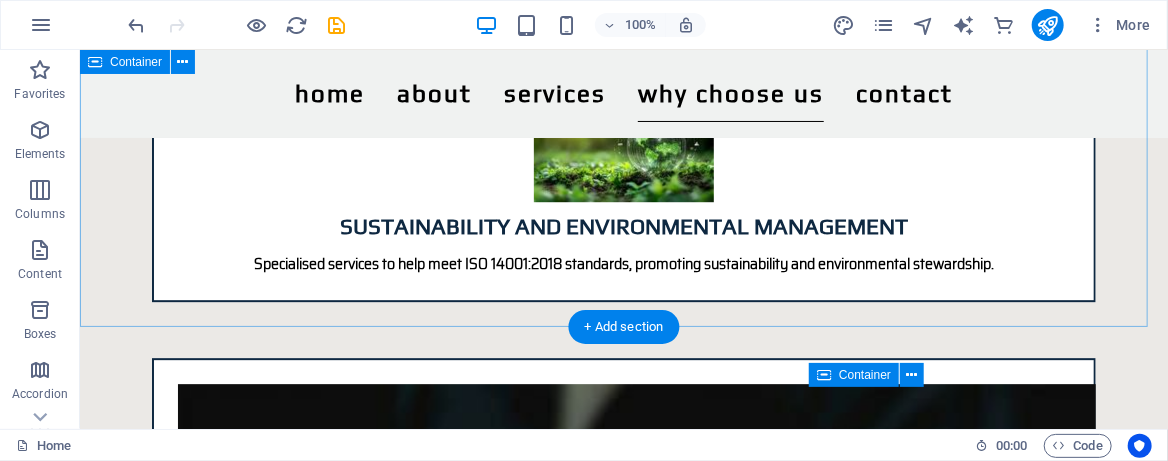 scroll, scrollTop: 2403, scrollLeft: 0, axis: vertical 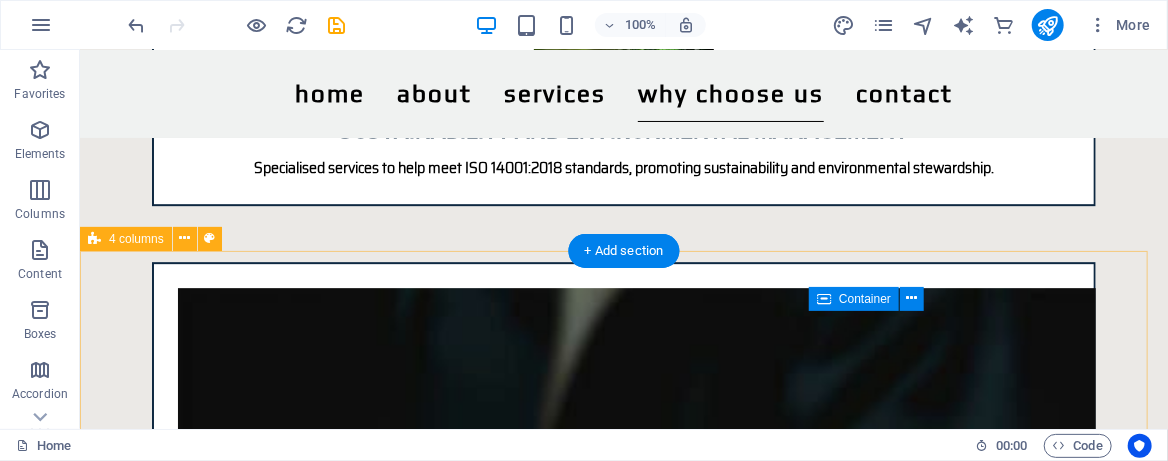 click on "✅  Expertise You Can Trust ✅  Tailored SHEQ Solutions ✅  Commitment to Excellence ✅  Lasting Relationships through Long Term Partnerships Drop content here or  Add elements  Paste clipboard" at bounding box center [623, 3847] 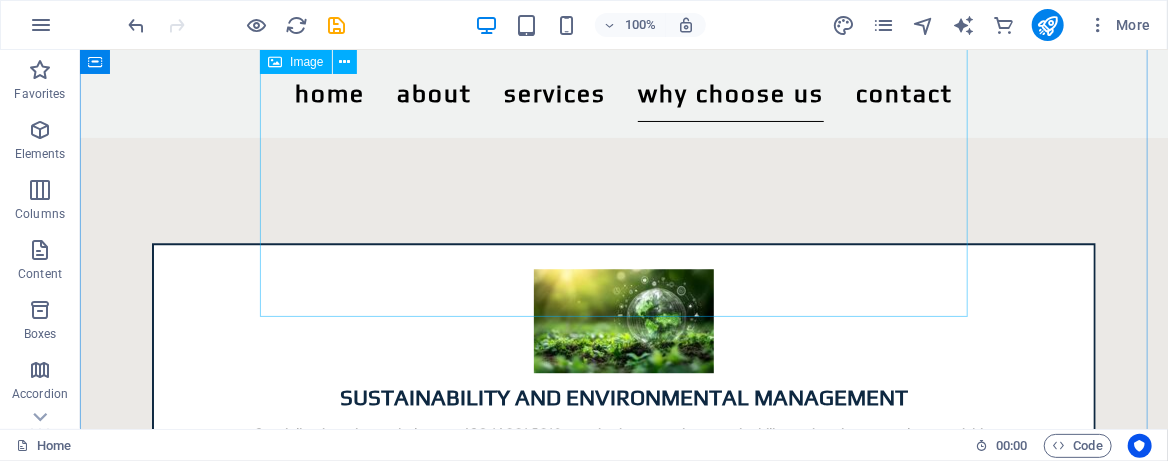 scroll, scrollTop: 2270, scrollLeft: 0, axis: vertical 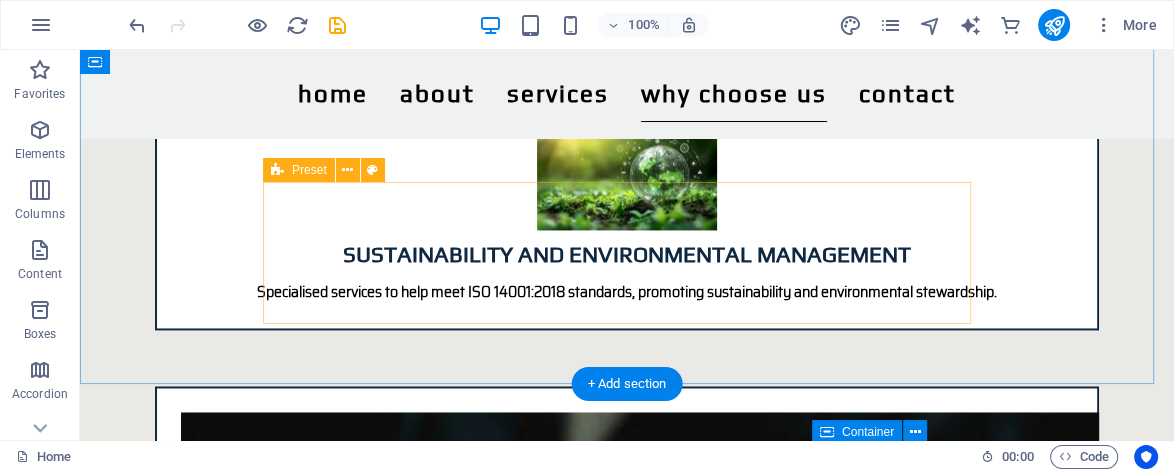 click on "Drop content here or  Add elements  Paste clipboard" at bounding box center [627, 3211] 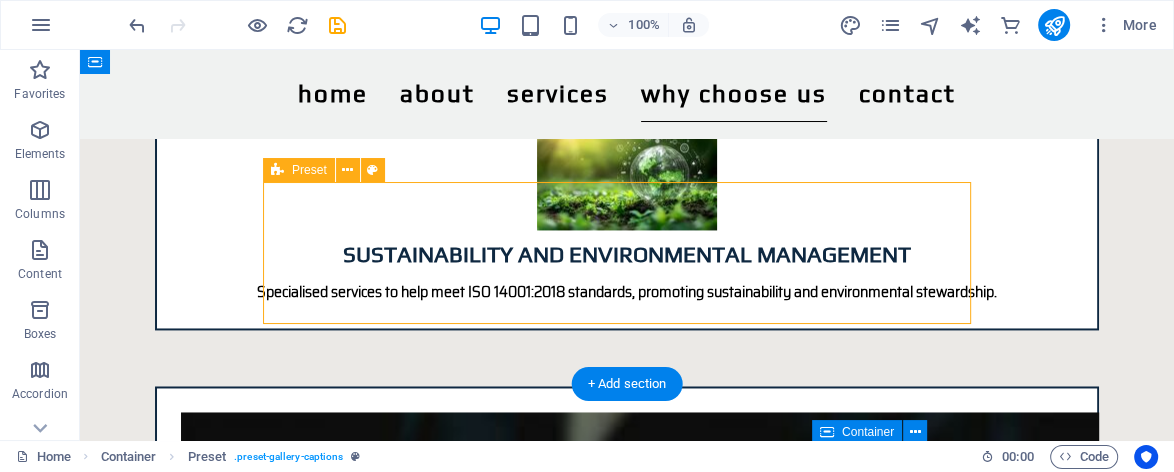 click on "Add elements" at bounding box center [568, 3241] 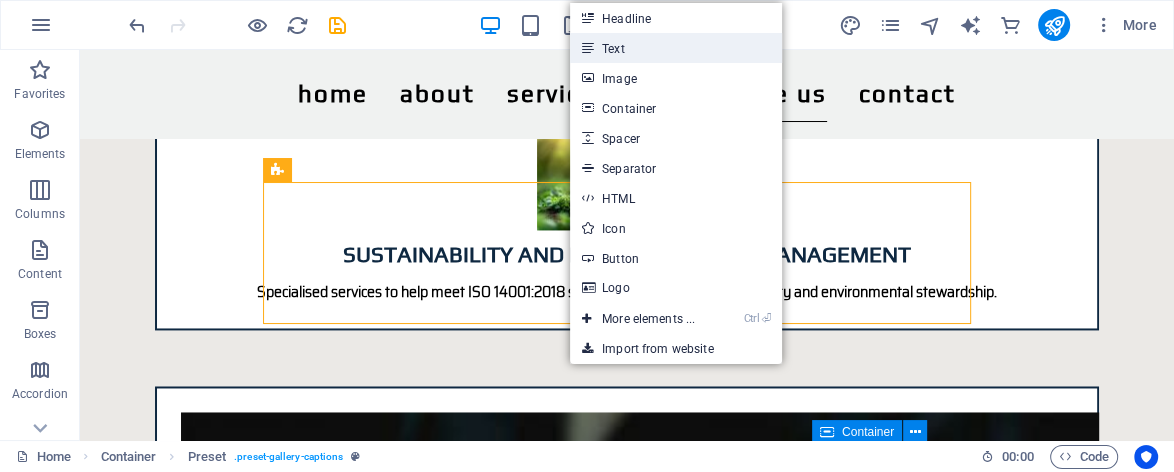 click on "Text" at bounding box center (676, 48) 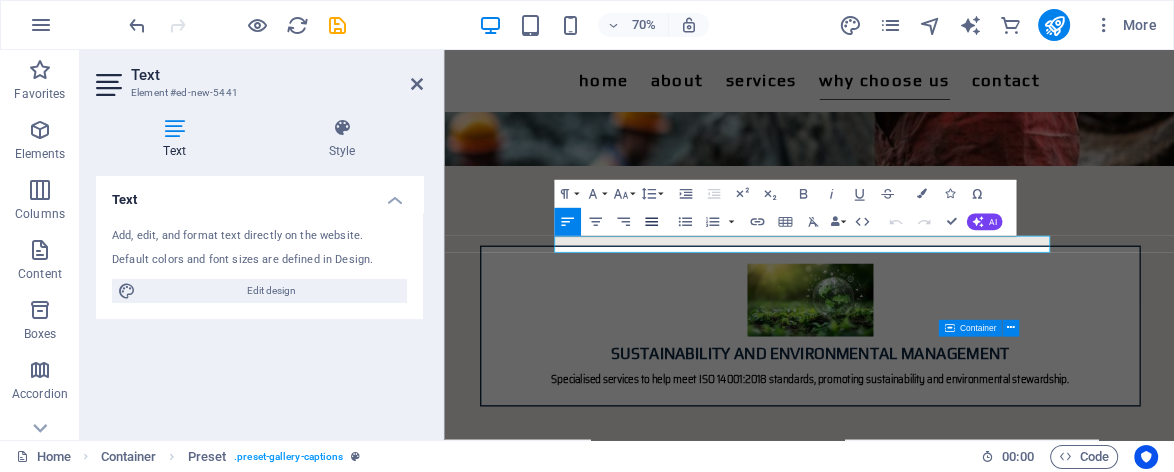 scroll, scrollTop: 2313, scrollLeft: 0, axis: vertical 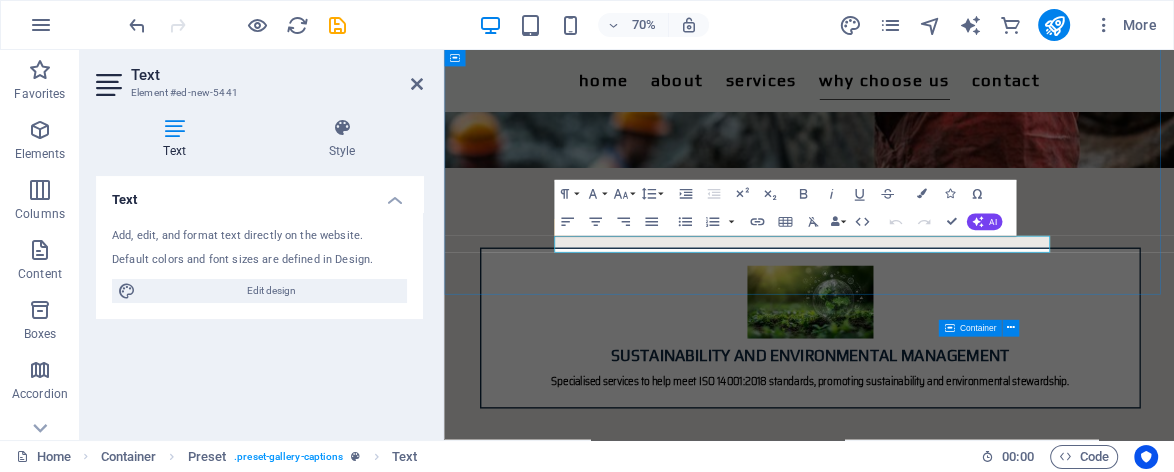 click on "New text element" at bounding box center (966, 3282) 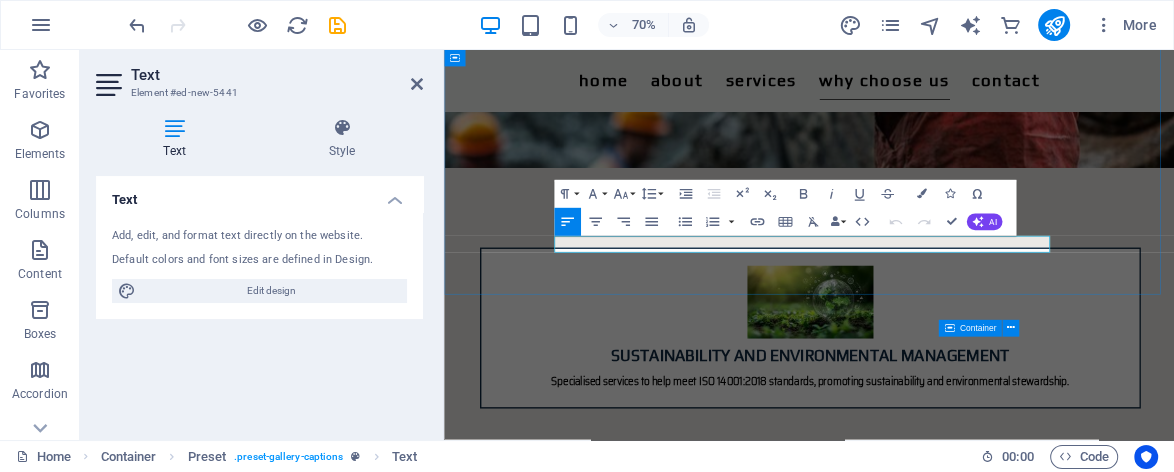 click on "New text element" at bounding box center (966, 3282) 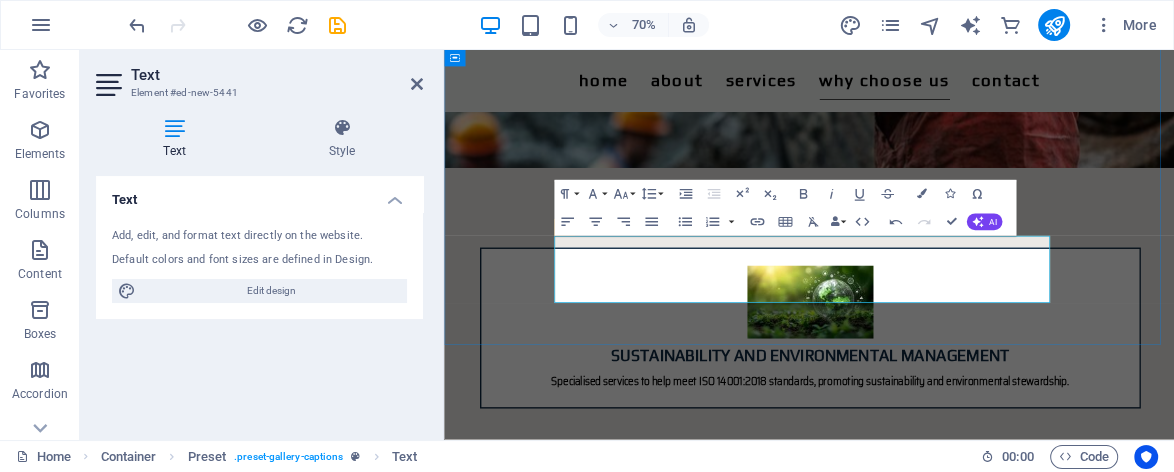 click on "At Caledonian Consulting, we do more than help you pass audits — we help you build a safer, smarter, and more sustainable business." at bounding box center [966, 3282] 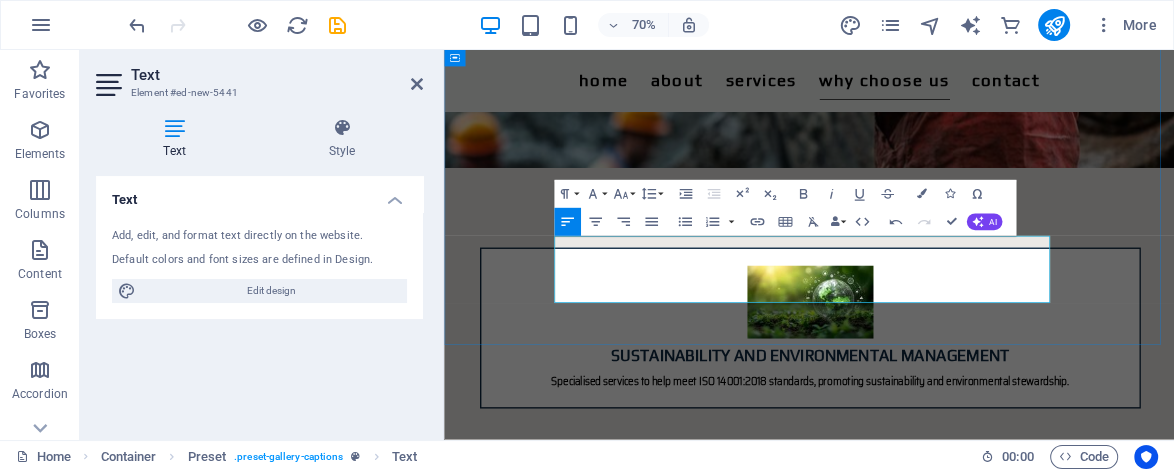 type 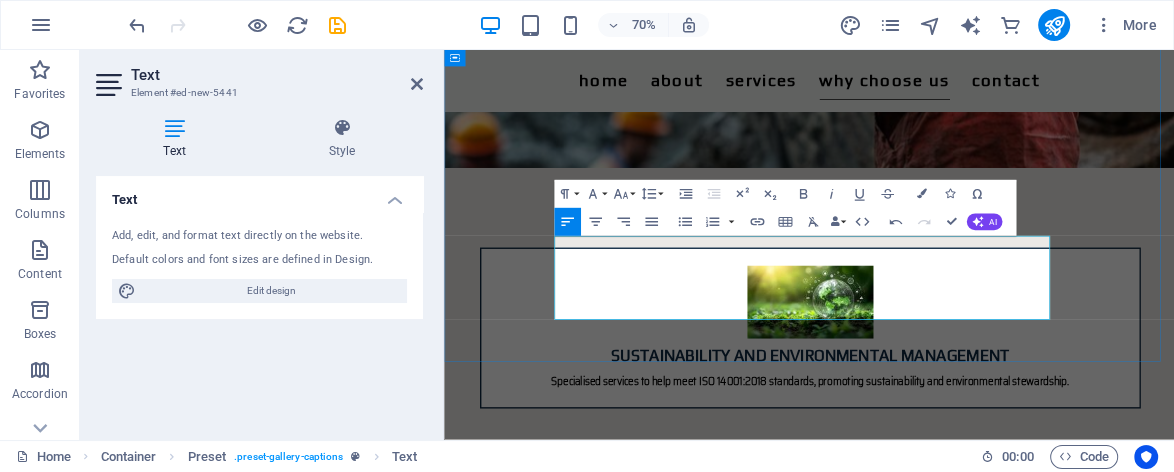 scroll, scrollTop: 2446, scrollLeft: 0, axis: vertical 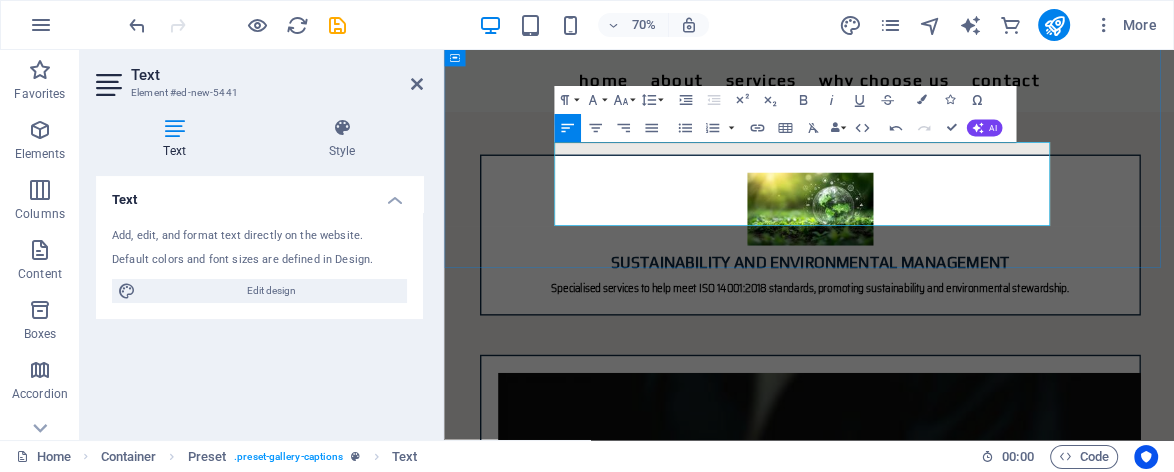 click at bounding box center [966, 3221] 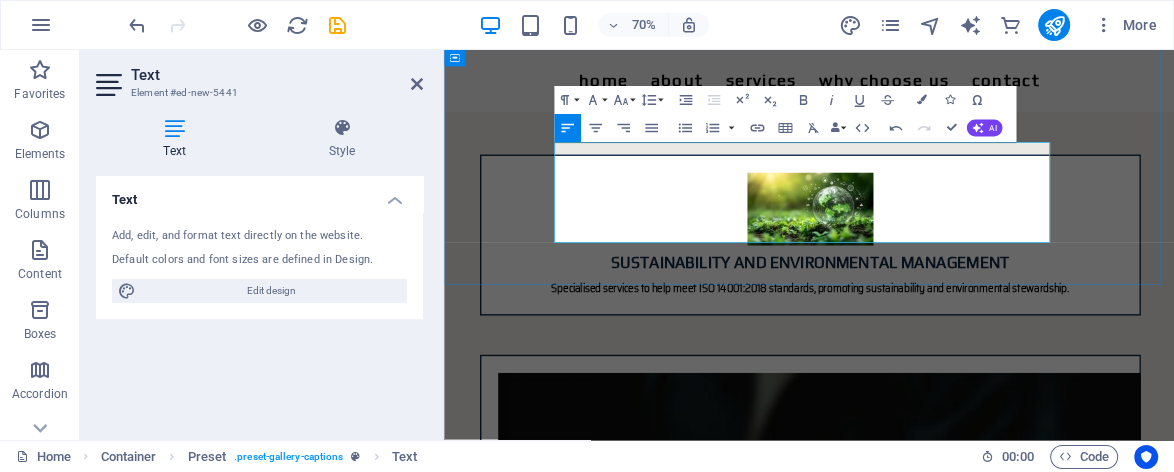 click on "With deep knowledge of South African legislation and international frameworks like ISO 9001, 14001, and 45001, we bridge the gap between regulation and real operations." at bounding box center (966, 3233) 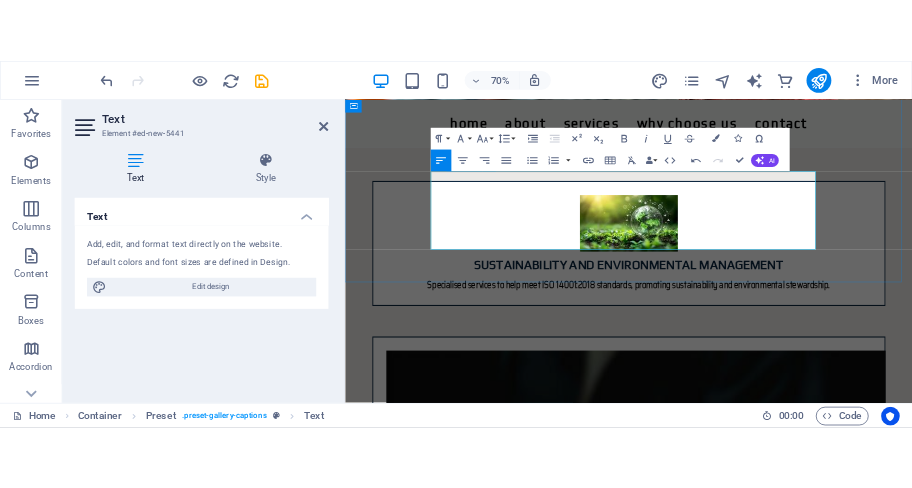 scroll, scrollTop: 0, scrollLeft: 0, axis: both 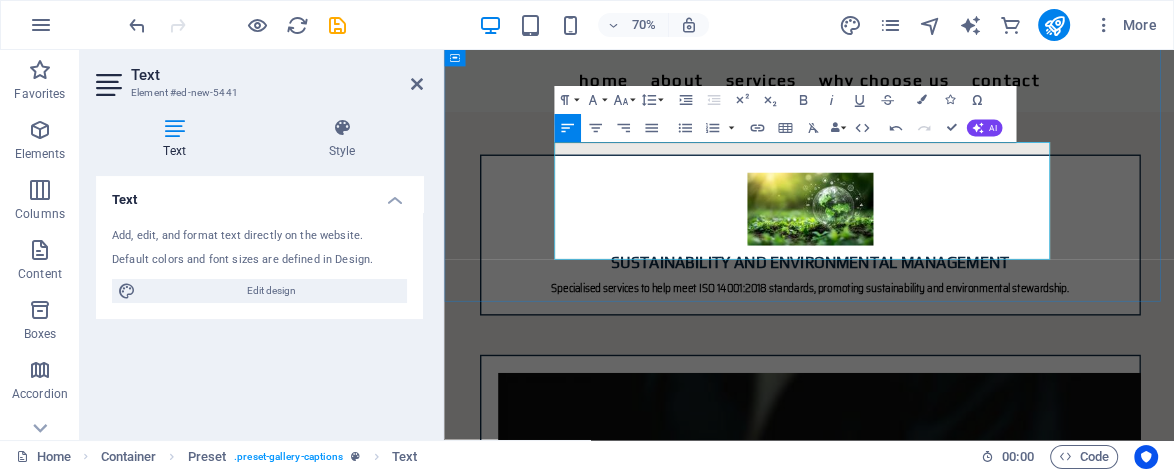 click on "We tailor every solution to your industry, risk profile, and business goals — and walk the journey with you." at bounding box center [966, 3269] 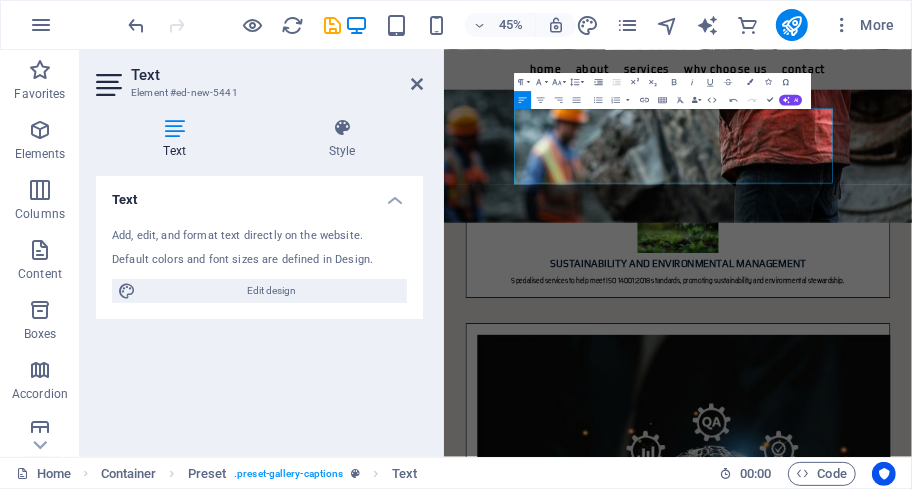 scroll, scrollTop: 2794, scrollLeft: 0, axis: vertical 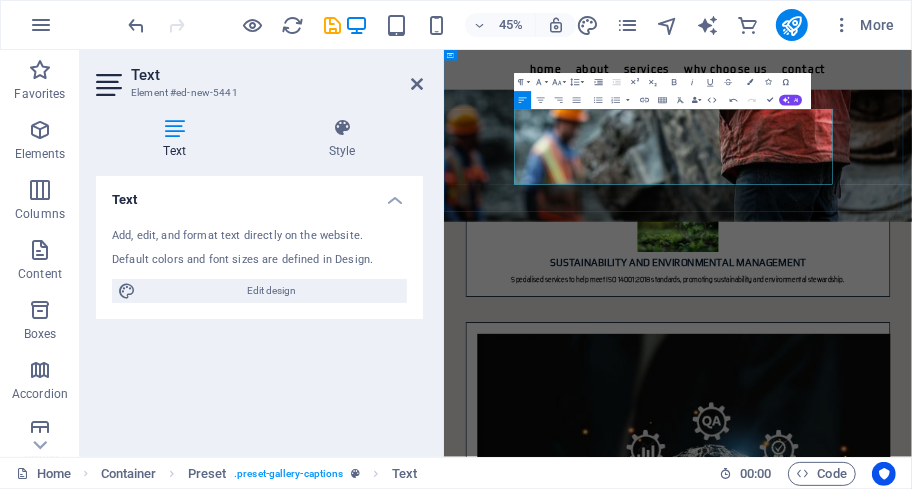 click on "We tailor every solution to your industry, risk profile, and business goals — and walk the journey with you." at bounding box center [963, 3431] 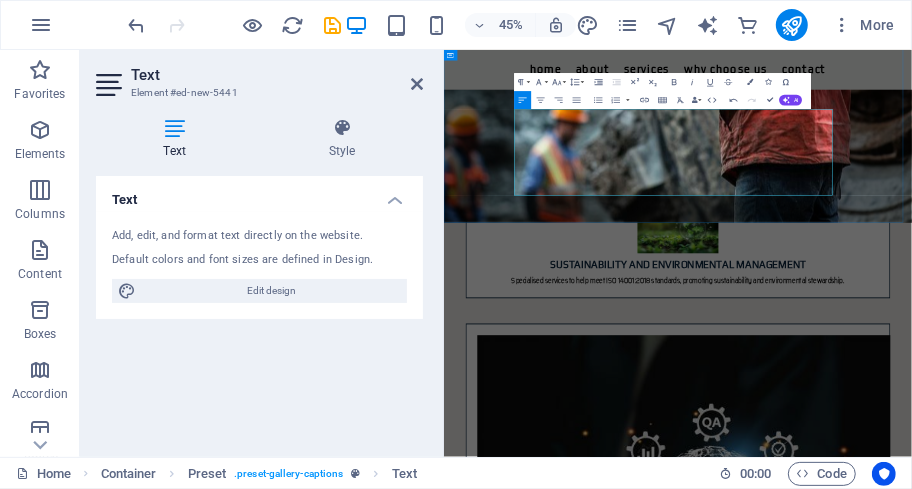 scroll, scrollTop: 2794, scrollLeft: 0, axis: vertical 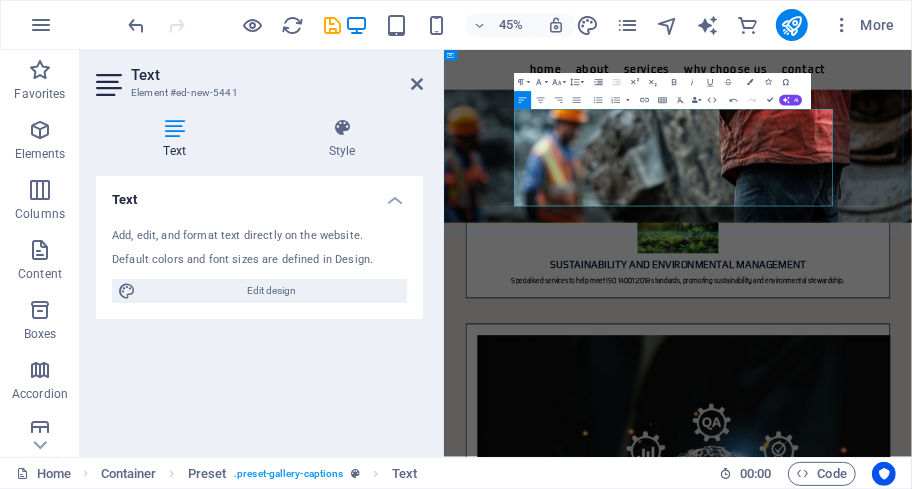 click on "We believe compliance shouldn’t be overwhelming or out of reach. Our mission is to make it clear, achievable, and genuinely valuable to your organisation." at bounding box center (963, 3470) 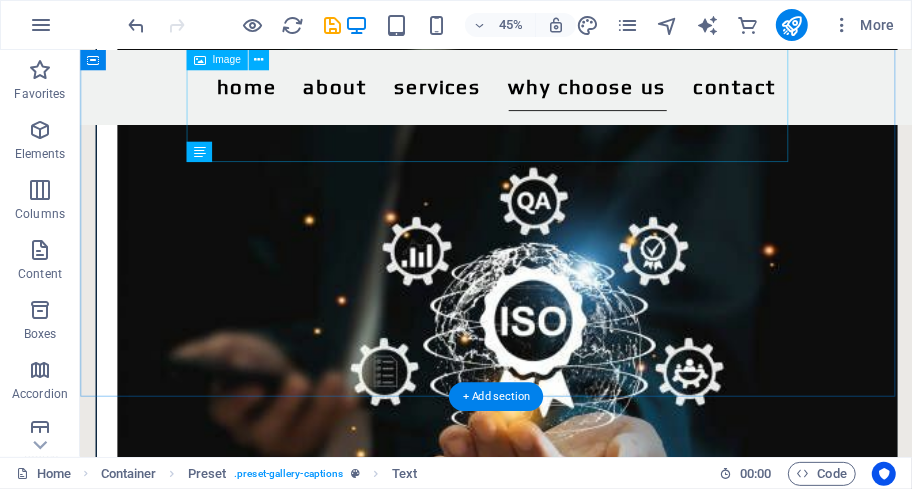 scroll, scrollTop: 2368, scrollLeft: 0, axis: vertical 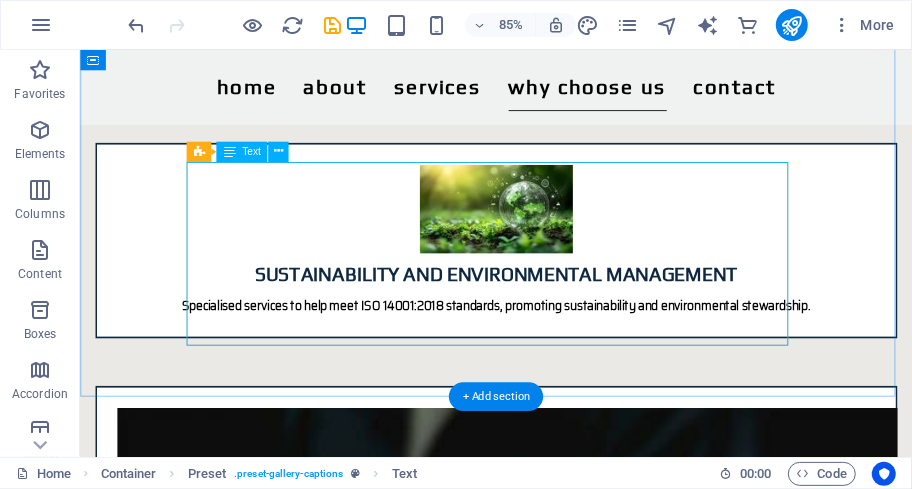 click on "At Caledonian Consulting, we do more than help you pass audits — we help you build a safer, smarter, and more sustainable business. We translate complex OHS and ISO standards into practical systems your team can understand, use, and maintain — even under pressure. With deep knowledge of South African legislation and international frameworks like ISO 9001, 14001, and 45001, we bridge the gap between regulation and real operations.  We tailor every solution to your industry, risk profile, and business goals — and walk the journey with you. We believe compliance shouldn’t be overwhelming or out of reach. Our mission is to make it clear, achievable, and genuinely valuable to your organisation." at bounding box center [569, 3063] 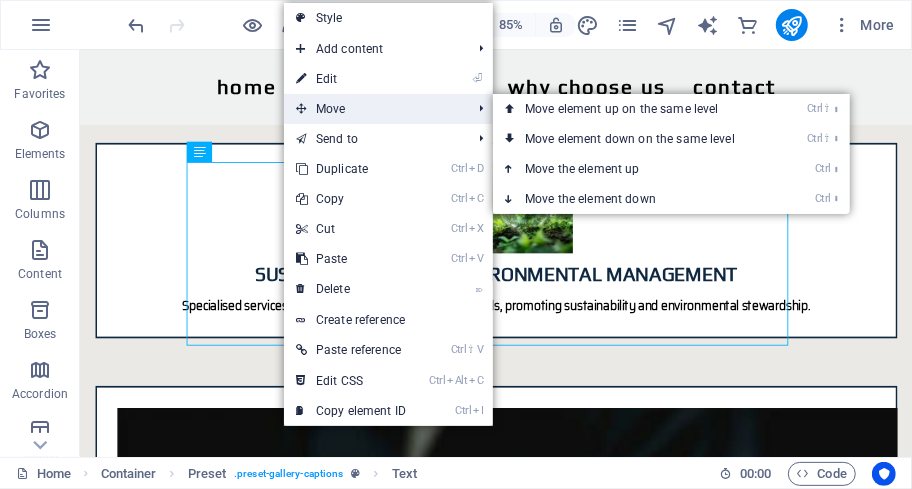 click on "Move" at bounding box center (373, 109) 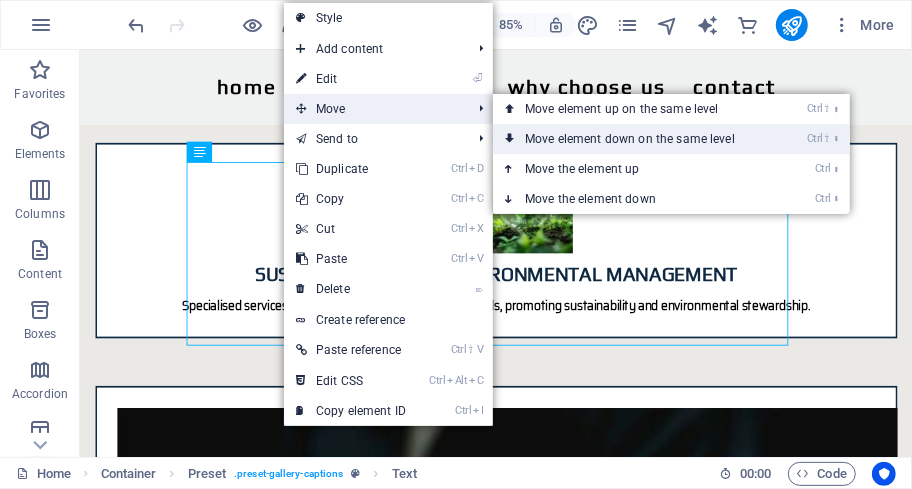 click on "Ctrl ⇧ ⬇  Move element down on the same level" at bounding box center [634, 139] 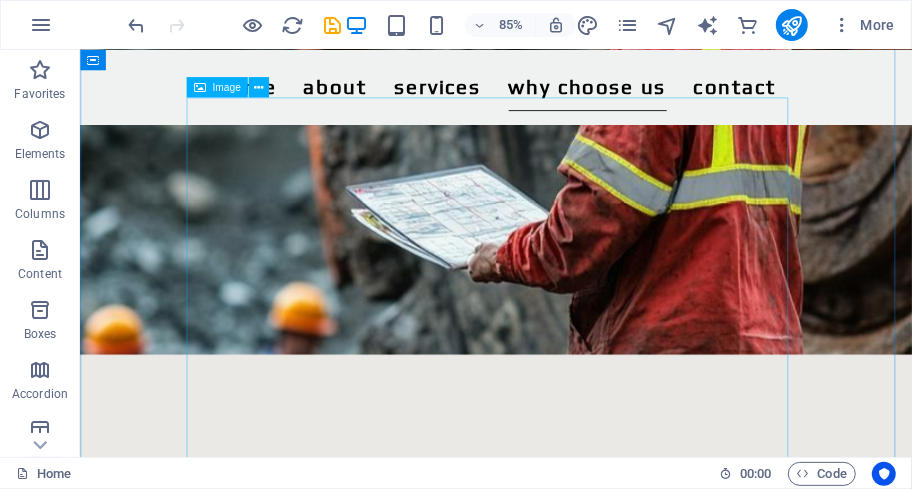 scroll, scrollTop: 2101, scrollLeft: 0, axis: vertical 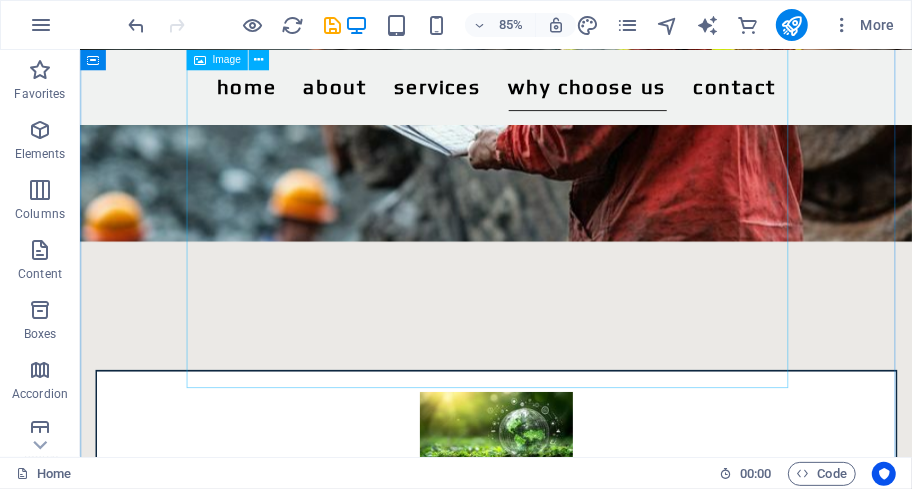 click at bounding box center (569, 2905) 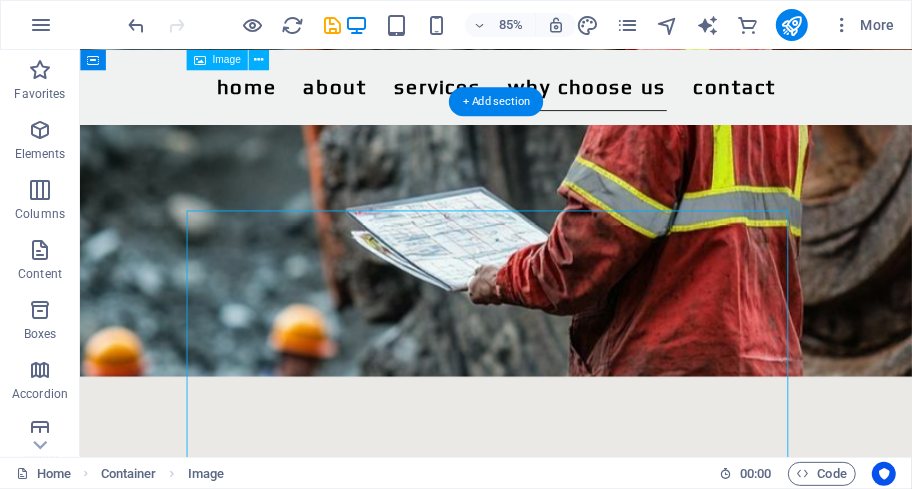 scroll, scrollTop: 1835, scrollLeft: 0, axis: vertical 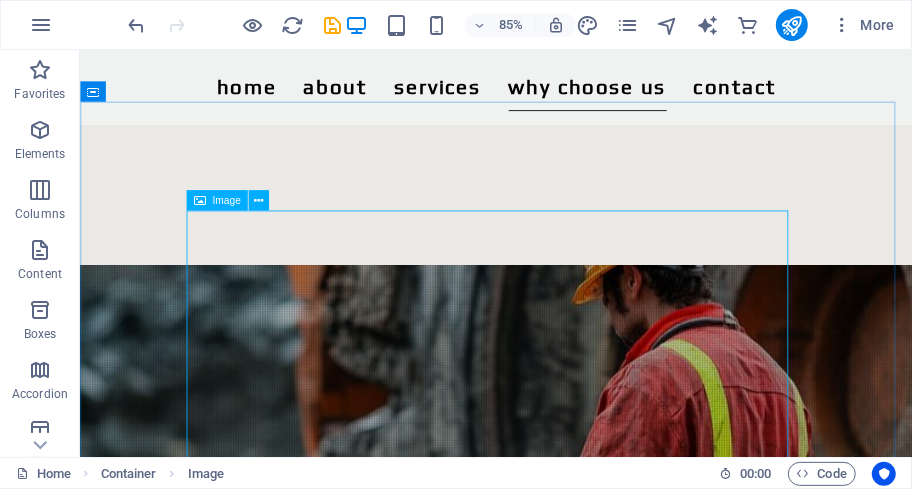 click on "Image" at bounding box center (226, 201) 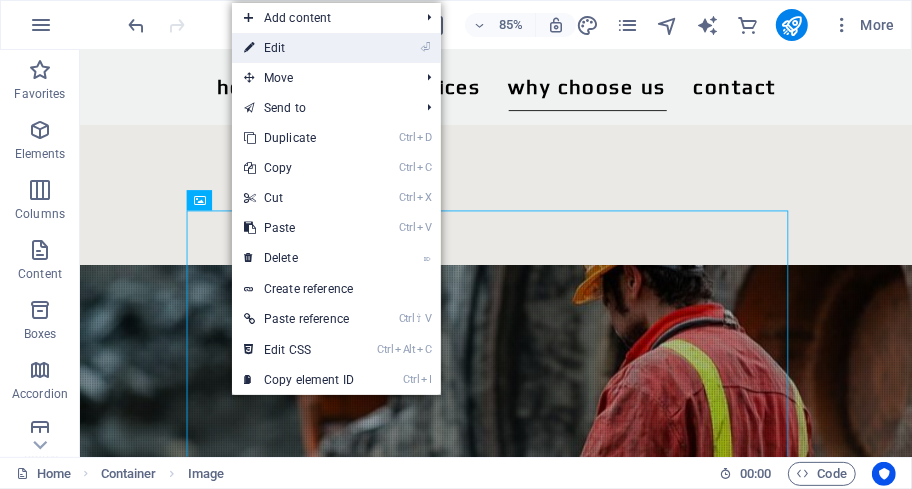 click on "⏎  Edit" at bounding box center [299, 48] 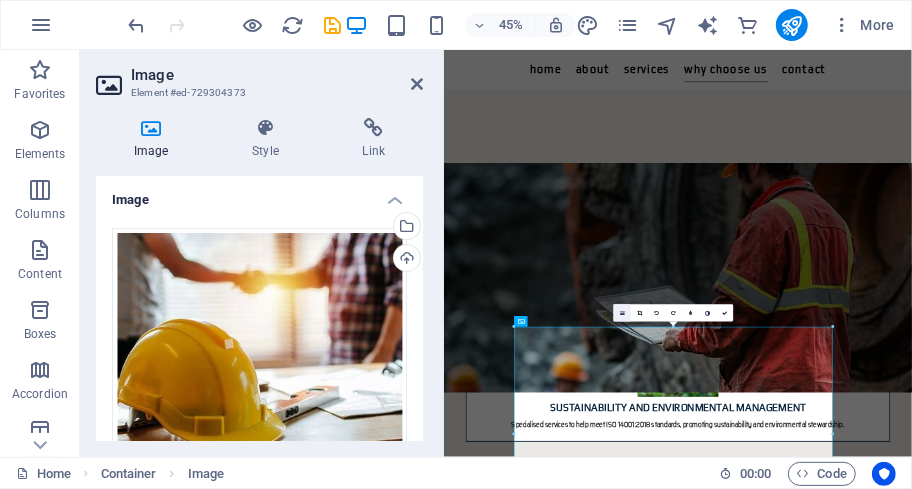 click at bounding box center [622, 313] 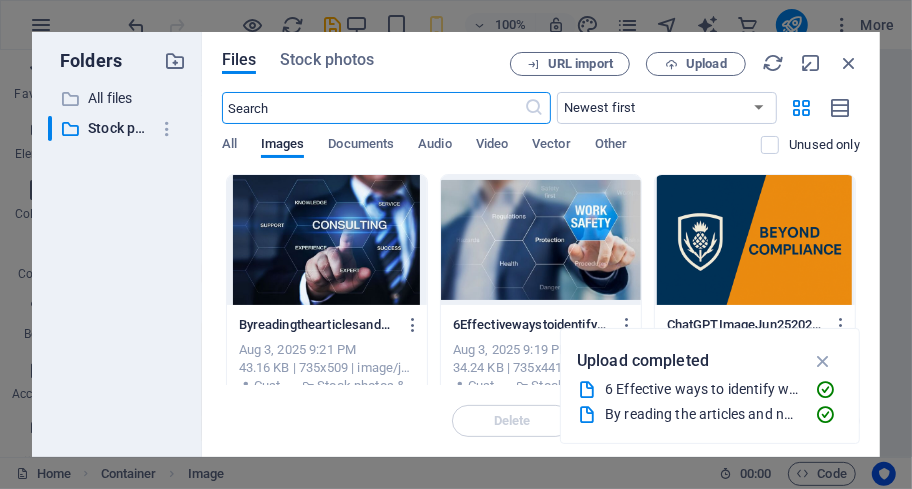 scroll, scrollTop: 5384, scrollLeft: 0, axis: vertical 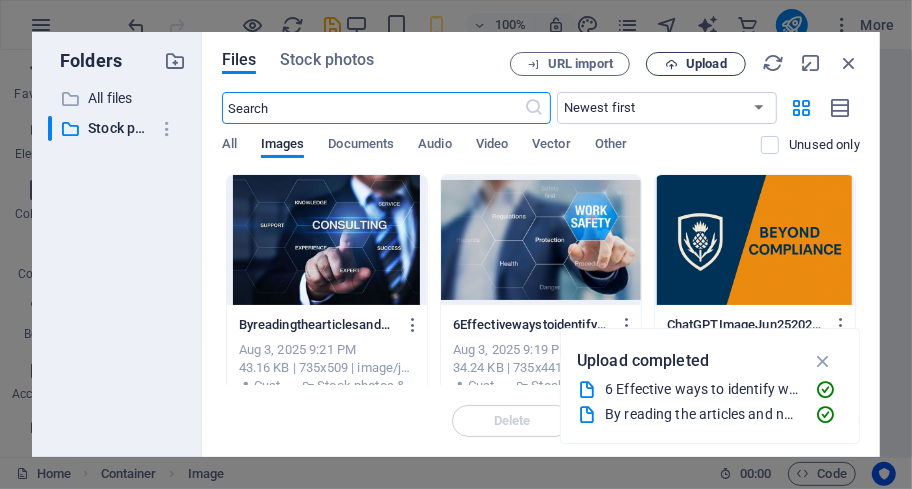 click on "Upload" at bounding box center [696, 64] 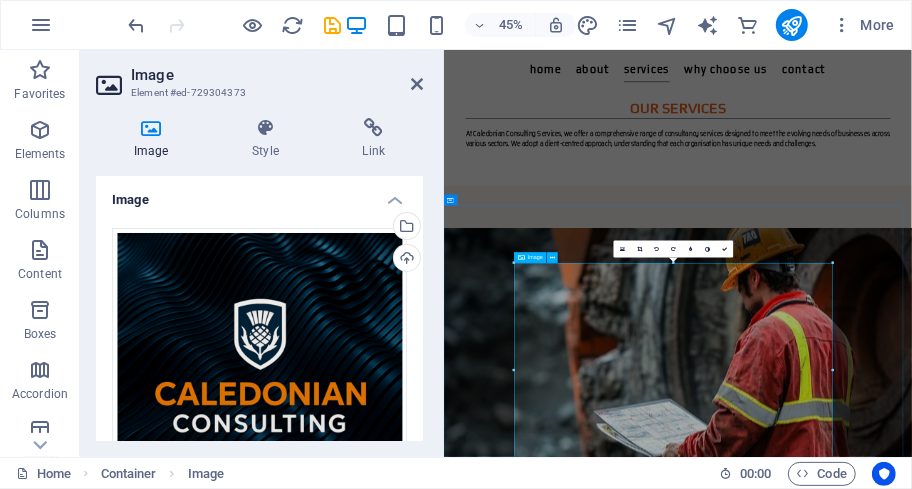 scroll, scrollTop: 2104, scrollLeft: 0, axis: vertical 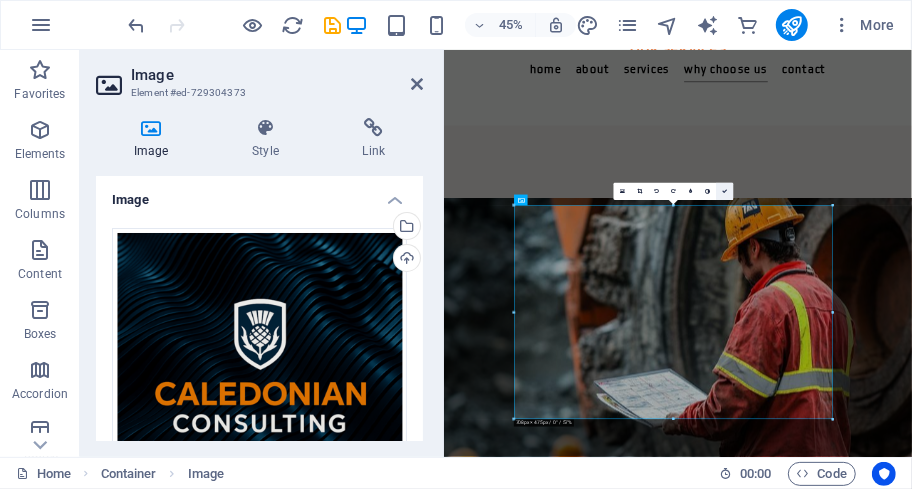 click at bounding box center [724, 191] 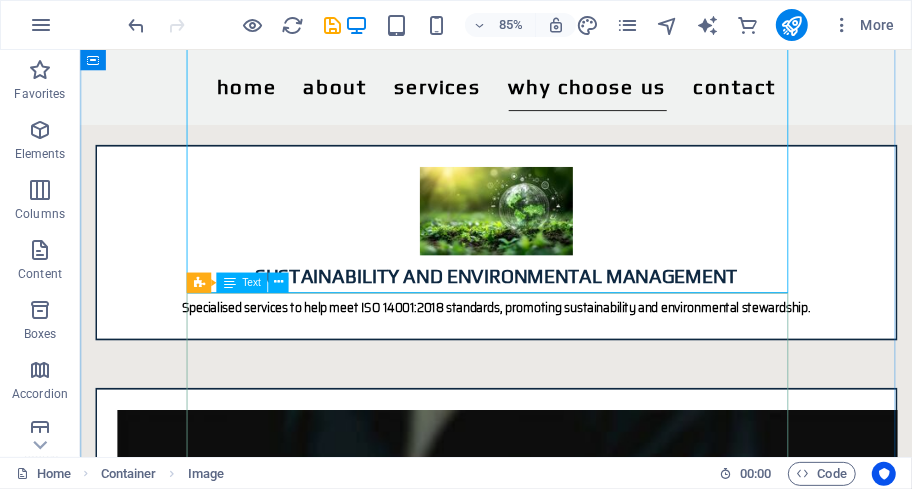 scroll, scrollTop: 2371, scrollLeft: 0, axis: vertical 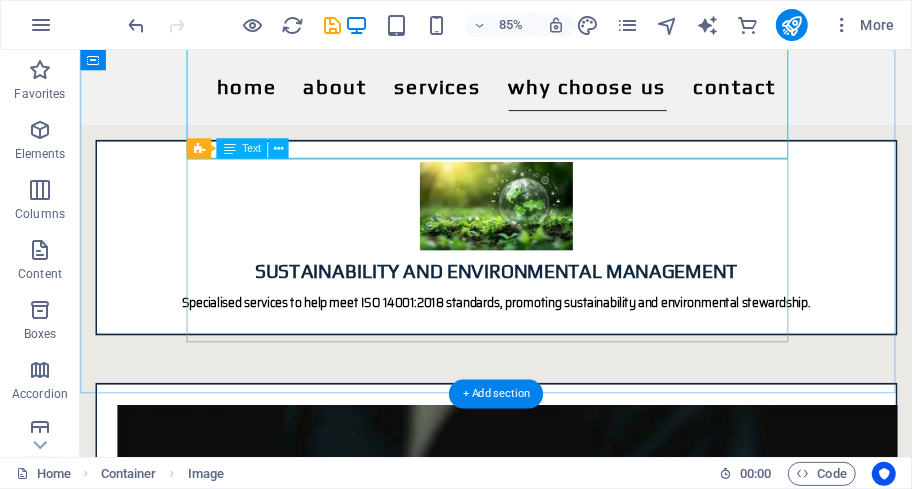 click on "At Caledonian Consulting, we do more than help you pass audits — we help you build a safer, smarter, and more sustainable business. We translate complex OHS and ISO standards into practical systems your team can understand, use, and maintain — even under pressure. With deep knowledge of South African legislation and international frameworks like ISO 9001, 14001, and 45001, we bridge the gap between regulation and real operations.  We tailor every solution to your industry, risk profile, and business goals — and walk the journey with you. We believe compliance shouldn’t be overwhelming or out of reach. Our mission is to make it clear, achievable, and genuinely valuable to your organisation." at bounding box center [569, 3059] 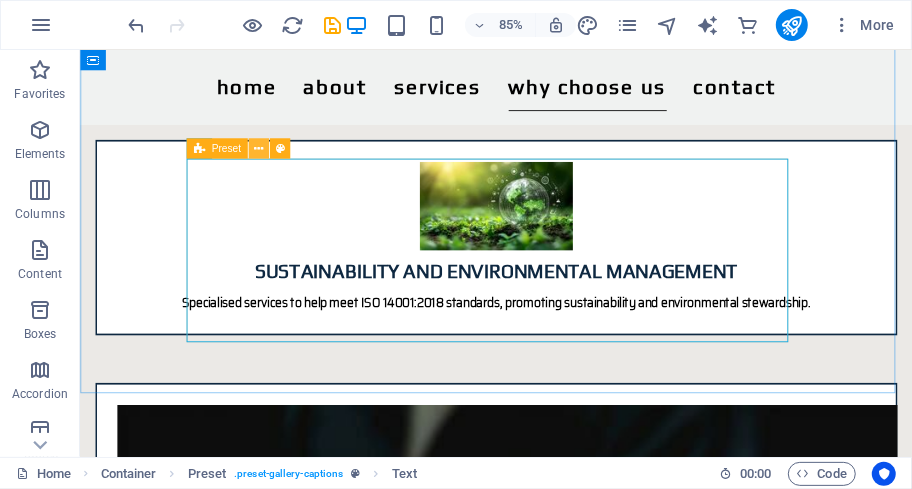 click at bounding box center (258, 149) 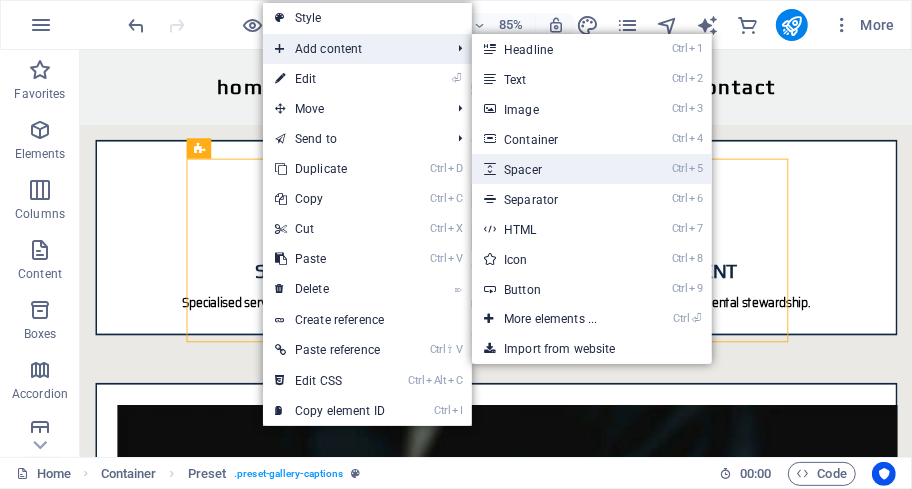 click on "Ctrl 5  Spacer" at bounding box center (554, 169) 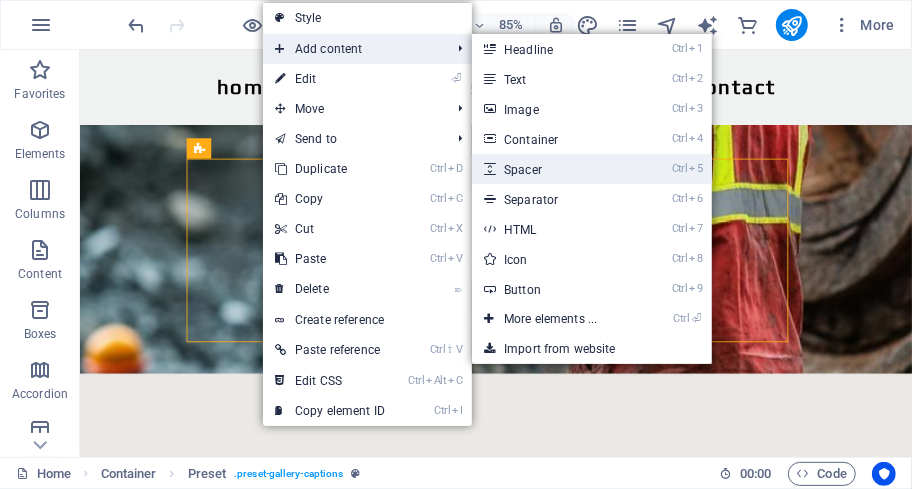 select on "px" 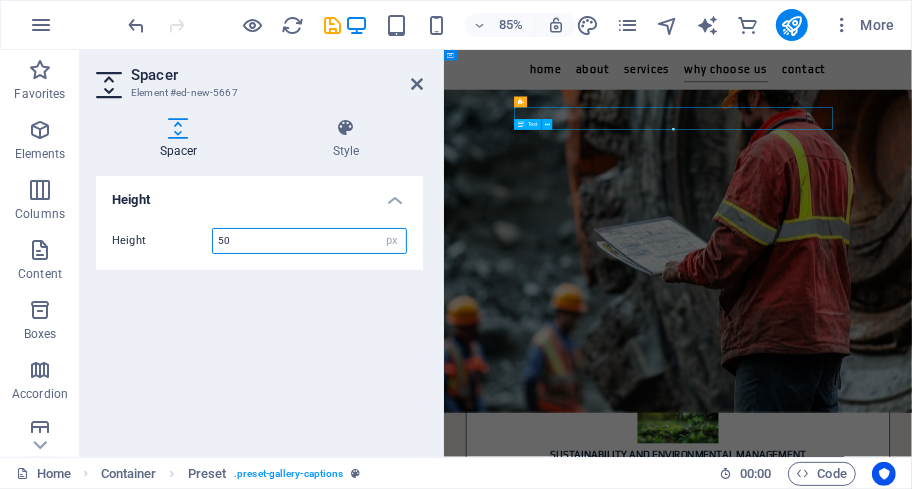 scroll, scrollTop: 2797, scrollLeft: 0, axis: vertical 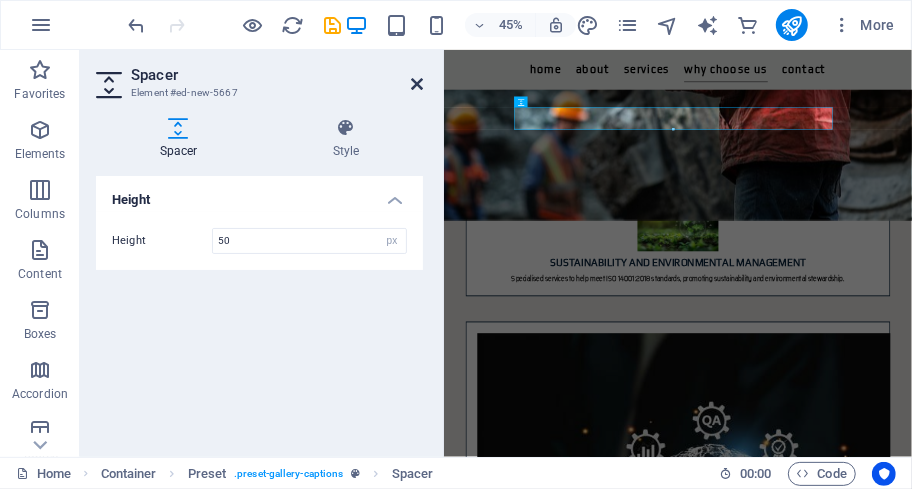 click at bounding box center (417, 84) 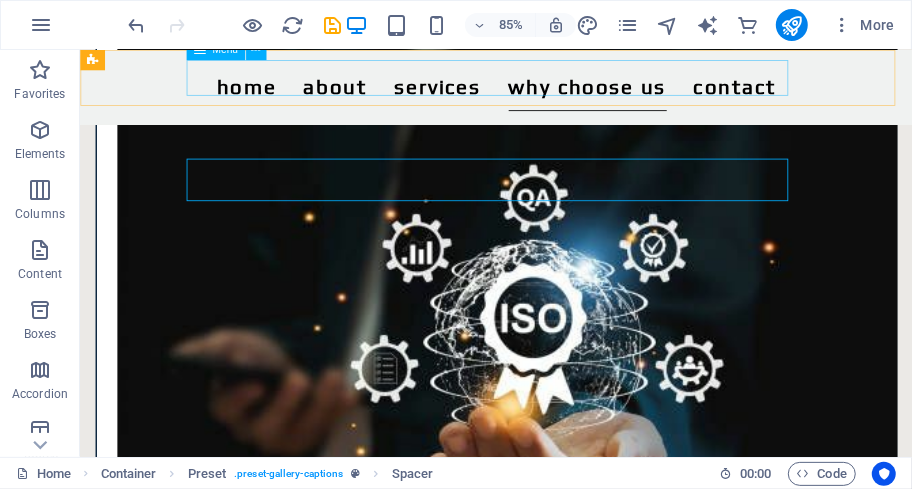 scroll, scrollTop: 2371, scrollLeft: 0, axis: vertical 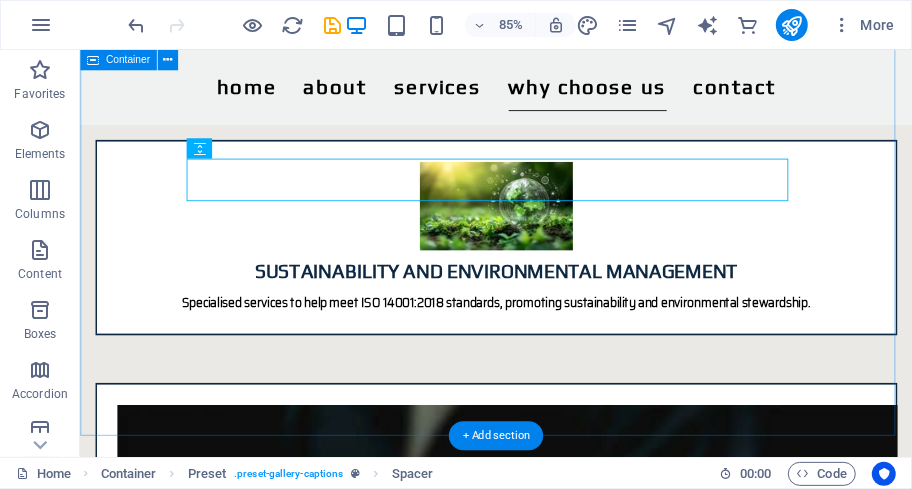 click on "With deep knowledge of South African legislation and international frameworks like ISO 9001, 14001, and 45001, we bridge the gap between regulation and real operations. We tailor every solution to your industry, risk profile, and business goals — and walk the journey with you. We believe compliance shouldn’t be overwhelming or out of reach. Our mission is to make it clear, achievable, and genuinely valuable to your organisation." at bounding box center (568, 2721) 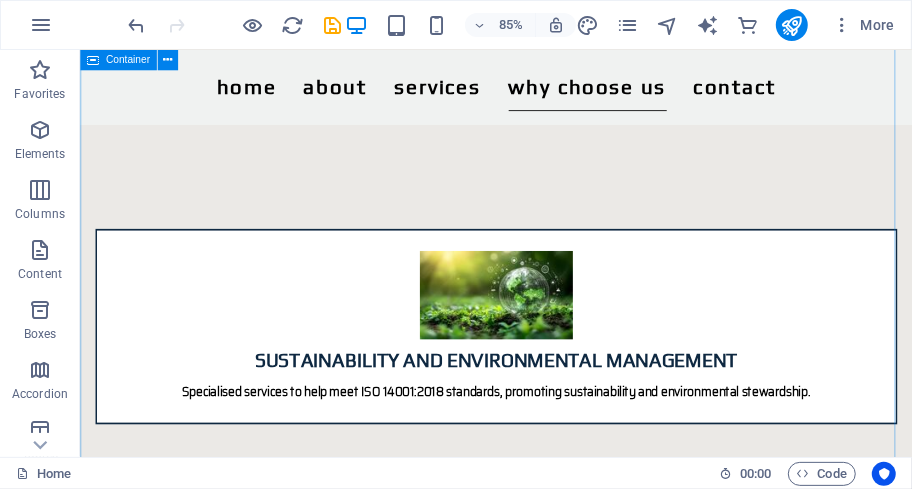 scroll, scrollTop: 2400, scrollLeft: 0, axis: vertical 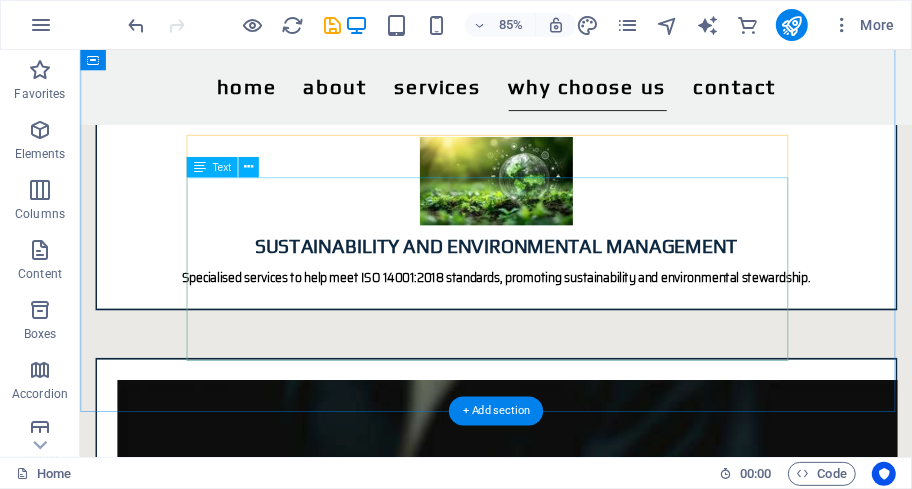 click on "At Caledonian Consulting, we do more than help you pass audits — we help you build a safer, smarter, and more sustainable business. We translate complex OHS and ISO standards into practical systems your team can understand, use, and maintain — even under pressure. With deep knowledge of South African legislation and international frameworks like ISO 9001, 14001, and 45001, we bridge the gap between regulation and real operations.  We tailor every solution to your industry, risk profile, and business goals — and walk the journey with you. We believe compliance shouldn’t be overwhelming or out of reach. Our mission is to make it clear, achievable, and genuinely valuable to your organisation." at bounding box center (569, 3080) 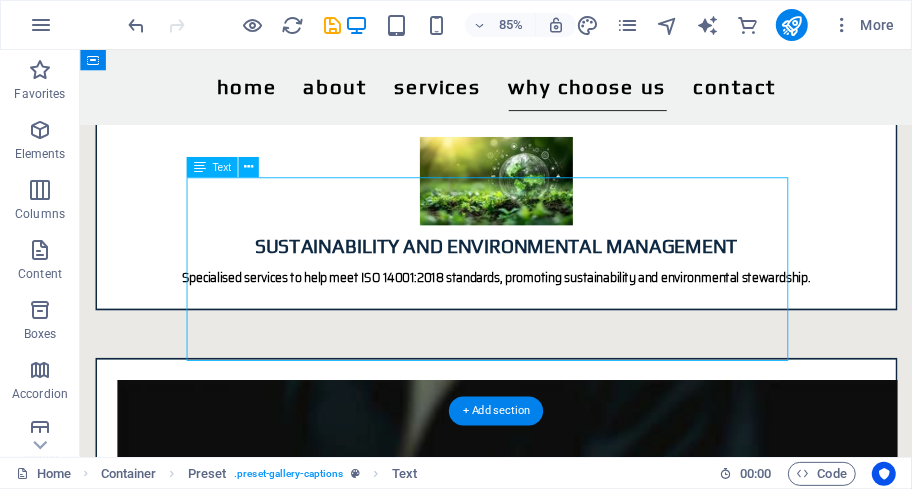 click on "At Caledonian Consulting, we do more than help you pass audits — we help you build a safer, smarter, and more sustainable business. We translate complex OHS and ISO standards into practical systems your team can understand, use, and maintain — even under pressure. With deep knowledge of South African legislation and international frameworks like ISO 9001, 14001, and 45001, we bridge the gap between regulation and real operations.  We tailor every solution to your industry, risk profile, and business goals — and walk the journey with you. We believe compliance shouldn’t be overwhelming or out of reach. Our mission is to make it clear, achievable, and genuinely valuable to your organisation." at bounding box center [569, 3080] 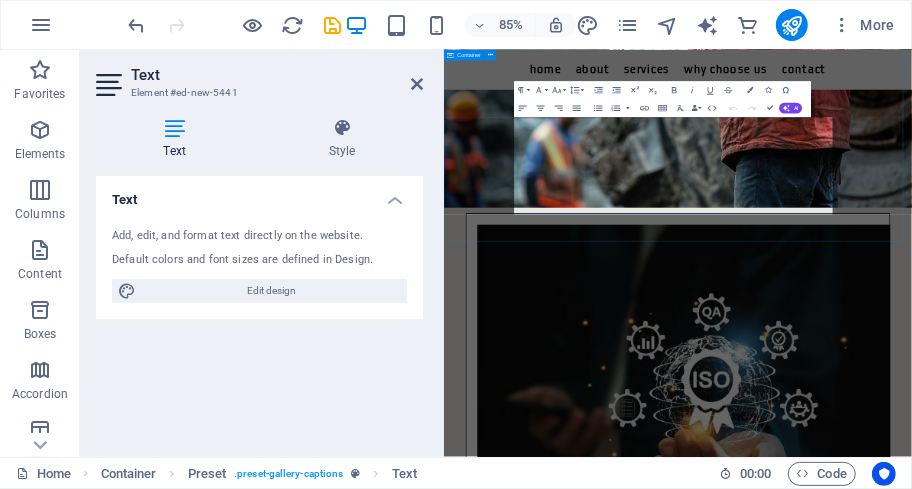 scroll, scrollTop: 2826, scrollLeft: 0, axis: vertical 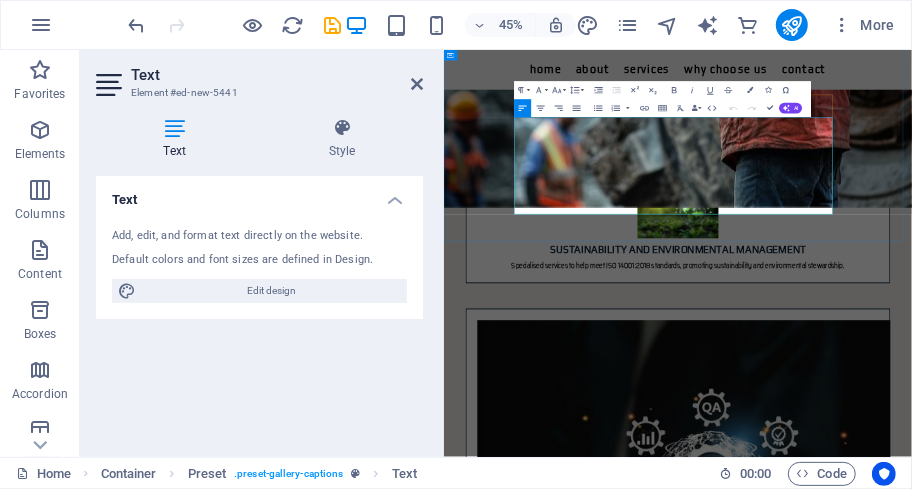 click on "At Caledonian Consulting, we do more than help you pass audits — we help you build a safer, smarter, and more sustainable business. We translate complex OHS and ISO standards into practical systems your team can understand, use, and maintain — even under pressure." at bounding box center [963, 3343] 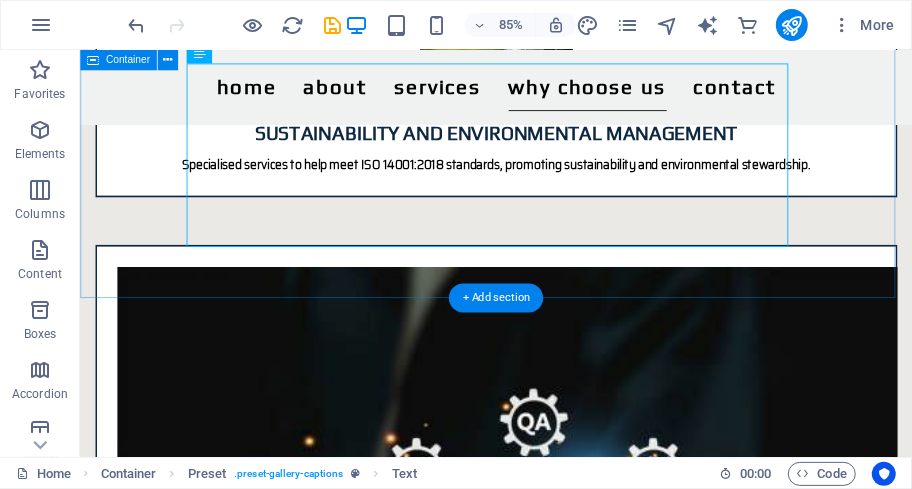 scroll, scrollTop: 2666, scrollLeft: 0, axis: vertical 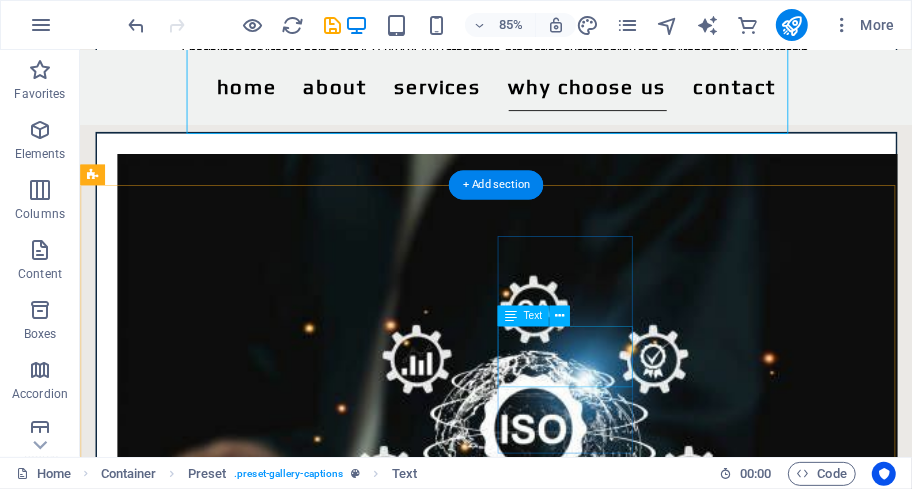 click on "✅  Commitment to Excellence" at bounding box center (201, 3640) 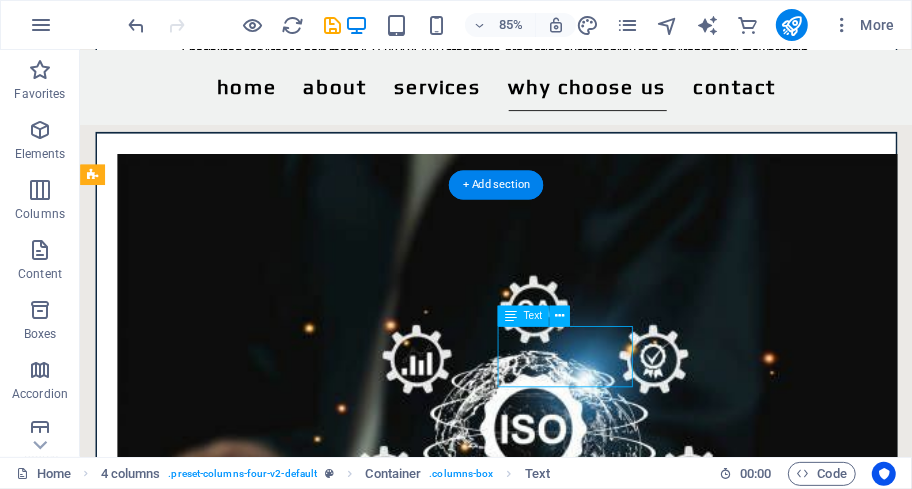 click on "✅  Commitment to Excellence" at bounding box center (201, 3640) 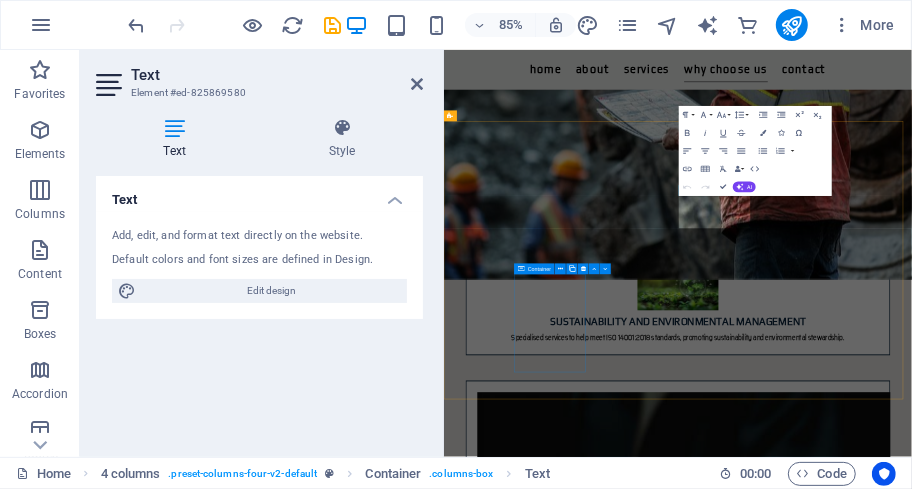 scroll, scrollTop: 3092, scrollLeft: 0, axis: vertical 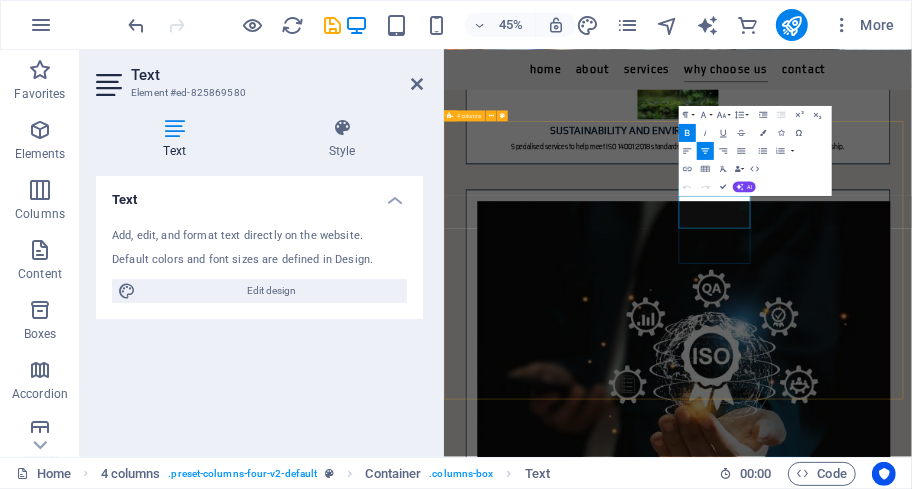 drag, startPoint x: 993, startPoint y: 412, endPoint x: 1120, endPoint y: 435, distance: 129.06587 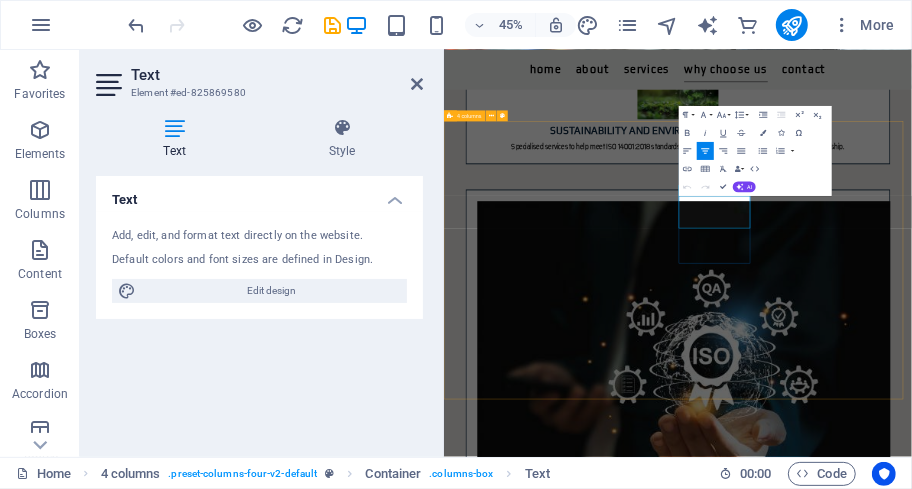 type 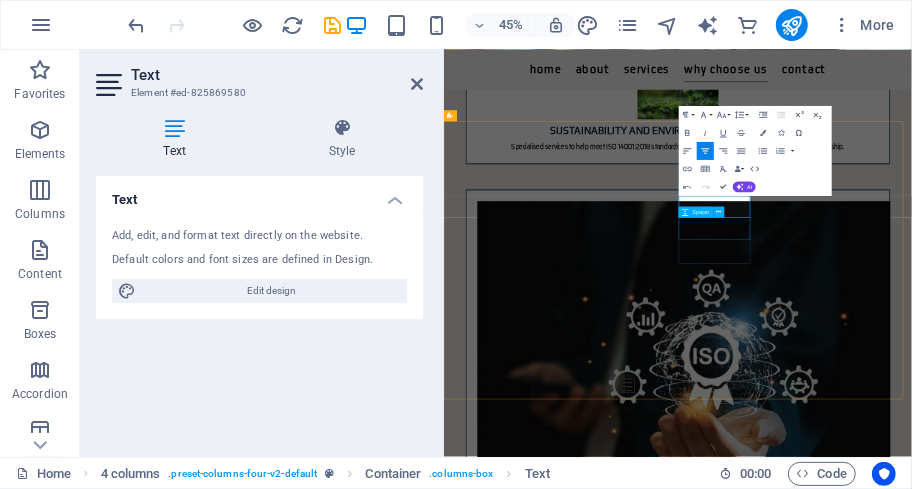 scroll, scrollTop: 2959, scrollLeft: 0, axis: vertical 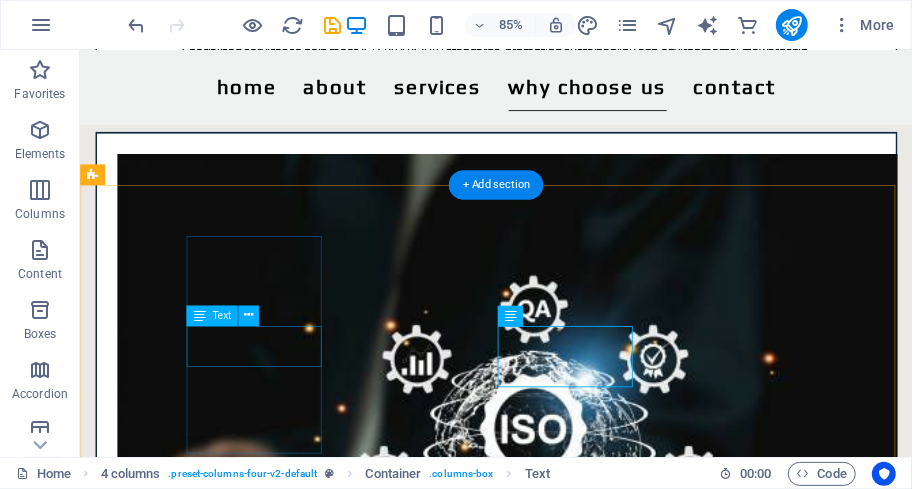 click on "✅  Expertise You Can Trust" at bounding box center (201, 3199) 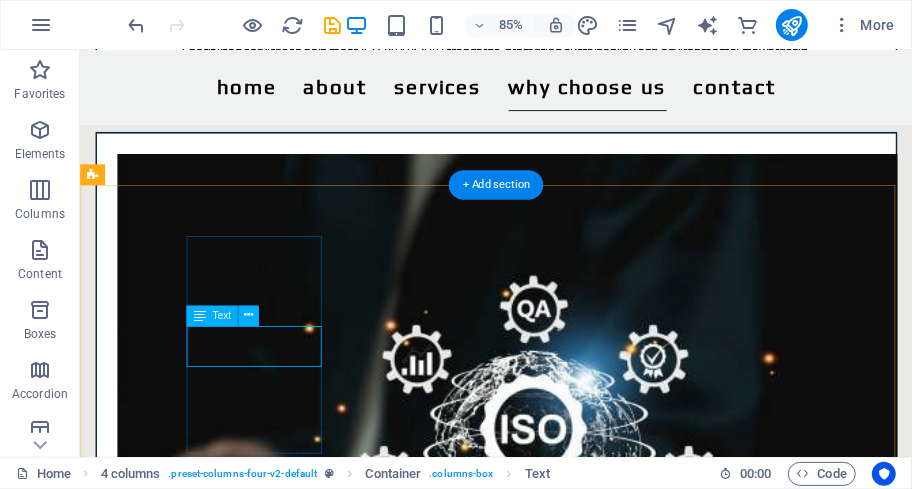 click on "✅  Expertise You Can Trust" at bounding box center (201, 3199) 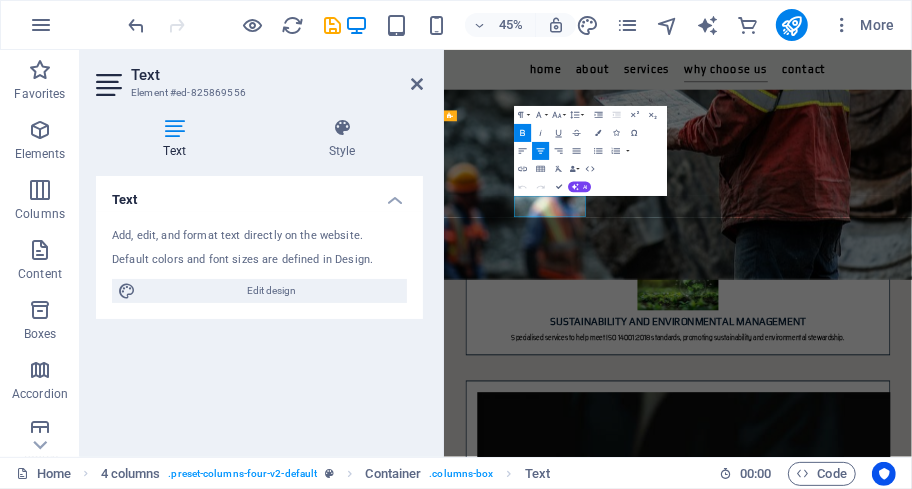 scroll, scrollTop: 3092, scrollLeft: 0, axis: vertical 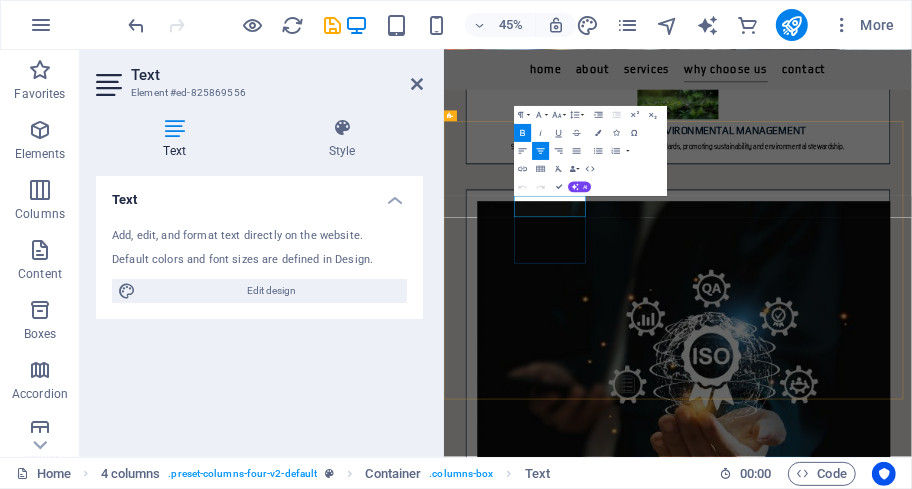 click on "Expertise You Can Trust" at bounding box center [533, 3545] 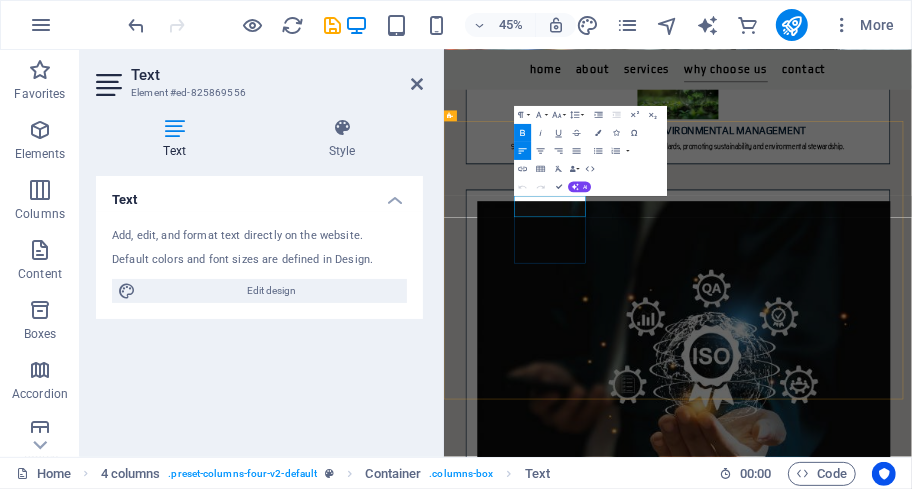 click on "Expertise You Can Trust" at bounding box center (533, 3545) 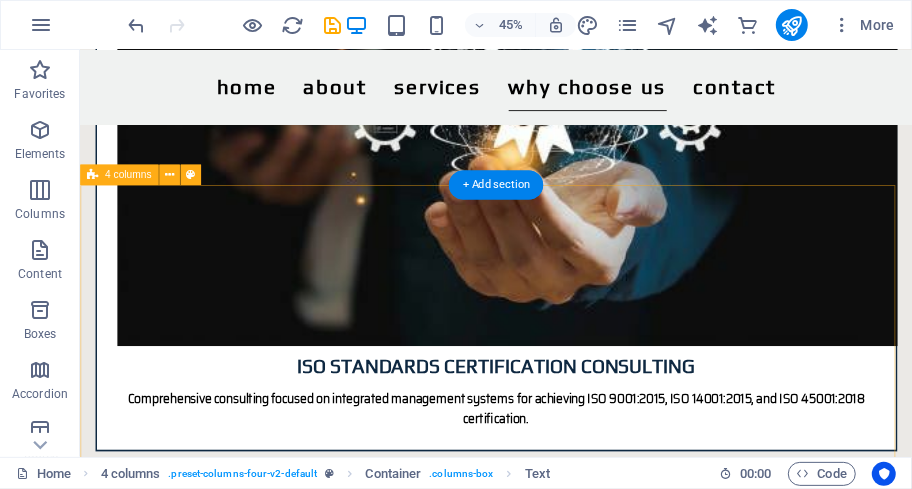 scroll, scrollTop: 2666, scrollLeft: 0, axis: vertical 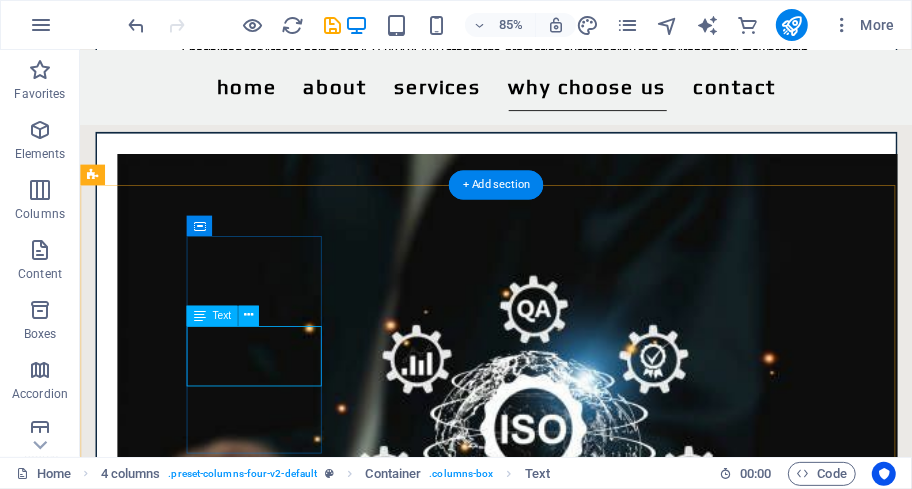 click on "✅  Empowerment over Dependence" at bounding box center [201, 3199] 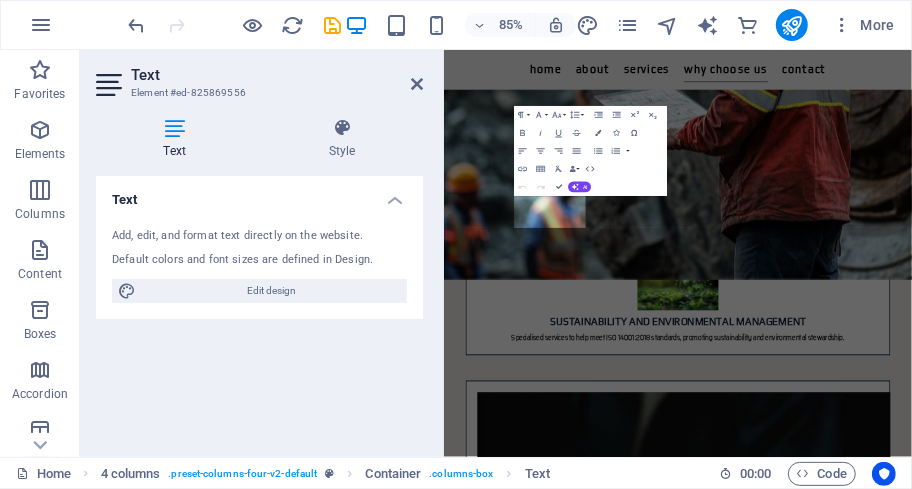 scroll, scrollTop: 3092, scrollLeft: 0, axis: vertical 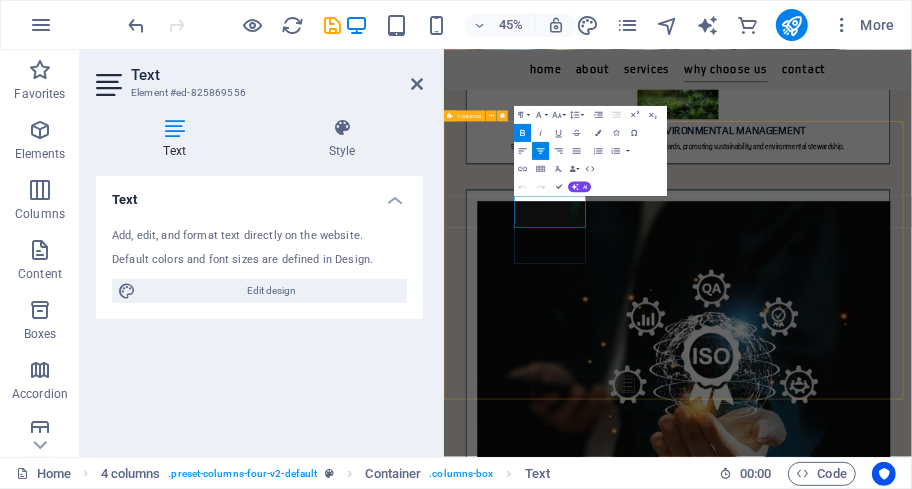 click on "Empowerment over Dependence" at bounding box center [565, 3546] 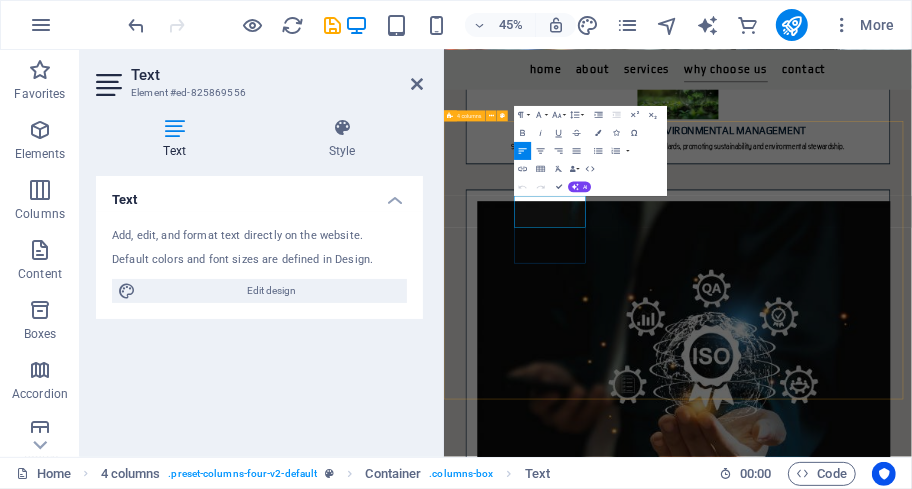 click on "Empowerment over Dependence" at bounding box center [565, 3546] 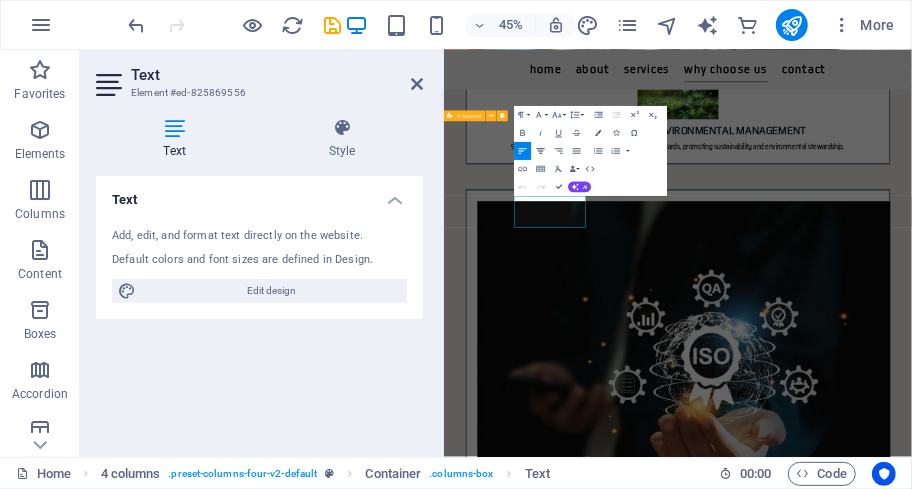click 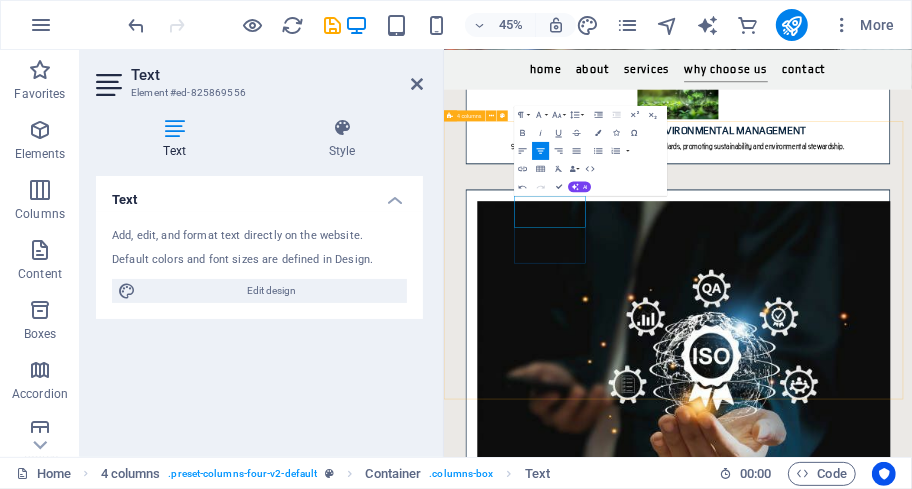 click on "Empowerment over Dependence" at bounding box center [565, 3546] 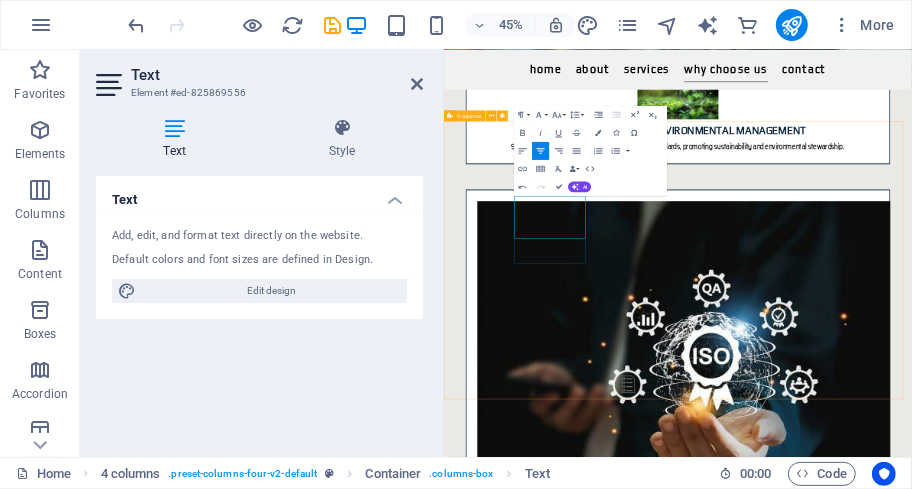 type 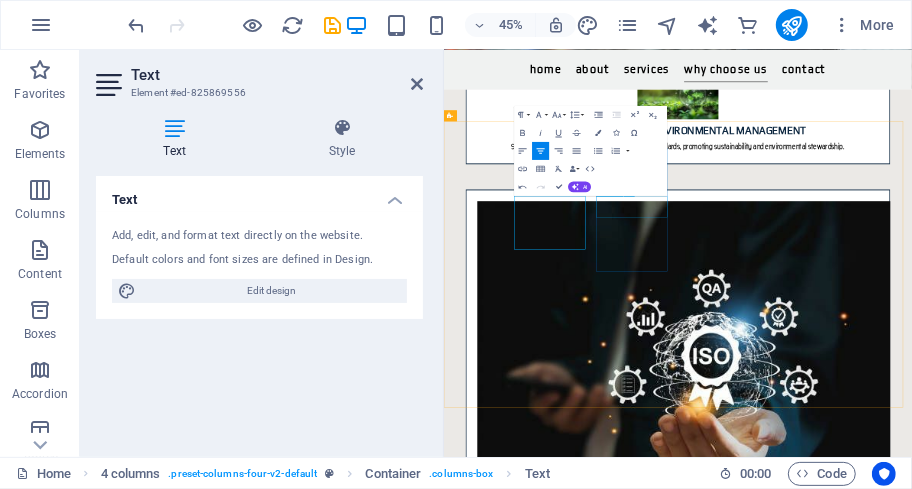 click on "✅  Tailored SHEQ Solutions" at bounding box center (565, 3779) 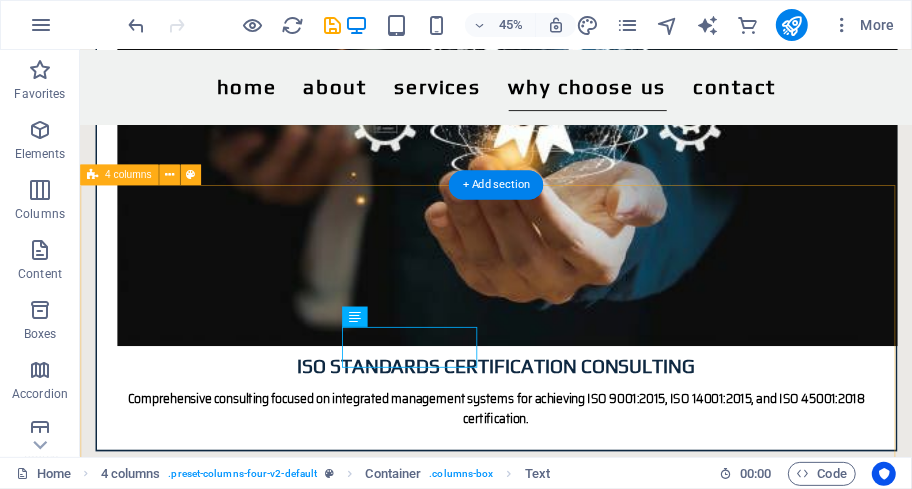 scroll, scrollTop: 2666, scrollLeft: 0, axis: vertical 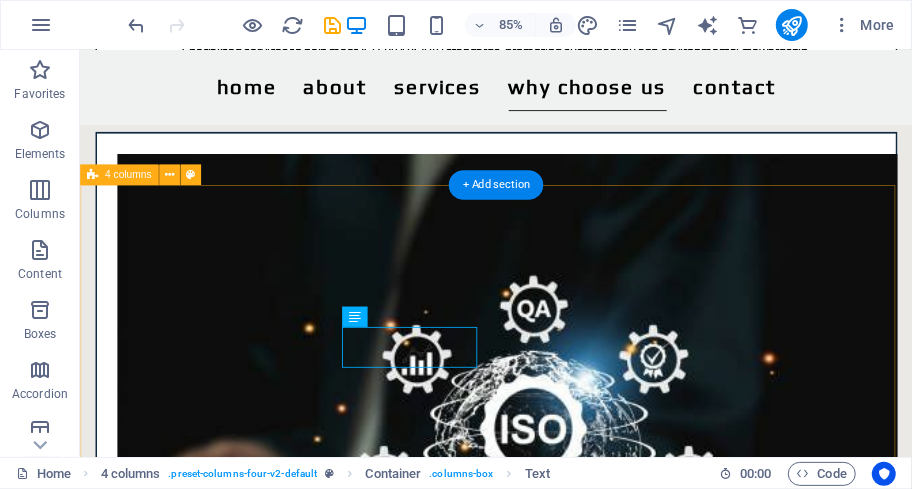 drag, startPoint x: 739, startPoint y: 243, endPoint x: 516, endPoint y: 349, distance: 246.91092 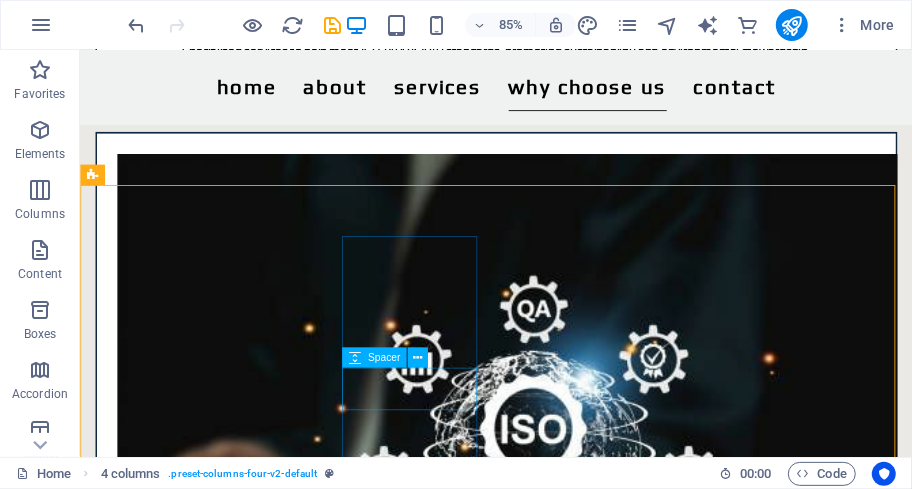 click on "Spacer" at bounding box center (390, 358) 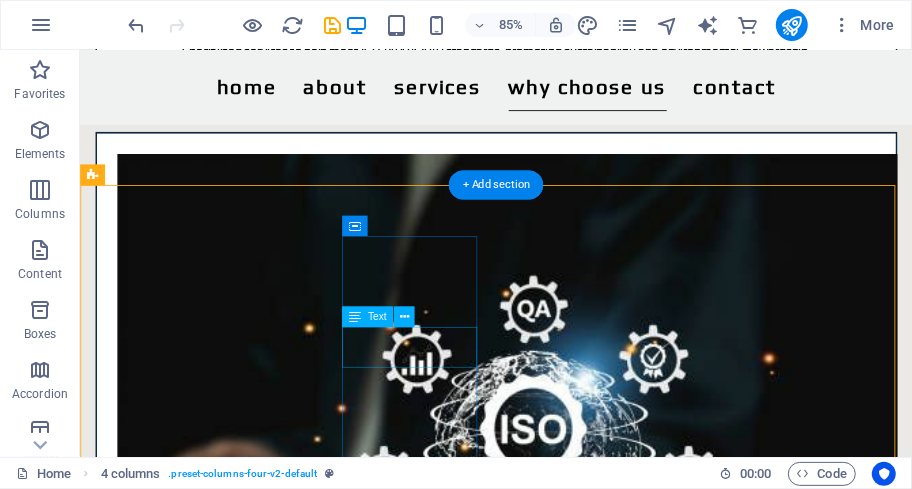 click on "✅  Tailored SHEQ Solutions" at bounding box center [201, 3444] 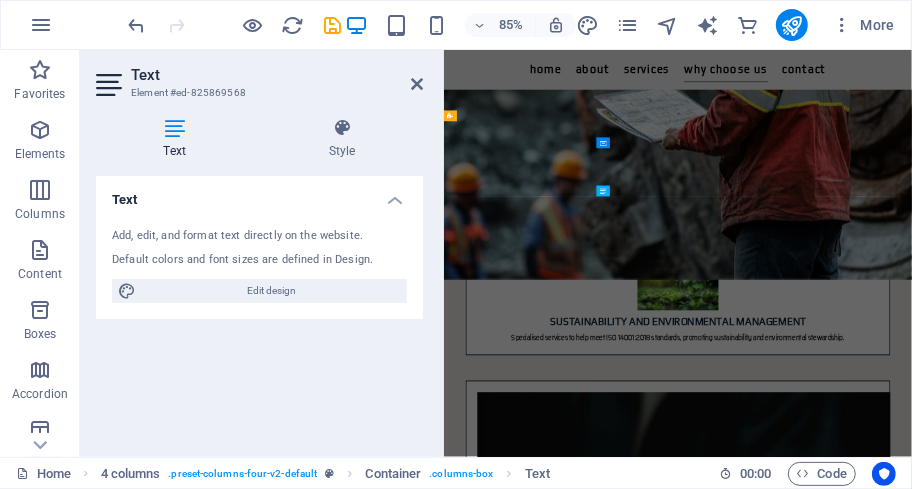 scroll, scrollTop: 3092, scrollLeft: 0, axis: vertical 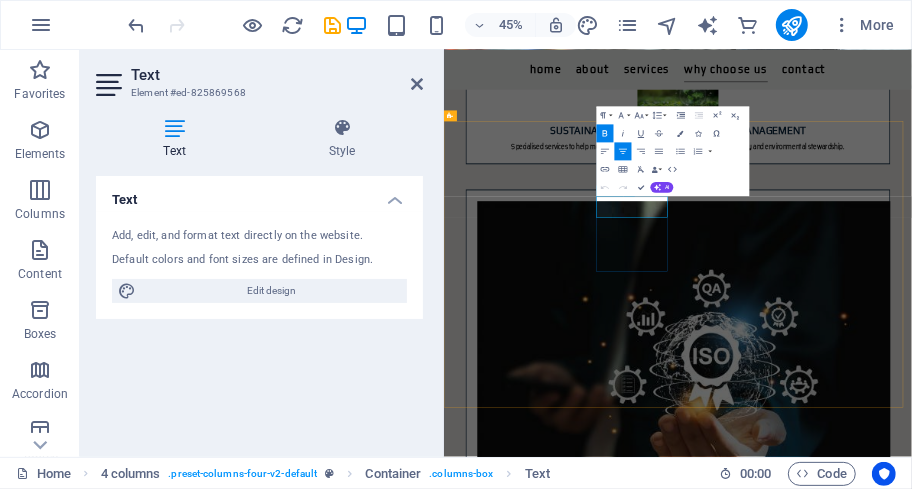 click on "Tailored SHEQ Solutions" at bounding box center (565, 3791) 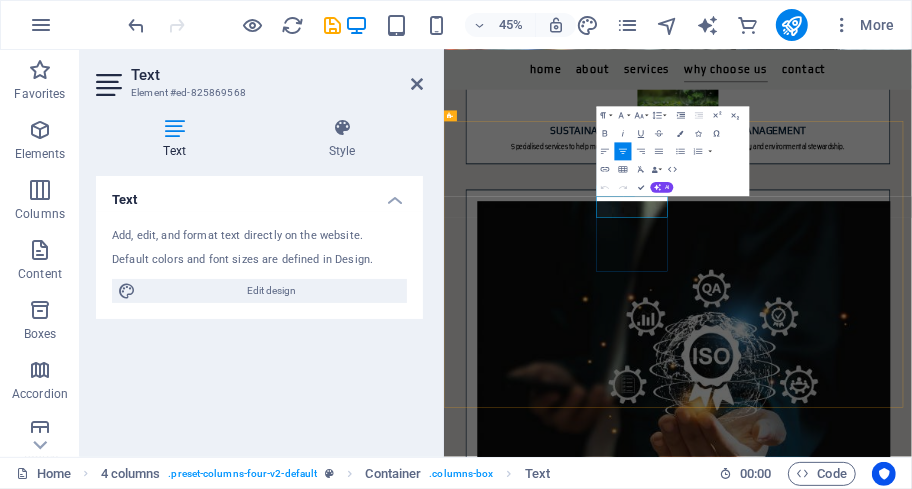 click on "Tailored SHEQ Solutions" at bounding box center [565, 3791] 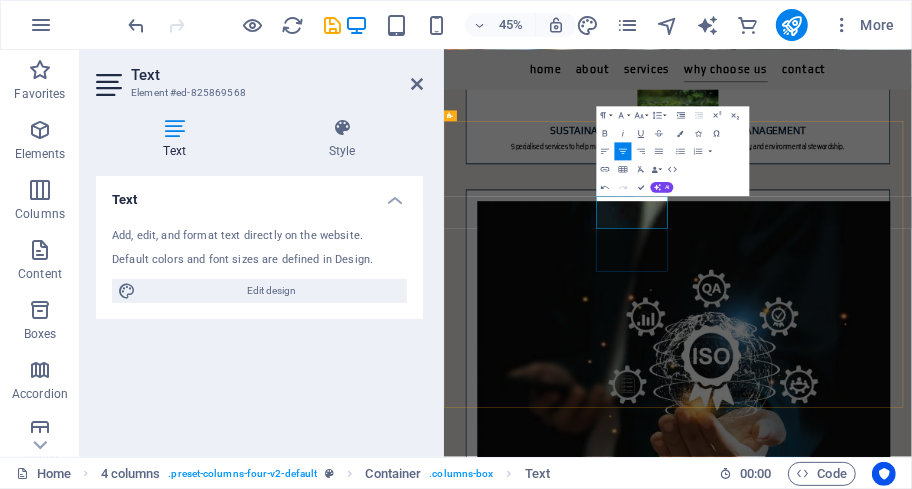 type 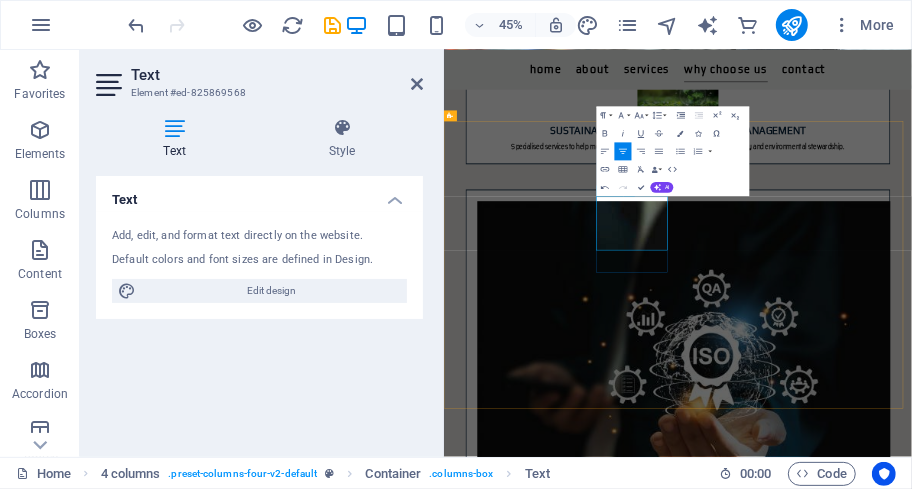 drag, startPoint x: 788, startPoint y: 436, endPoint x: 908, endPoint y: 477, distance: 126.81088 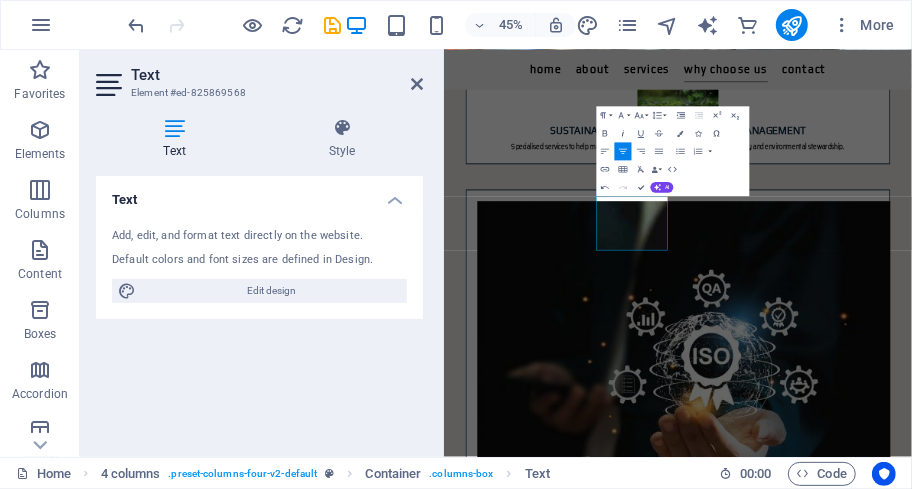 click 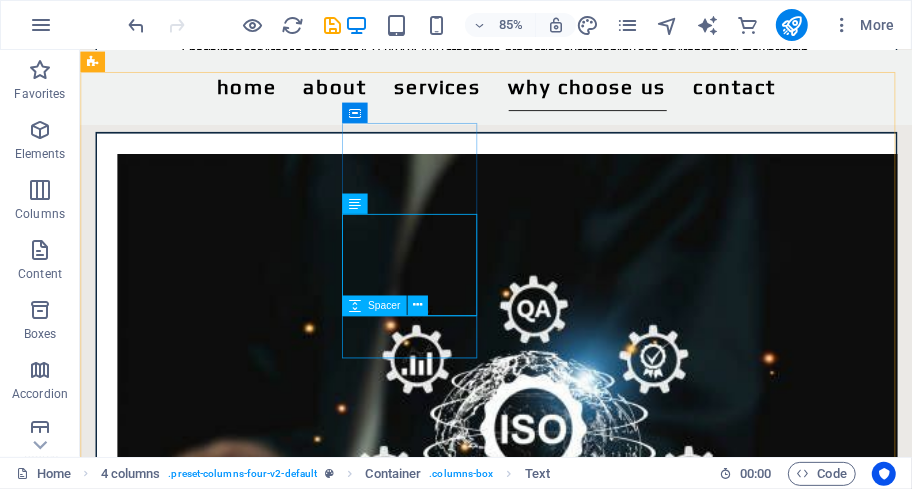 scroll, scrollTop: 2800, scrollLeft: 0, axis: vertical 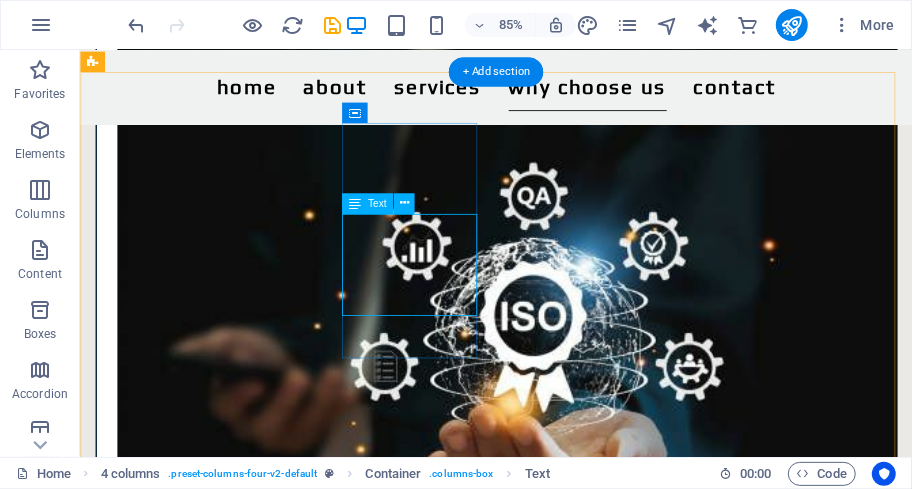 click on "✅  Tailored SHEQ Solutions Custom-fit Systems for your risks, industry and goals" at bounding box center [201, 3334] 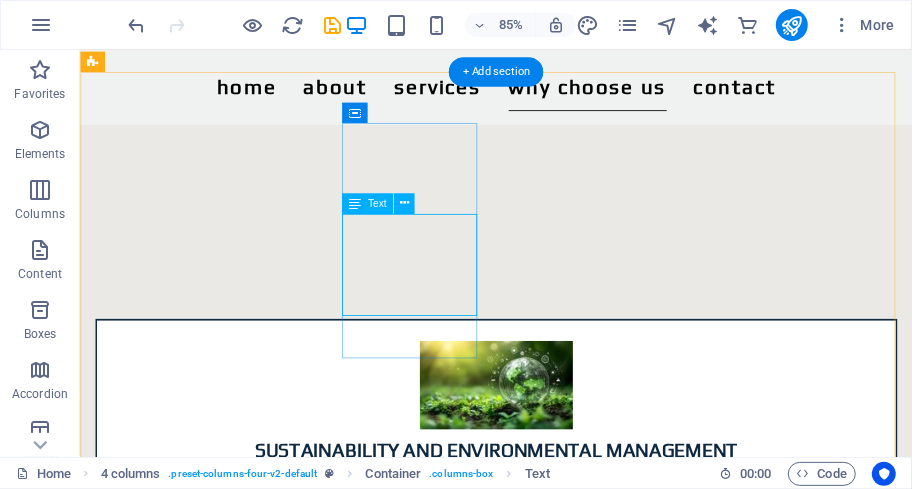 scroll, scrollTop: 3226, scrollLeft: 0, axis: vertical 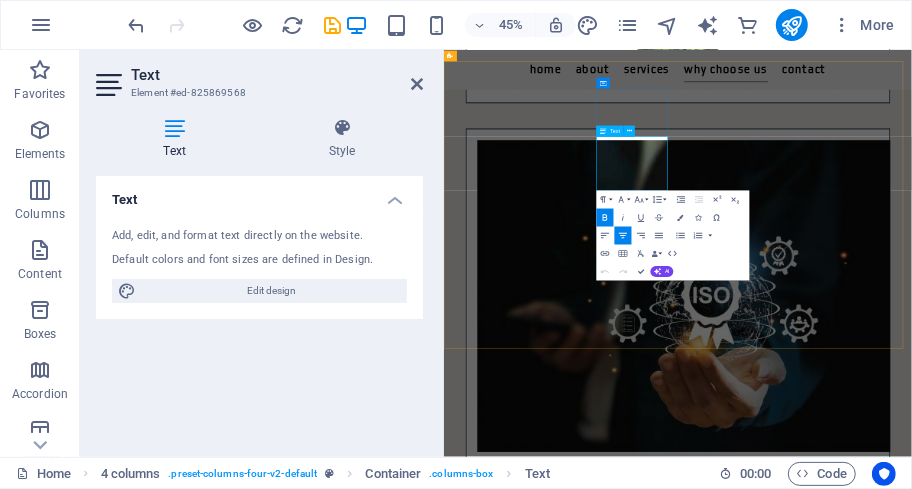 click on "Custom-fit Systems for your risks, industry and goals" at bounding box center (565, 3692) 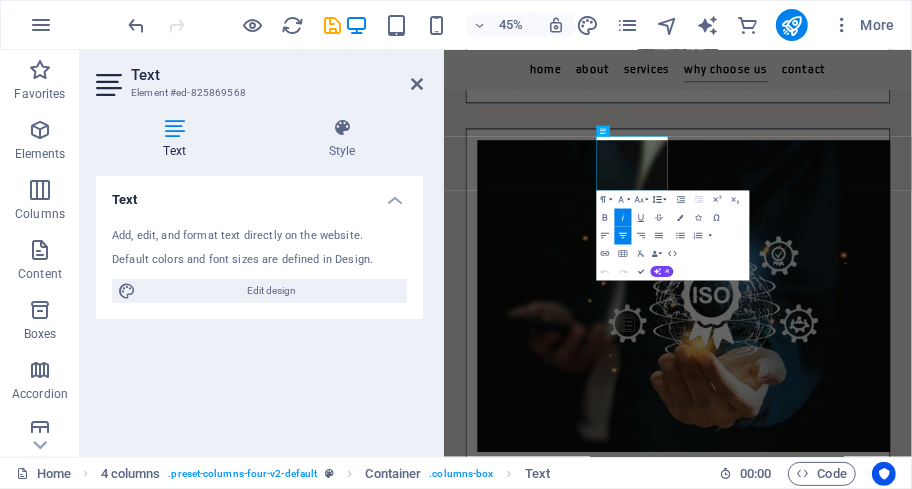 click on "Line Height" at bounding box center [659, 200] 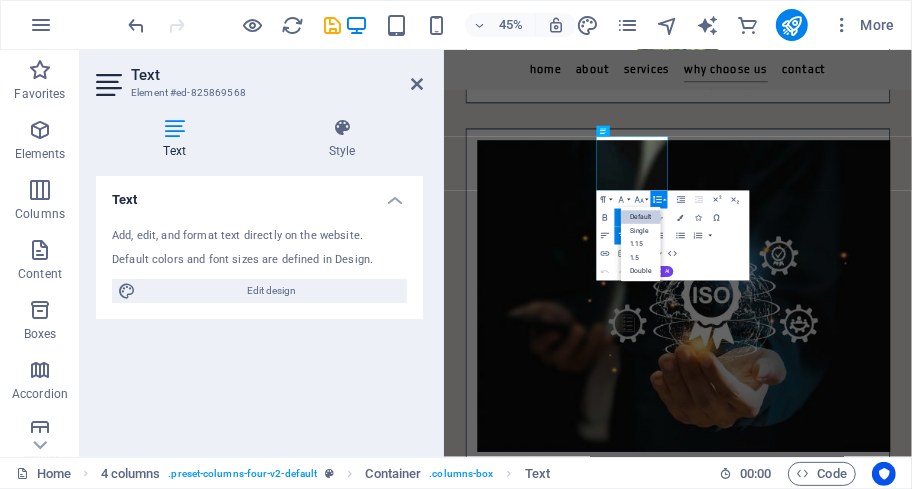 scroll, scrollTop: 0, scrollLeft: 0, axis: both 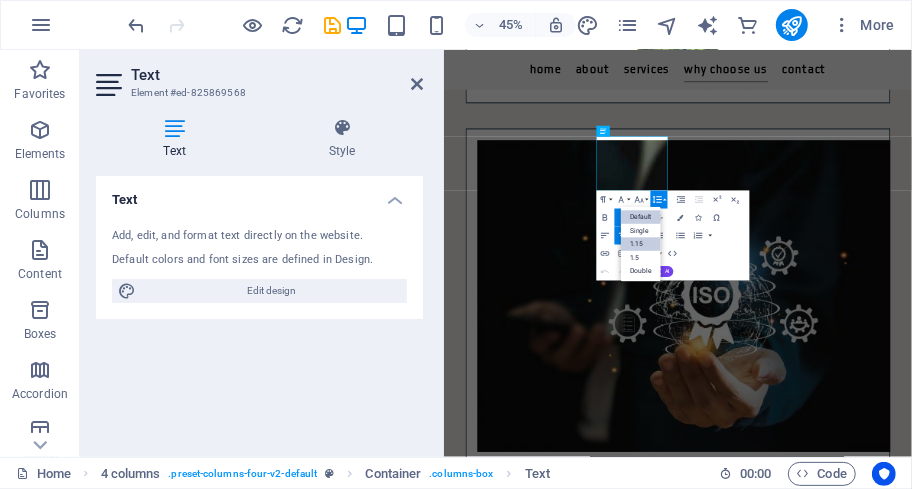 click on "1.15" at bounding box center (641, 244) 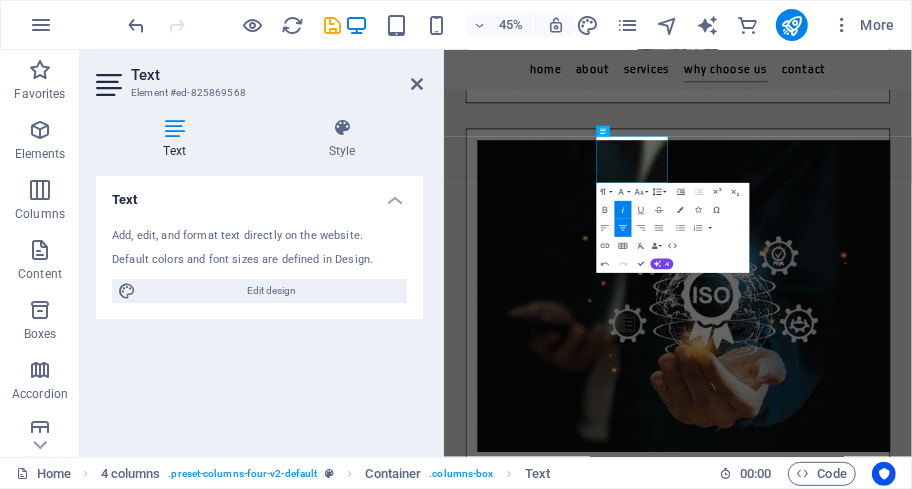 click 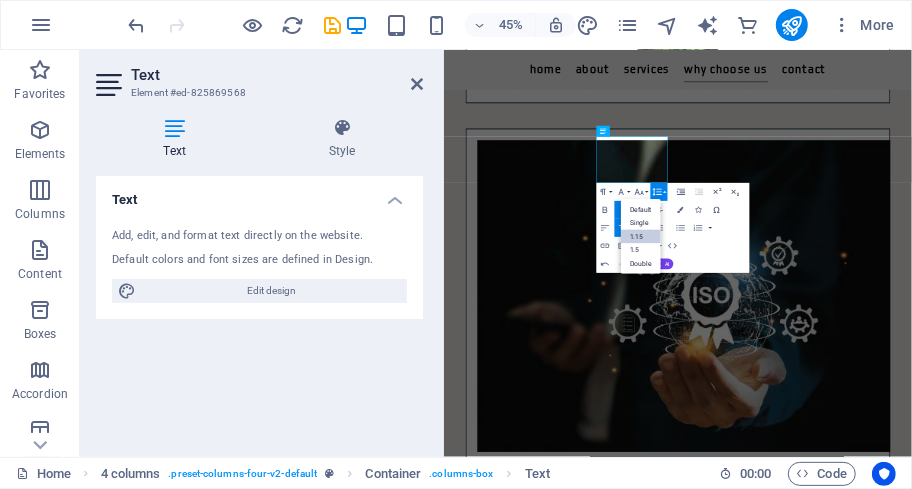 scroll, scrollTop: 0, scrollLeft: 0, axis: both 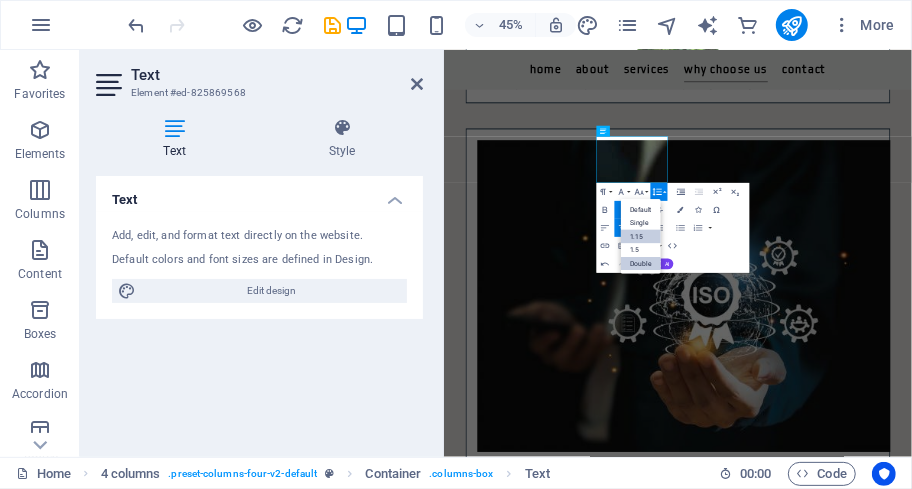 click on "Double" at bounding box center (641, 264) 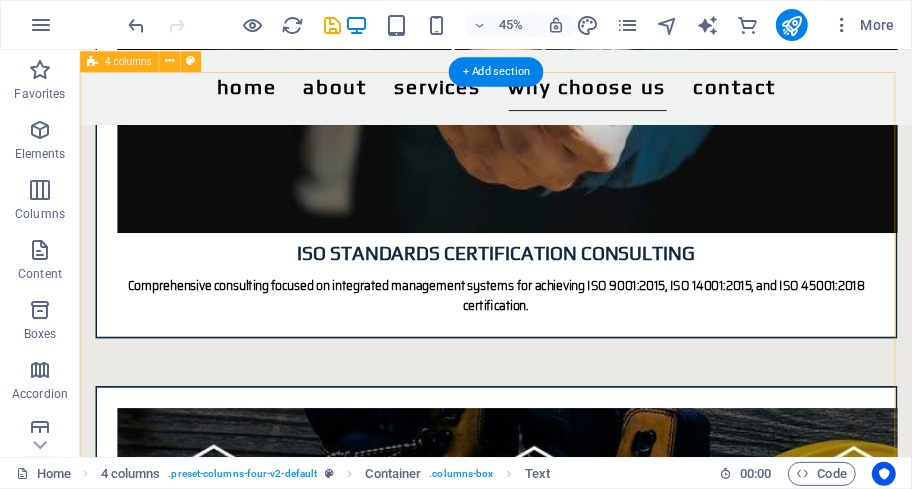 scroll, scrollTop: 2800, scrollLeft: 0, axis: vertical 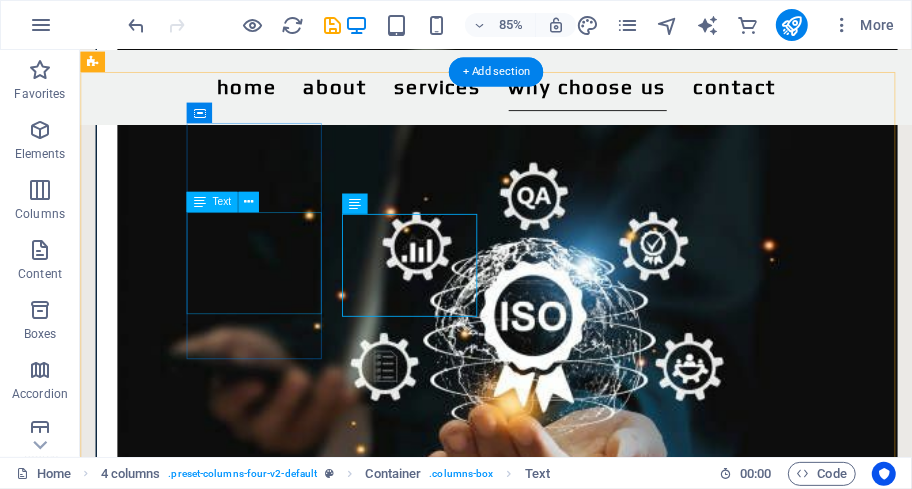 click on "✅  Empowerment over Dependence We build capability, not reliance." at bounding box center (201, 3077) 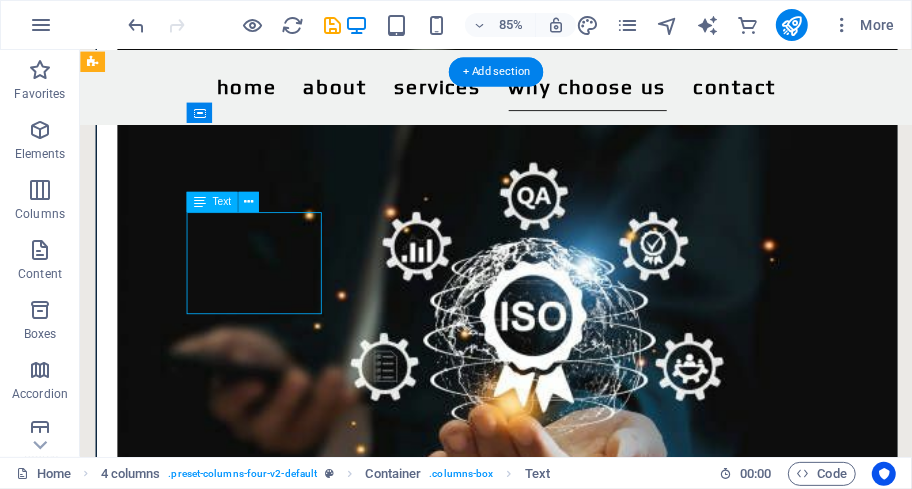 click on "✅  Empowerment over Dependence We build capability, not reliance." at bounding box center (201, 3077) 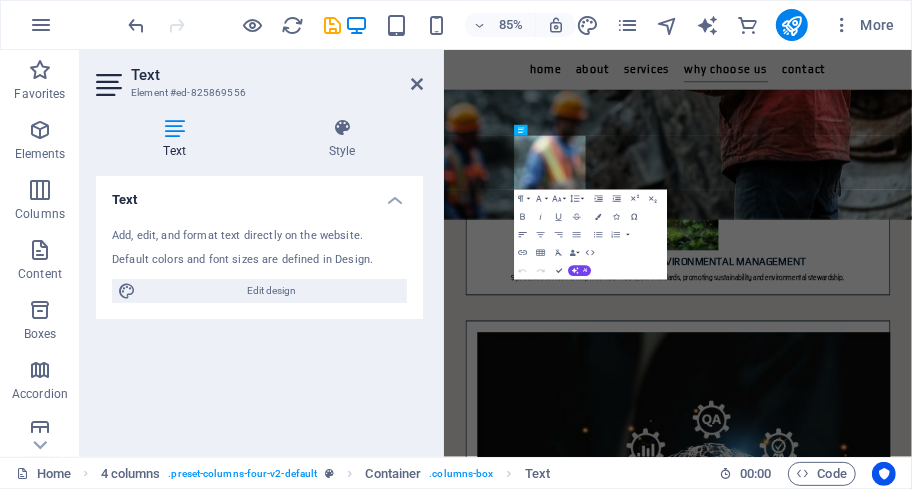 scroll, scrollTop: 3226, scrollLeft: 0, axis: vertical 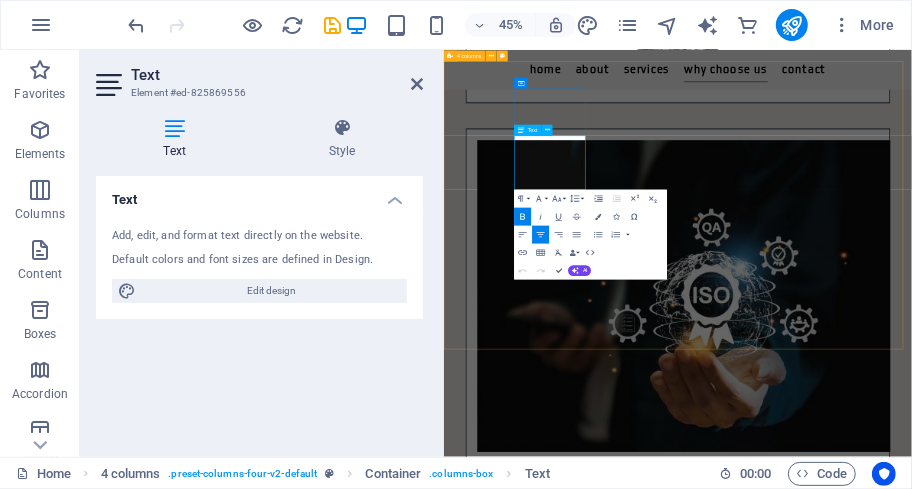click on "Empowerment over Dependence" at bounding box center [565, 3412] 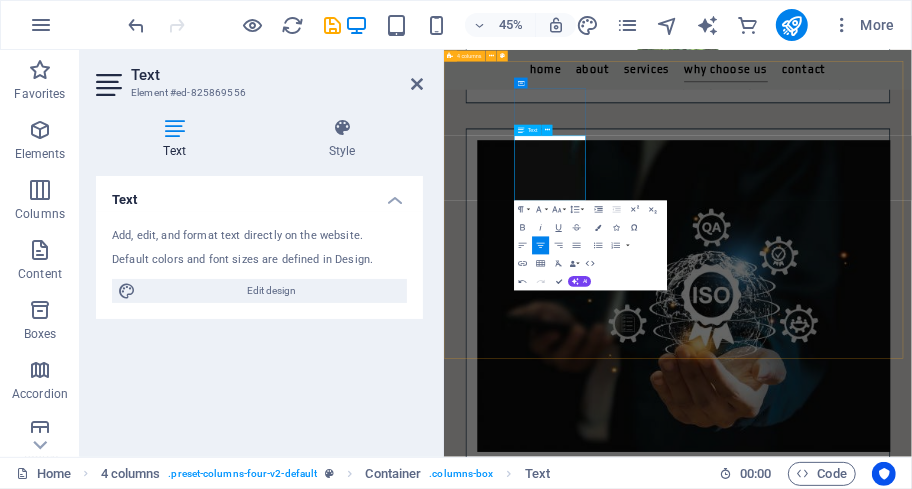 click on "We build capability, not reliance." at bounding box center (565, 3460) 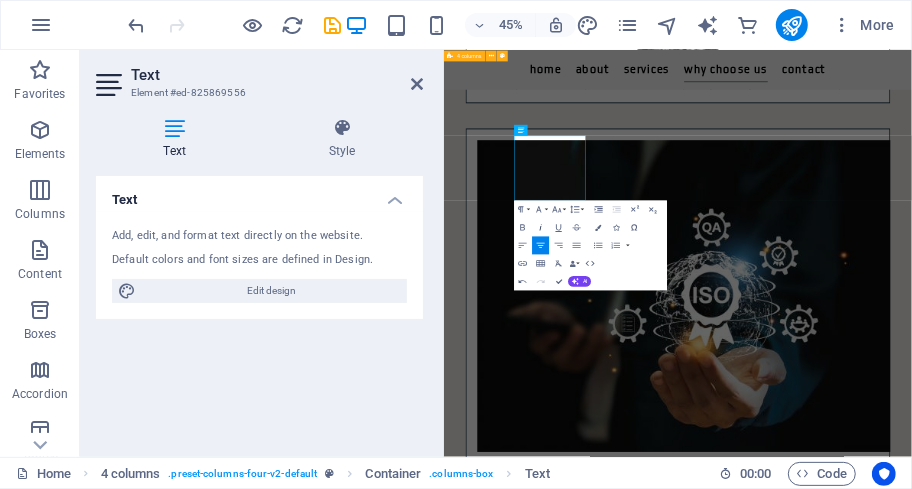 click 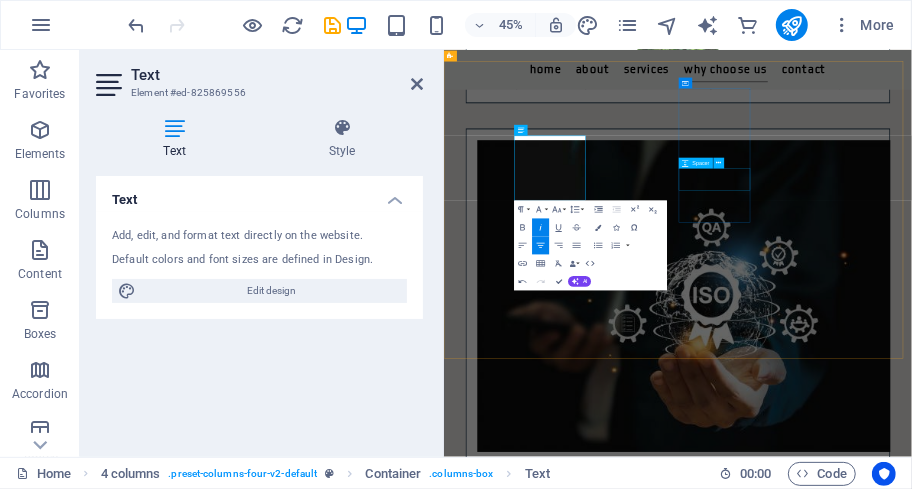 click on "Spacer" at bounding box center (696, 163) 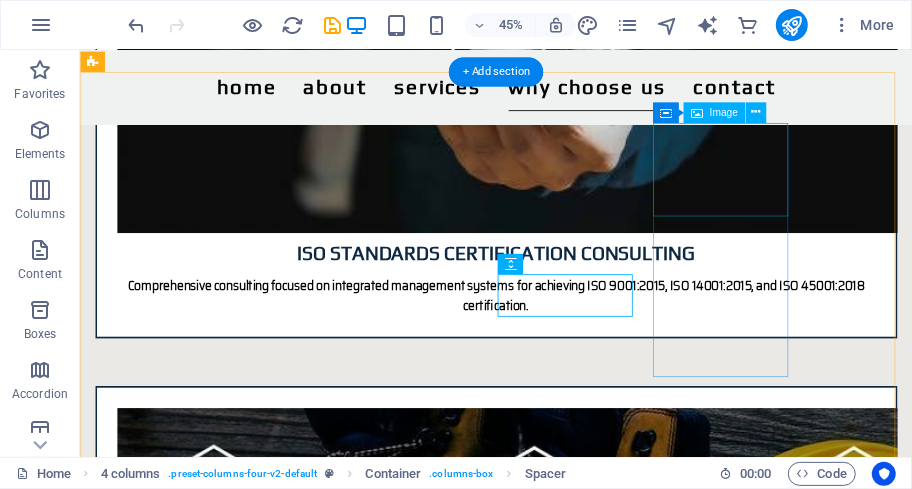 scroll, scrollTop: 2800, scrollLeft: 0, axis: vertical 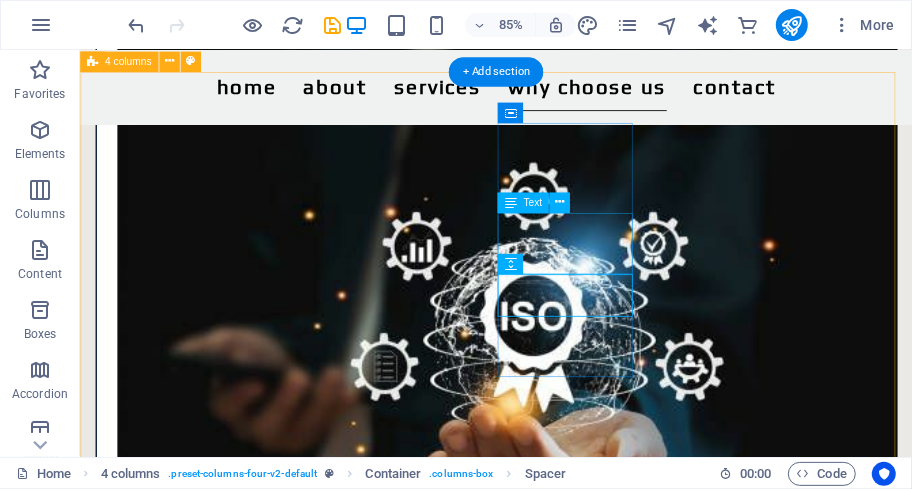 click on "✅  Integrity. Simplicity. Results" at bounding box center [201, 3609] 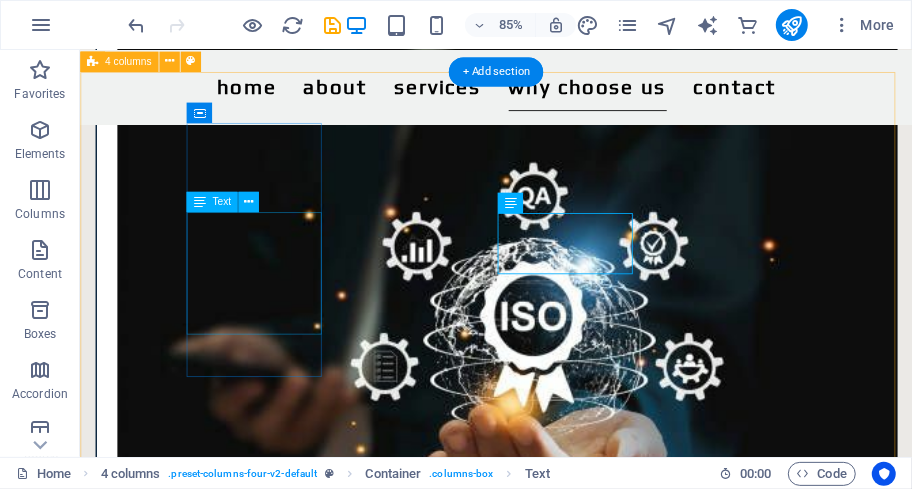 click on "✅  Empowerment over Dependence We build capability, not reliance." at bounding box center (201, 3089) 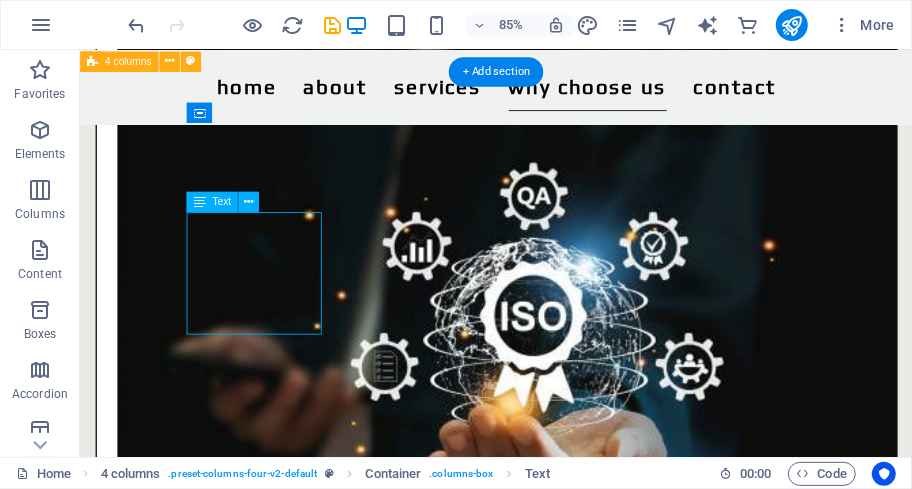 click on "✅  Empowerment over Dependence We build capability, not reliance." at bounding box center [201, 3089] 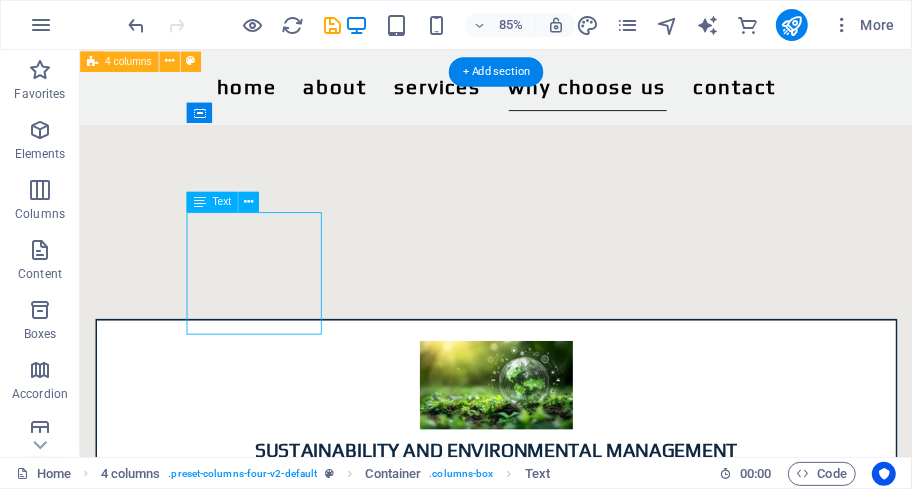 scroll, scrollTop: 3226, scrollLeft: 0, axis: vertical 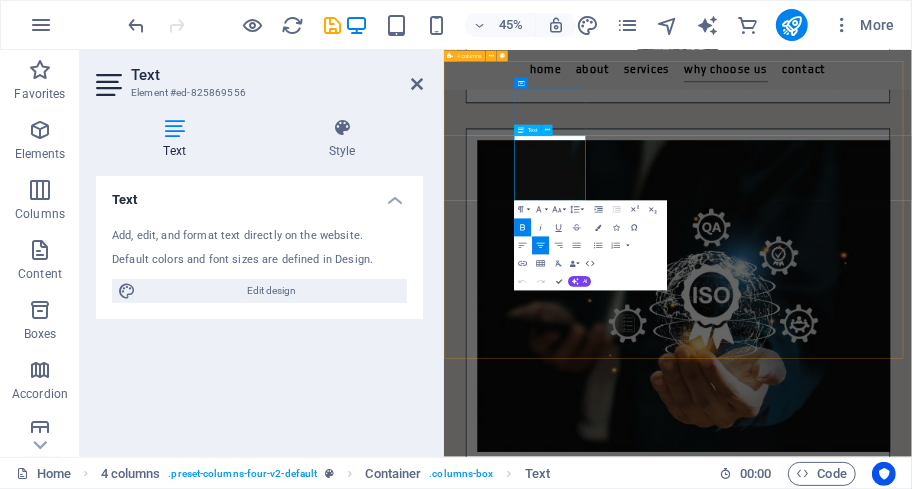 click on "✅" at bounding box center [565, 3387] 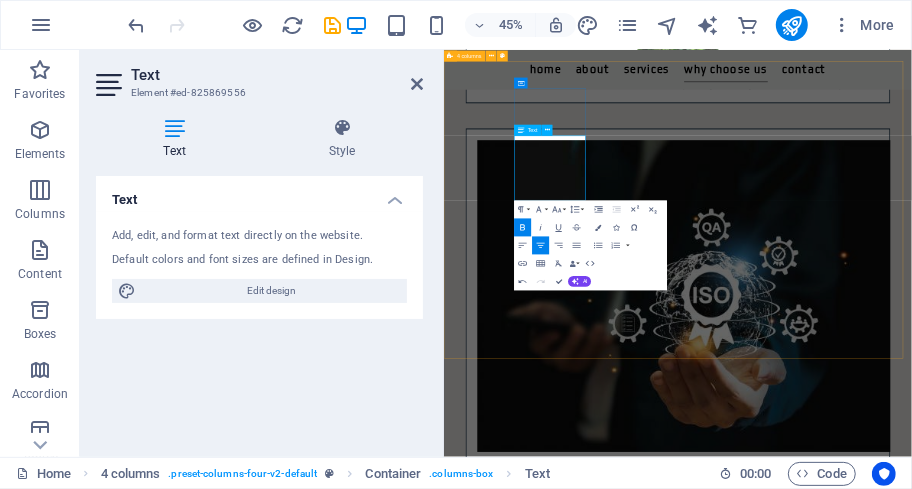 click on "Empowerment over Dependence" at bounding box center (565, 3412) 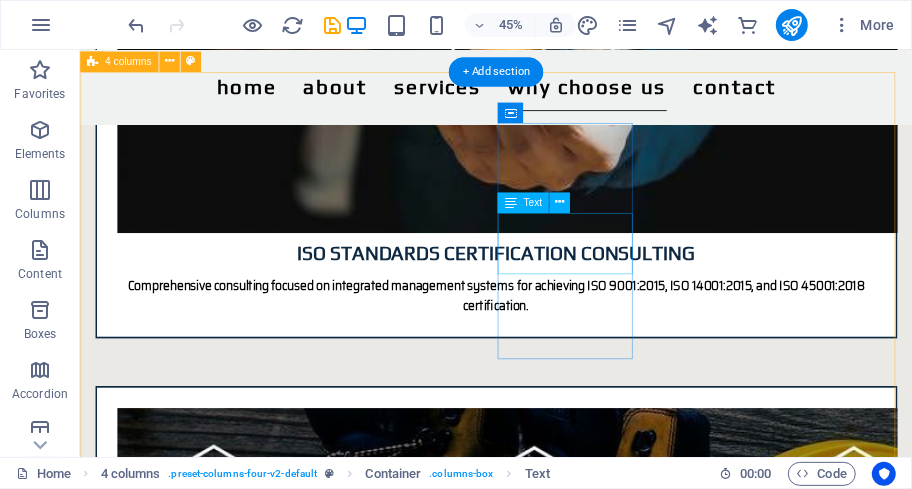 scroll, scrollTop: 2800, scrollLeft: 0, axis: vertical 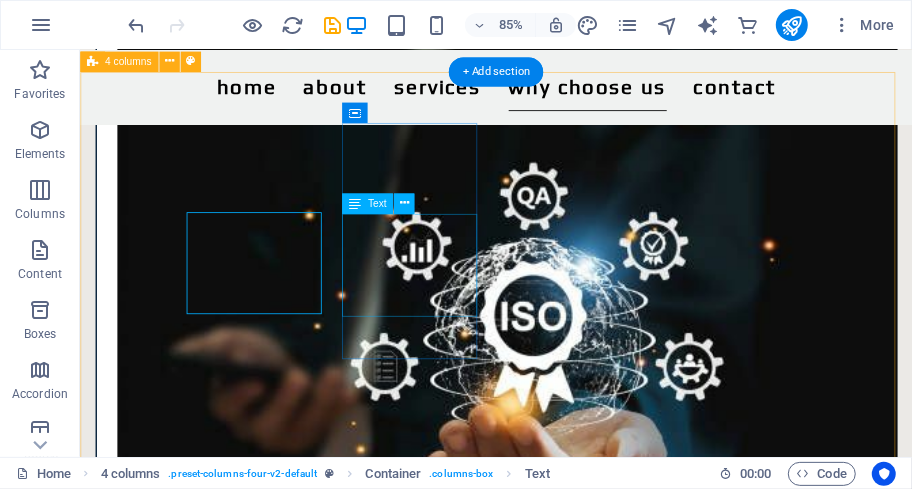 click on "✅  Tailored SHEQ Solutions Custom-fit Systems for your risks, industry and goals" at bounding box center [201, 3337] 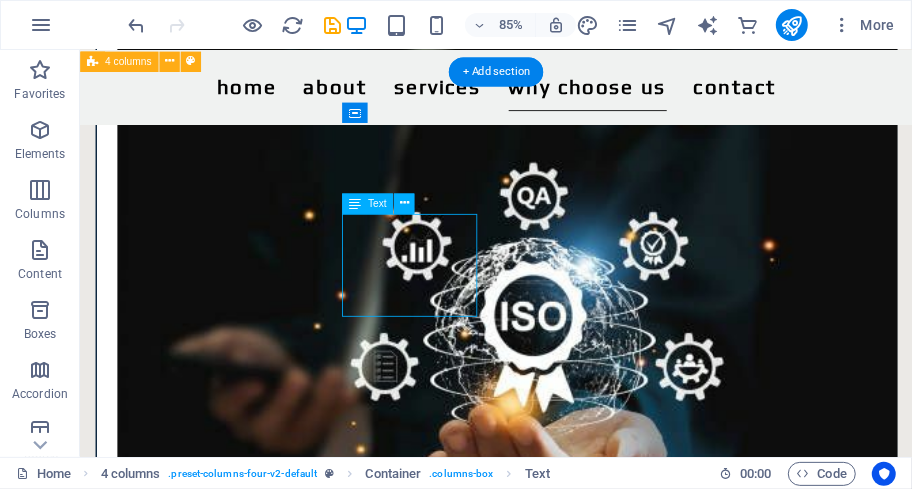 click on "✅  Tailored SHEQ Solutions Custom-fit Systems for your risks, industry and goals" at bounding box center [201, 3337] 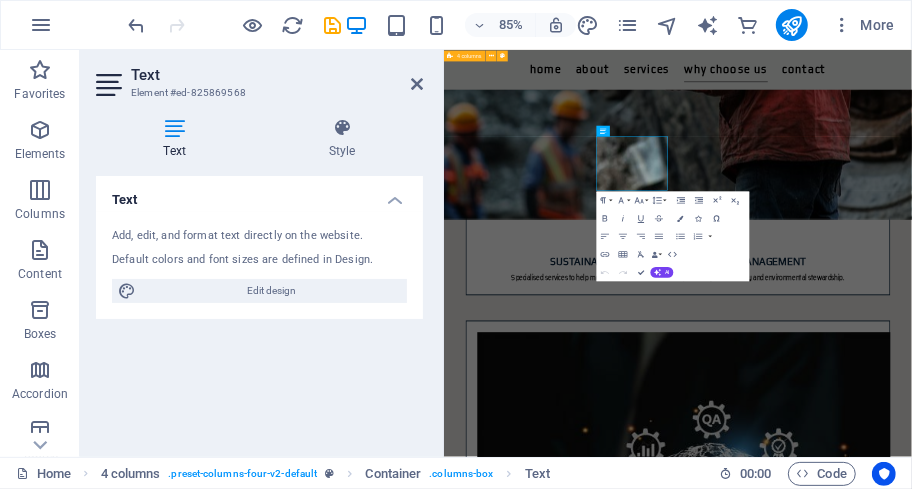 scroll, scrollTop: 3226, scrollLeft: 0, axis: vertical 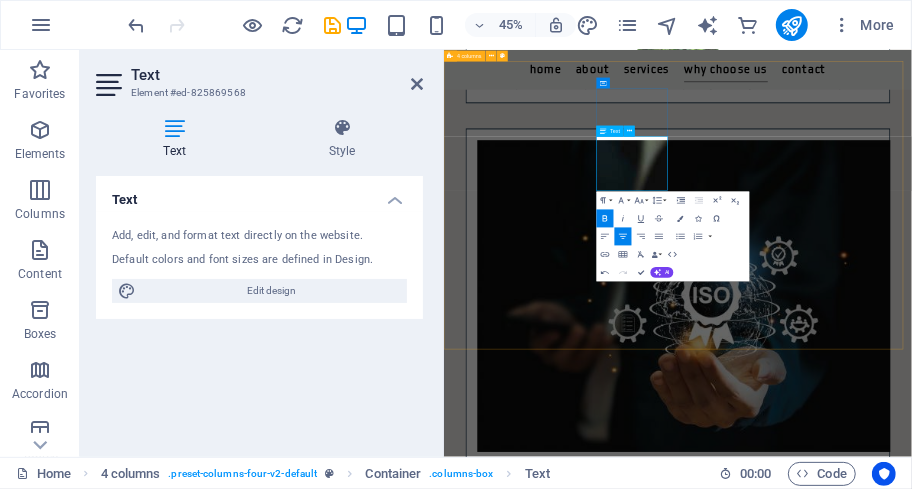 click on "Tailored SHEQ Solutions" at bounding box center [565, 3657] 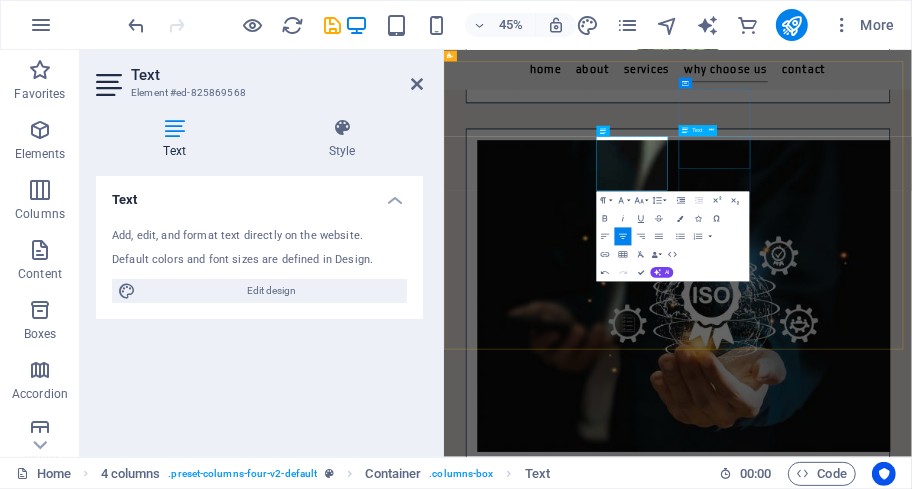 click on "✅  Integrity. Simplicity. Results" at bounding box center (565, 3896) 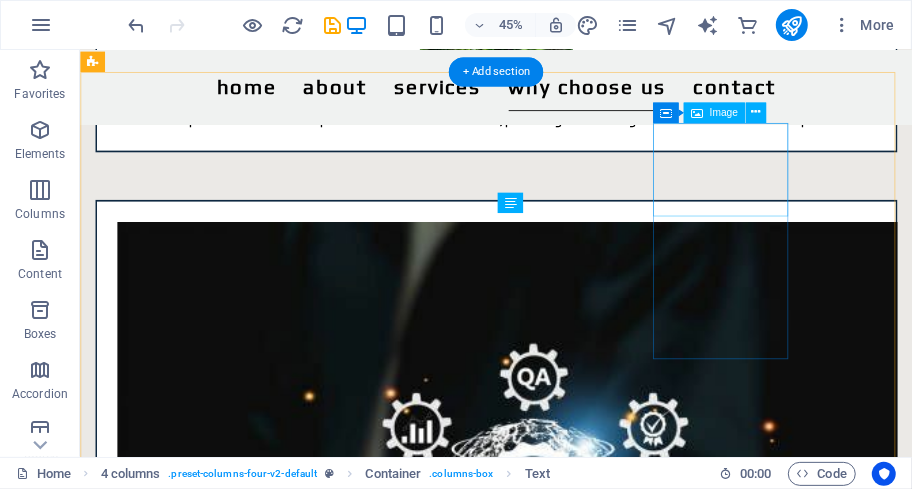 scroll, scrollTop: 2800, scrollLeft: 0, axis: vertical 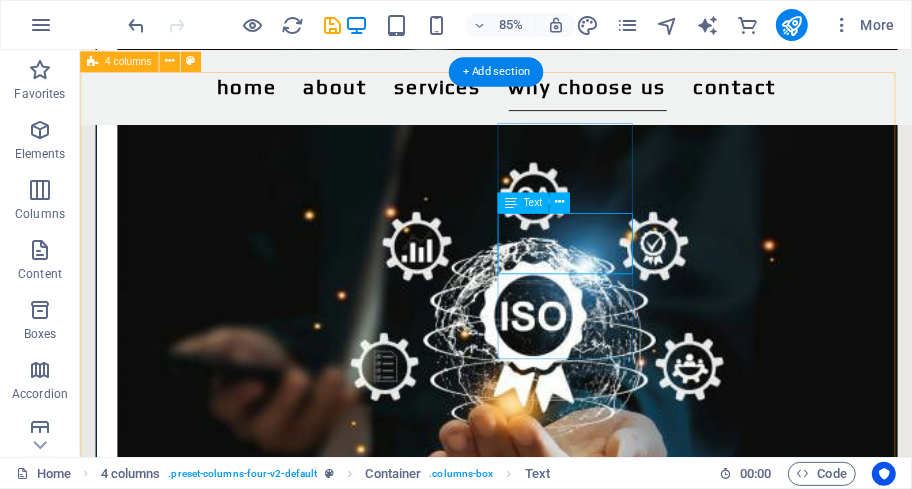 click on "✅  Integrity. Simplicity. Results" at bounding box center [201, 3561] 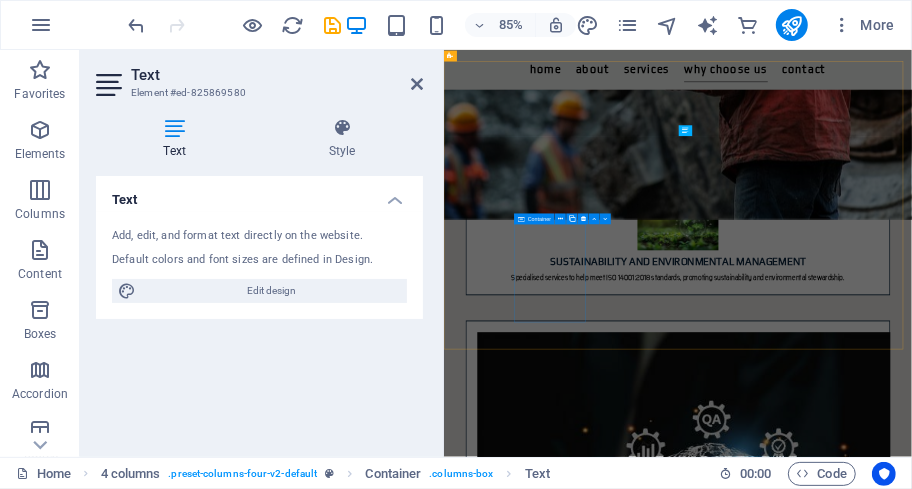 scroll, scrollTop: 3226, scrollLeft: 0, axis: vertical 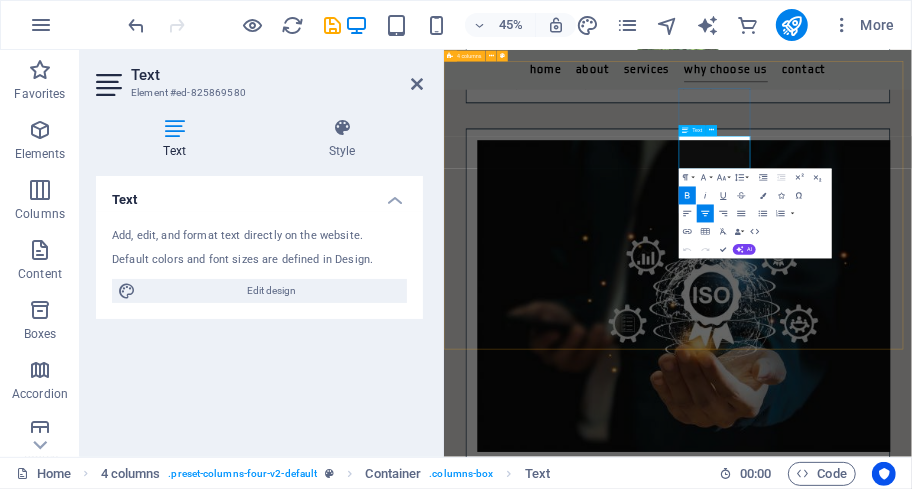click on "Integrity. Simplicity. Results" at bounding box center (565, 3908) 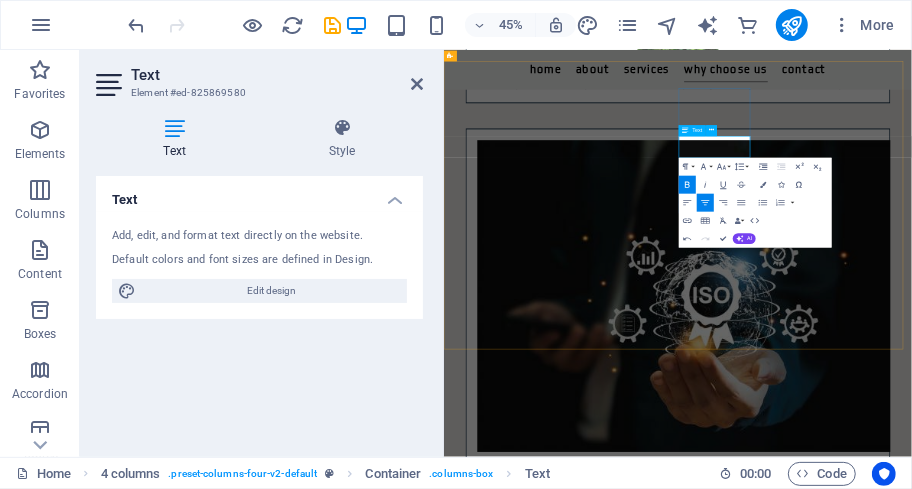 click on "​ Integrity. Simplicity. Results" at bounding box center (565, 3884) 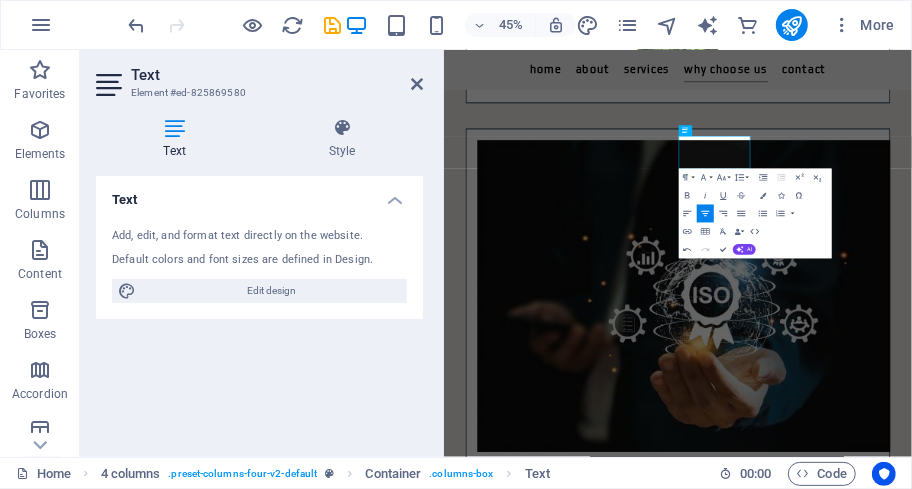 type 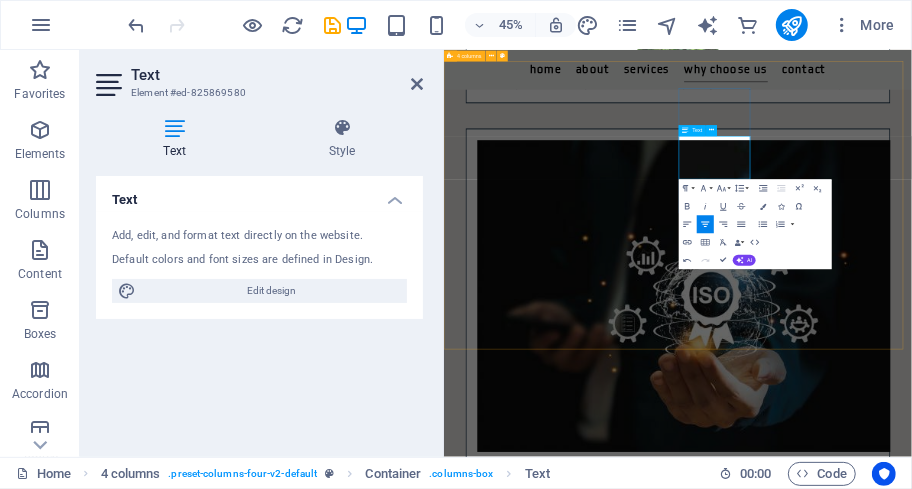 drag, startPoint x: 965, startPoint y: 294, endPoint x: 1082, endPoint y: 329, distance: 122.12289 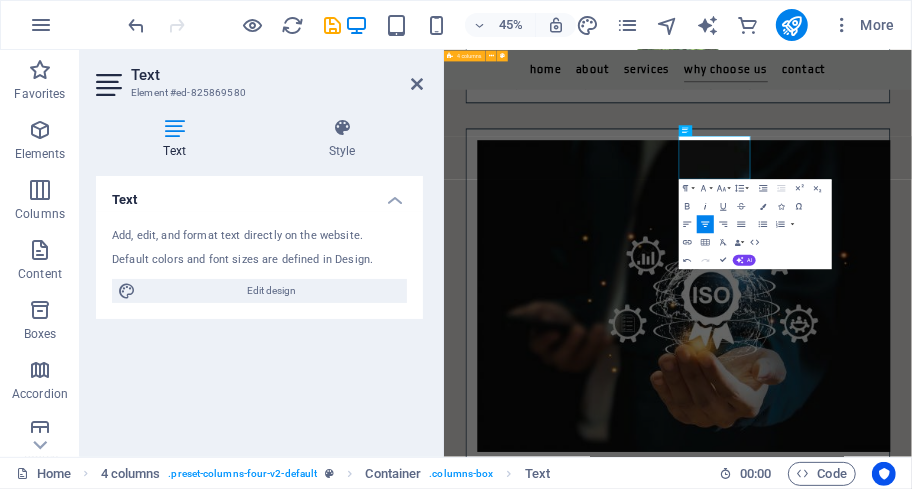 click 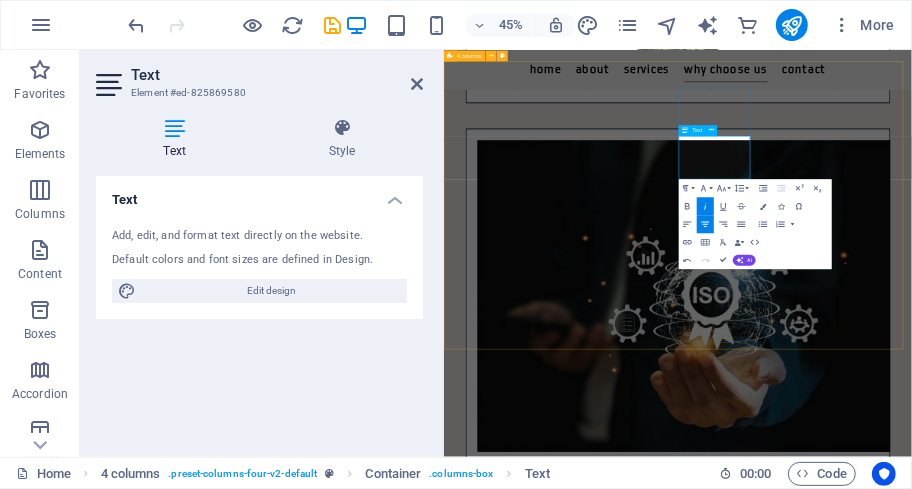 click on "​ Integrity. Simplicity. Results" at bounding box center [565, 3884] 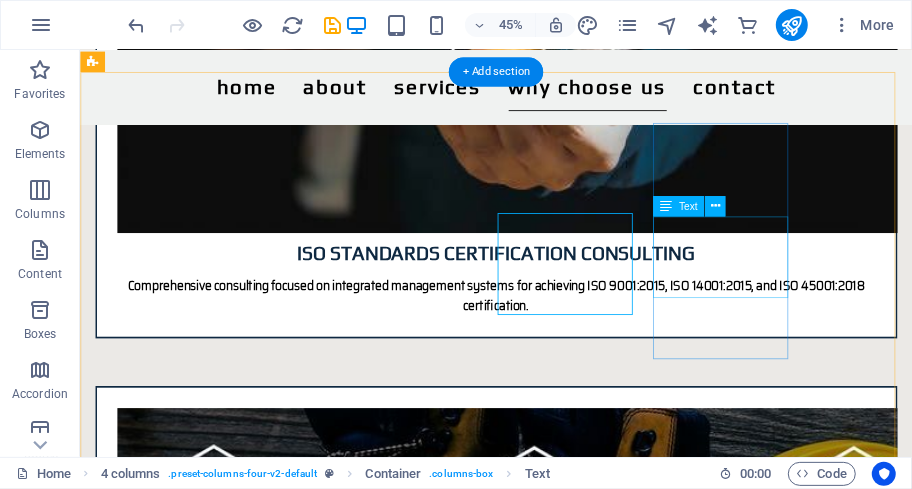 scroll, scrollTop: 2800, scrollLeft: 0, axis: vertical 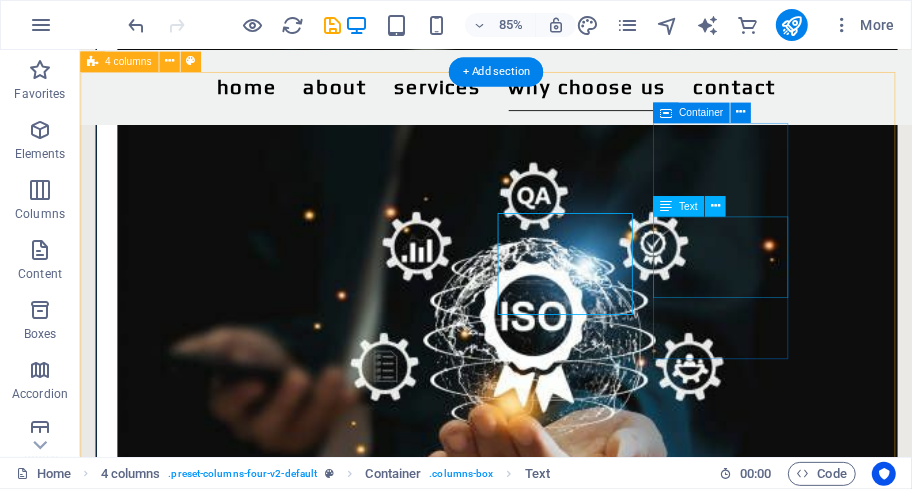 click on "✅  Lasting Relationships through Long Term Partnerships" at bounding box center [201, 3845] 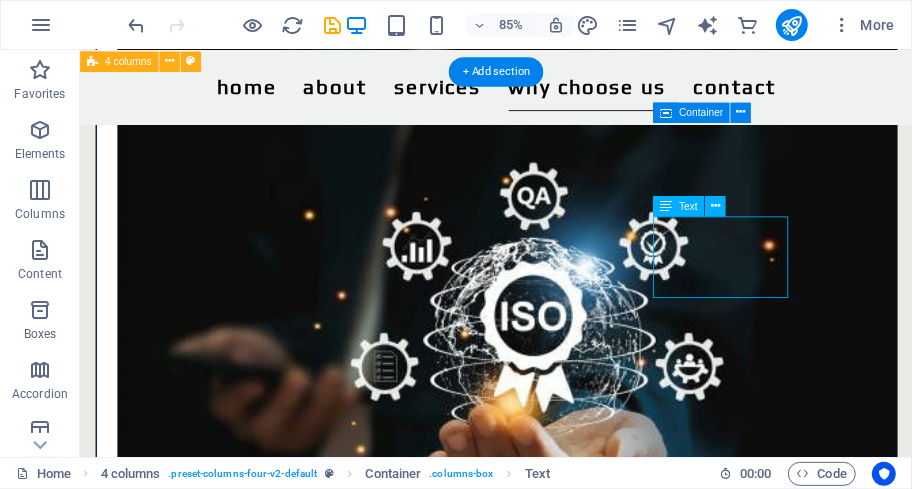click on "✅  Lasting Relationships through Long Term Partnerships" at bounding box center (201, 3845) 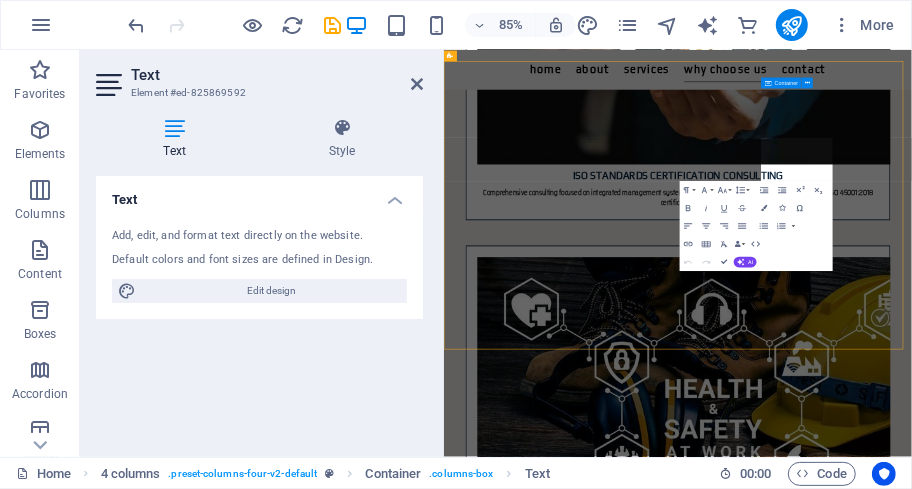 click on "Redo" at bounding box center [706, 262] 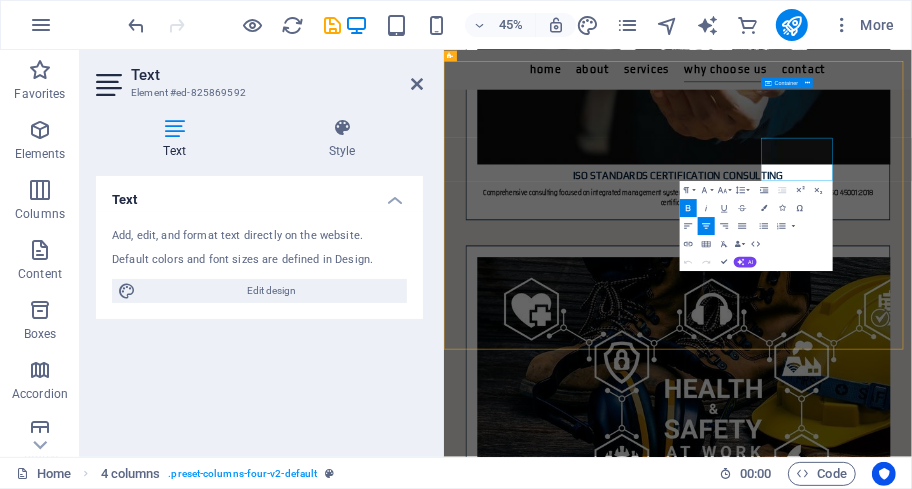 scroll, scrollTop: 2800, scrollLeft: 0, axis: vertical 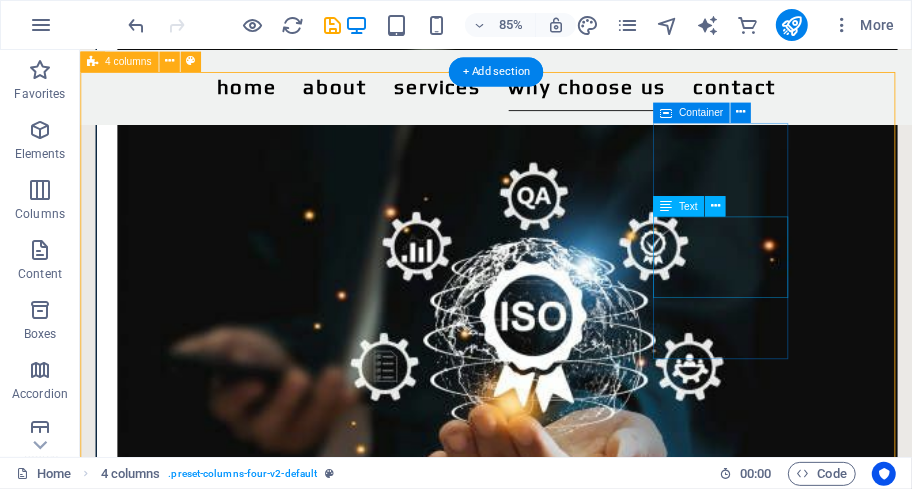 click on "✅  Lasting Relationships through Long Term Partnerships" at bounding box center [201, 3845] 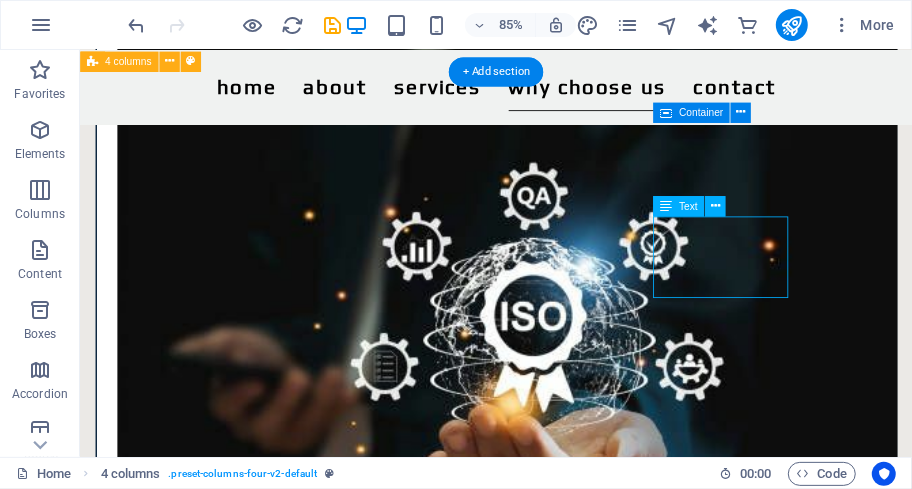 click on "✅  Lasting Relationships through Long Term Partnerships" at bounding box center [201, 3845] 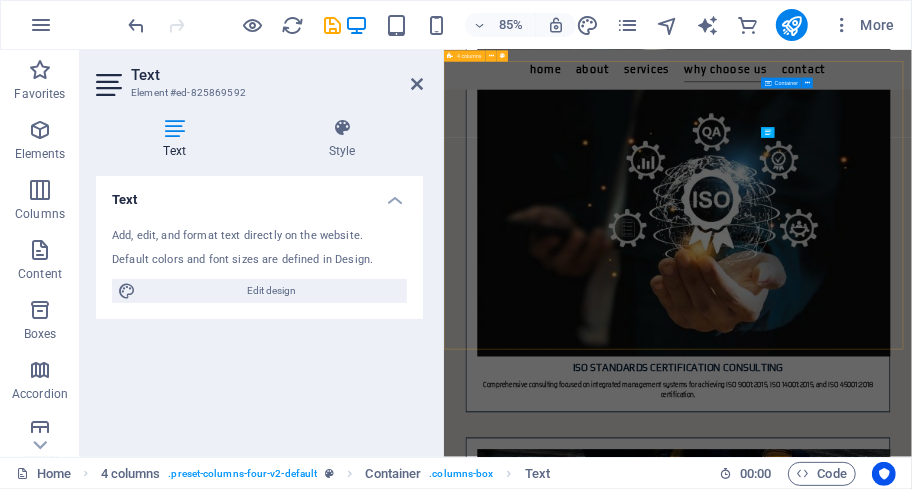 scroll, scrollTop: 3226, scrollLeft: 0, axis: vertical 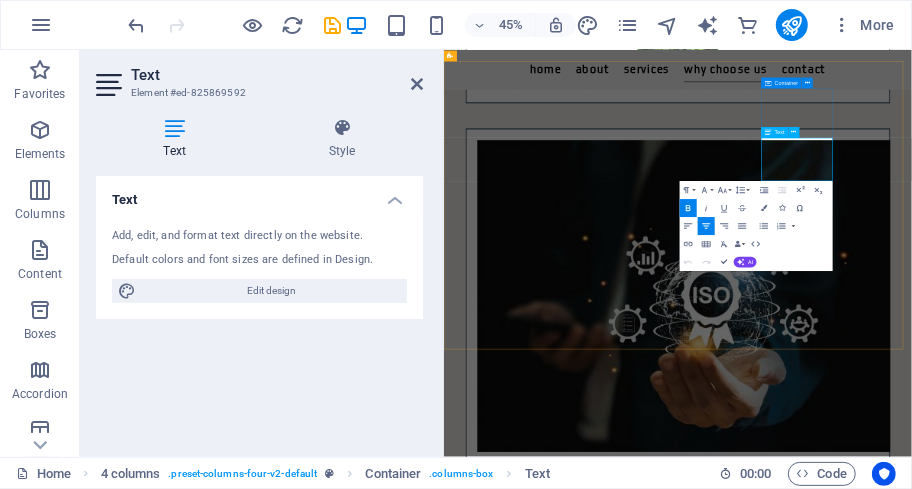 click on "Lasting Relationships through Long Term Partnerships" at bounding box center (565, 4192) 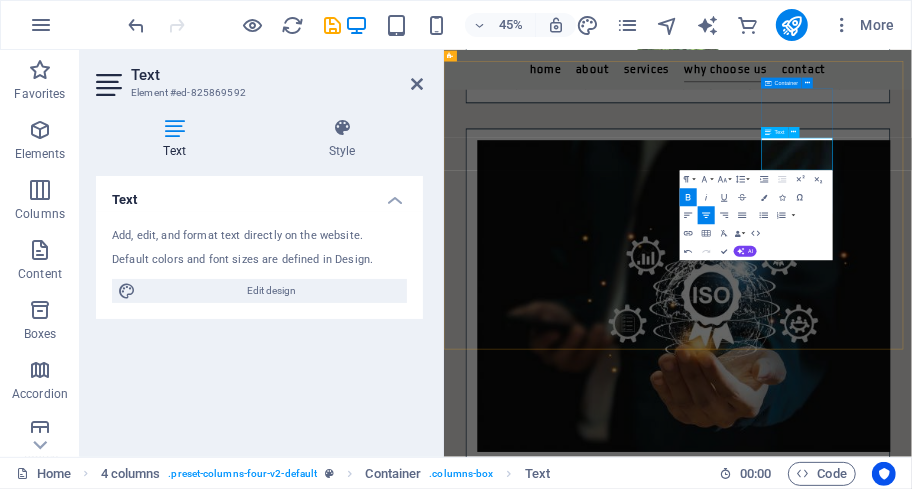 click on "​ Lasting Relationships through Long Term Partnerships" at bounding box center [565, 4168] 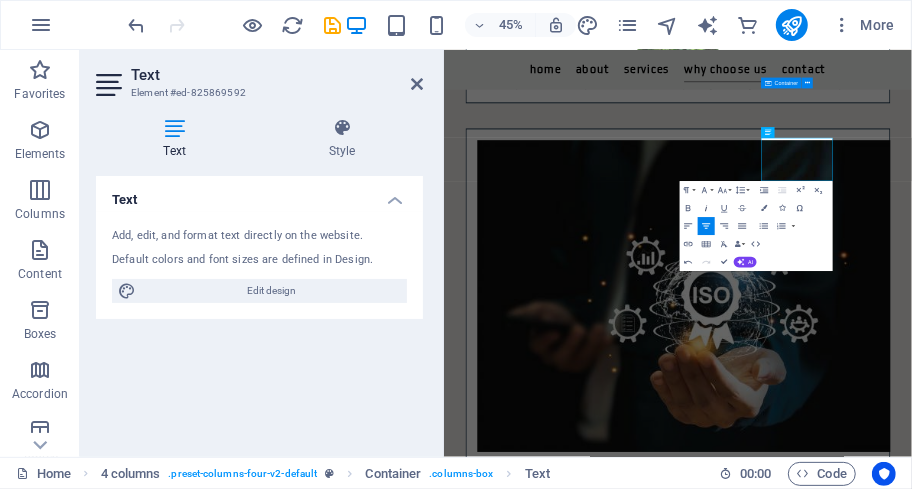 click 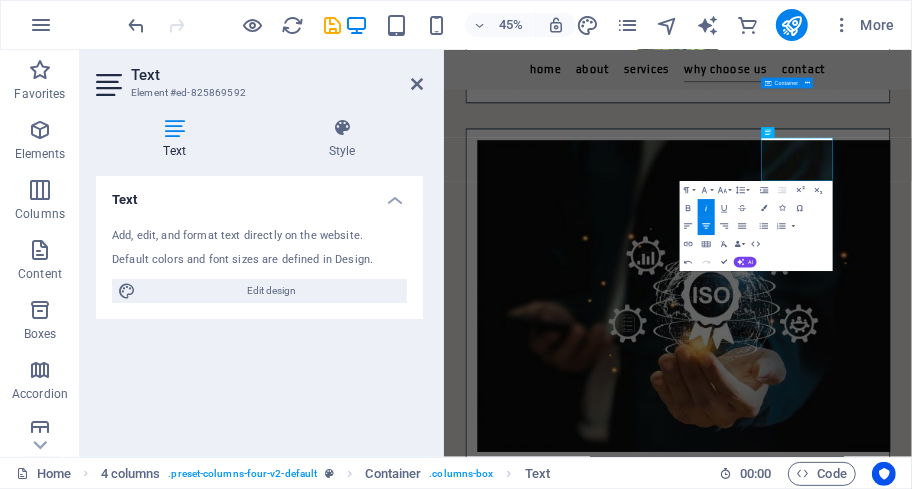 type 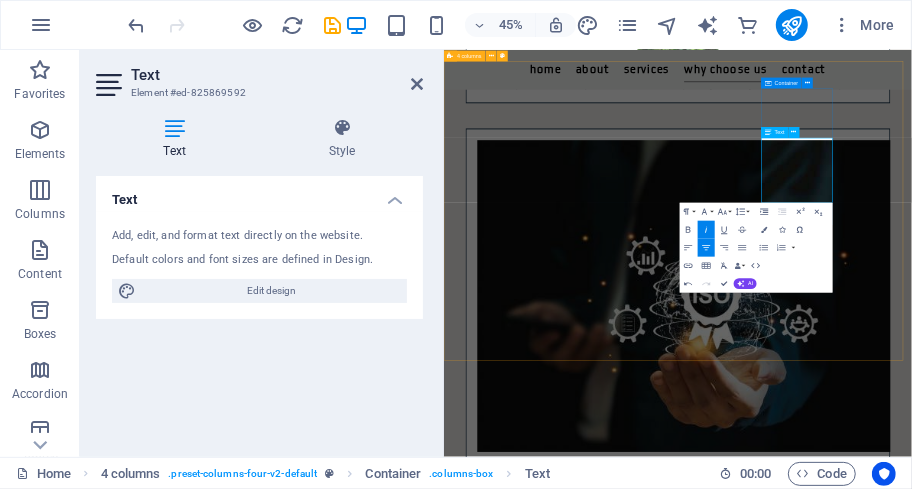 drag, startPoint x: 1206, startPoint y: 260, endPoint x: 1217, endPoint y: 277, distance: 20.248457 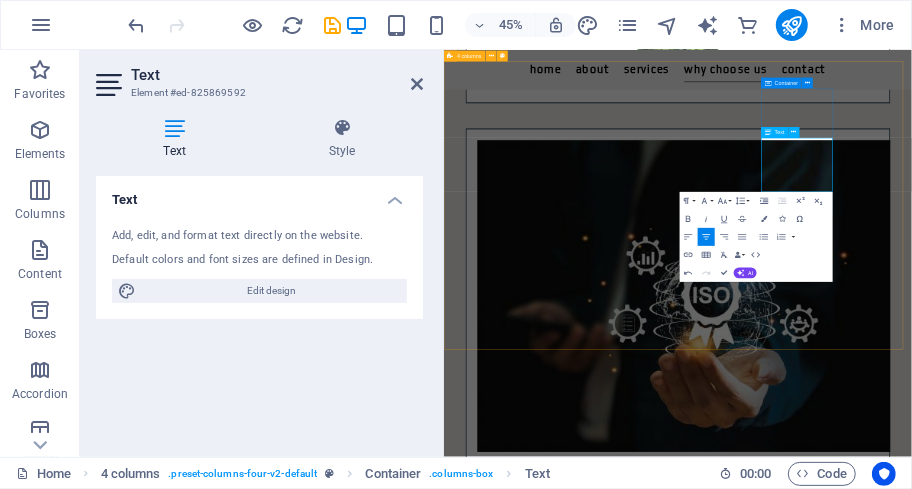 click on "Lasting Long Term Partnerships" at bounding box center (565, 4156) 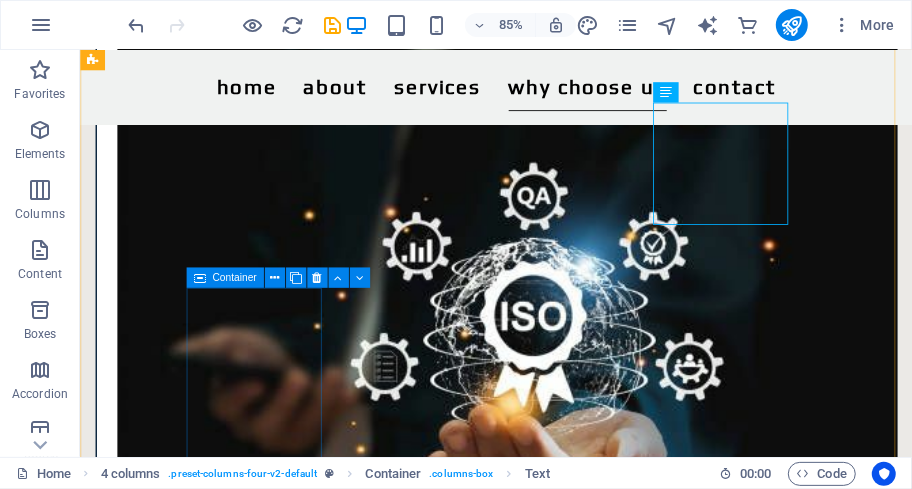 scroll, scrollTop: 2933, scrollLeft: 0, axis: vertical 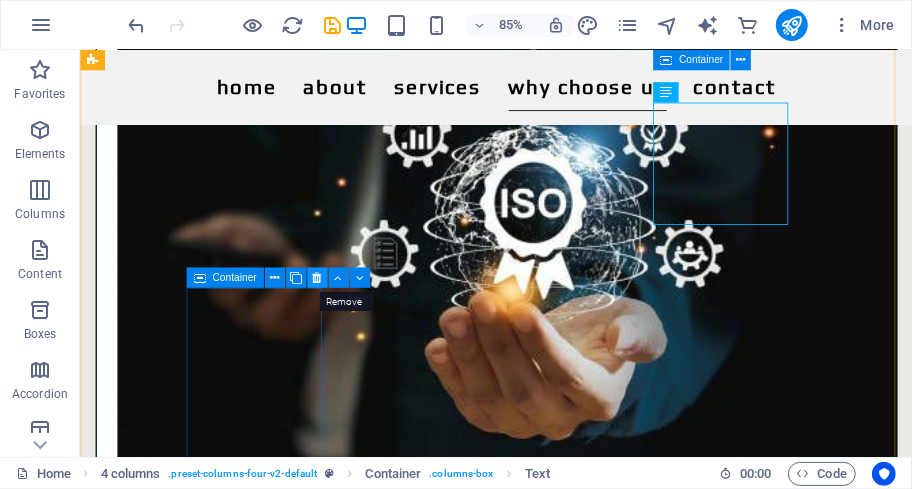 click at bounding box center [317, 278] 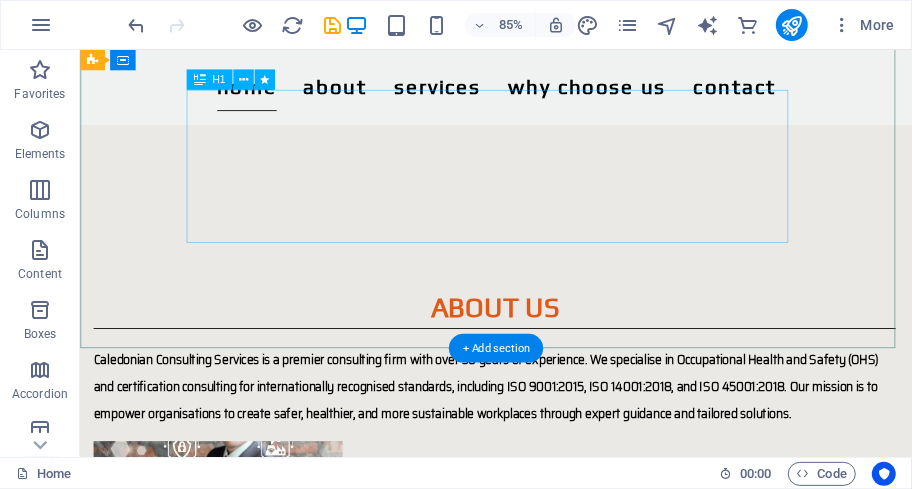 scroll, scrollTop: 0, scrollLeft: 0, axis: both 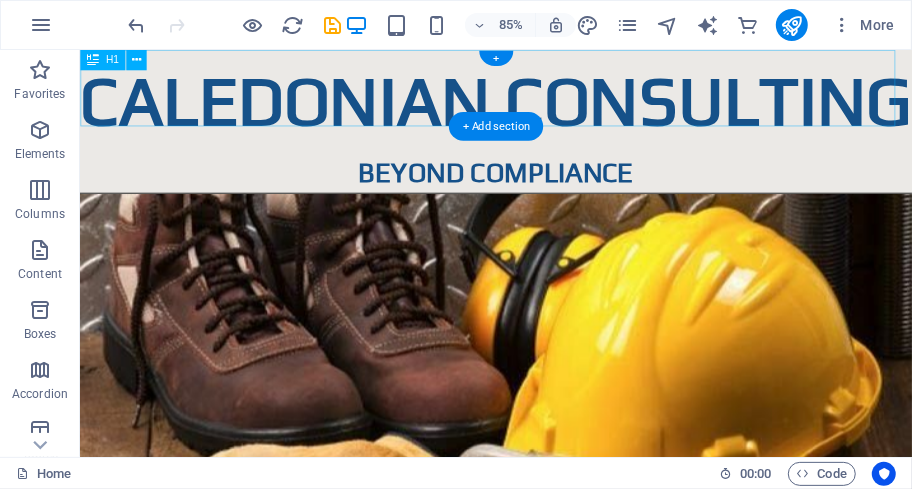 click on "caledonian consulting" at bounding box center [568, 109] 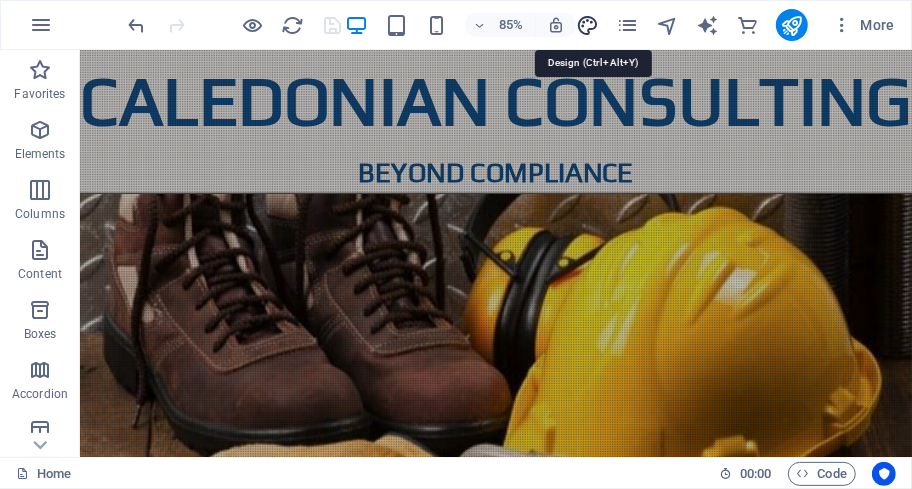 click at bounding box center (587, 25) 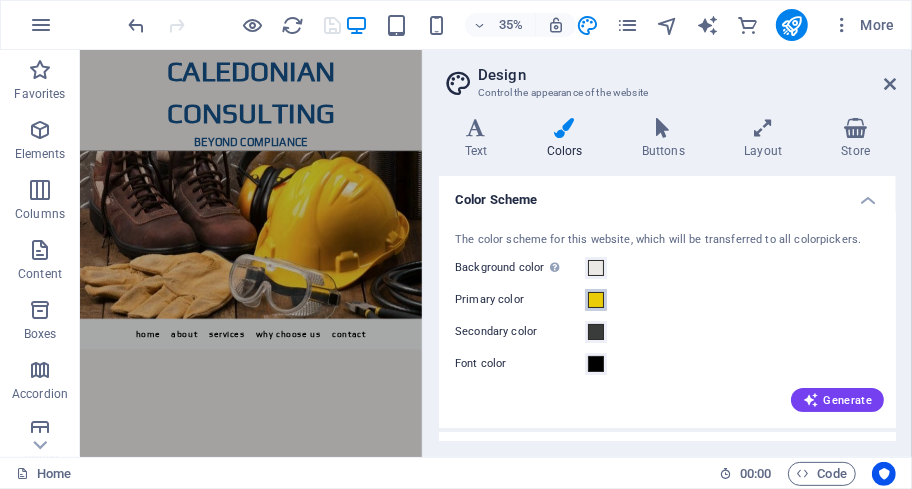 click at bounding box center [596, 300] 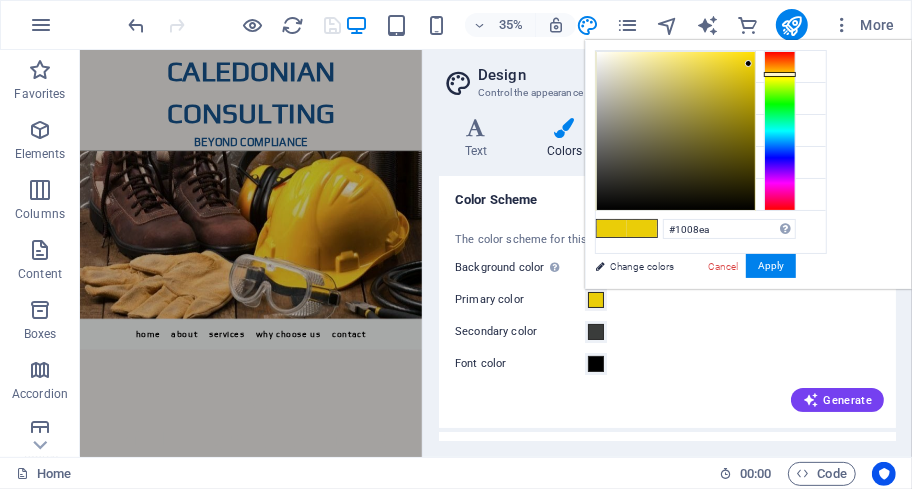 click at bounding box center (780, 131) 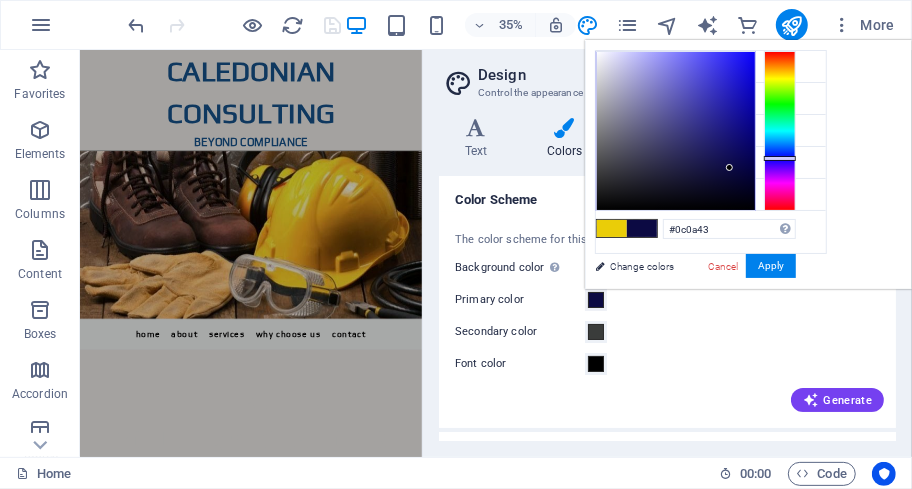 click at bounding box center [676, 131] 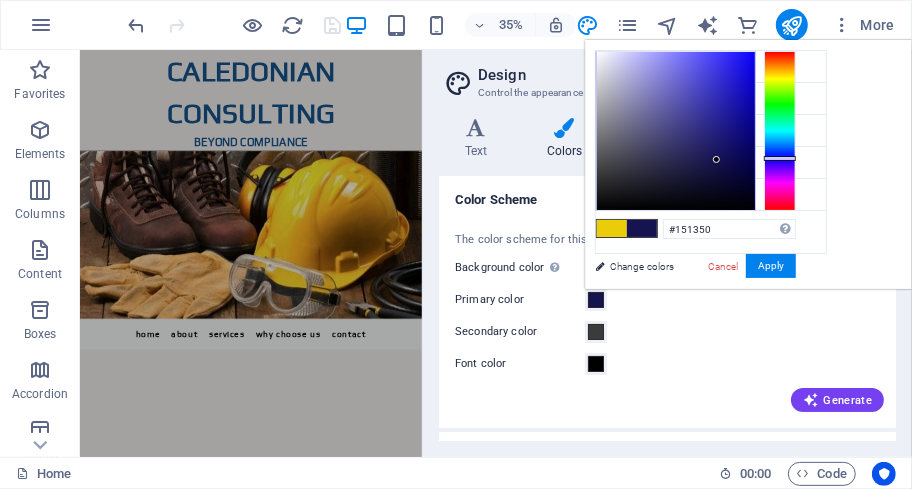click at bounding box center [676, 131] 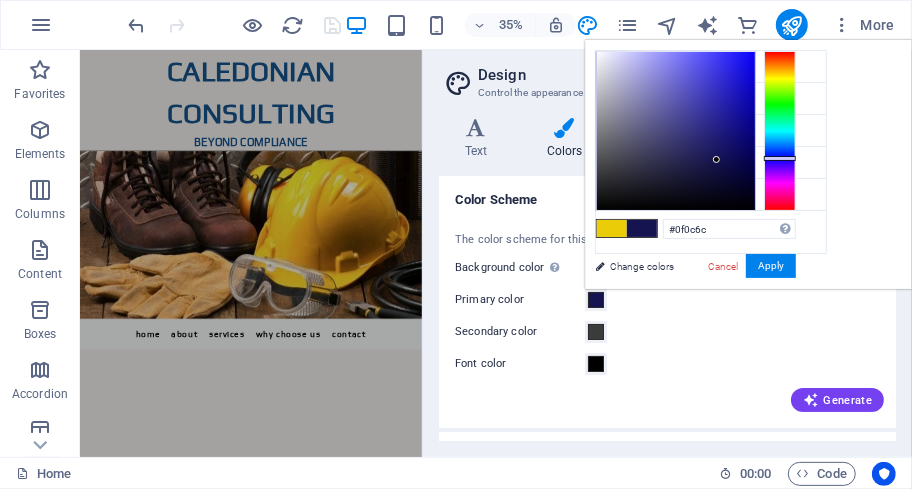 click at bounding box center (676, 131) 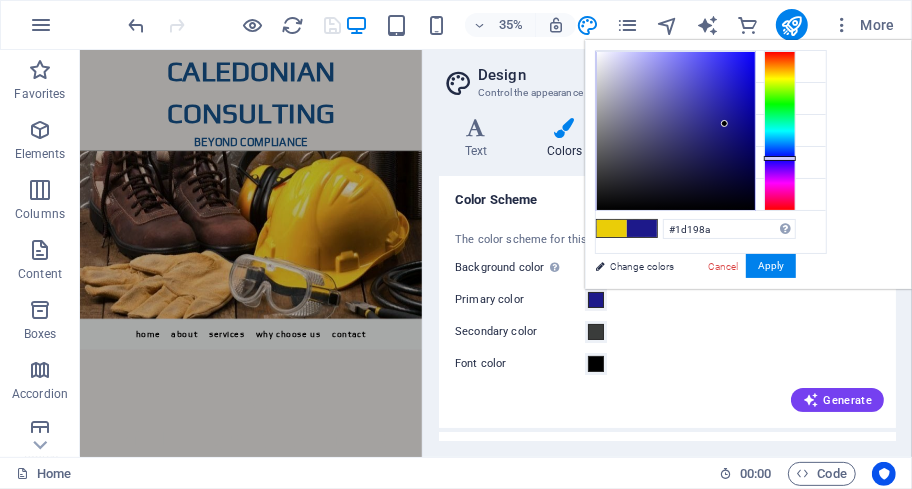 click at bounding box center (676, 131) 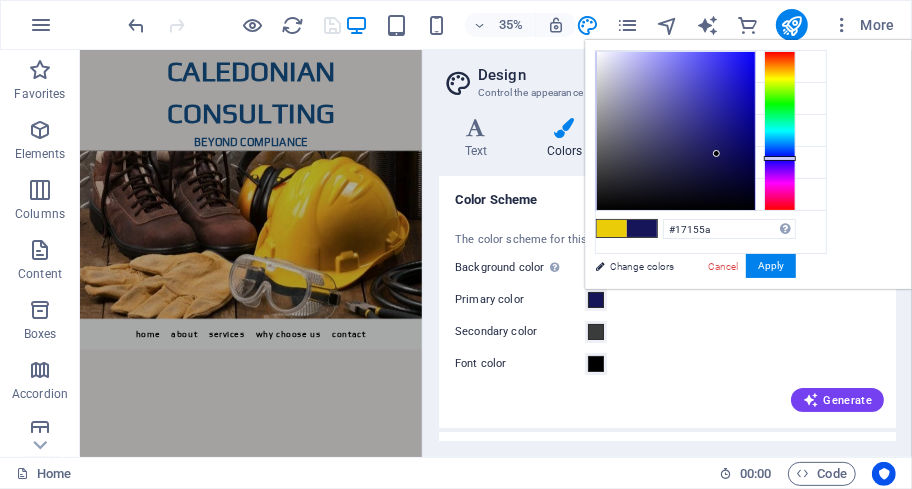 click at bounding box center (676, 131) 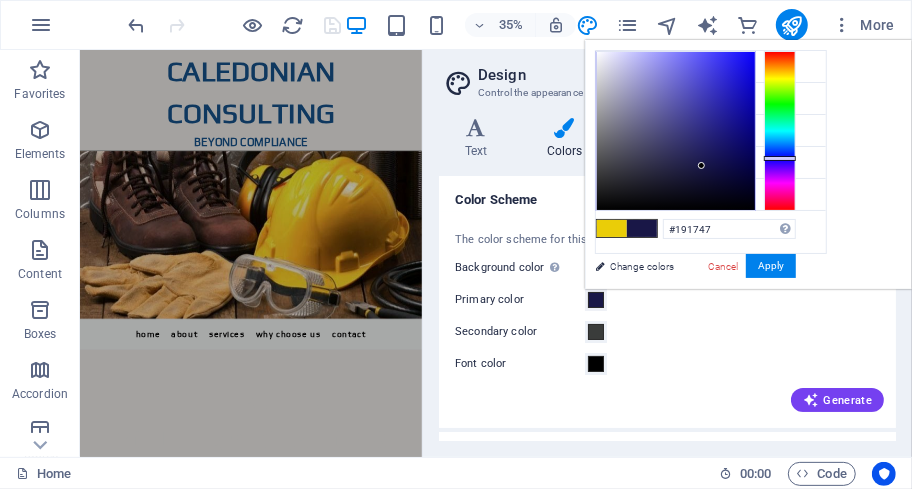 click at bounding box center [676, 131] 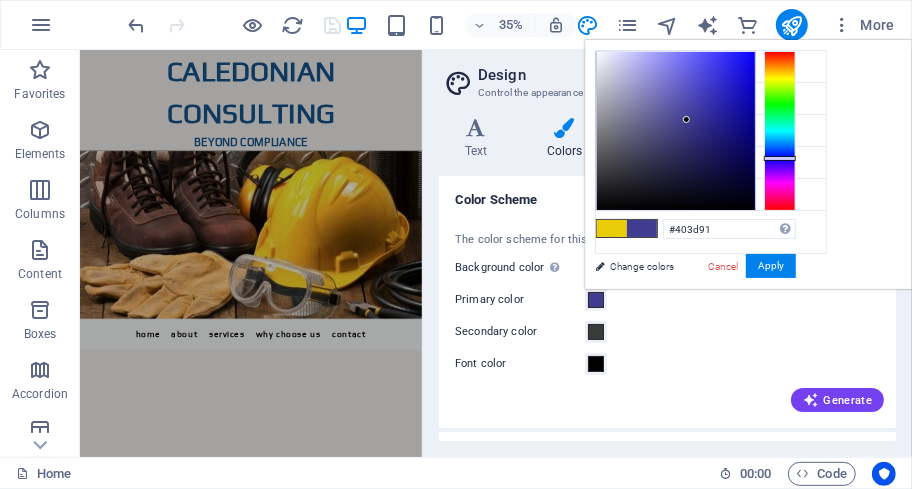 click at bounding box center [676, 131] 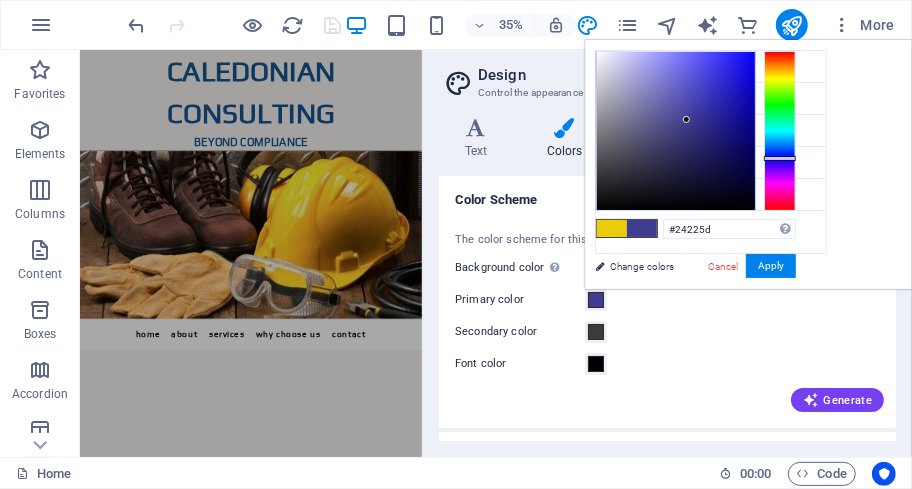 click at bounding box center [676, 131] 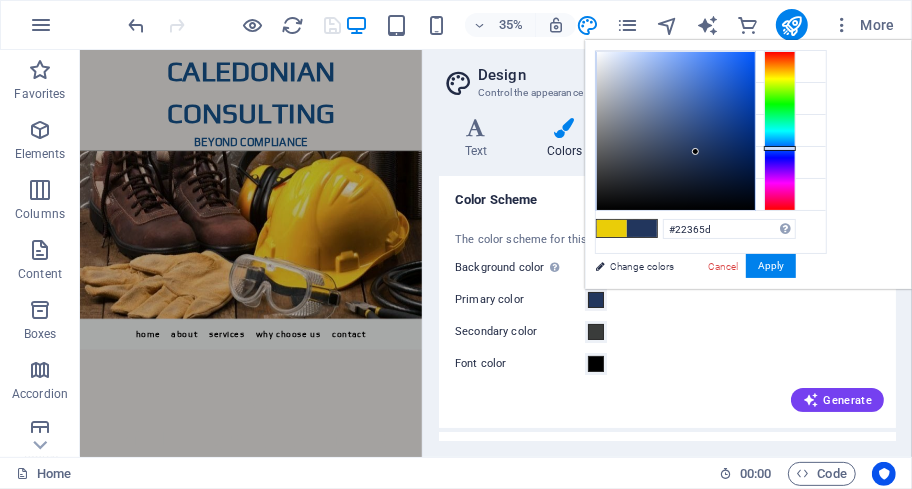 click at bounding box center (780, 131) 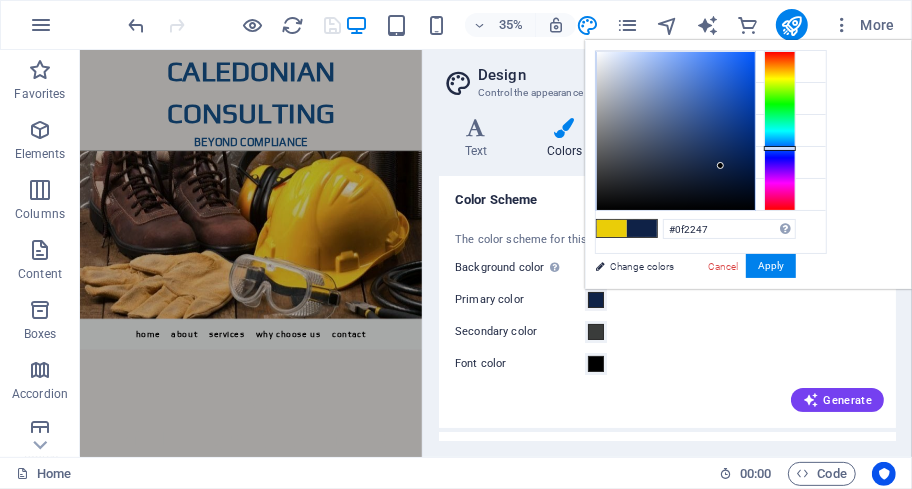 click at bounding box center [676, 131] 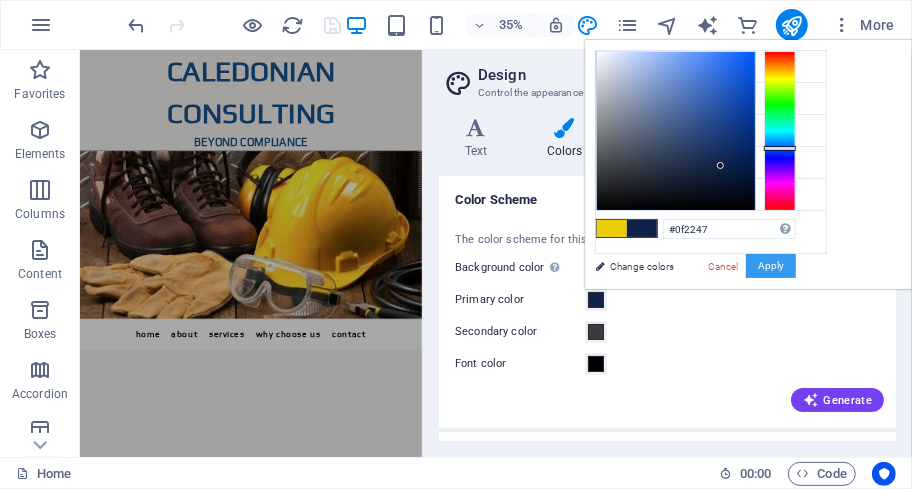 click on "Apply" at bounding box center (771, 266) 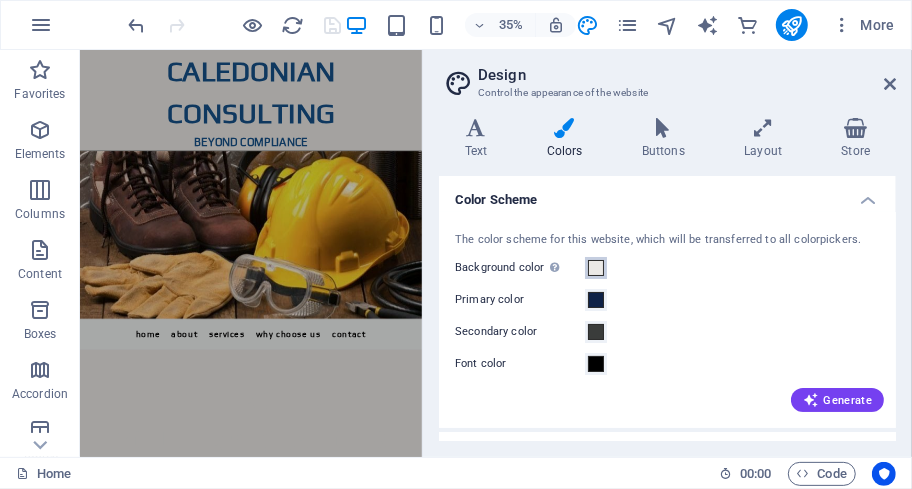 click at bounding box center (596, 268) 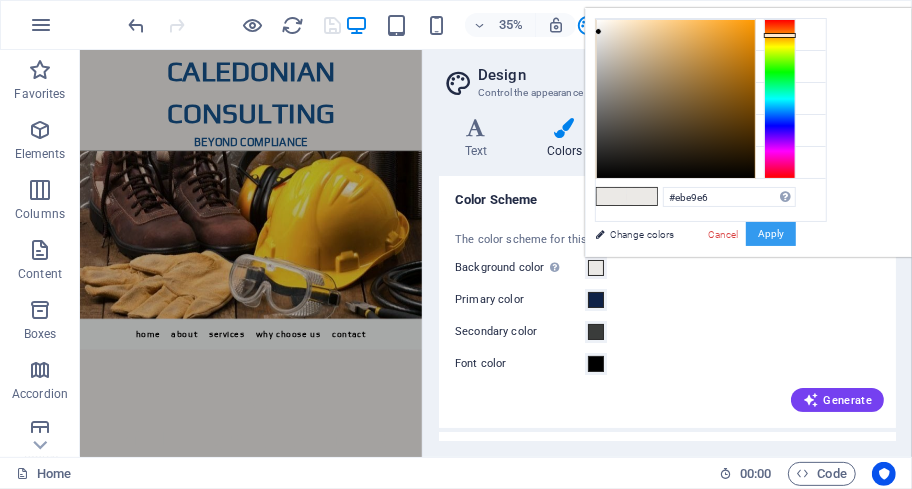 click on "Apply" at bounding box center (771, 234) 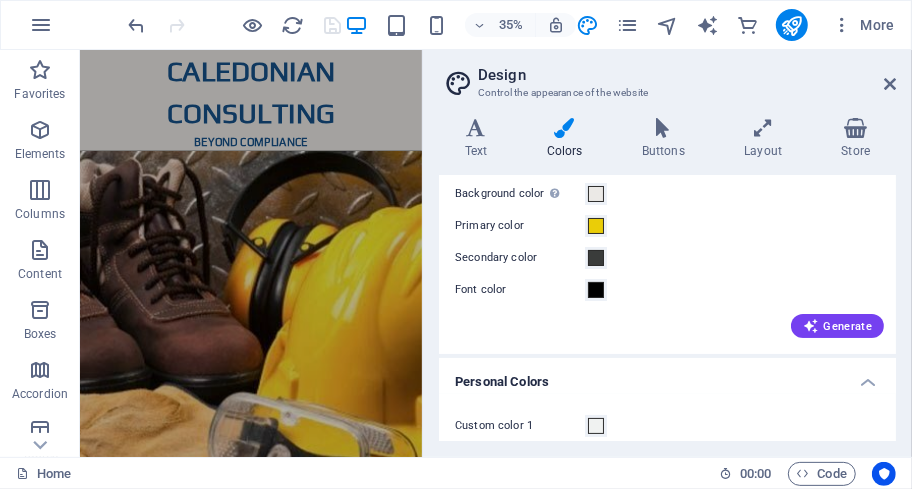 scroll, scrollTop: 0, scrollLeft: 0, axis: both 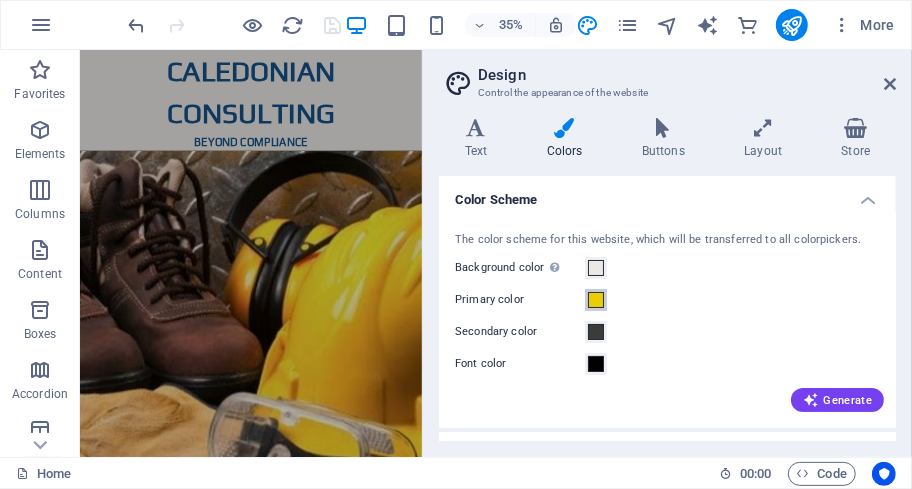 click at bounding box center (596, 300) 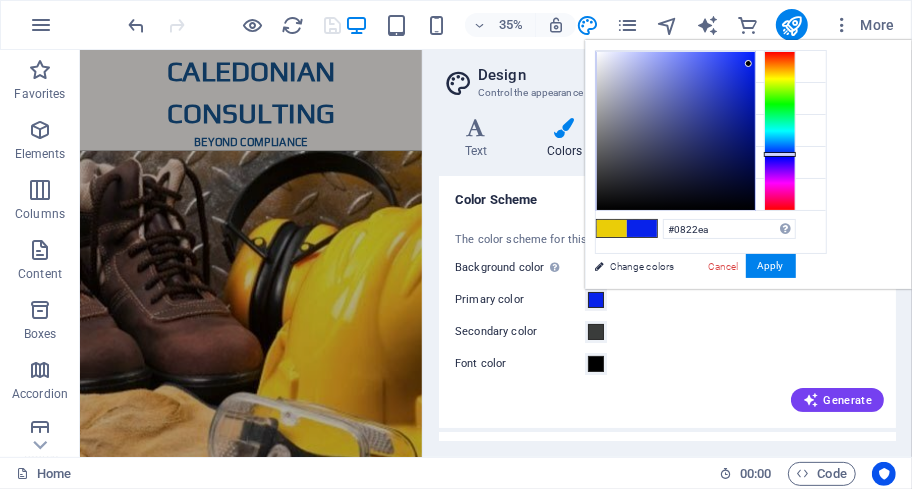click at bounding box center (780, 131) 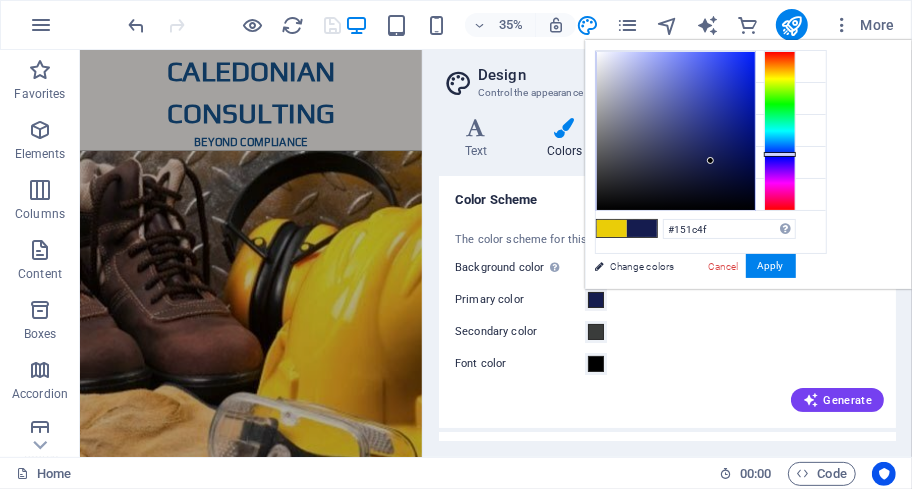click at bounding box center (676, 131) 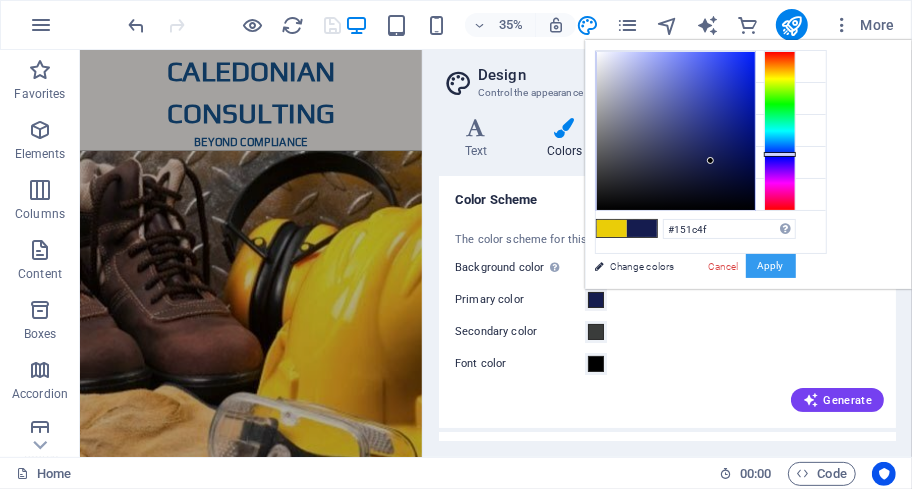click on "Apply" at bounding box center [771, 266] 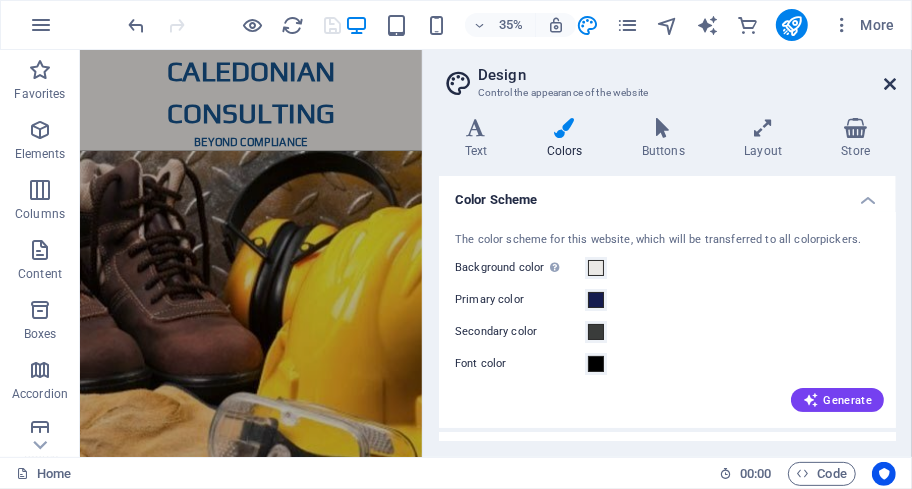 click at bounding box center (890, 84) 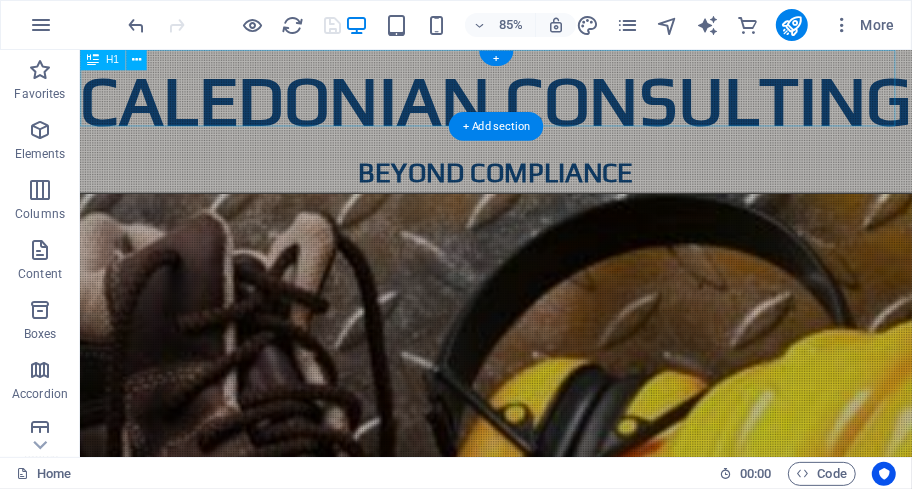 click on "caledonian consulting" at bounding box center (568, 109) 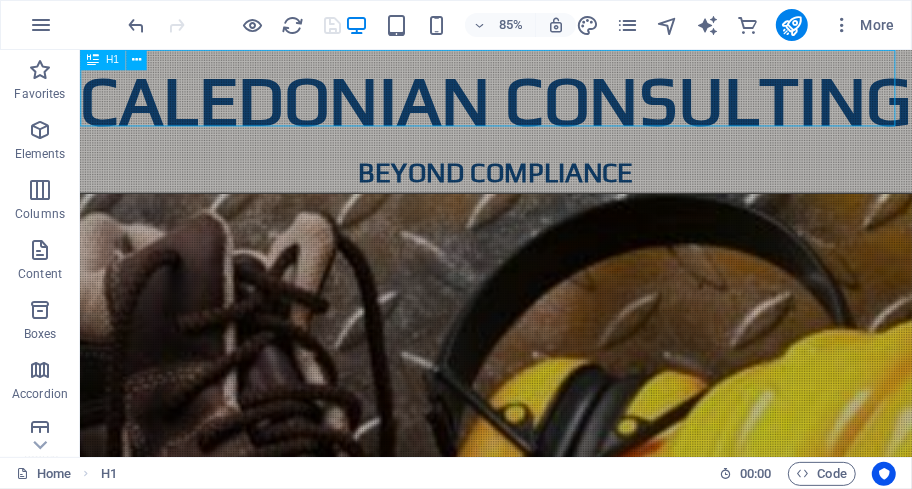 click at bounding box center [93, 60] 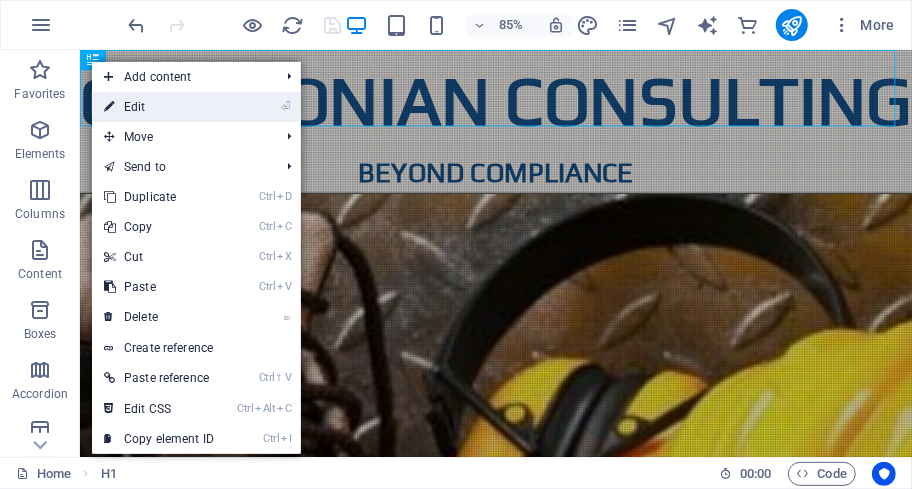 click on "⏎  Edit" at bounding box center (159, 107) 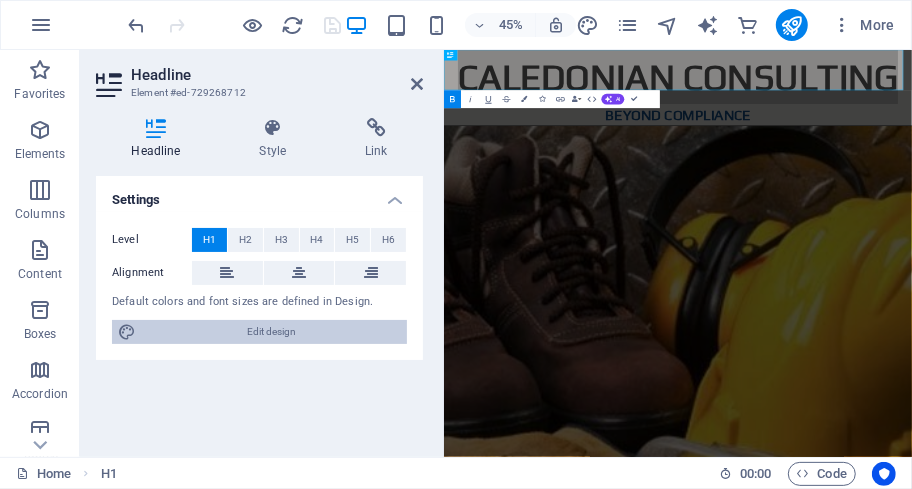 click on "Edit design" at bounding box center [271, 332] 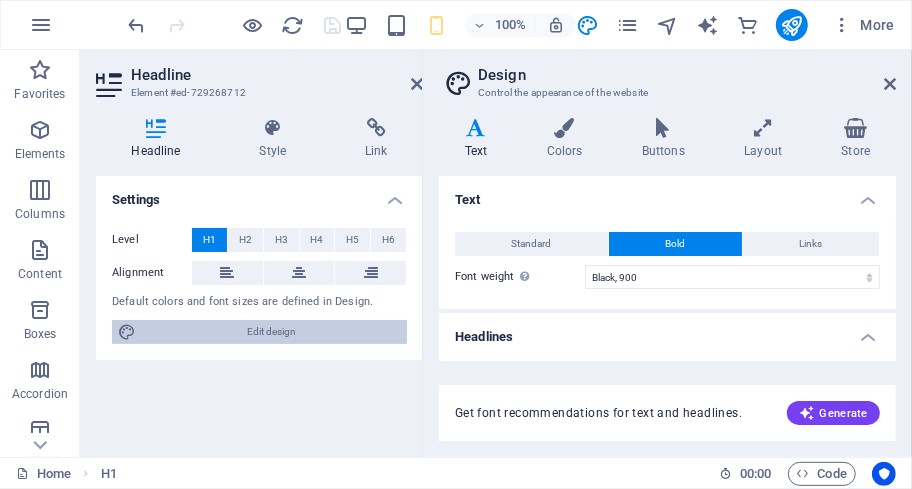 click on "Edit design" at bounding box center (271, 332) 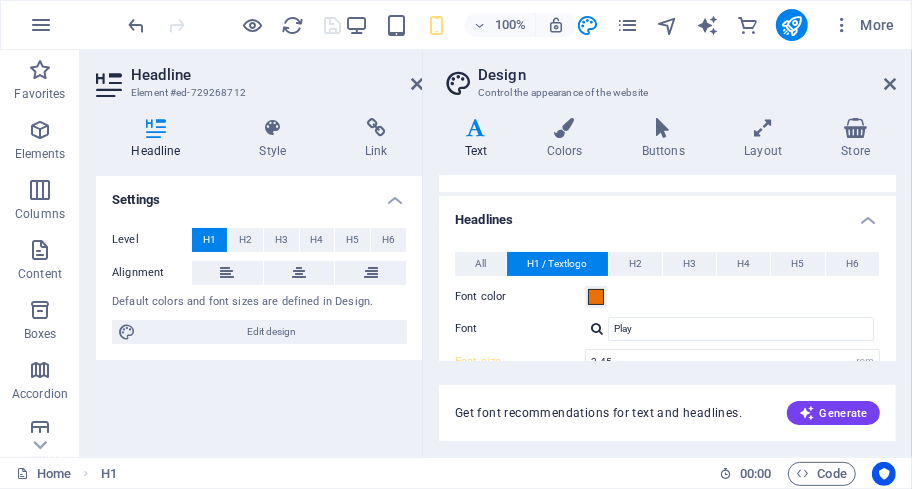 scroll, scrollTop: 133, scrollLeft: 0, axis: vertical 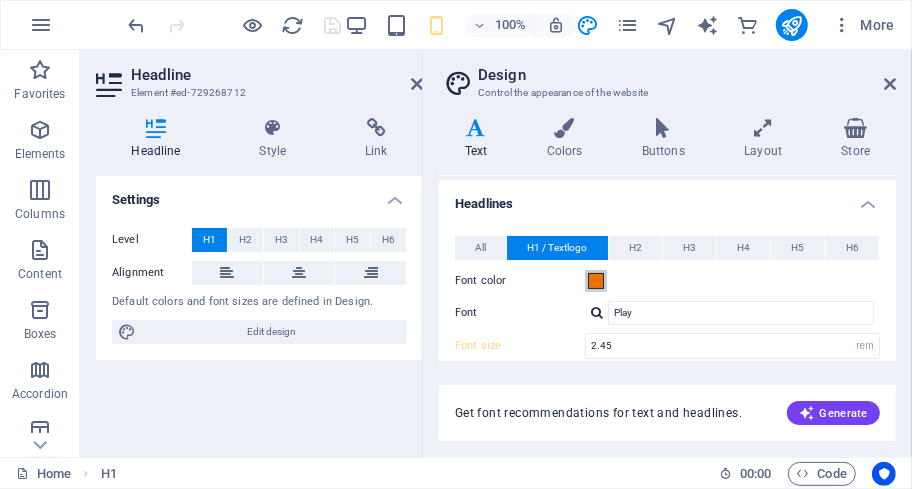 click at bounding box center (596, 281) 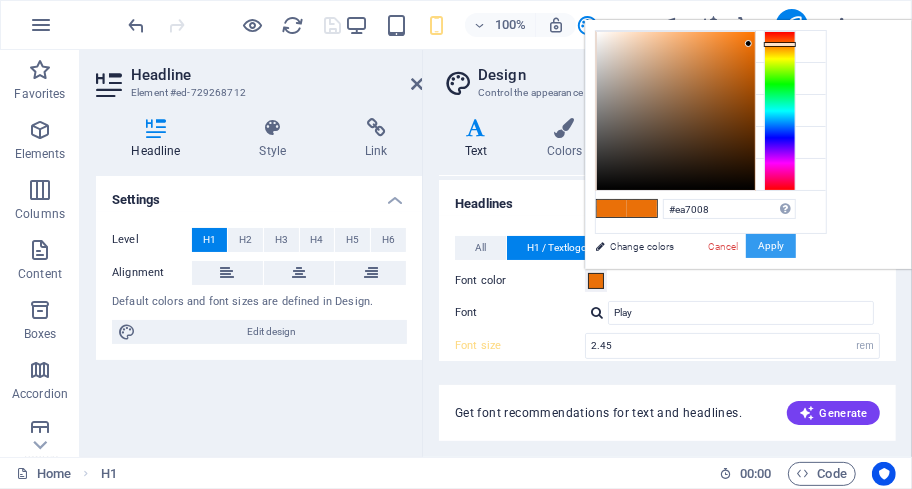 click on "Apply" at bounding box center (771, 246) 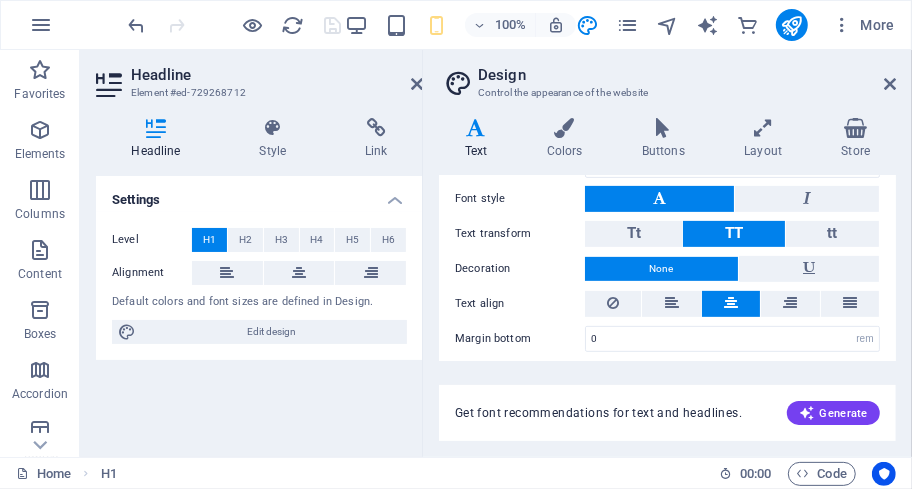 scroll, scrollTop: 417, scrollLeft: 0, axis: vertical 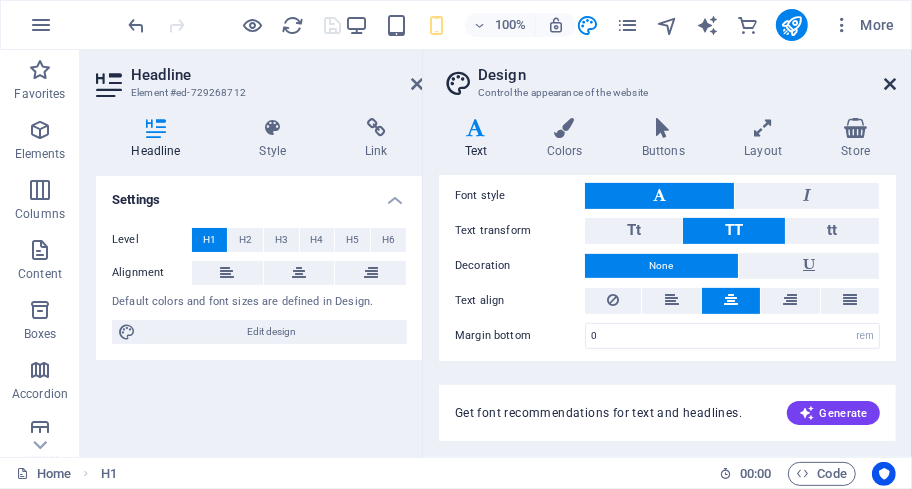 drag, startPoint x: 891, startPoint y: 79, endPoint x: 991, endPoint y: 64, distance: 101.118744 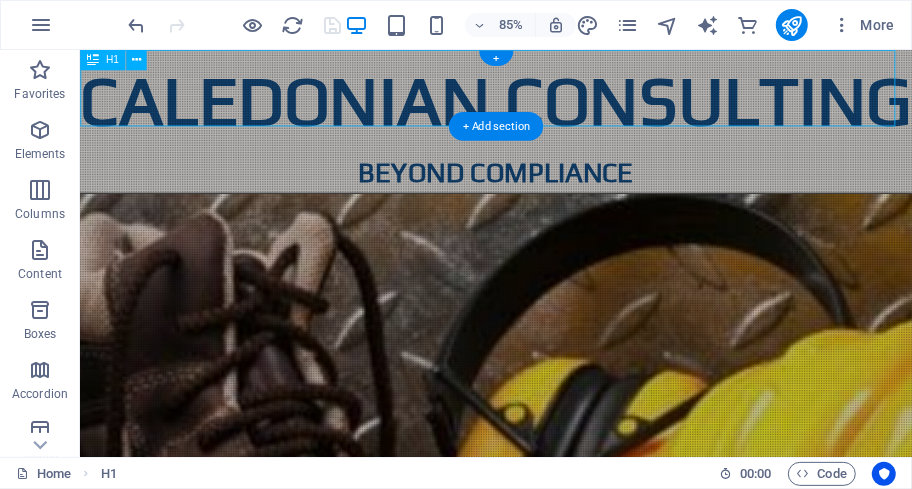 click on "caledonian consulting" at bounding box center (568, 109) 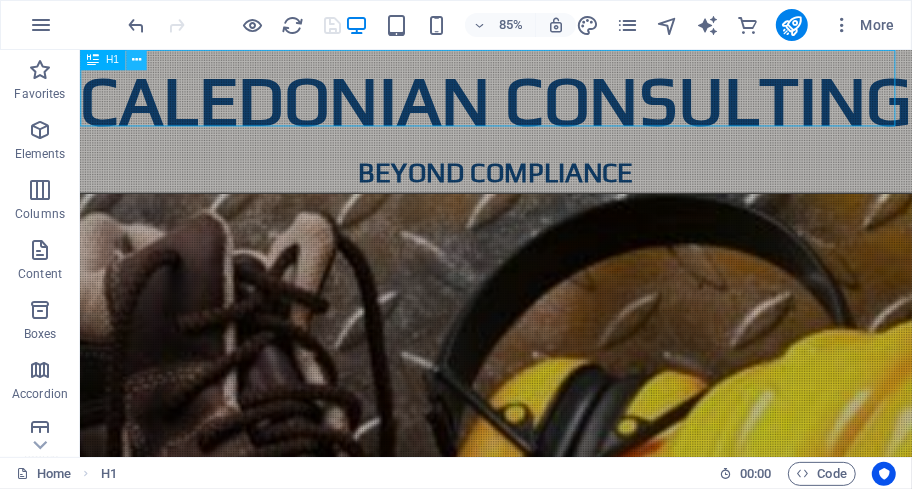 click at bounding box center [136, 60] 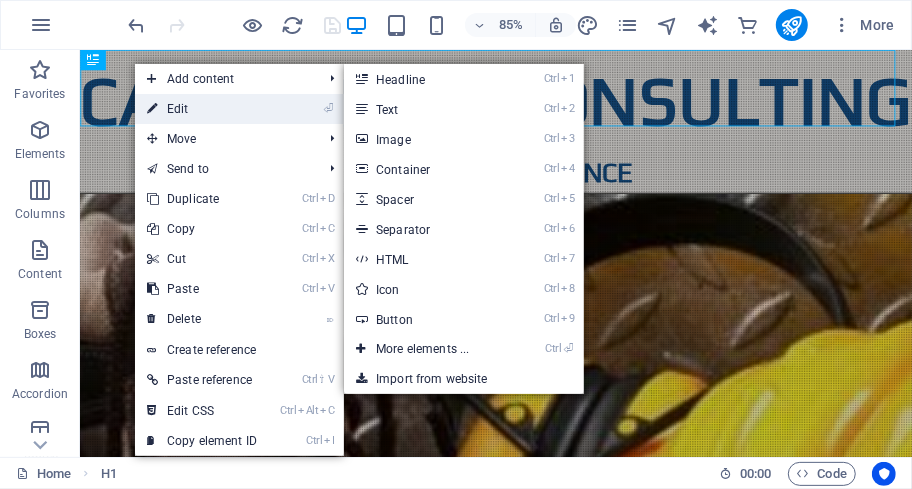 click on "⏎  Edit" at bounding box center (202, 109) 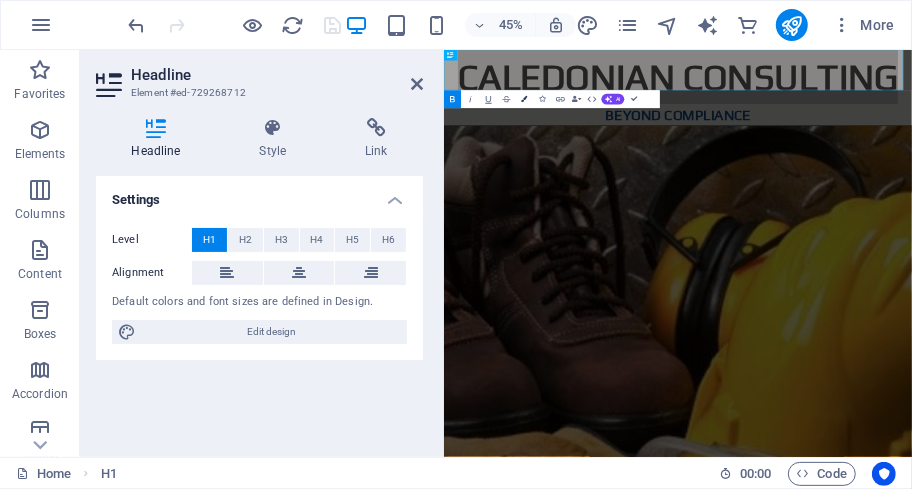 click at bounding box center (524, 99) 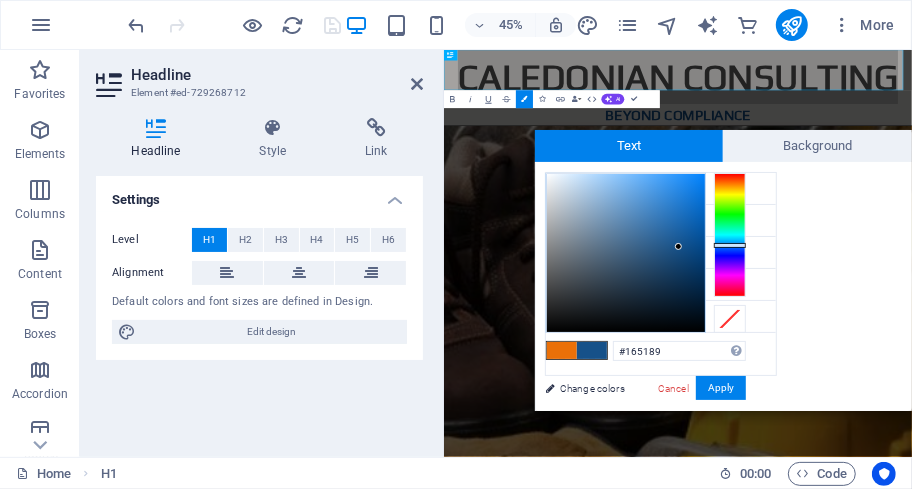 click at bounding box center (562, 350) 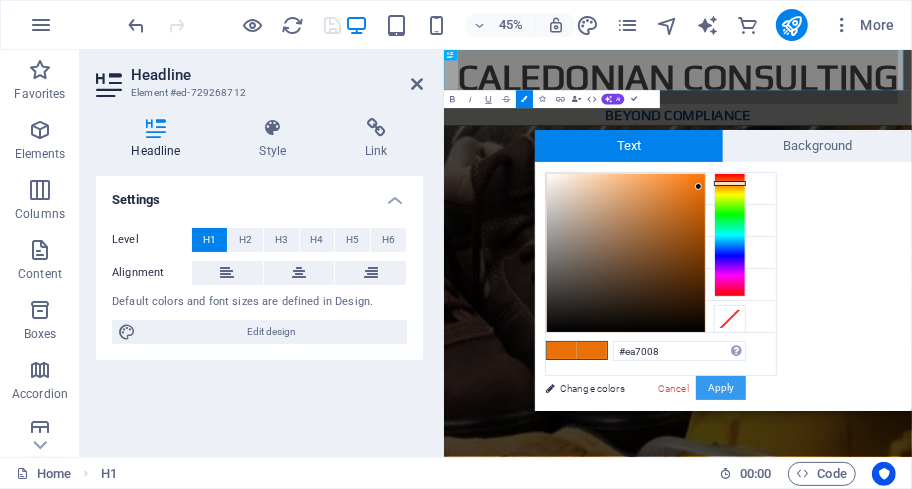 click on "Apply" at bounding box center (721, 388) 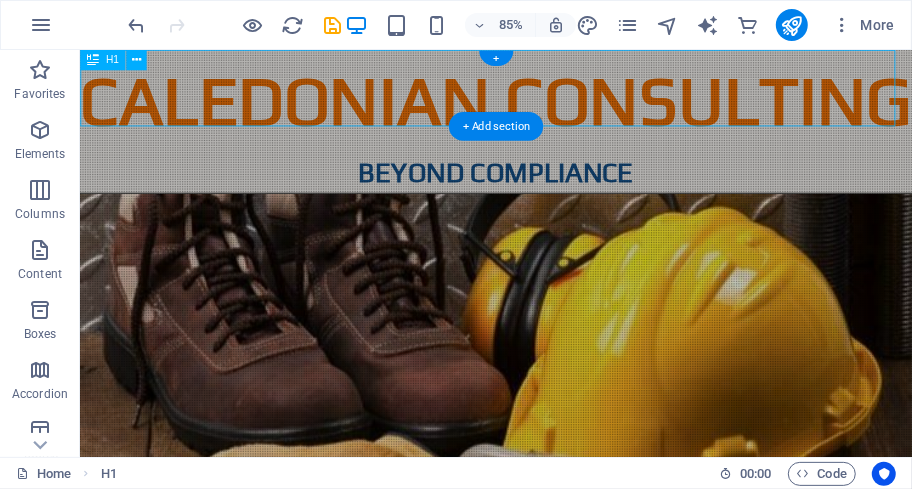click on "caledonian consulting" at bounding box center (568, 109) 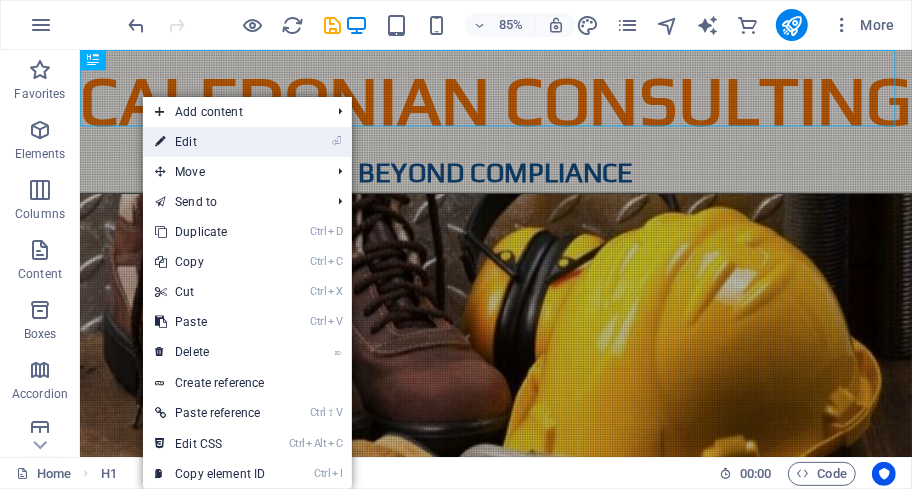 click on "⏎  Edit" at bounding box center (210, 142) 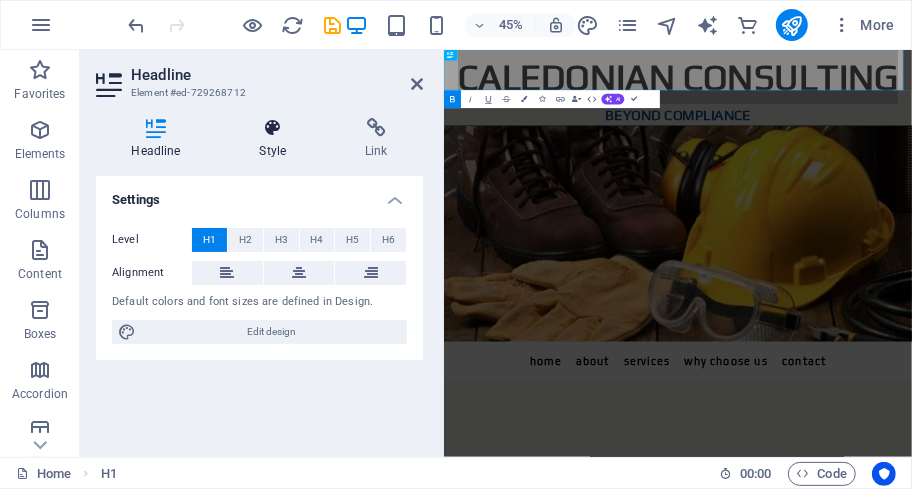 click on "Style" at bounding box center (277, 139) 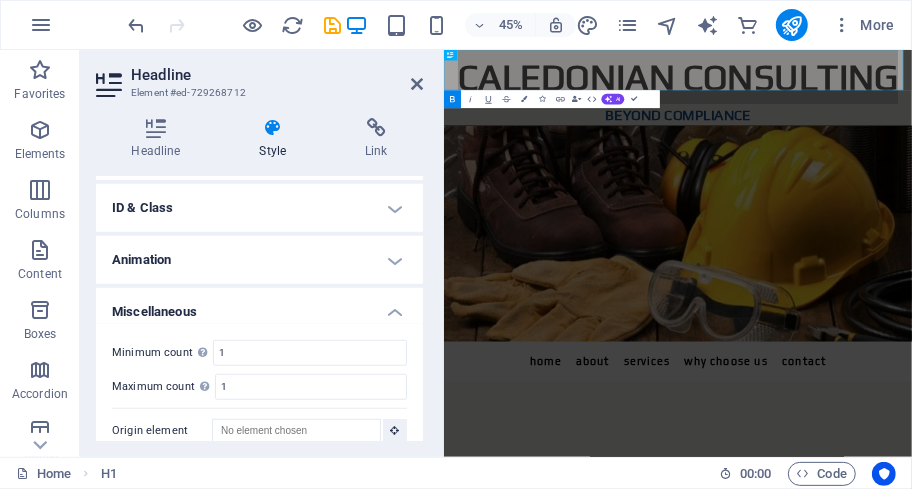 scroll, scrollTop: 706, scrollLeft: 0, axis: vertical 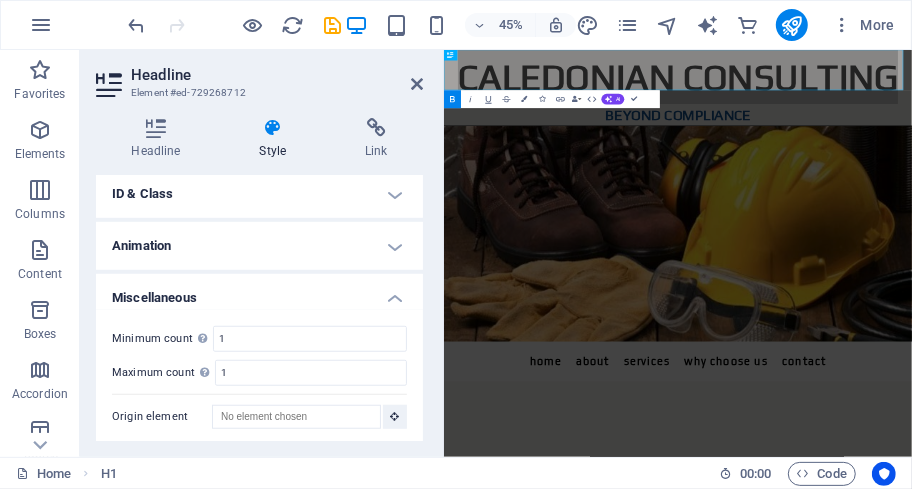 click on "Animation" at bounding box center (259, 246) 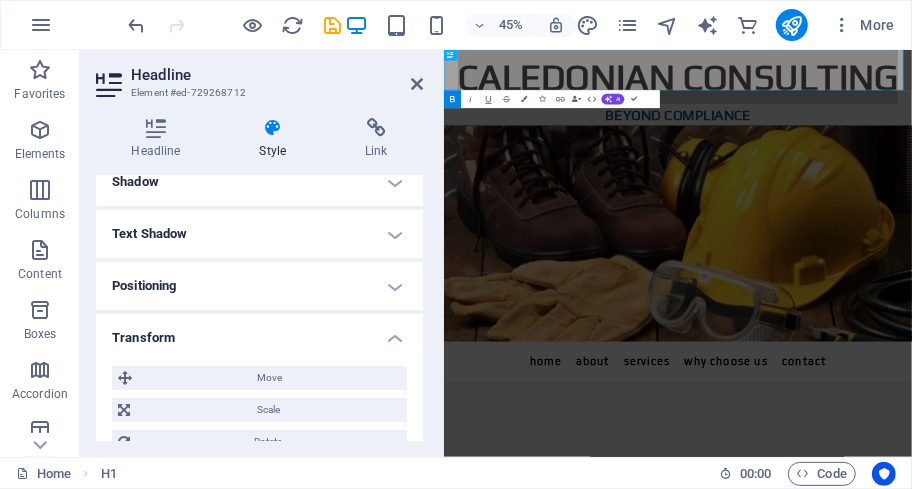 scroll, scrollTop: 0, scrollLeft: 0, axis: both 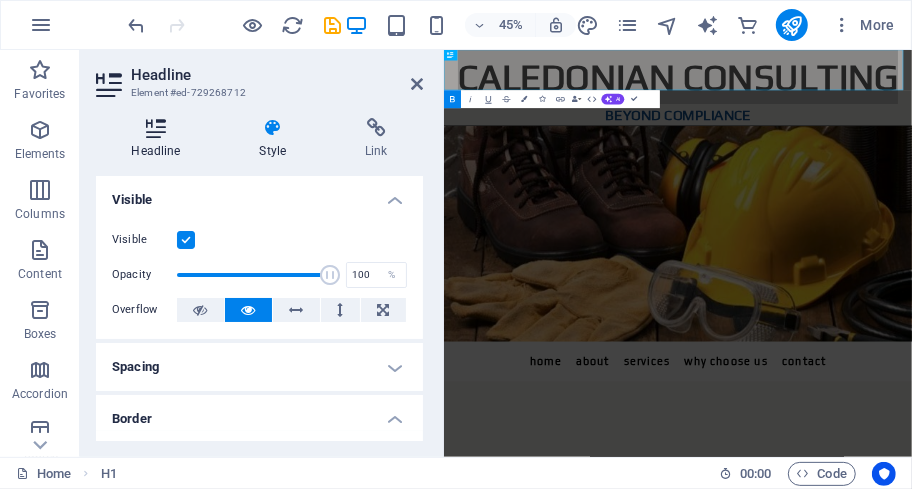 click at bounding box center (156, 128) 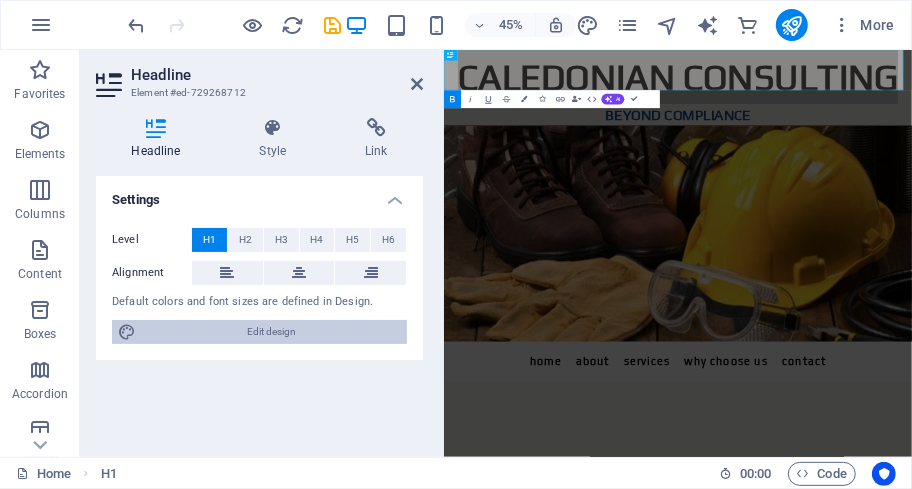 click on "Edit design" at bounding box center [271, 332] 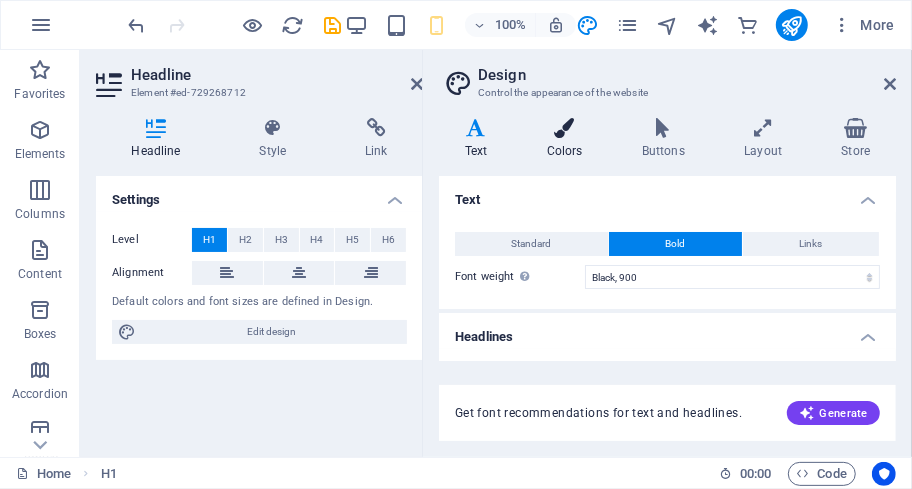 click on "Colors" at bounding box center [568, 139] 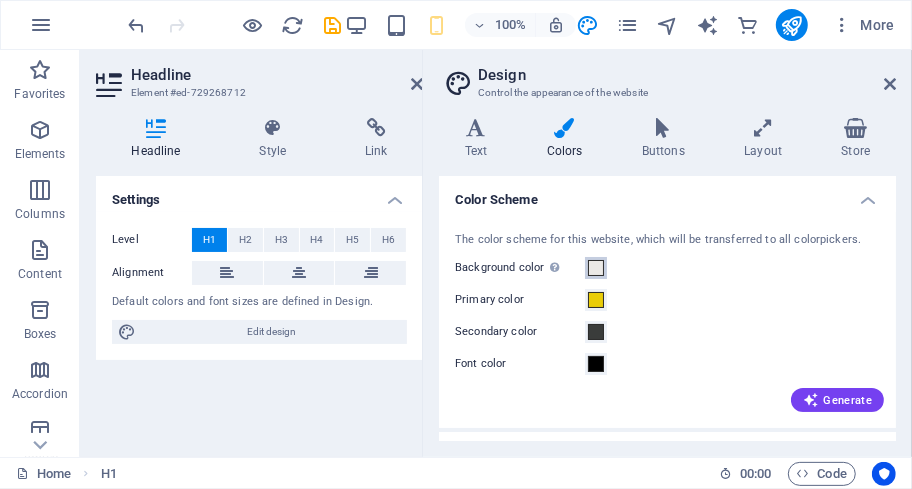 click at bounding box center (596, 268) 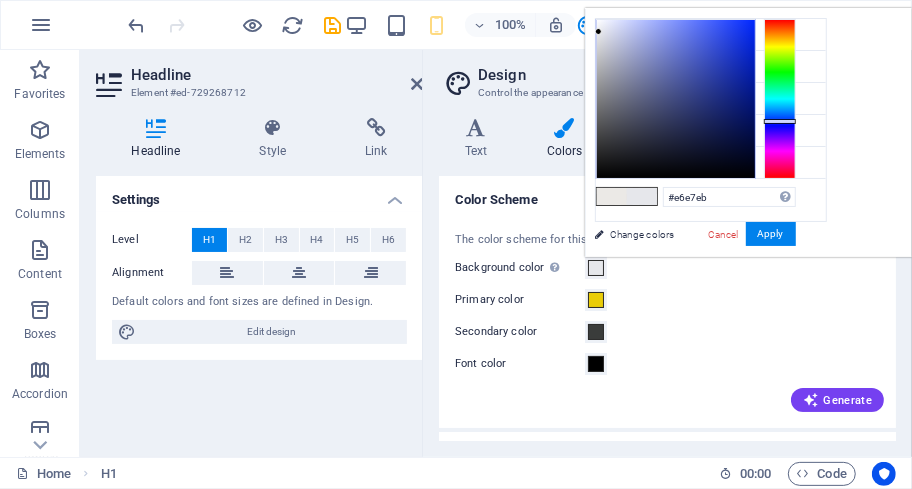 click at bounding box center [780, 99] 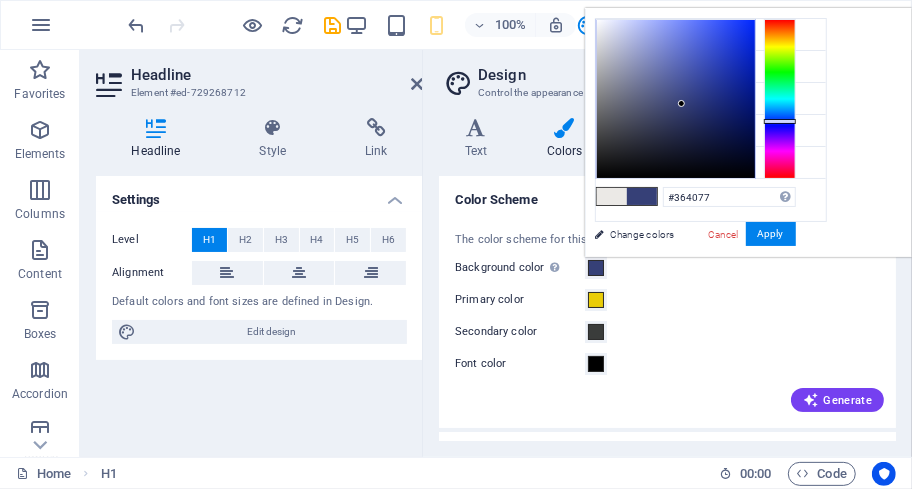 click at bounding box center (676, 99) 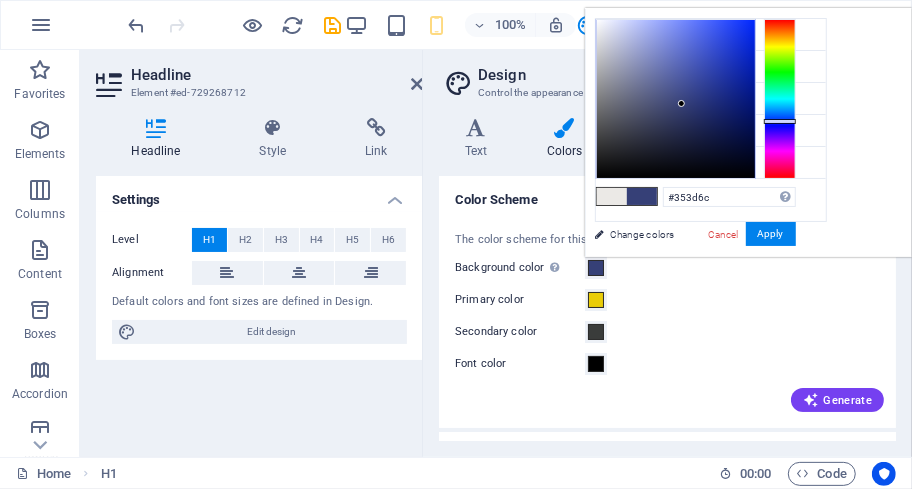 click at bounding box center (676, 99) 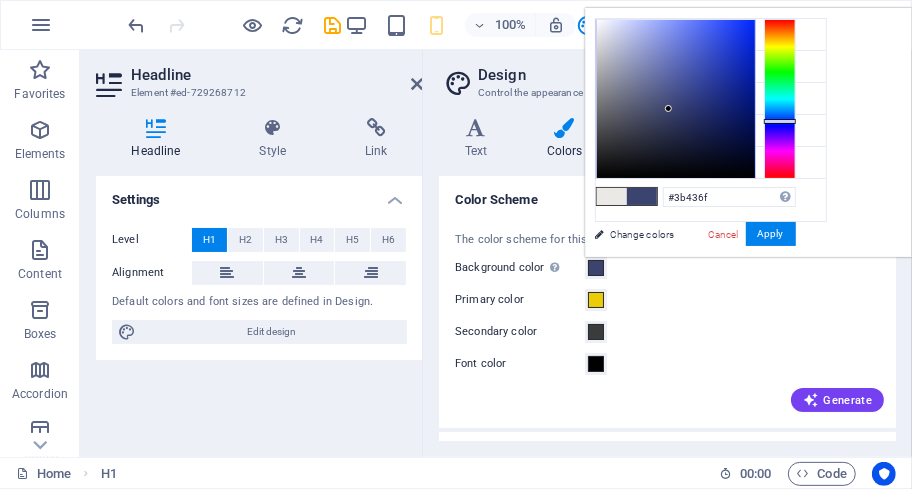 click at bounding box center [676, 99] 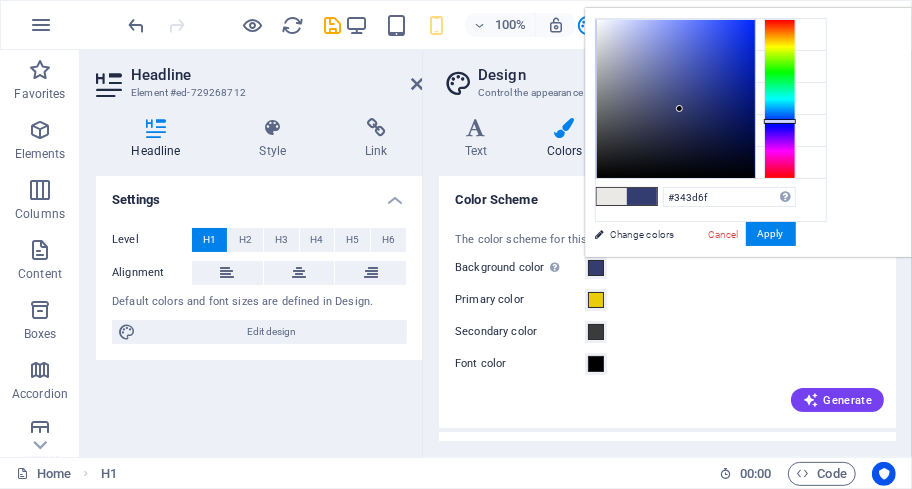 click at bounding box center [676, 99] 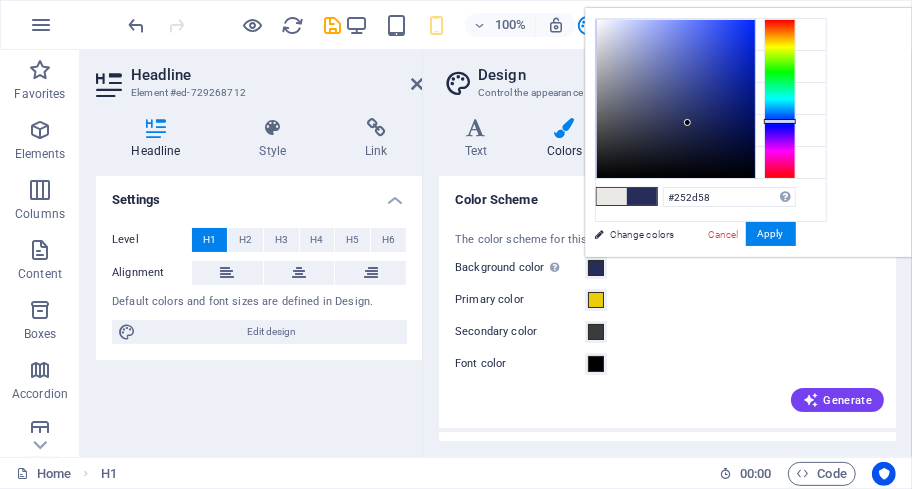click at bounding box center (676, 99) 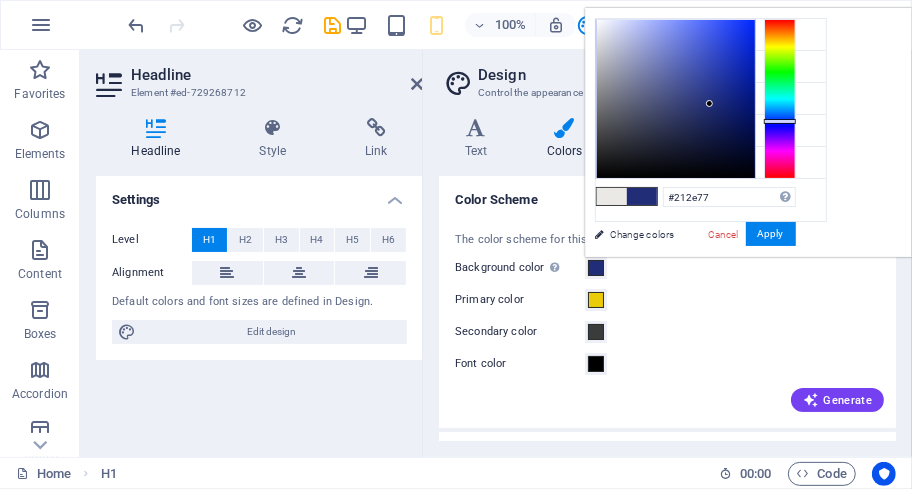 type on "#273895" 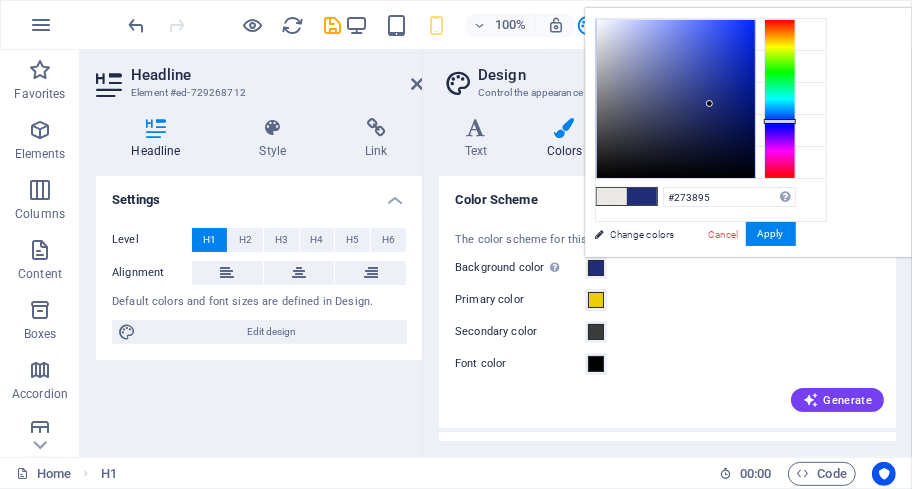 click at bounding box center [676, 99] 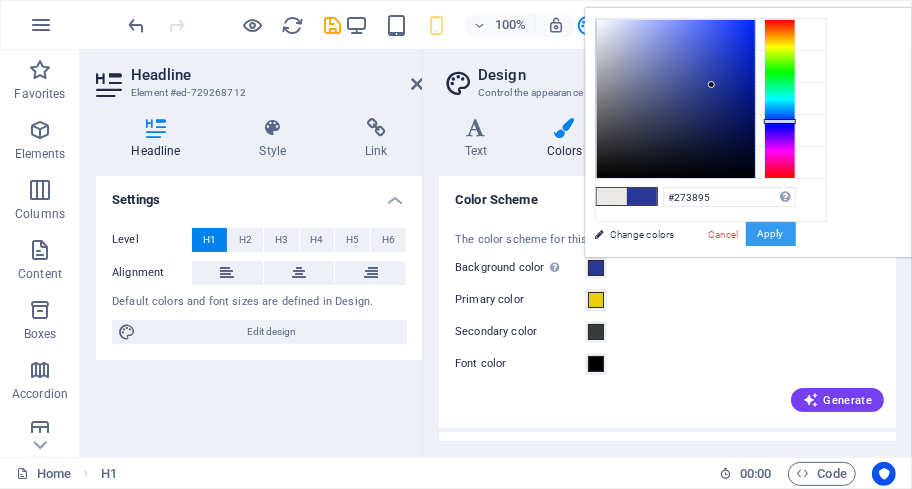 click on "Apply" at bounding box center (771, 234) 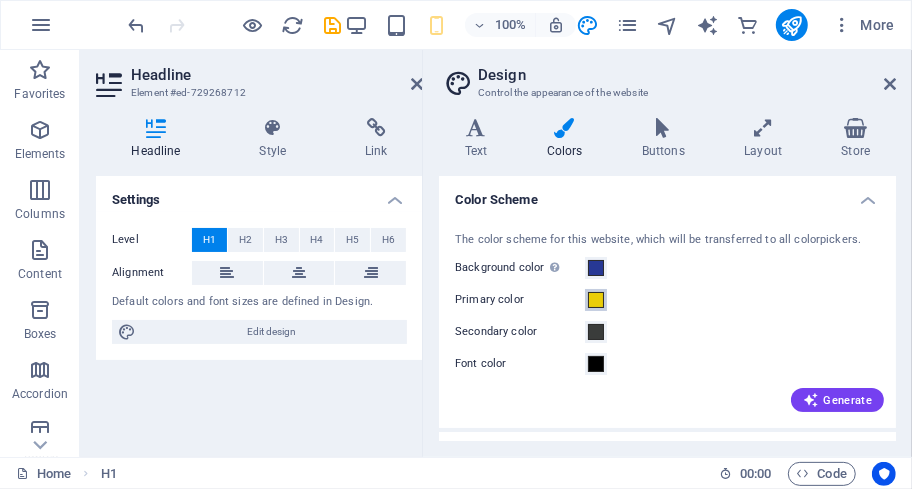 click at bounding box center [596, 300] 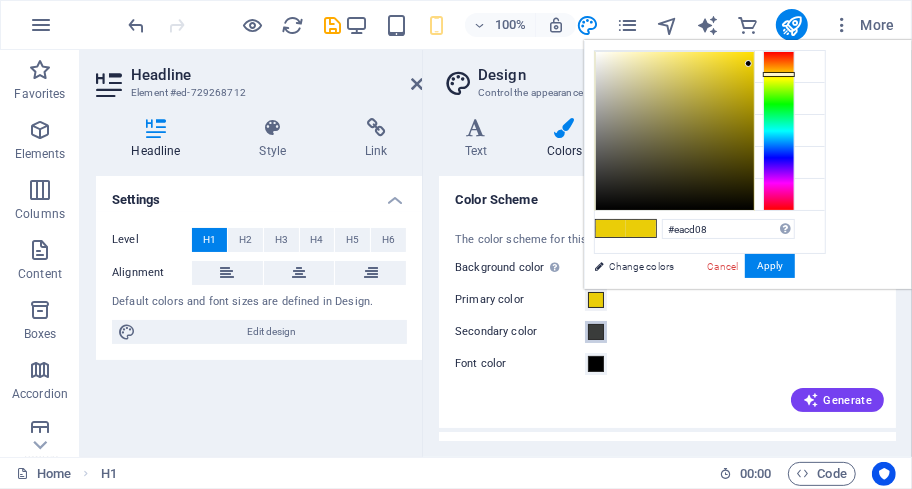 click at bounding box center (596, 332) 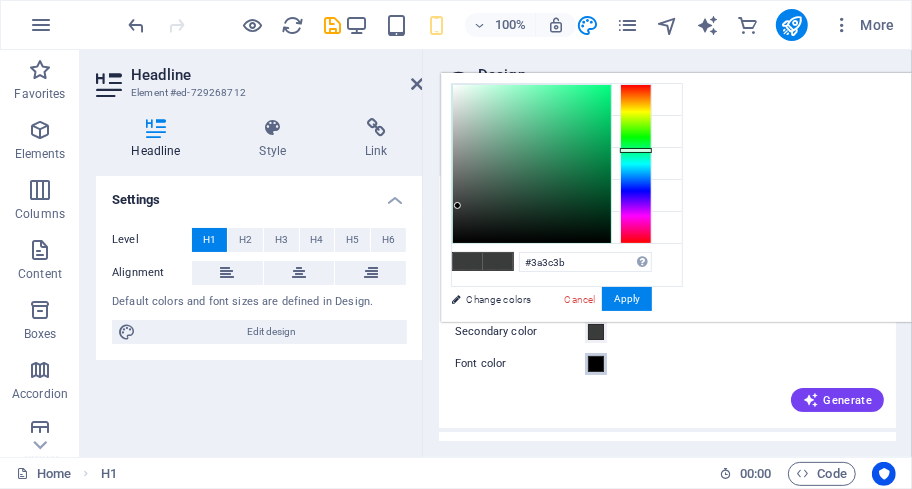 click at bounding box center (596, 364) 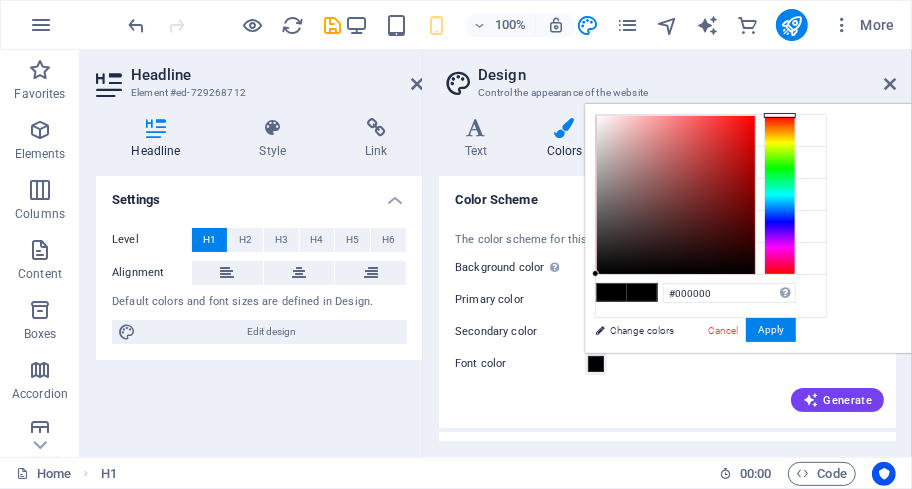 click at bounding box center (780, 195) 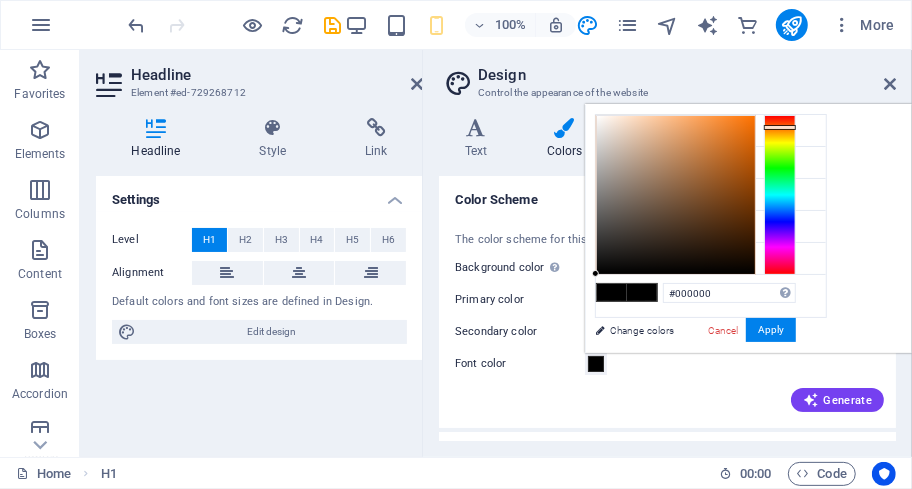 type on "#ec791d" 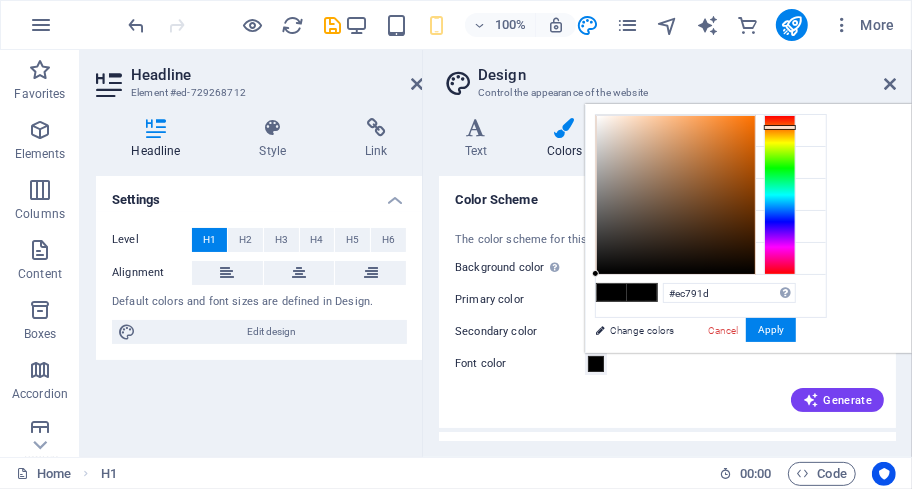 click at bounding box center (676, 195) 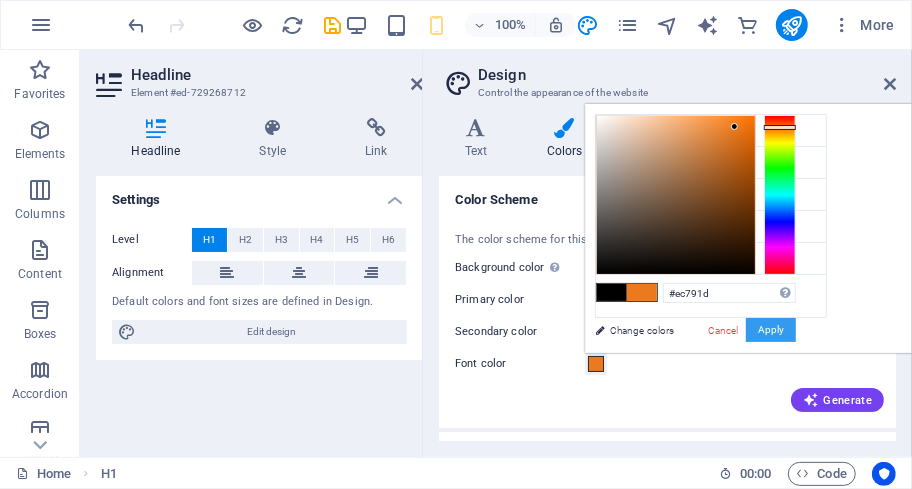 click on "Apply" at bounding box center (771, 330) 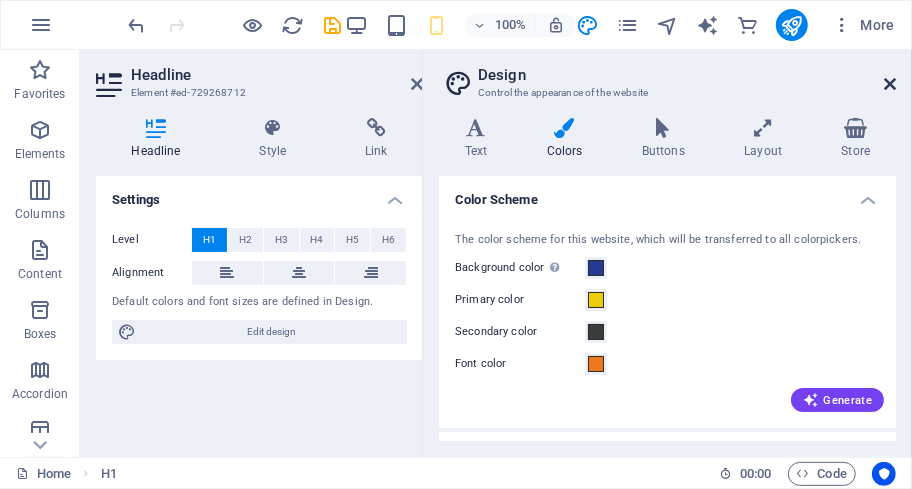drag, startPoint x: 890, startPoint y: 81, endPoint x: 992, endPoint y: 81, distance: 102 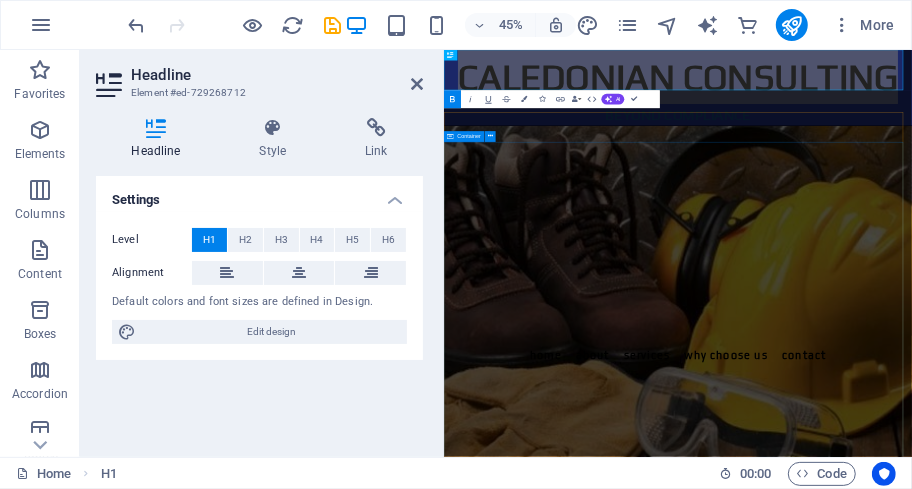click on "We Exceed Your Expectations" at bounding box center [963, 979] 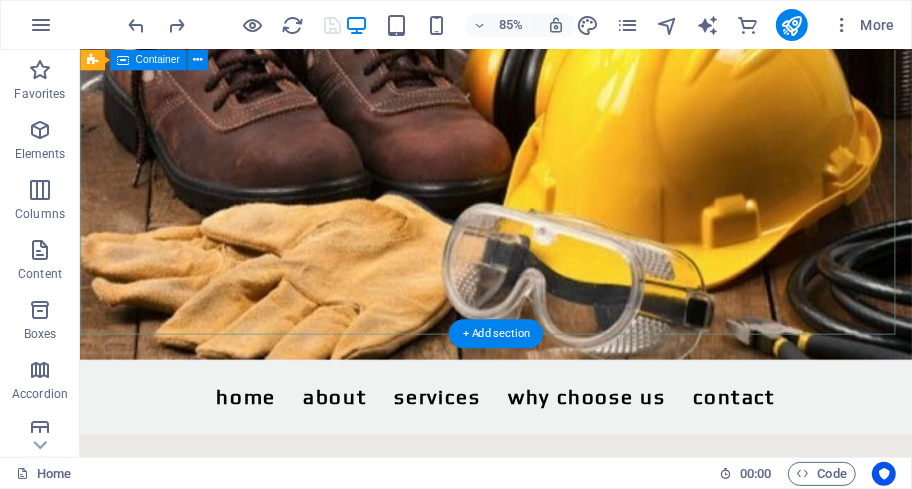 scroll, scrollTop: 0, scrollLeft: 0, axis: both 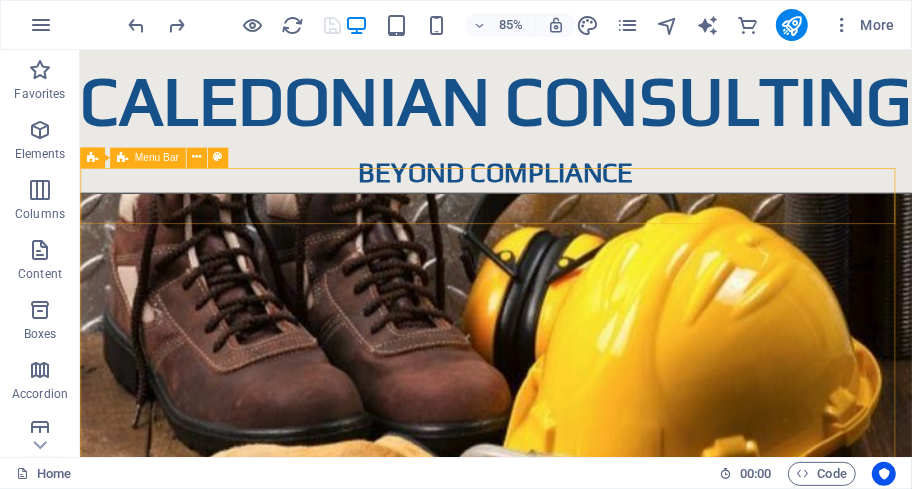 click on "Menu Bar" at bounding box center (156, 157) 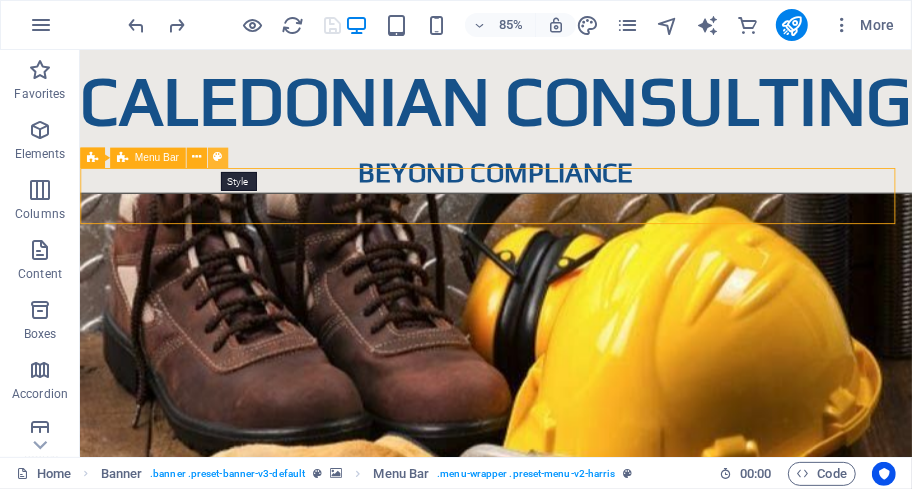 click at bounding box center [217, 158] 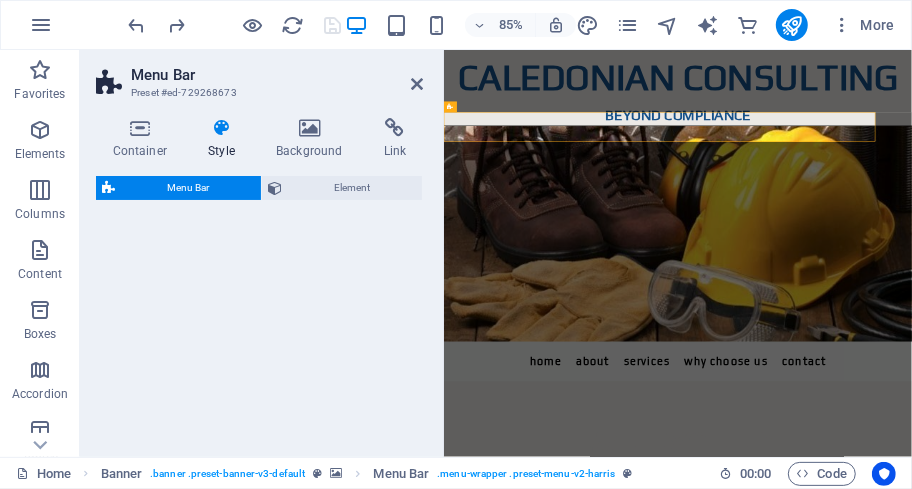 select on "rem" 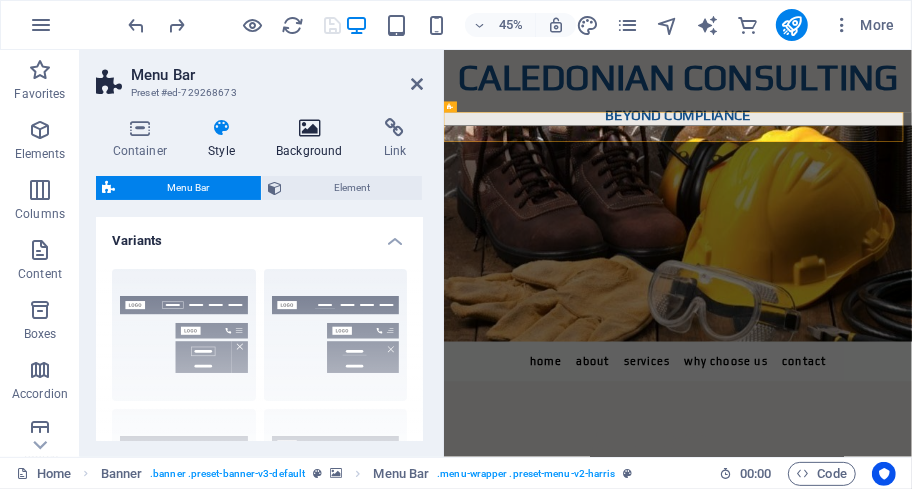 click at bounding box center [310, 128] 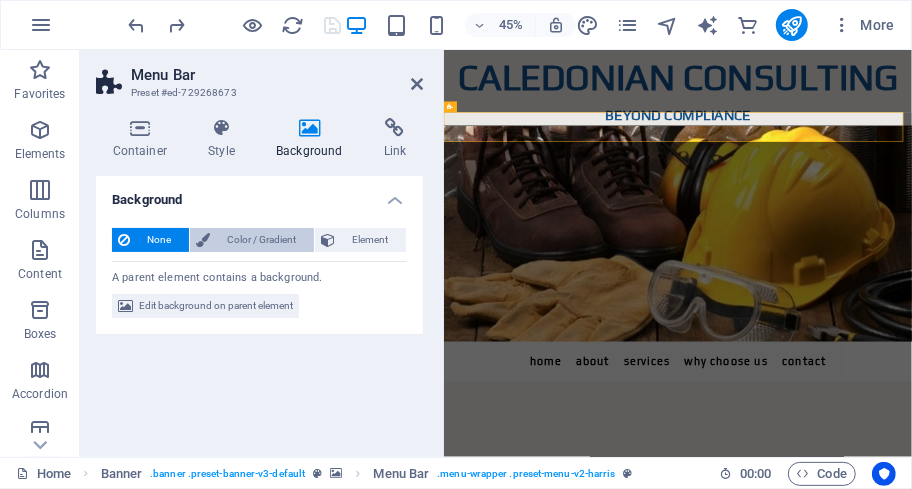 click on "Color / Gradient" at bounding box center (262, 240) 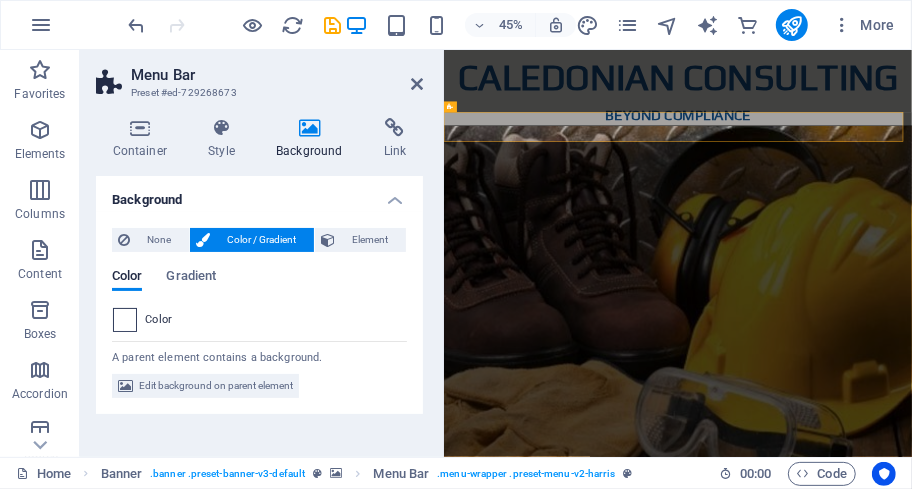 click at bounding box center (125, 320) 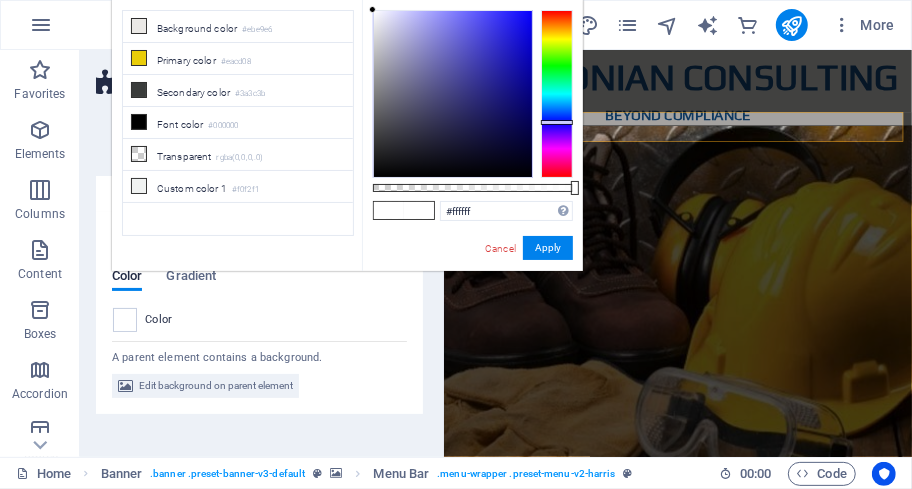 click at bounding box center (557, 94) 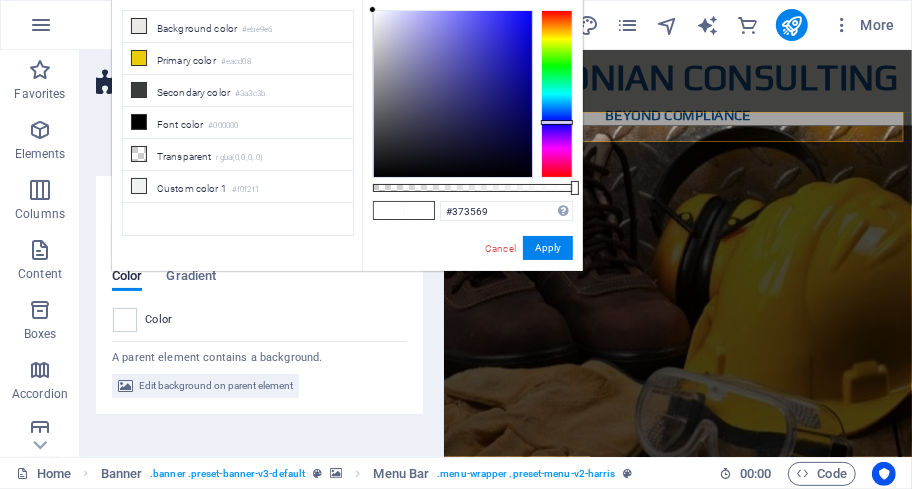 click at bounding box center [453, 94] 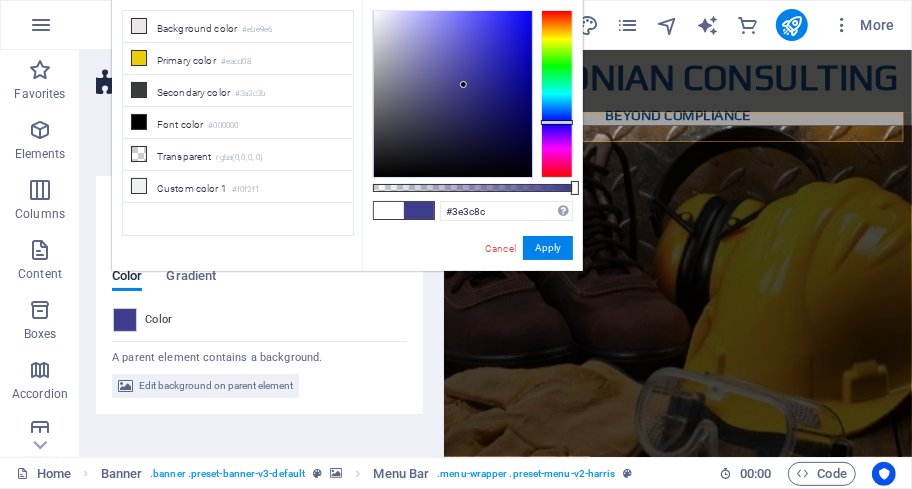 click at bounding box center (453, 94) 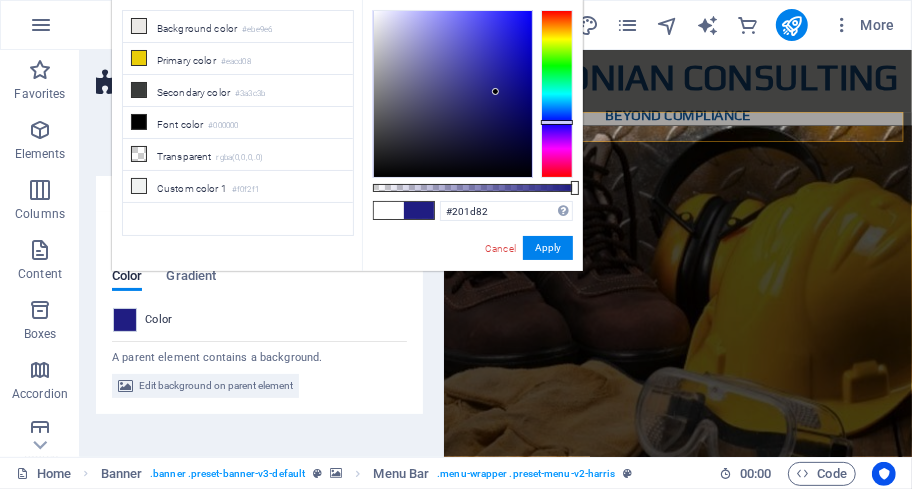 click at bounding box center (453, 94) 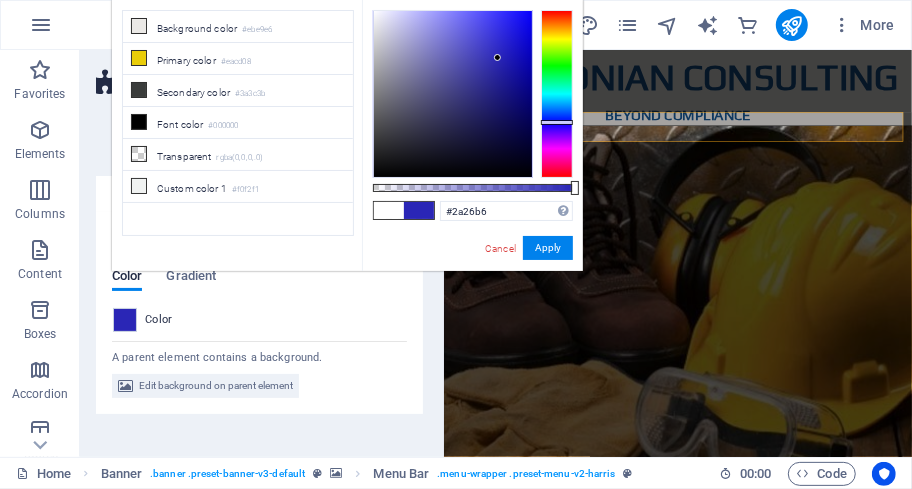 click at bounding box center (453, 94) 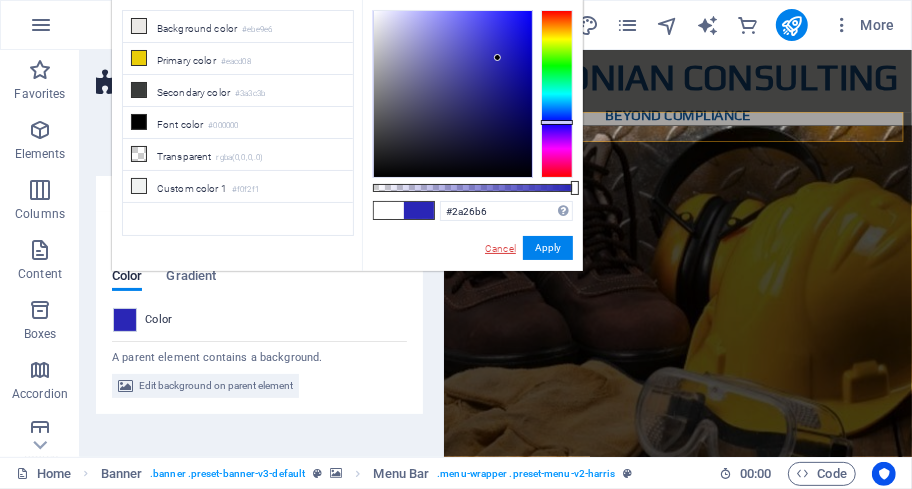 click on "Cancel" at bounding box center (500, 248) 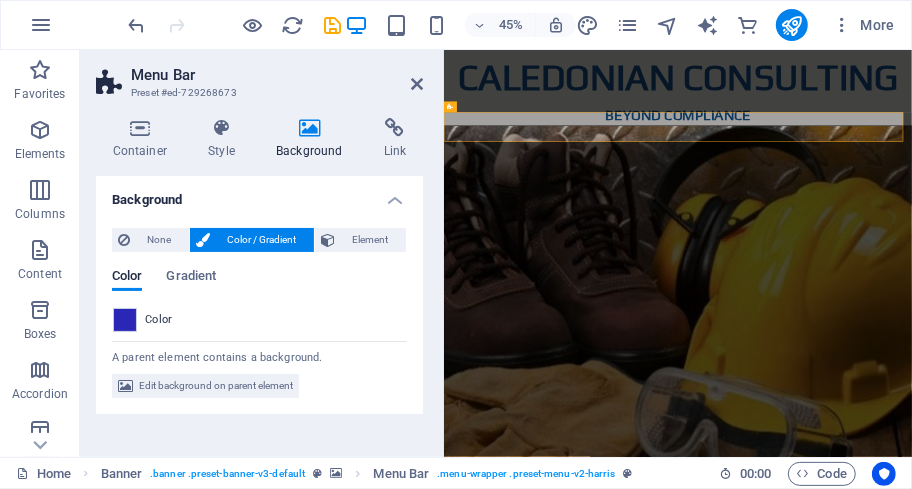 click on "Color" at bounding box center (159, 320) 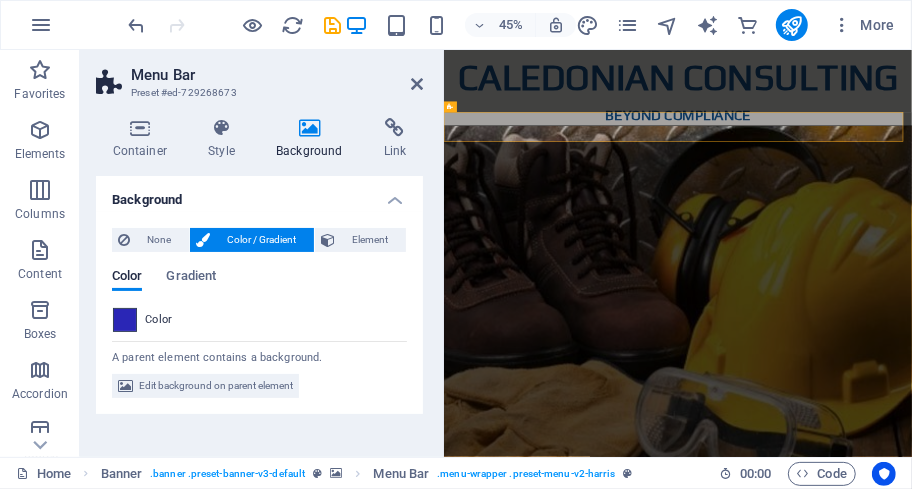 click at bounding box center [125, 320] 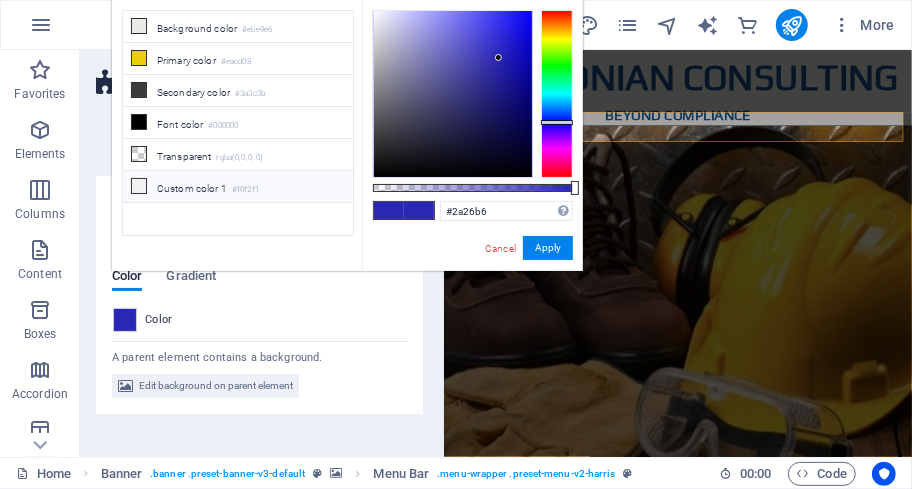 click at bounding box center (139, 186) 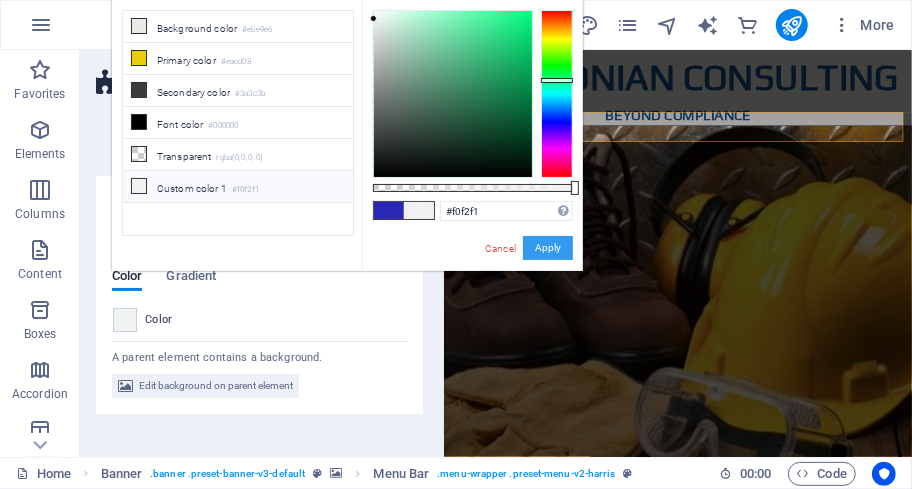 drag, startPoint x: 556, startPoint y: 249, endPoint x: 150, endPoint y: 468, distance: 461.29926 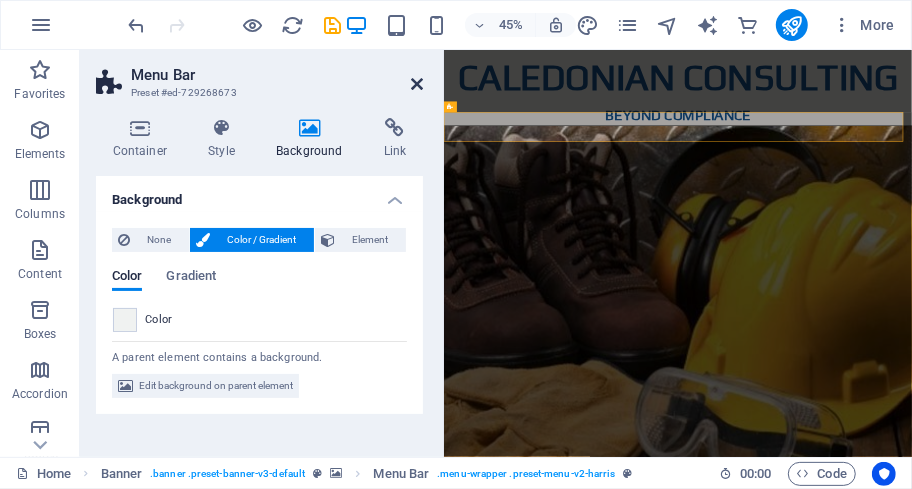 drag, startPoint x: 416, startPoint y: 87, endPoint x: 241, endPoint y: 289, distance: 267.26205 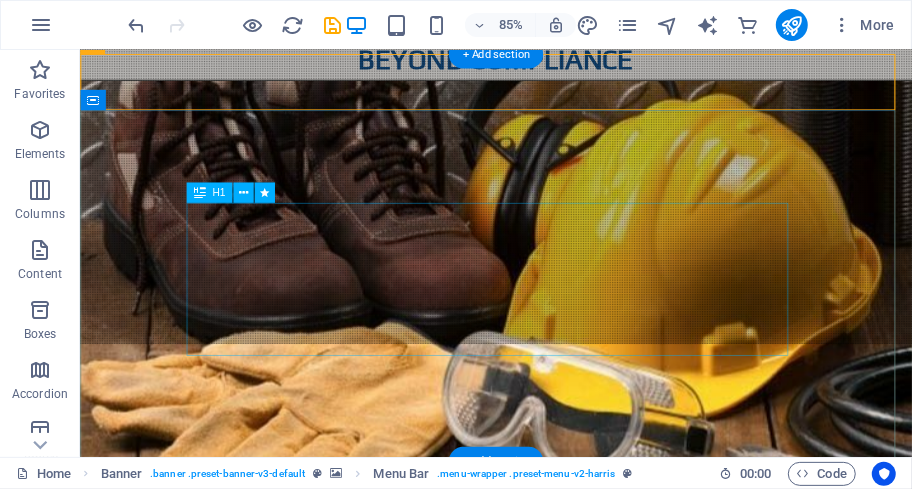 scroll, scrollTop: 0, scrollLeft: 0, axis: both 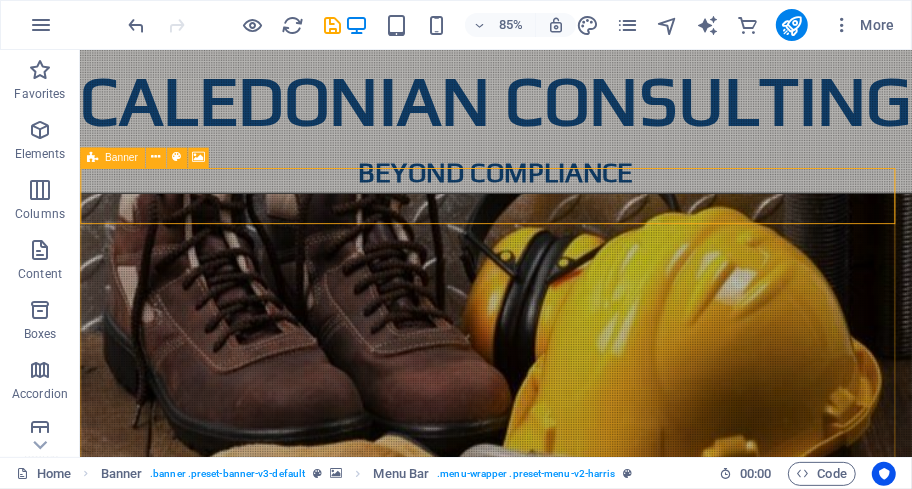 click on "Banner" at bounding box center [121, 157] 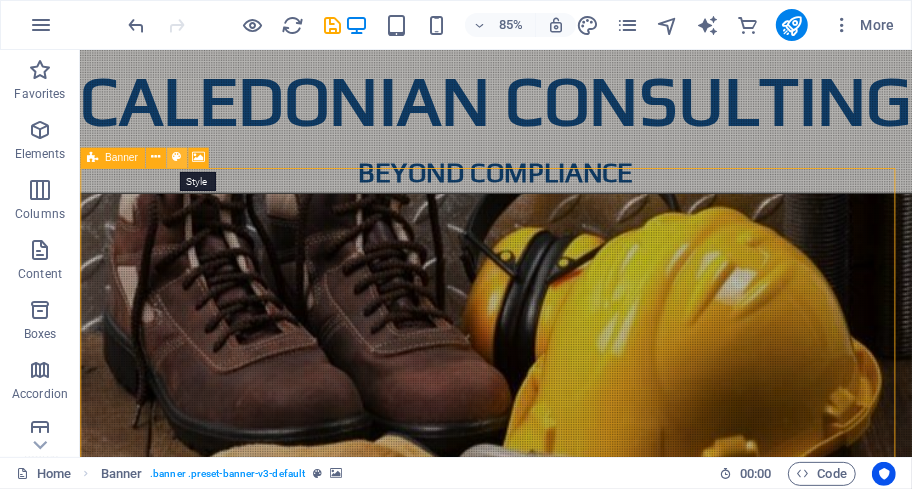 click at bounding box center [176, 157] 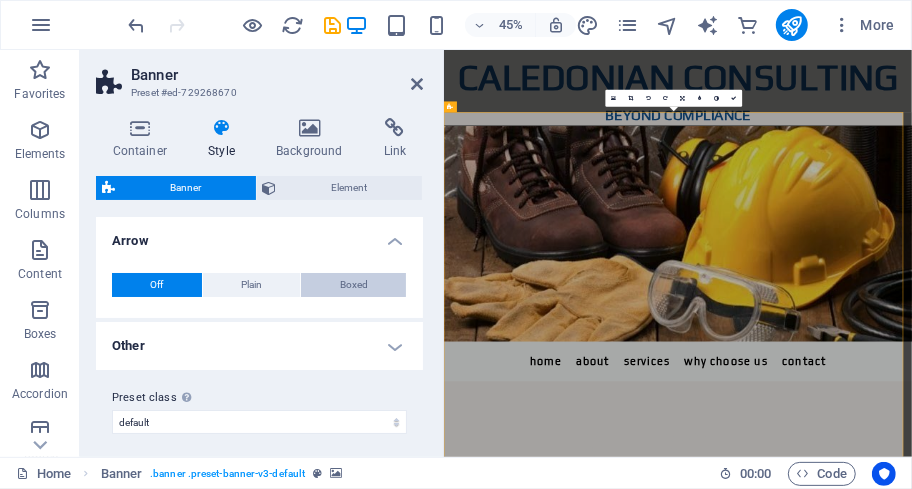 click on "Boxed" at bounding box center (354, 285) 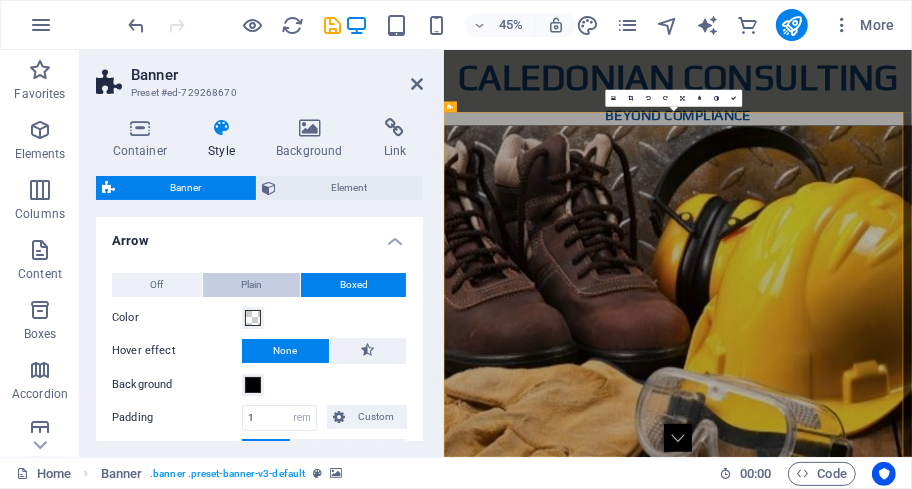 click on "Plain" at bounding box center (252, 285) 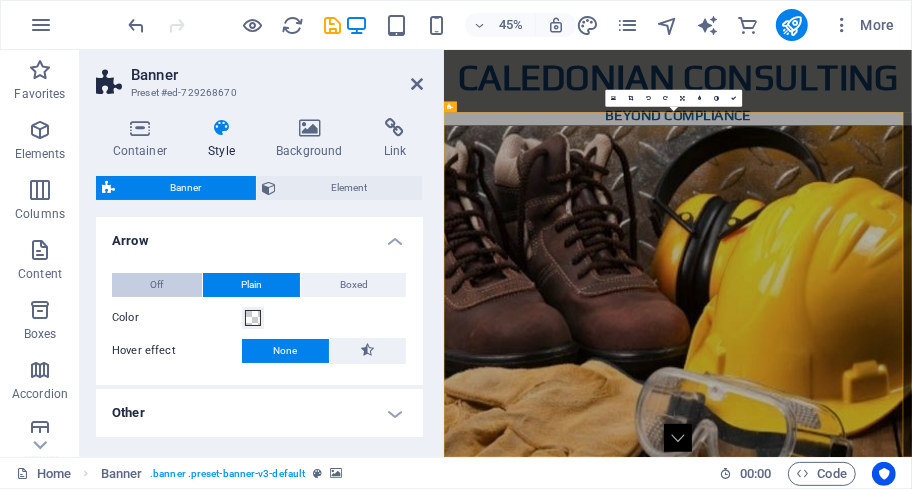 click on "Off" at bounding box center (157, 285) 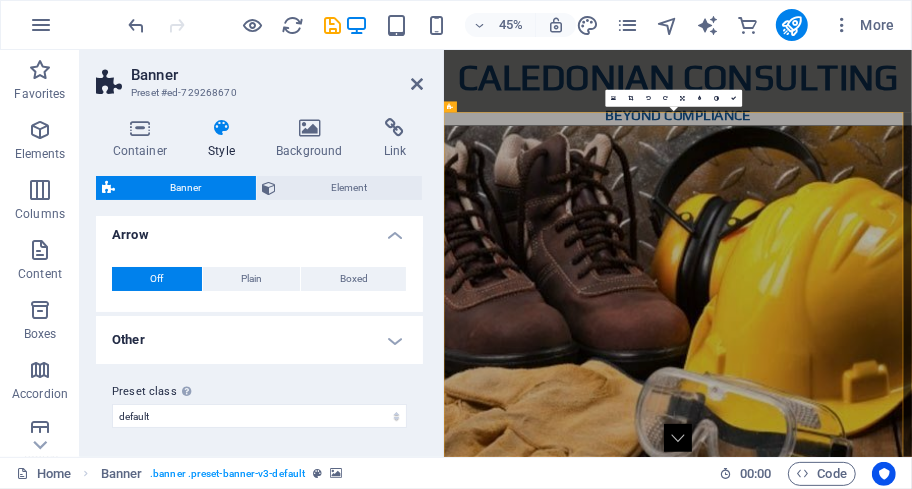 scroll, scrollTop: 7, scrollLeft: 0, axis: vertical 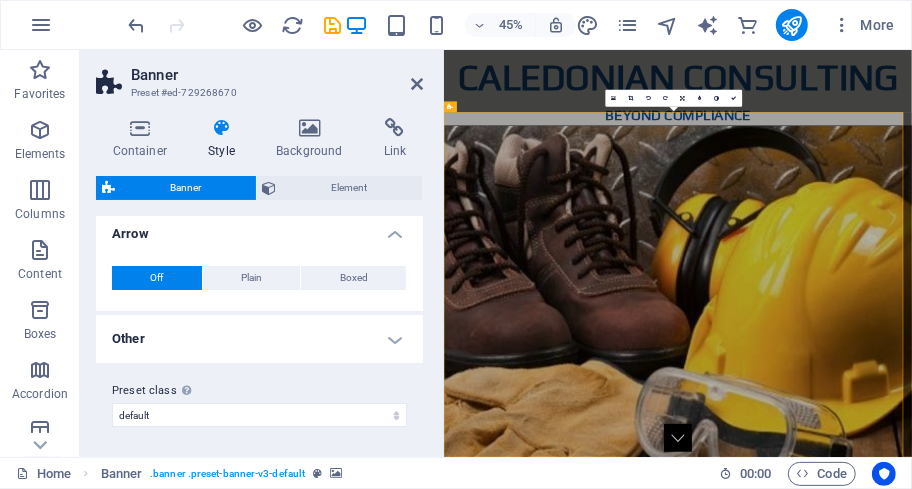 click on "Other" at bounding box center (259, 339) 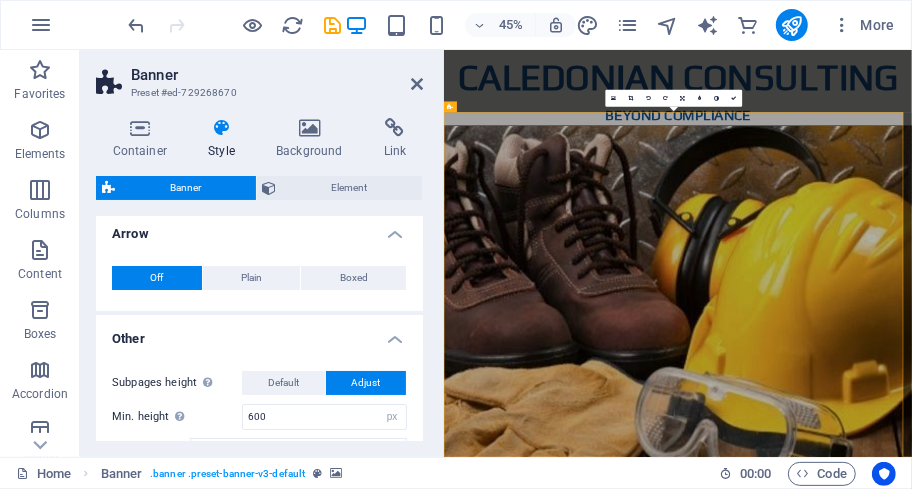 scroll, scrollTop: 125, scrollLeft: 0, axis: vertical 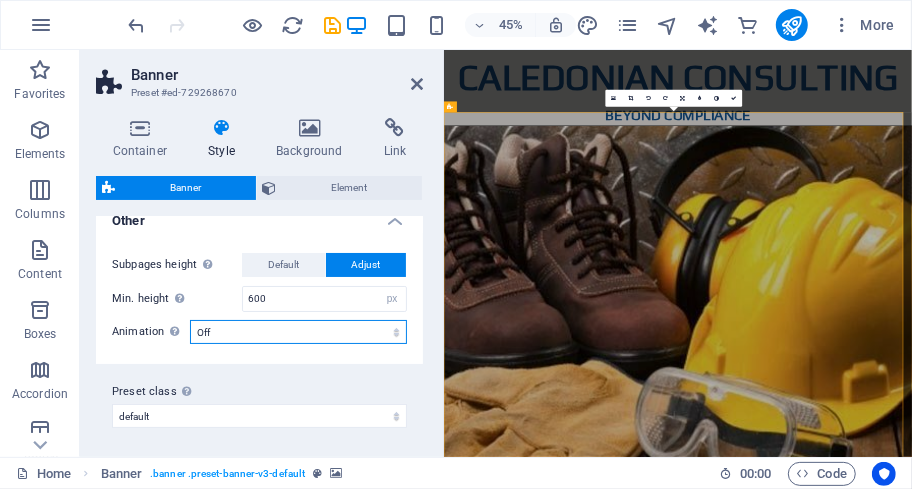click on "Off Zoom: in & out Slide: left to right Slide: up to down" at bounding box center (298, 332) 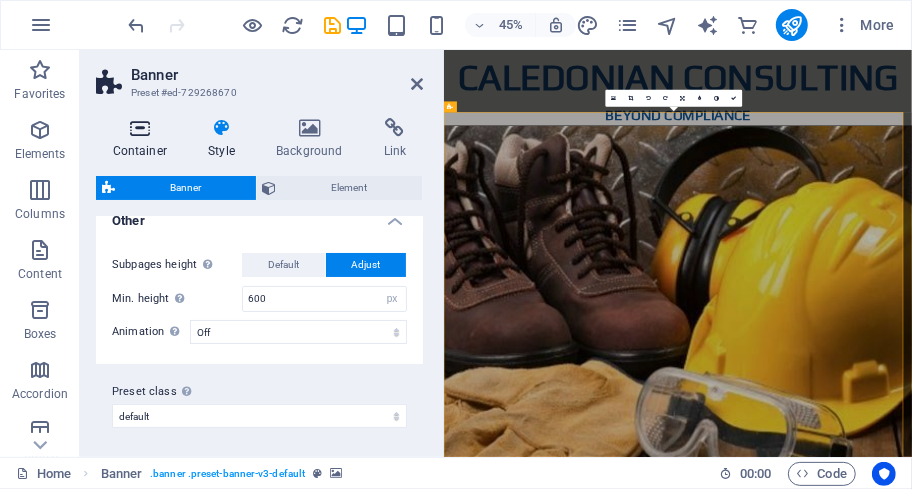 click at bounding box center (140, 128) 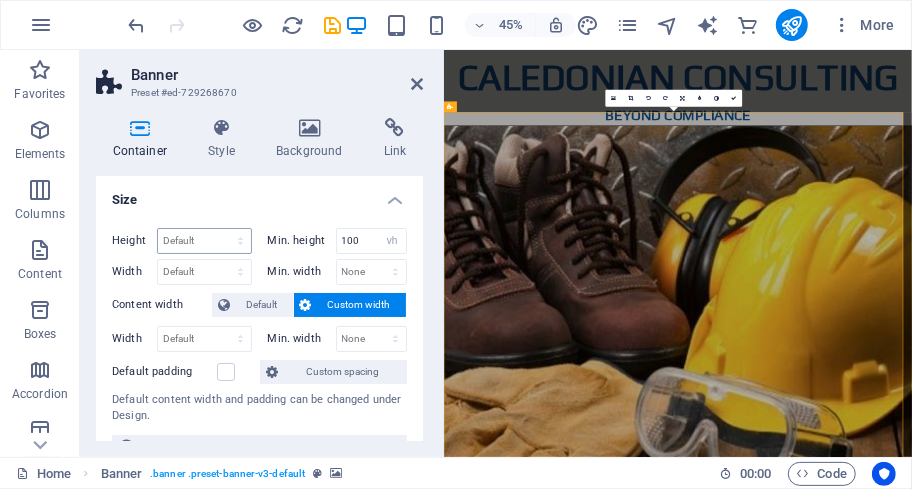 scroll, scrollTop: 133, scrollLeft: 0, axis: vertical 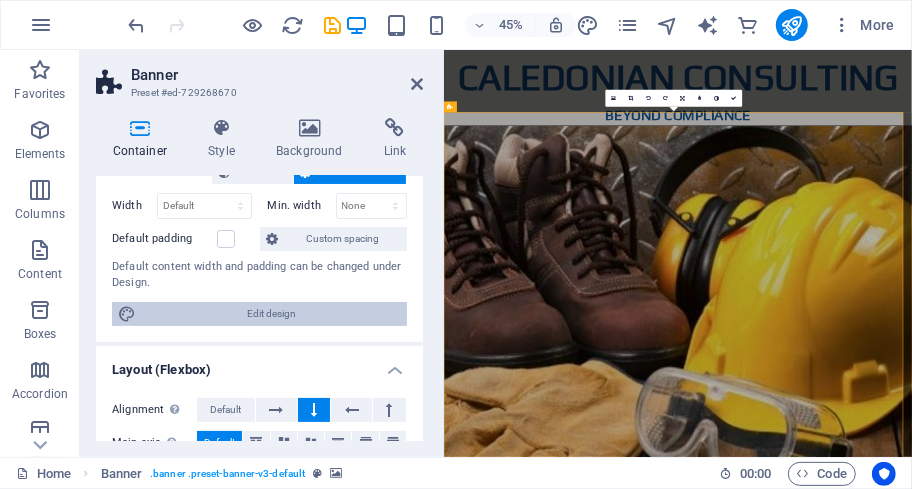 click on "Edit design" at bounding box center [271, 314] 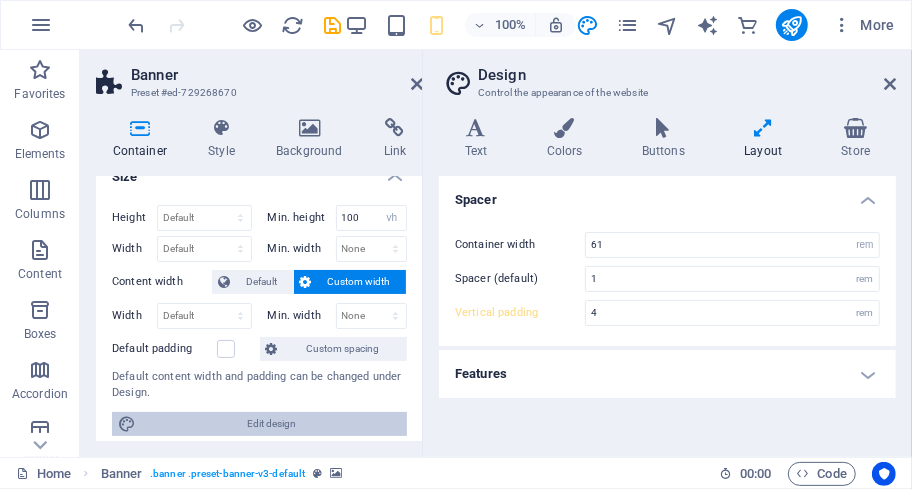 scroll, scrollTop: 0, scrollLeft: 0, axis: both 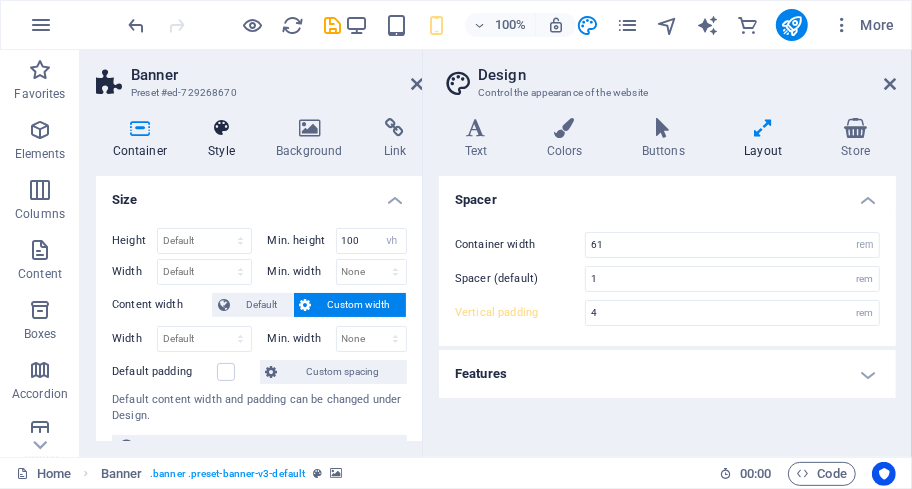 click at bounding box center [222, 128] 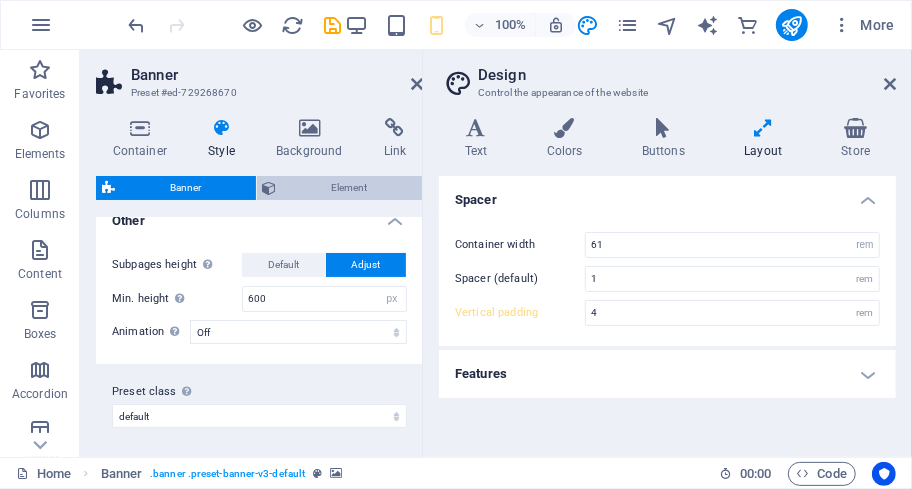 click on "Element" at bounding box center [350, 188] 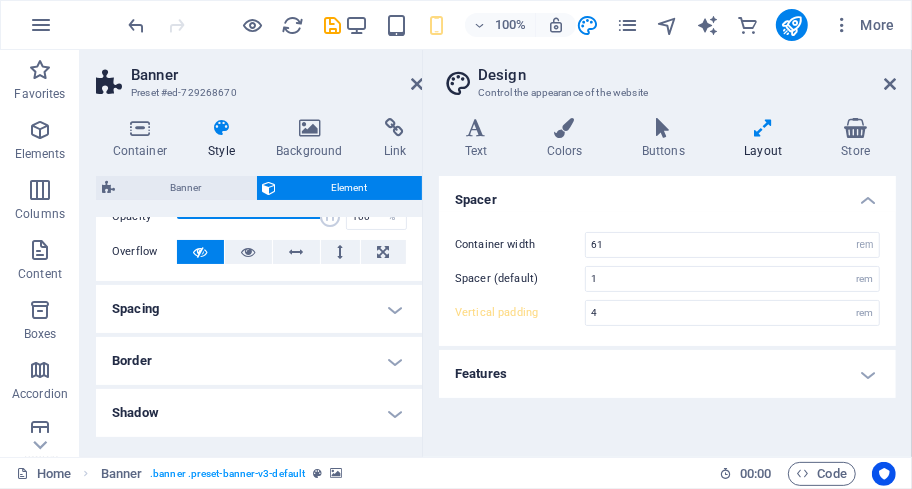 scroll, scrollTop: 133, scrollLeft: 0, axis: vertical 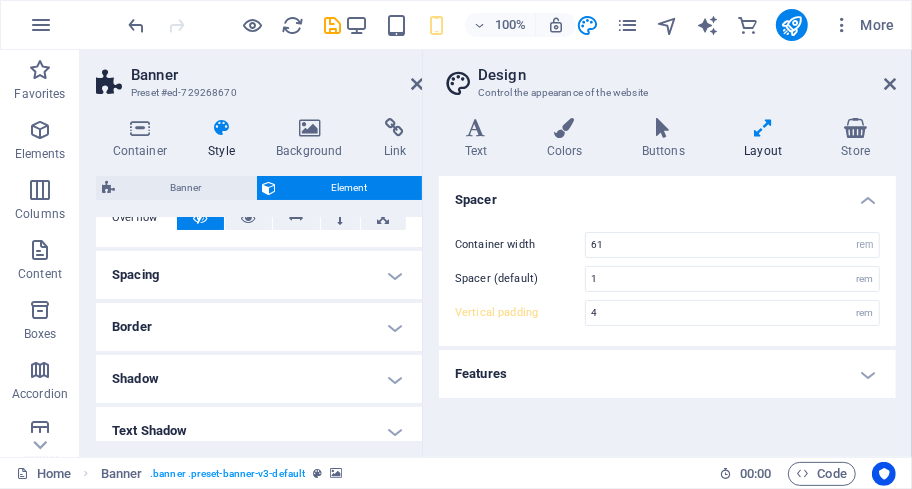 click on "Spacing" at bounding box center [259, 275] 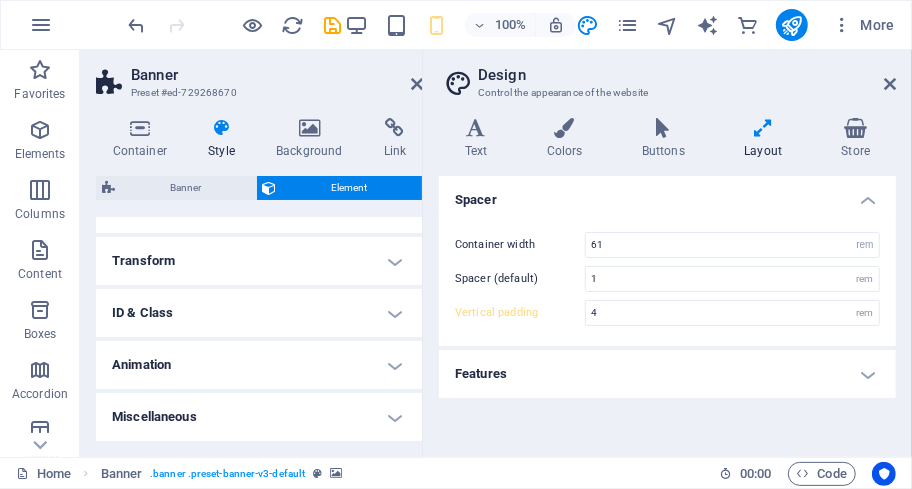 scroll, scrollTop: 503, scrollLeft: 0, axis: vertical 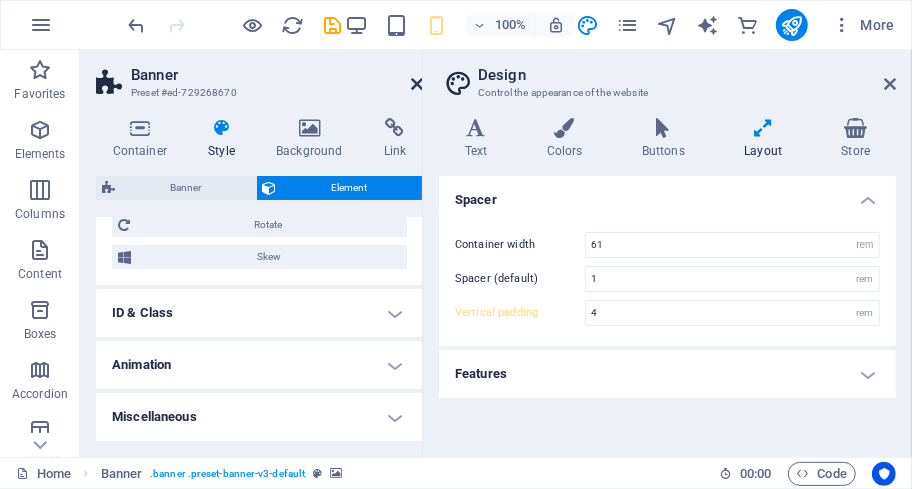 click at bounding box center [417, 84] 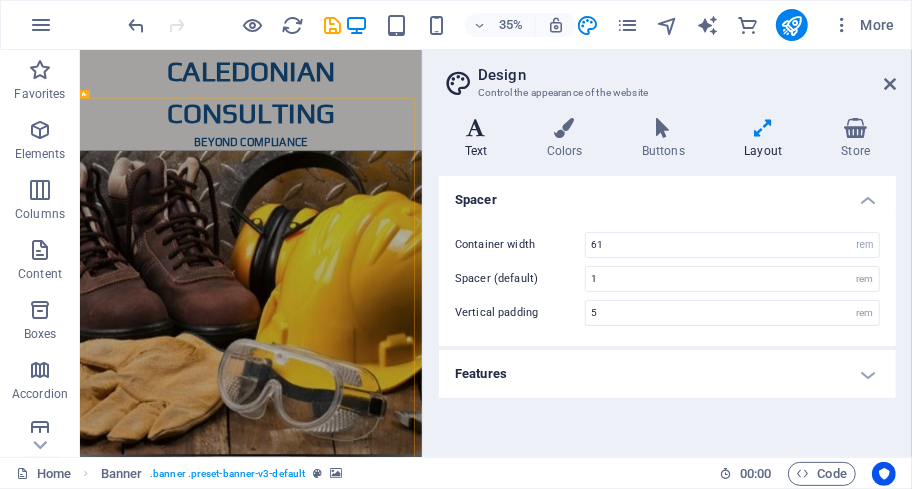 click at bounding box center (476, 128) 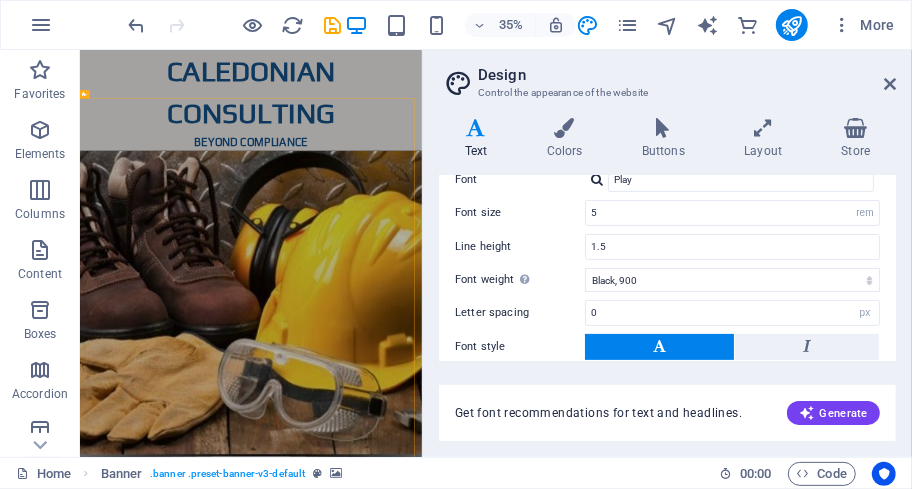 scroll, scrollTop: 400, scrollLeft: 0, axis: vertical 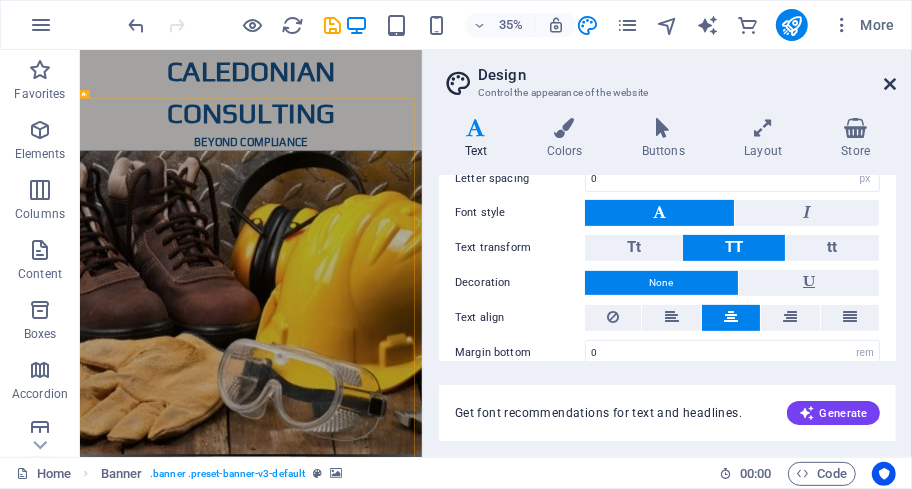 click at bounding box center [890, 84] 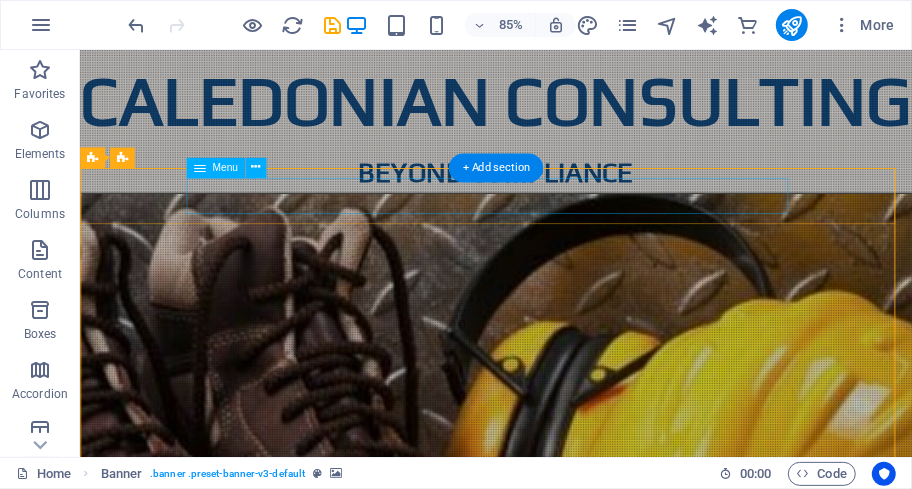 click on "Home About Services Why Choose Us Contact" at bounding box center [569, 1167] 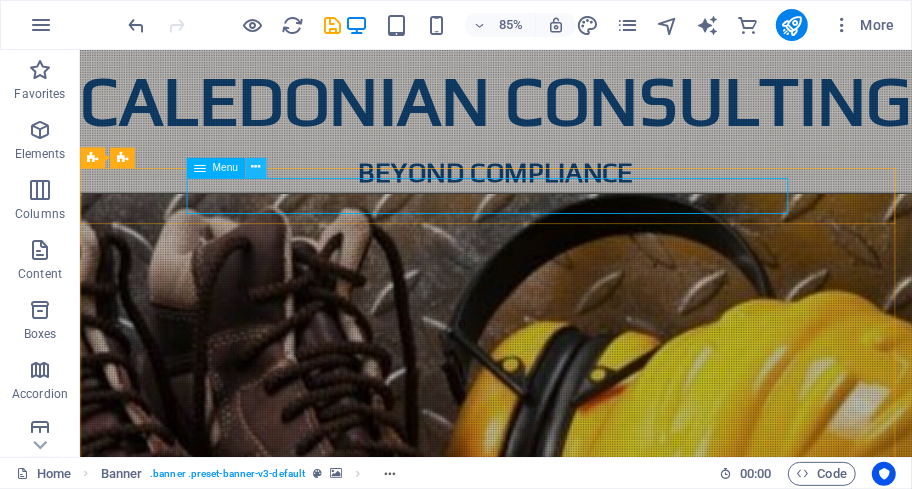 click at bounding box center [255, 168] 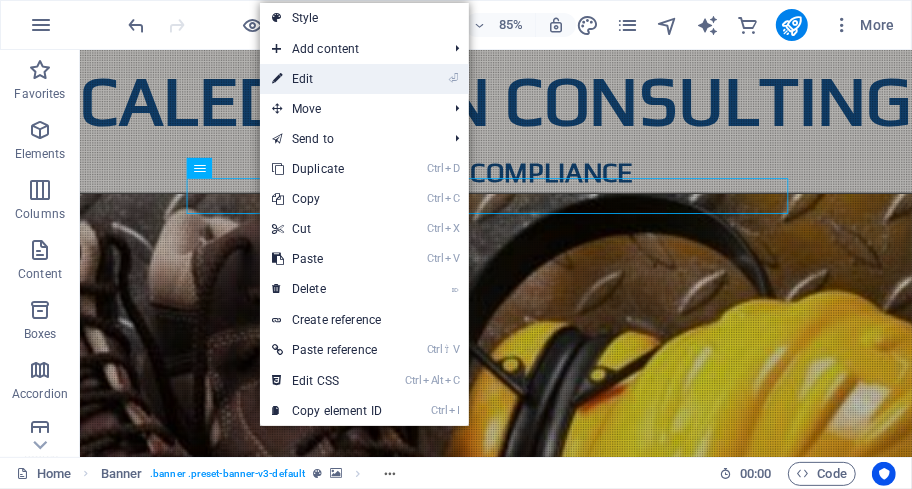 click on "⏎  Edit" at bounding box center [327, 79] 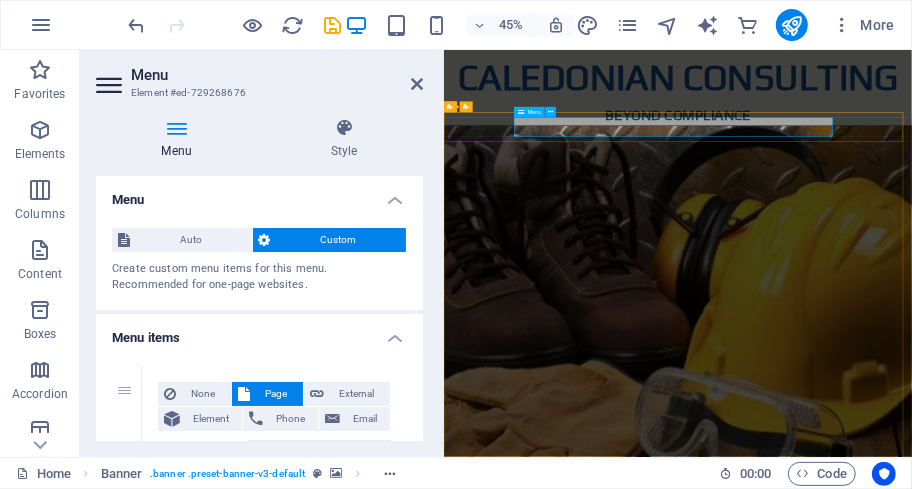 click on "Home About Services Why Choose Us Contact" at bounding box center [963, 1167] 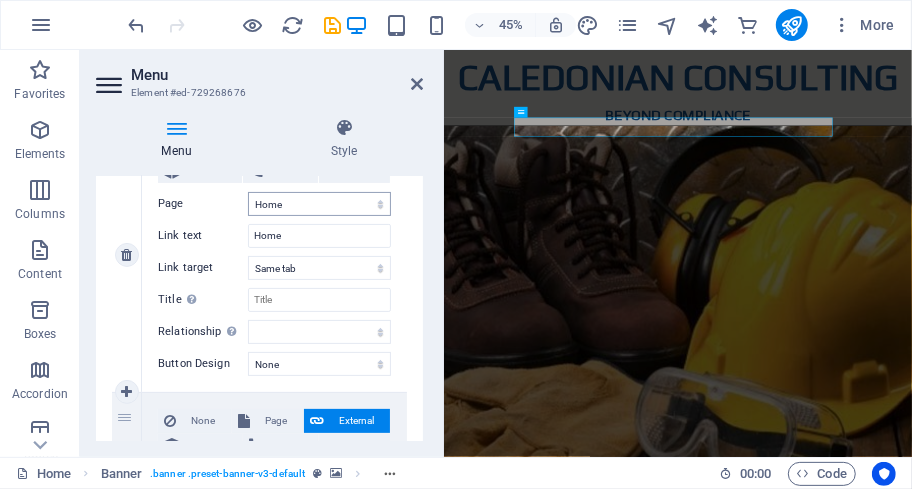 scroll, scrollTop: 266, scrollLeft: 0, axis: vertical 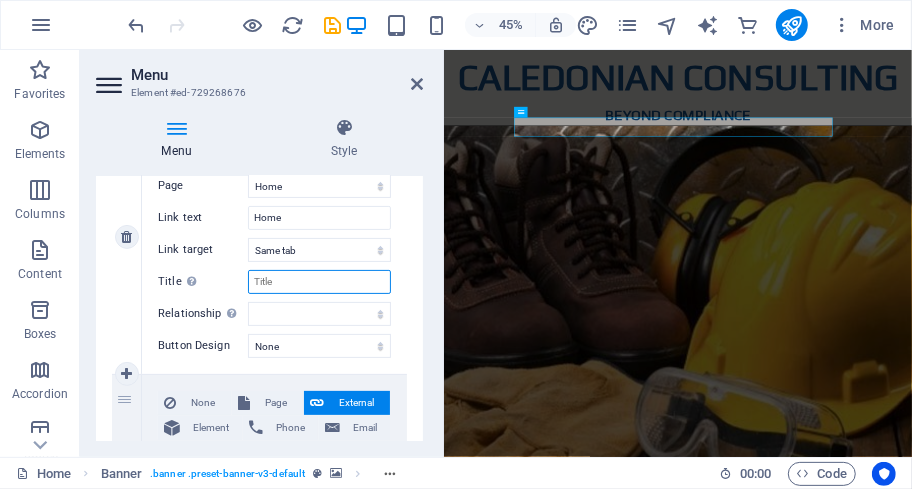 click on "Title Additional link description, should not be the same as the link text. The title is most often shown as a tooltip text when the mouse moves over the element. Leave empty if uncertain." at bounding box center (319, 282) 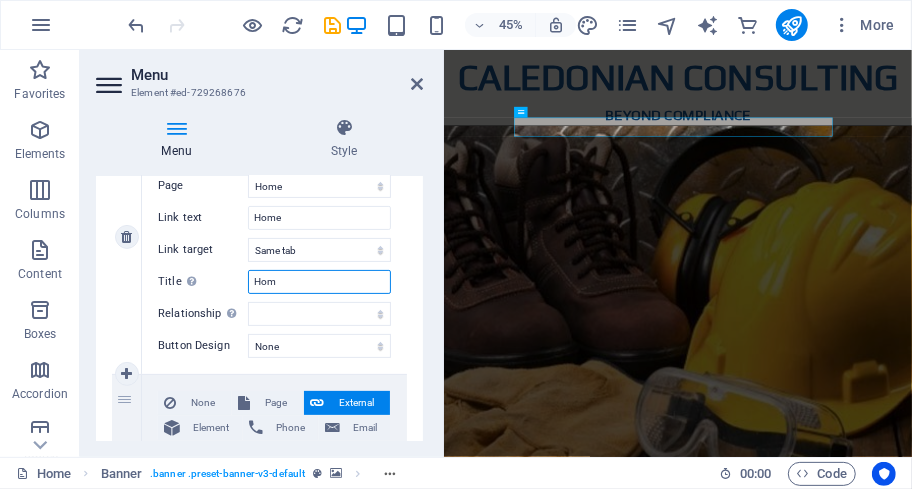 type on "Home" 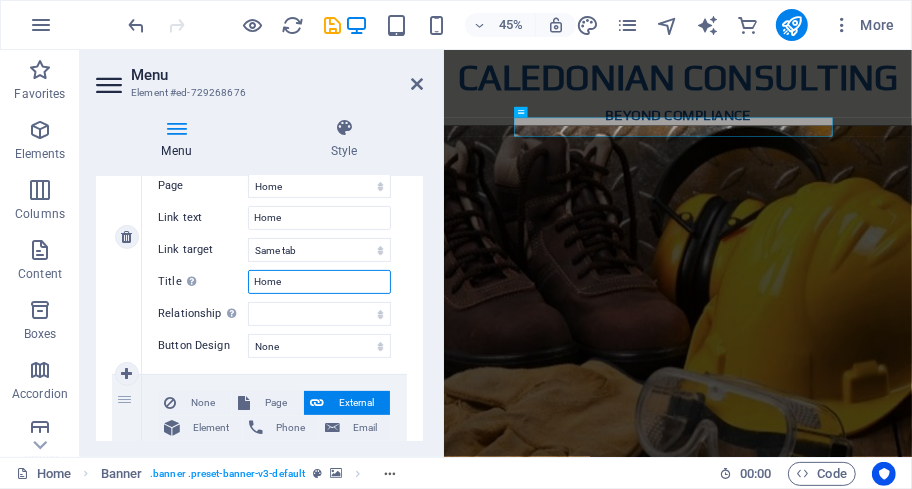 select 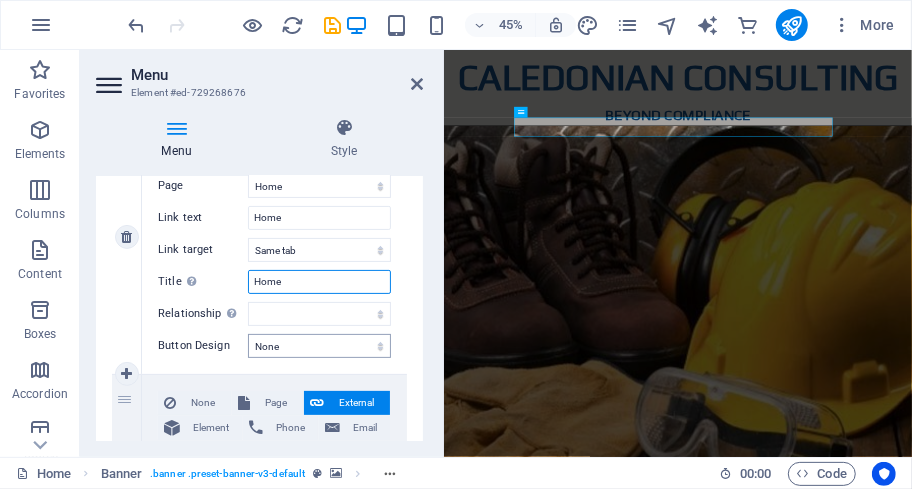 type on "Home" 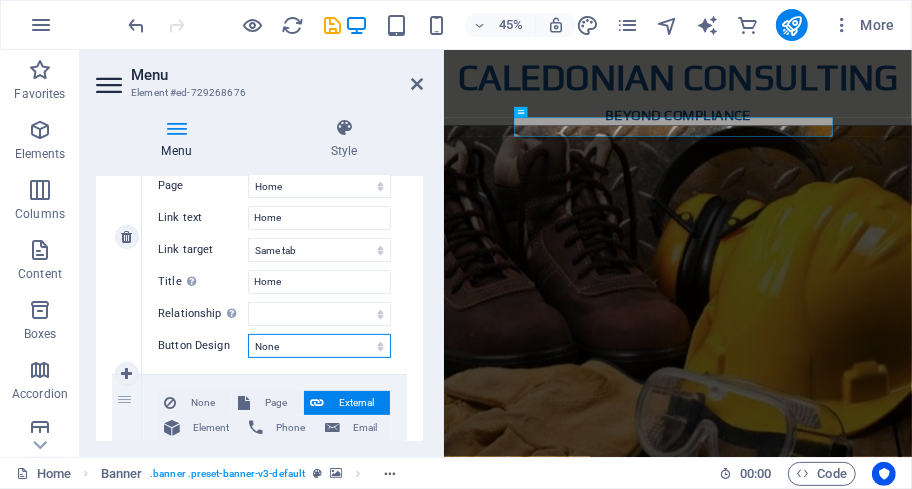 click on "None Default Primary Secondary" at bounding box center (319, 346) 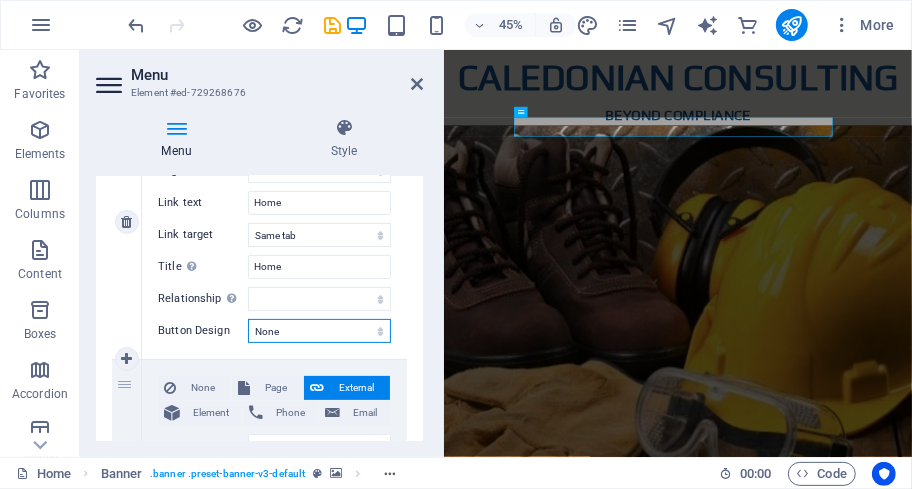 scroll, scrollTop: 266, scrollLeft: 0, axis: vertical 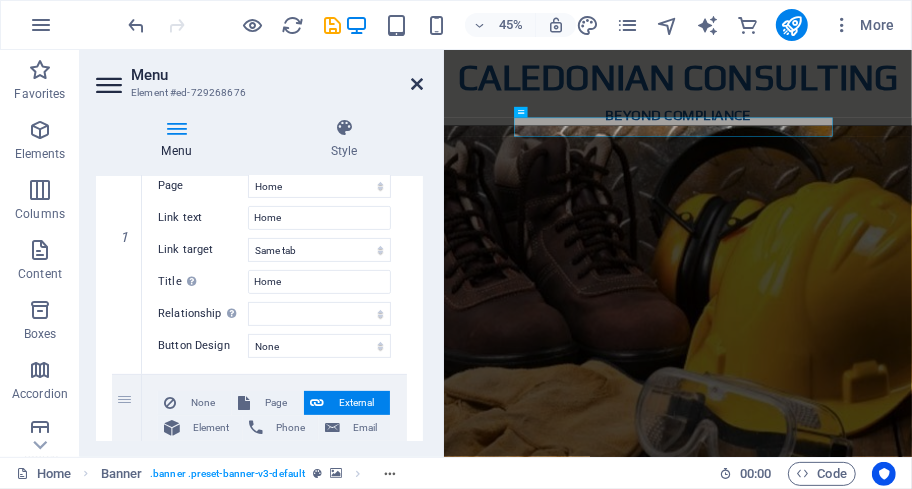 click at bounding box center [417, 84] 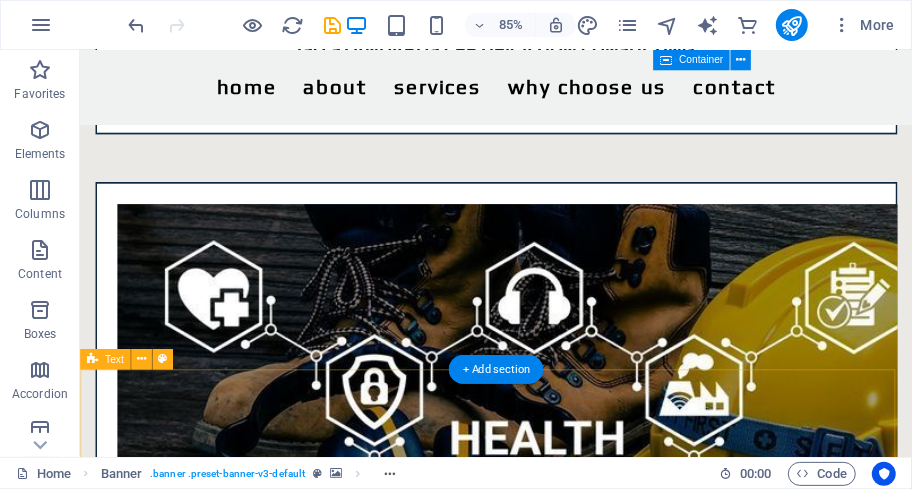 scroll, scrollTop: 3600, scrollLeft: 0, axis: vertical 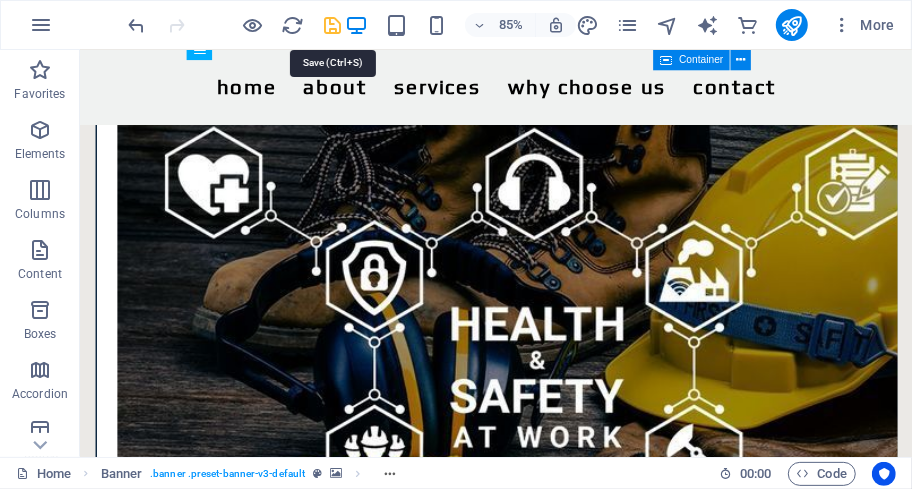 click at bounding box center (332, 25) 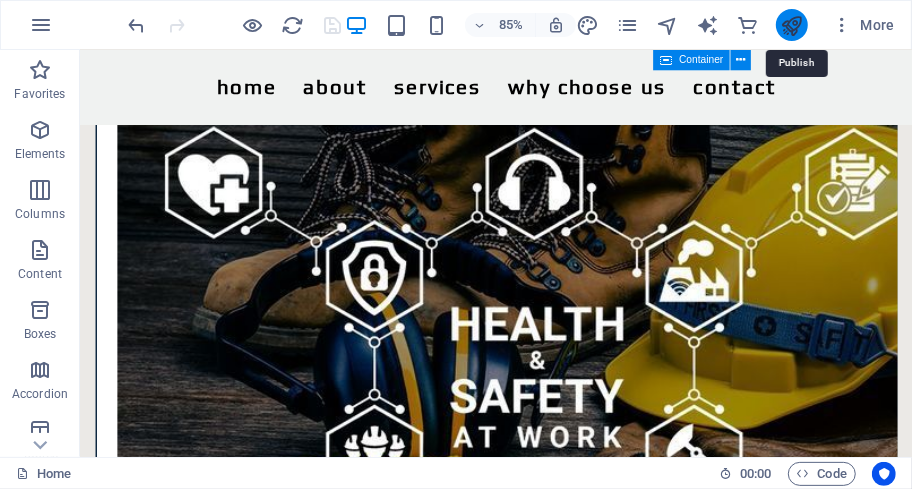 click at bounding box center [791, 25] 